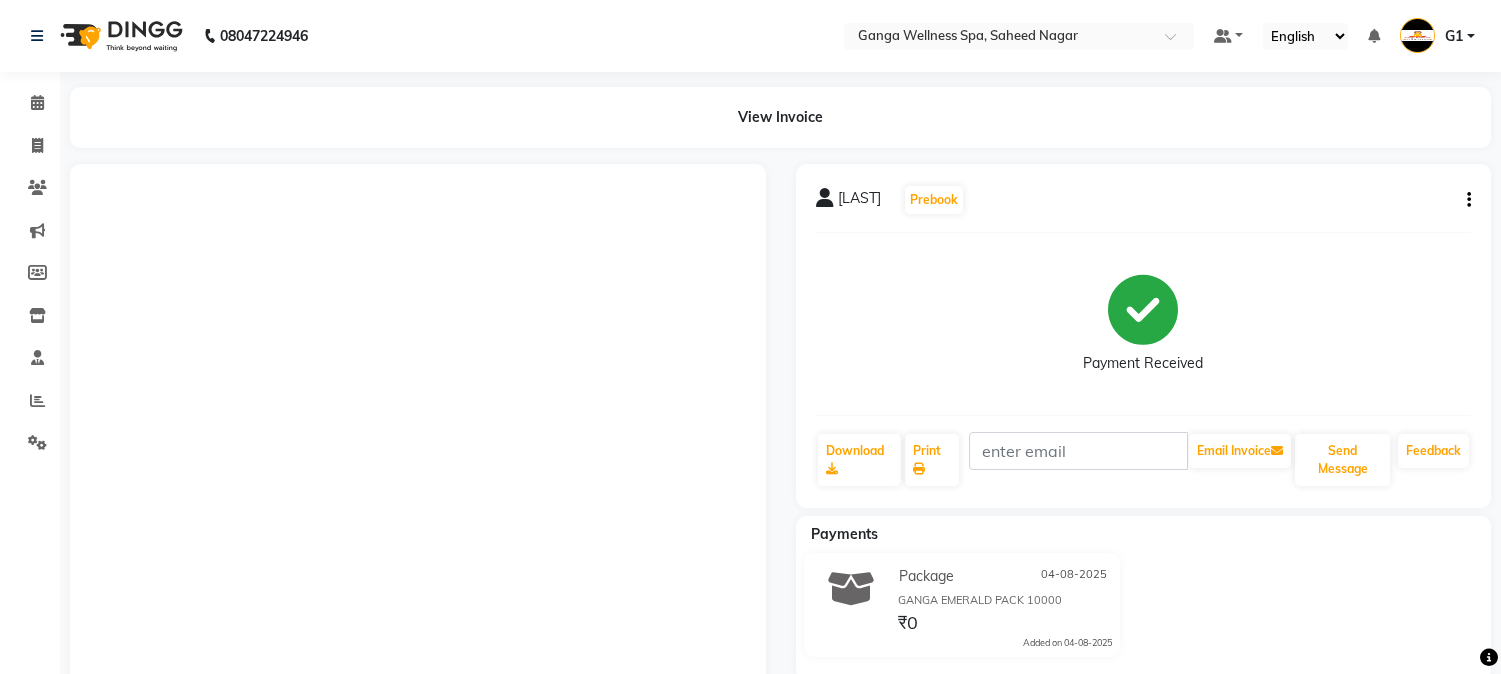 scroll, scrollTop: 0, scrollLeft: 0, axis: both 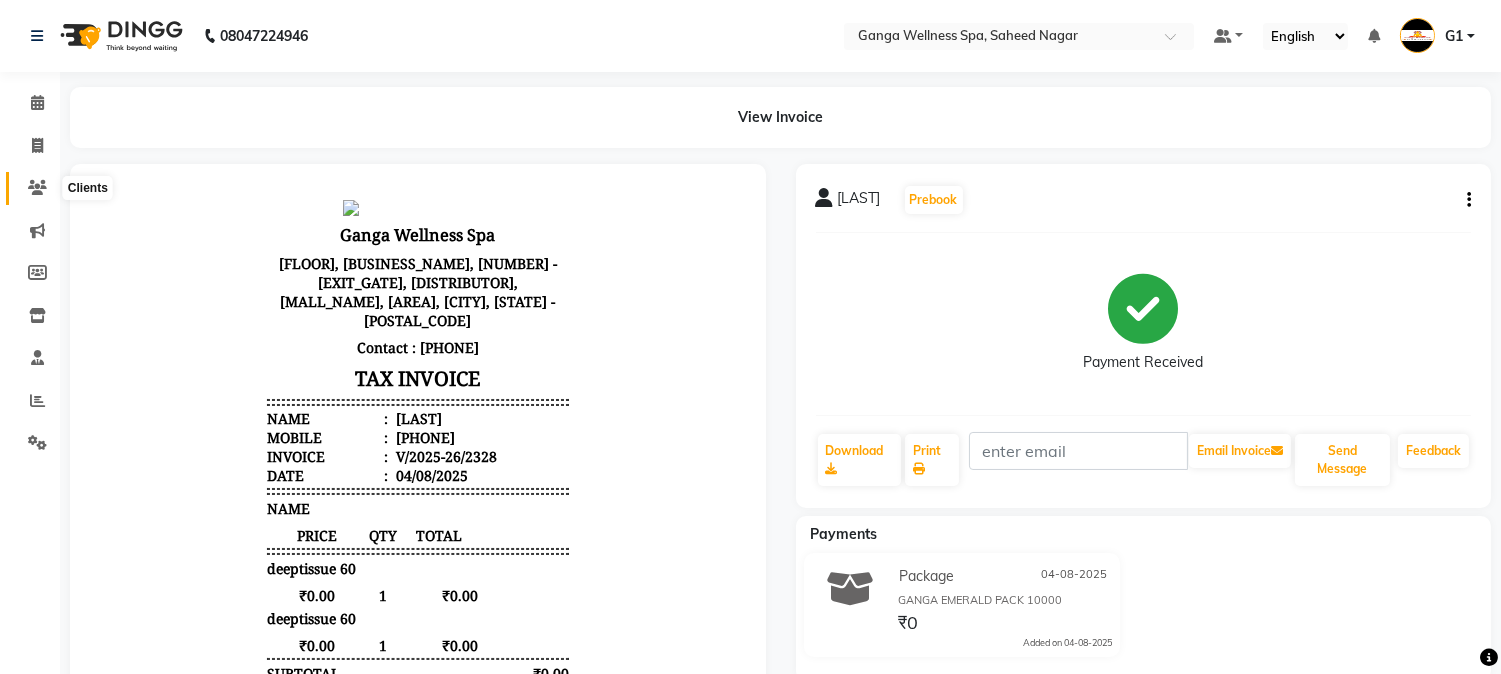 click 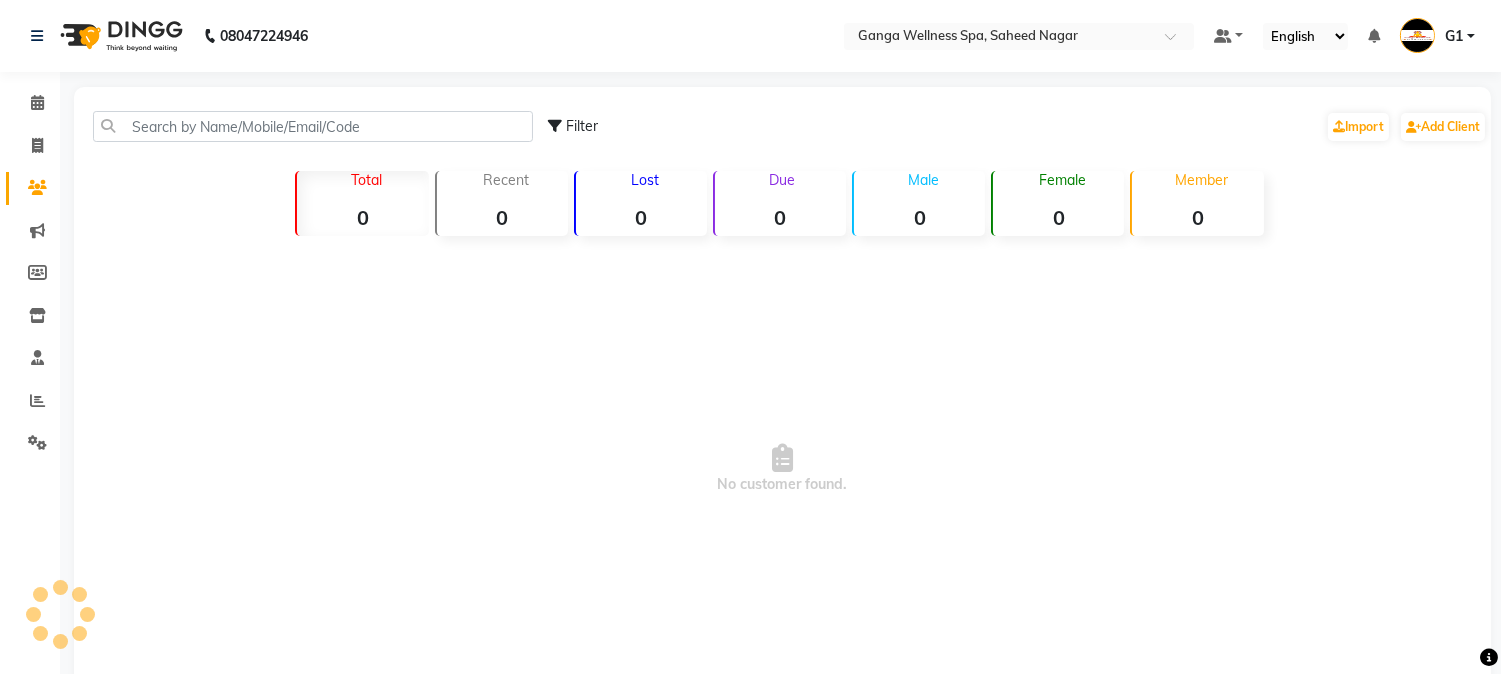 click 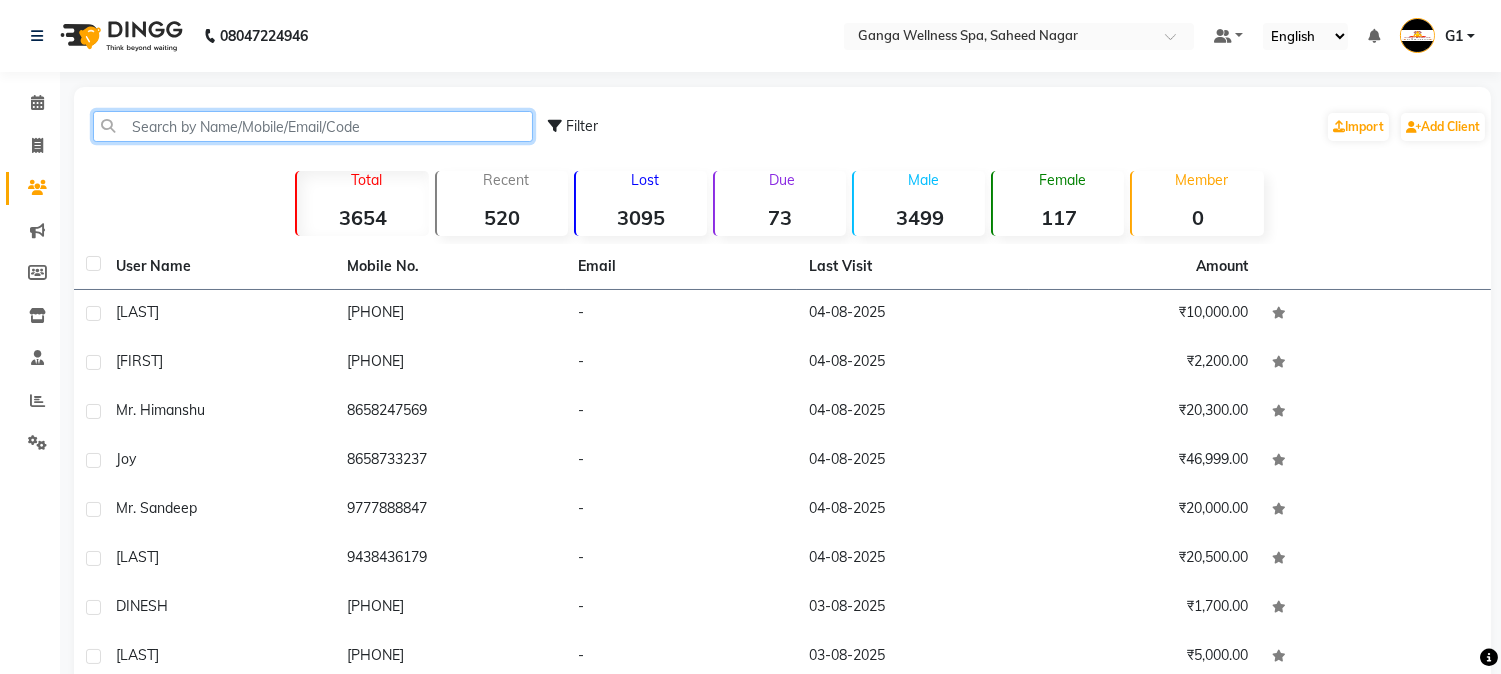 click 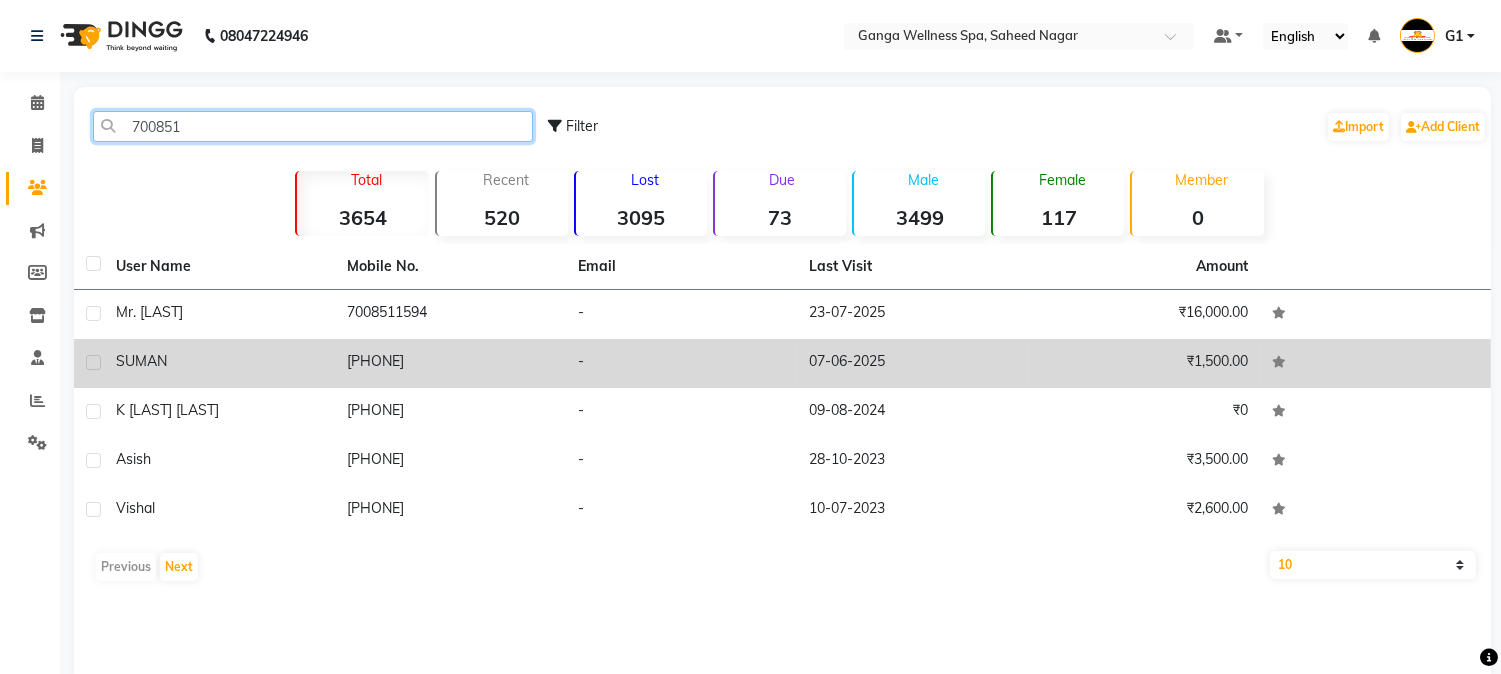 type on "700851" 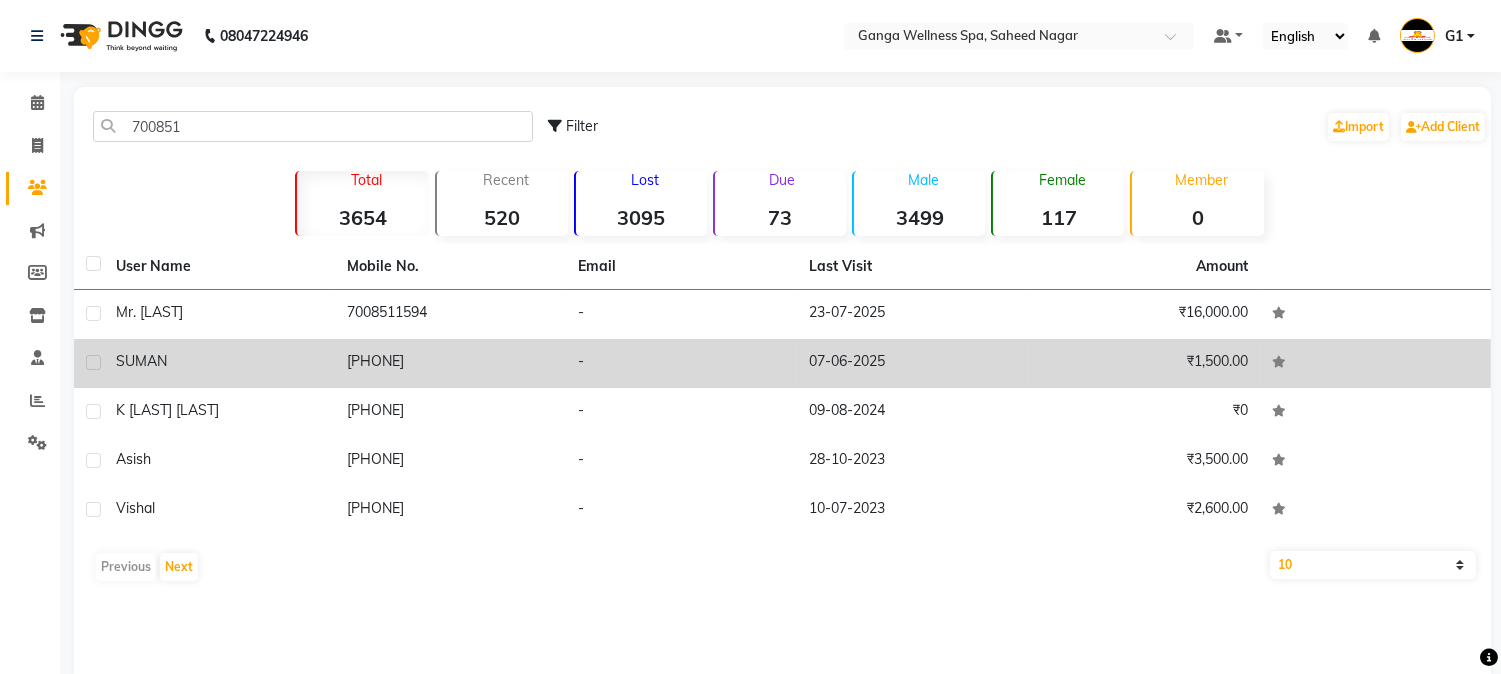 click on "-" 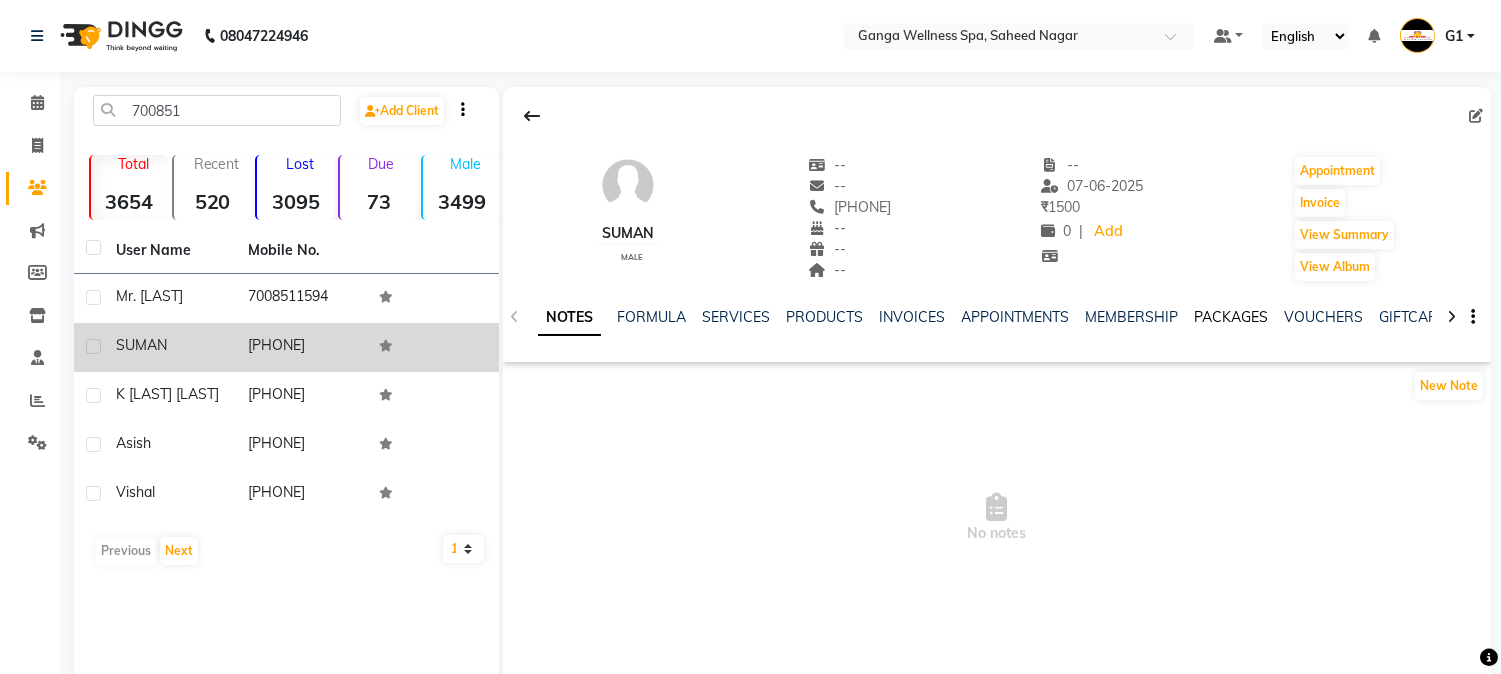 click on "PACKAGES" 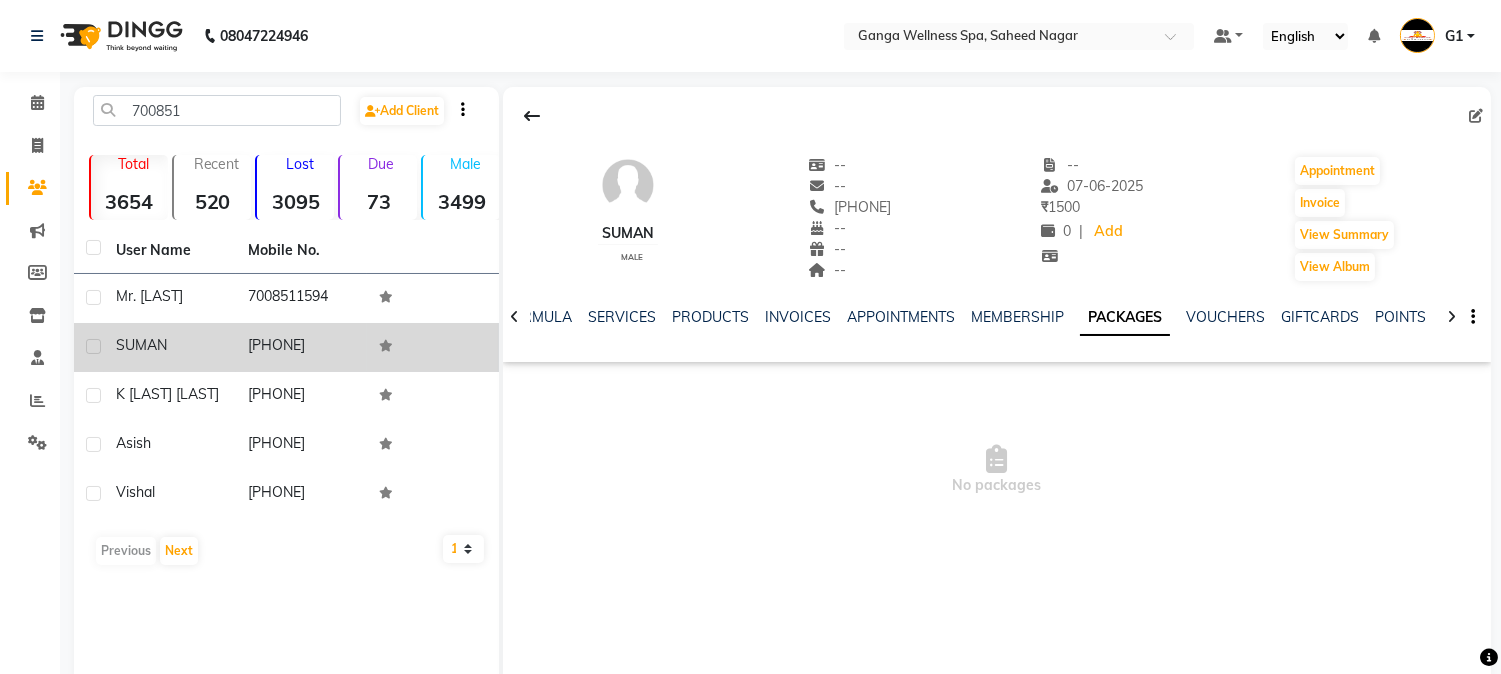 scroll, scrollTop: 42, scrollLeft: 0, axis: vertical 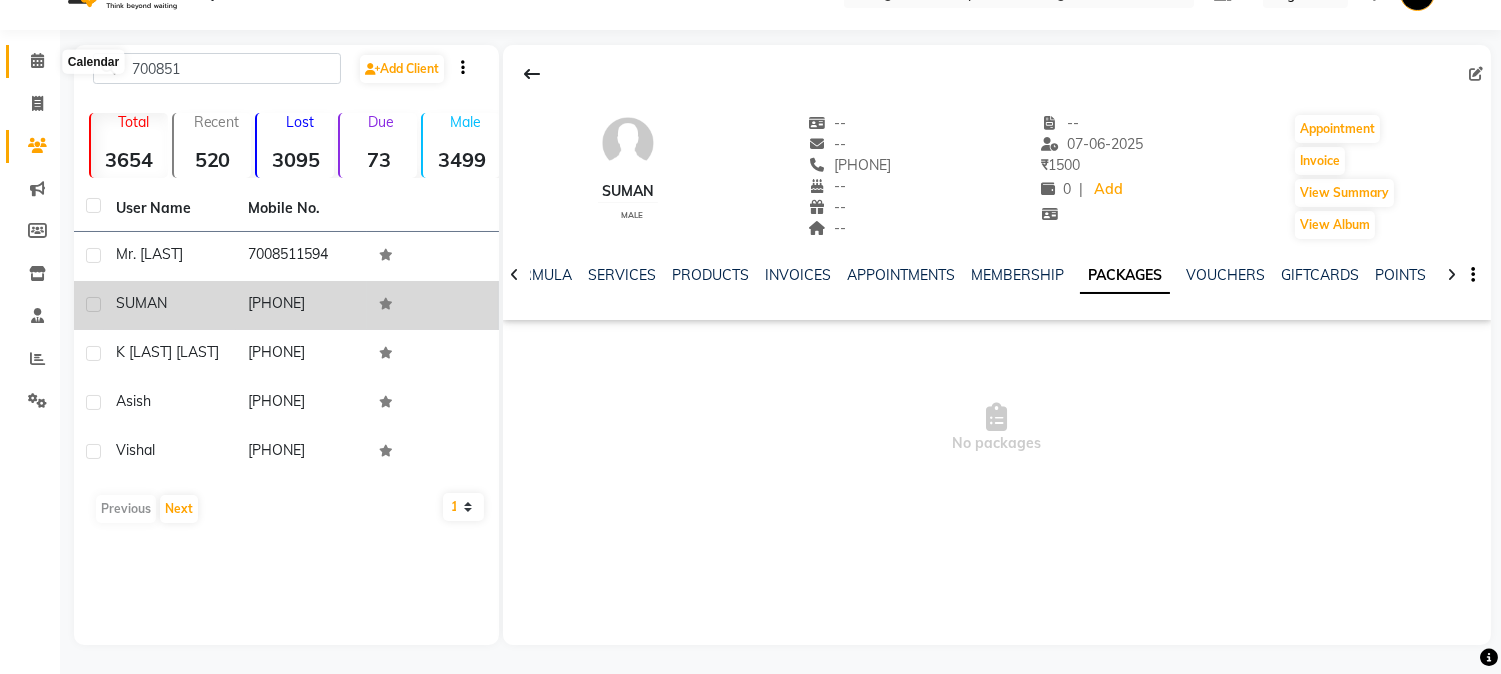 click 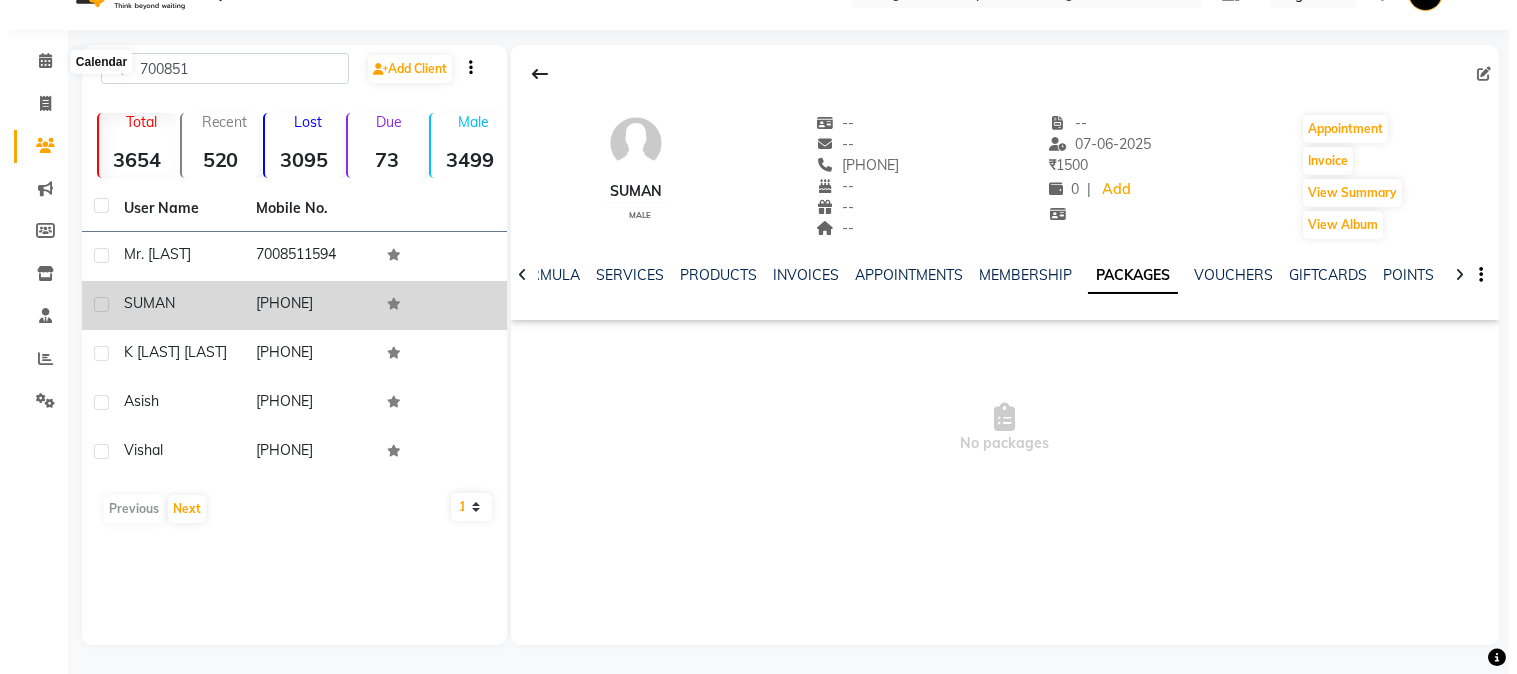 scroll, scrollTop: 0, scrollLeft: 0, axis: both 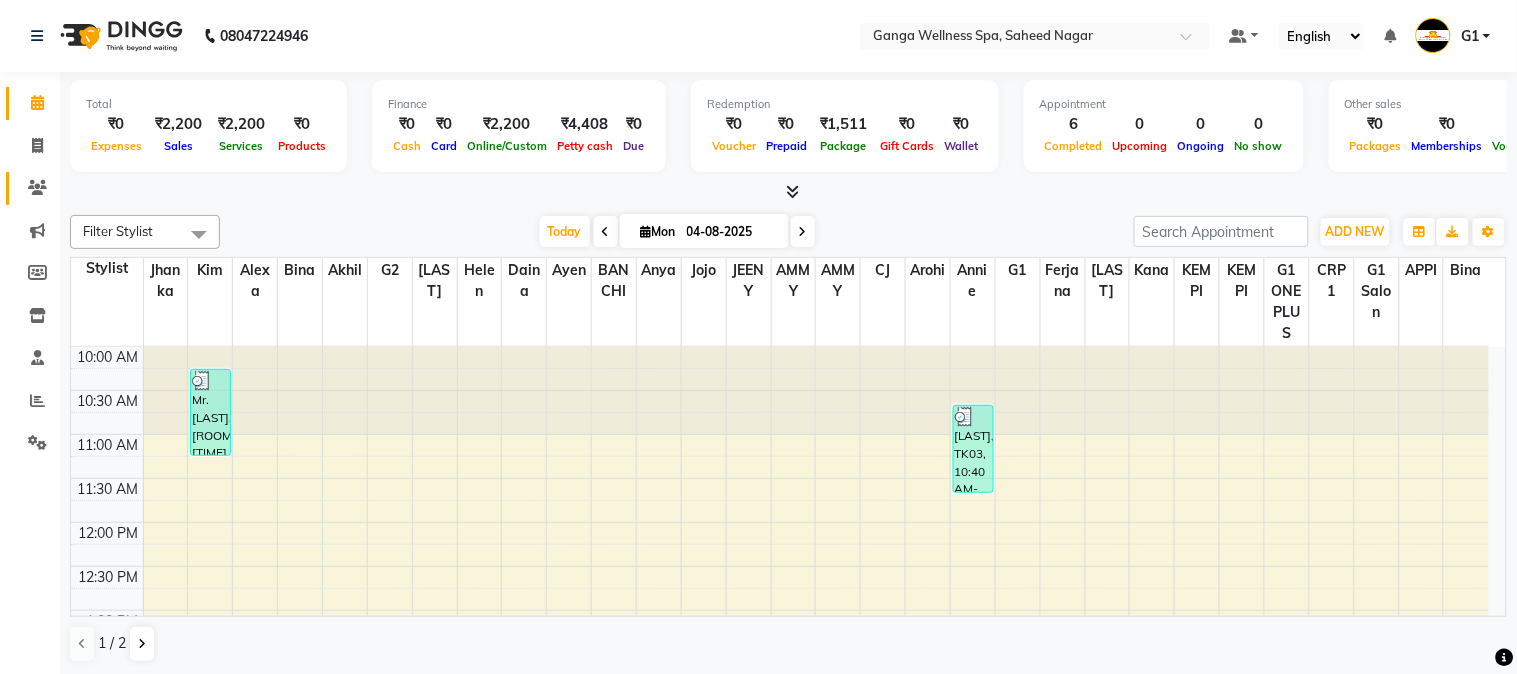 click on "Clients" 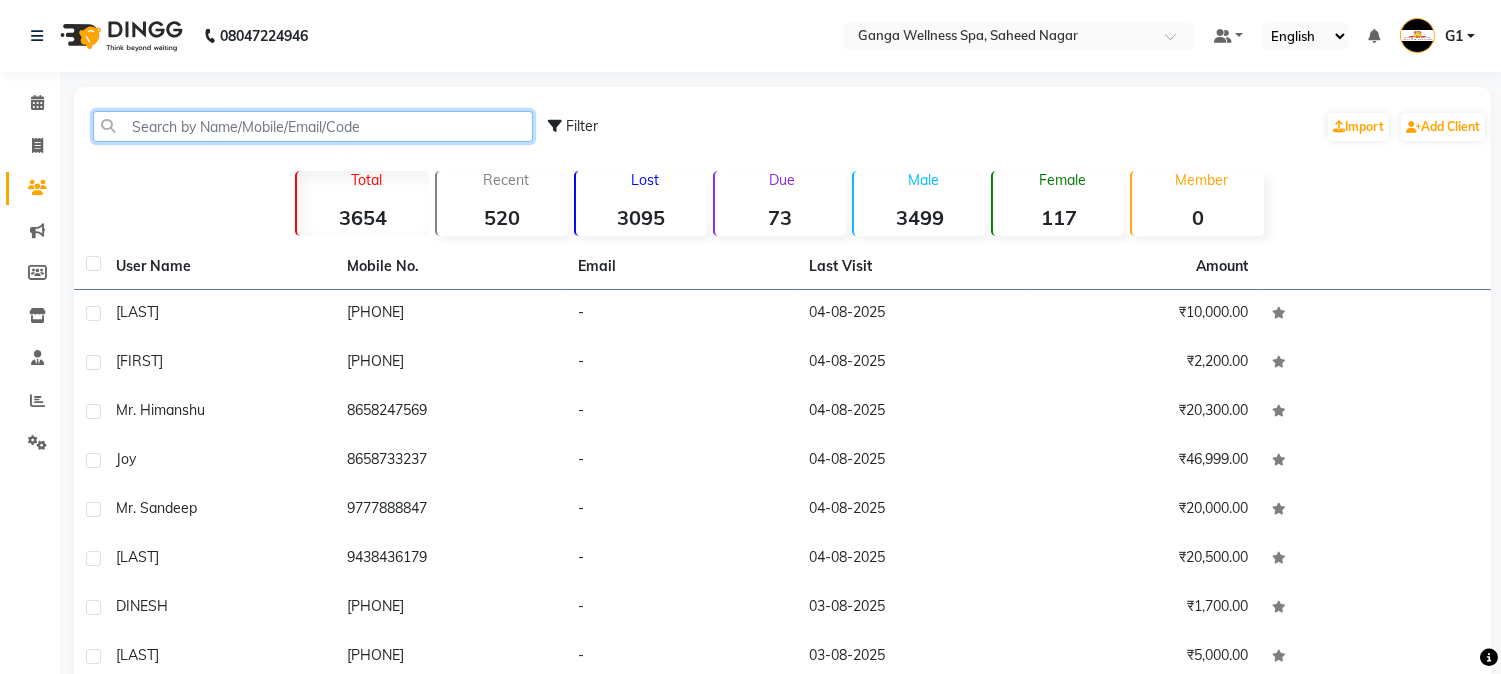 click 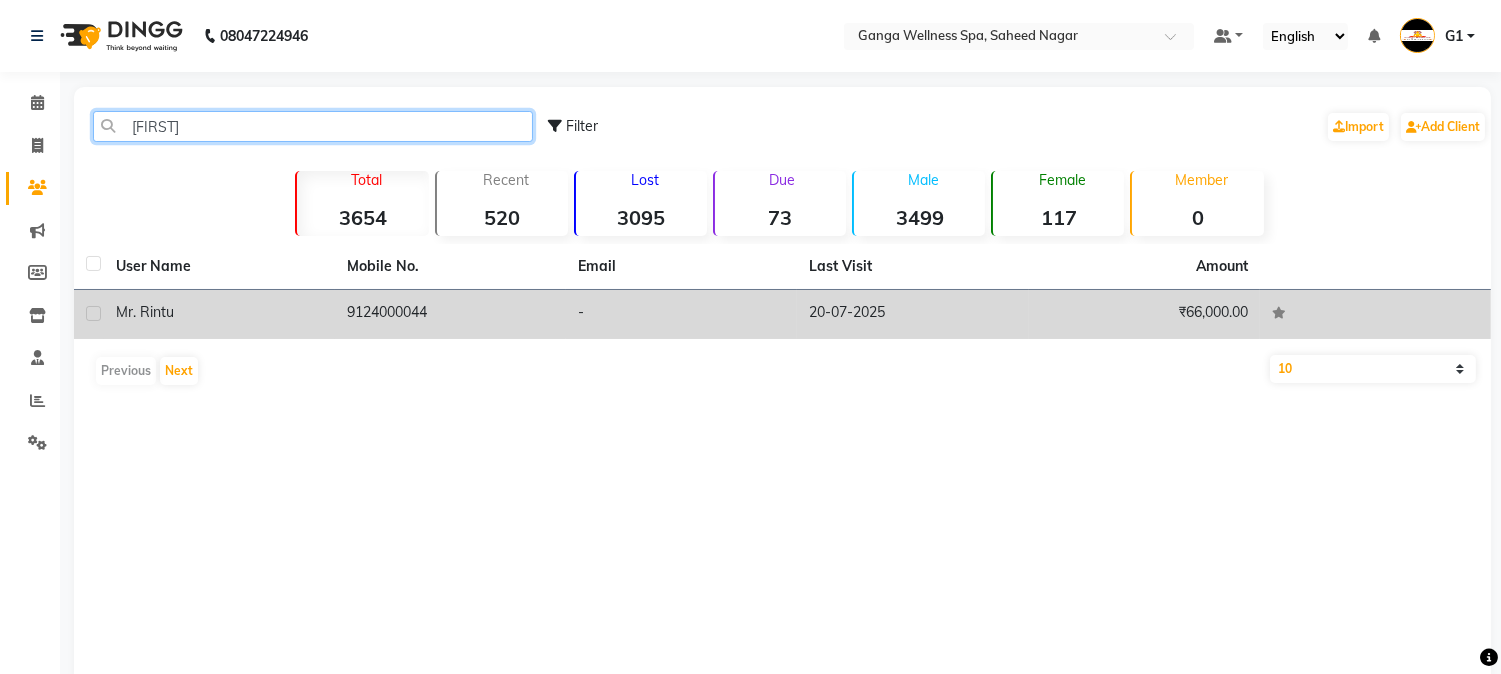 type on "[FIRST]" 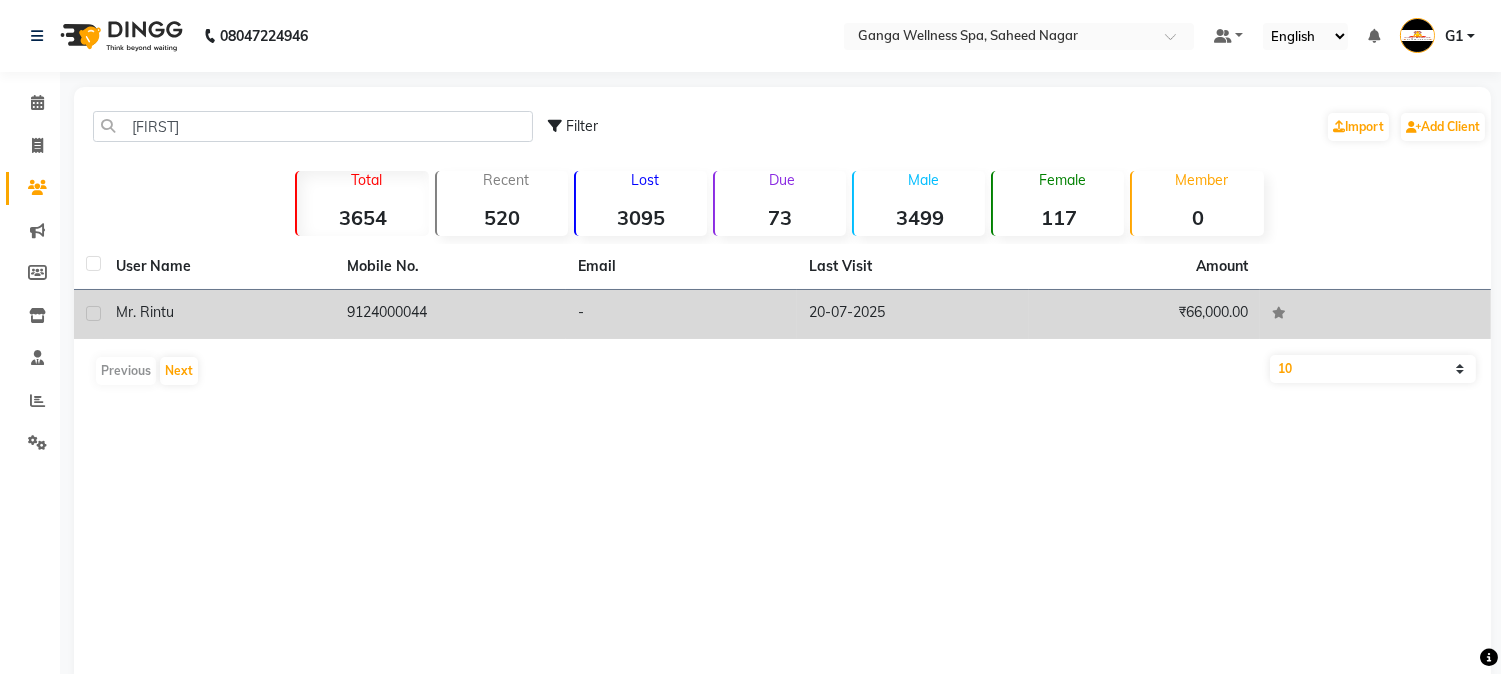 click on "Mr. Rintu" 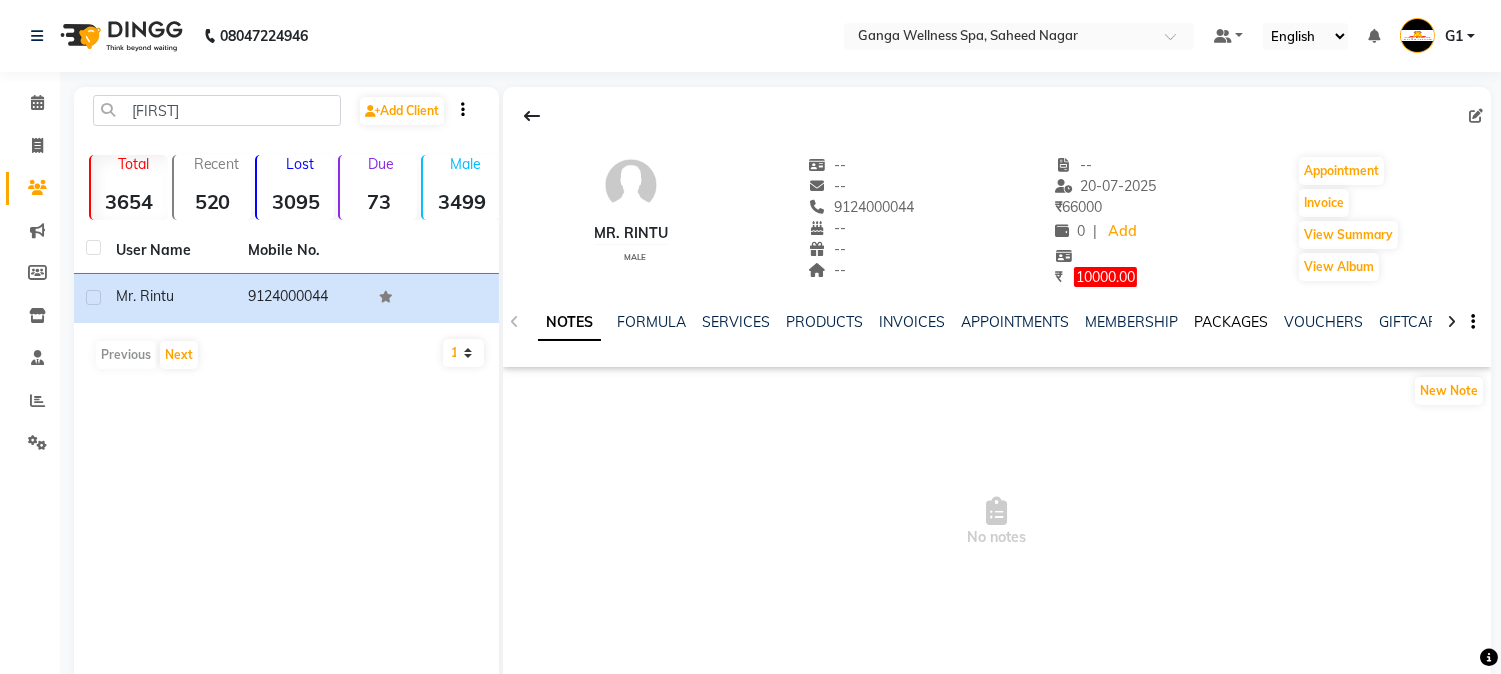 click on "PACKAGES" 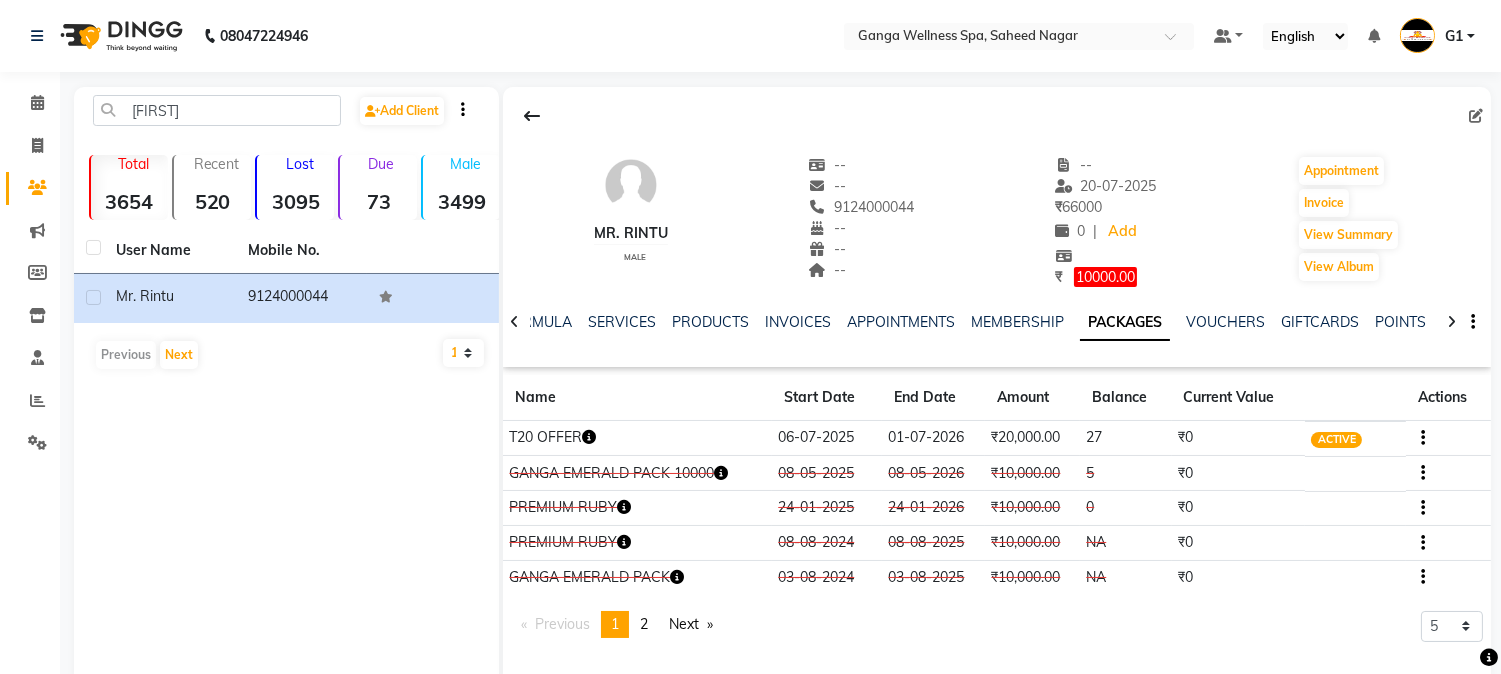 click on "PACKAGES" 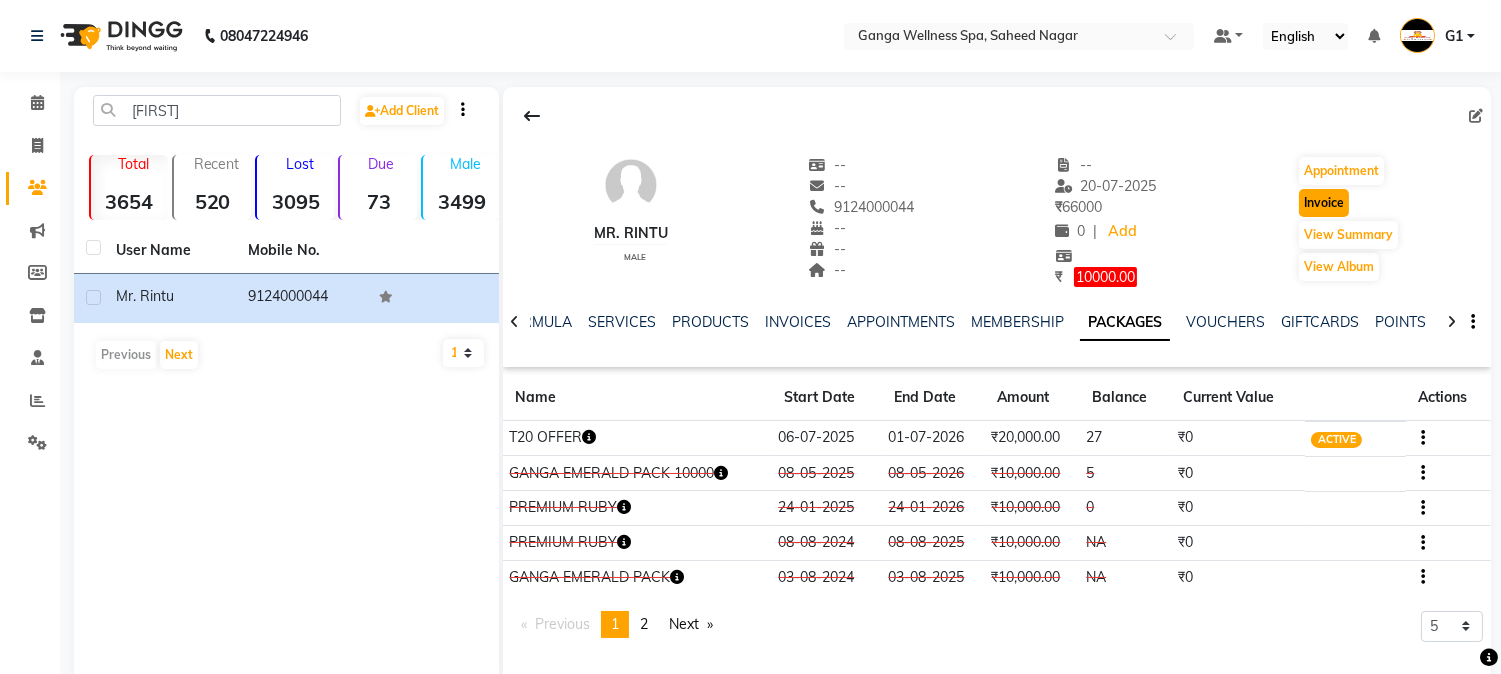 click on "Invoice" 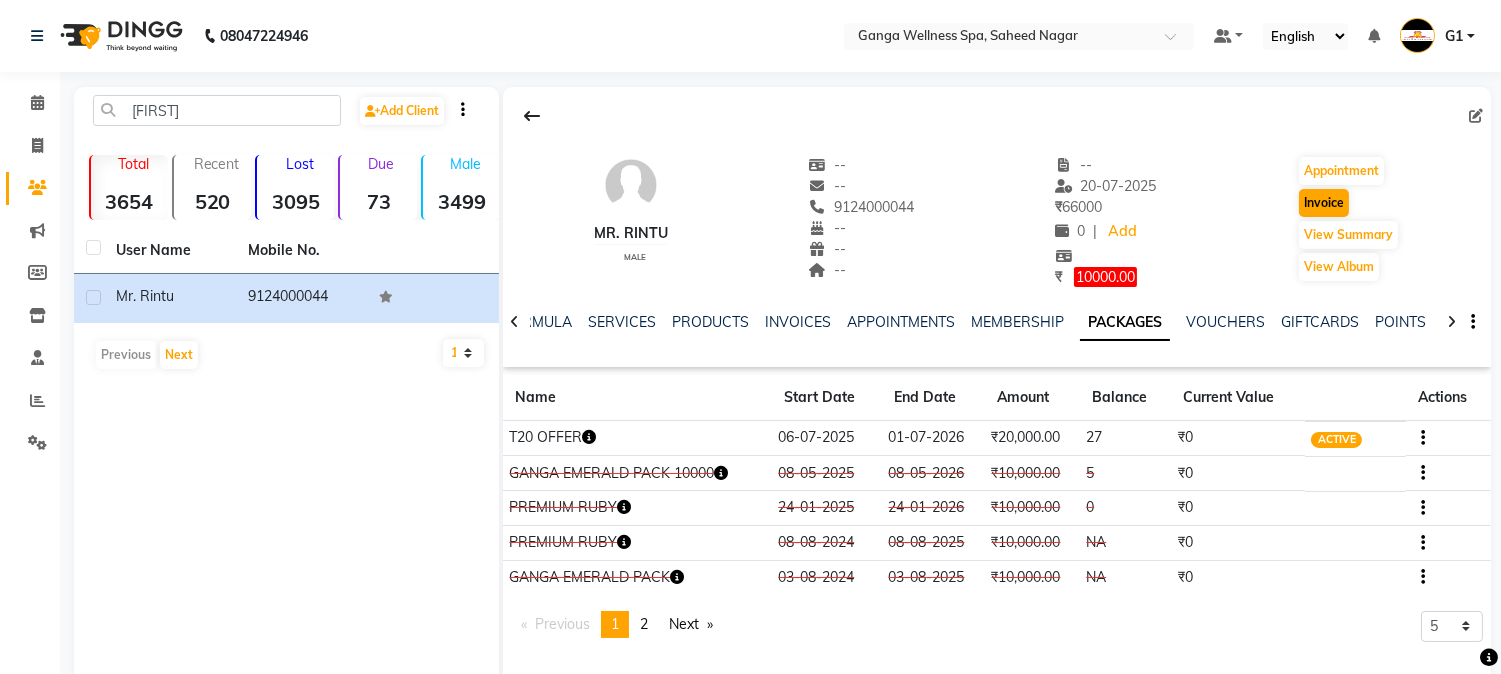 select on "service" 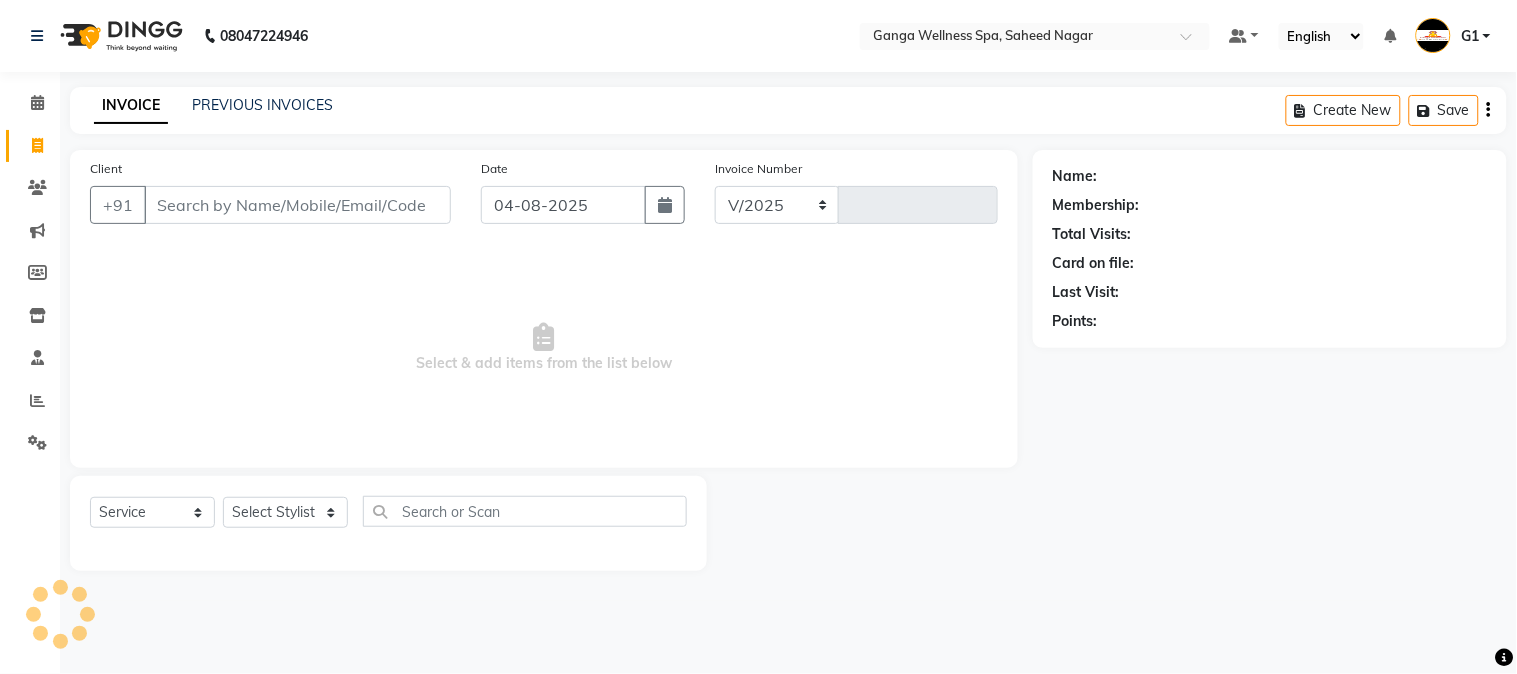 select on "762" 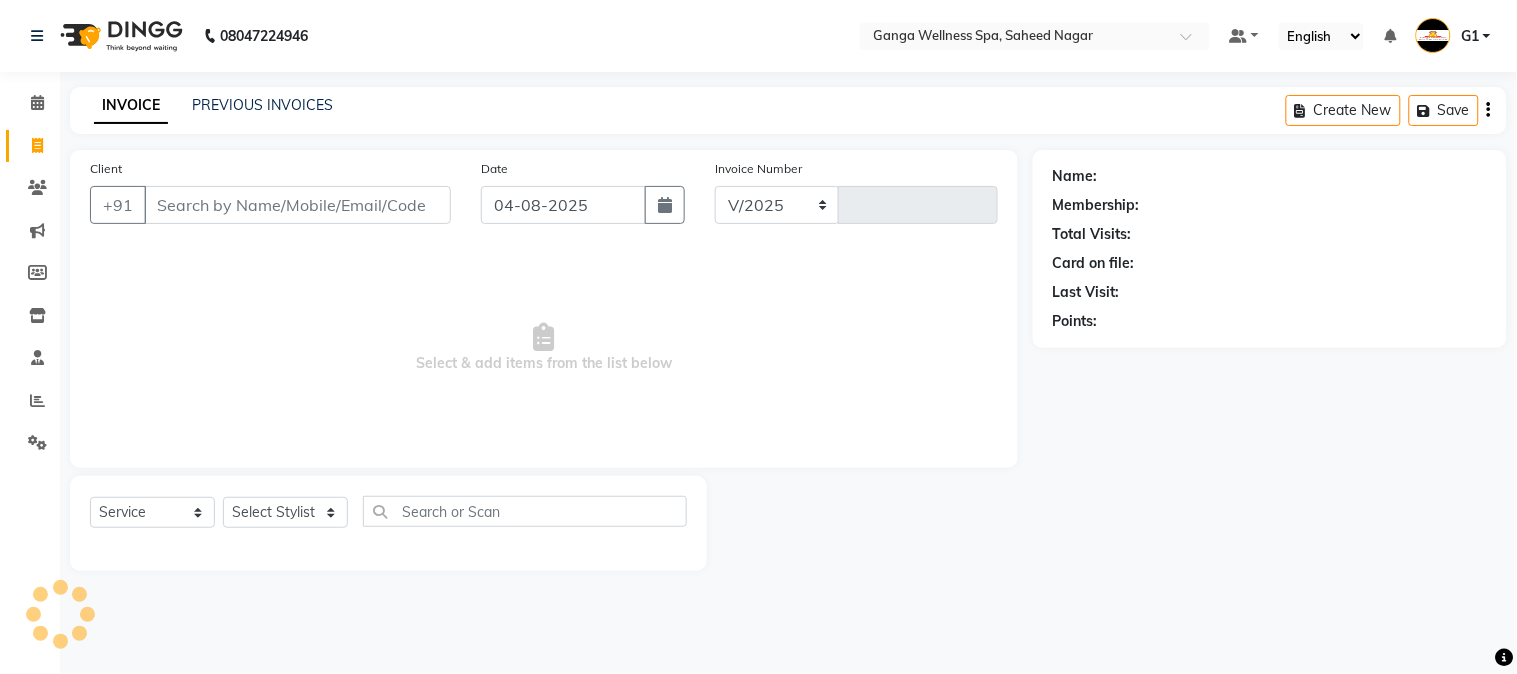 type on "2329" 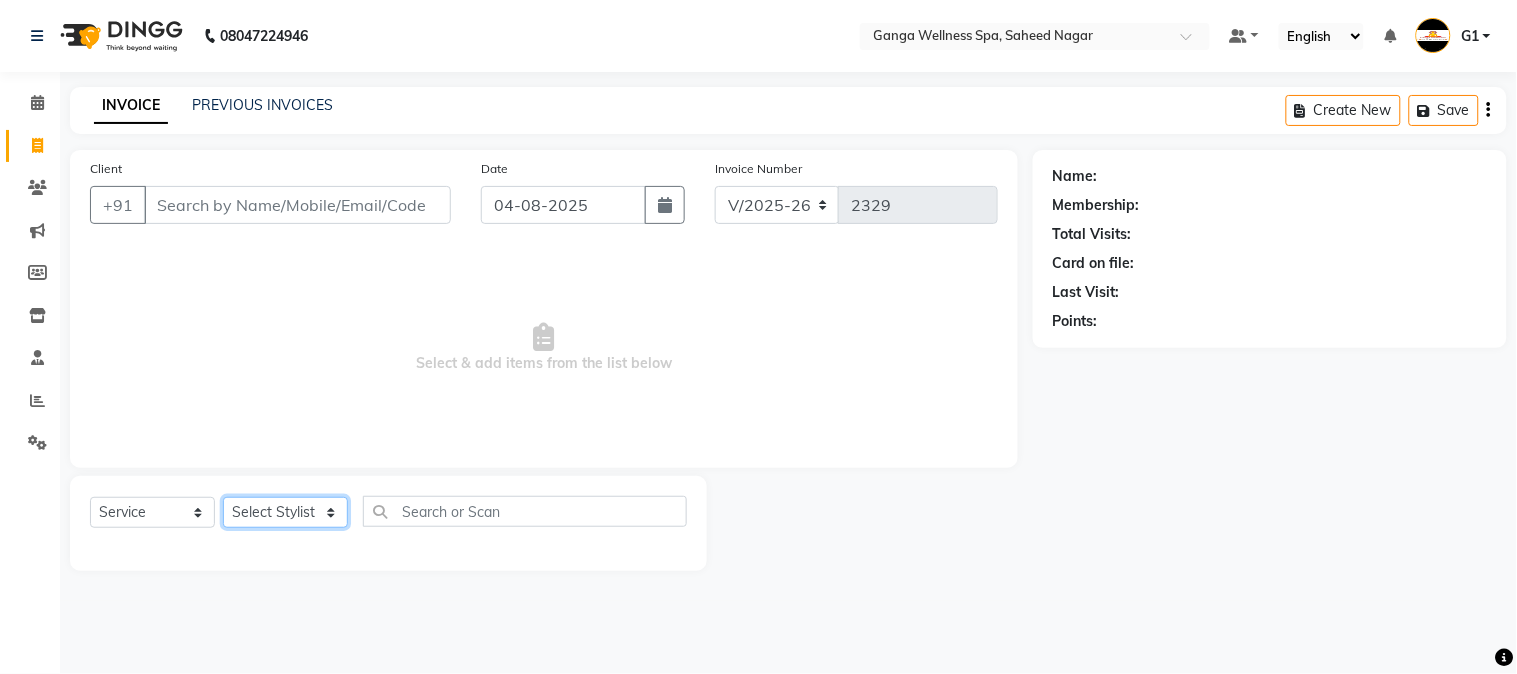 click on "Select Stylist" 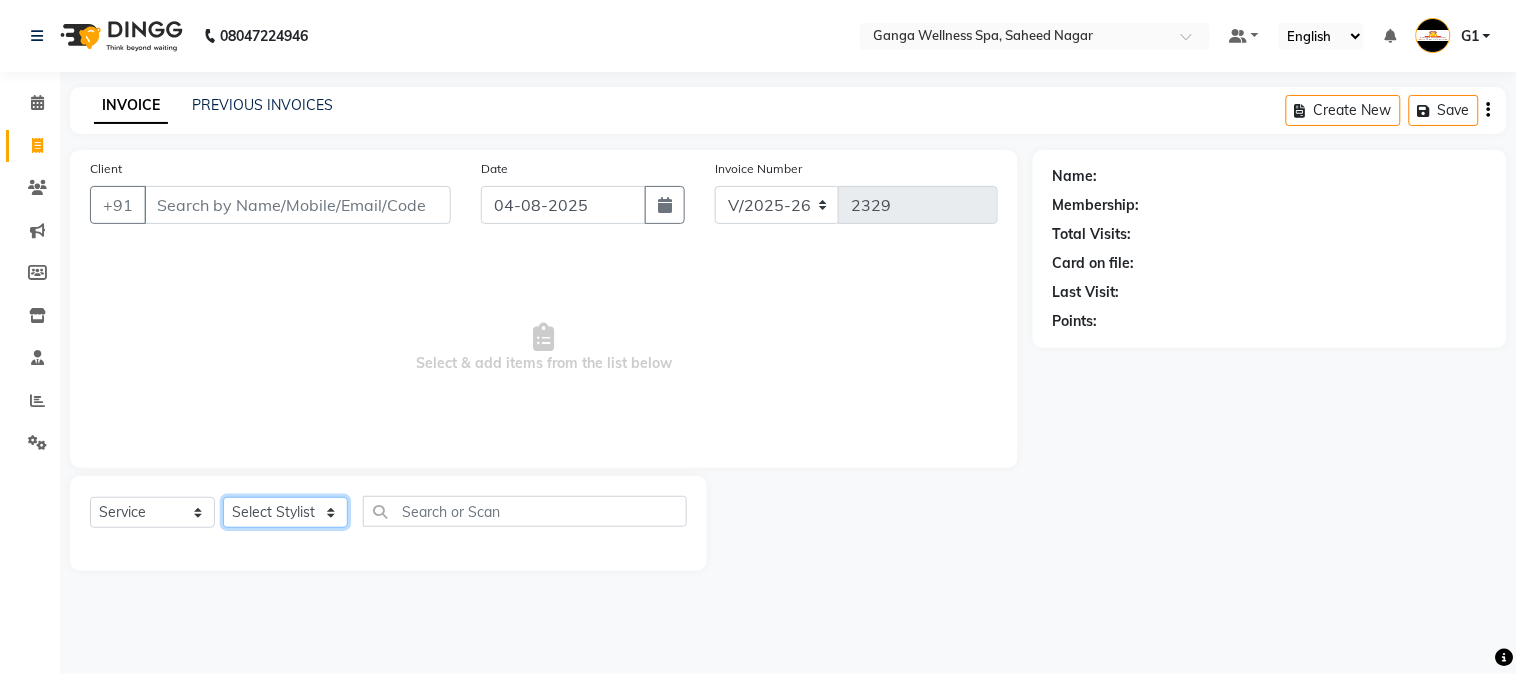 type on "9124000044" 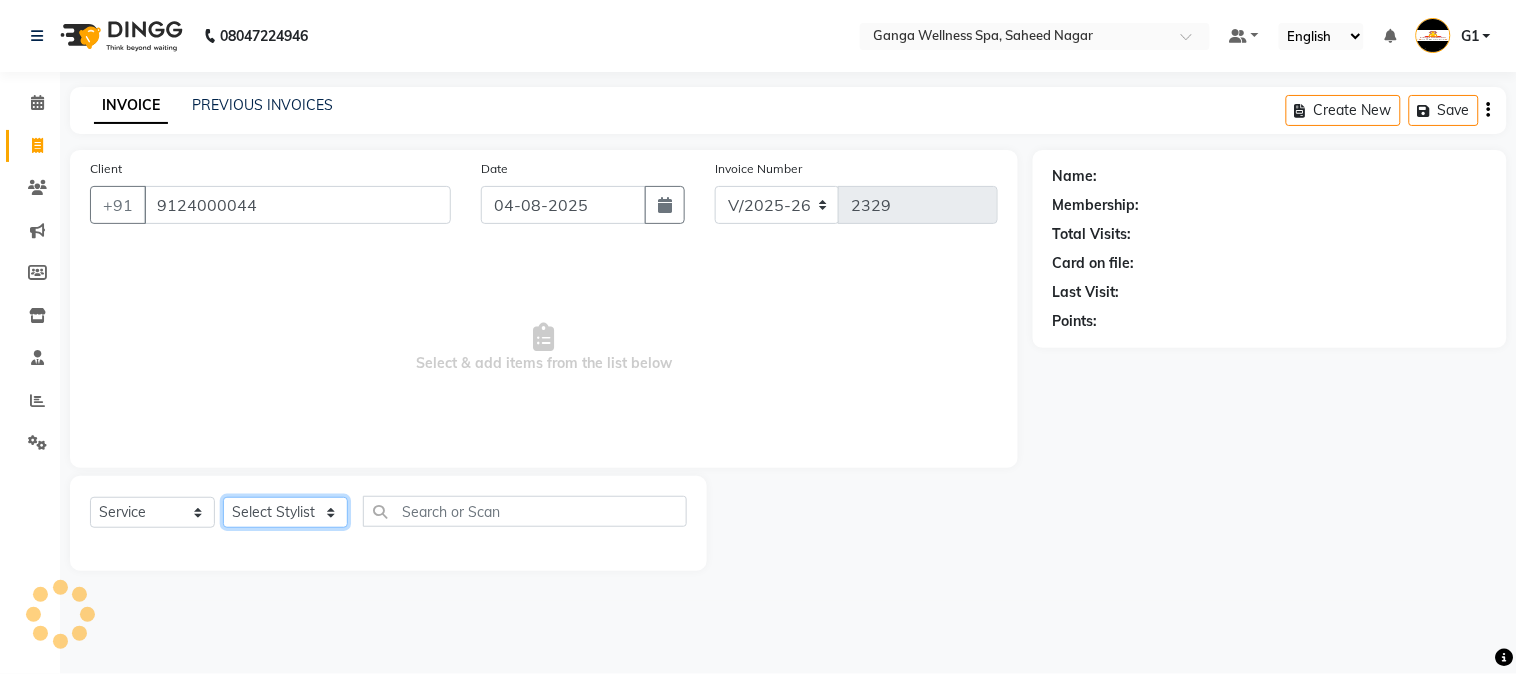 click on "Select Stylist Abhi akhil Alexa AMMY AMMY Annie anya APPI Arohi  Ayen BANCHI Bina Bina CJ CRP 1 Daina ELINA ferjana G1 G1 ONE PLUS  G1 Salon G2 Helen JEENY Jhanka Jojo Kana KEMPI KEMPI Kim krishna KTI Lili Rout Lily LINDA LIZA Martha  MELODY MERRY  minu Moon nancy Noiny pinkey Pradeep Prity  Riya ROOZ  Sony steffy SUCHI  Surren Sir Sushree Swapna Umpi upashana Zouli" 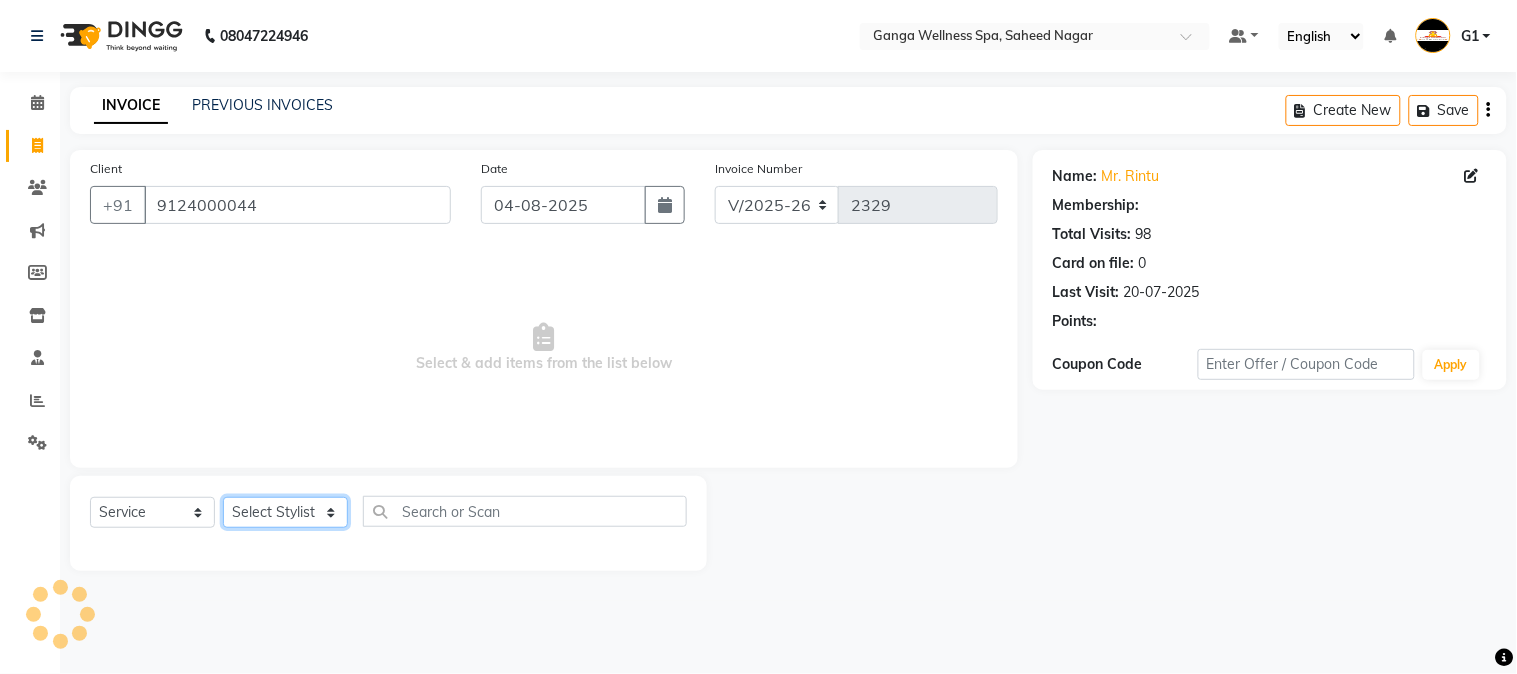 click on "Select Stylist Abhi akhil Alexa AMMY AMMY Annie anya APPI Arohi  Ayen BANCHI Bina Bina CJ CRP 1 Daina ELINA ferjana G1 G1 ONE PLUS  G1 Salon G2 Helen JEENY Jhanka Jojo Kana KEMPI KEMPI Kim krishna KTI Lili Rout Lily LINDA LIZA Martha  MELODY MERRY  minu Moon nancy Noiny pinkey Pradeep Prity  Riya ROOZ  Sony steffy SUCHI  Surren Sir Sushree Swapna Umpi upashana Zouli" 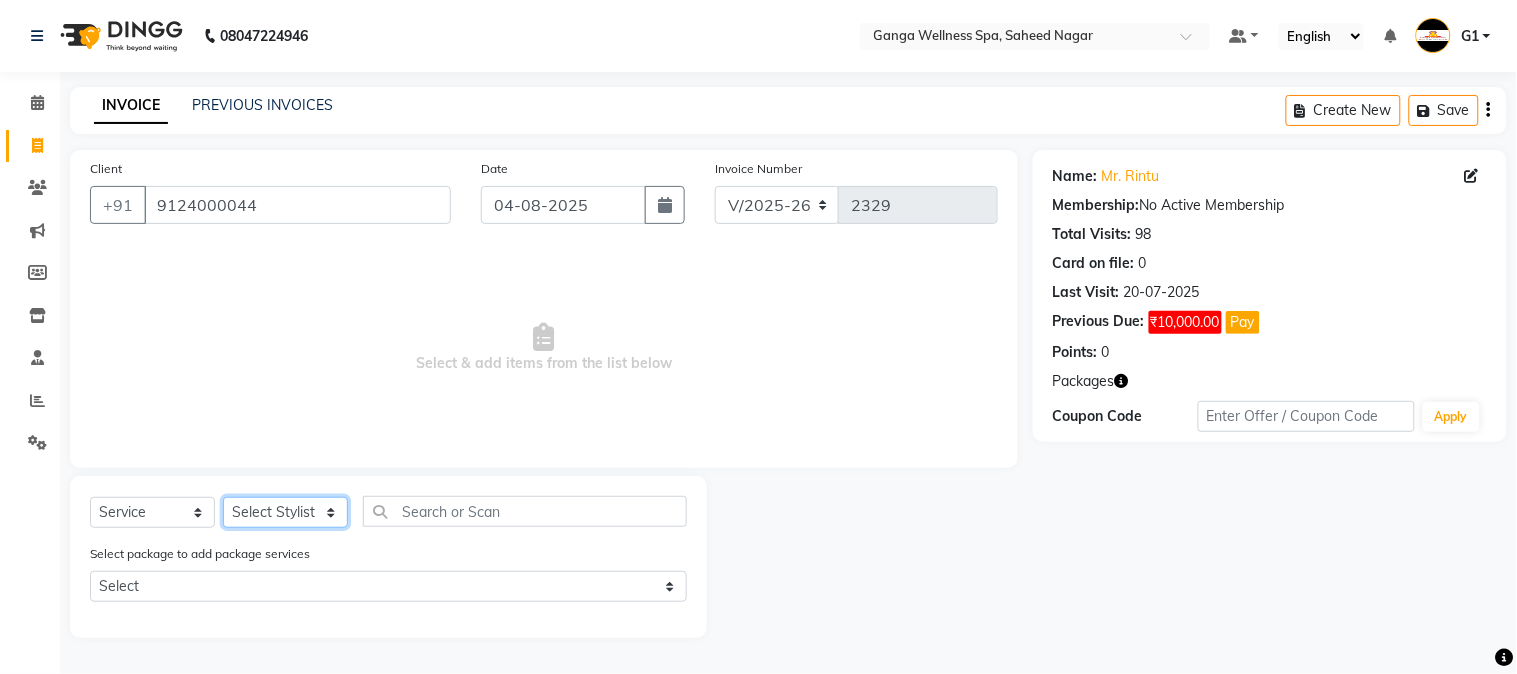 select on "54051" 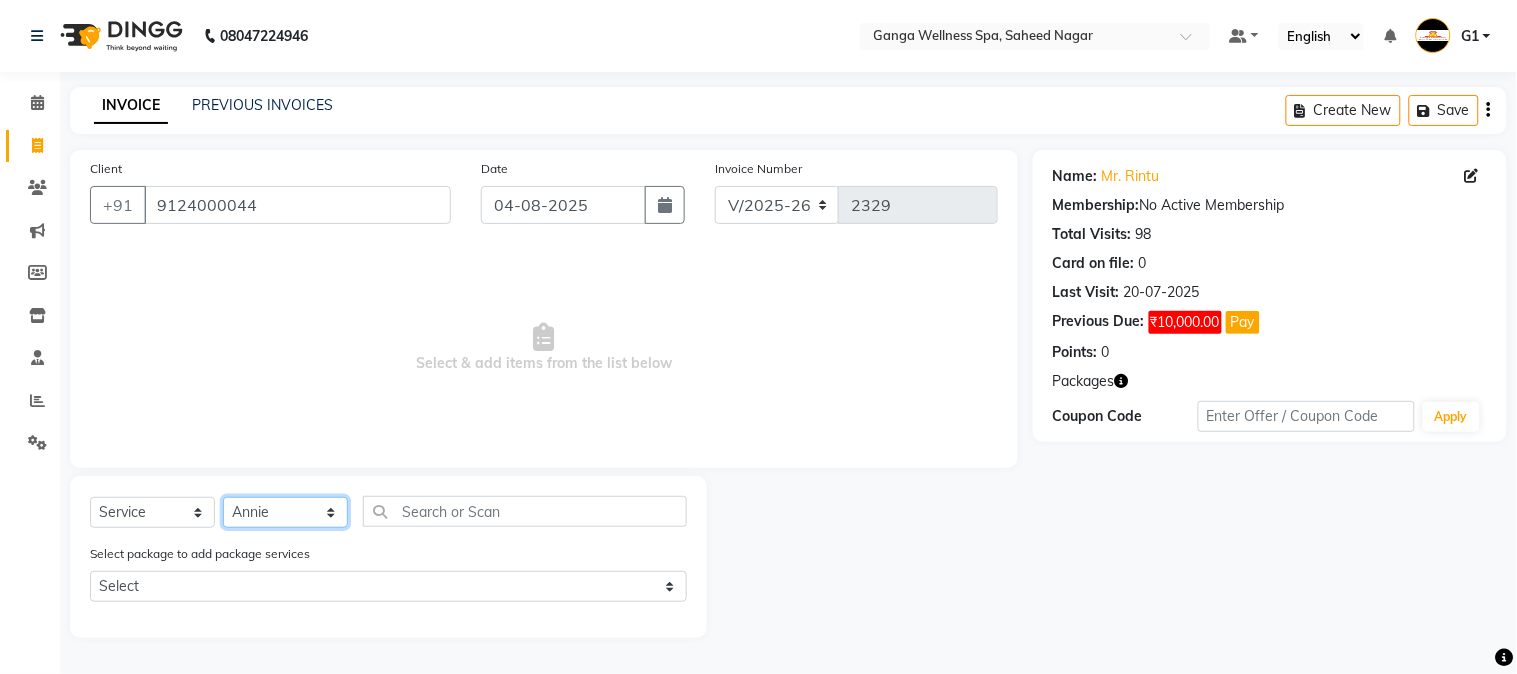 click on "Select Stylist Abhi akhil Alexa AMMY AMMY Annie anya APPI Arohi  Ayen BANCHI Bina Bina CJ CRP 1 Daina ELINA ferjana G1 G1 ONE PLUS  G1 Salon G2 Helen JEENY Jhanka Jojo Kana KEMPI KEMPI Kim krishna KTI Lili Rout Lily LINDA LIZA Martha  MELODY MERRY  minu Moon nancy Noiny pinkey Pradeep Prity  Riya ROOZ  Sony steffy SUCHI  Surren Sir Sushree Swapna Umpi upashana Zouli" 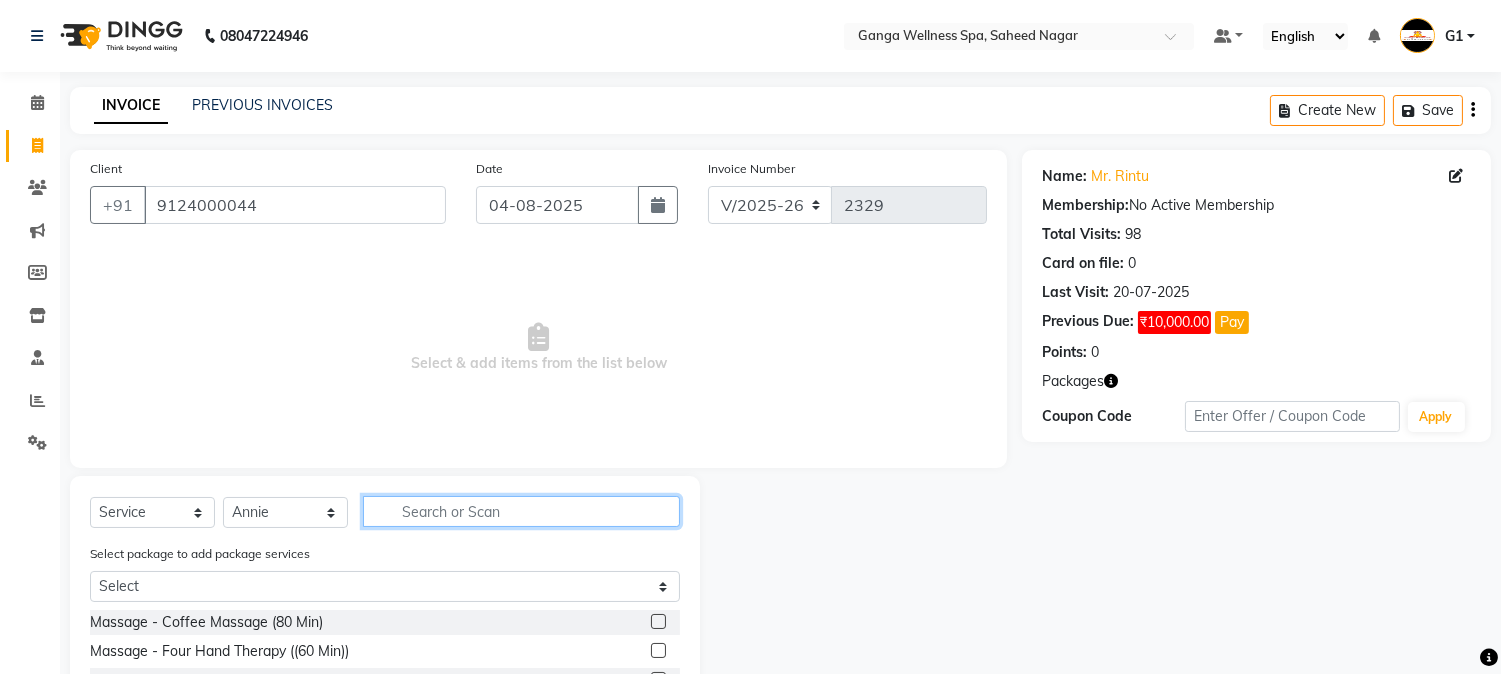 click 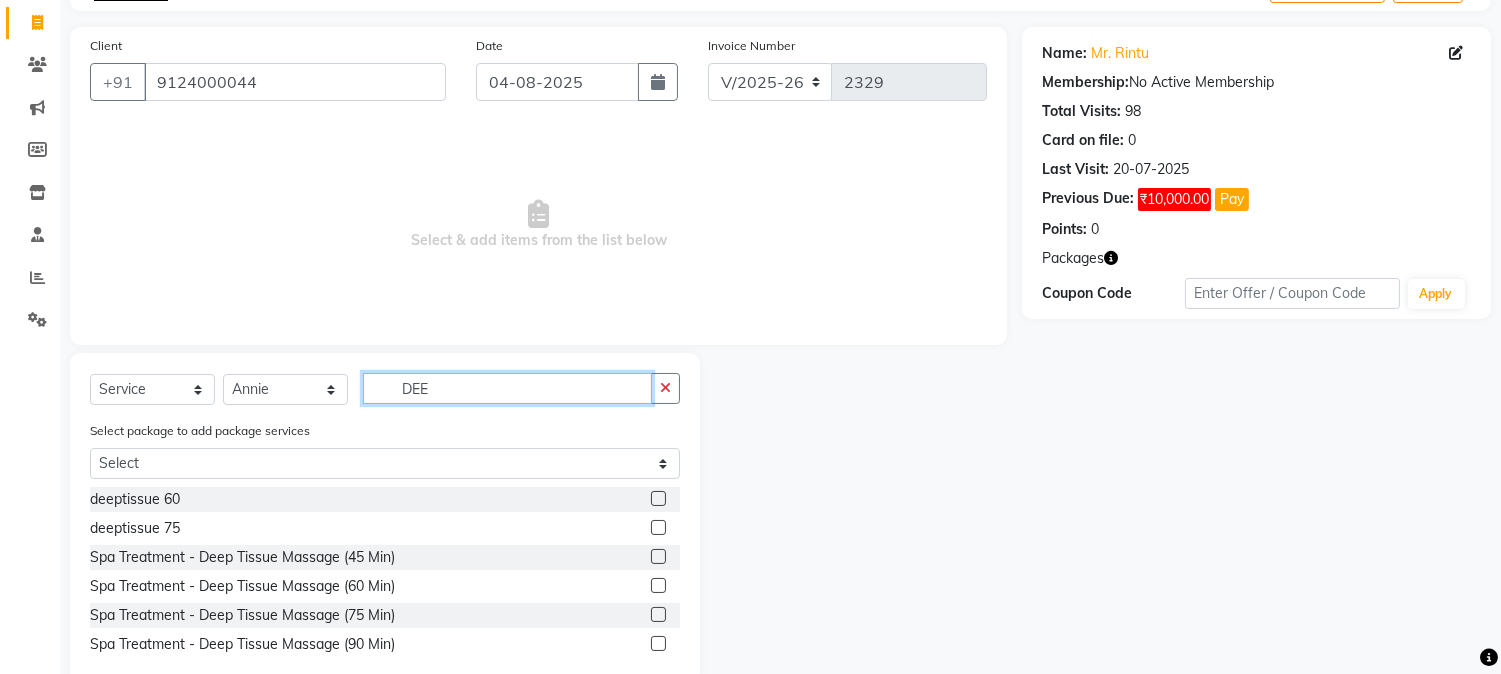 scroll, scrollTop: 167, scrollLeft: 0, axis: vertical 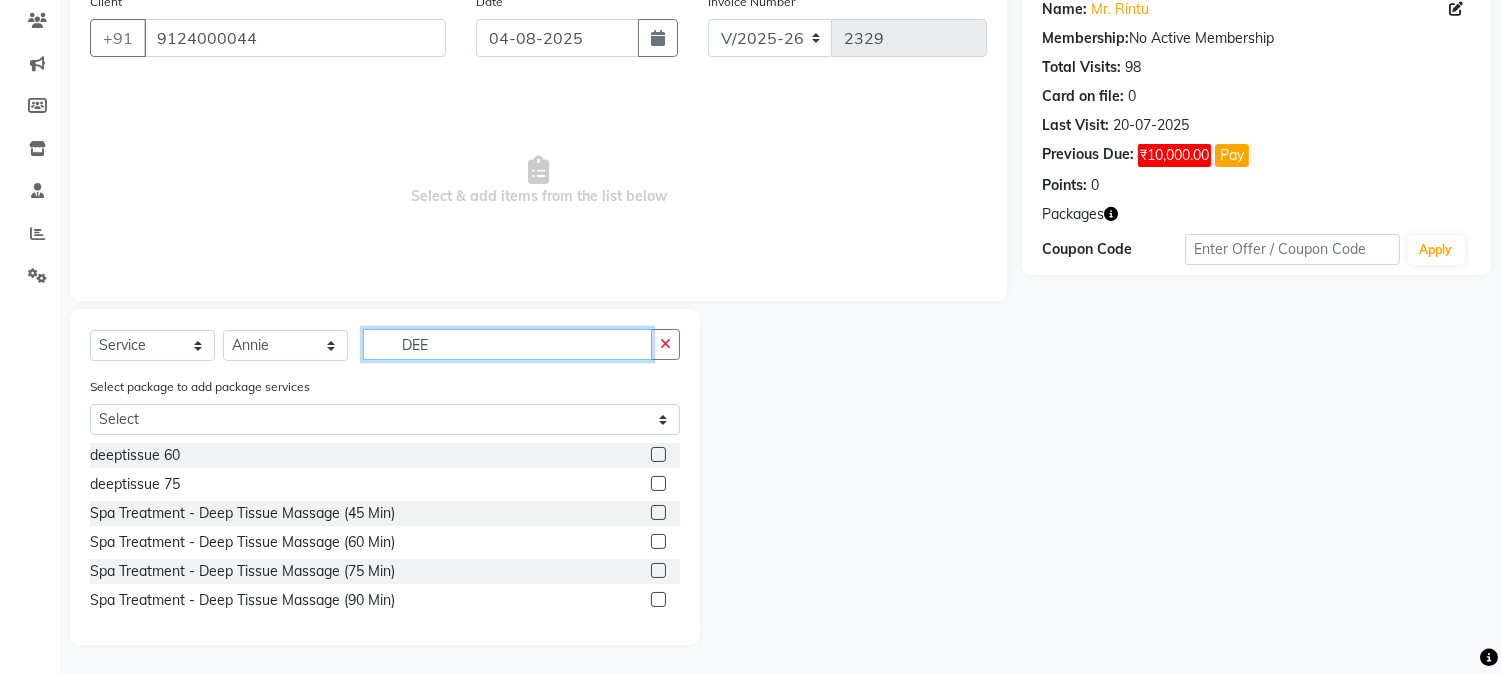 type on "DEE" 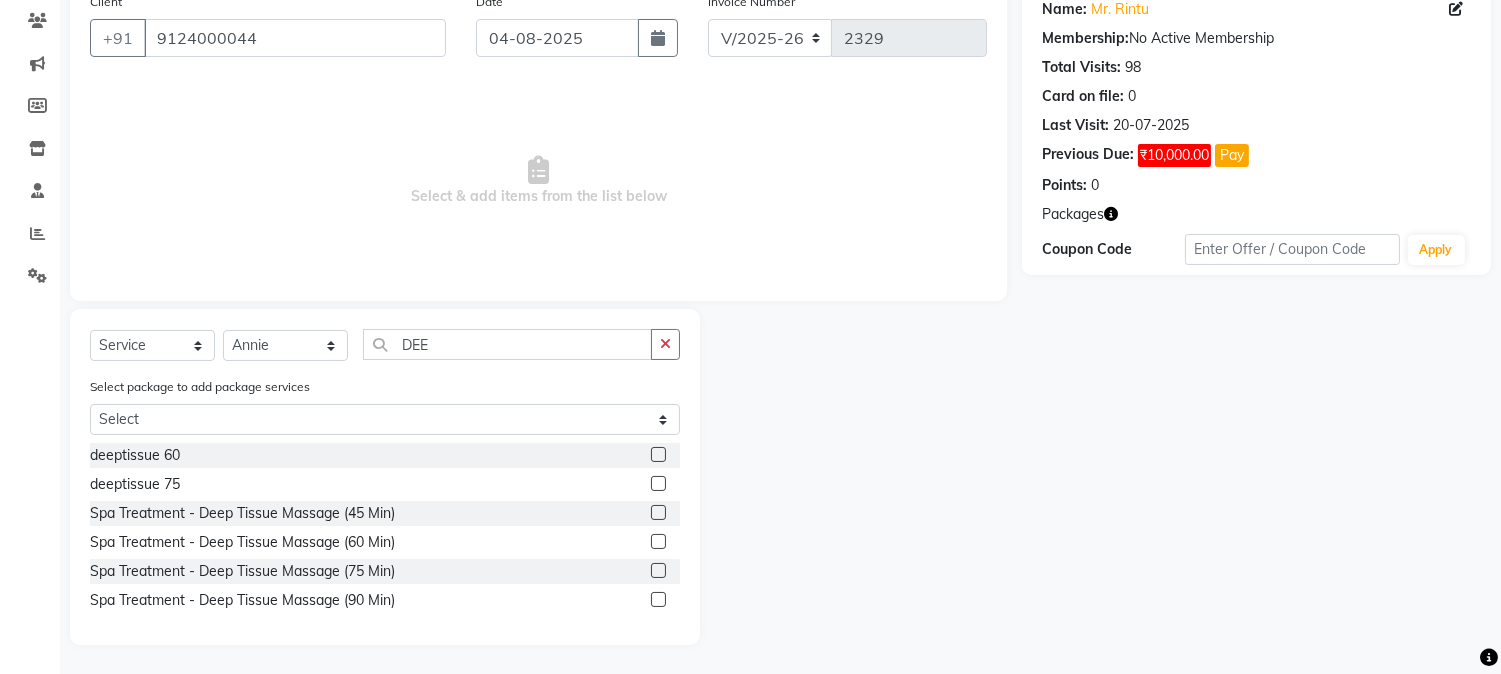 click 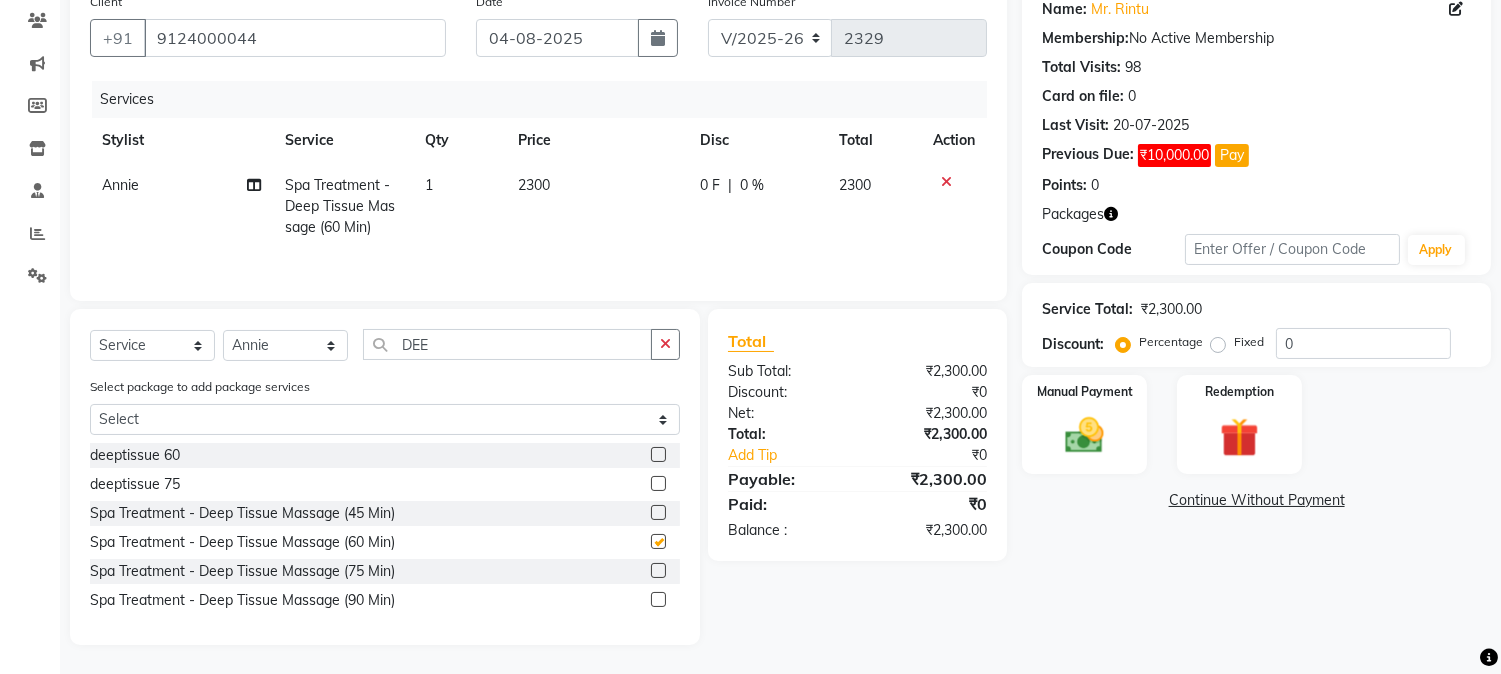 checkbox on "false" 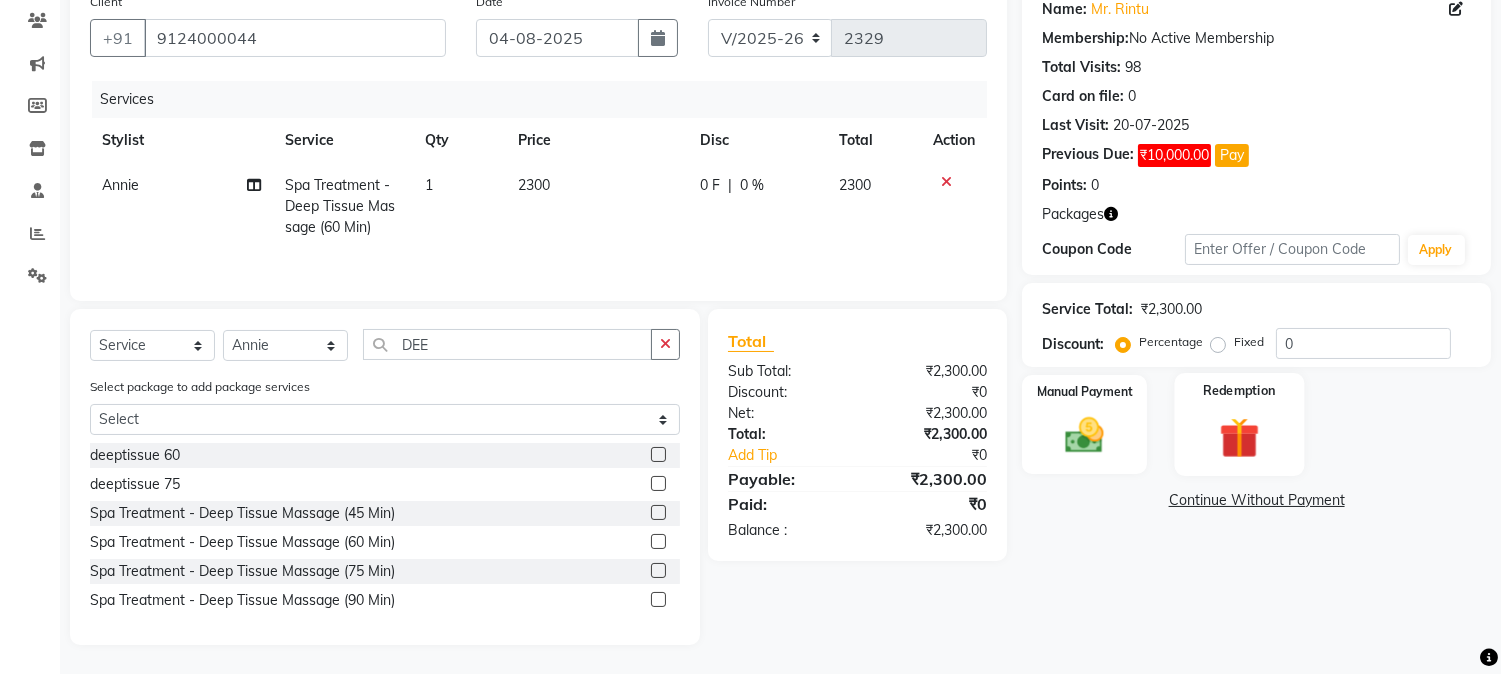 click 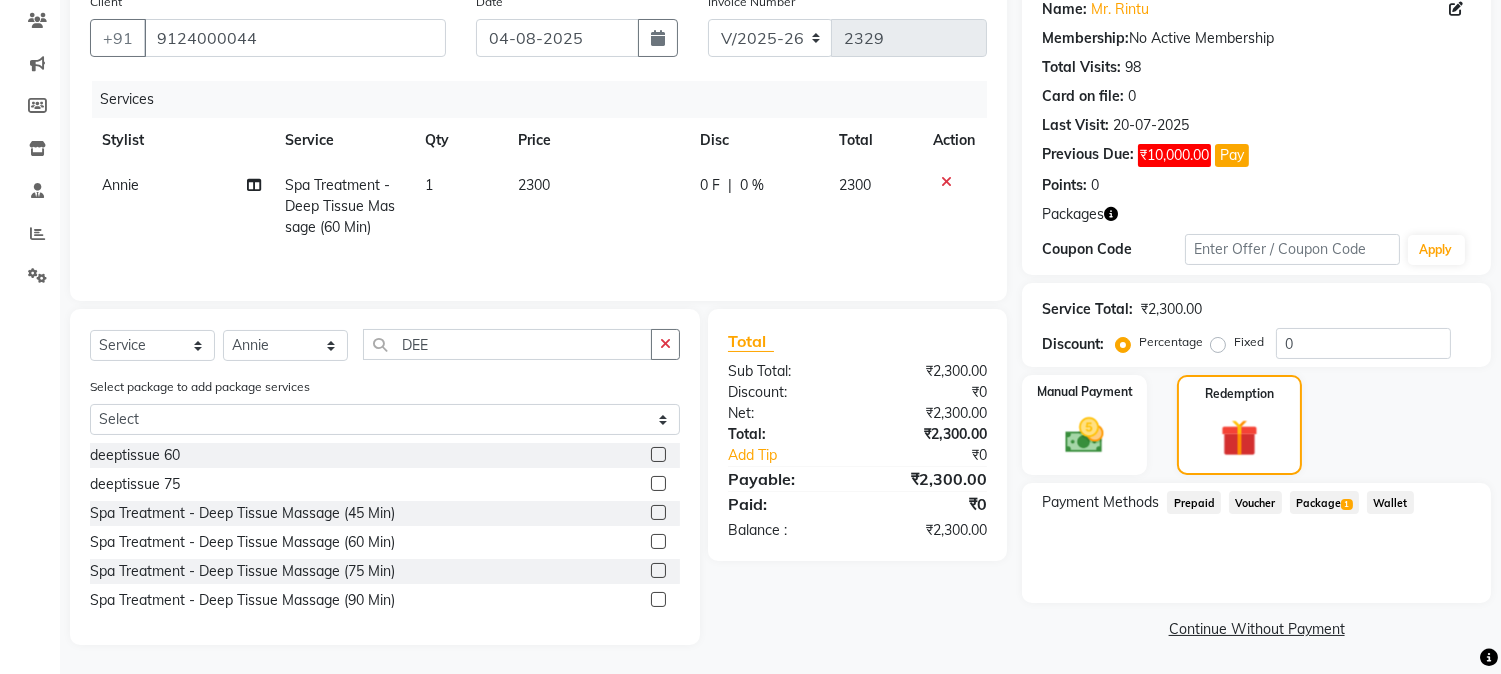 click on "1" 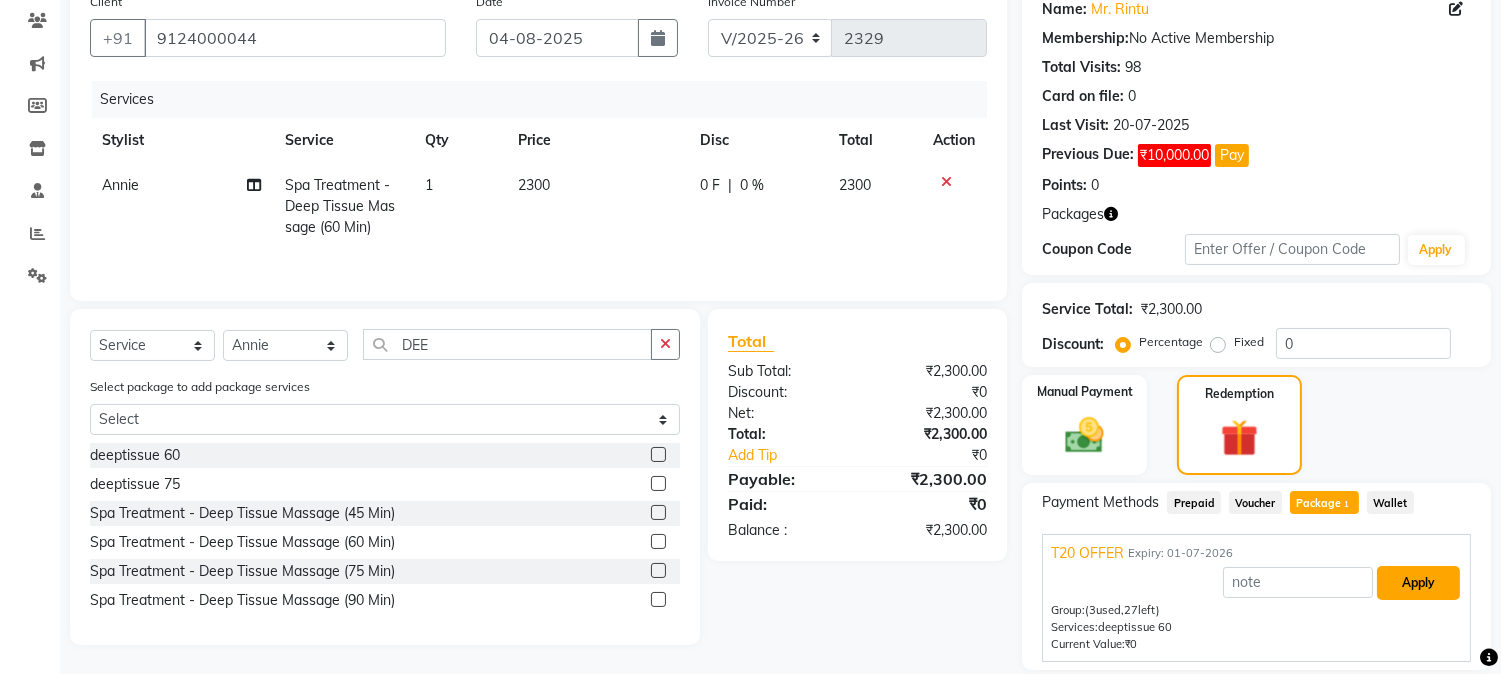 click on "Apply" at bounding box center (1418, 583) 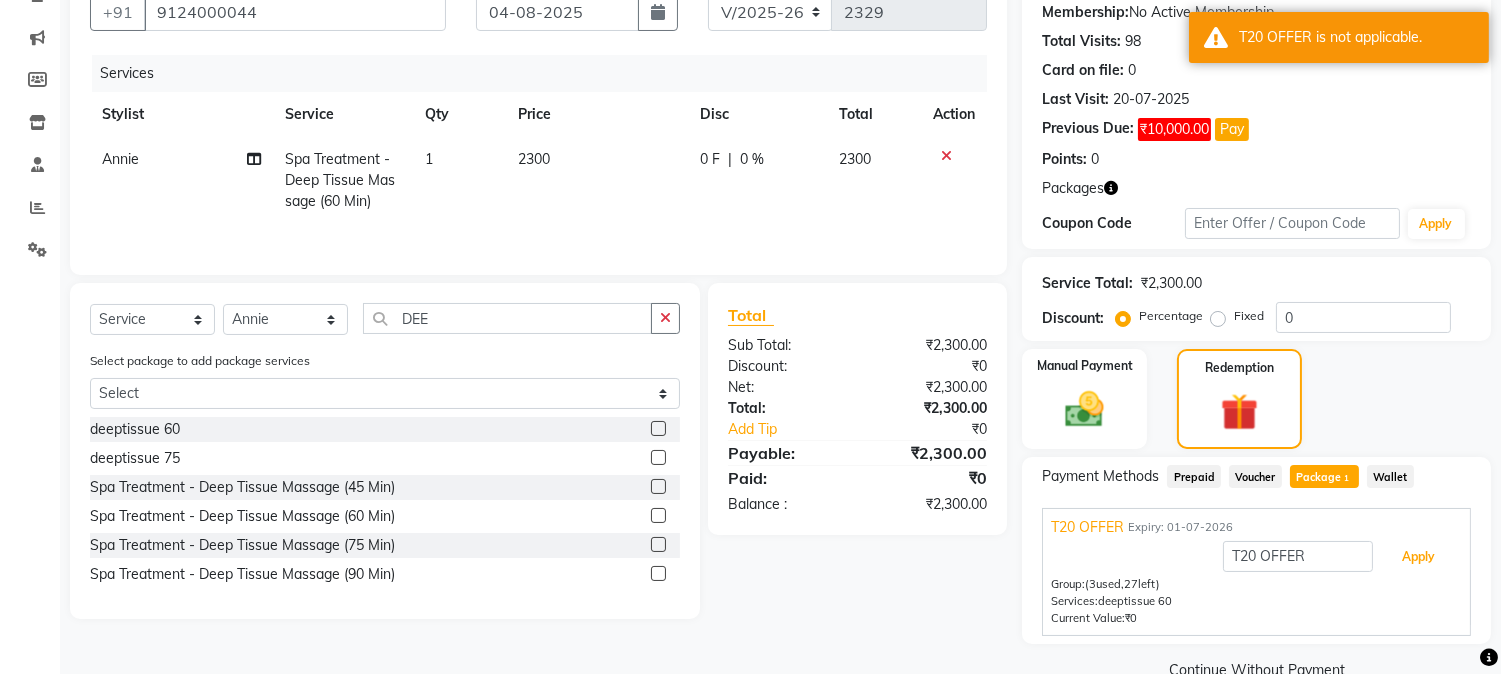 scroll, scrollTop: 232, scrollLeft: 0, axis: vertical 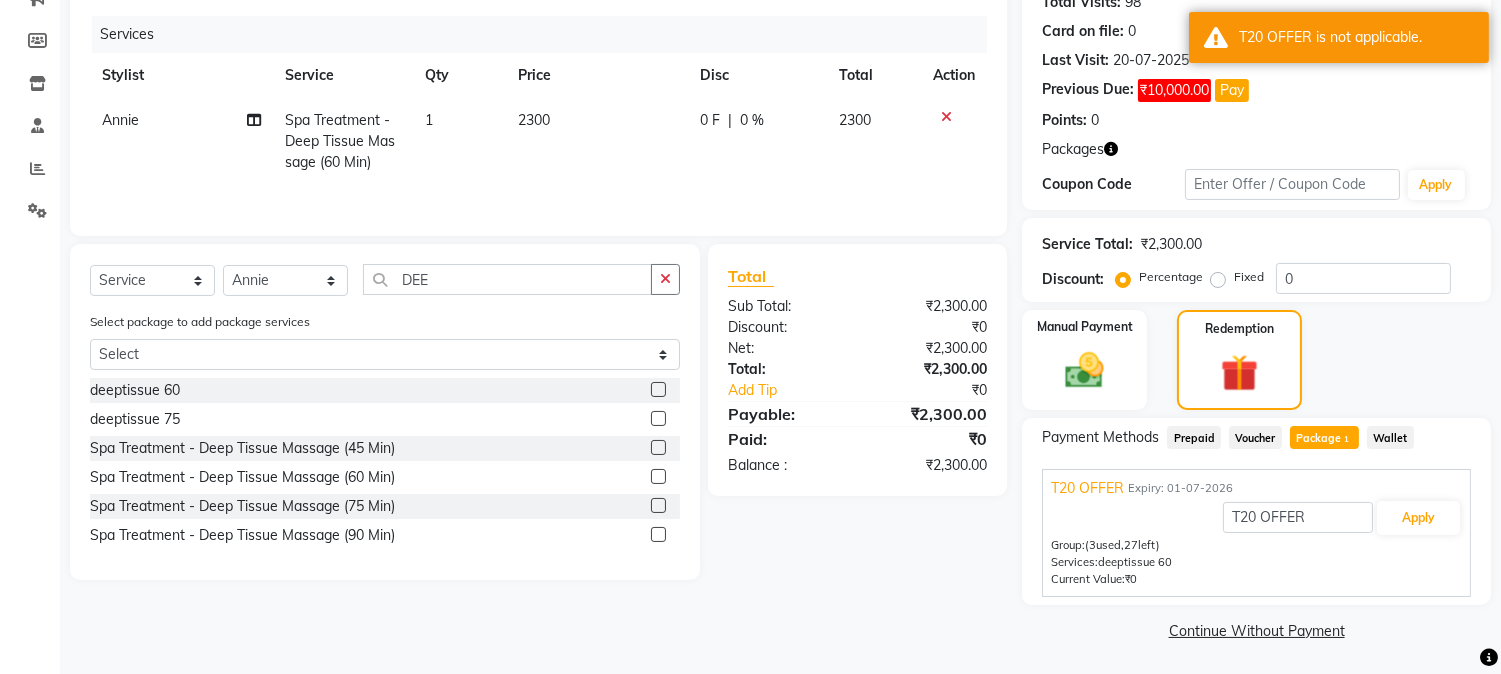click 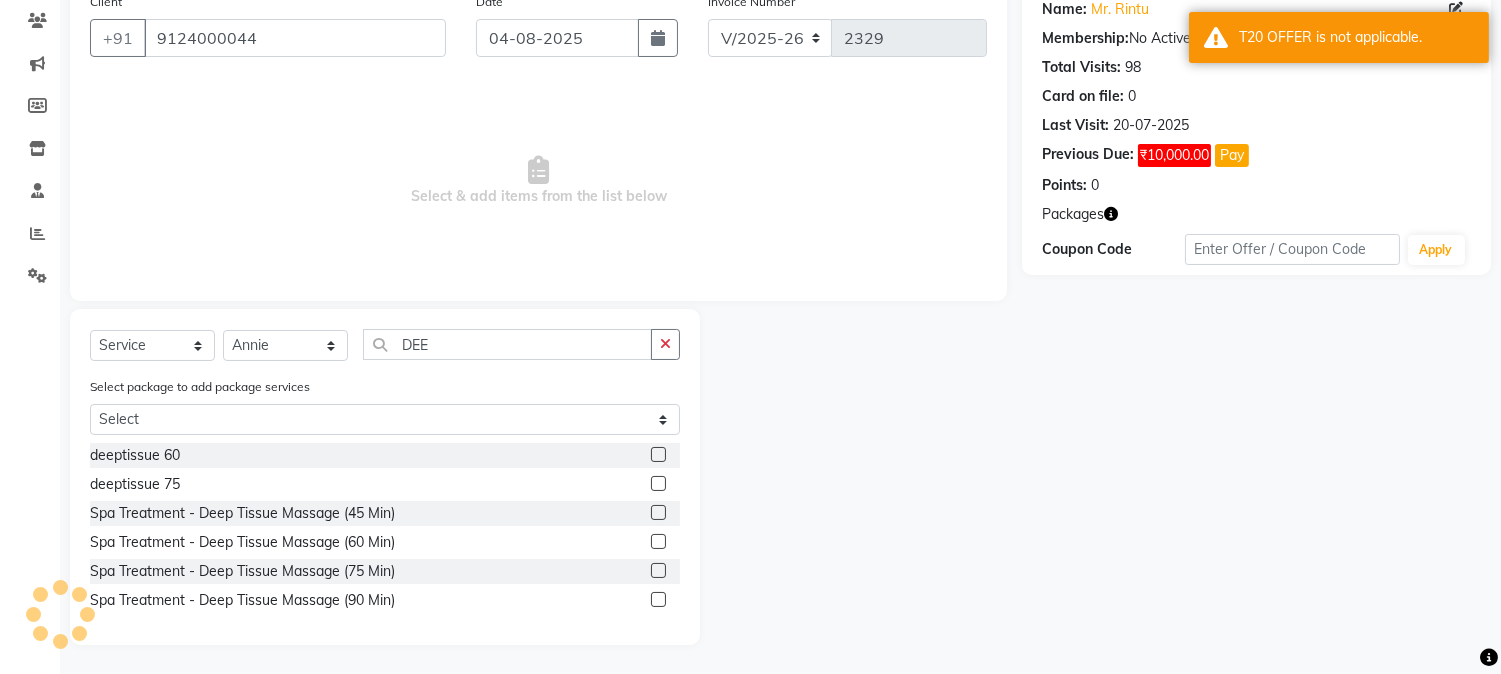 click 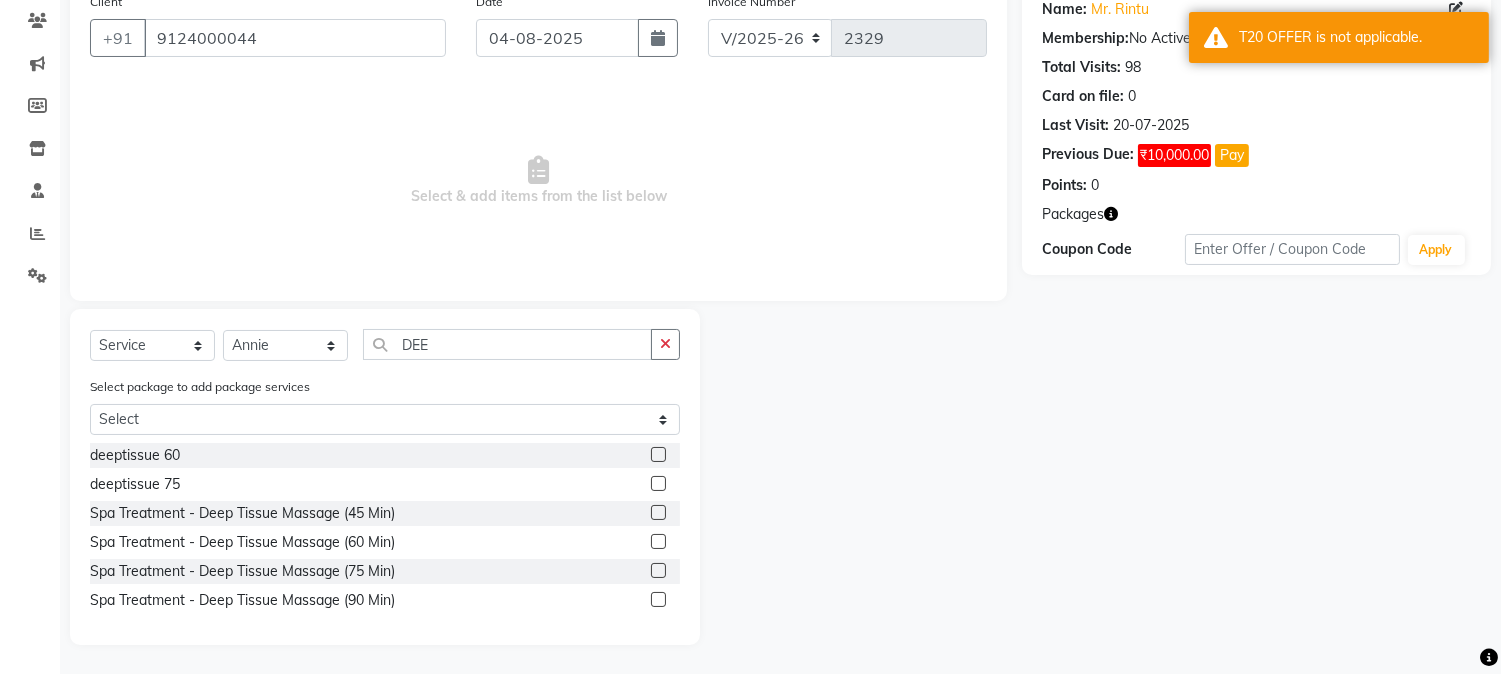 click 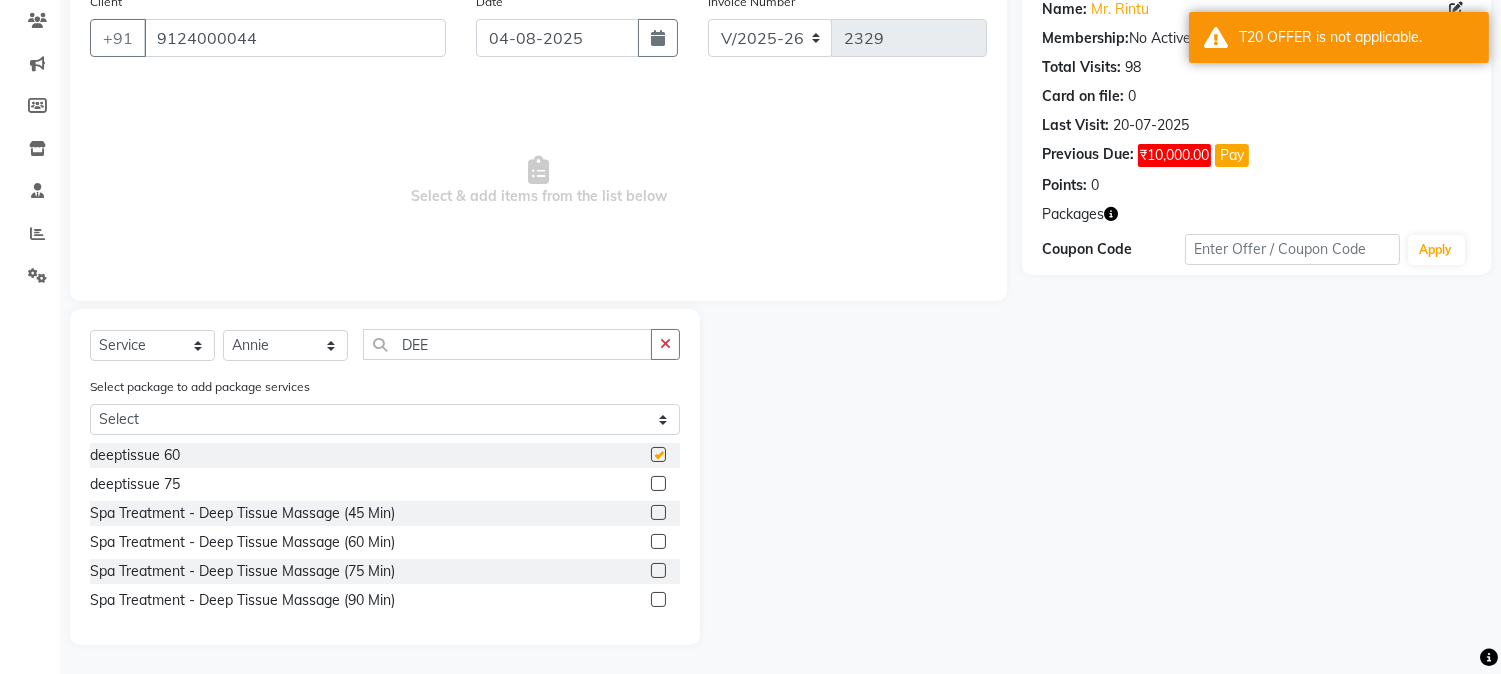 scroll, scrollTop: 232, scrollLeft: 0, axis: vertical 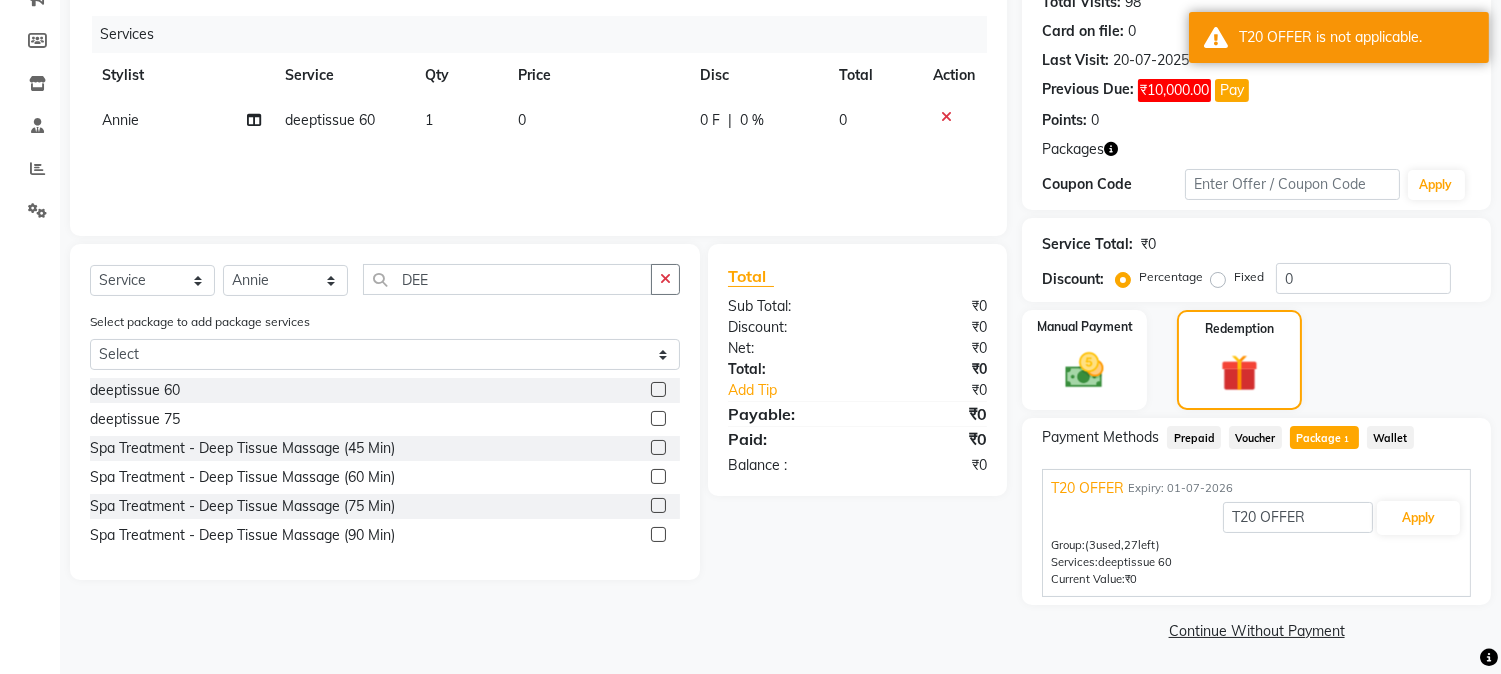 checkbox on "false" 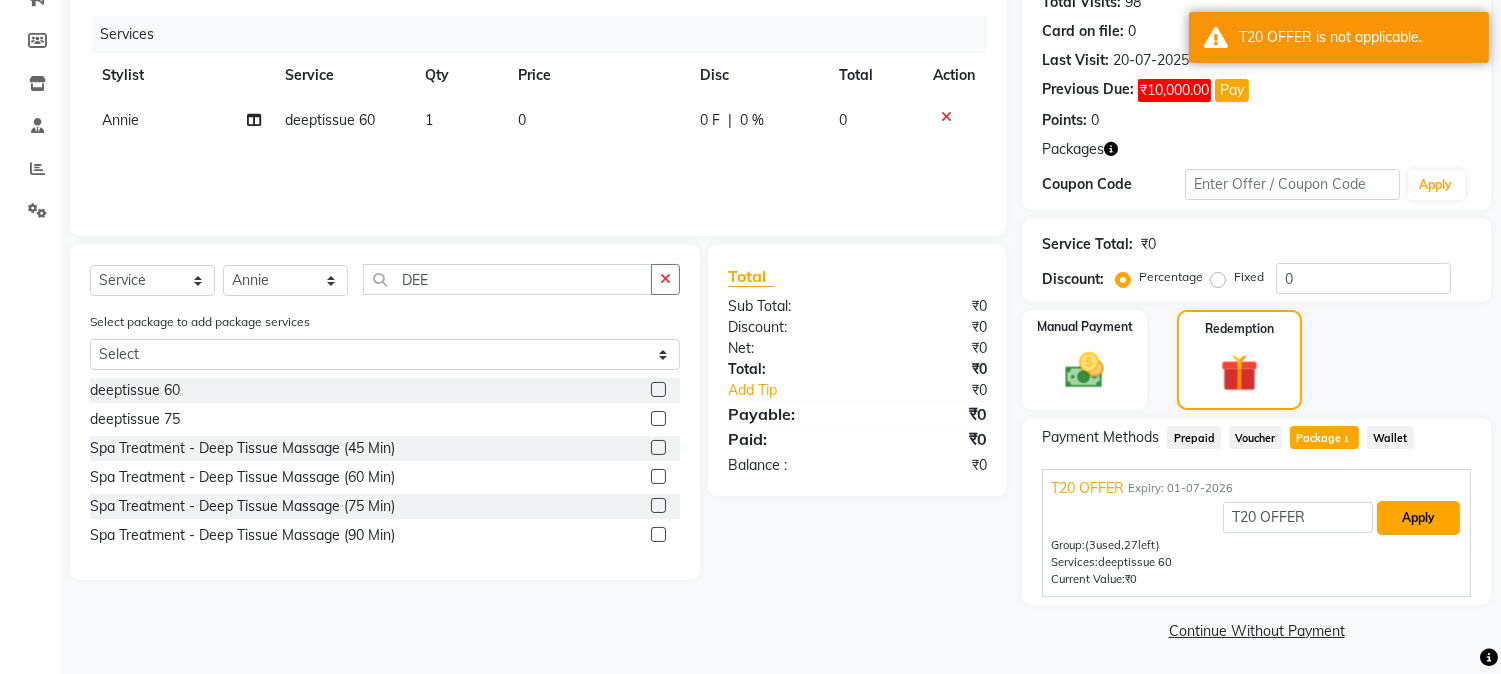 click on "Apply" at bounding box center [1418, 518] 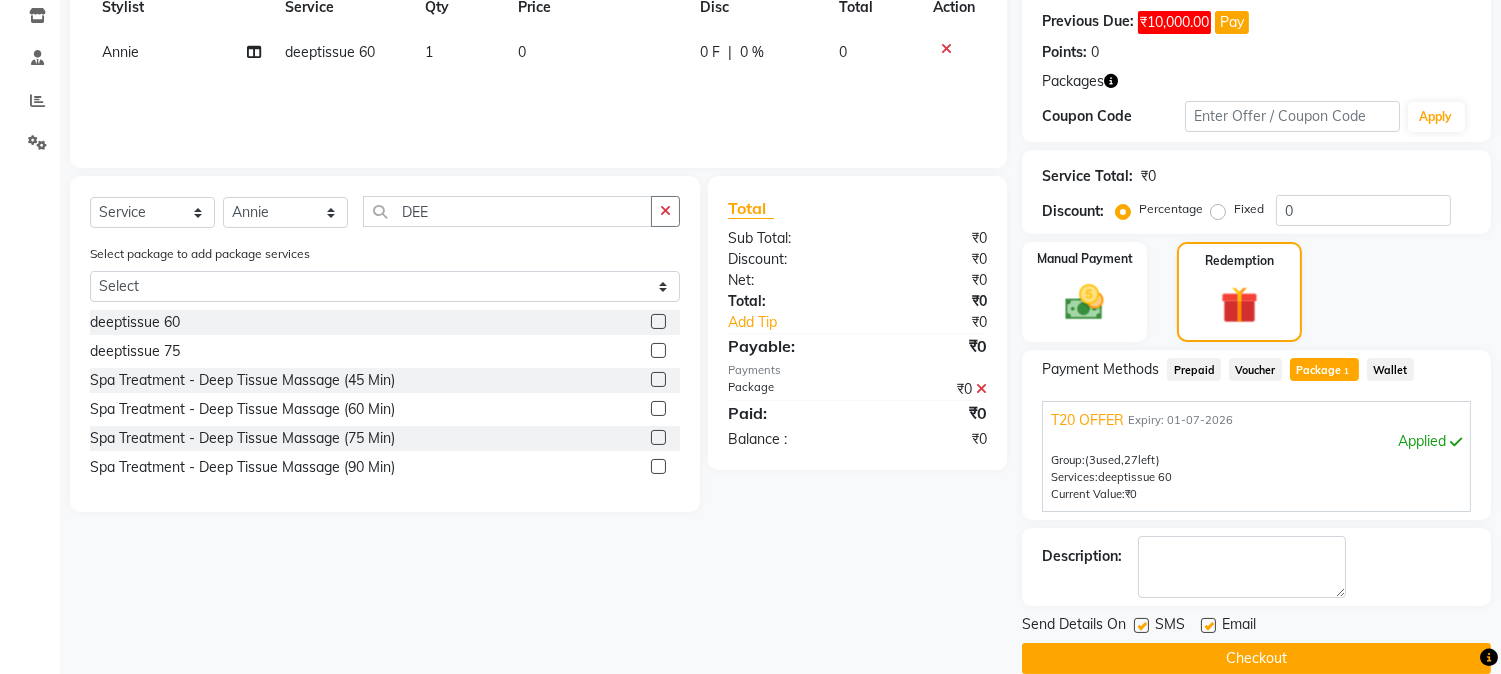 scroll, scrollTop: 328, scrollLeft: 0, axis: vertical 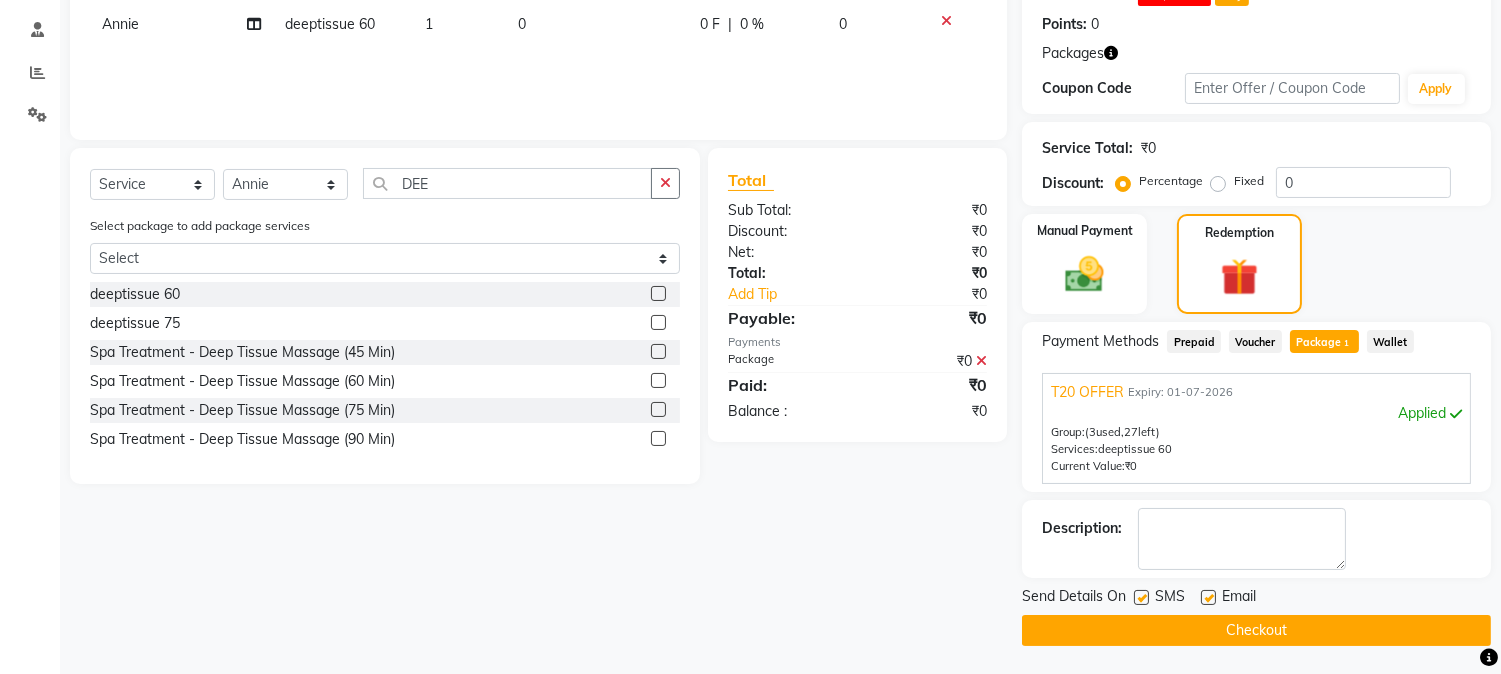 click on "Email" 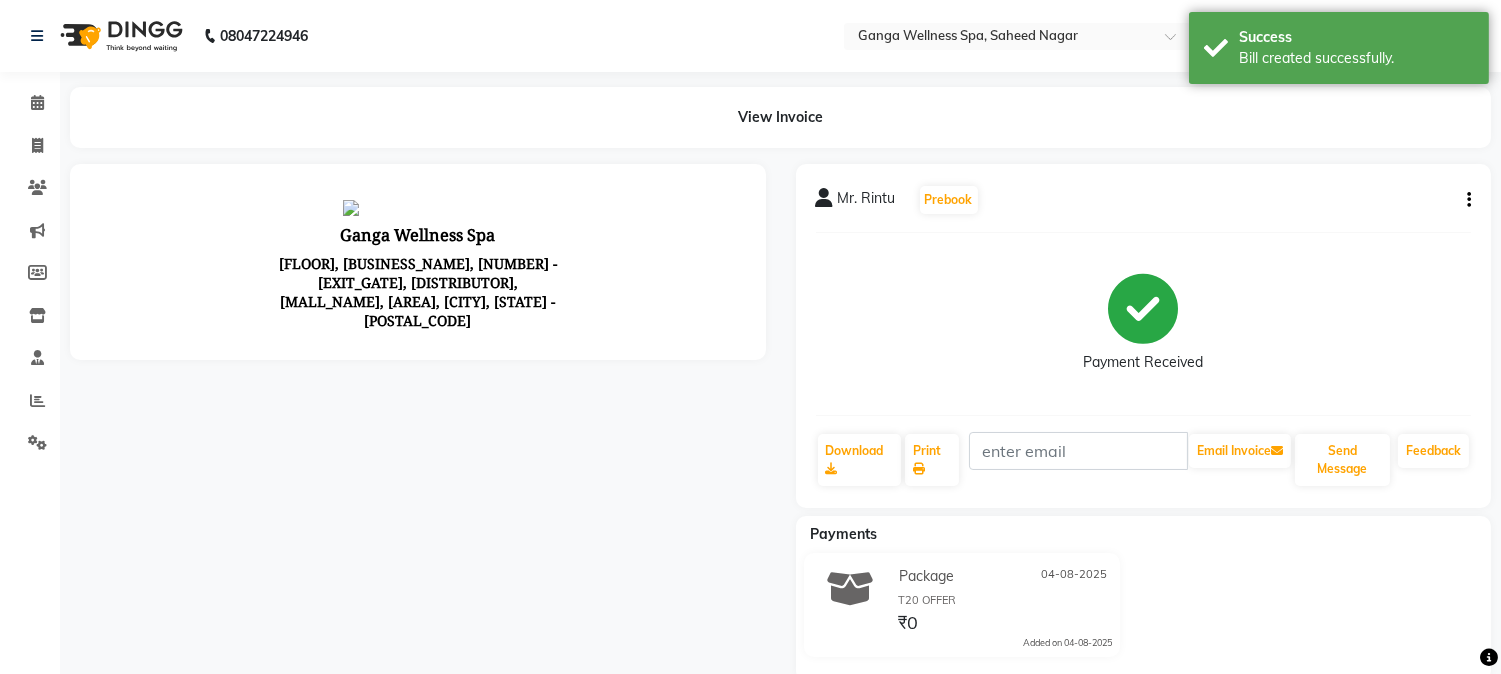 scroll, scrollTop: 0, scrollLeft: 0, axis: both 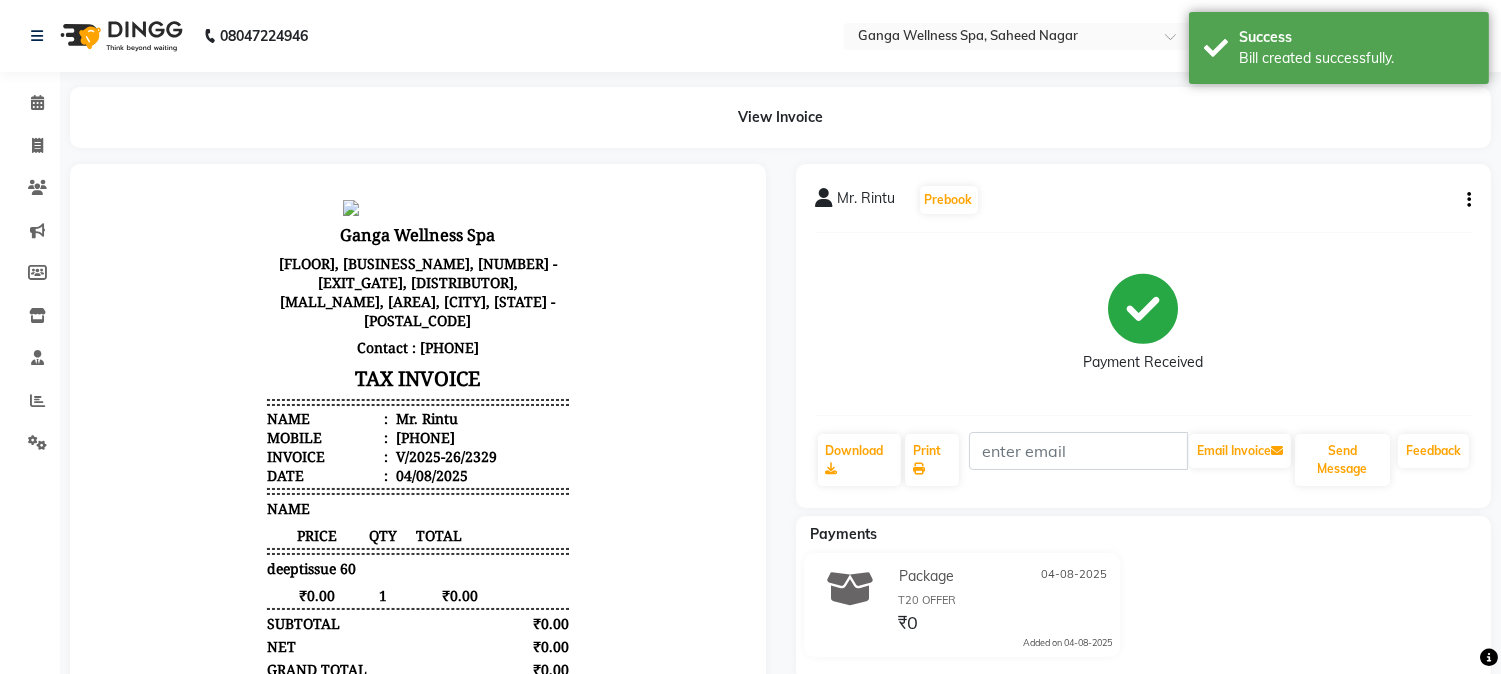 click on "Package [DATE] T20 OFFER ₹0 Added on [DATE]" 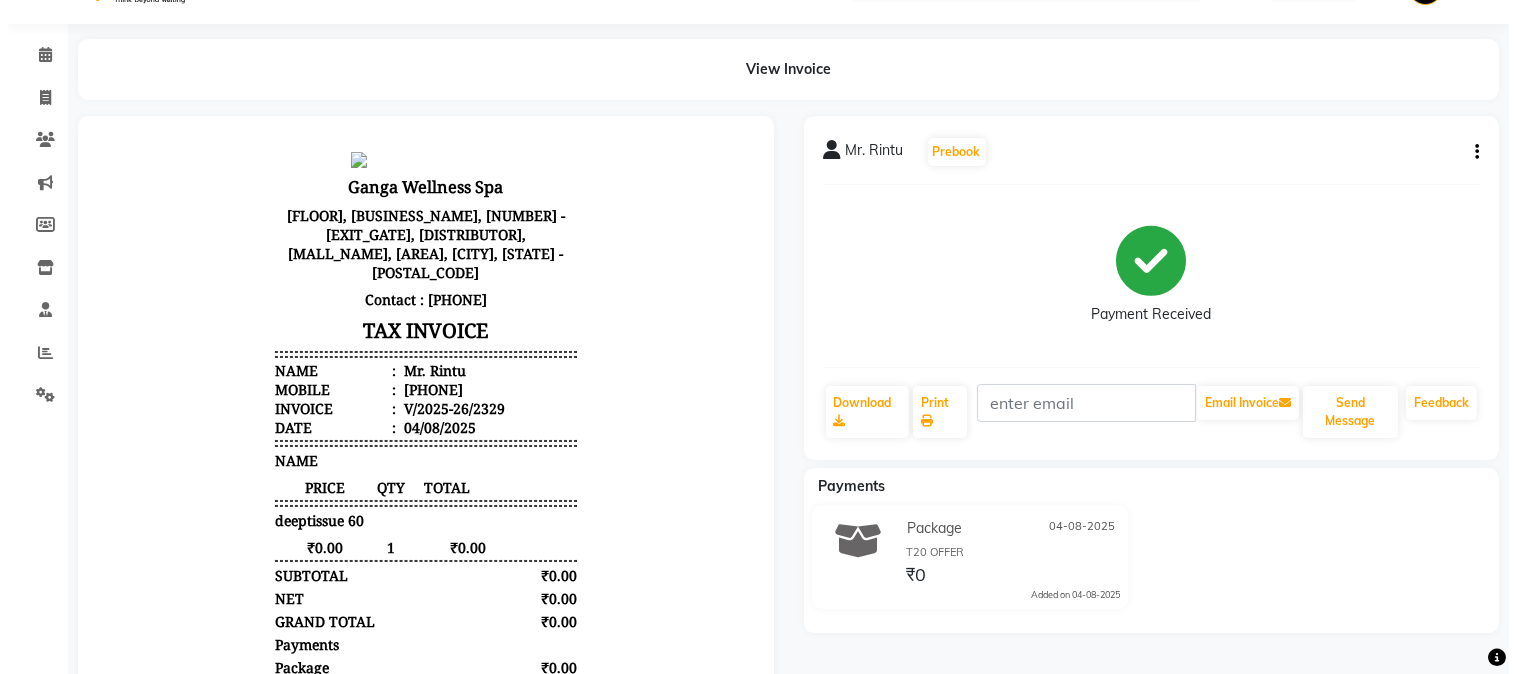 scroll, scrollTop: 0, scrollLeft: 0, axis: both 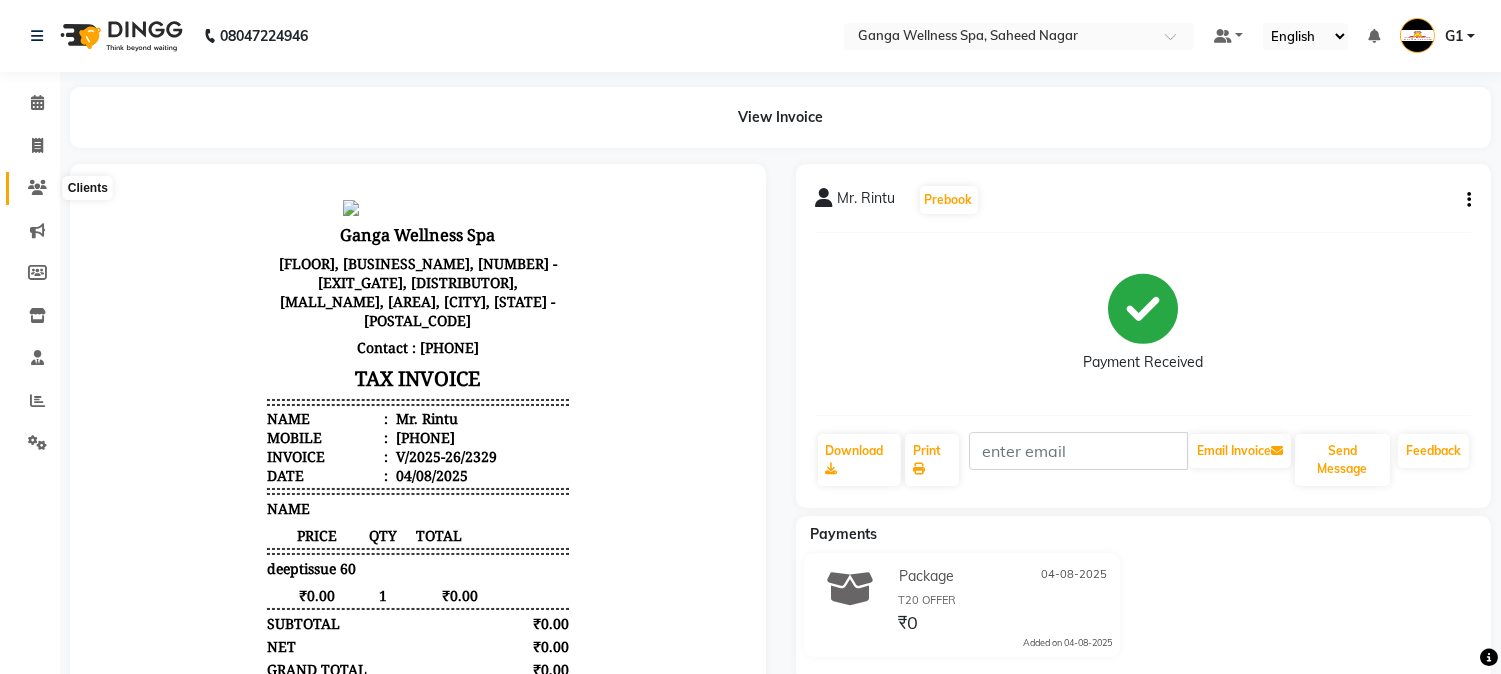 click 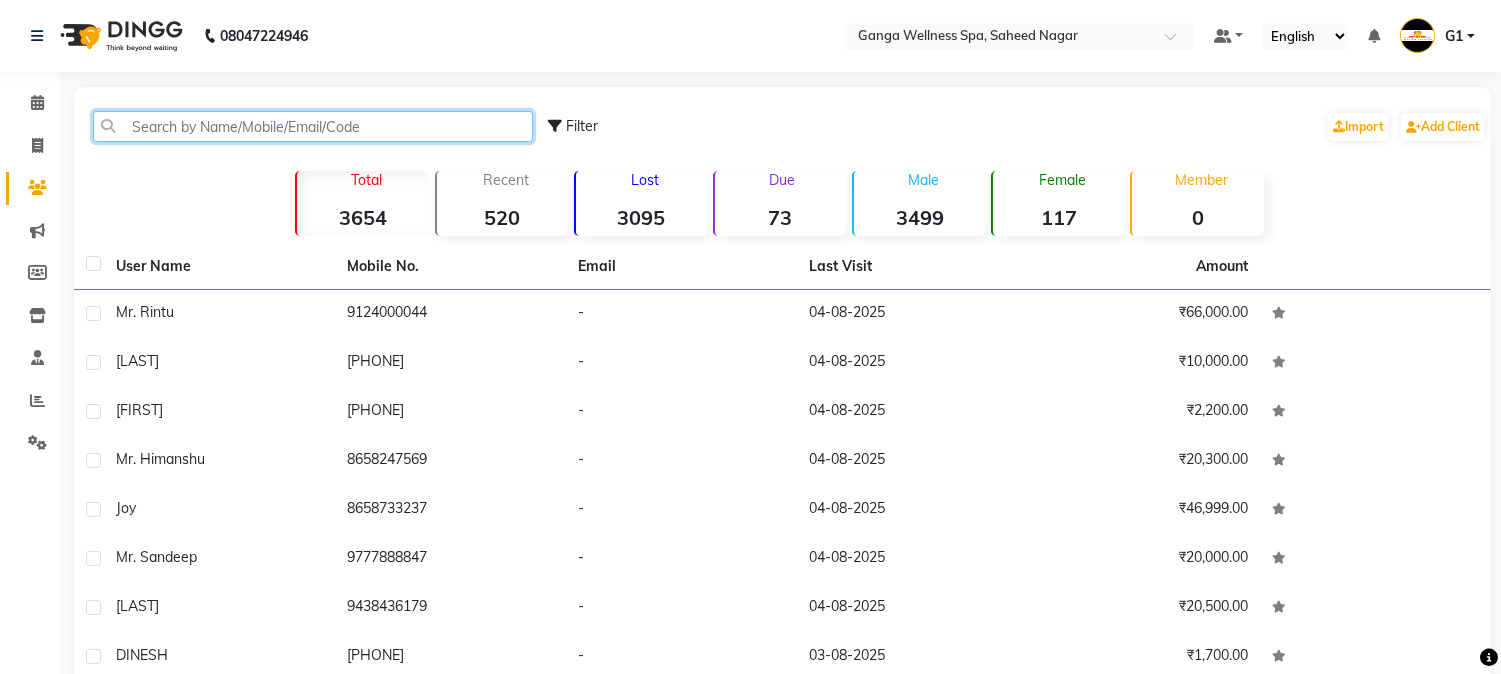 click 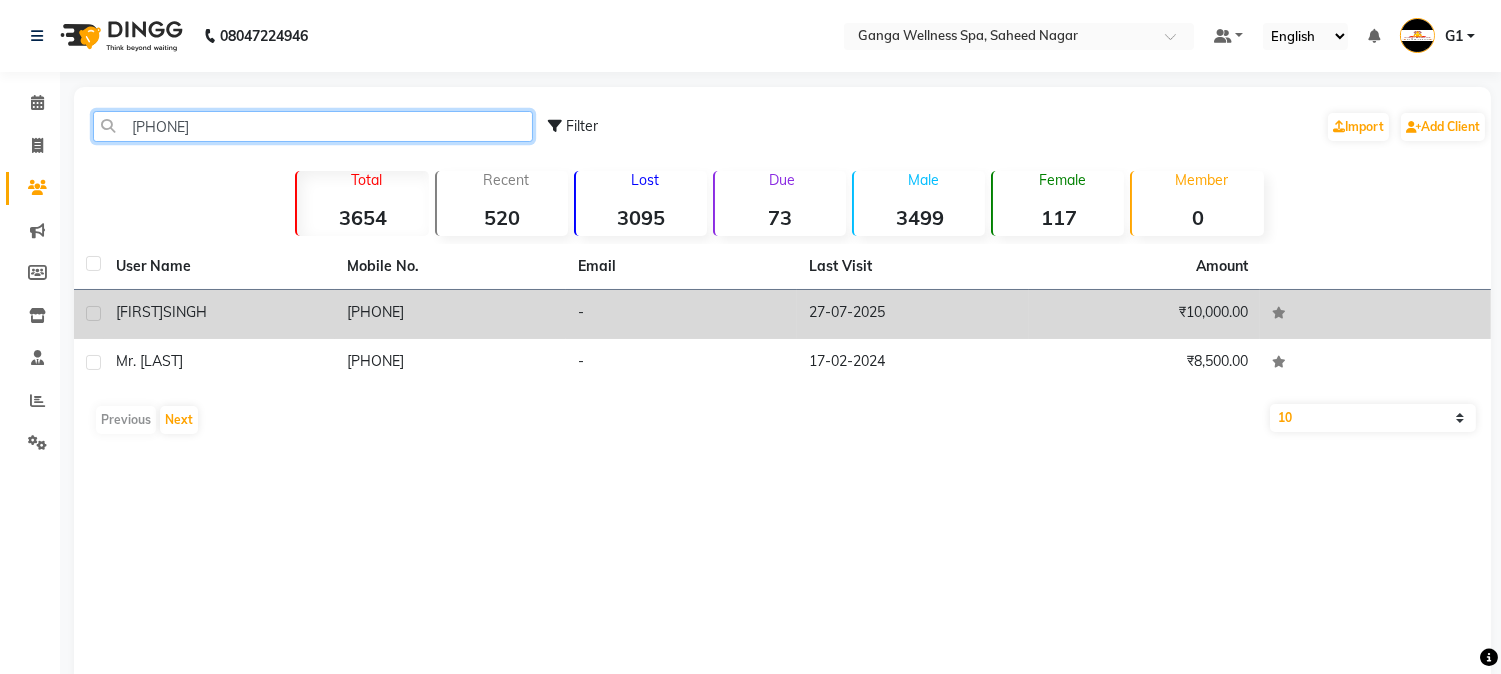 type on "[PHONE]" 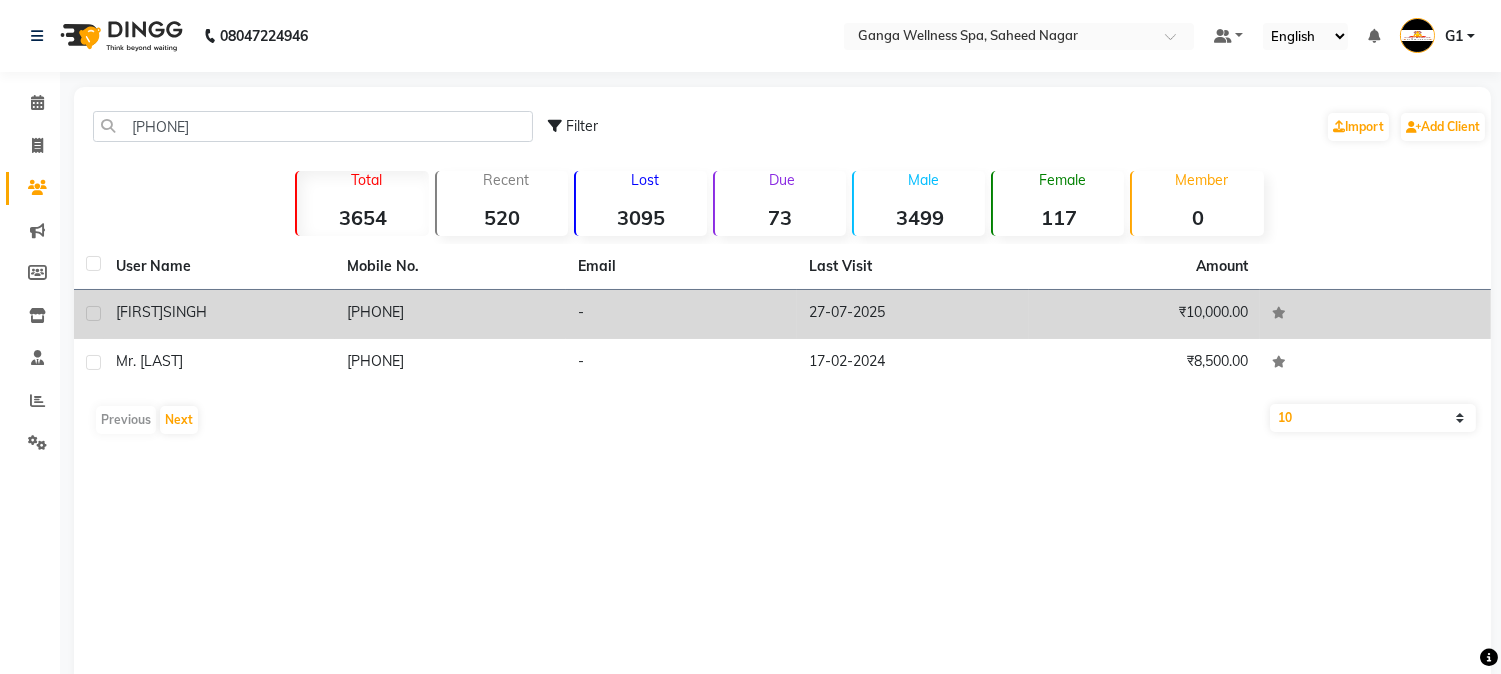 click on "[PHONE]" 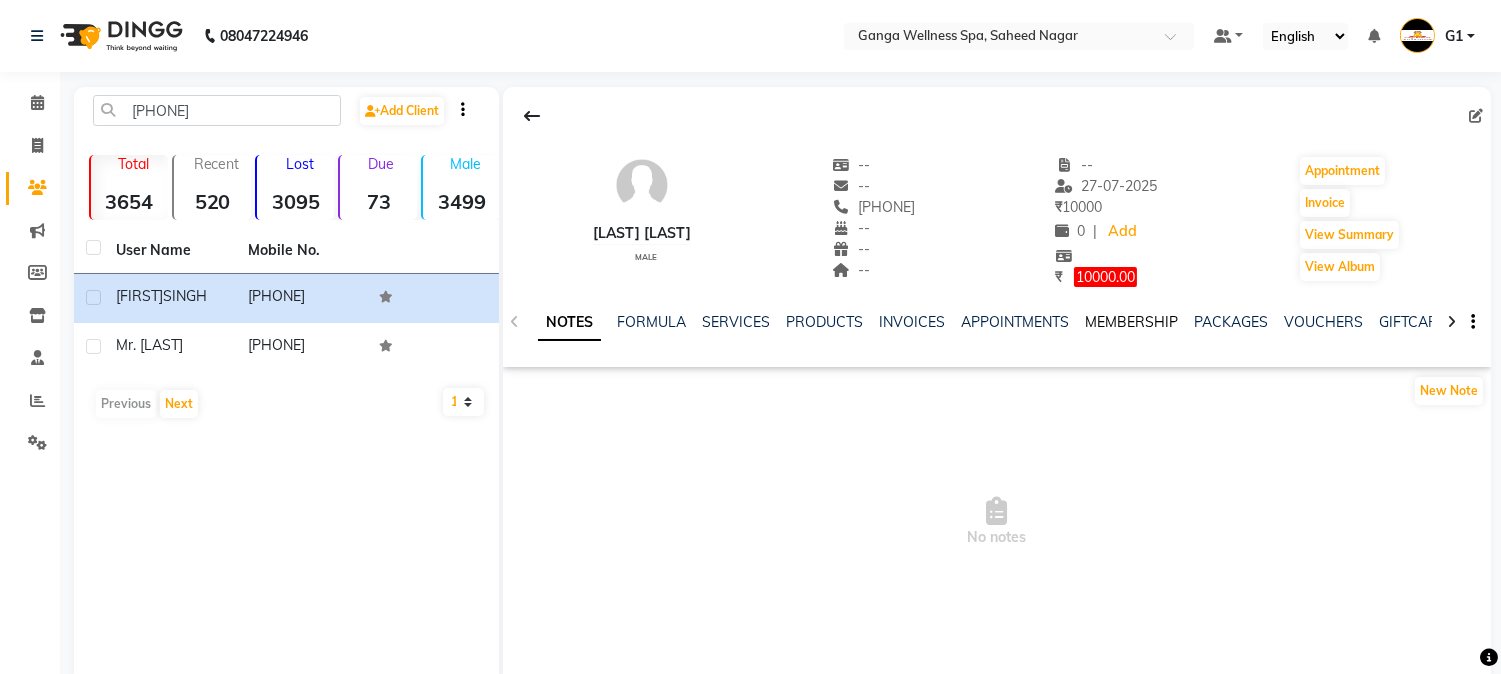click on "MEMBERSHIP" 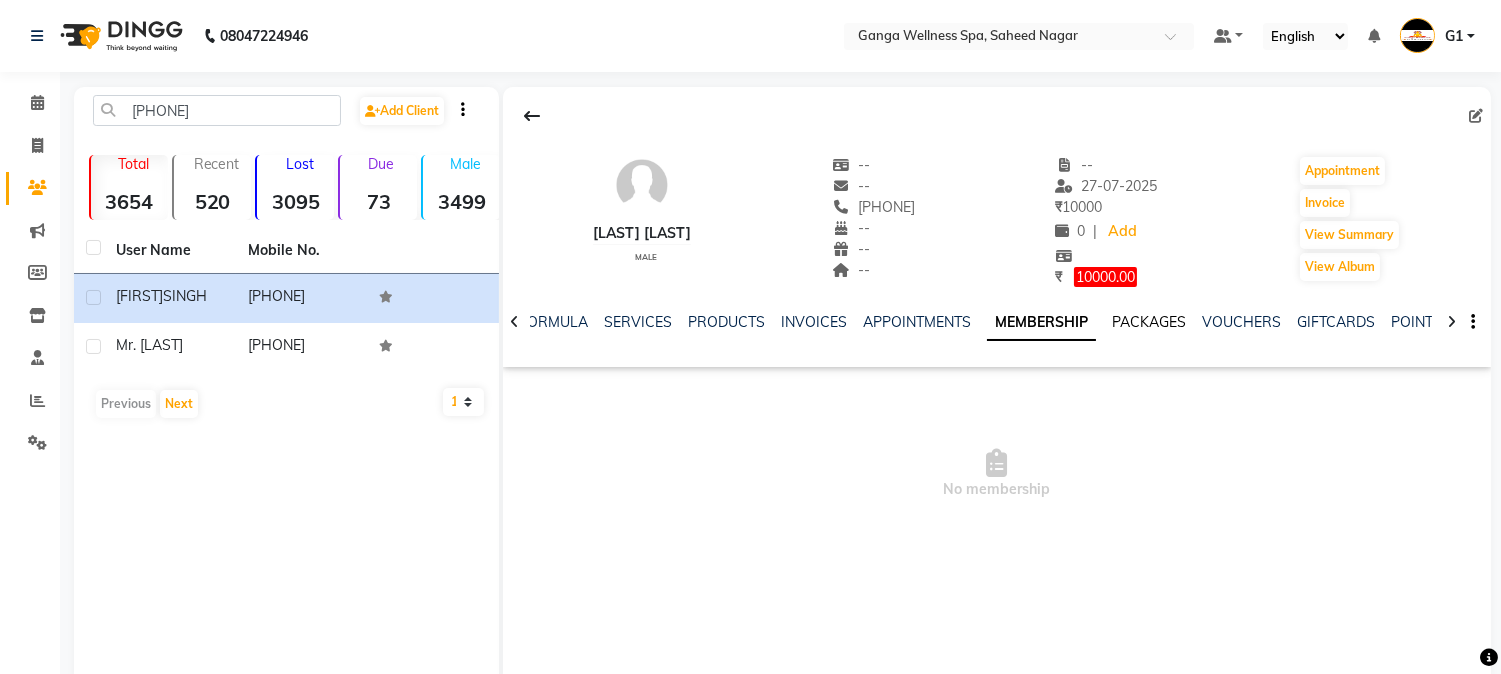 click on "PACKAGES" 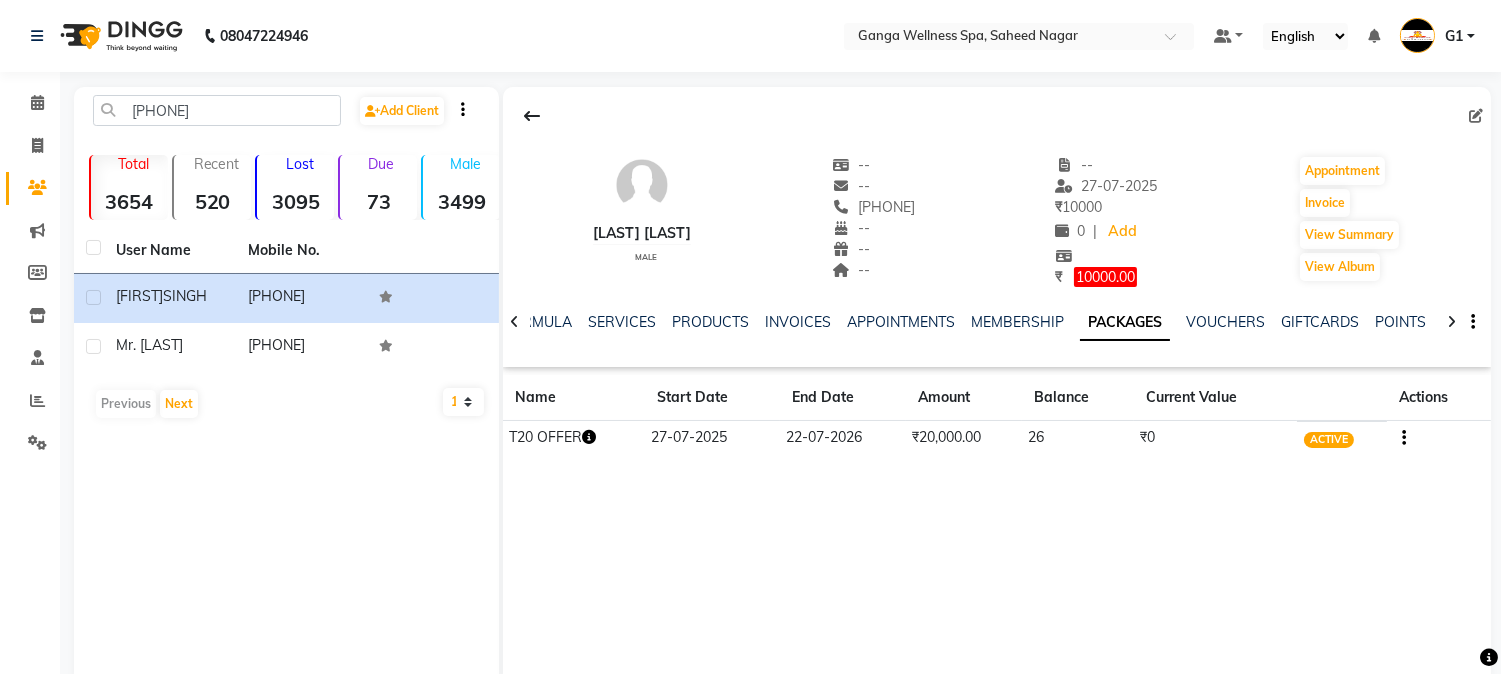 click 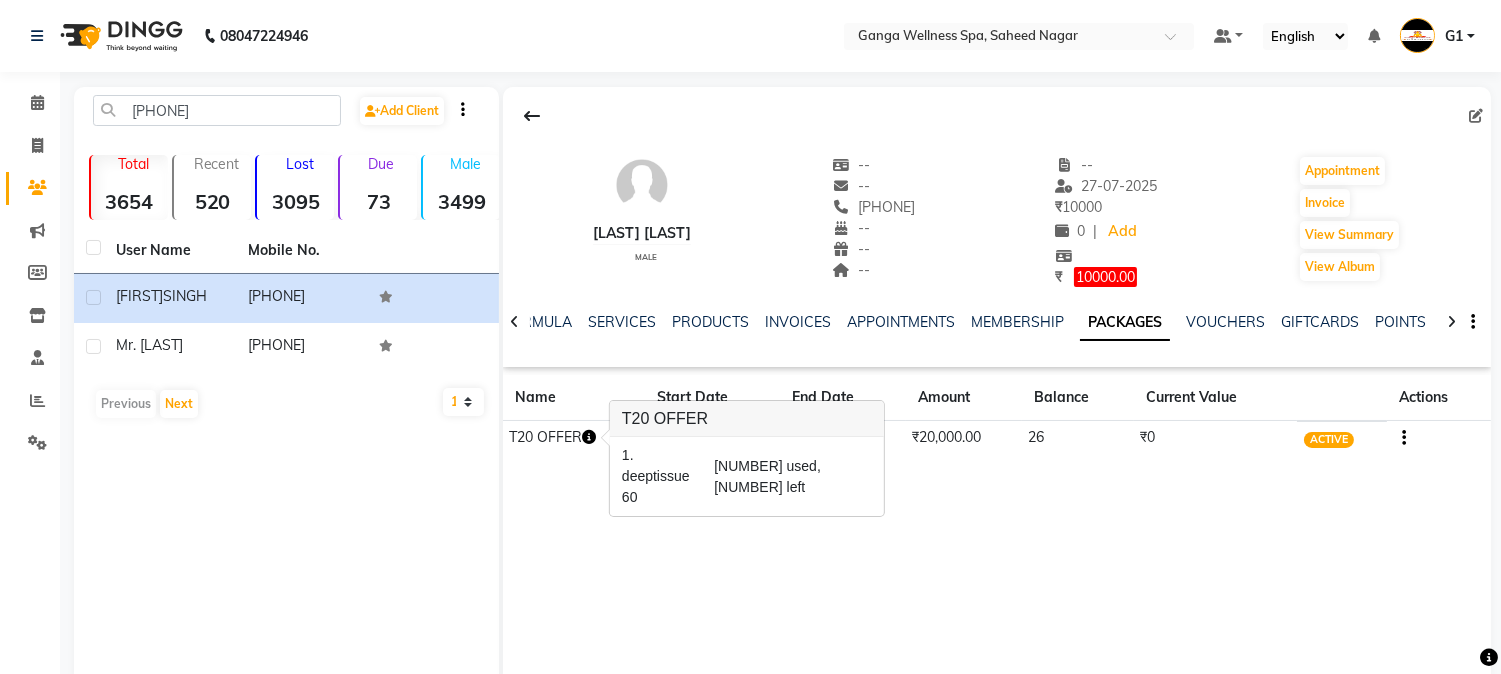 click 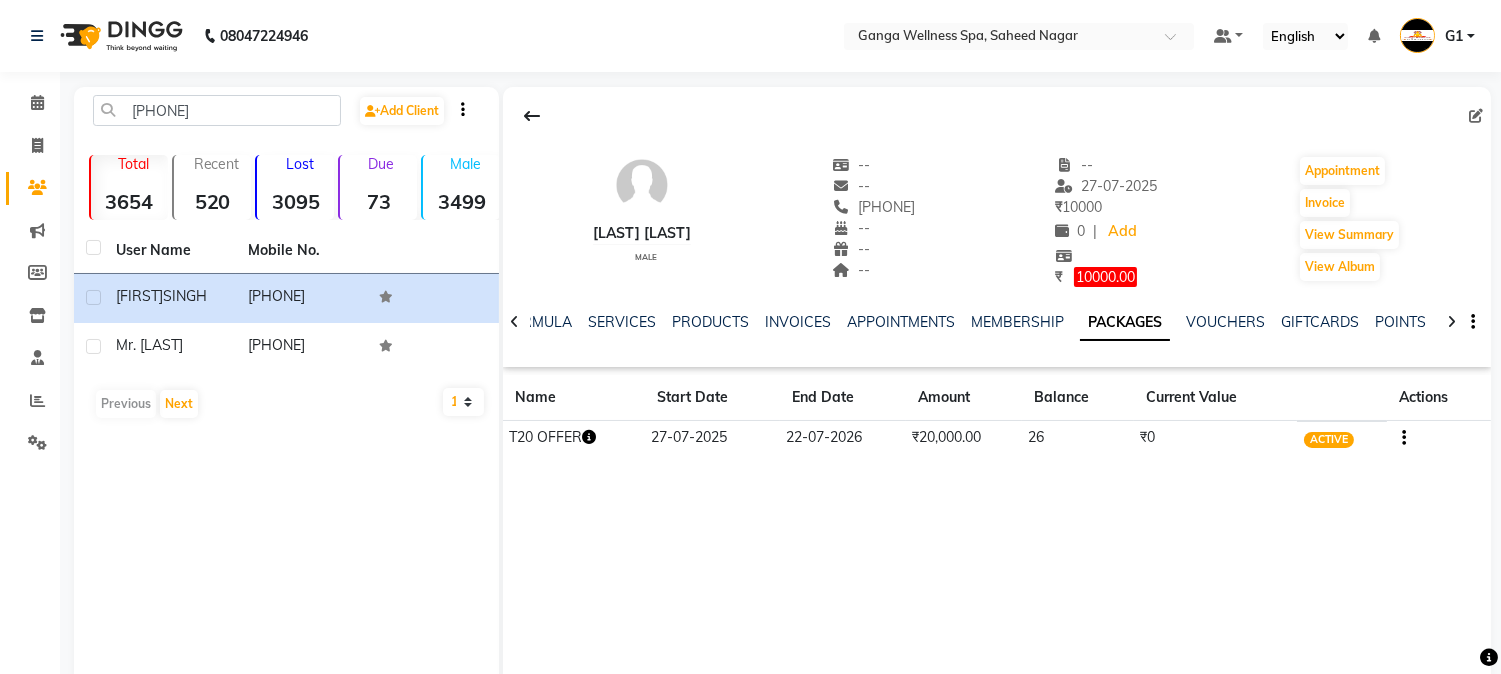 click 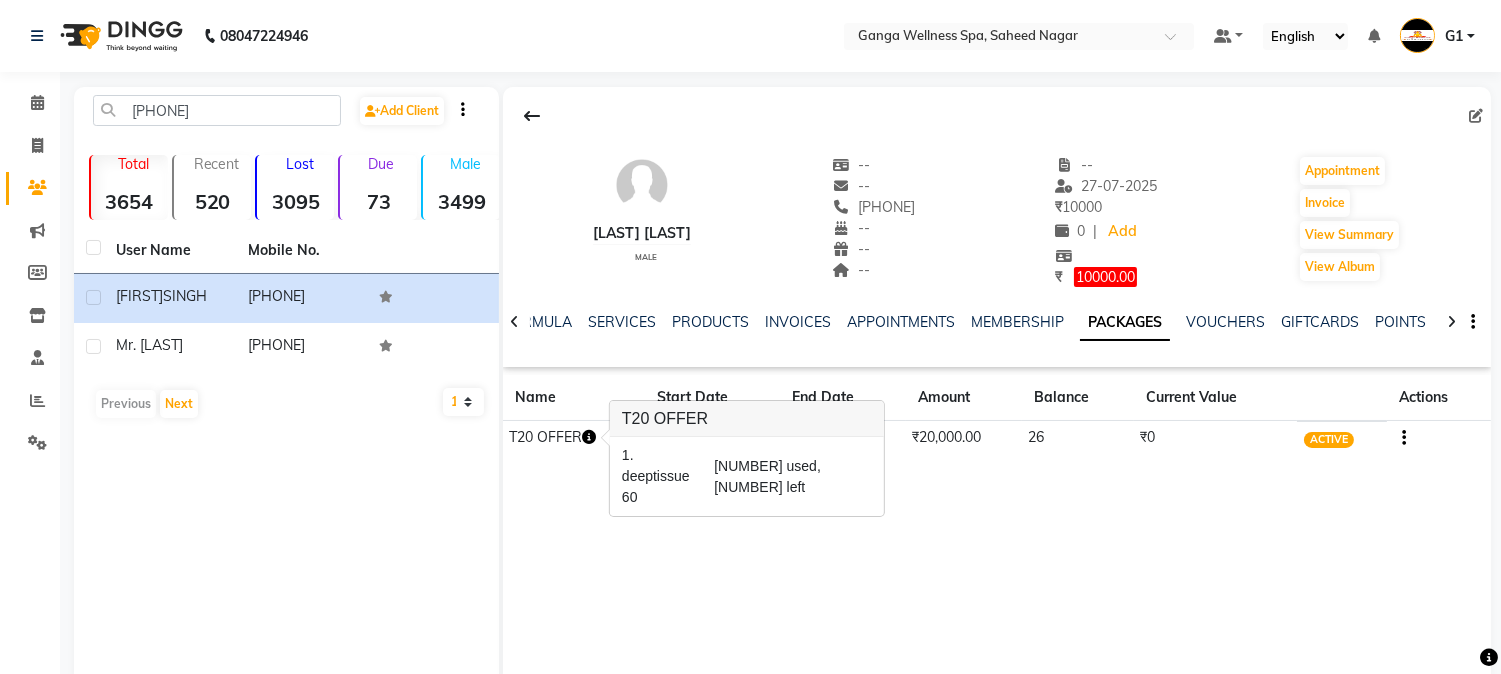 click 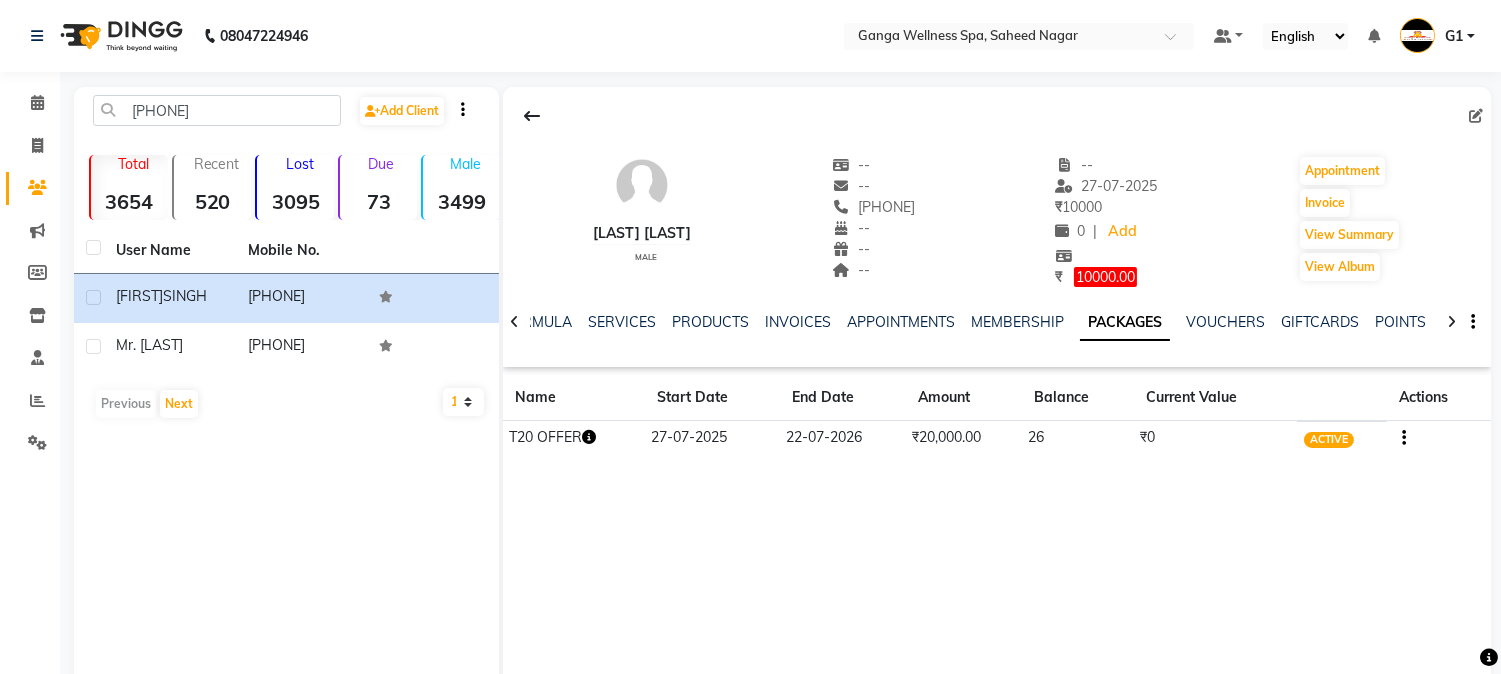 click 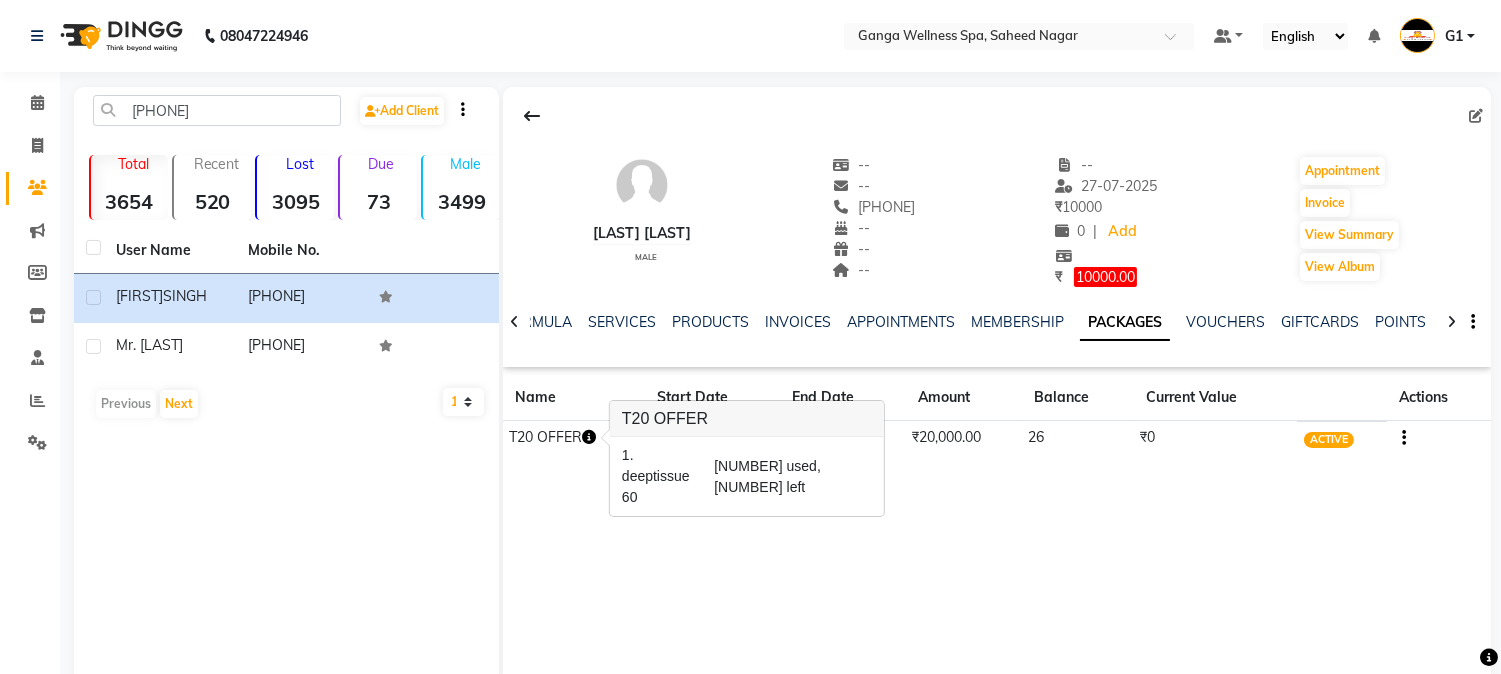 click 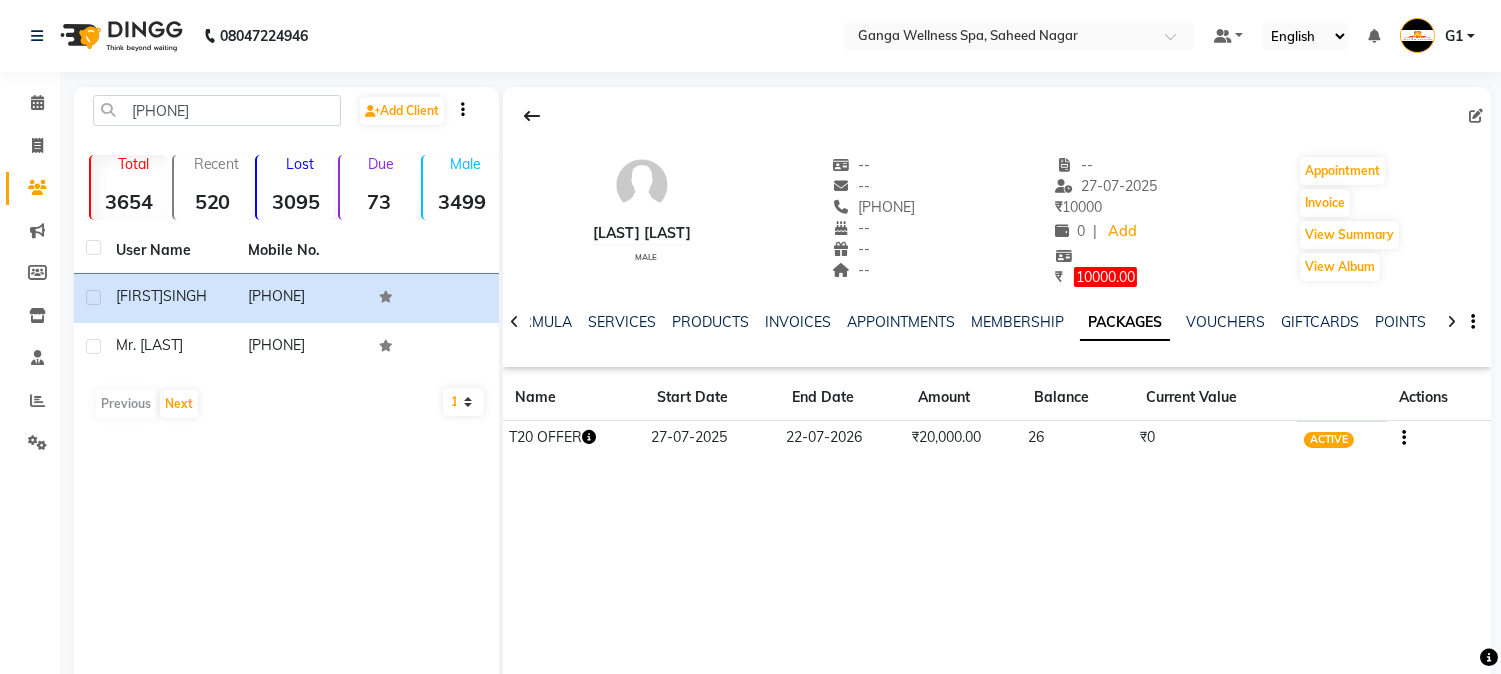 click 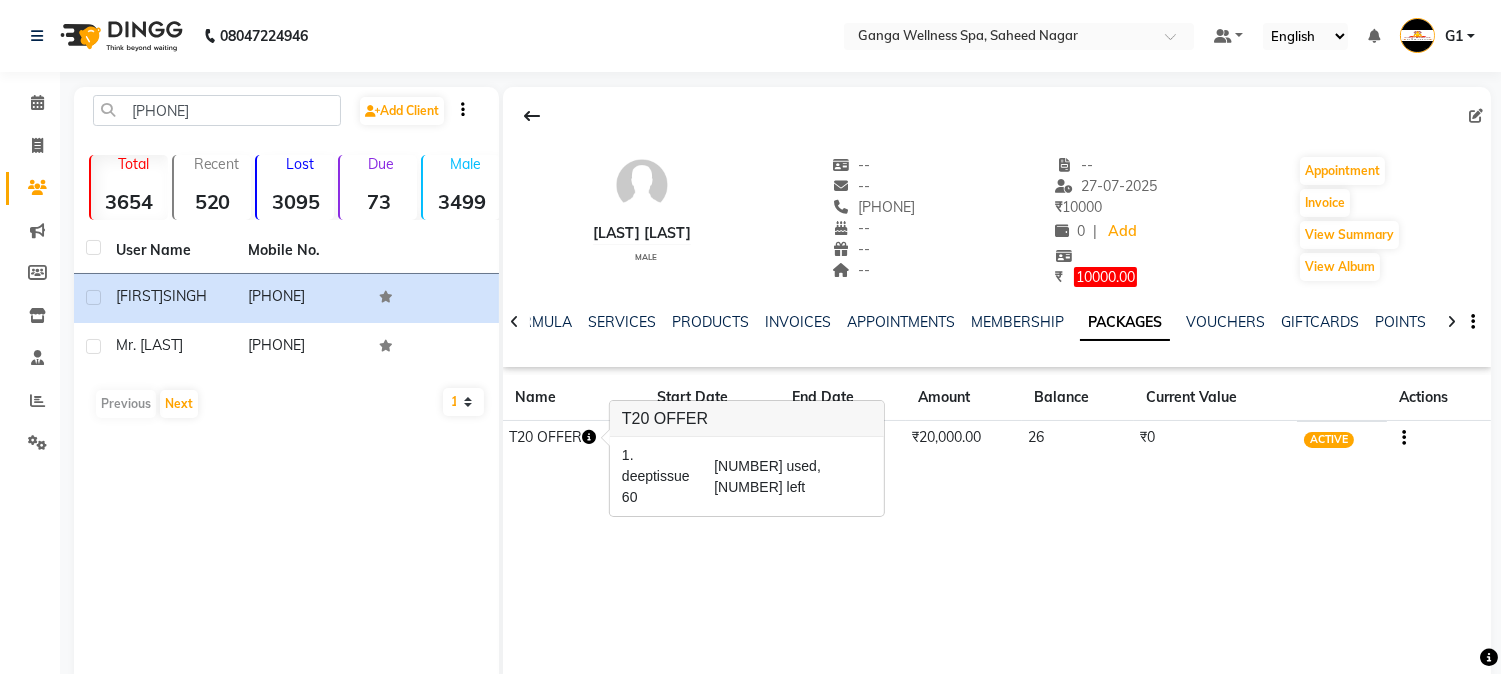 click 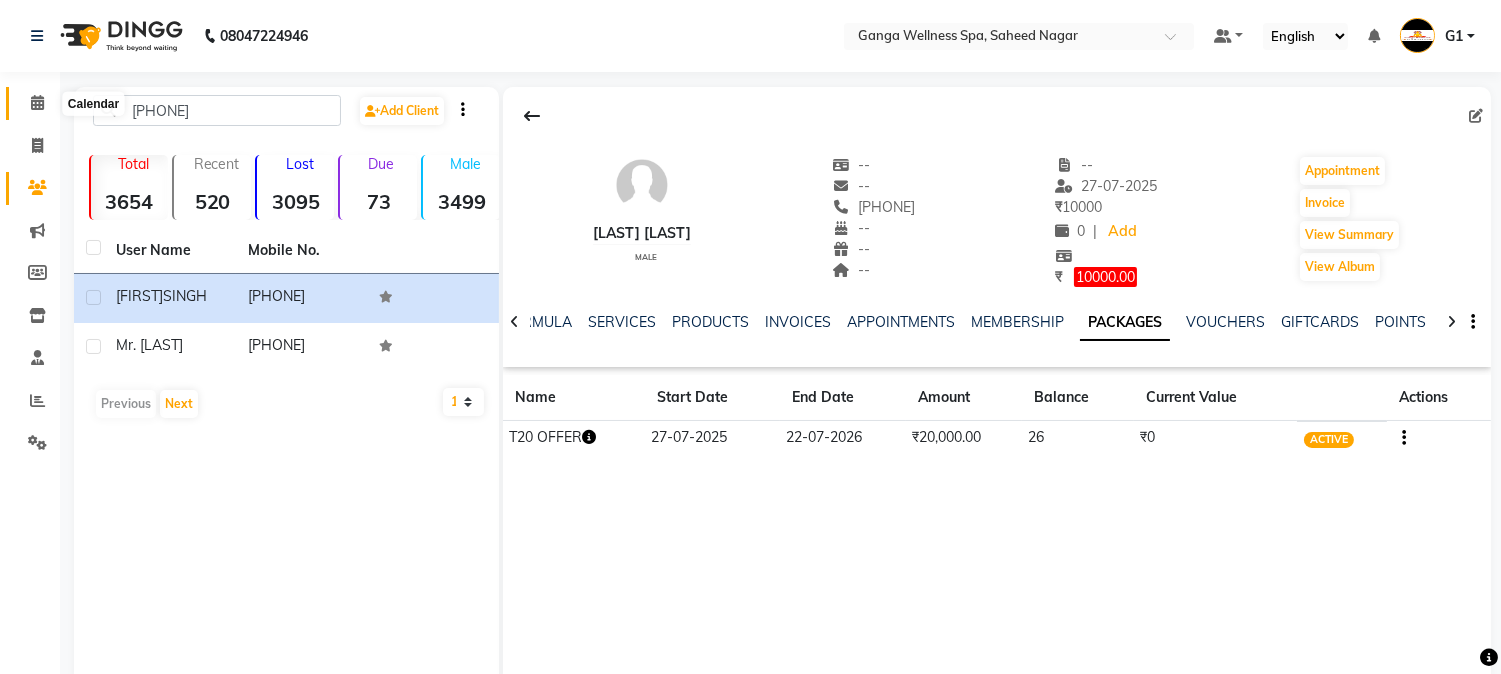 click 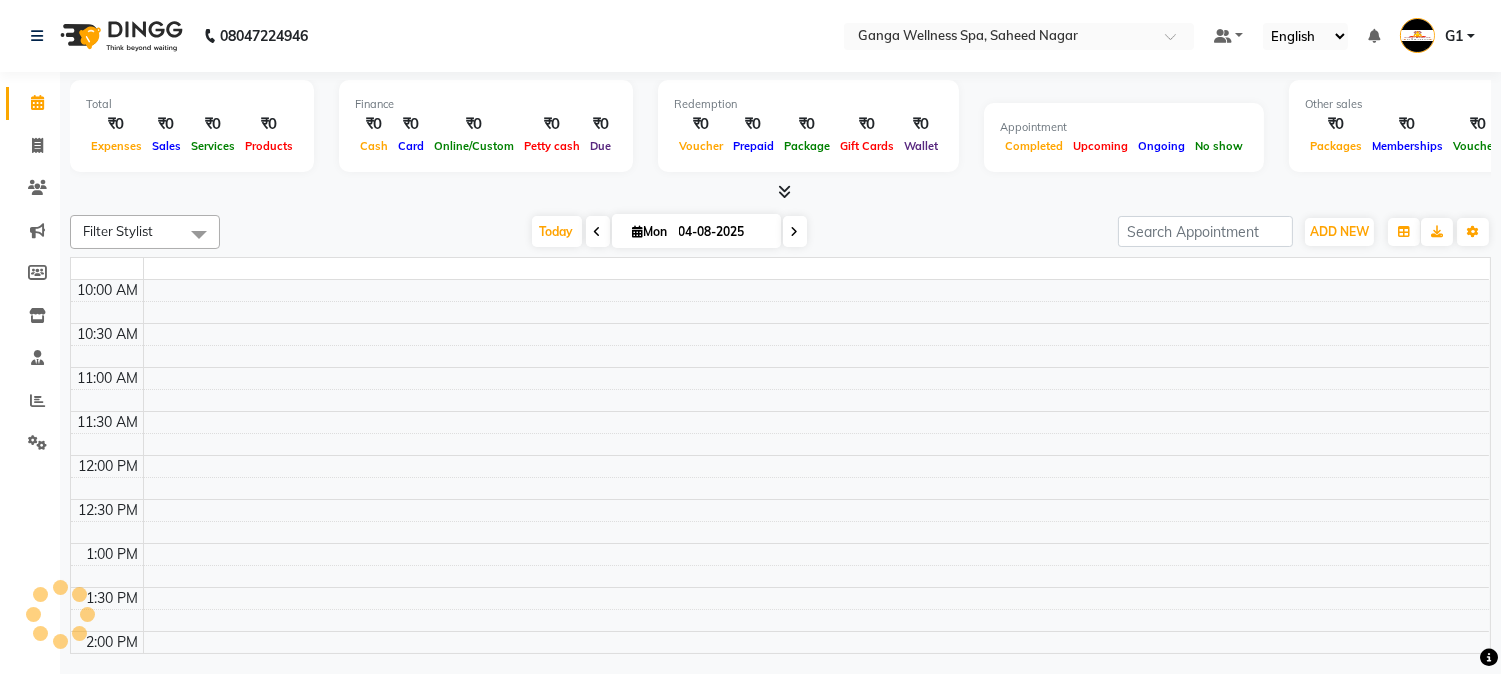 click 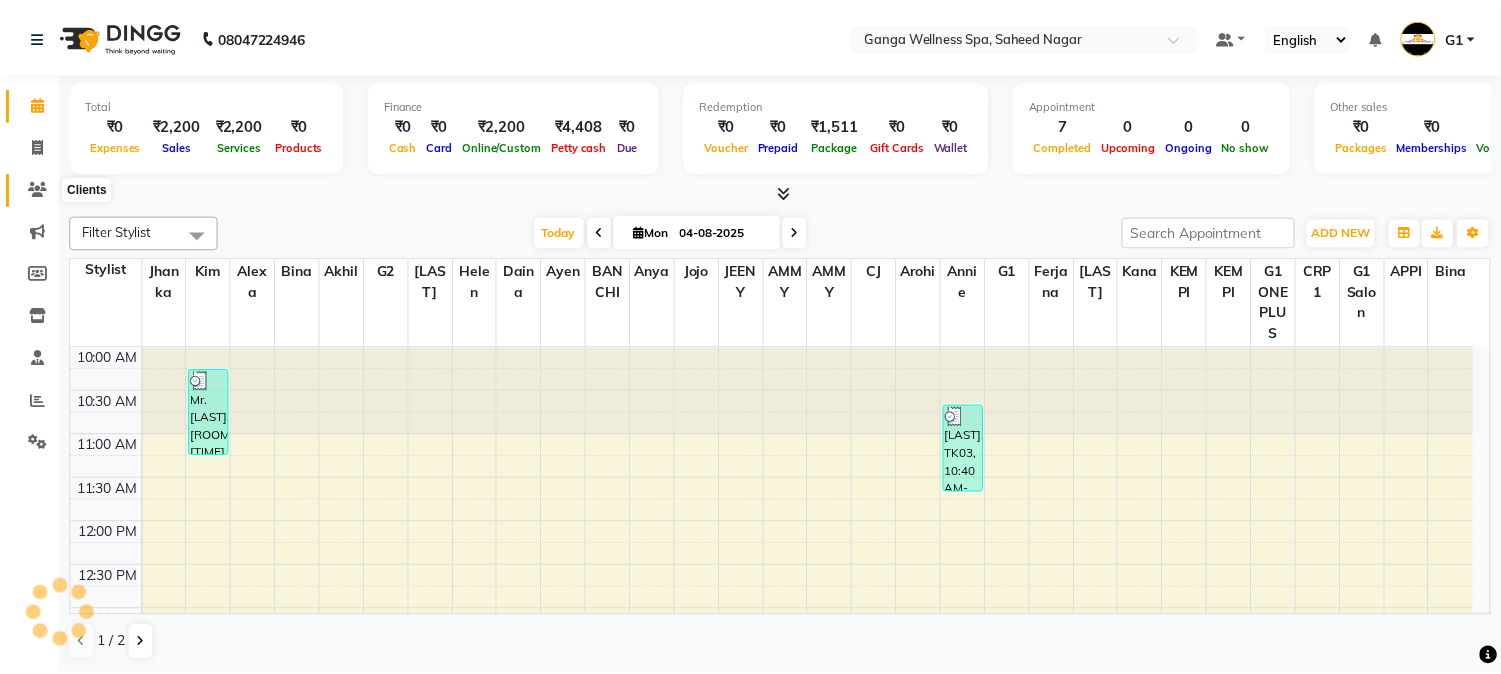 scroll, scrollTop: 0, scrollLeft: 0, axis: both 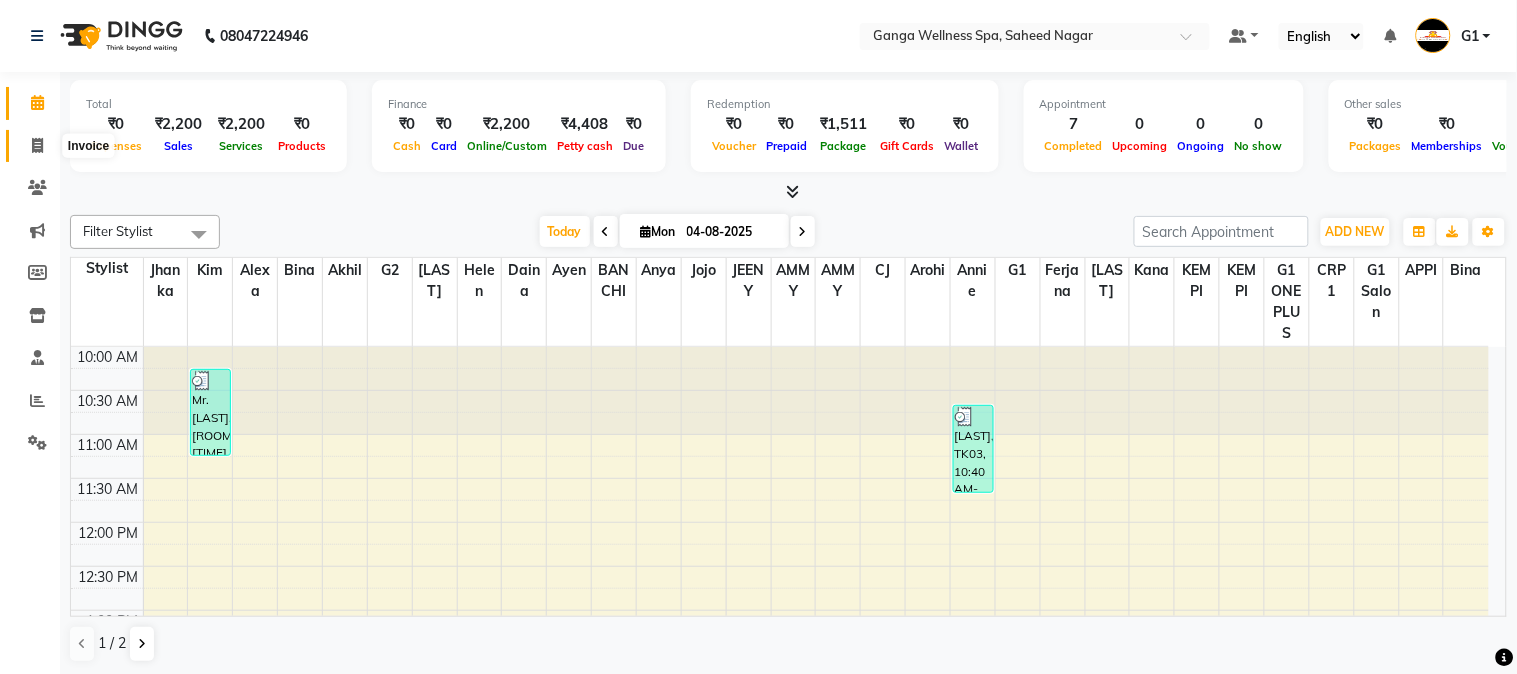 click 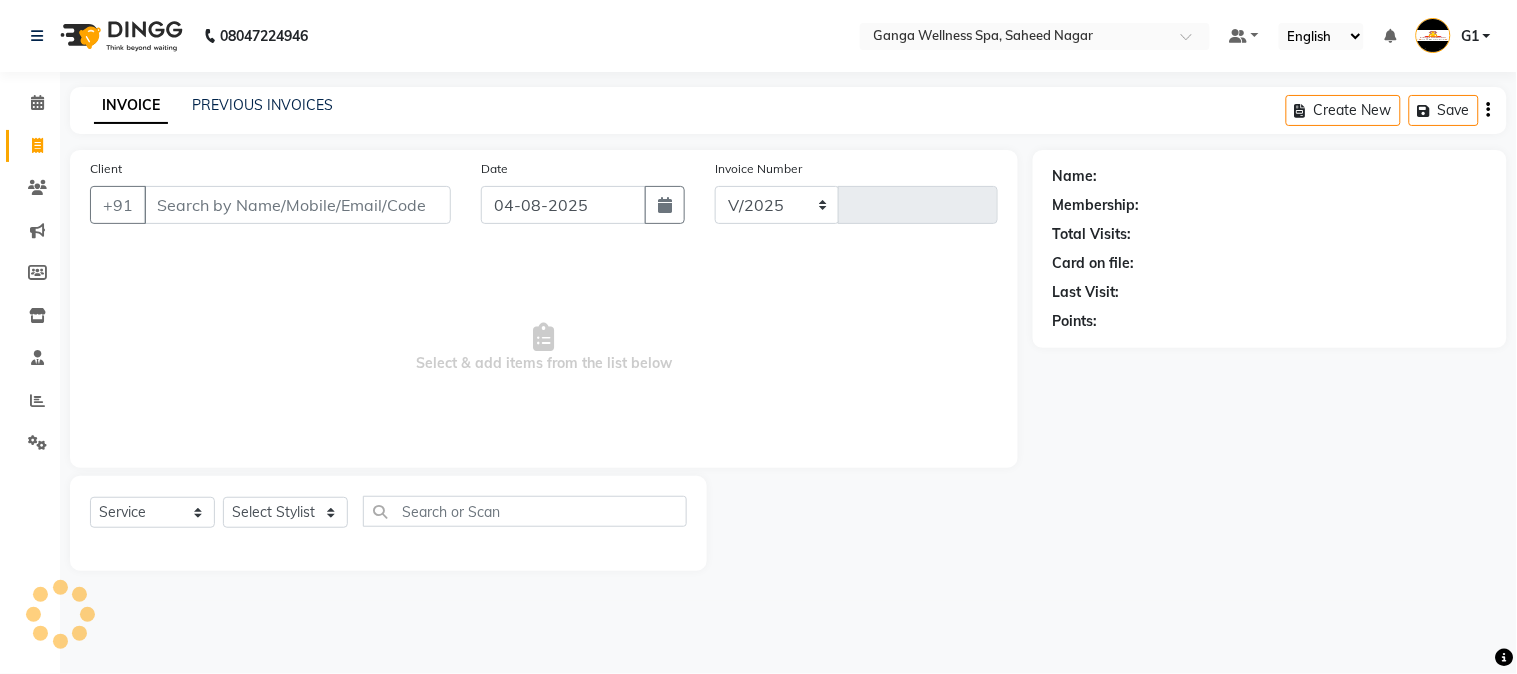 select on "762" 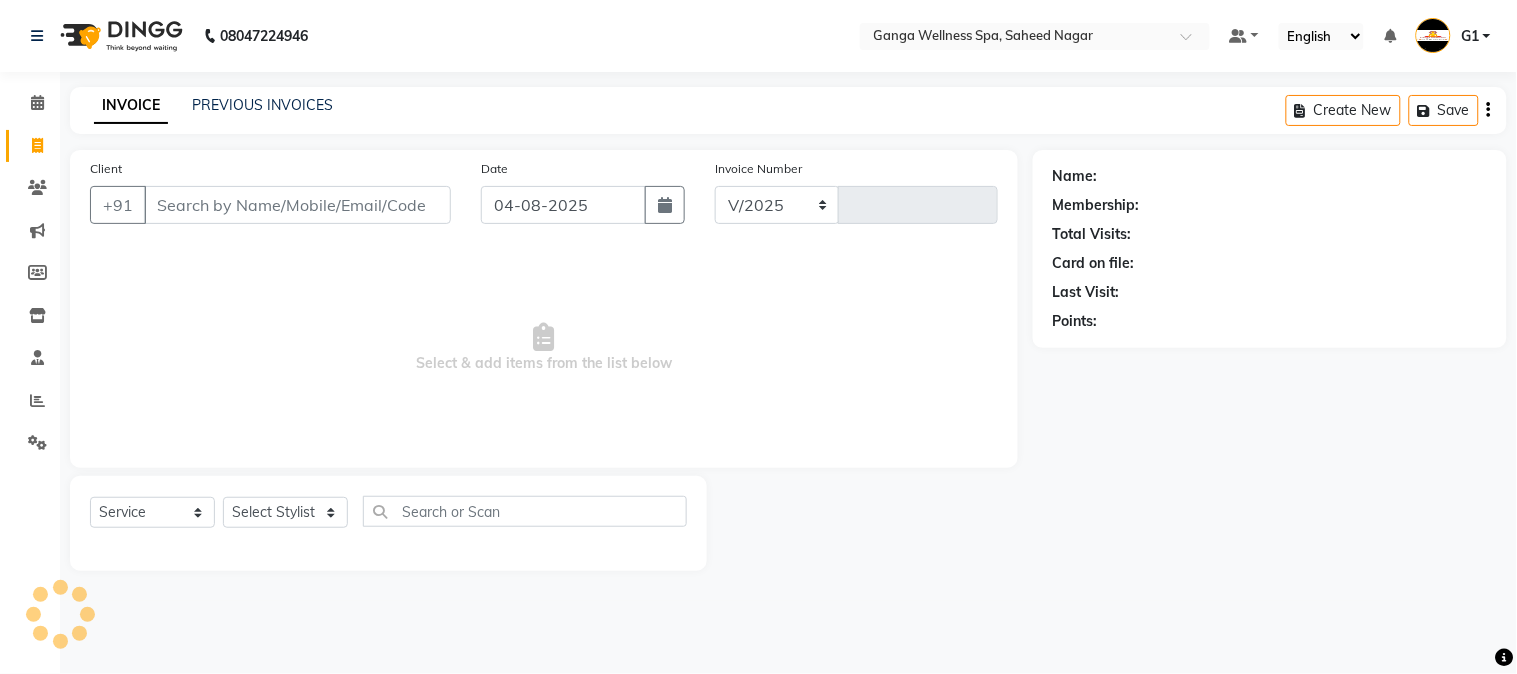 type on "2330" 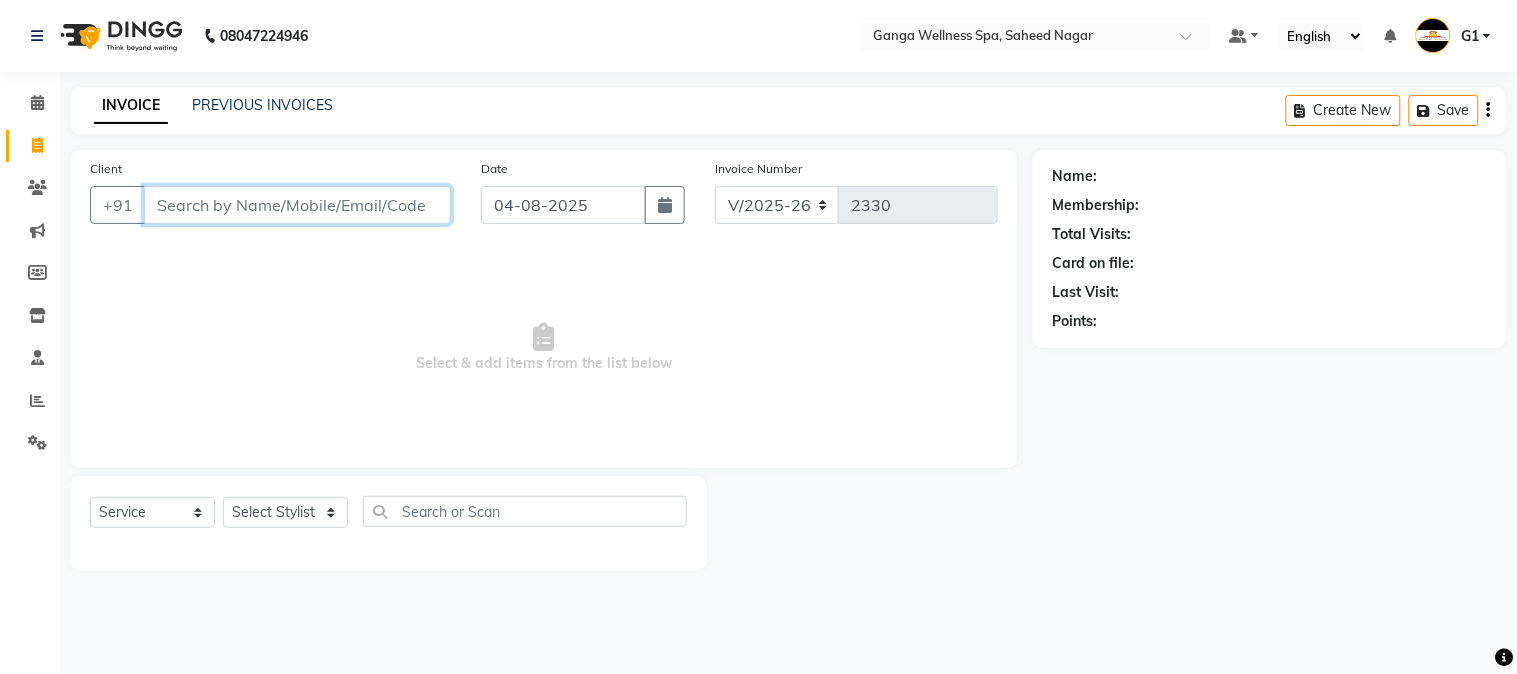 click on "Client" at bounding box center (297, 205) 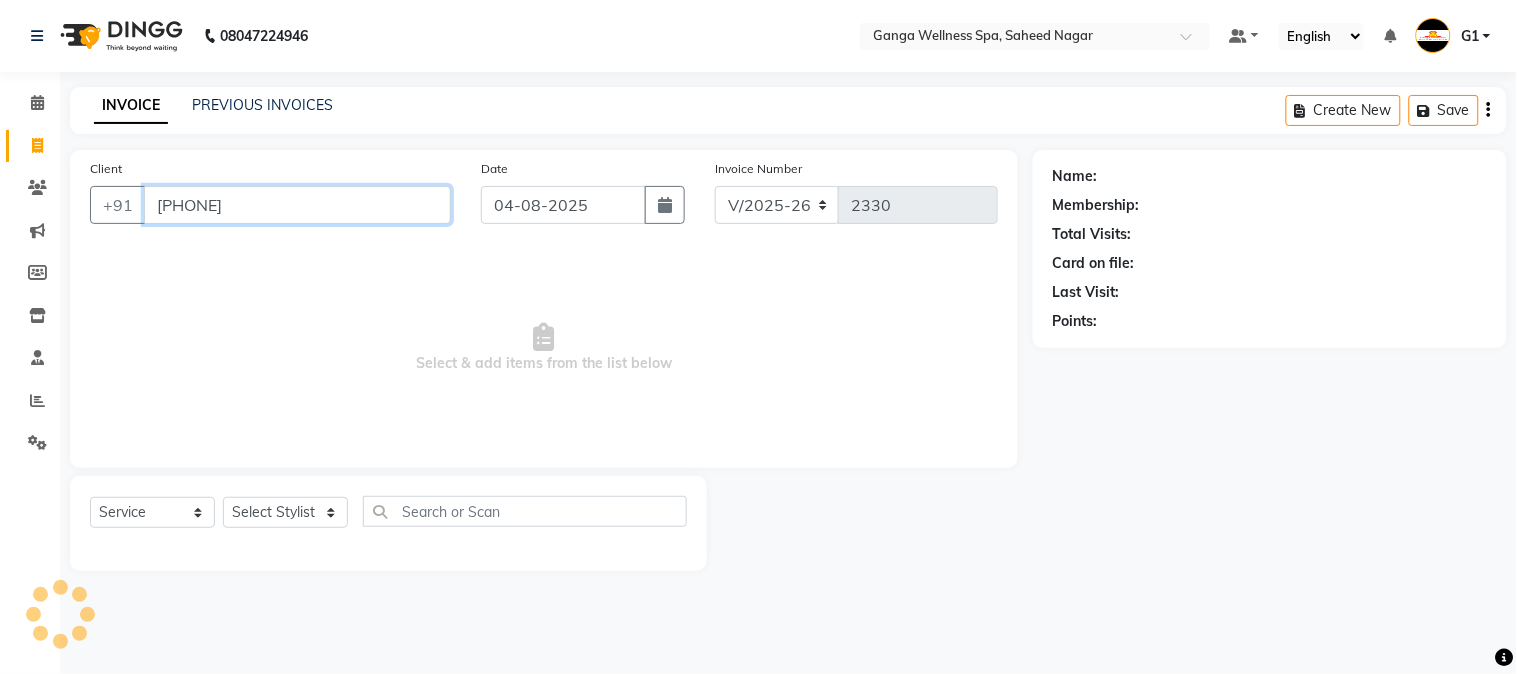 type on "[PHONE]" 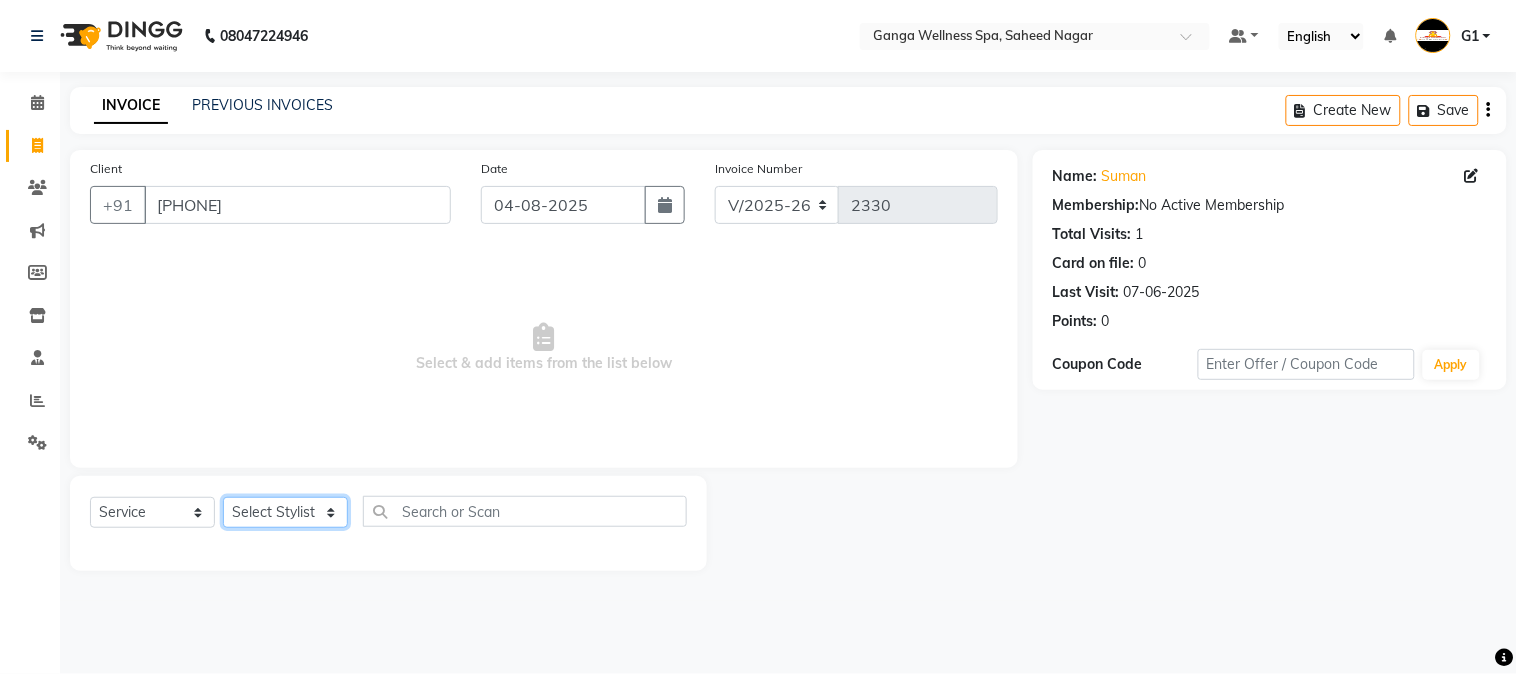 click on "Select Stylist Abhi akhil Alexa AMMY AMMY Annie anya APPI Arohi  Ayen BANCHI Bina Bina CJ CRP 1 Daina ELINA ferjana G1 G1 ONE PLUS  G1 Salon G2 Helen JEENY Jhanka Jojo Kana KEMPI KEMPI Kim krishna KTI Lili Rout Lily LINDA LIZA Martha  MELODY MERRY  minu Moon nancy Noiny pinkey Pradeep Prity  Riya ROOZ  Sony steffy SUCHI  Surren Sir Sushree Swapna Umpi upashana Zouli" 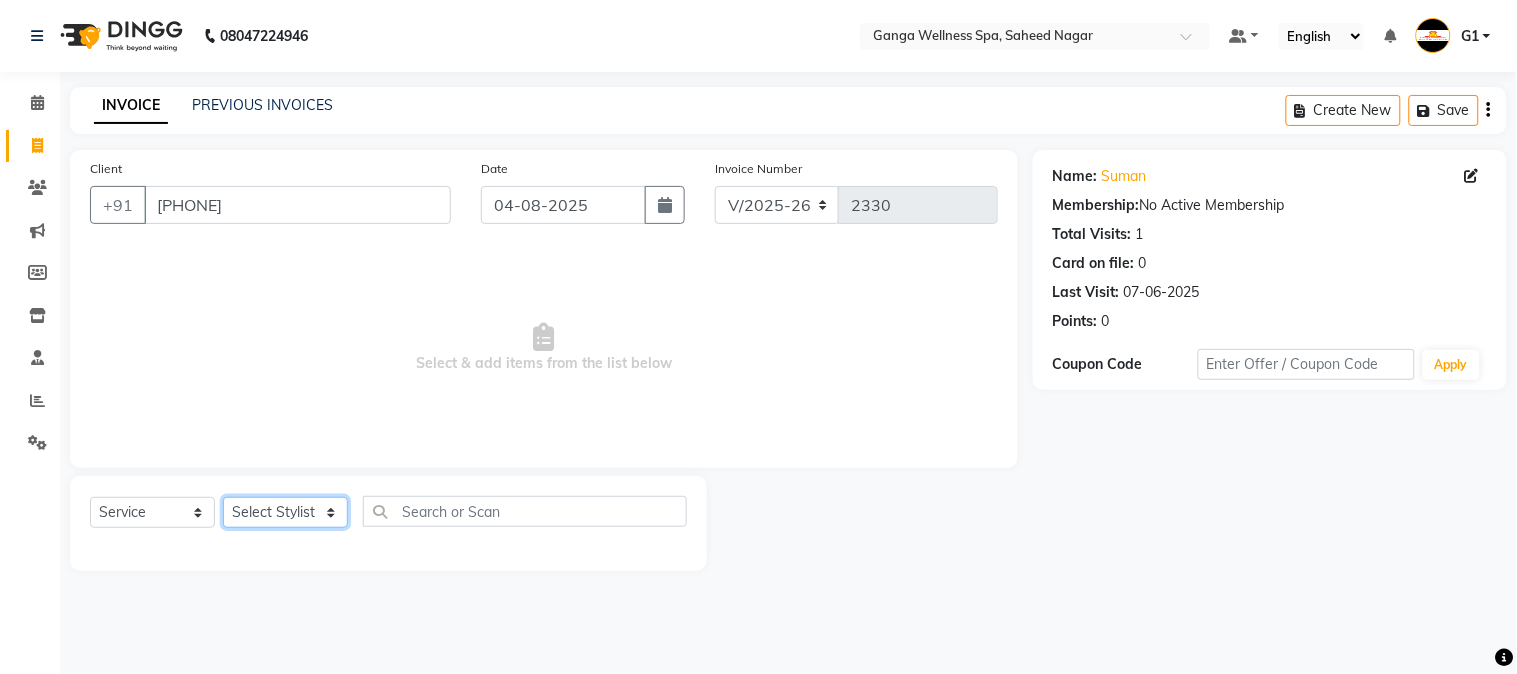select on "14078" 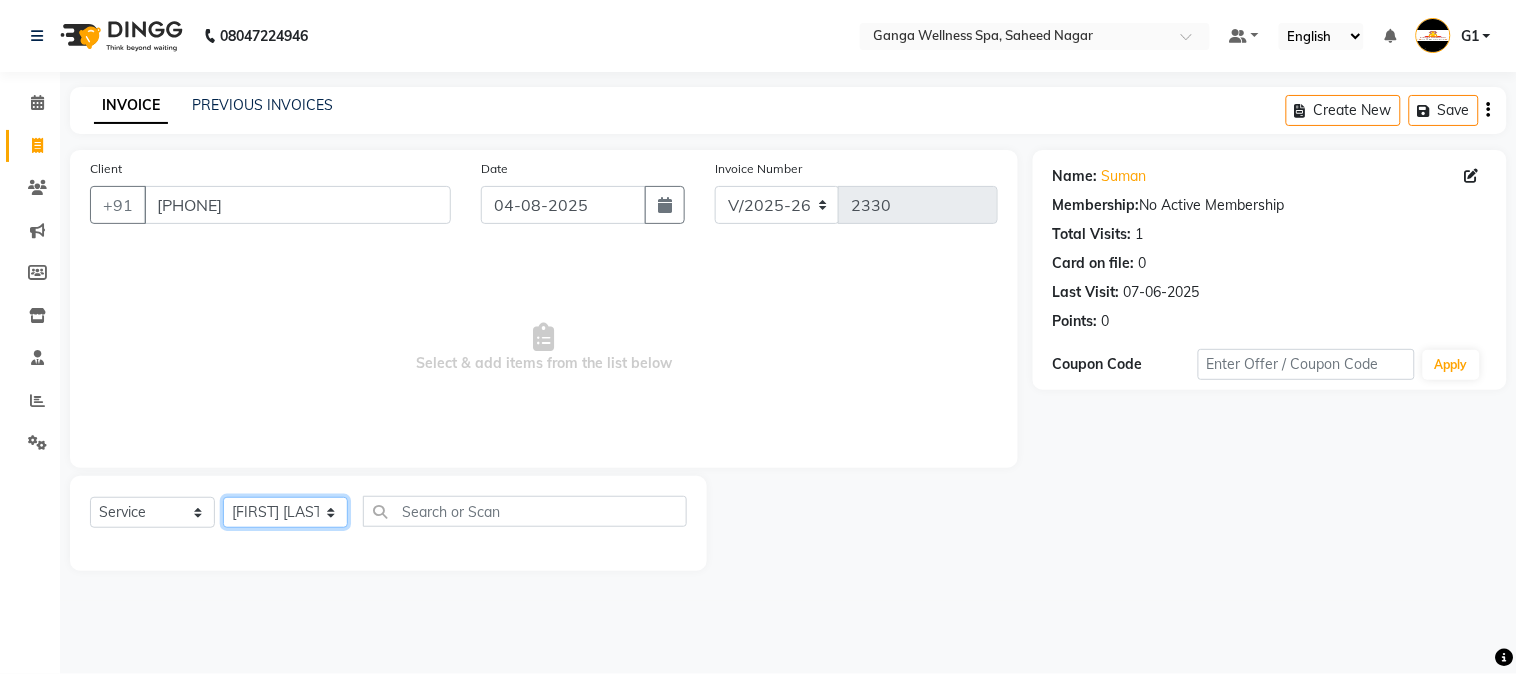 click on "Select Stylist Abhi akhil Alexa AMMY AMMY Annie anya APPI Arohi  Ayen BANCHI Bina Bina CJ CRP 1 Daina ELINA ferjana G1 G1 ONE PLUS  G1 Salon G2 Helen JEENY Jhanka Jojo Kana KEMPI KEMPI Kim krishna KTI Lili Rout Lily LINDA LIZA Martha  MELODY MERRY  minu Moon nancy Noiny pinkey Pradeep Prity  Riya ROOZ  Sony steffy SUCHI  Surren Sir Sushree Swapna Umpi upashana Zouli" 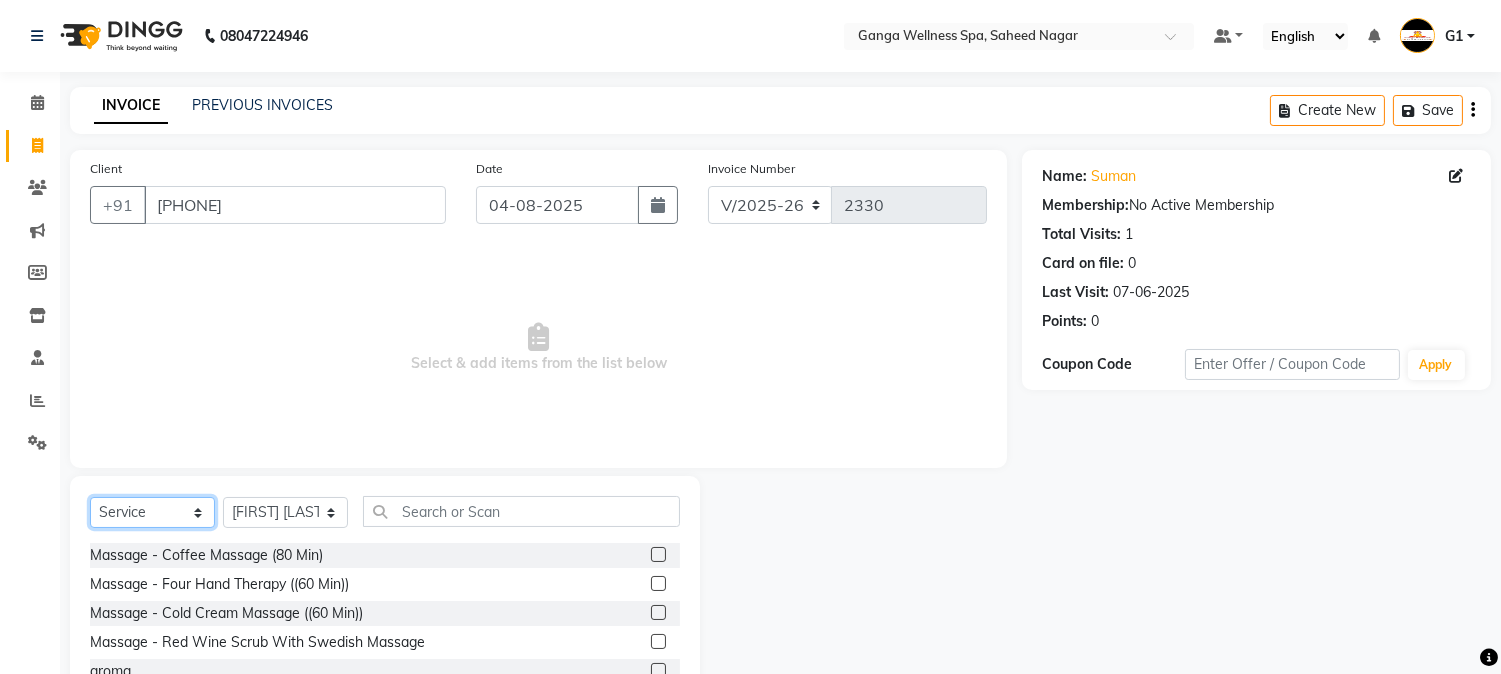 click on "Select  Service  Product  Membership  Package Voucher Prepaid Gift Card" 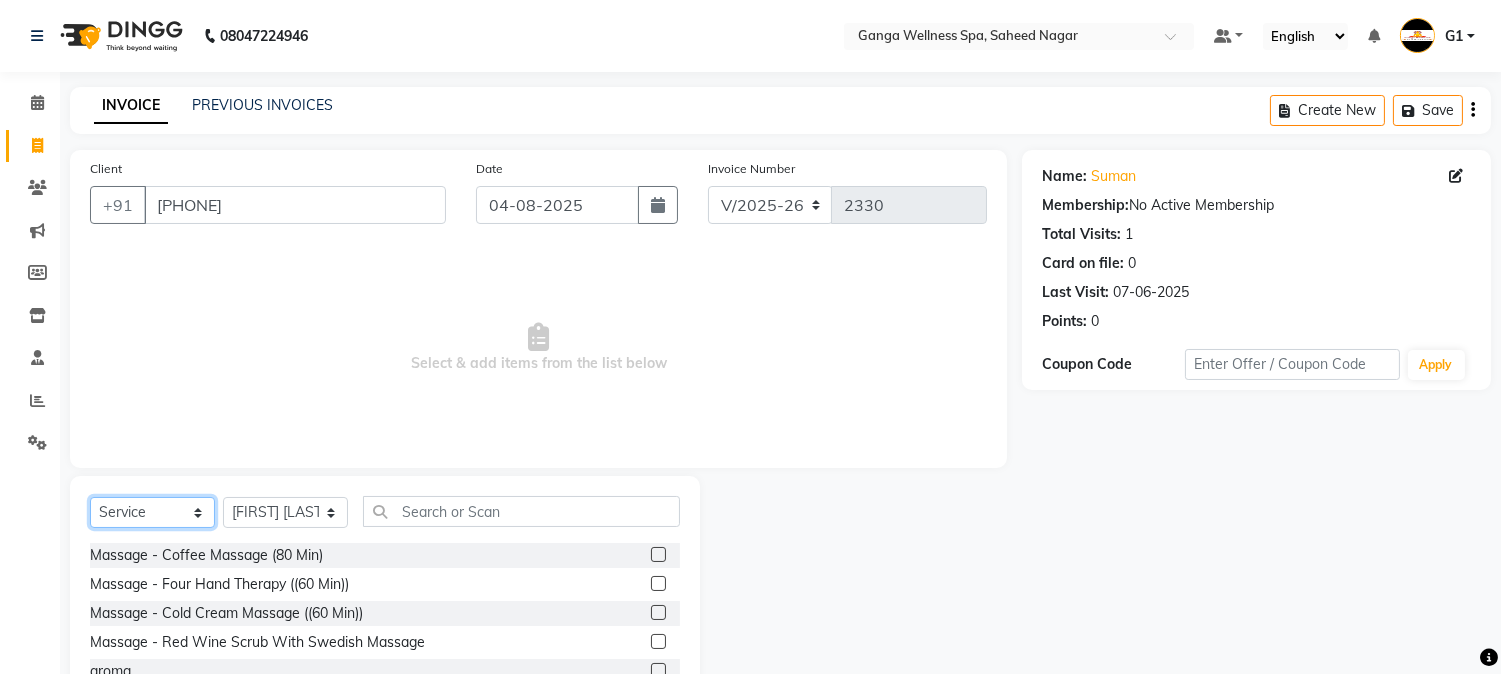 select on "package" 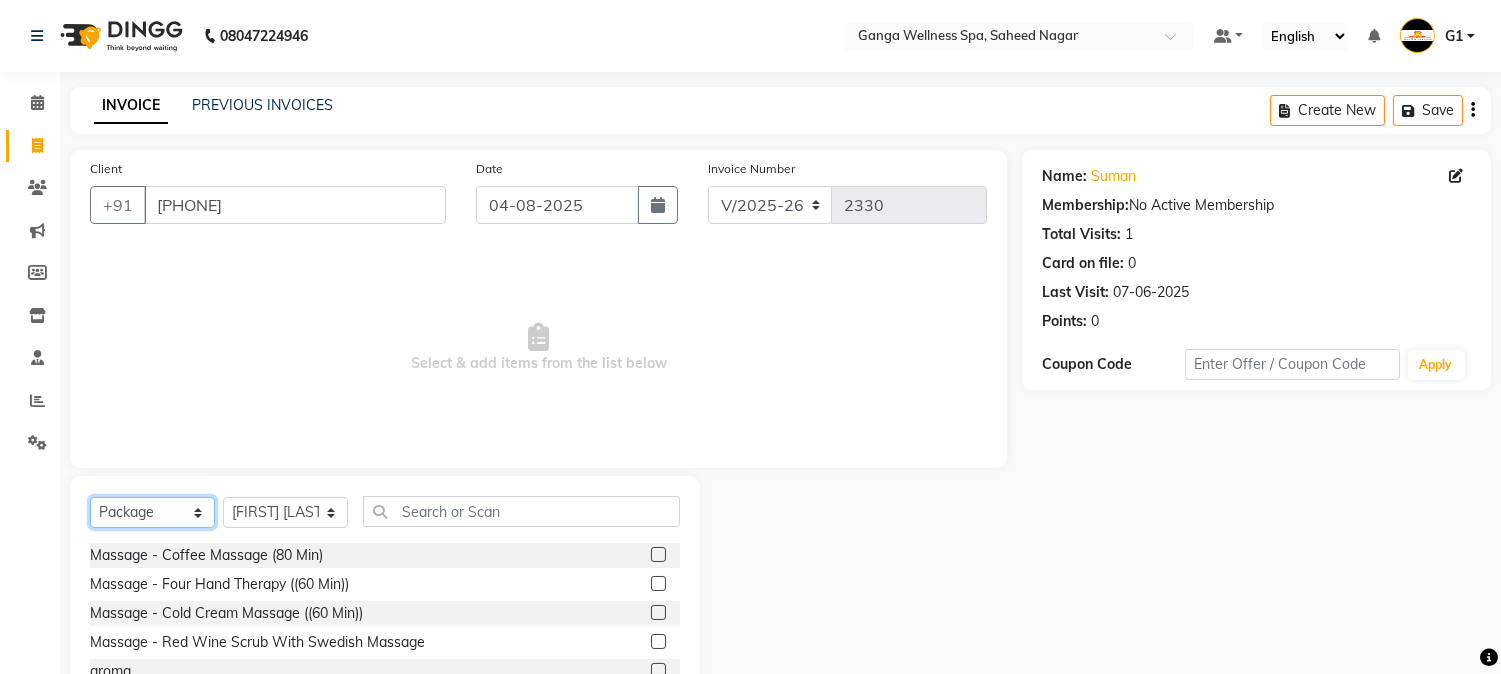 click on "Select  Service  Product  Membership  Package Voucher Prepaid Gift Card" 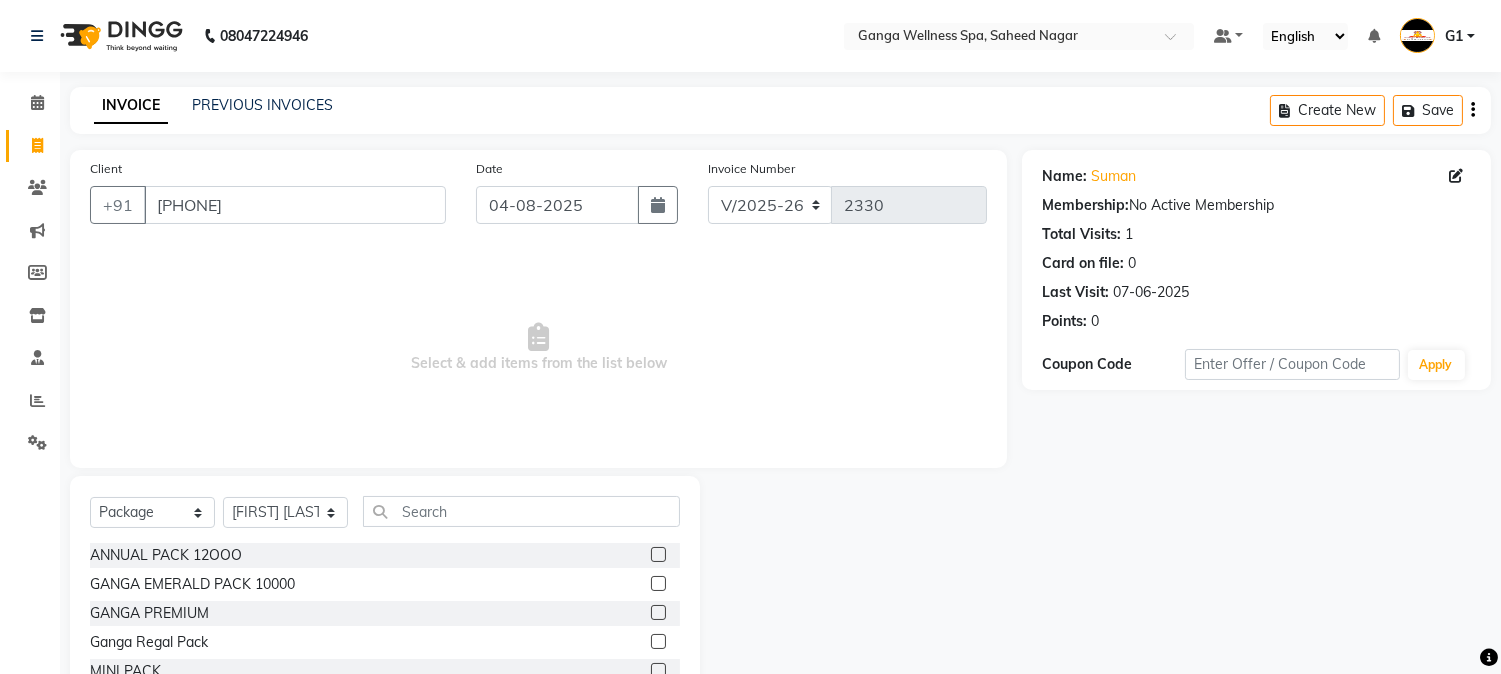 click 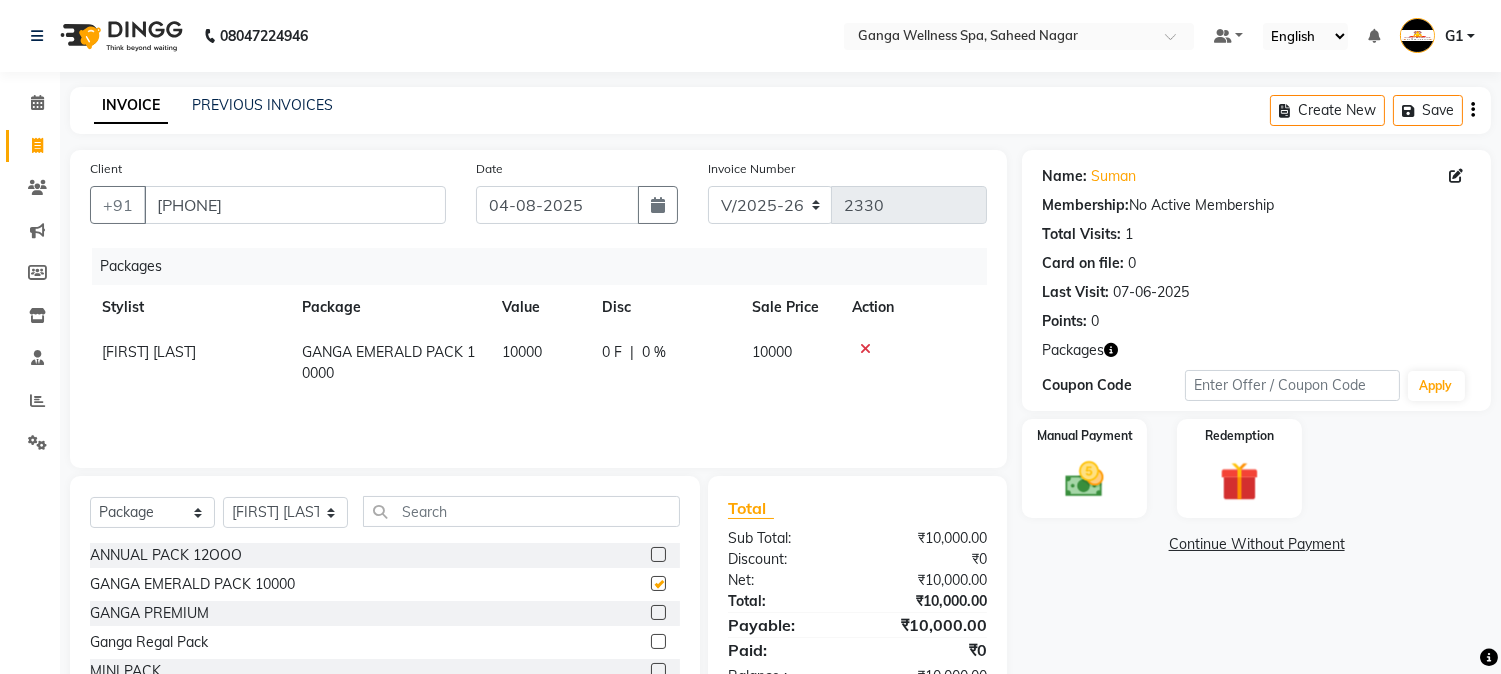 checkbox on "false" 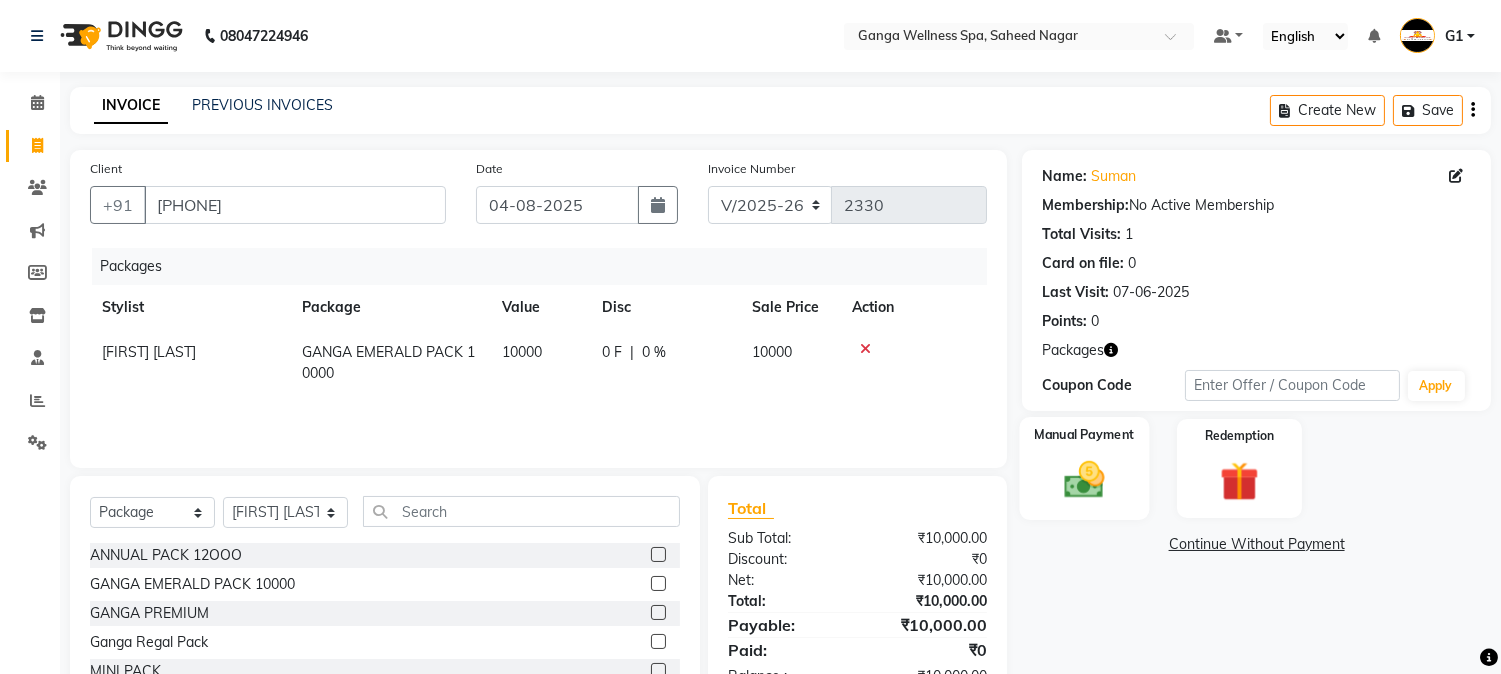 click 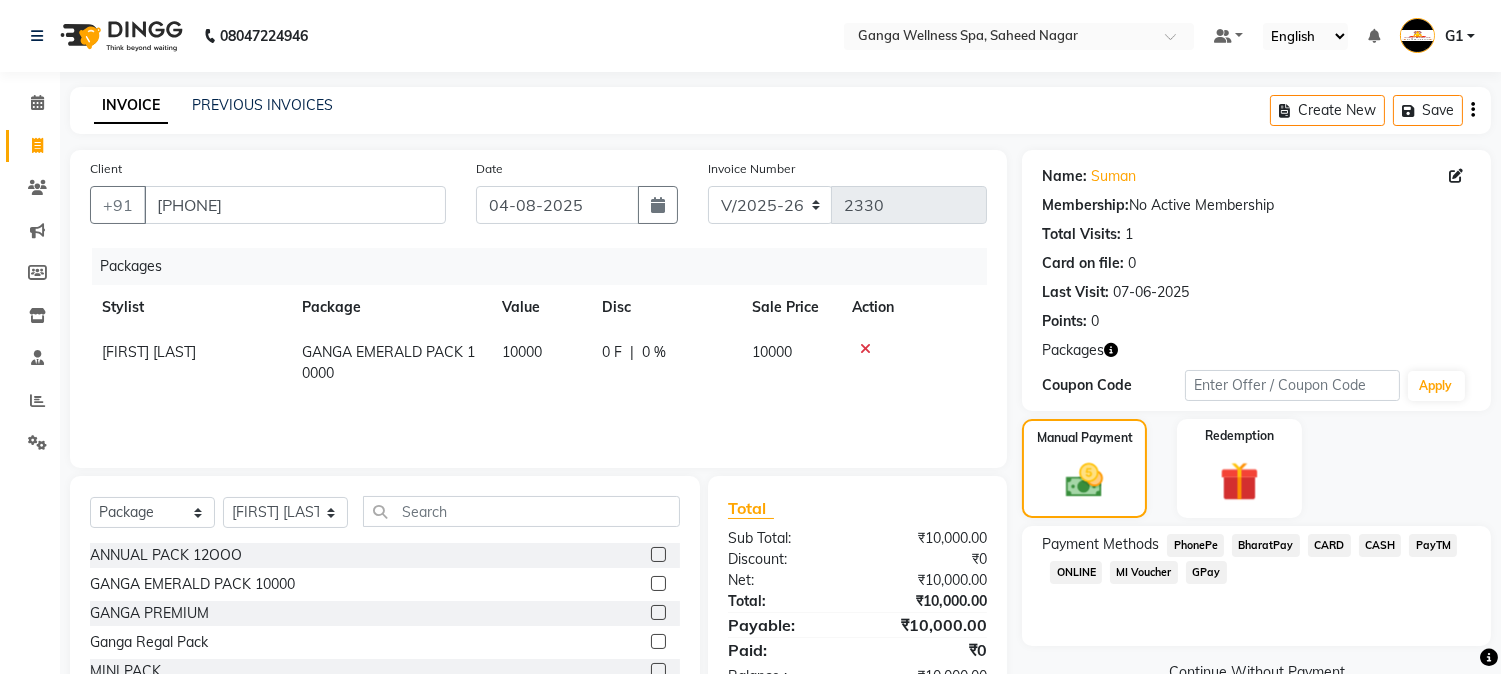 click on "PhonePe" 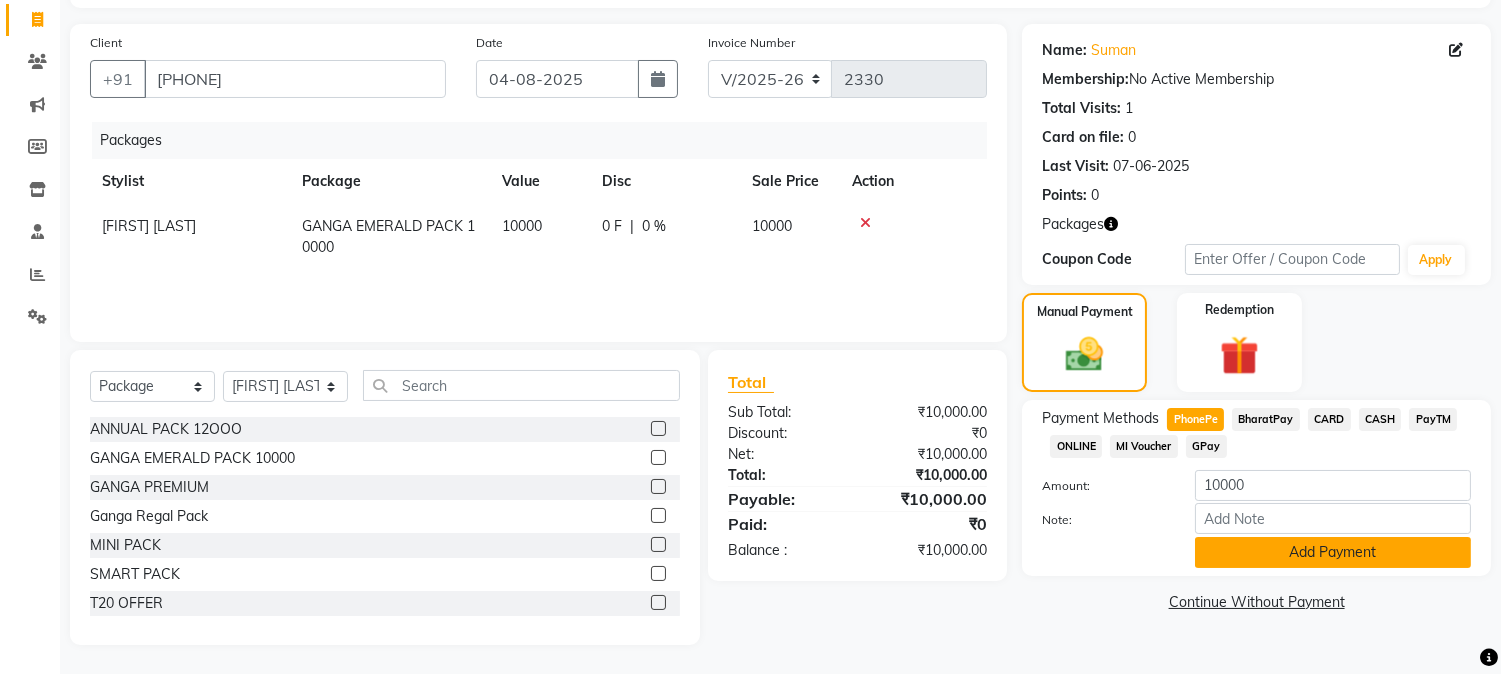 click on "Add Payment" 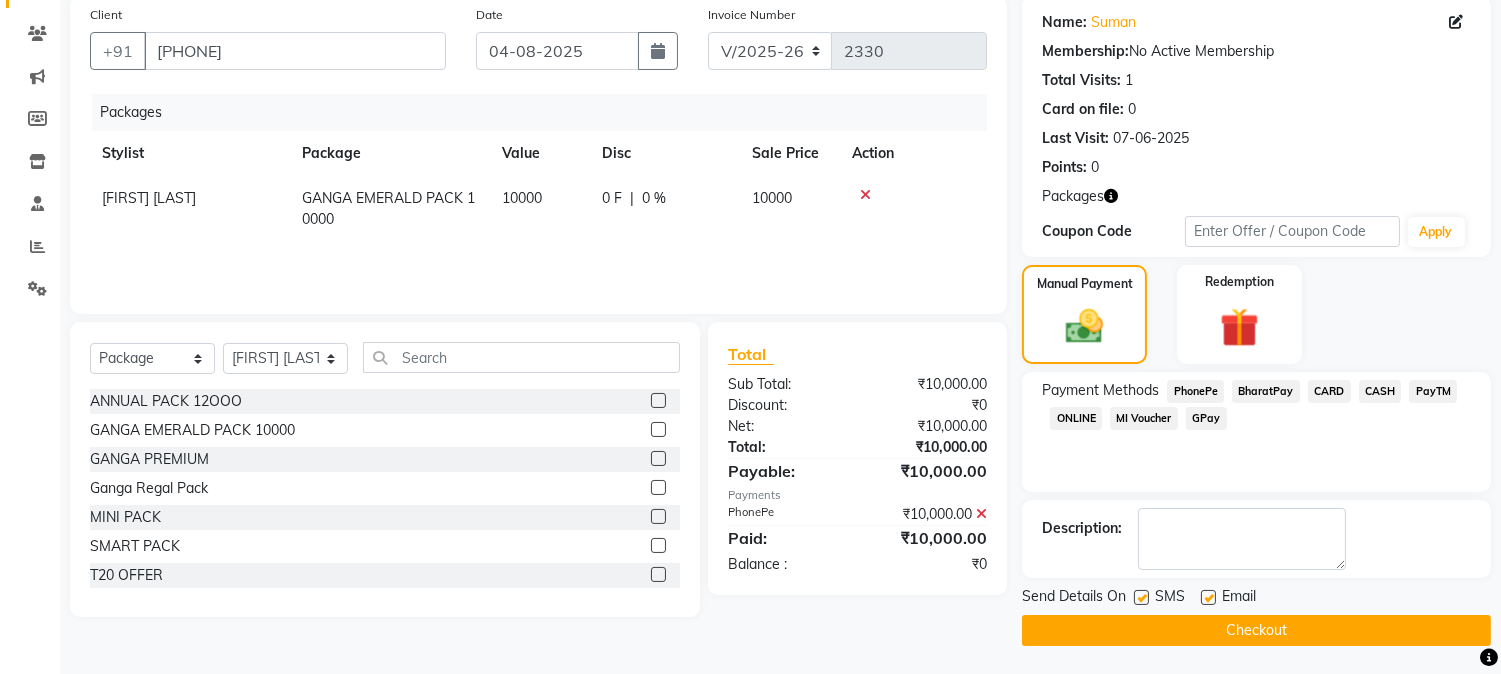 scroll, scrollTop: 155, scrollLeft: 0, axis: vertical 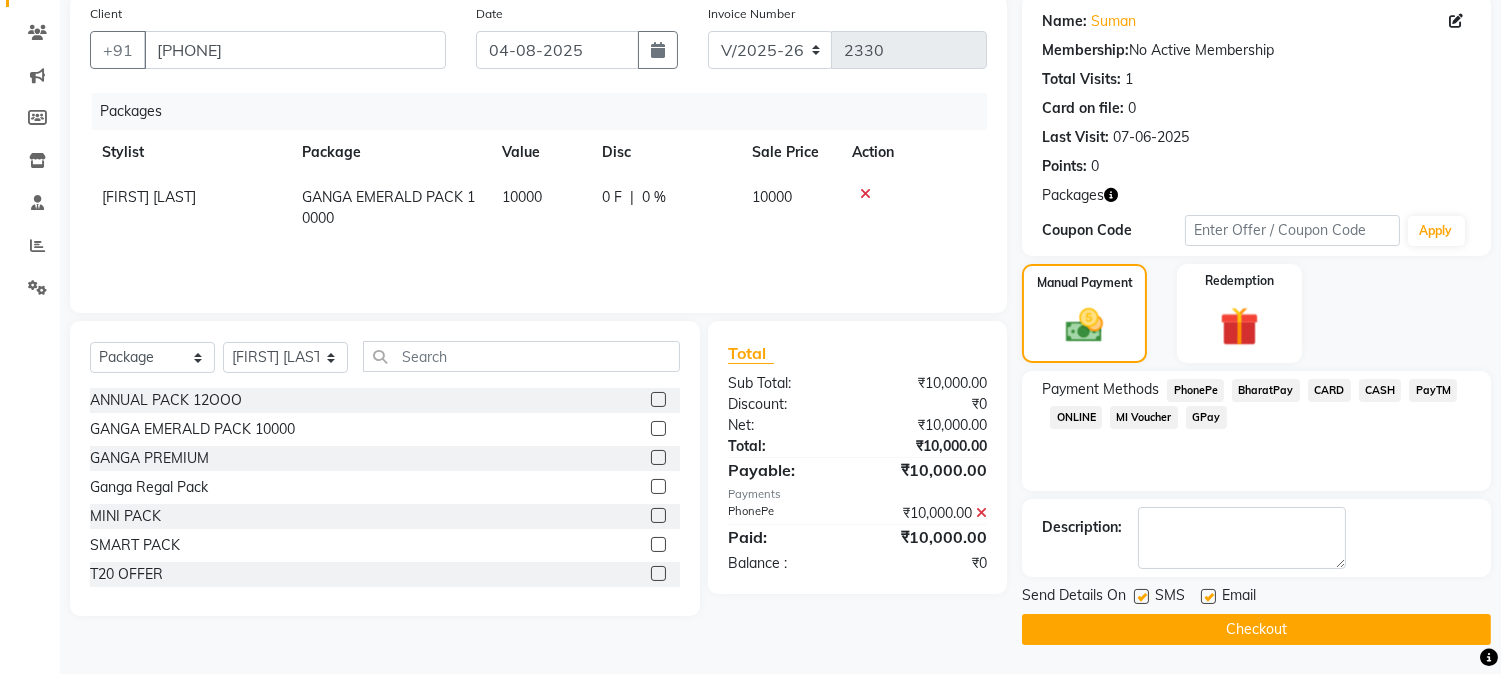 click on "Checkout" 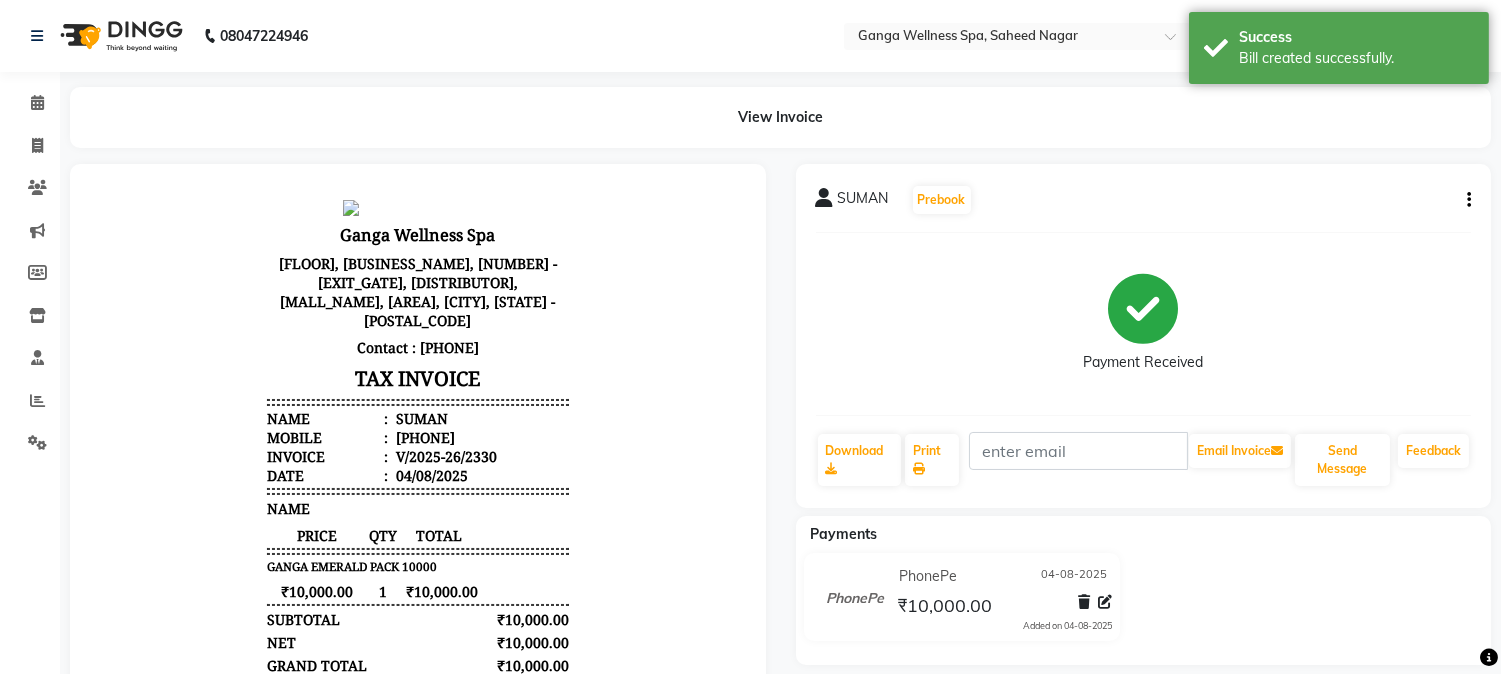 scroll, scrollTop: 0, scrollLeft: 0, axis: both 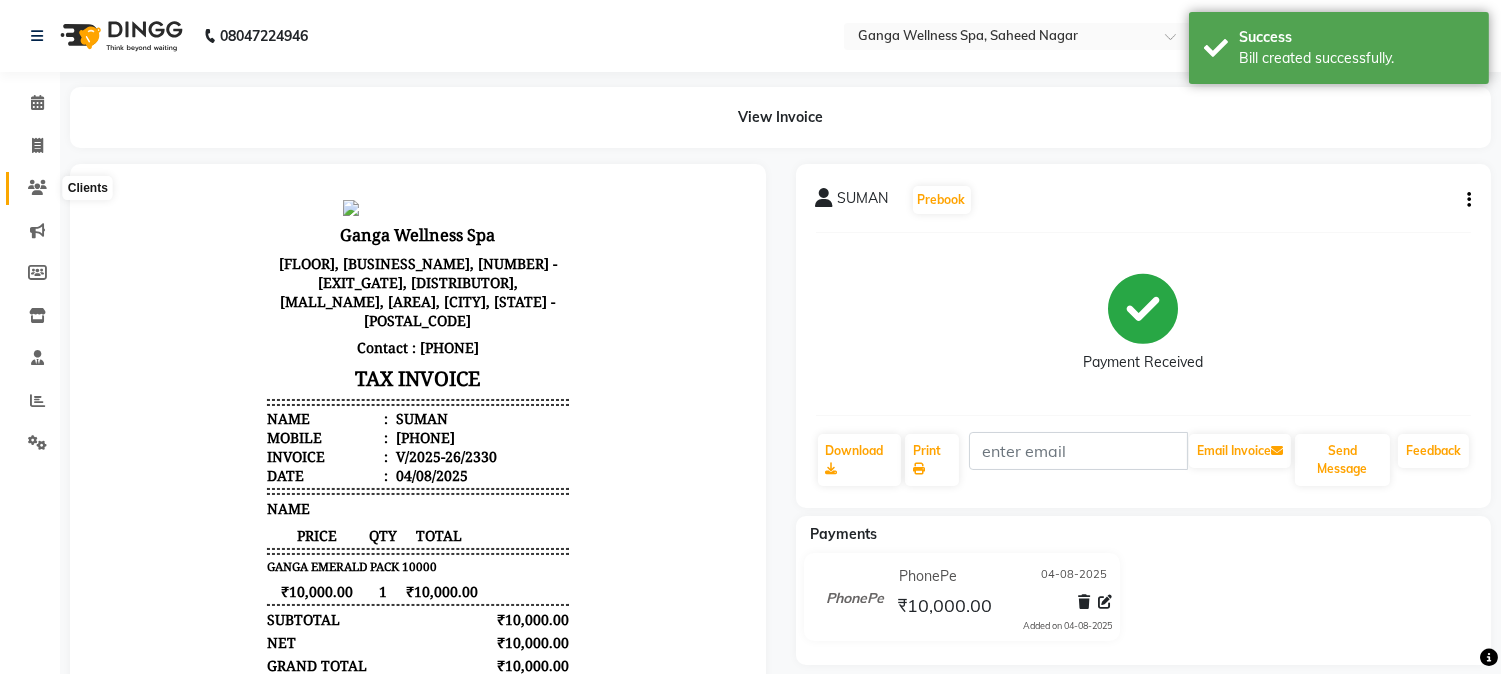 click 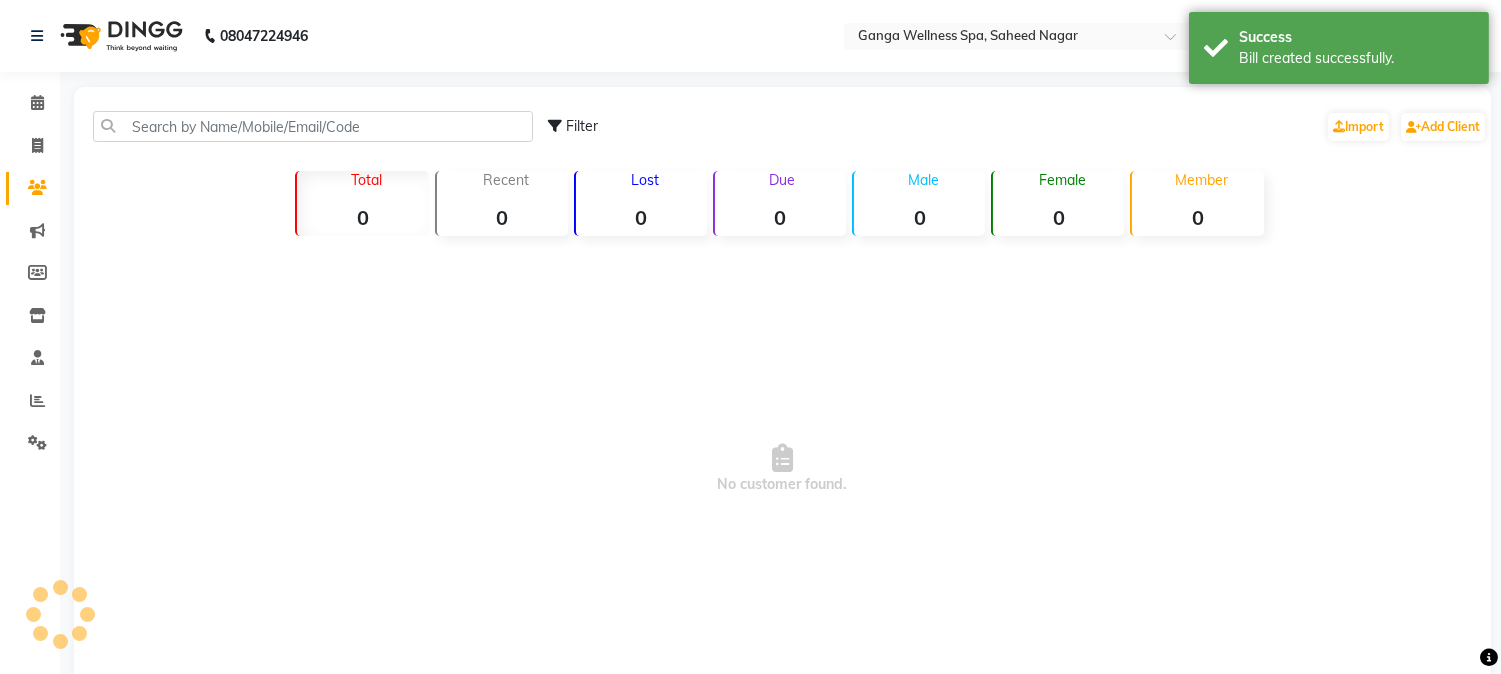 click 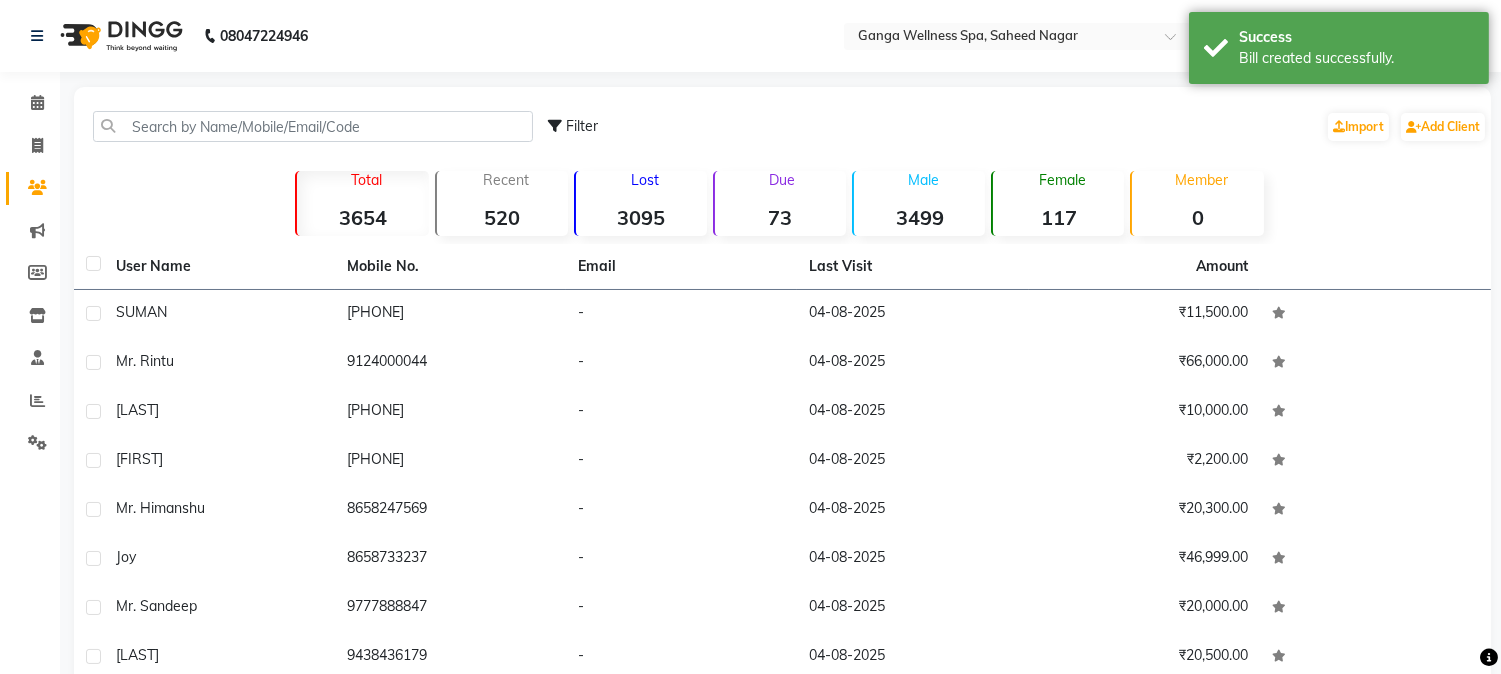 click 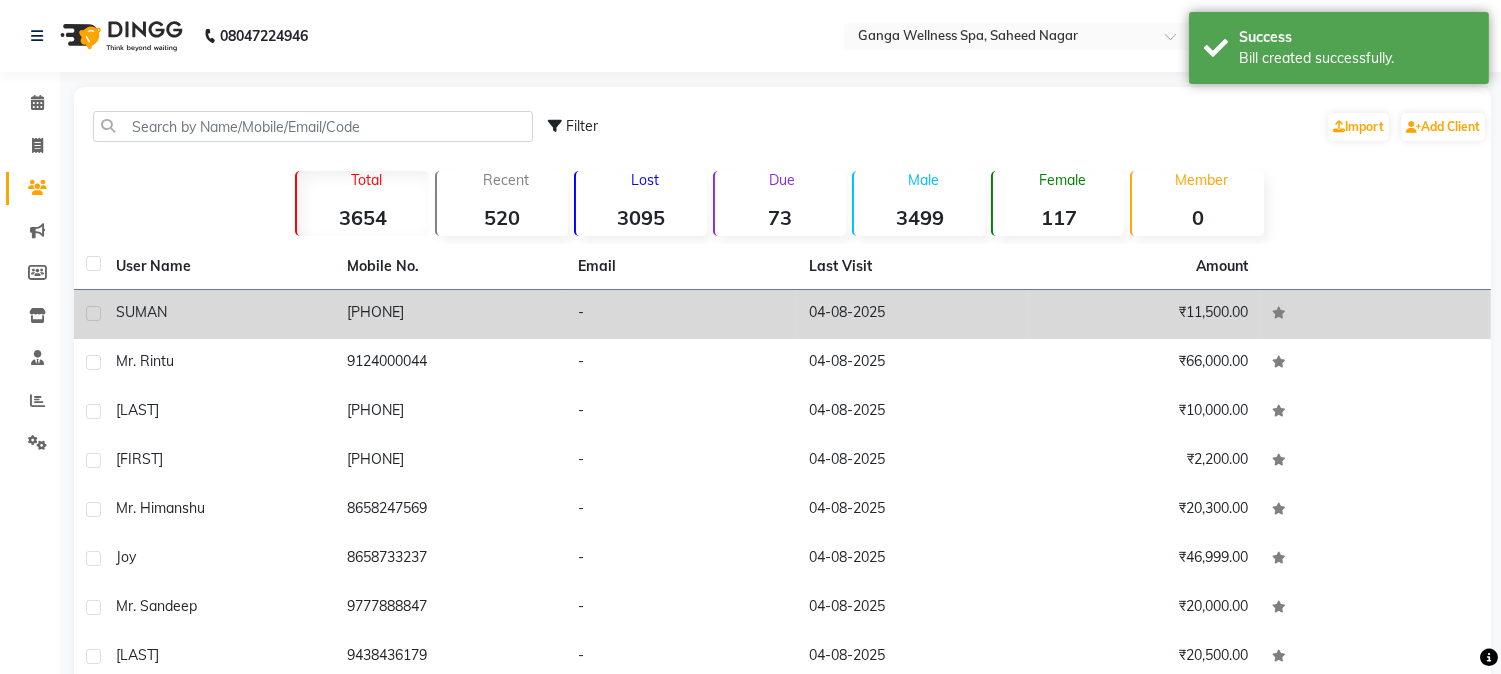 click on "SUMAN" 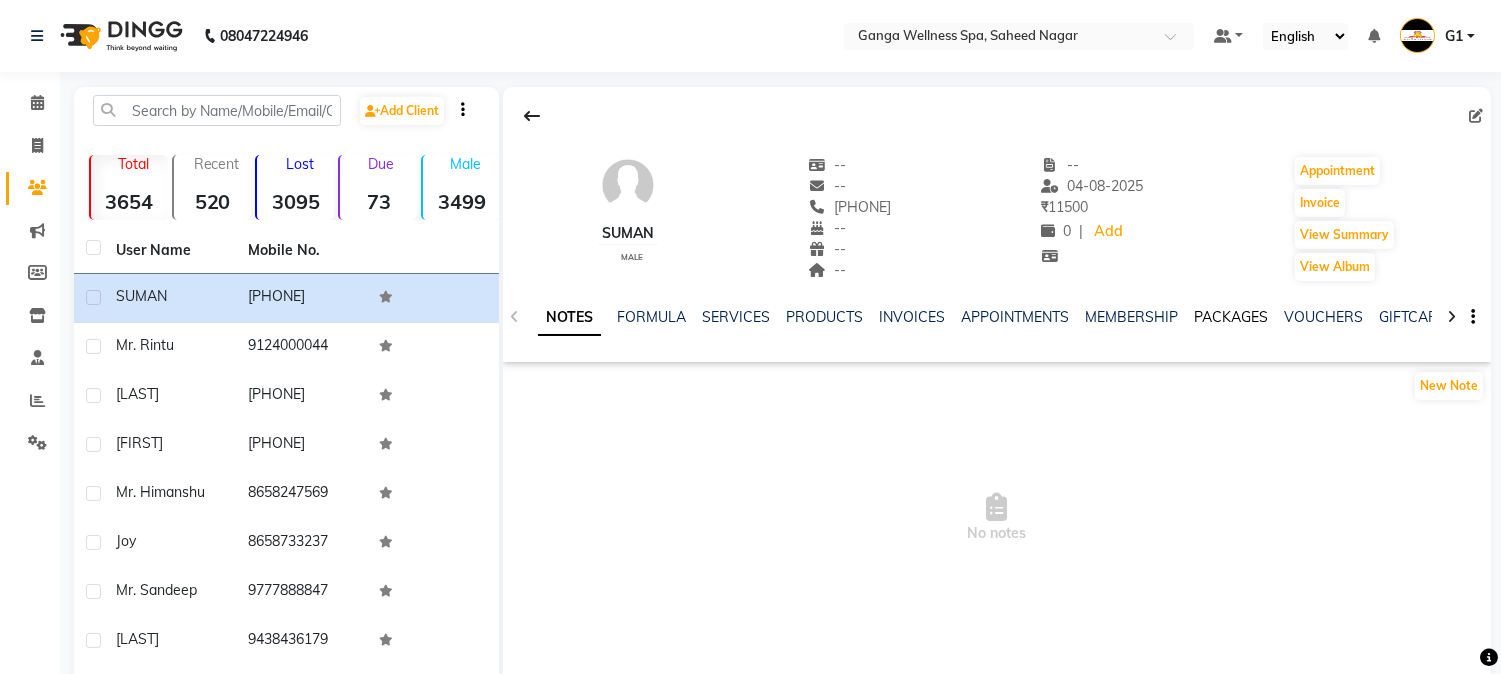 click on "PACKAGES" 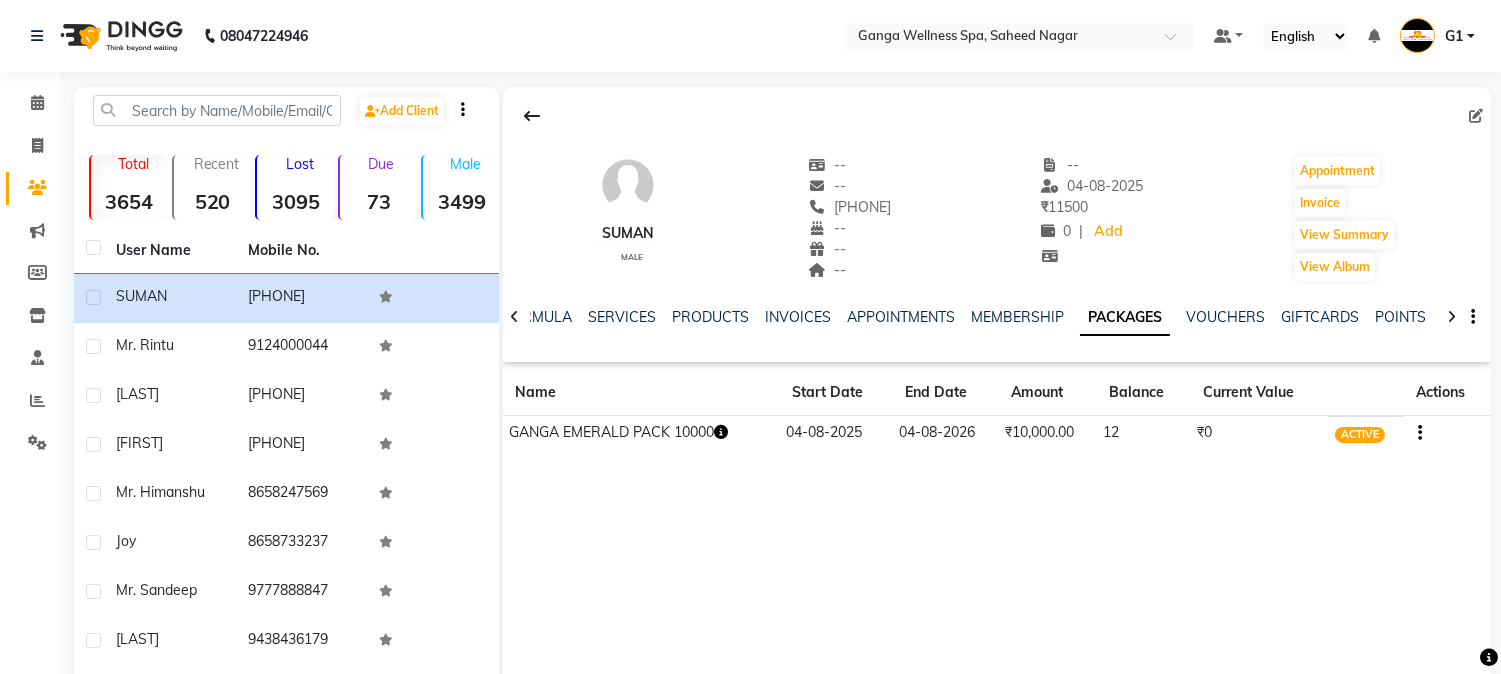 click on "SUMAN male -- -- [PHONE] -- -- -- -- [DATE] ₹    11500 0 |  Add   Appointment   Invoice  View Summary  View Album  NOTES FORMULA SERVICES PRODUCTS INVOICES APPOINTMENTS MEMBERSHIP PACKAGES VOUCHERS GIFTCARDS POINTS FORMS FAMILY CARDS WALLET Name Start Date End Date Amount Balance Current Value Actions  GANGA EMERALD PACK 10000  04-08-2025 04-08-2026  ₹10,000.00   12  ₹0 ACTIVE" 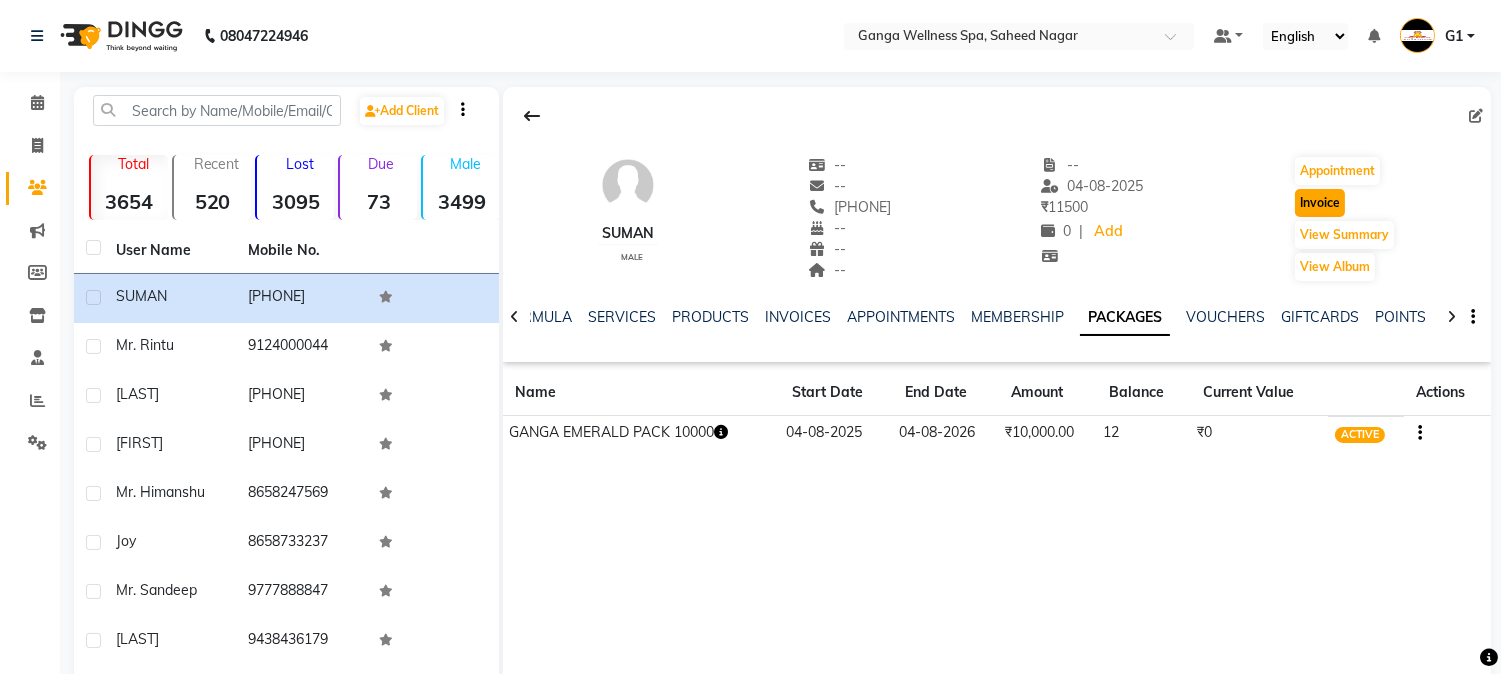 click on "Invoice" 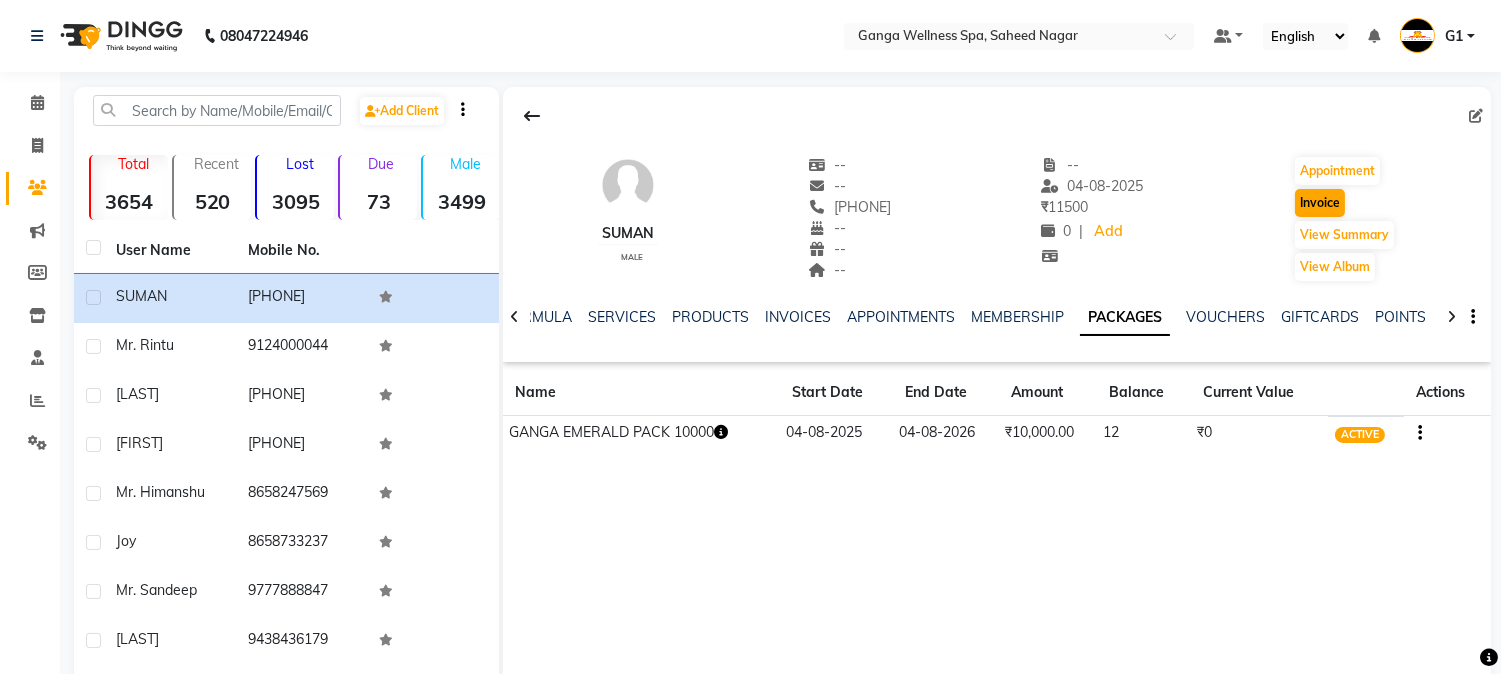 select on "service" 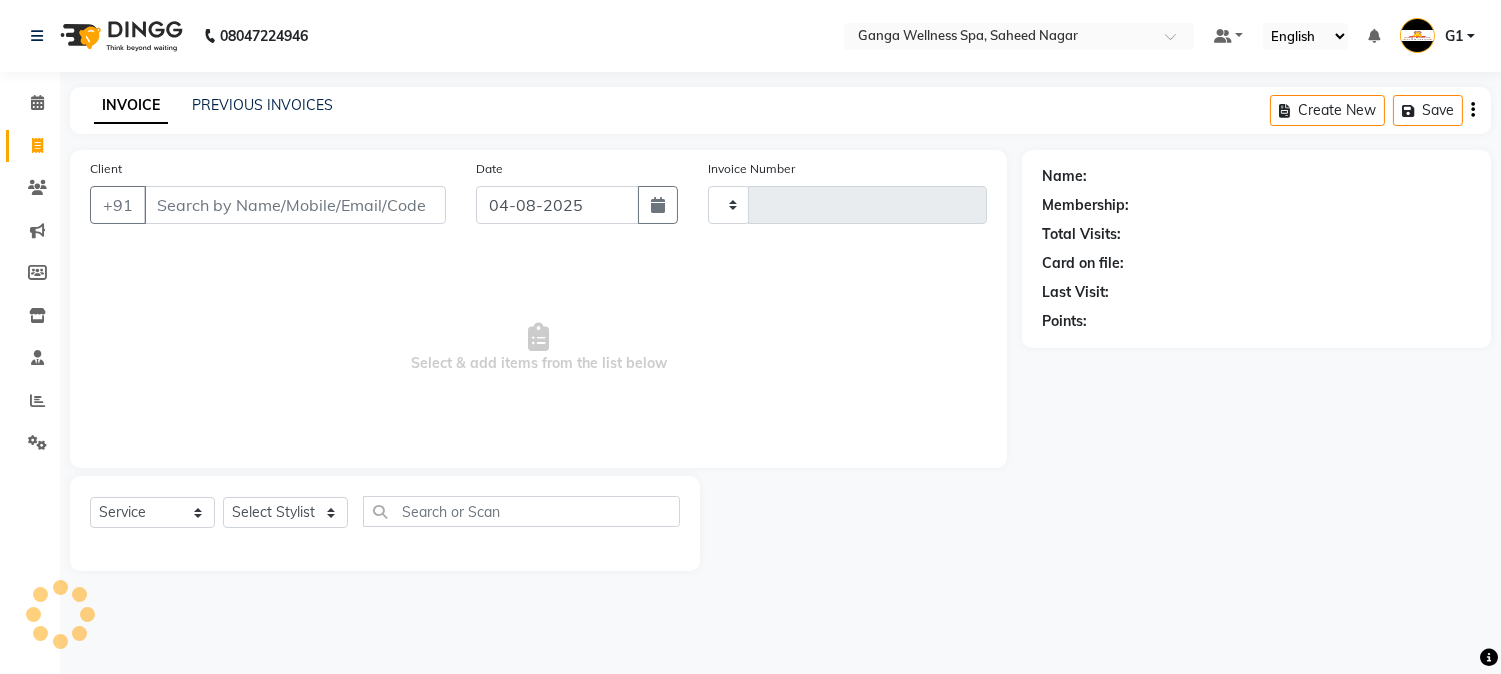 type on "2331" 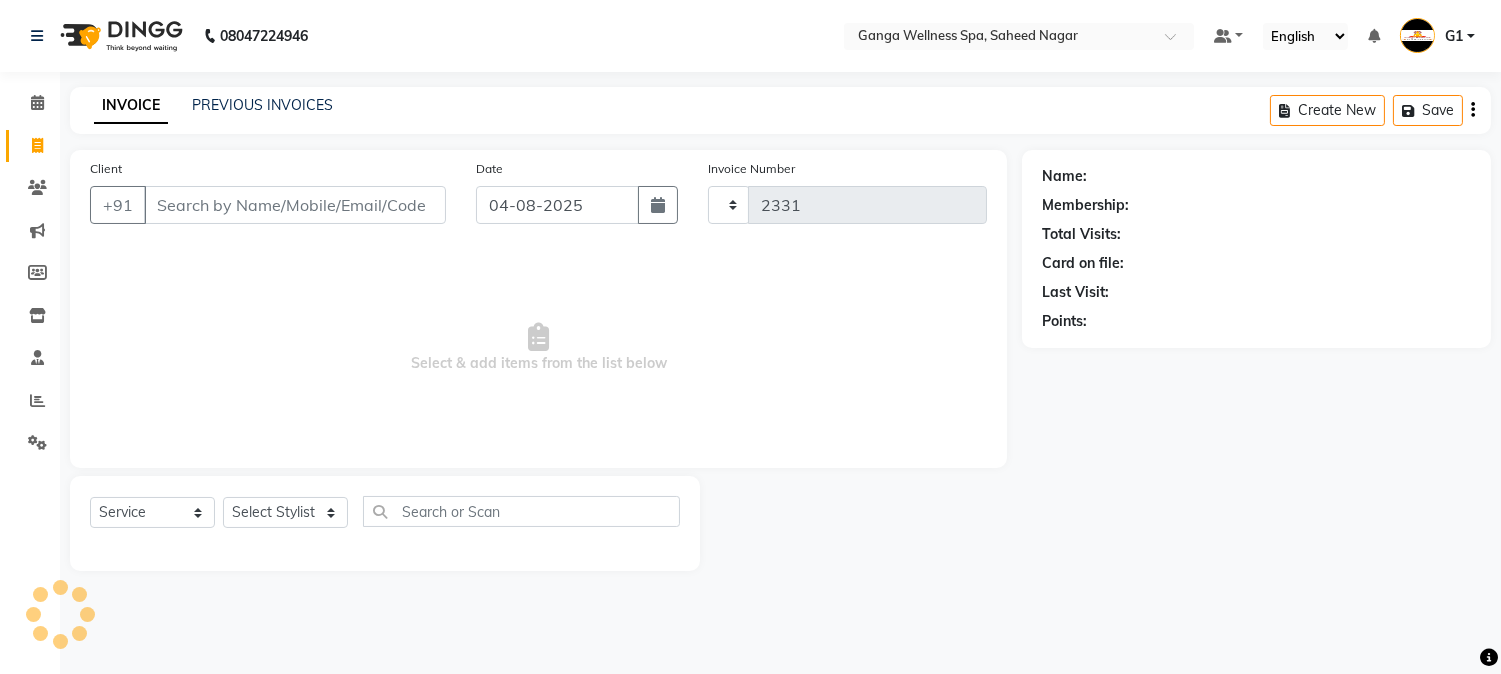 select on "762" 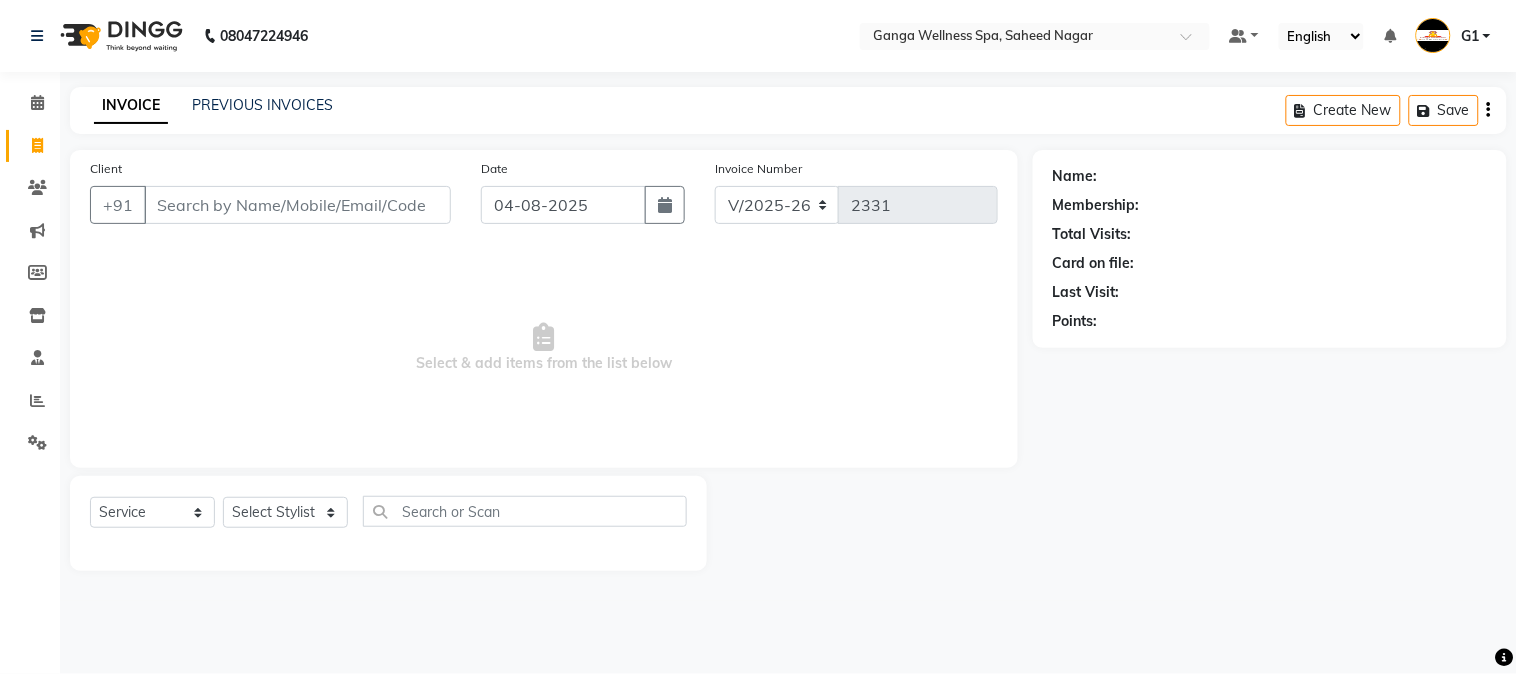 type on "[PHONE]" 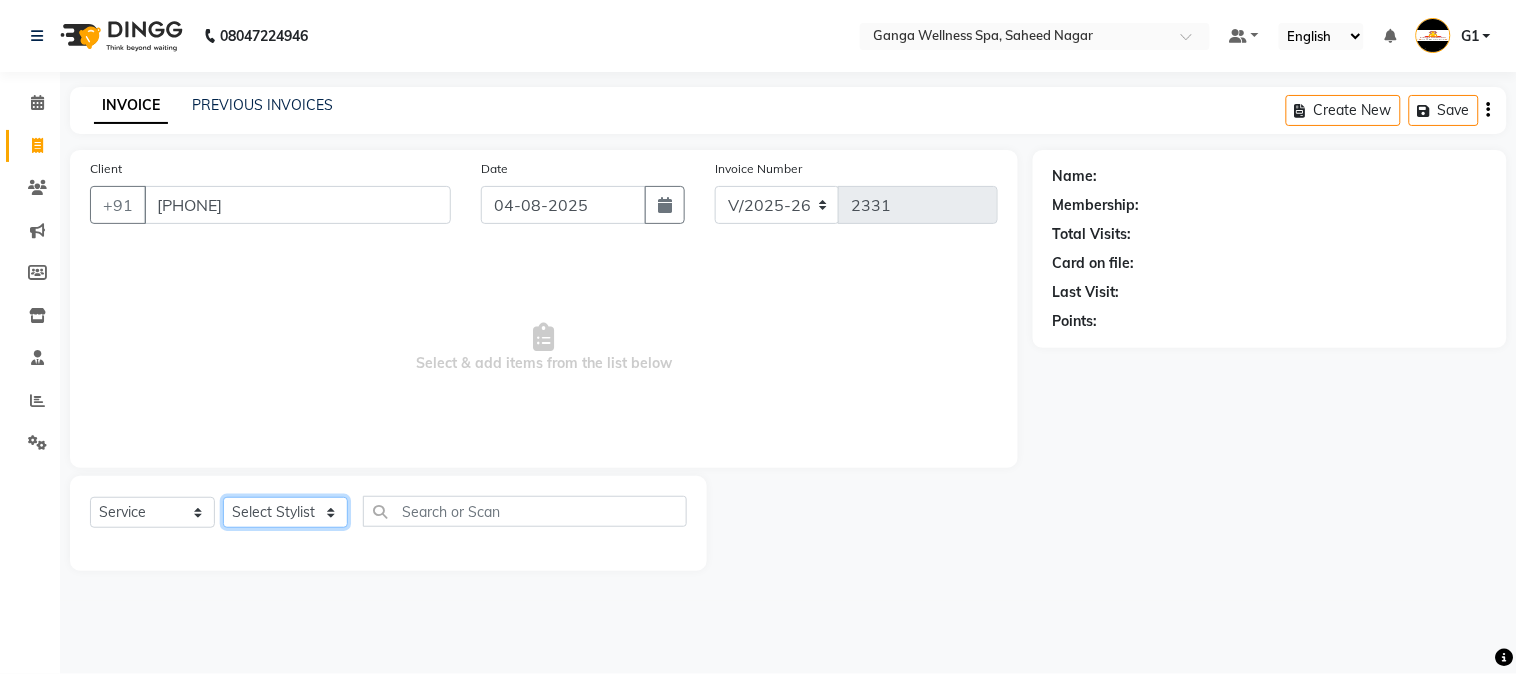 click on "Select Stylist" 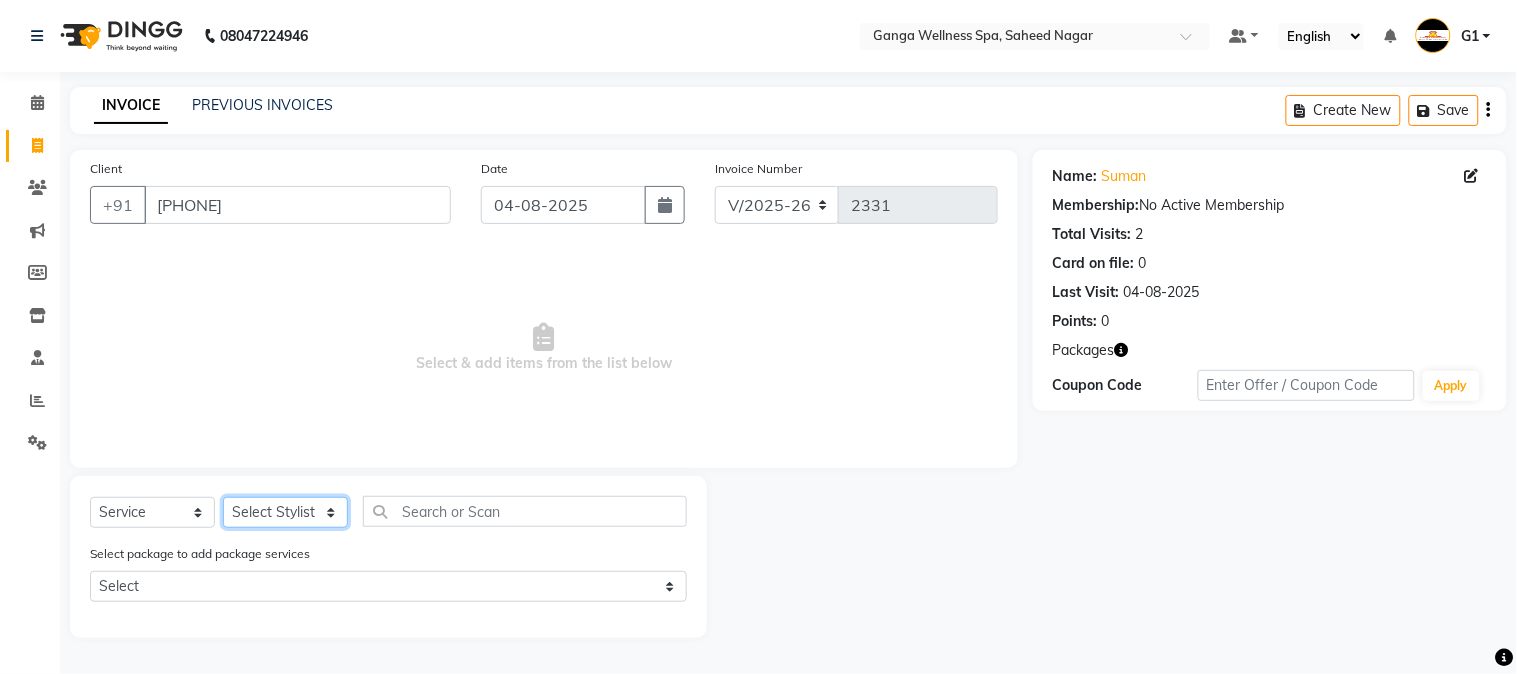 select on "79105" 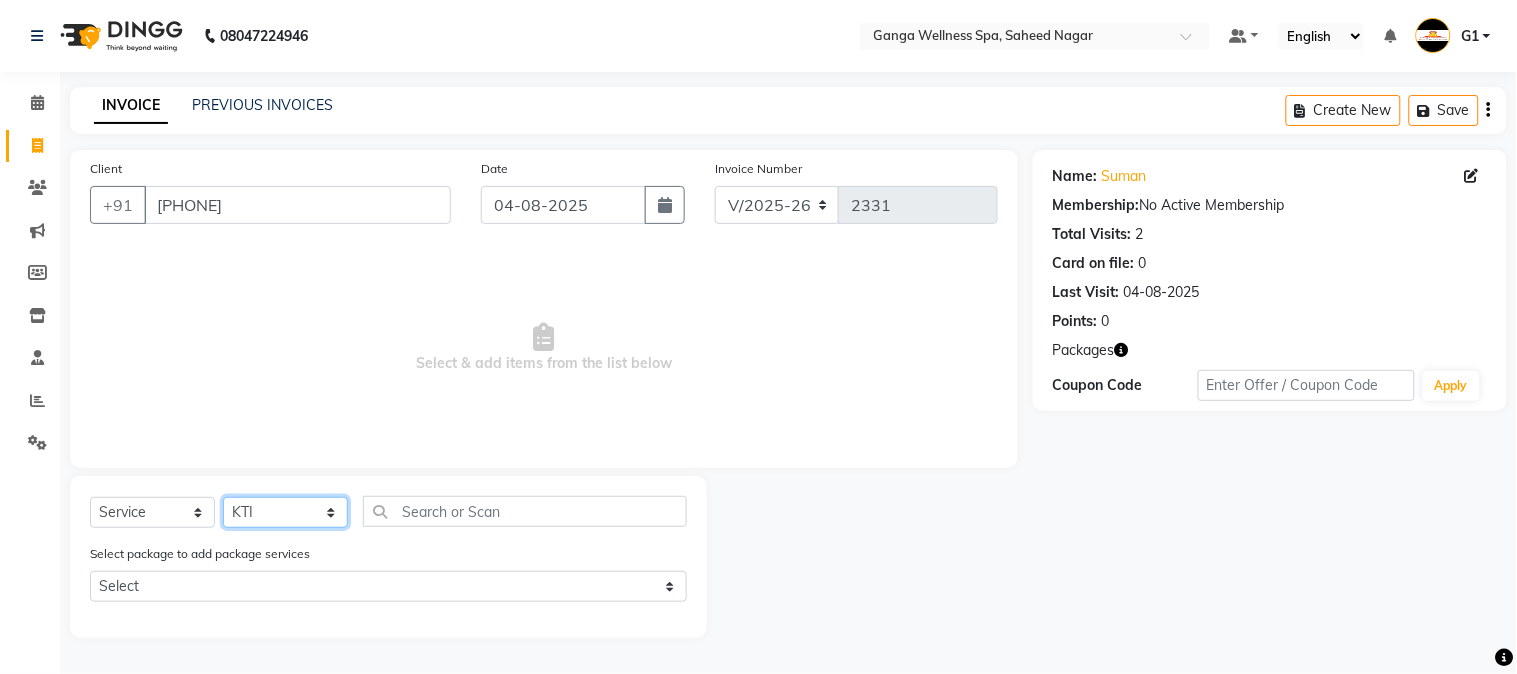 click on "Select Stylist Abhi akhil Alexa AMMY AMMY Annie anya APPI Arohi  Ayen BANCHI Bina Bina CJ CRP 1 Daina ELINA ferjana G1 G1 ONE PLUS  G1 Salon G2 Helen JEENY Jhanka Jojo Kana KEMPI KEMPI Kim krishna KTI Lili Rout Lily LINDA LIZA Martha  MELODY MERRY  minu Moon nancy Noiny pinkey Pradeep Prity  Riya ROOZ  Sony steffy SUCHI  Surren Sir Sushree Swapna Umpi upashana Zouli" 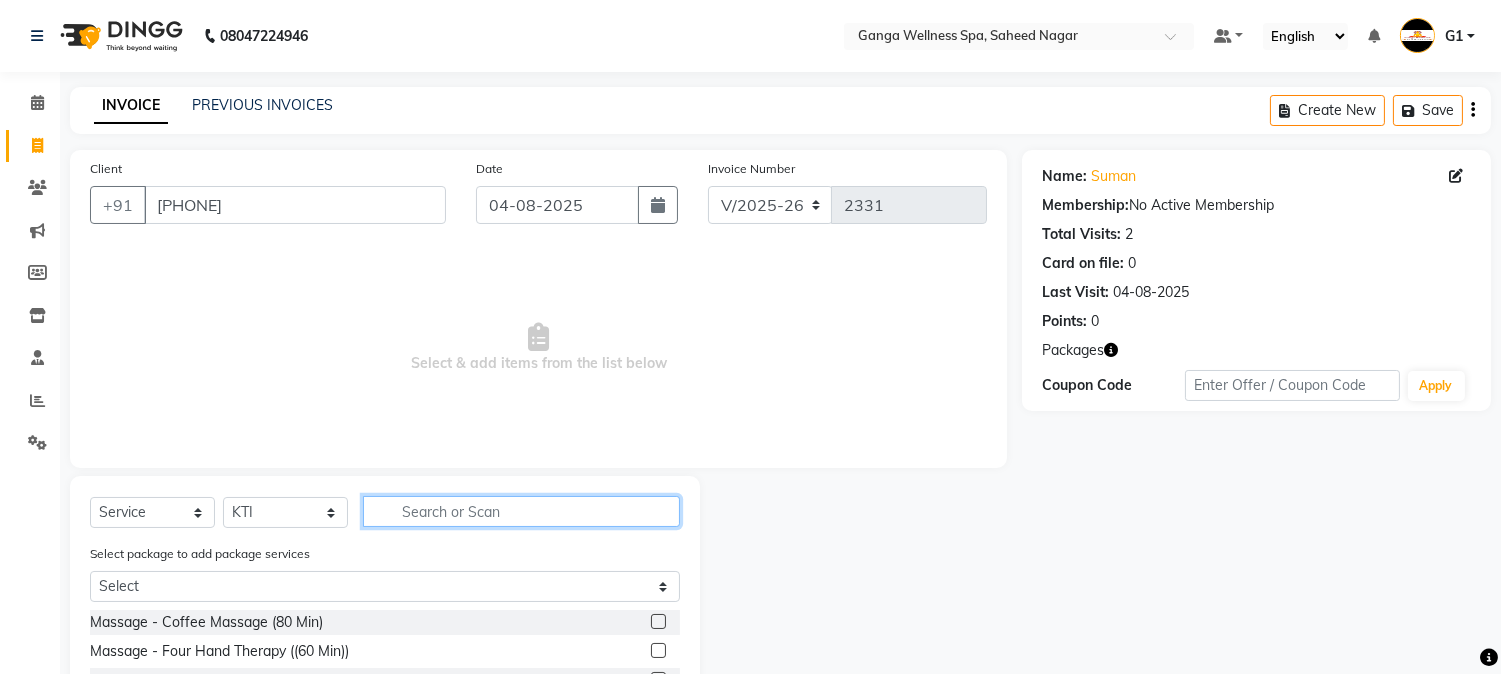 click 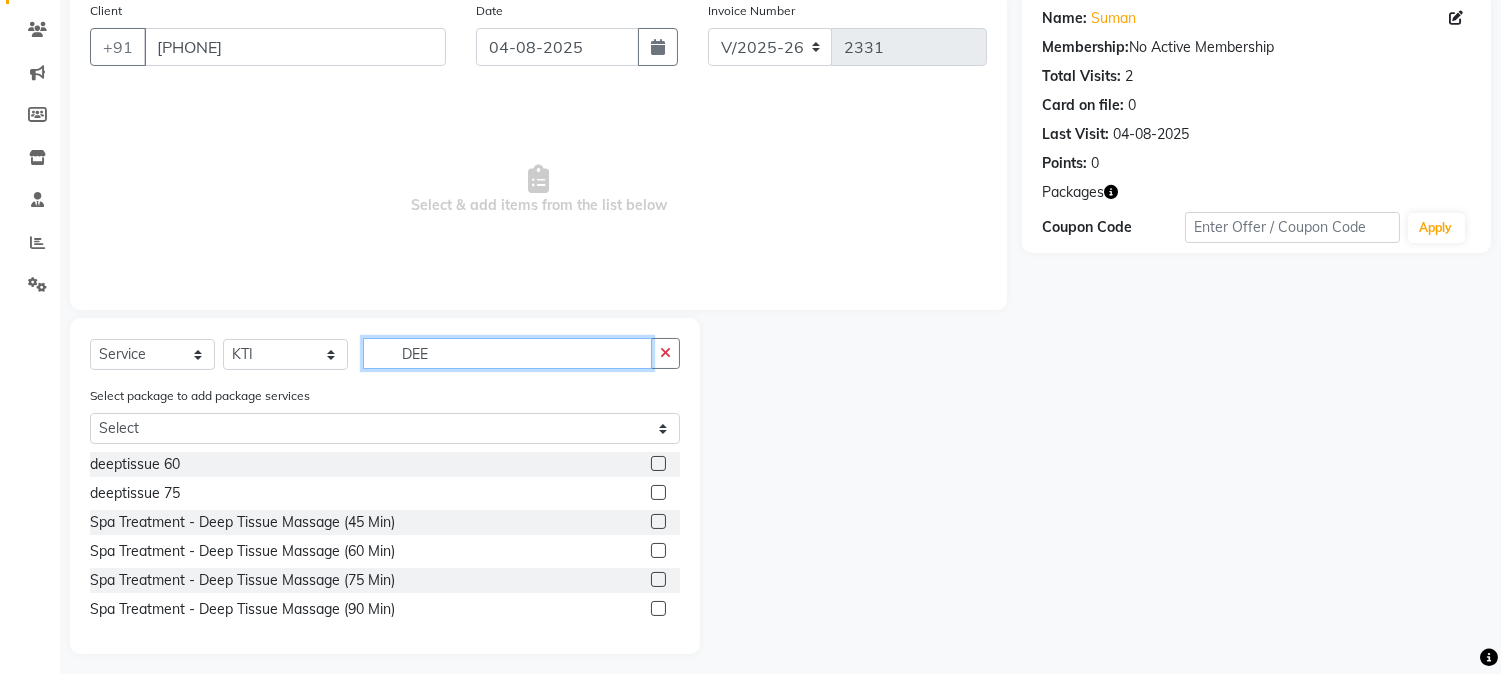 scroll, scrollTop: 167, scrollLeft: 0, axis: vertical 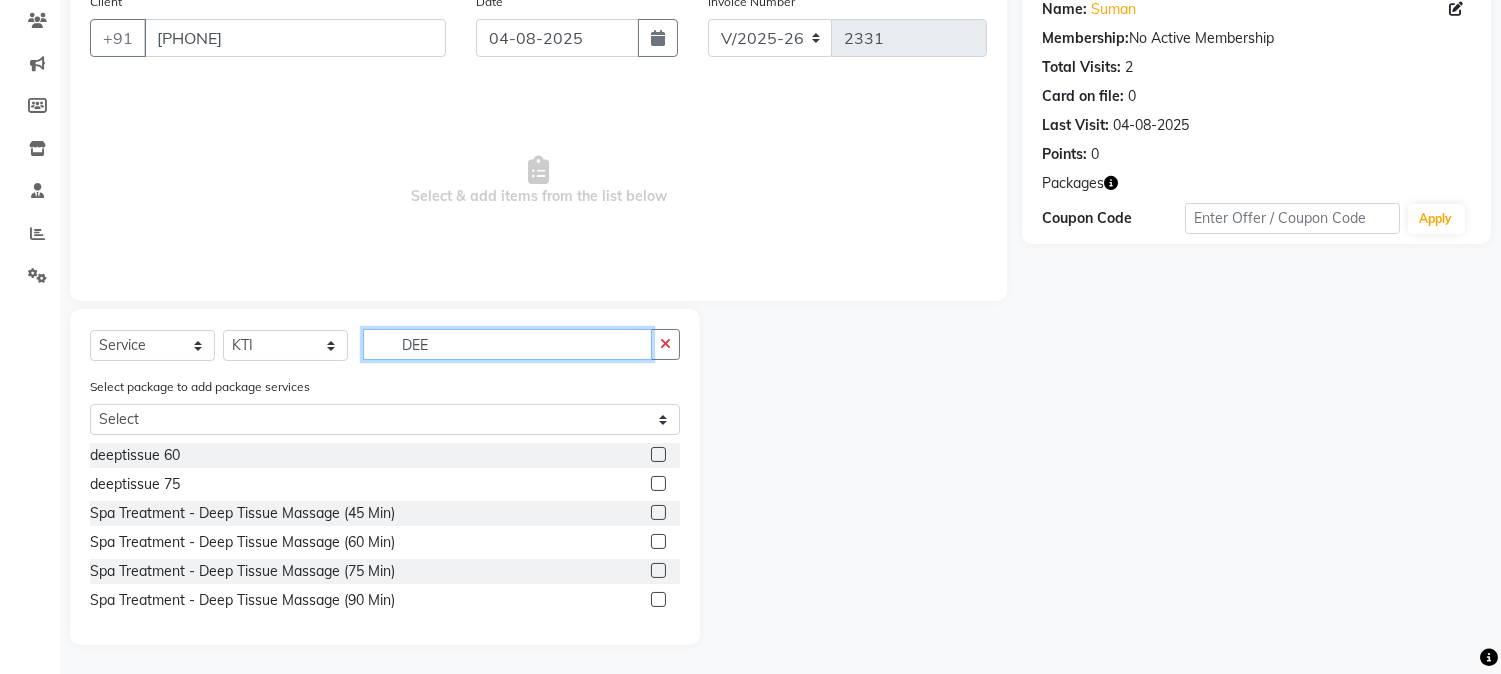 type on "DEE" 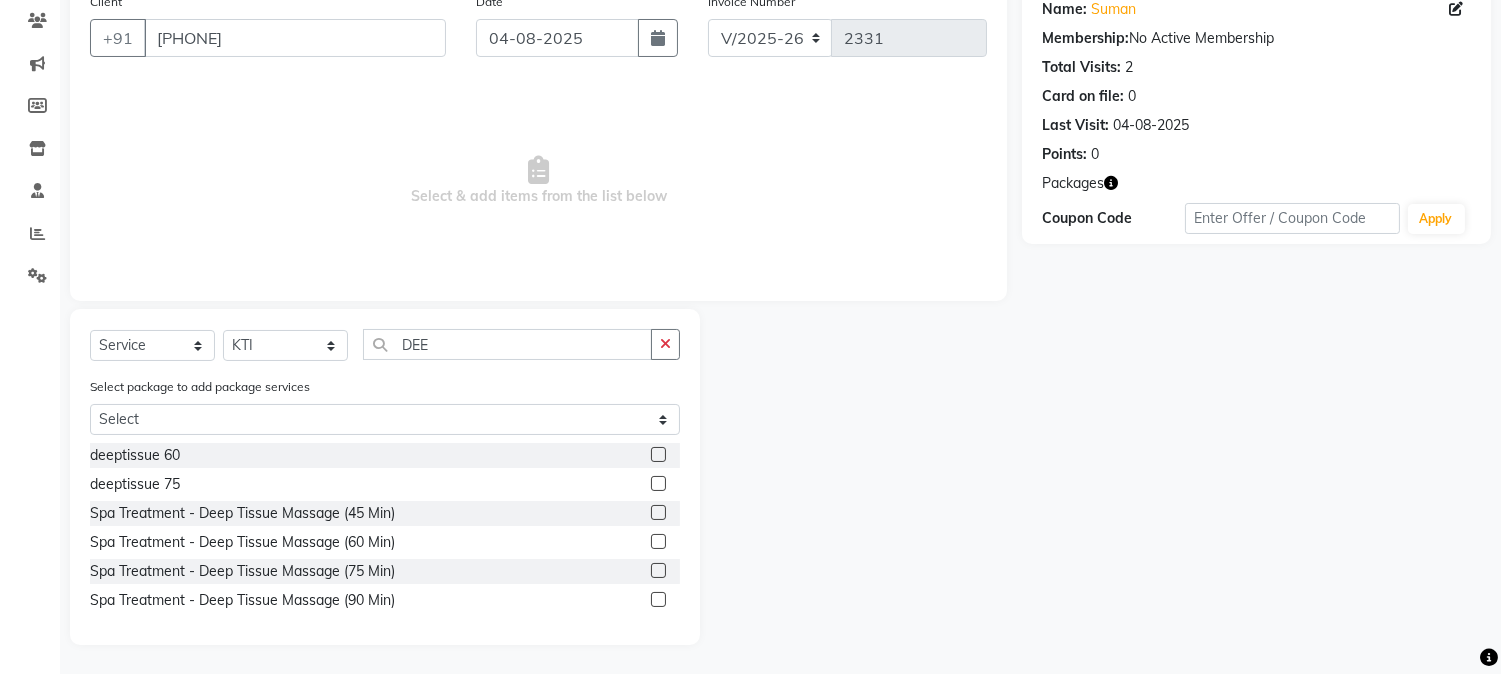 click 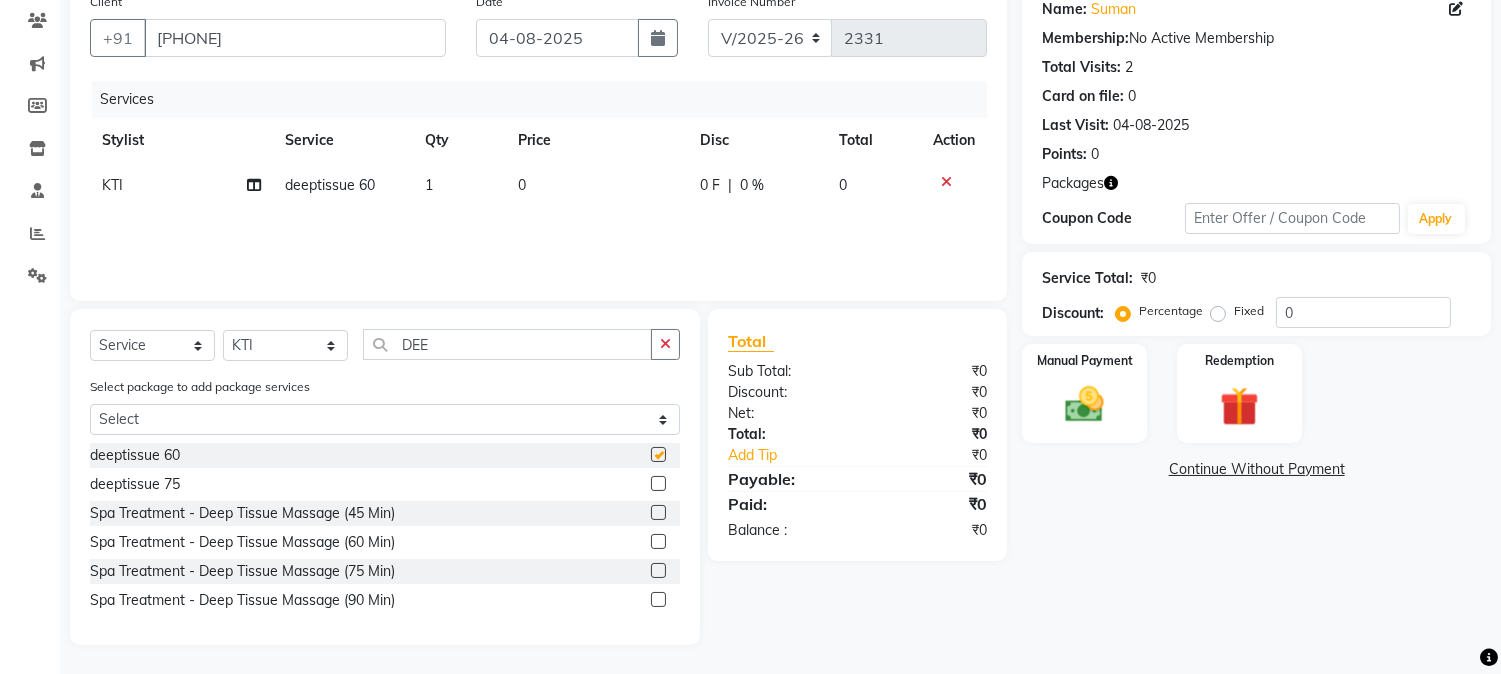 checkbox on "false" 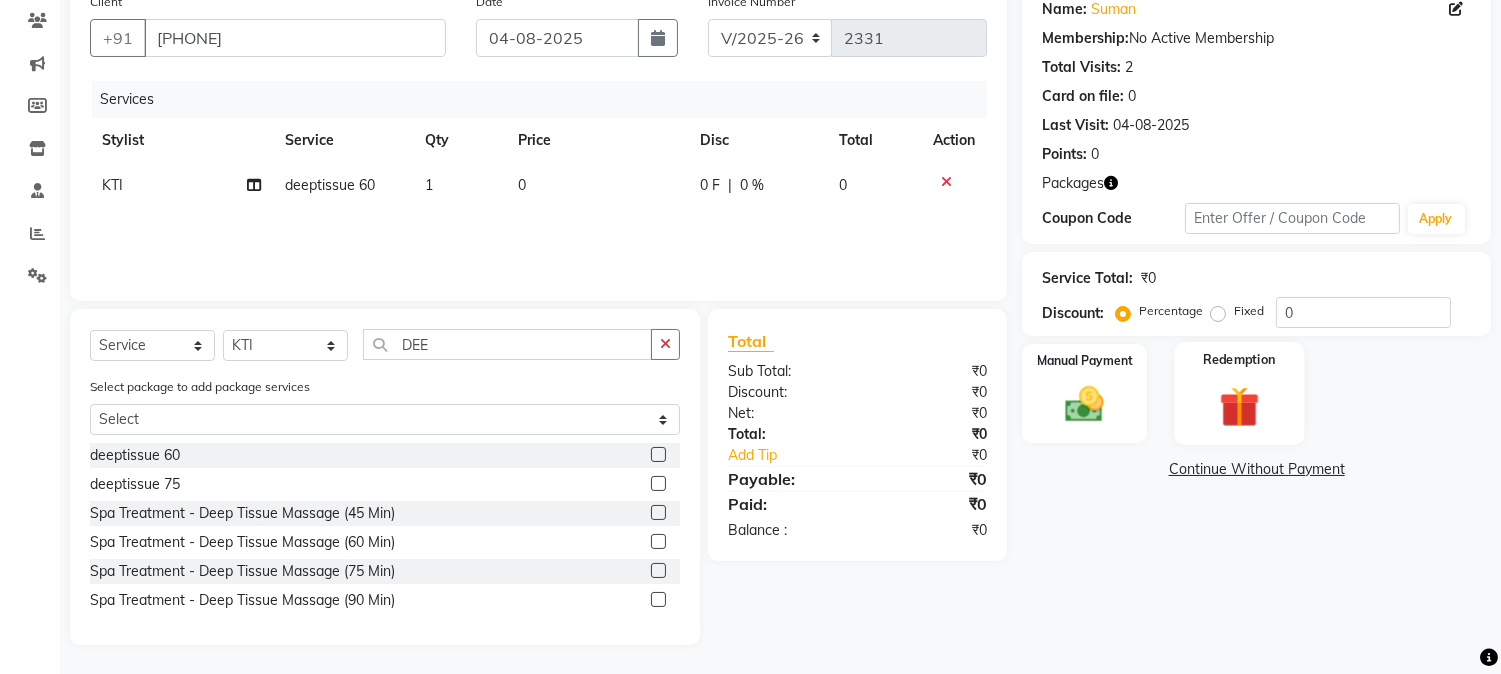 click 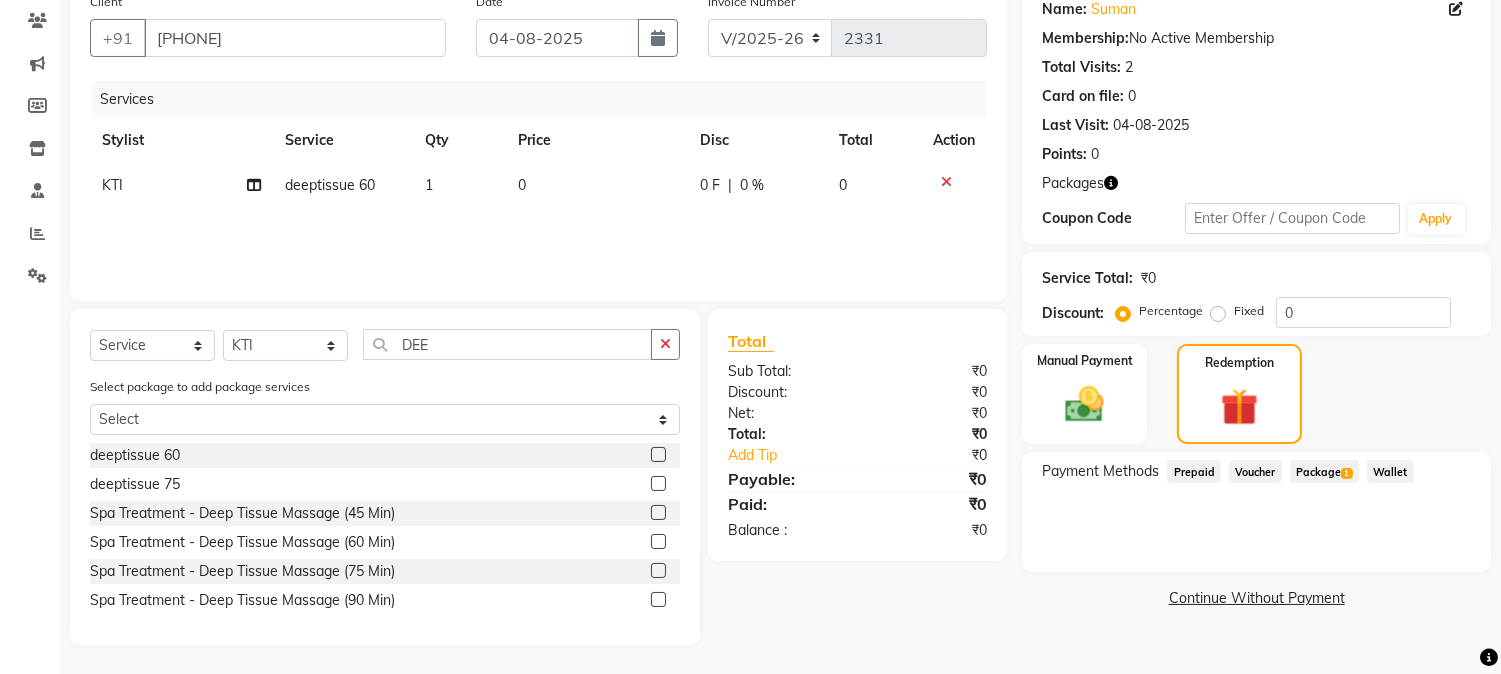 click on "1" 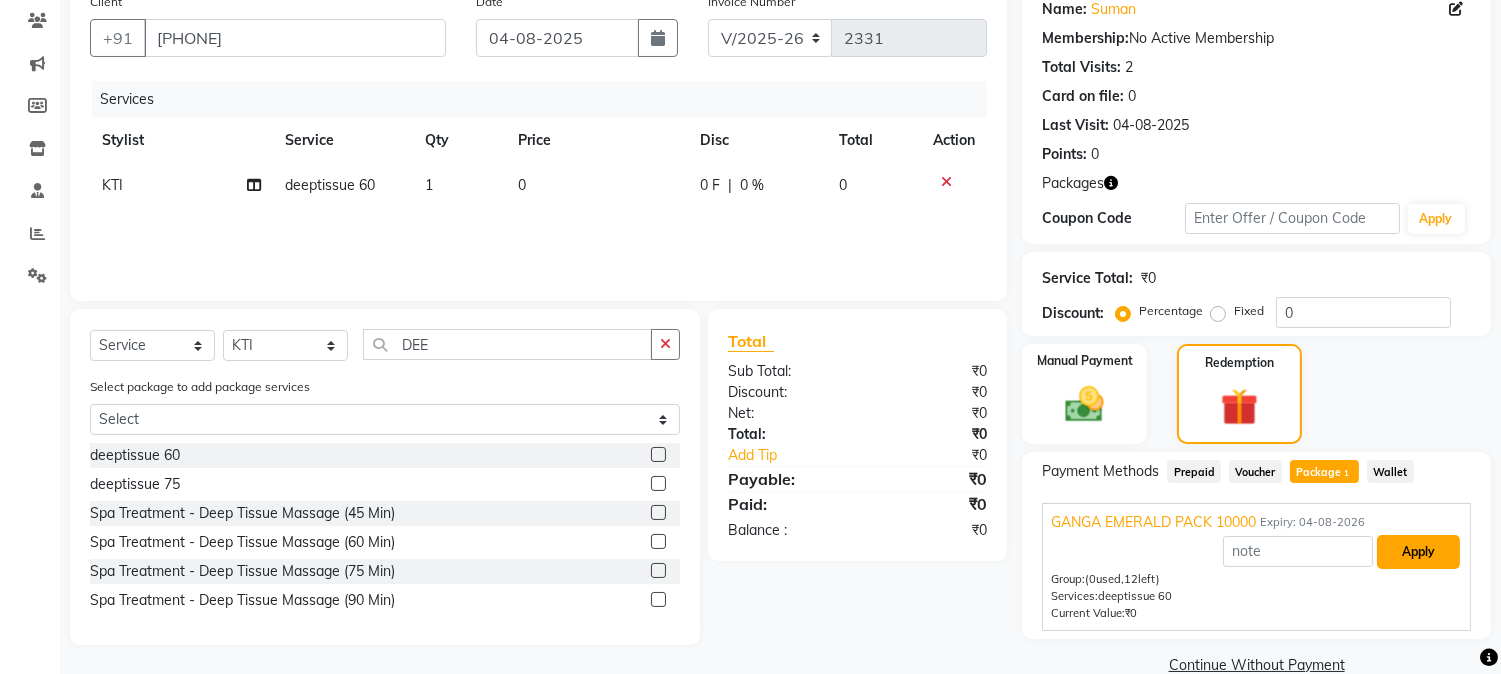 click on "Apply" at bounding box center (1418, 552) 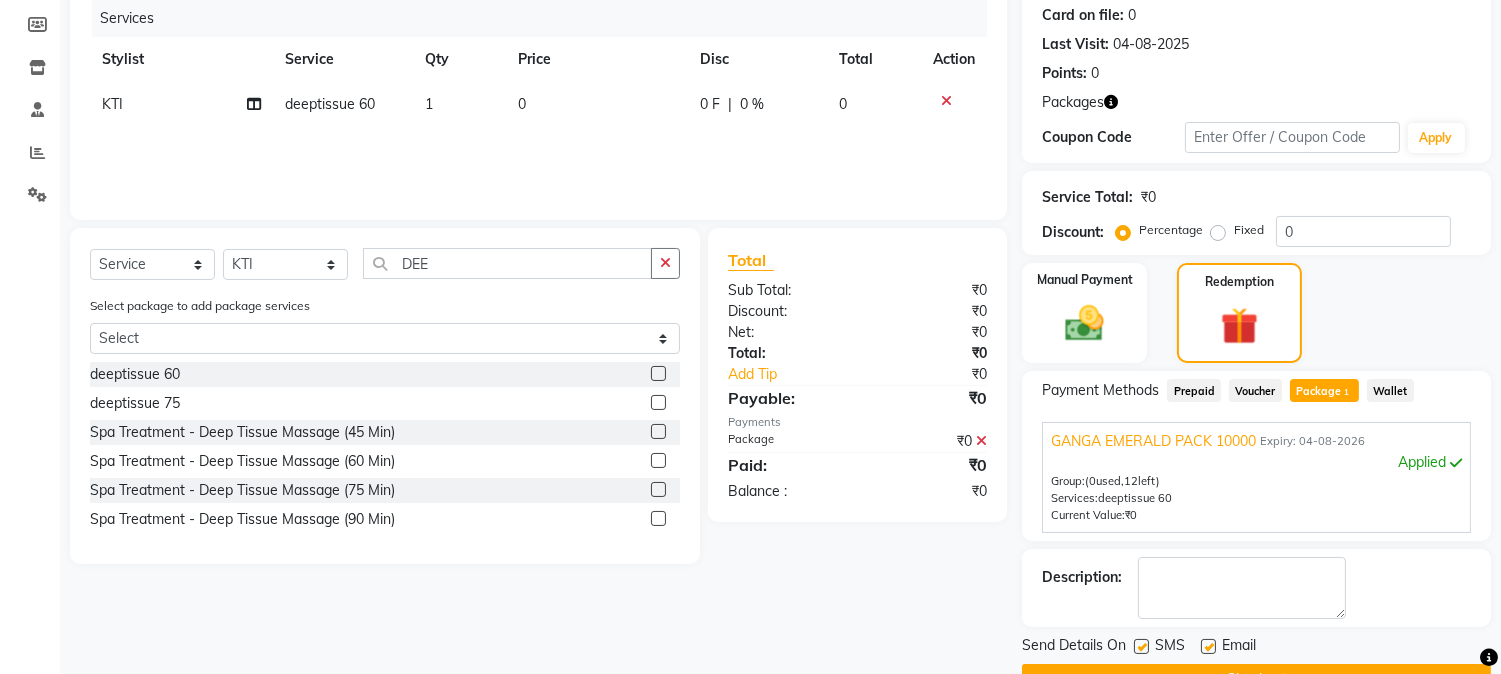 scroll, scrollTop: 297, scrollLeft: 0, axis: vertical 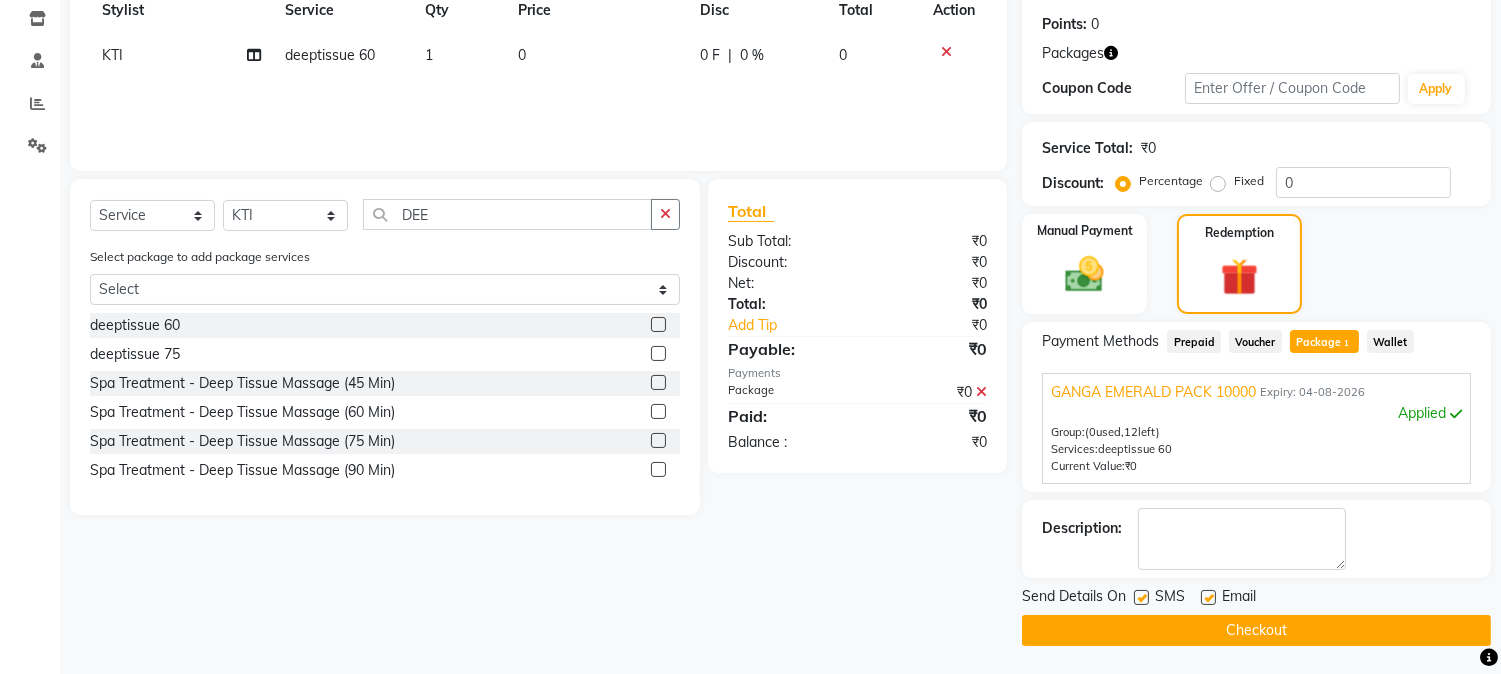 click on "Send Details On SMS Email  Checkout" 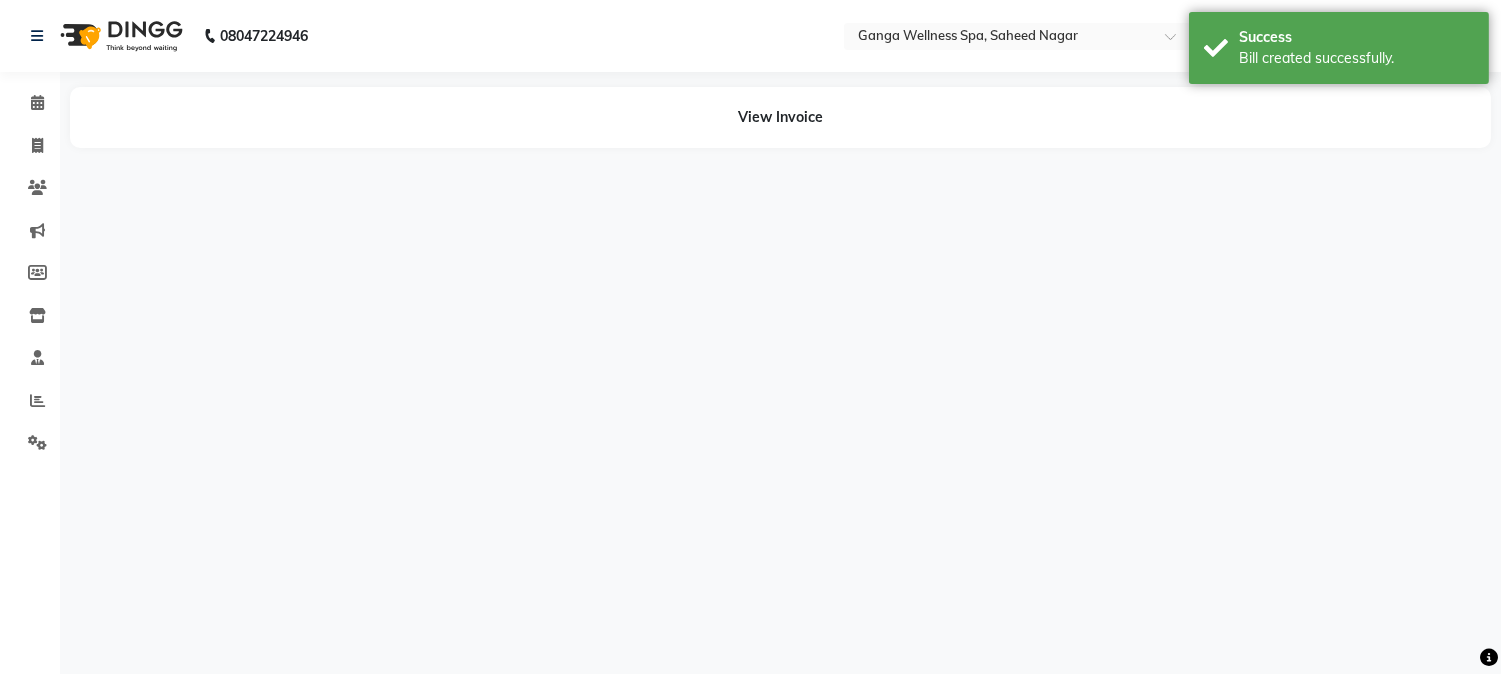 scroll, scrollTop: 0, scrollLeft: 0, axis: both 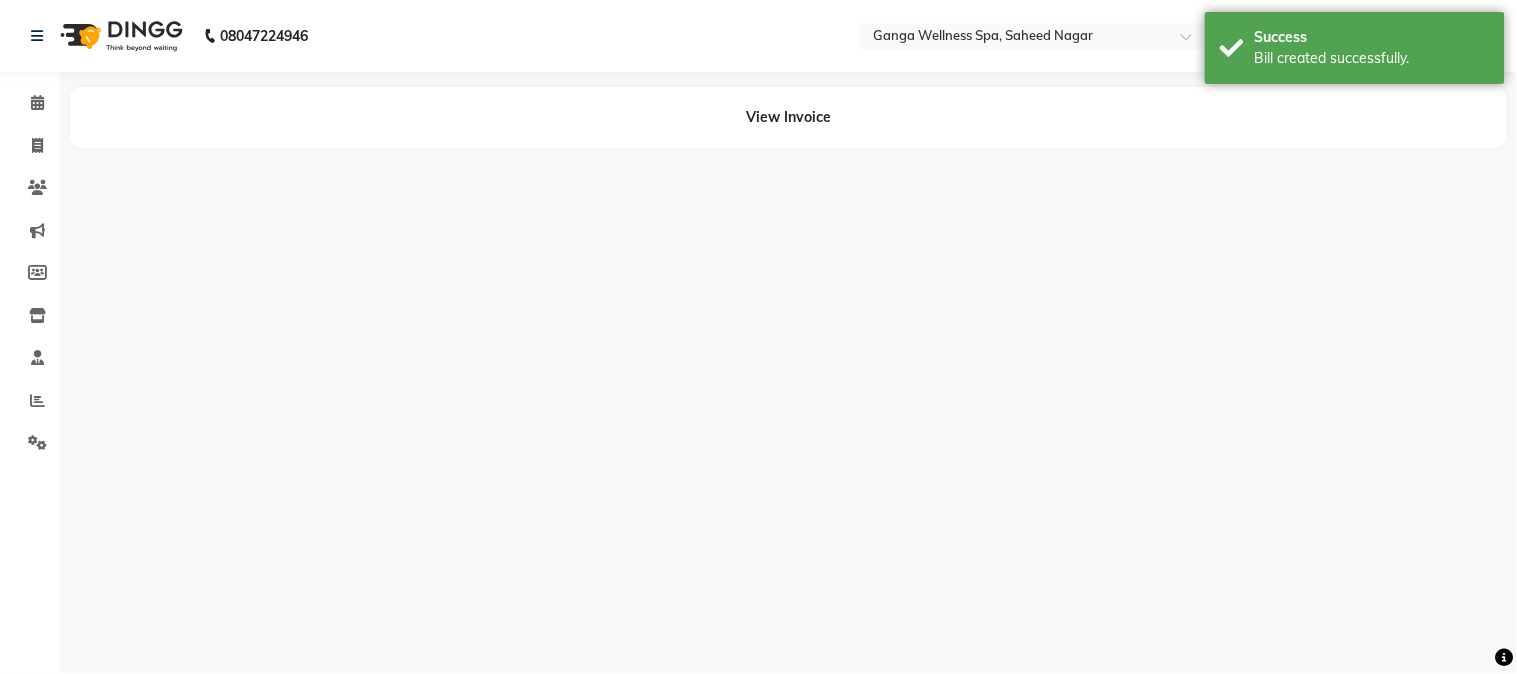 click on "[PHONE] Select Location × Ganga Wellness Spa, Saheed Nagar Default Panel My Panel English ENGLISH Español العربية मराठी हिंदी ગુજરાતી தமிழ் 中文 Notifications nothing to show G1 Manage Profile Change Password Sign out Version:[VERSION] Ganga Wellness Spa, Saheed Nagar Calendar Invoice Clients Marketing Members Inventory Staff Reports Settings Completed InProgress Upcoming Dropped Tentative Check-In Confirm Bookings Generate Report Segments Page Builder View Invoice" at bounding box center (758, 337) 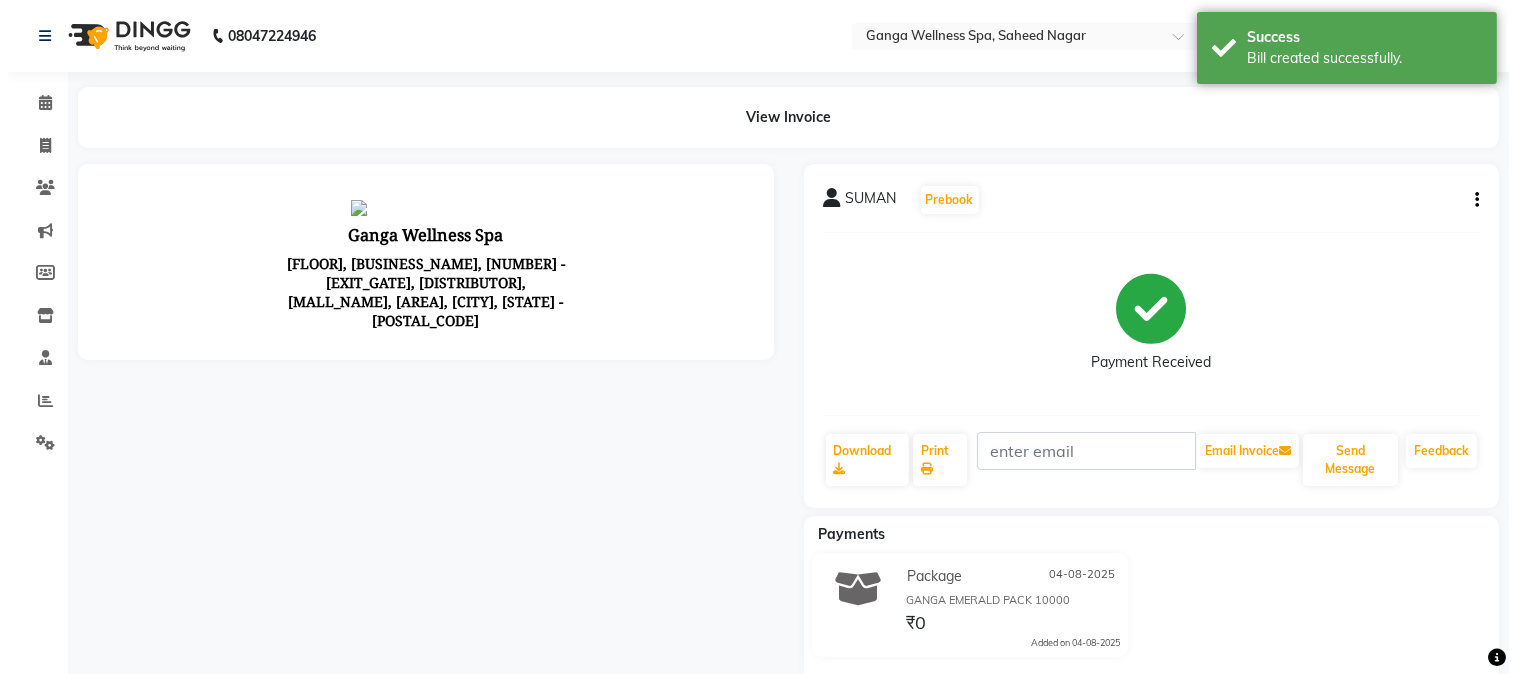 scroll, scrollTop: 0, scrollLeft: 0, axis: both 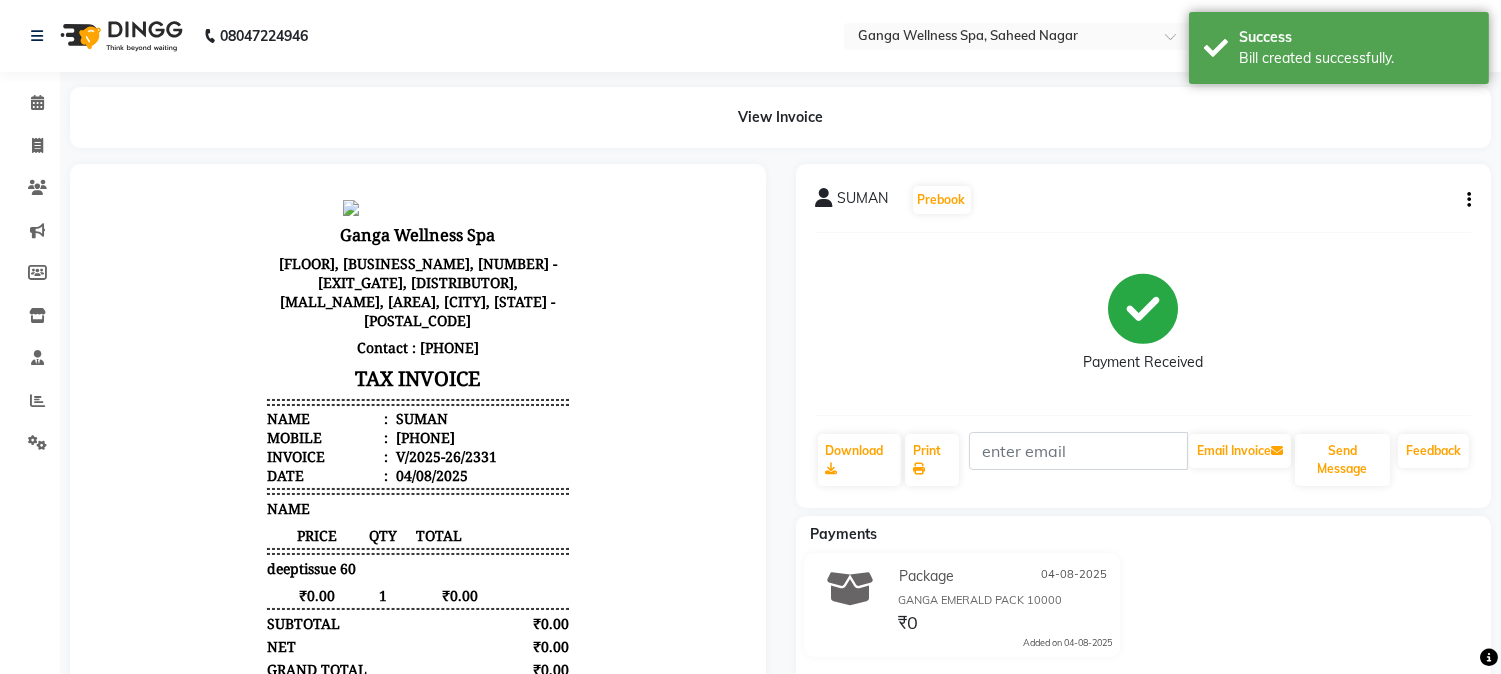 click on "Package [DATE] GANGA EMERALD PACK [AMOUNT] ₹0 Added on [DATE]" 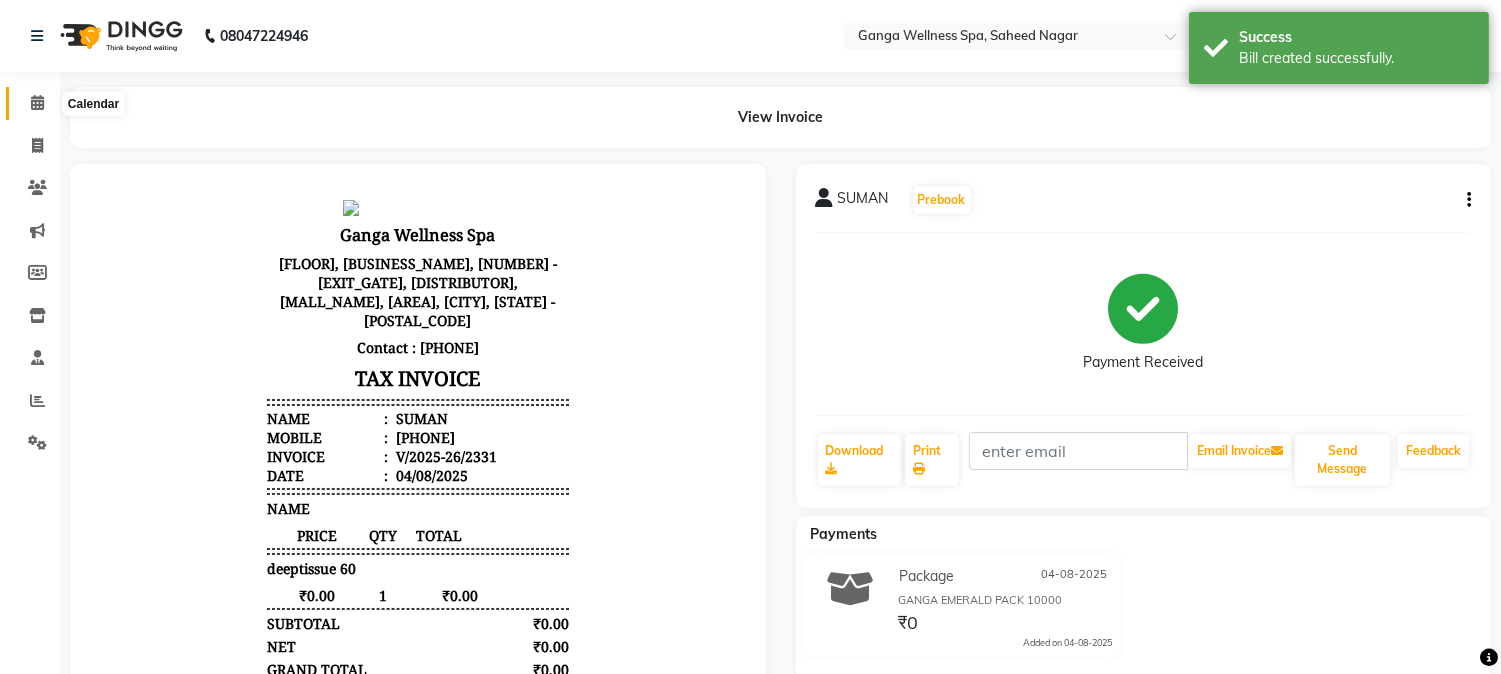 click 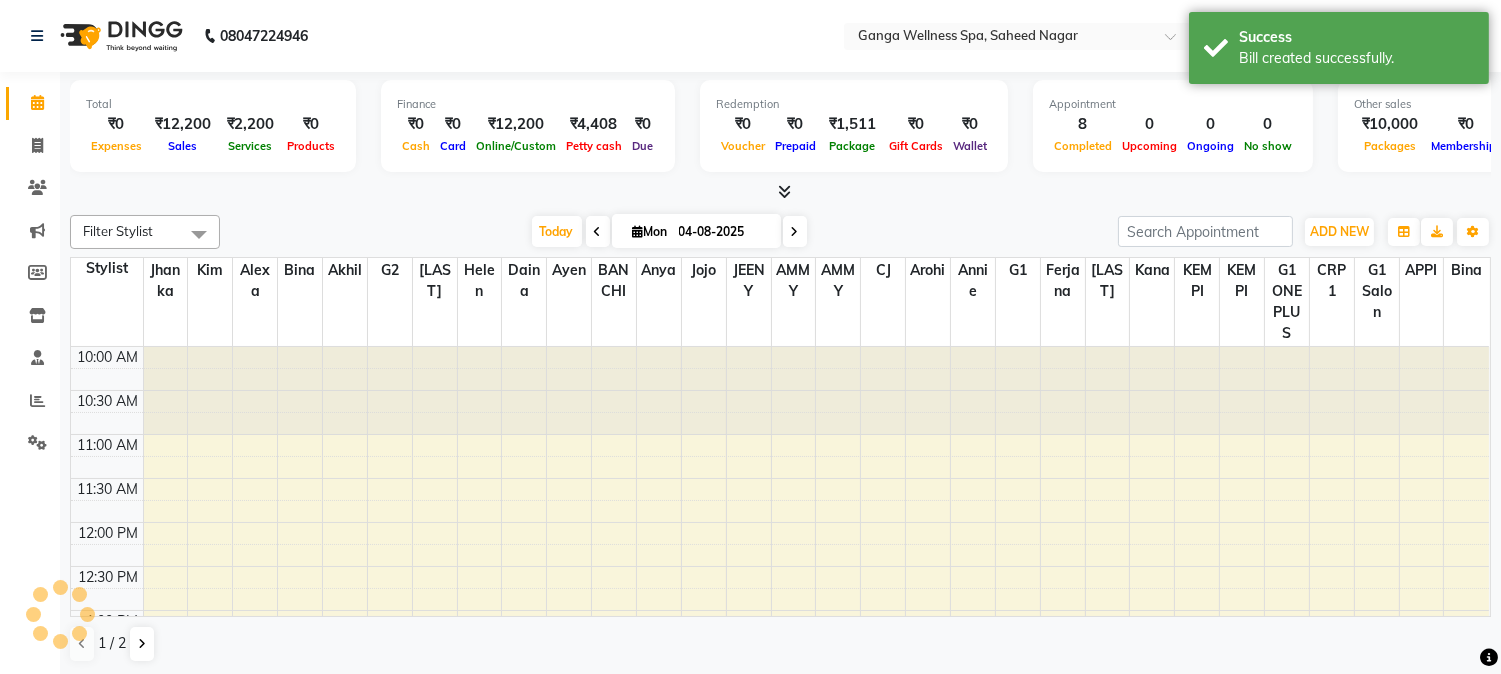 click 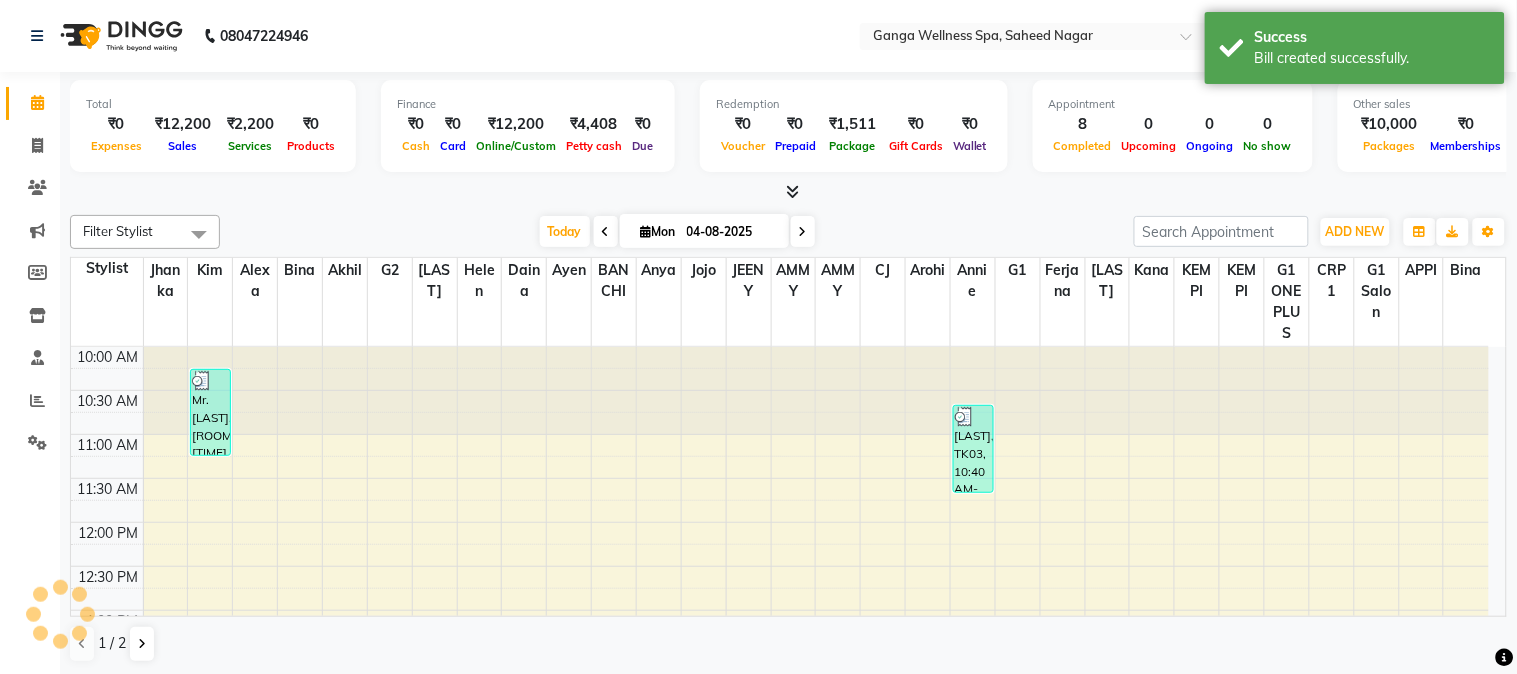 scroll, scrollTop: 0, scrollLeft: 0, axis: both 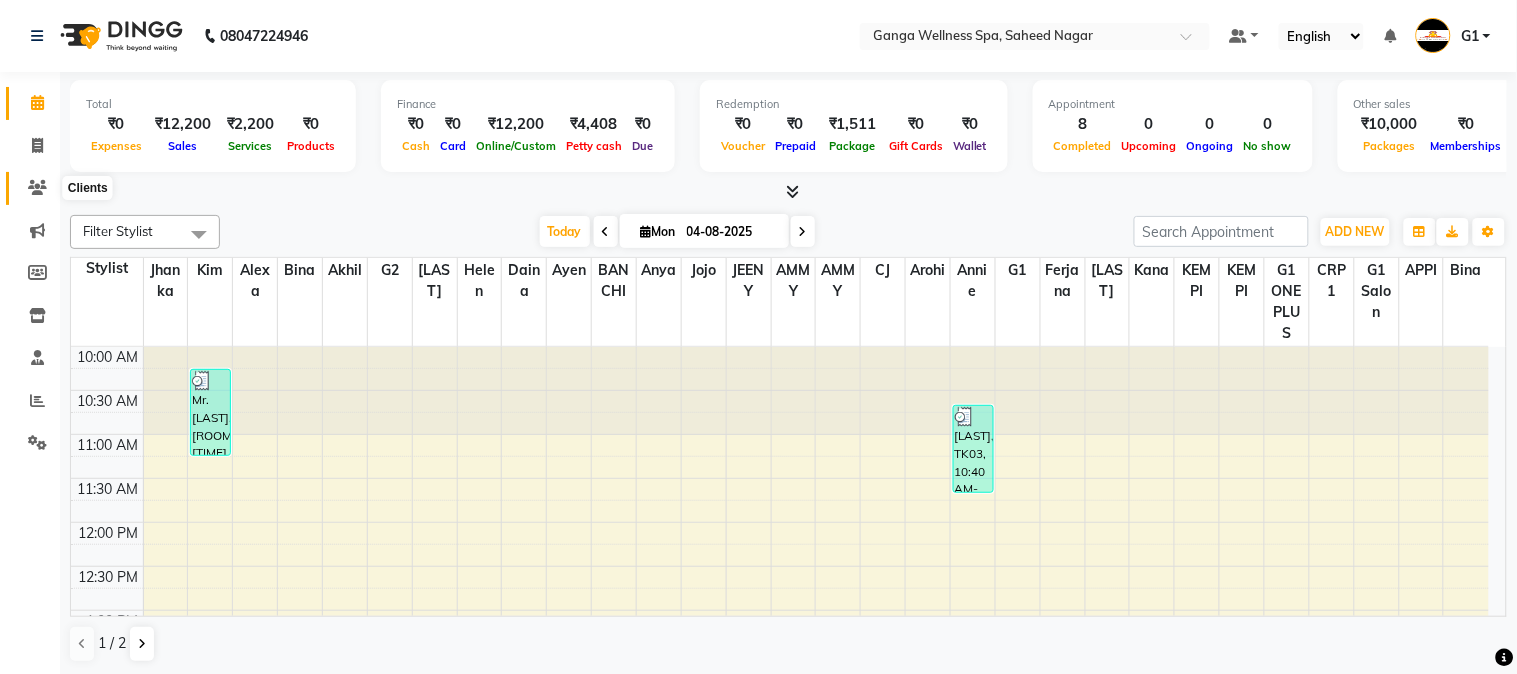click 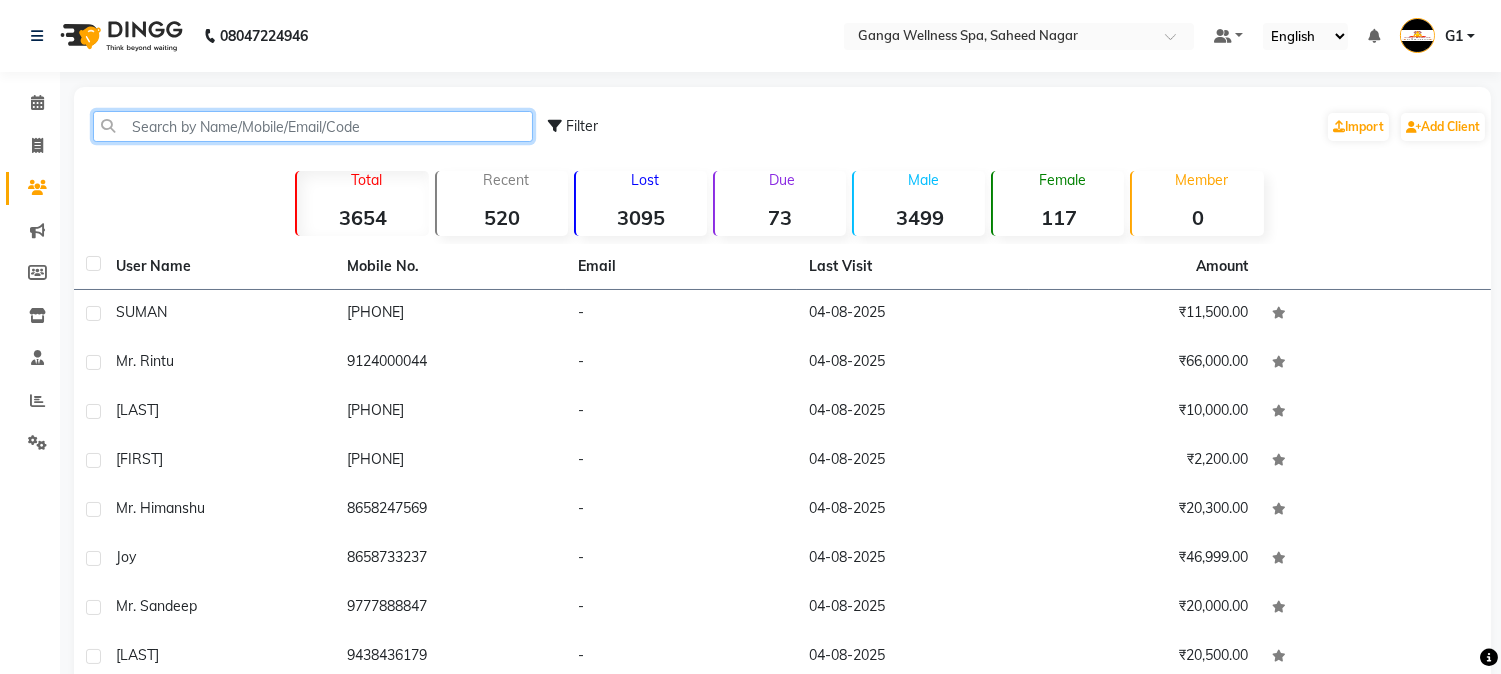 click 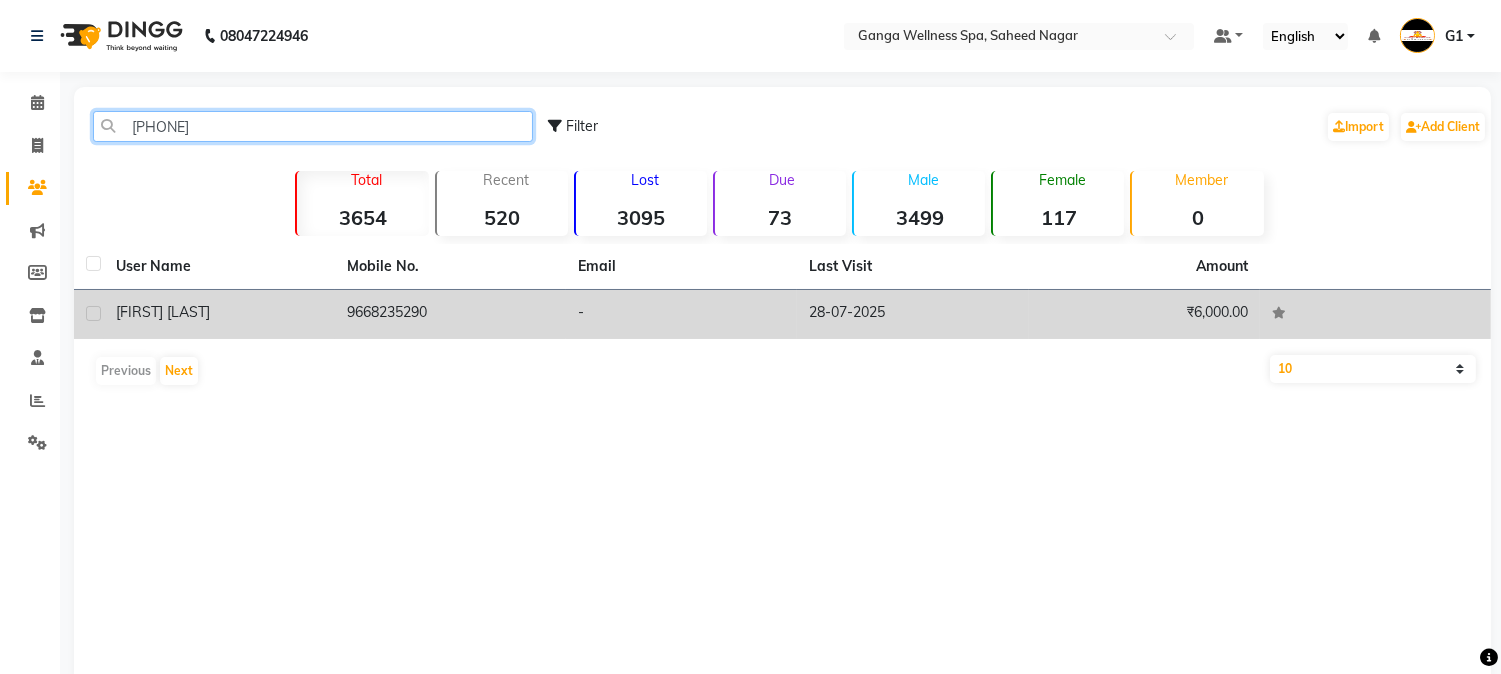 type on "[PHONE]" 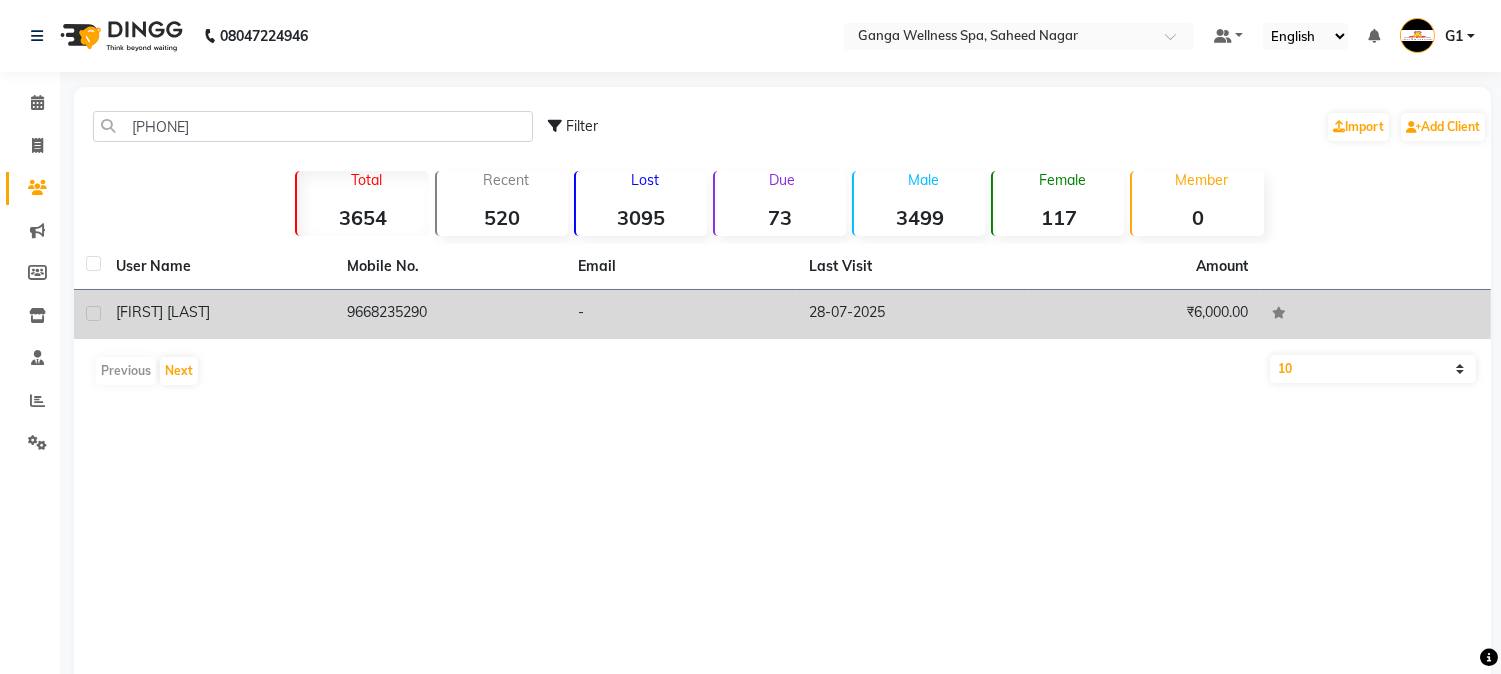 click on "[FIRST] [LAST]" 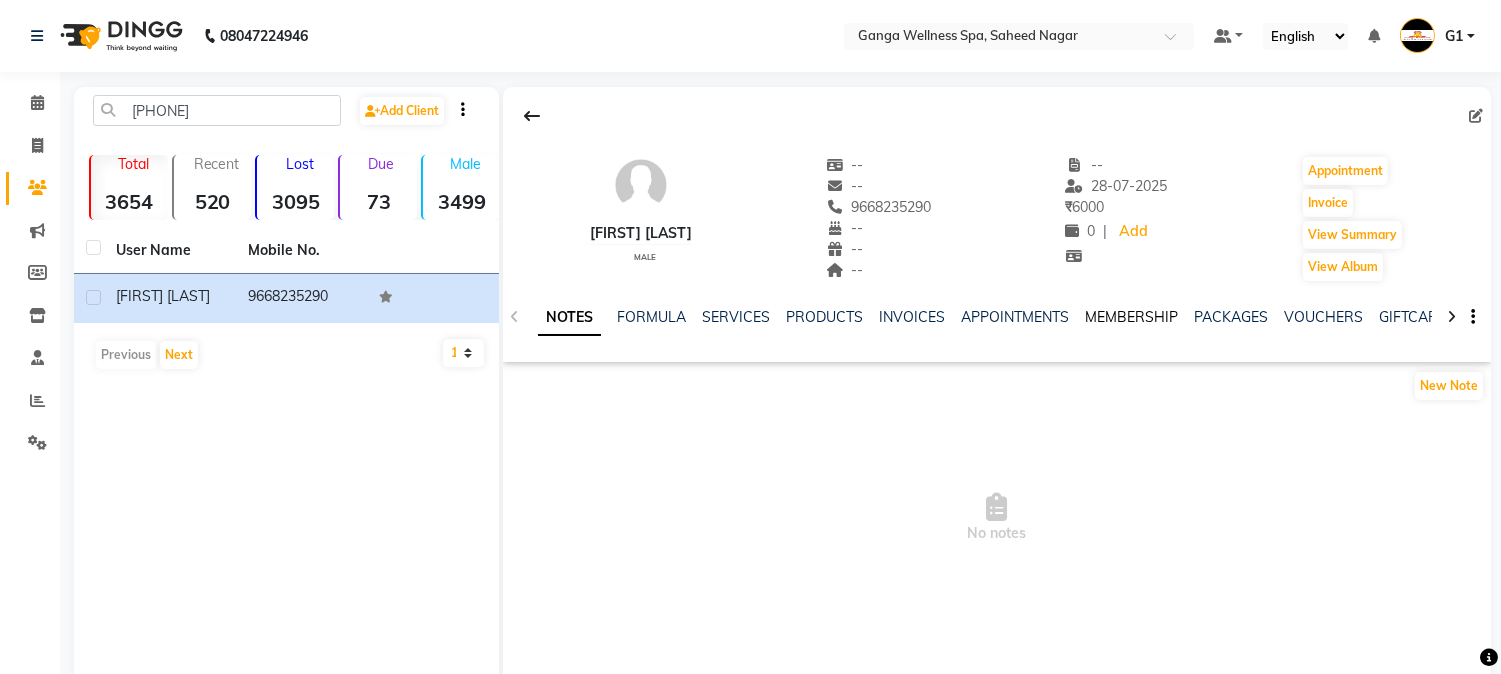 click on "MEMBERSHIP" 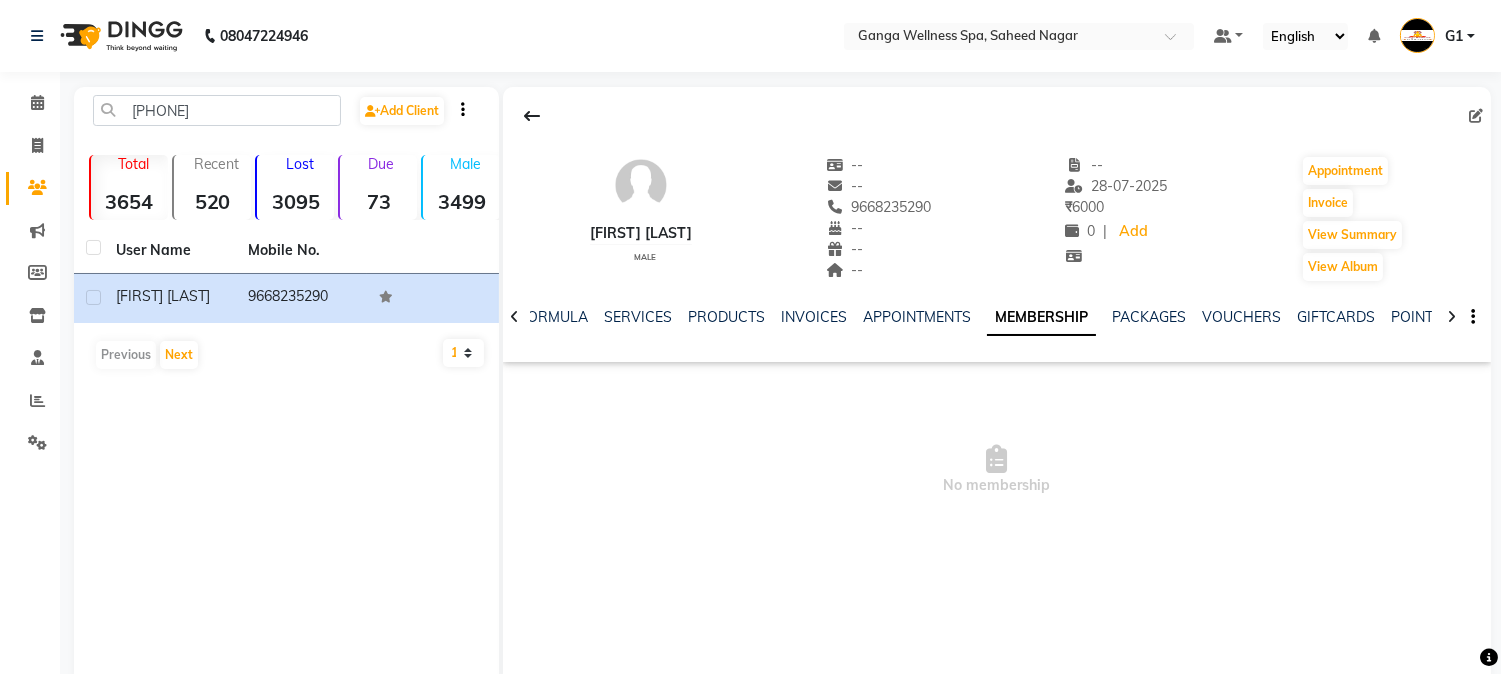 click on "NOTES FORMULA SERVICES PRODUCTS INVOICES APPOINTMENTS MEMBERSHIP PACKAGES VOUCHERS GIFTCARDS POINTS FORMS FAMILY CARDS WALLET" 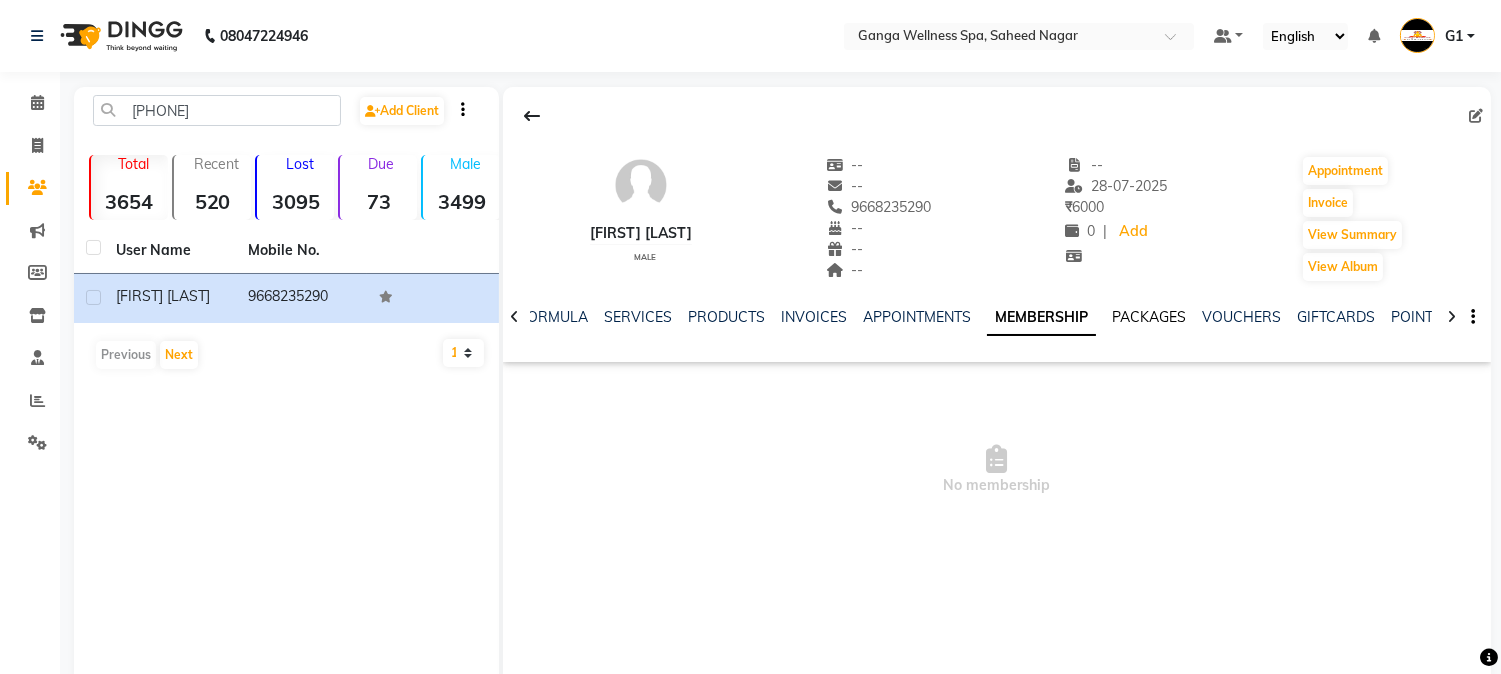 click on "PACKAGES" 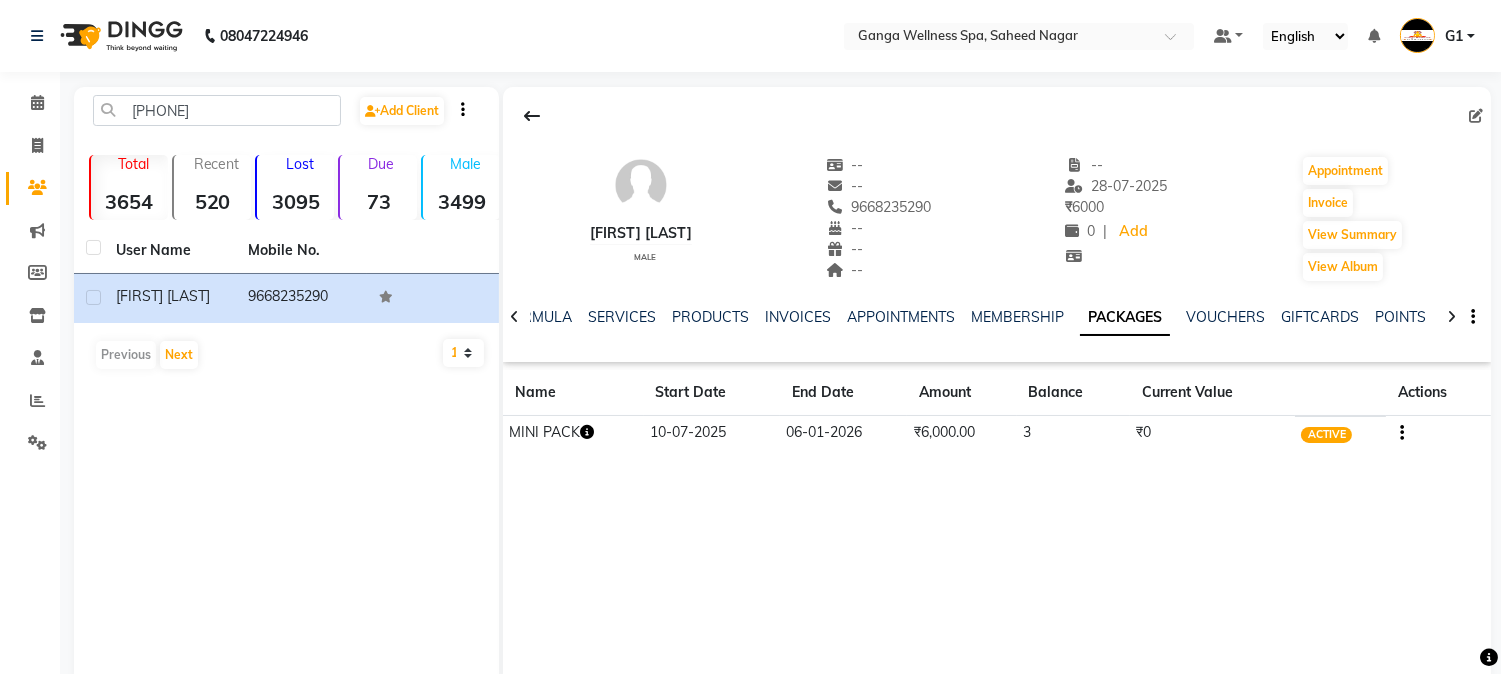 click on "MINI PACK" 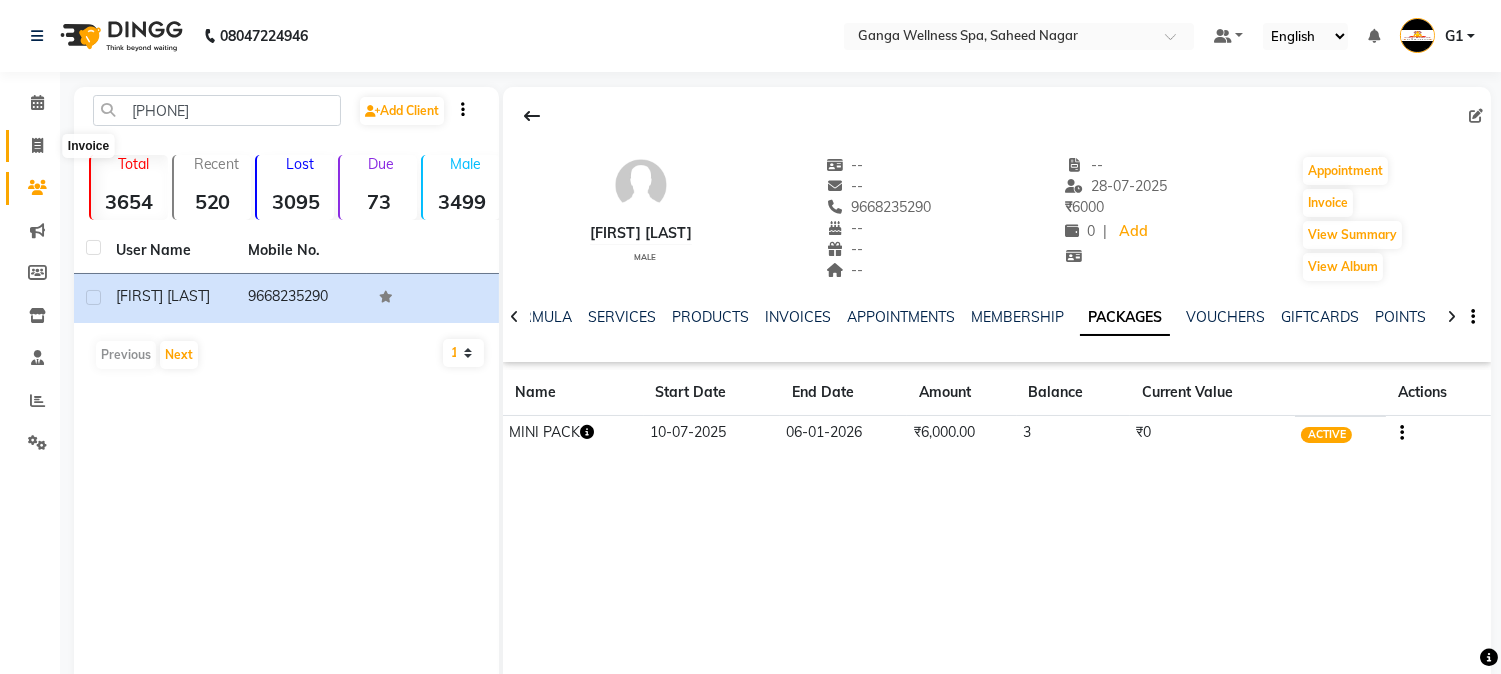 click 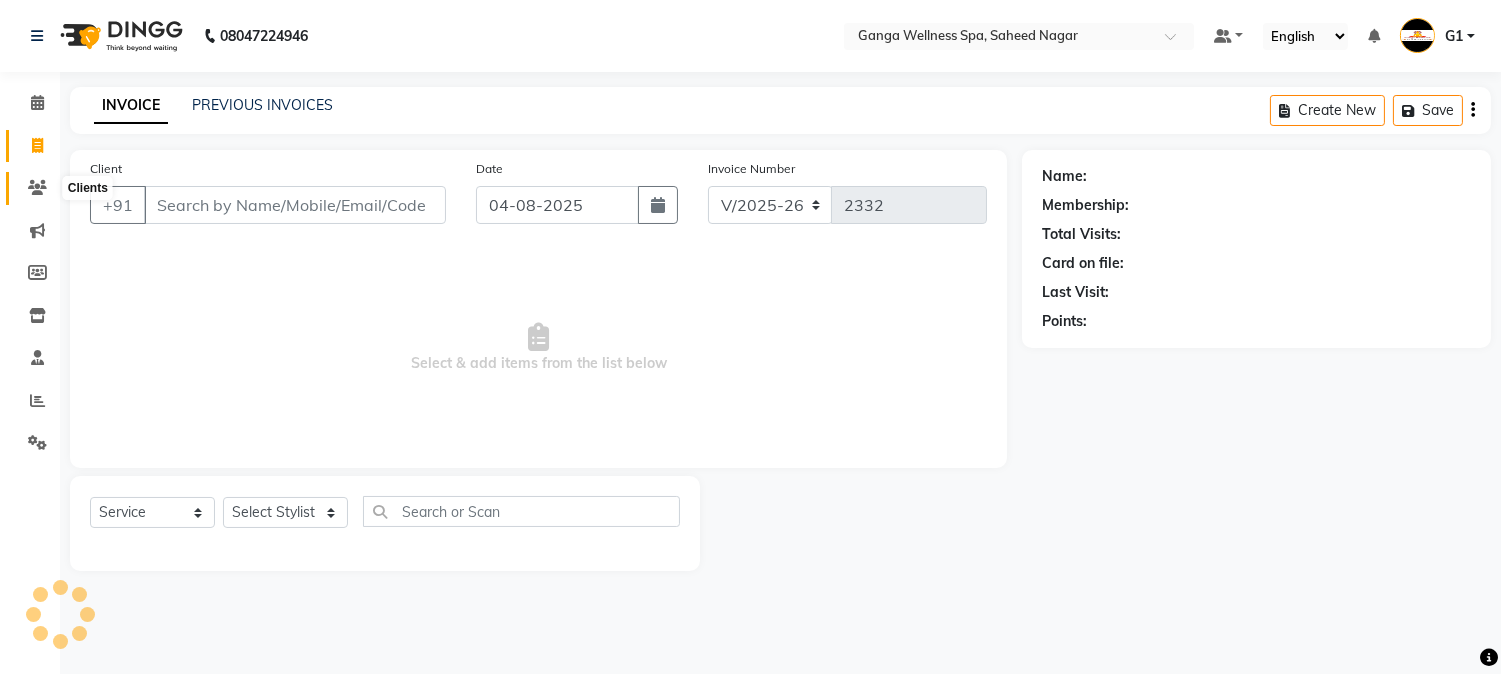 click 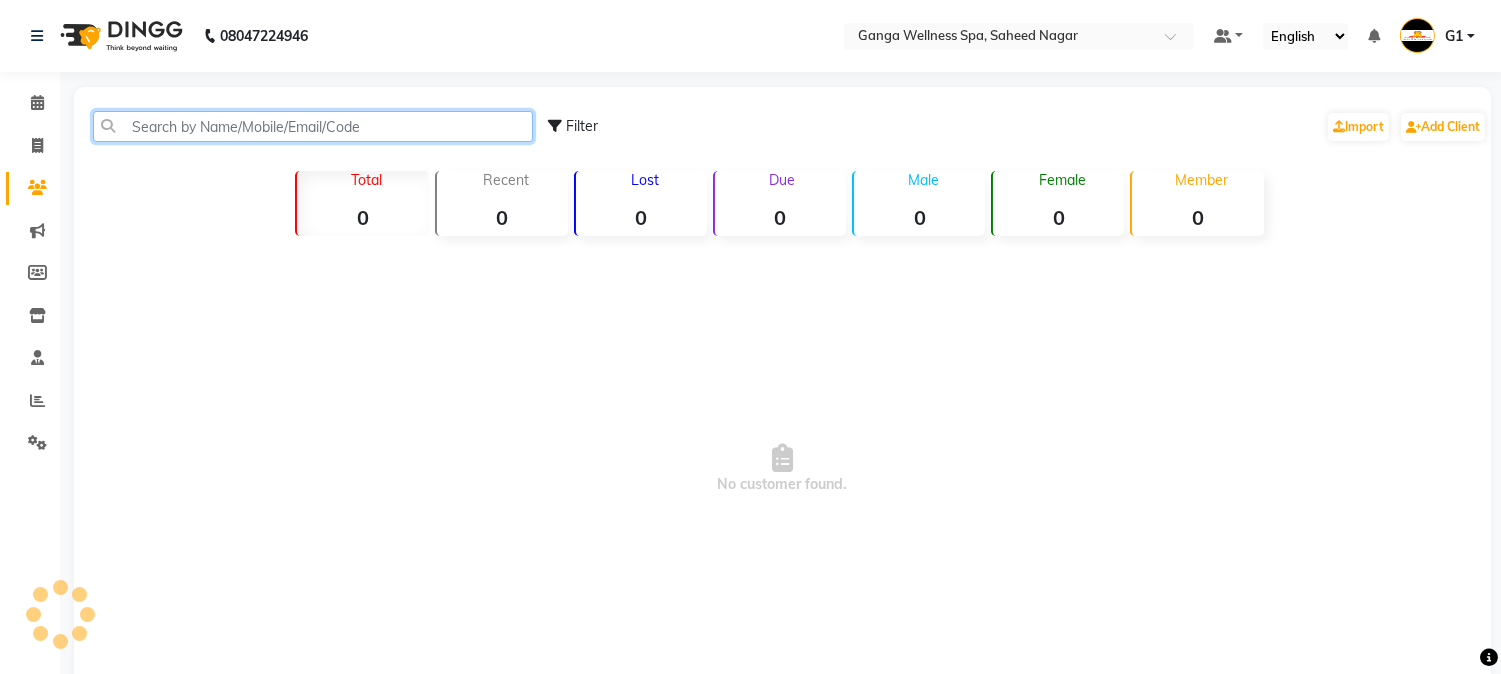 click 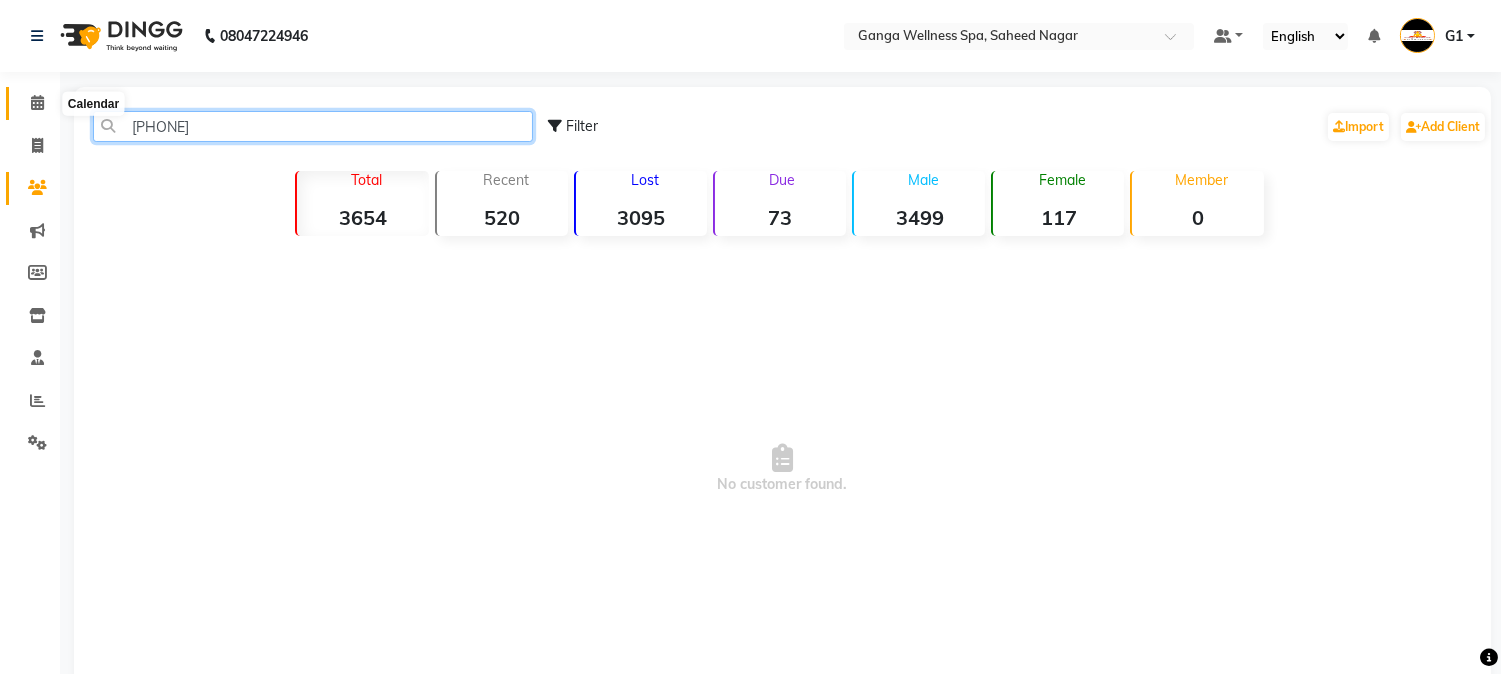 type on "[PHONE]" 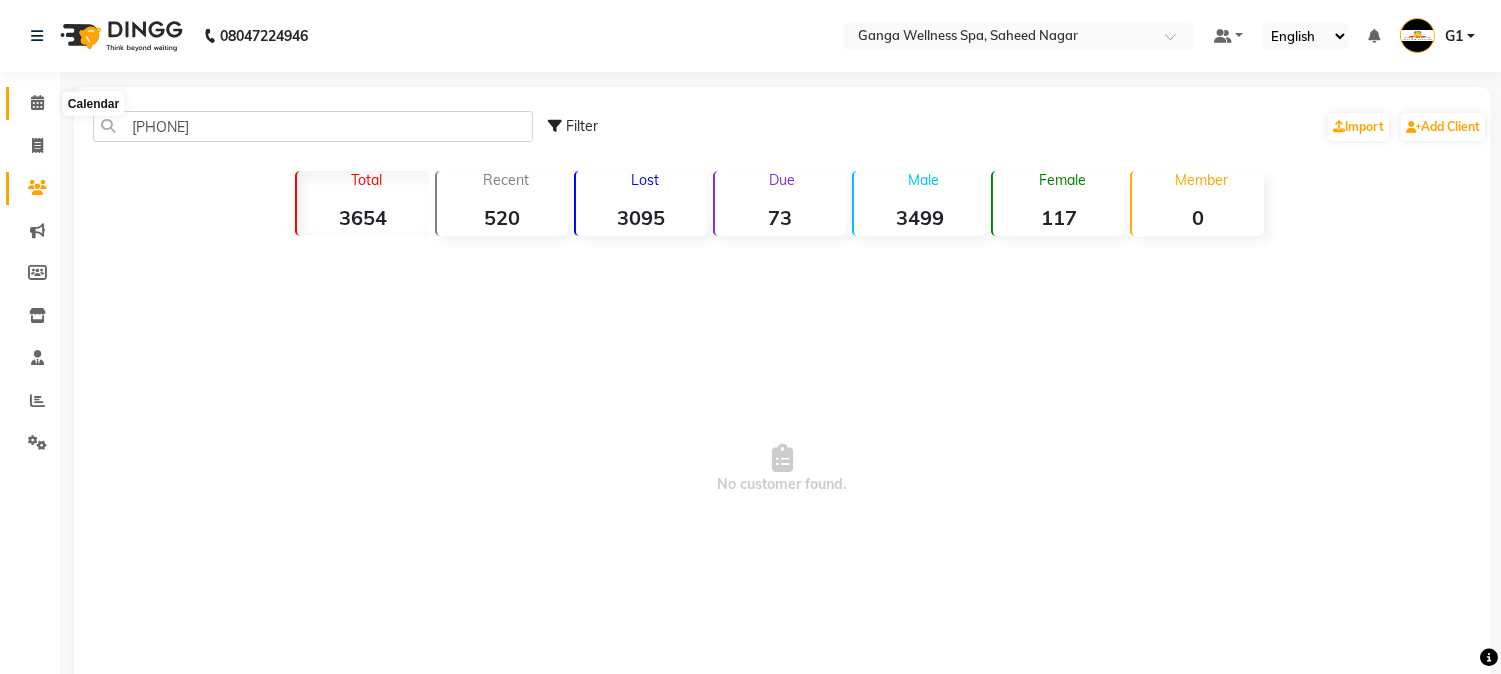 click 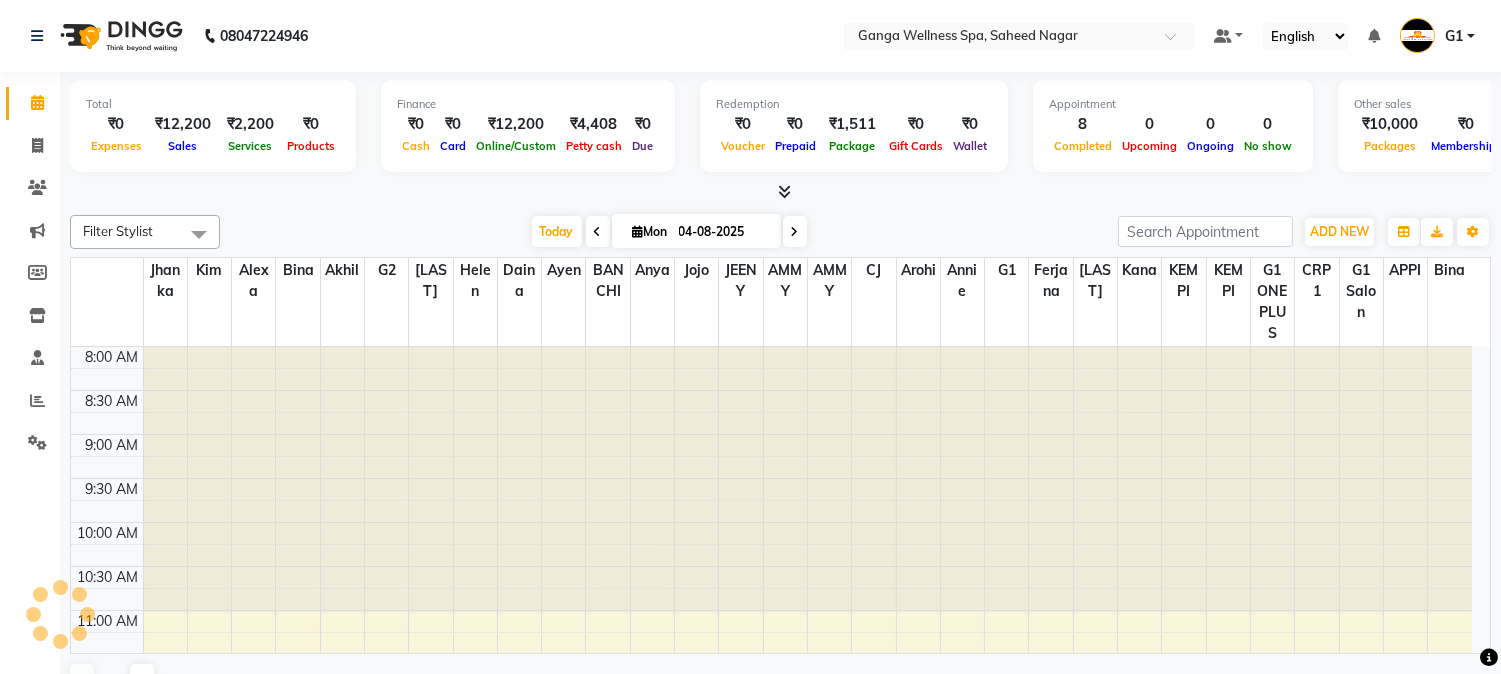 click 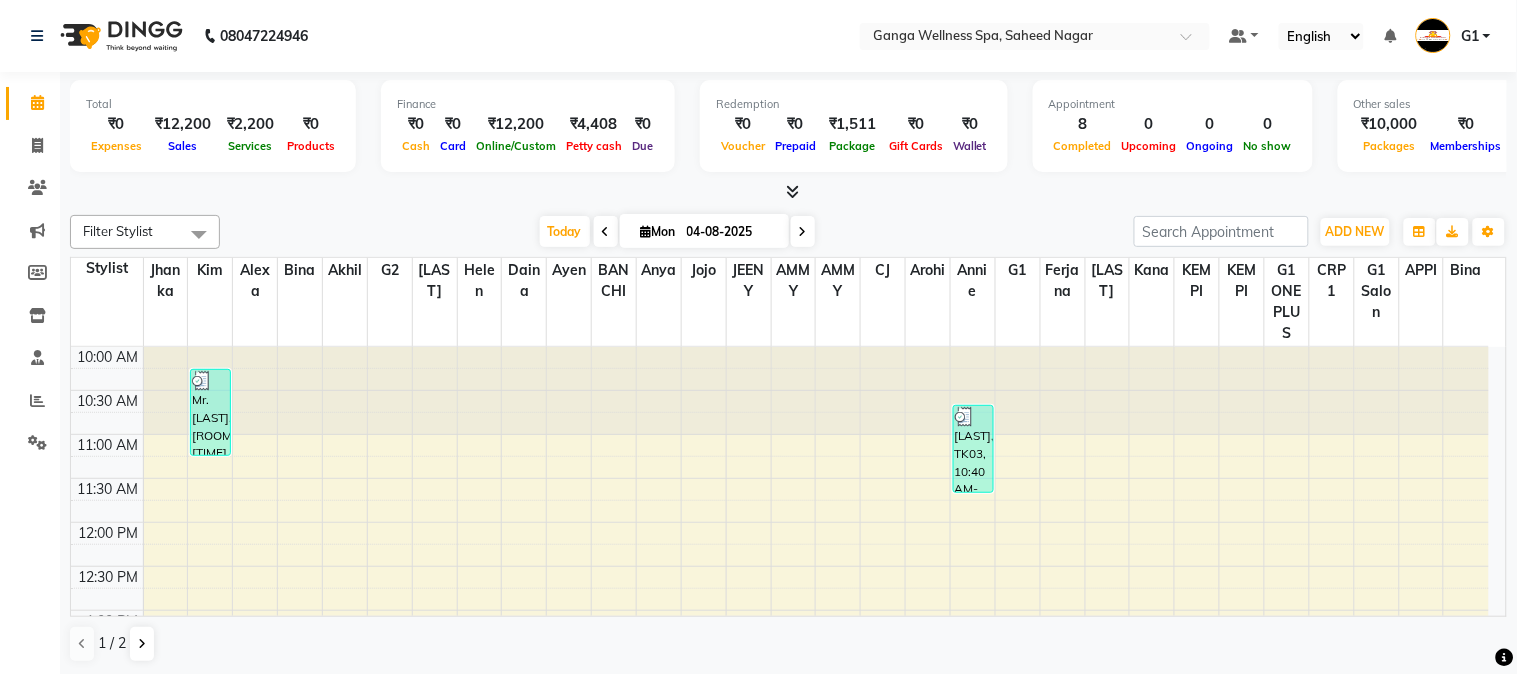 scroll, scrollTop: 0, scrollLeft: 0, axis: both 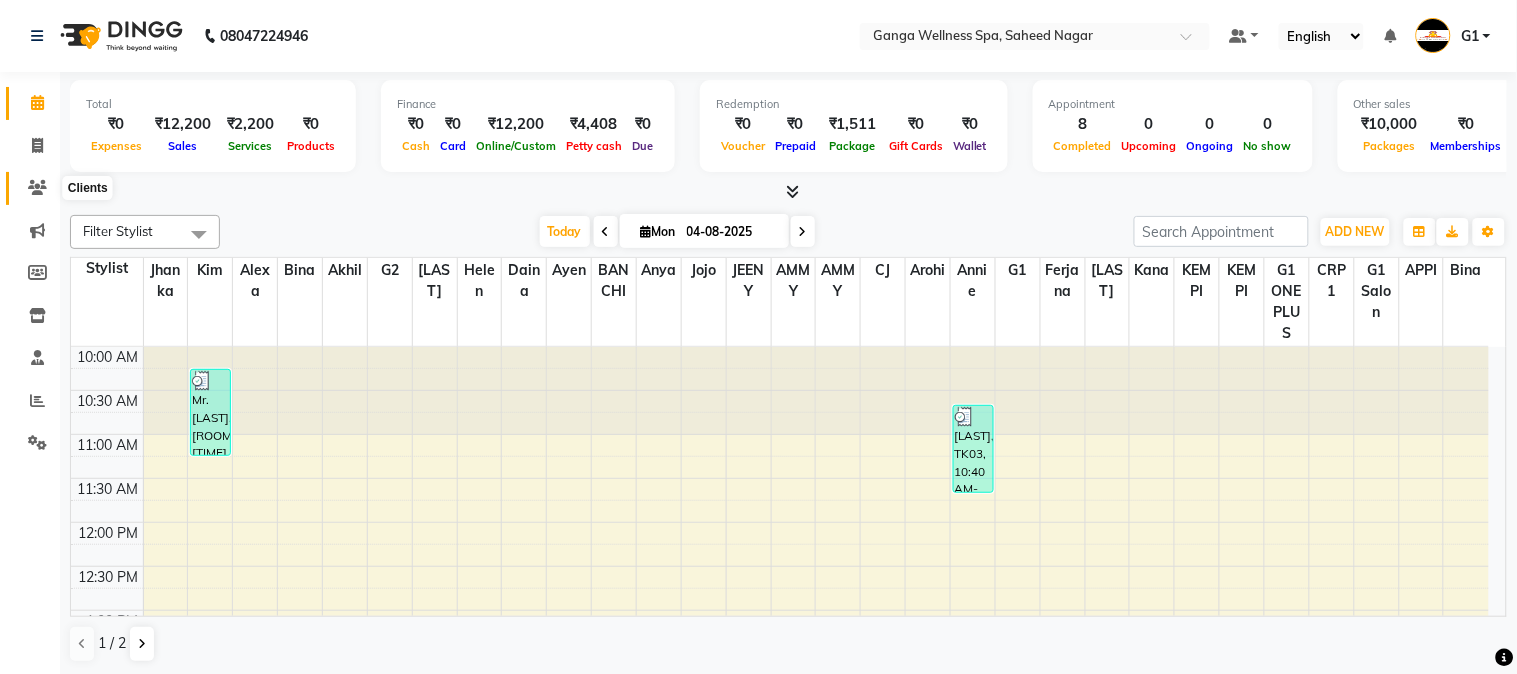 click 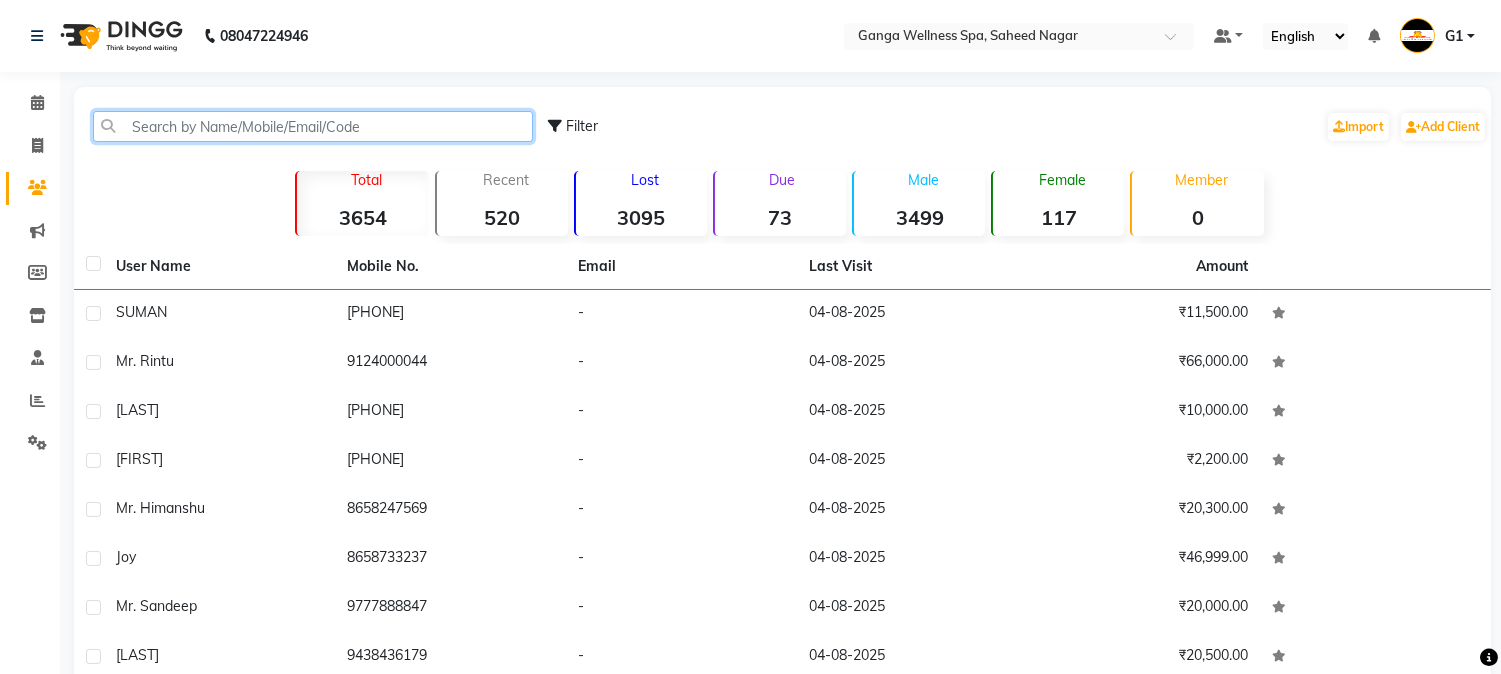 click 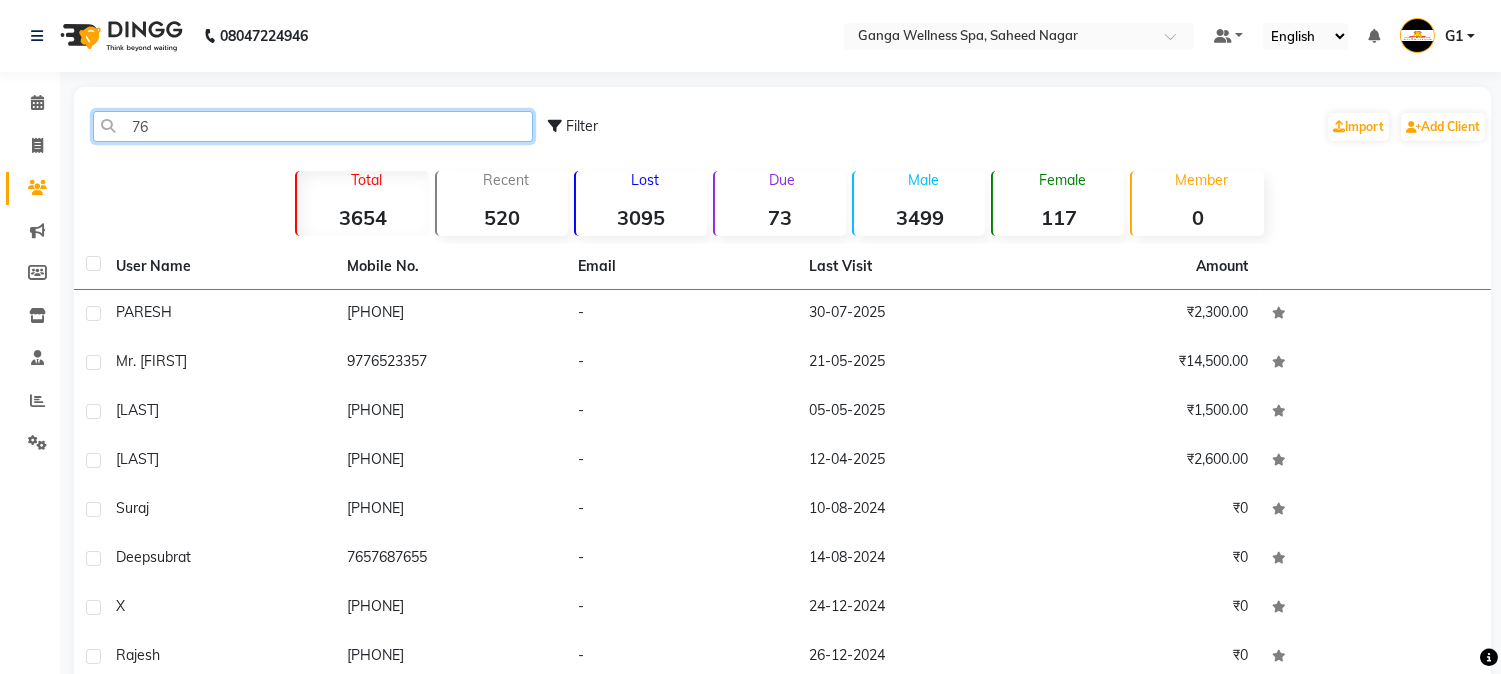 type on "7" 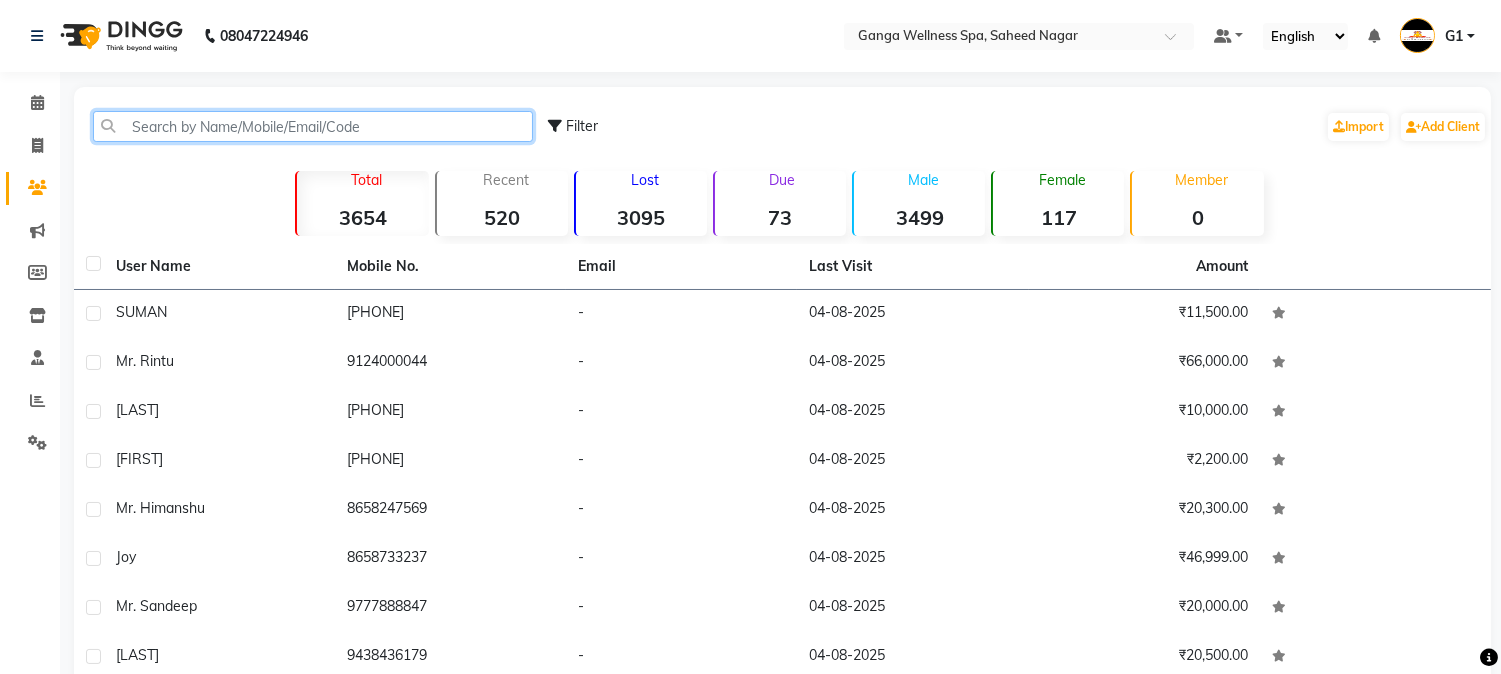 click 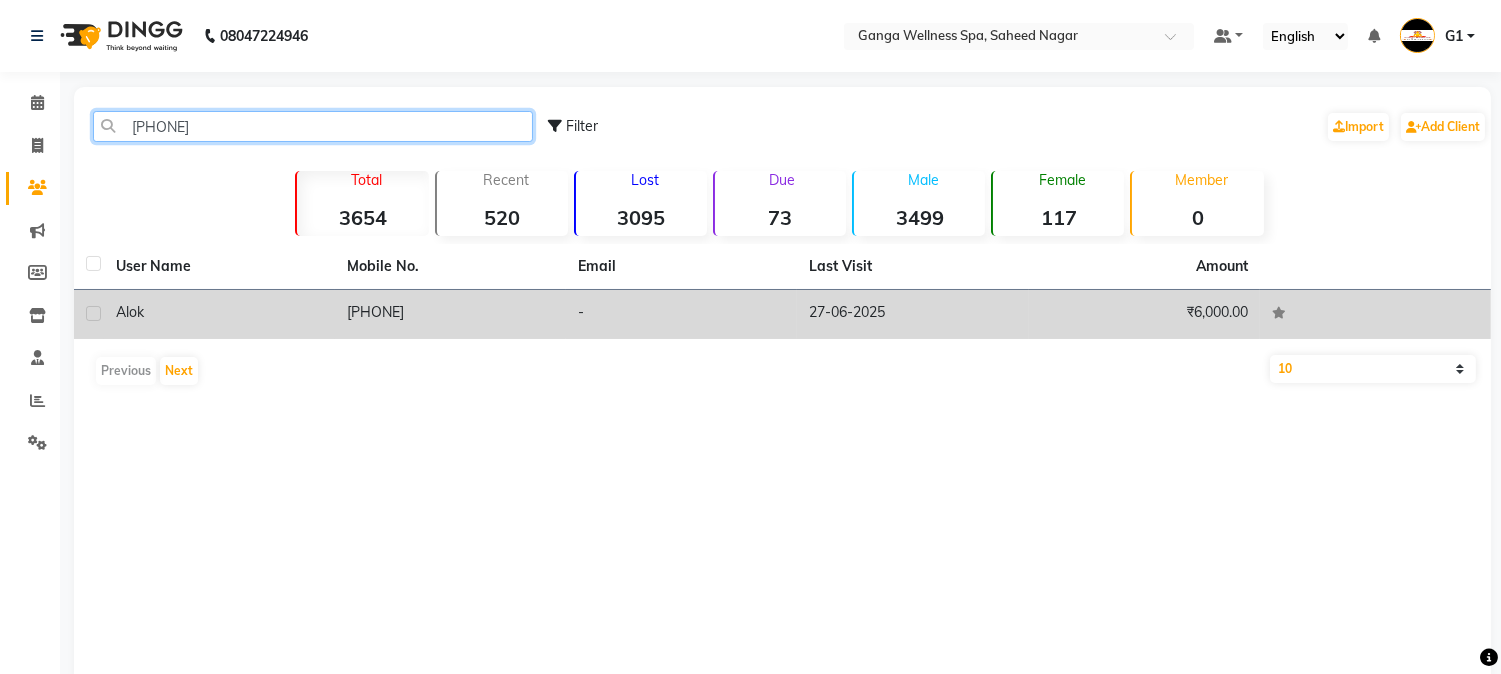 type on "[PHONE]" 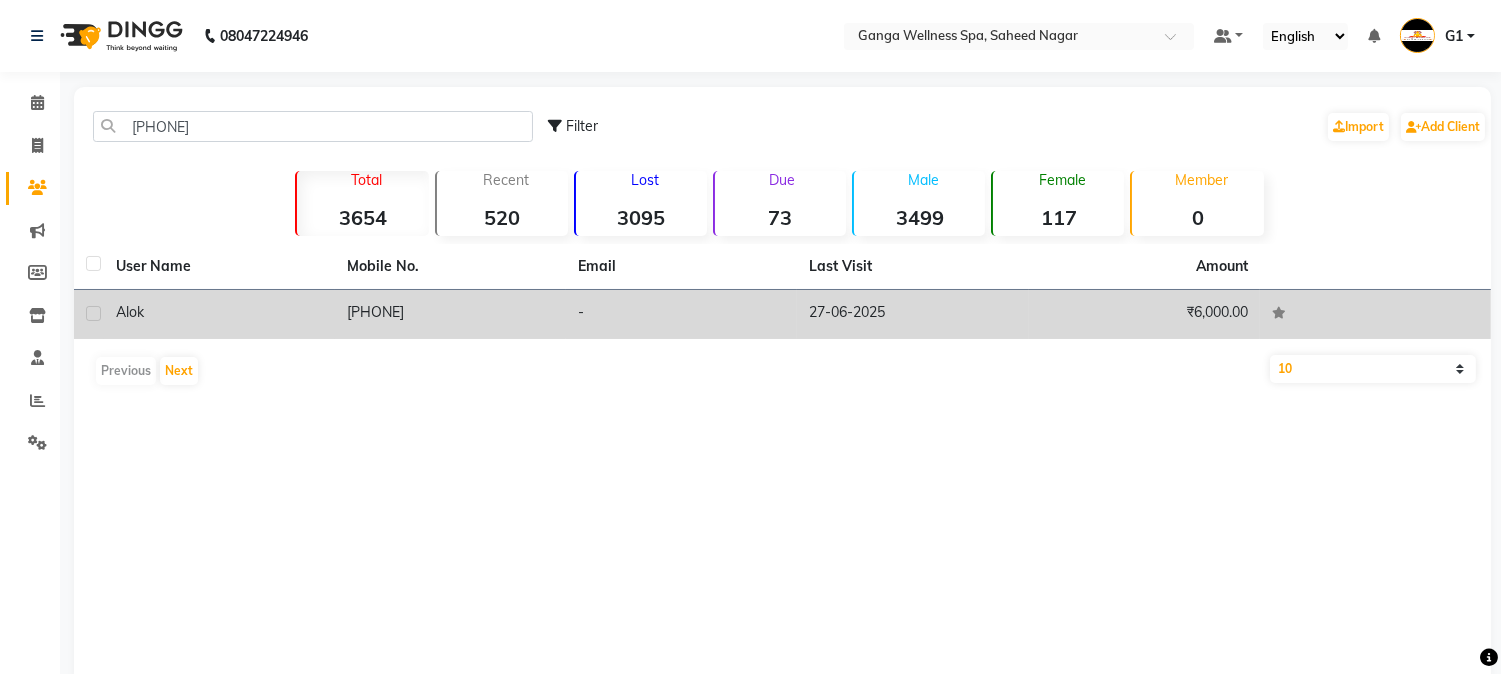 click on "[PHONE]" 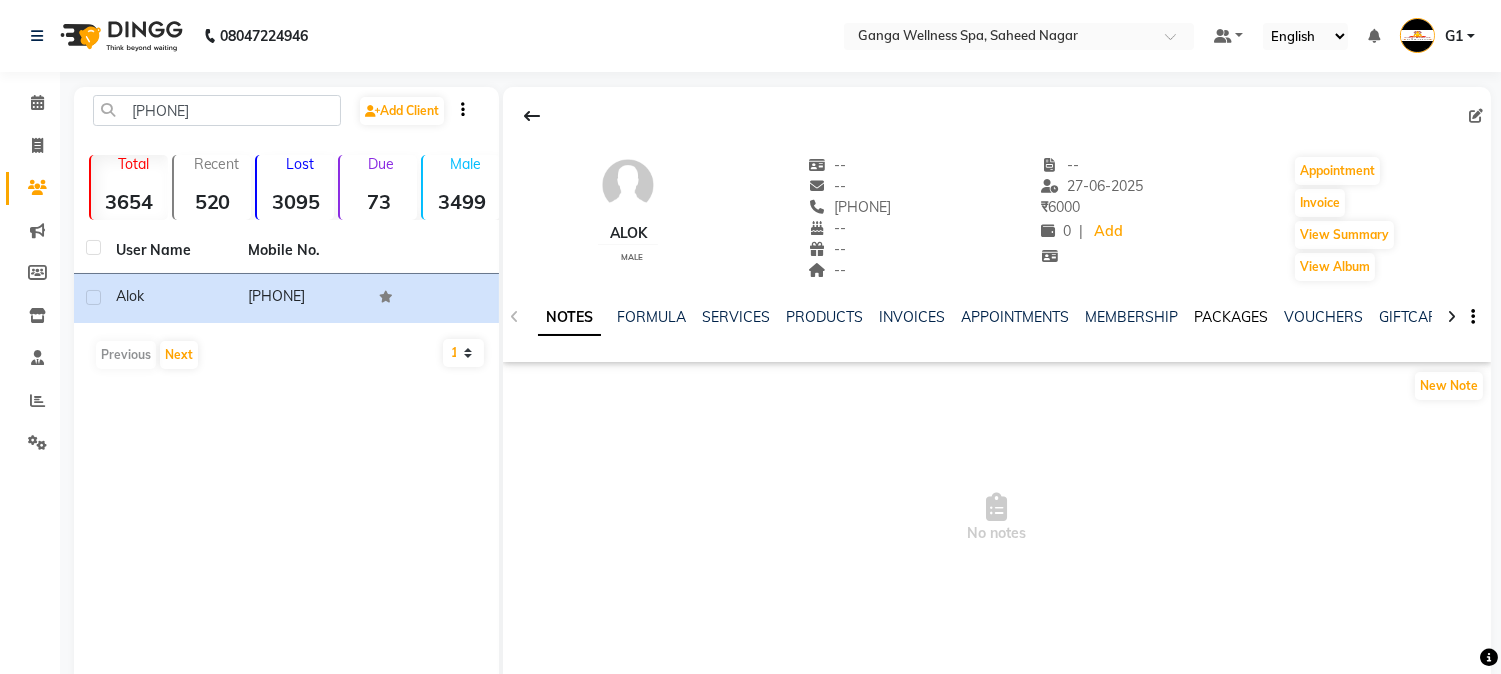 click on "PACKAGES" 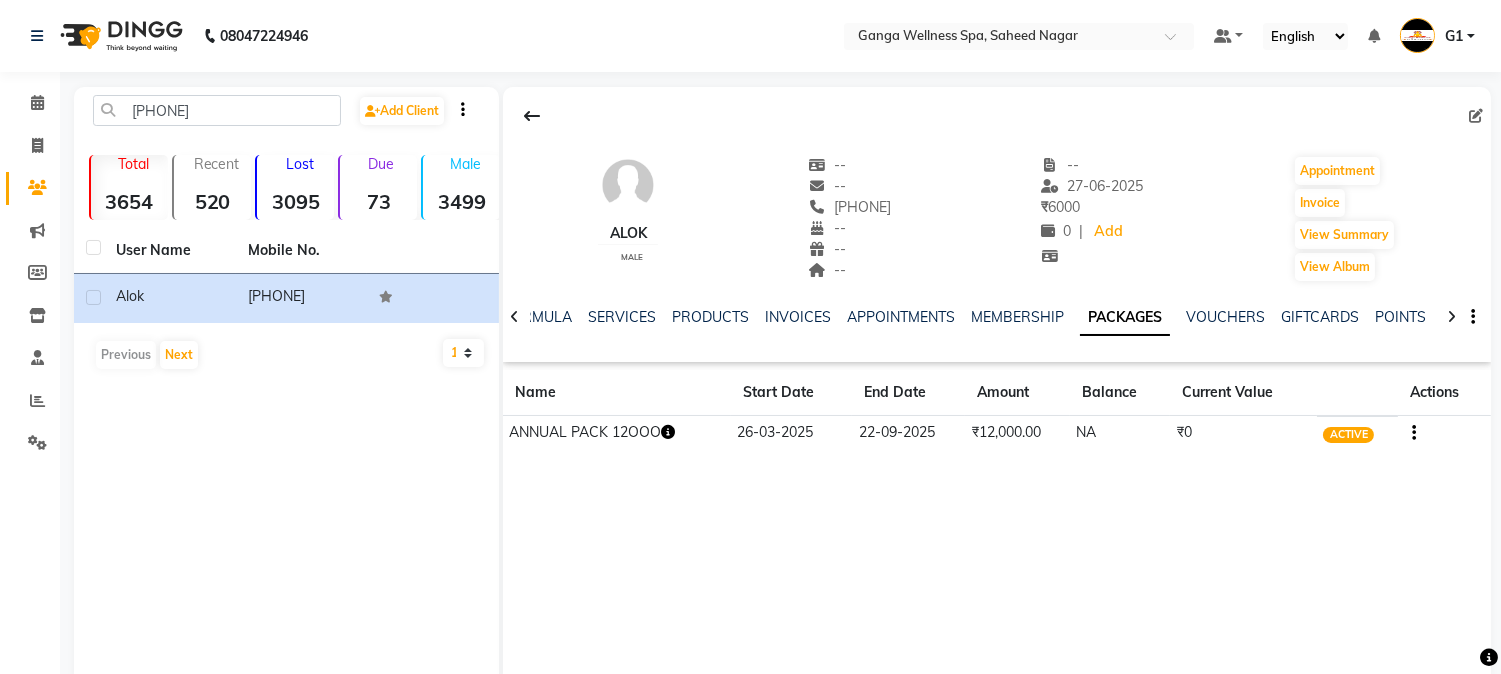 click on "PACKAGES" 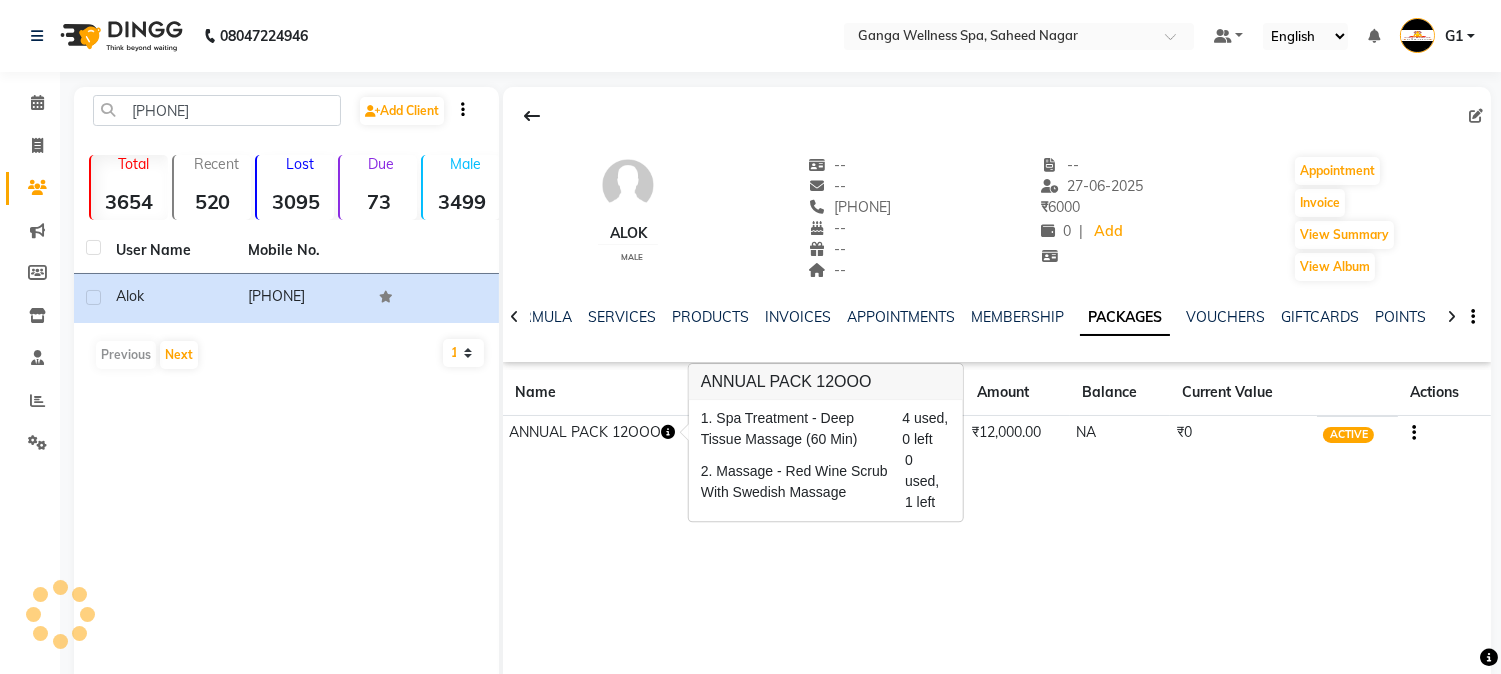 click 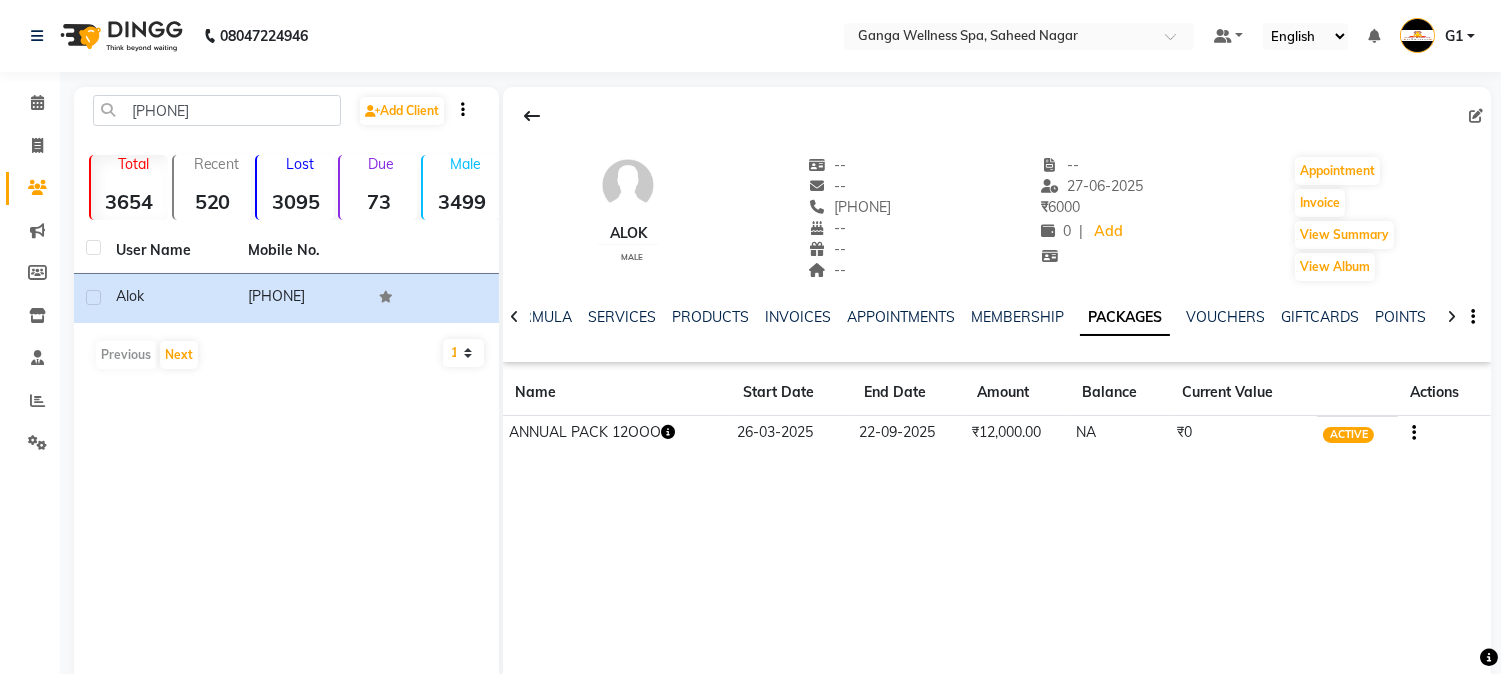 click 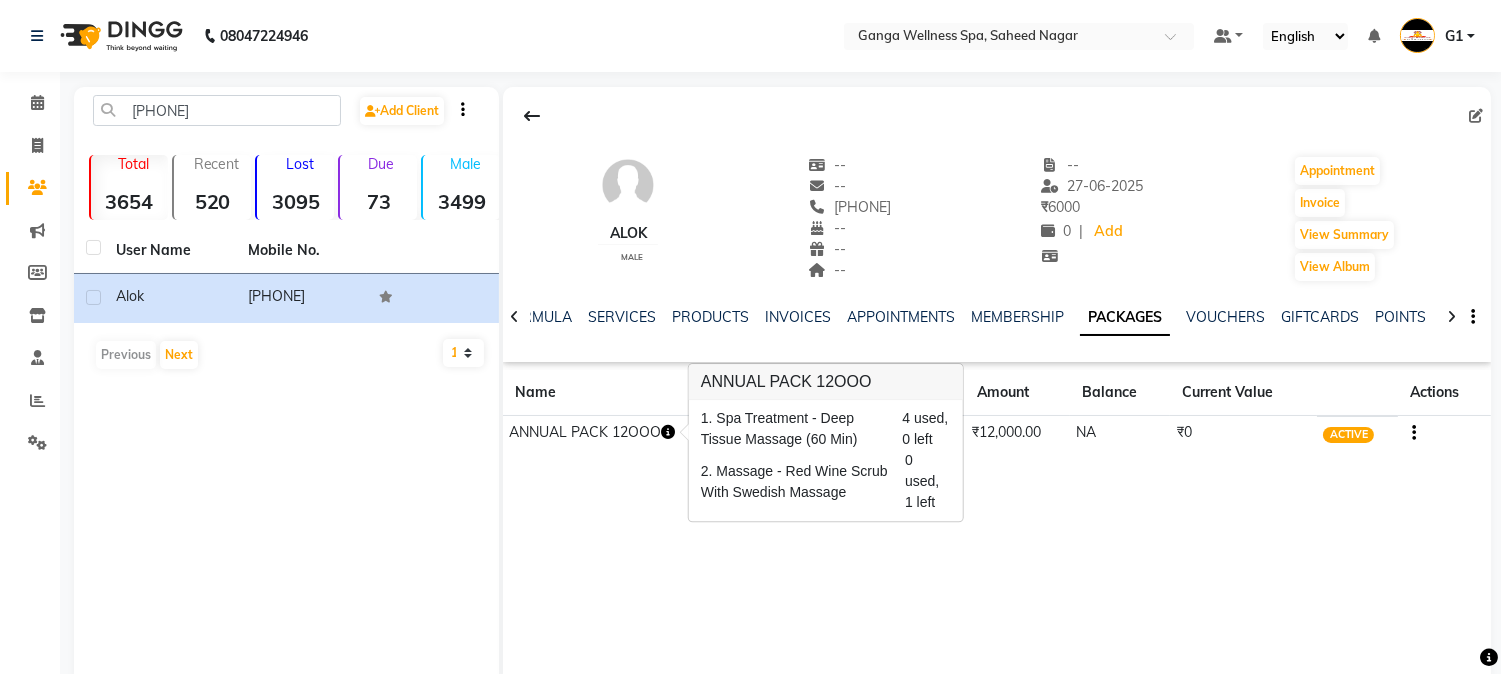 click 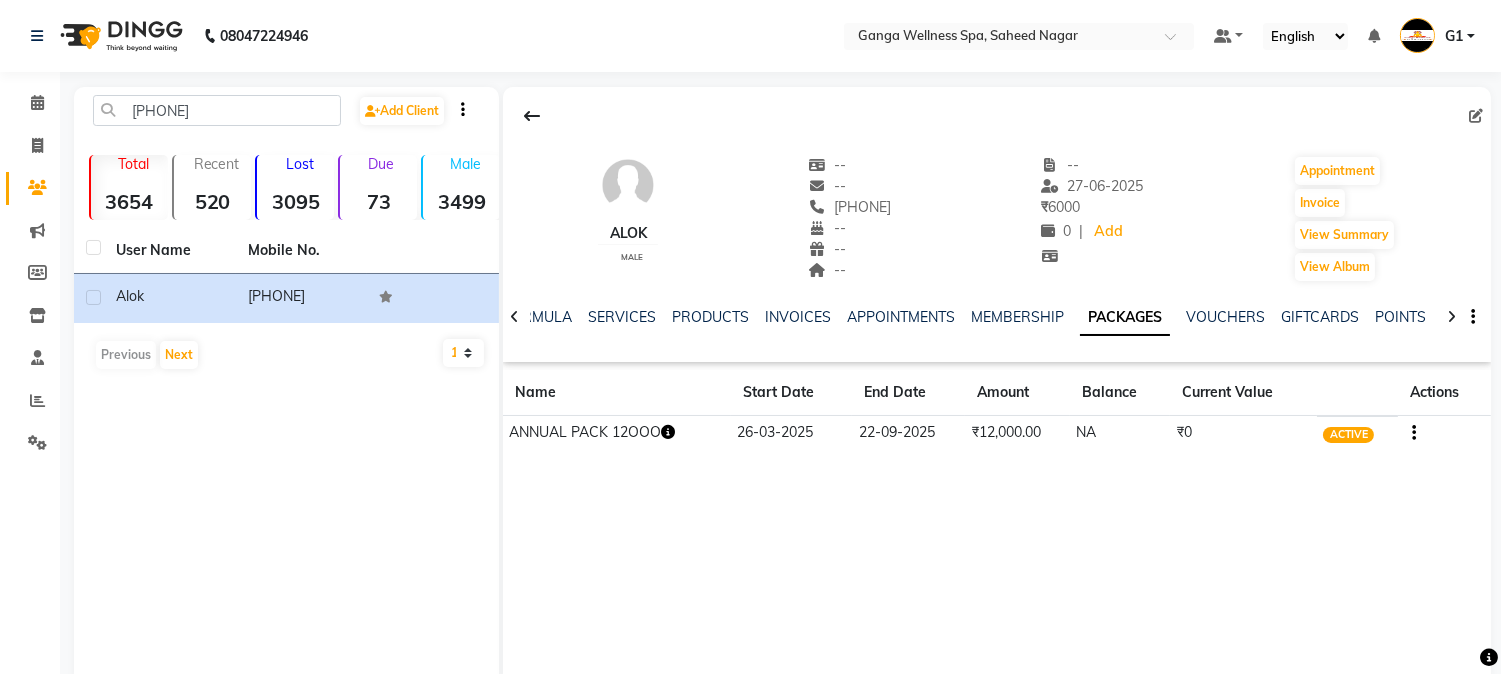 click 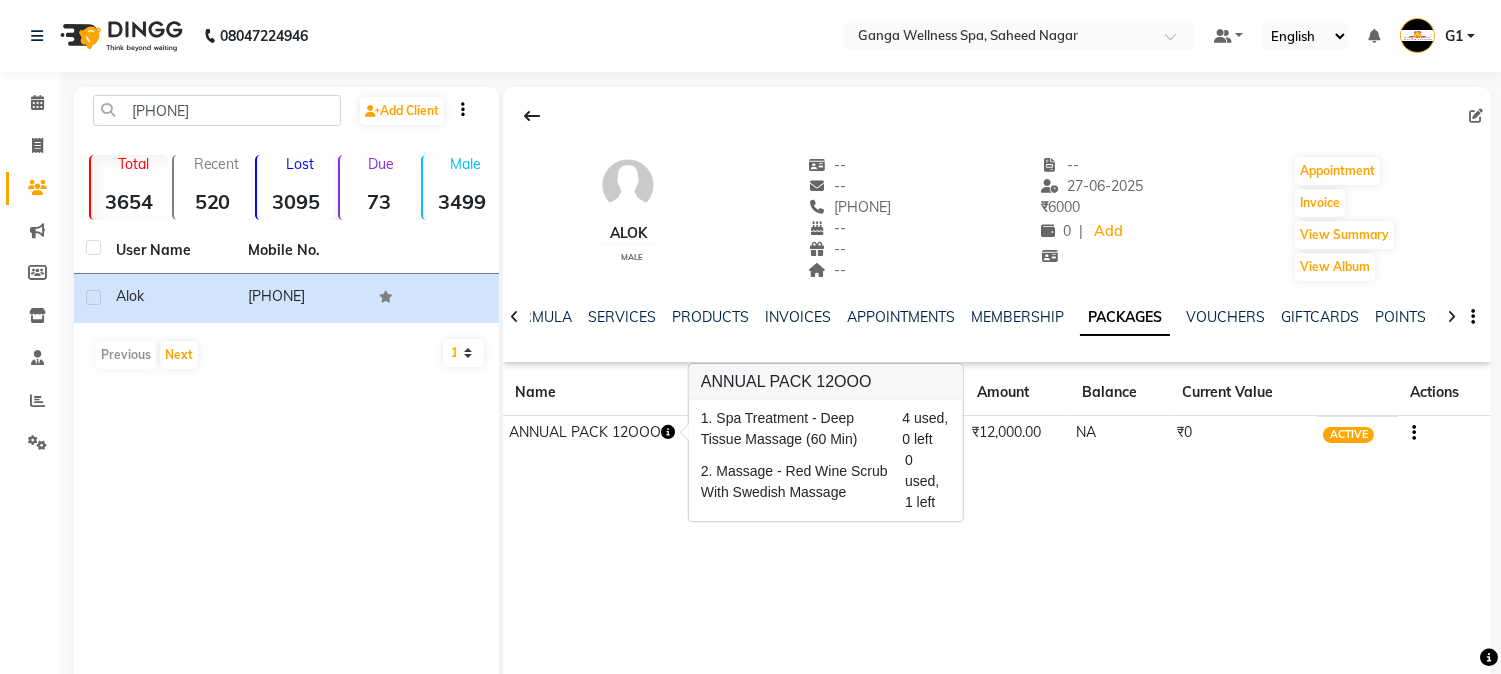 click 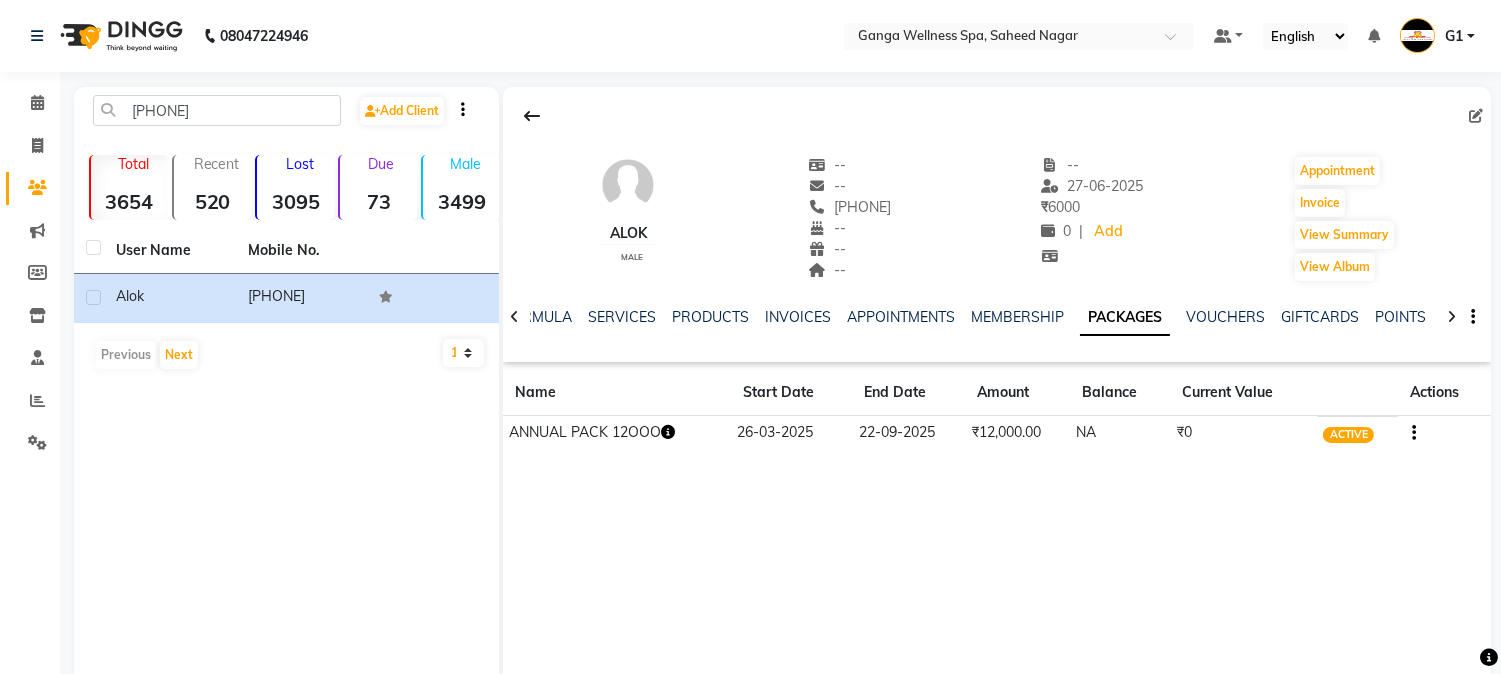 click 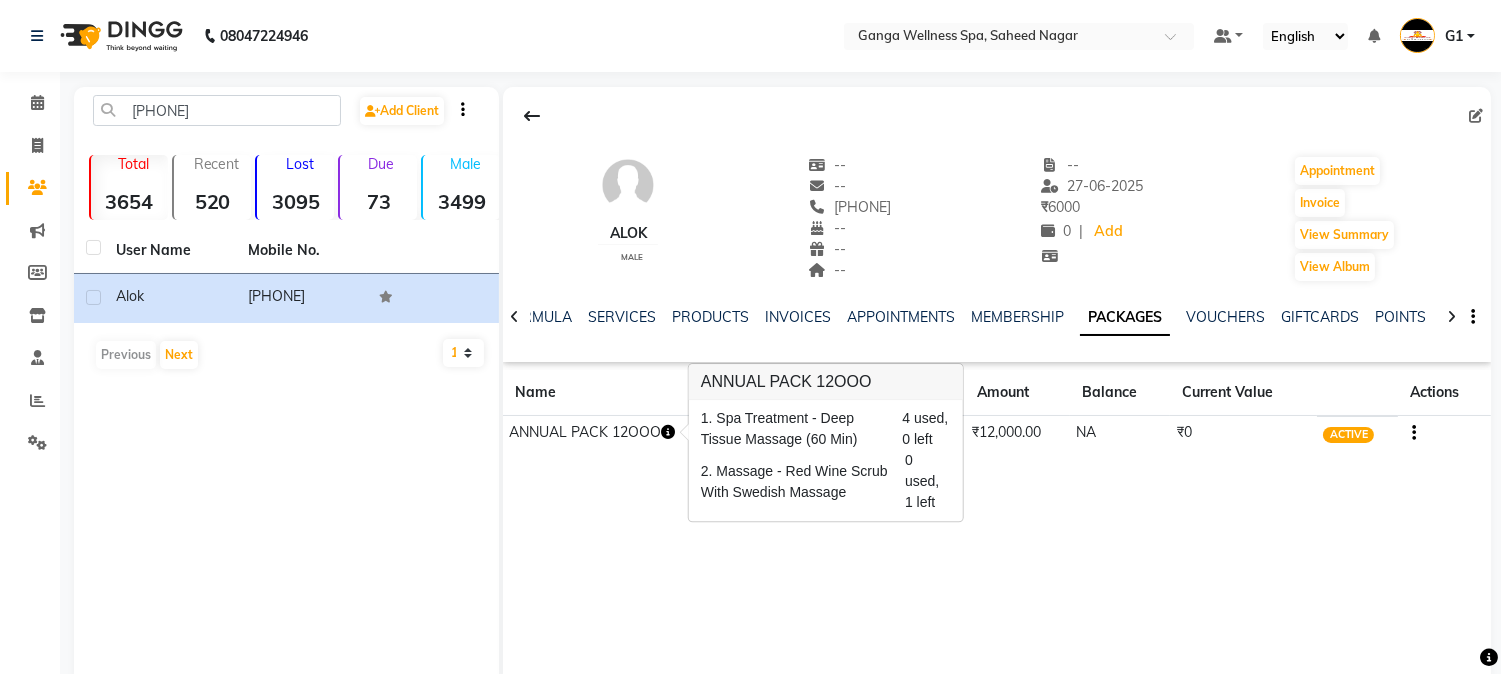 click 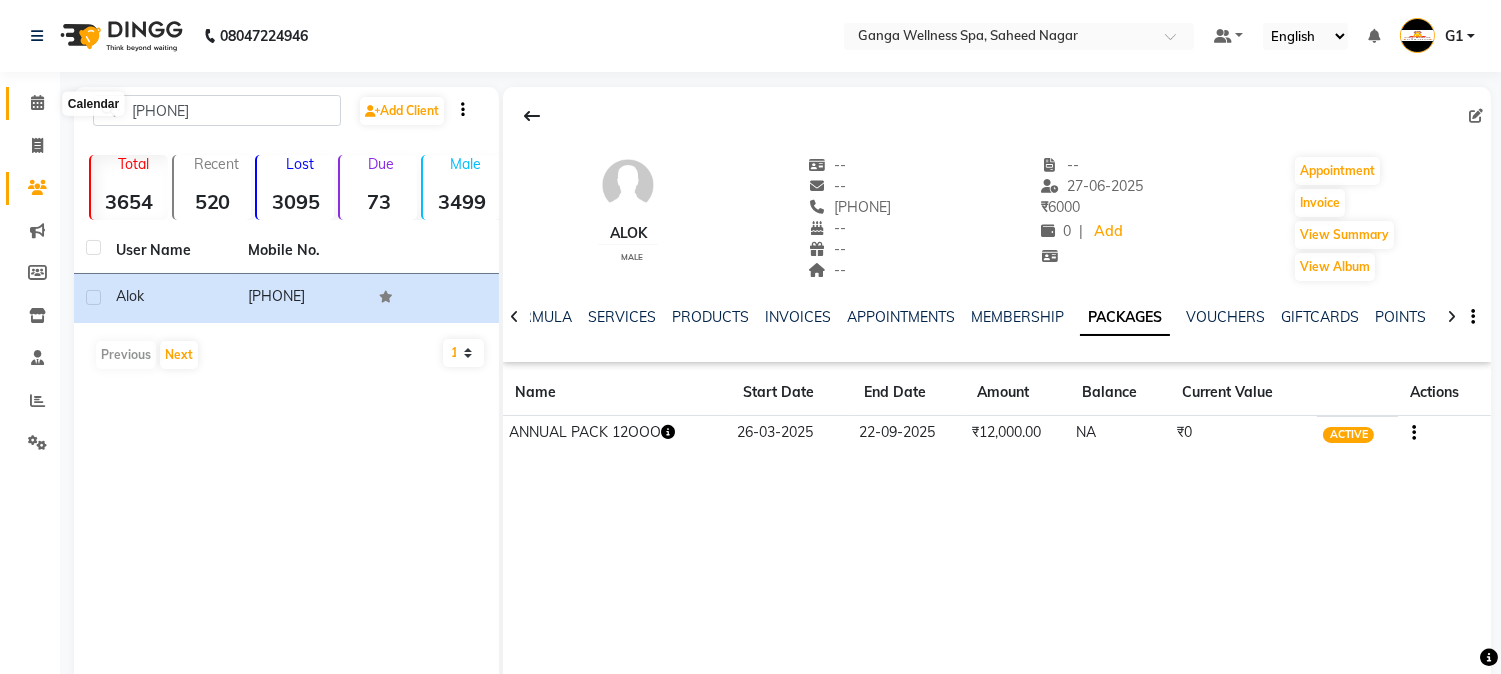 click 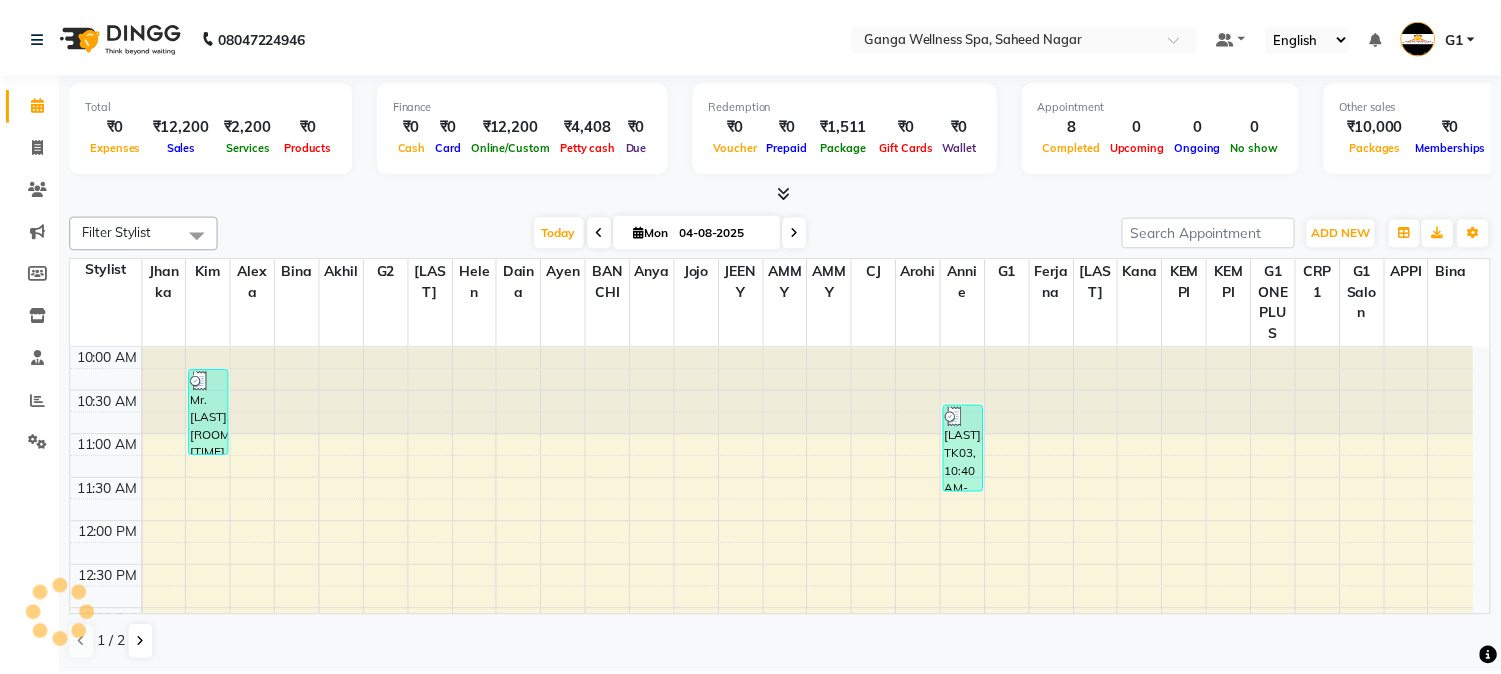 scroll, scrollTop: 0, scrollLeft: 0, axis: both 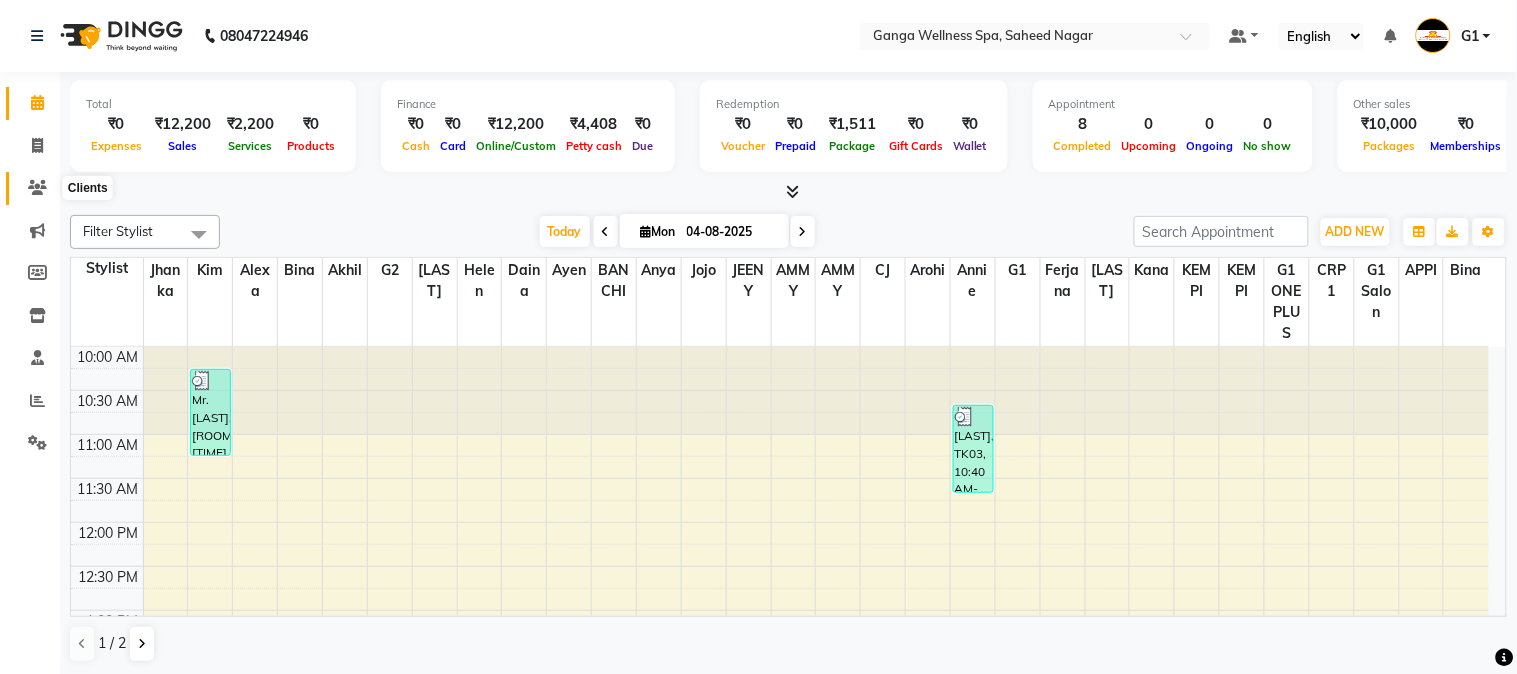 click 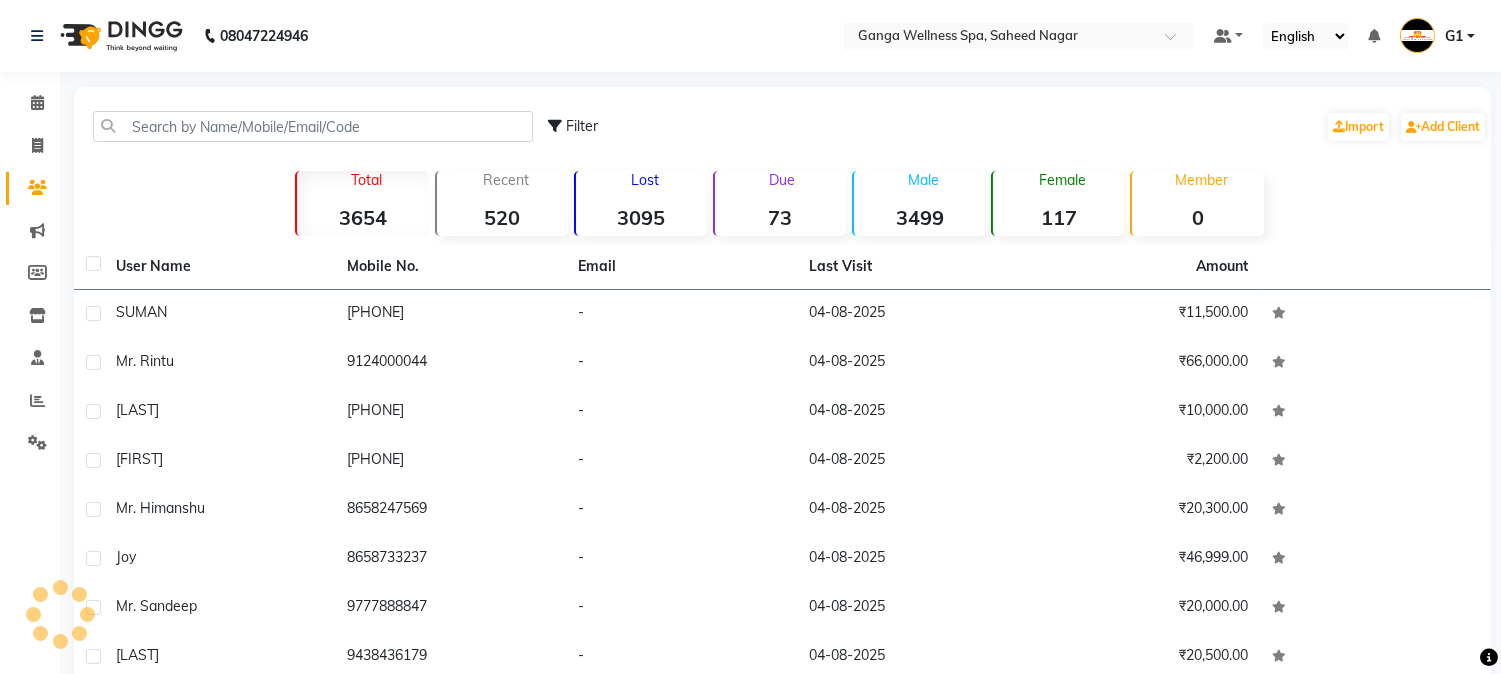 click 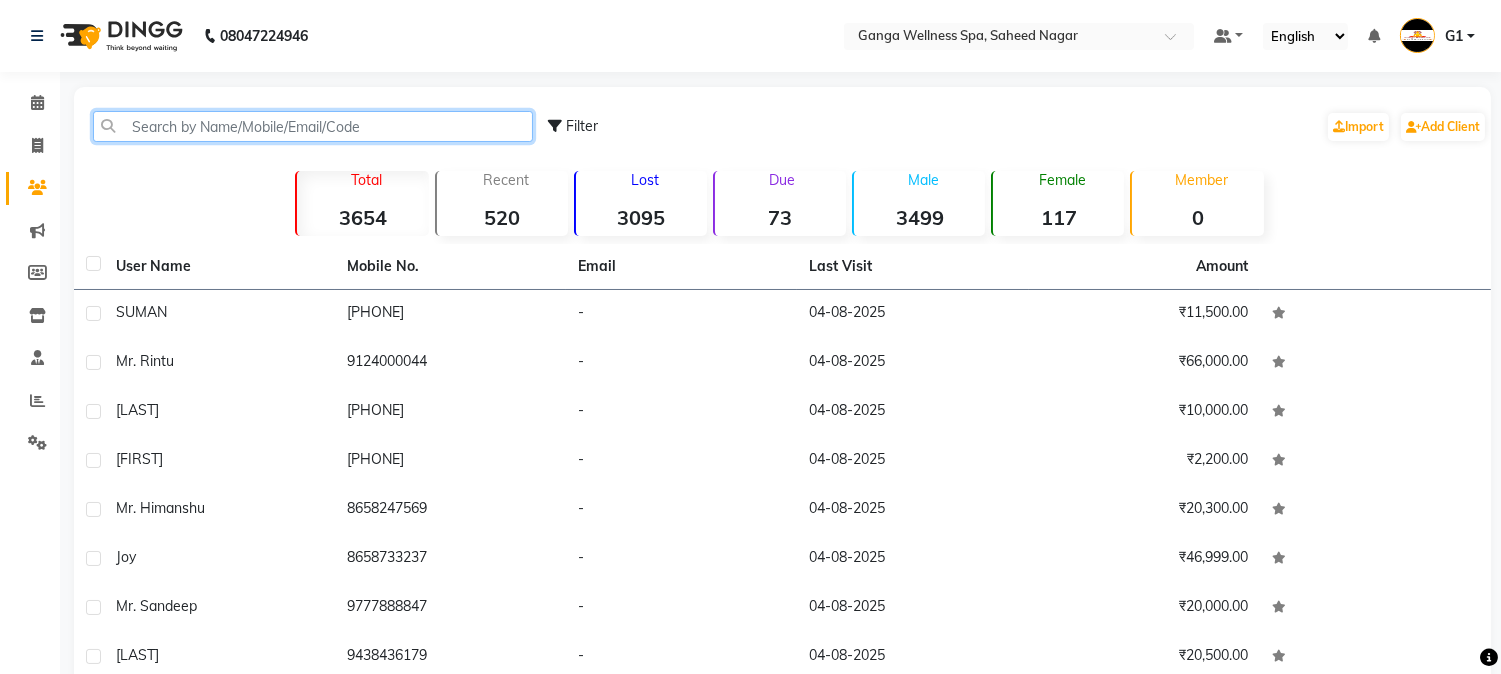 click 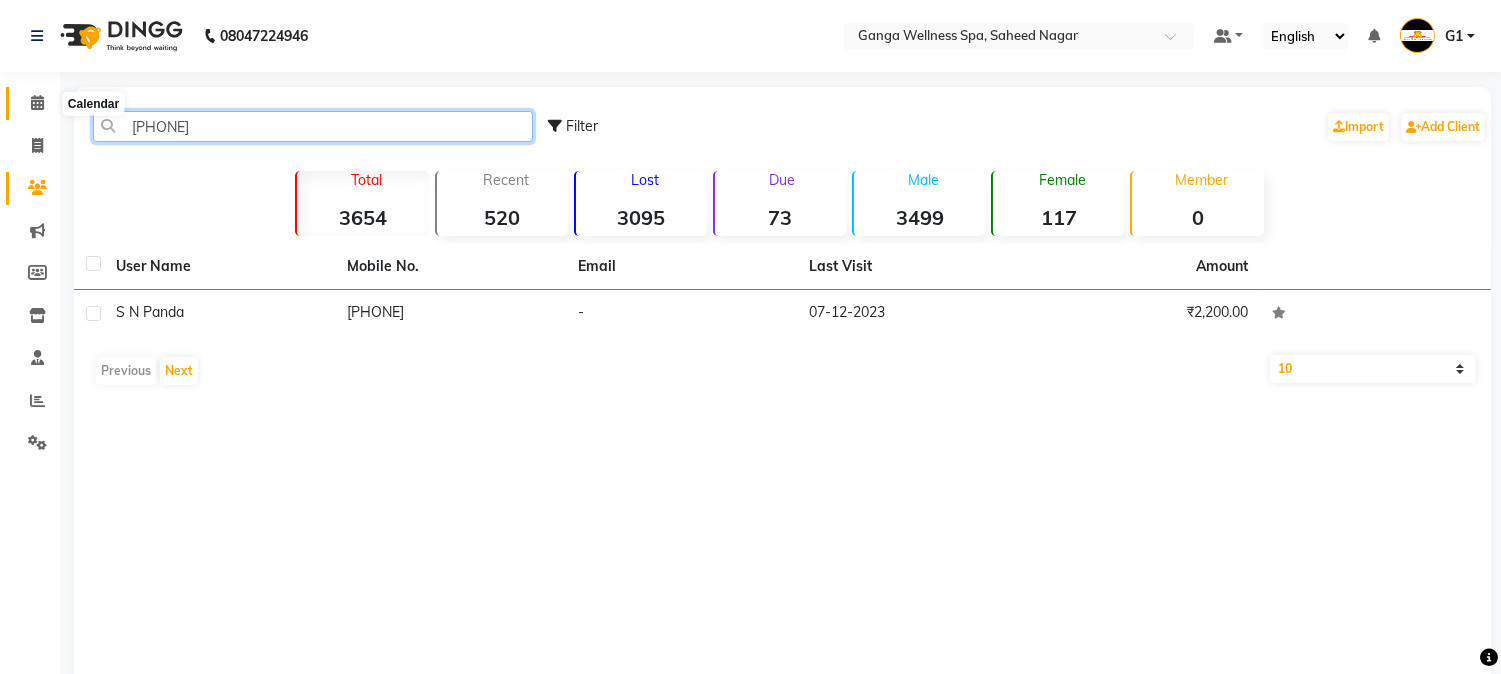 type on "[PHONE]" 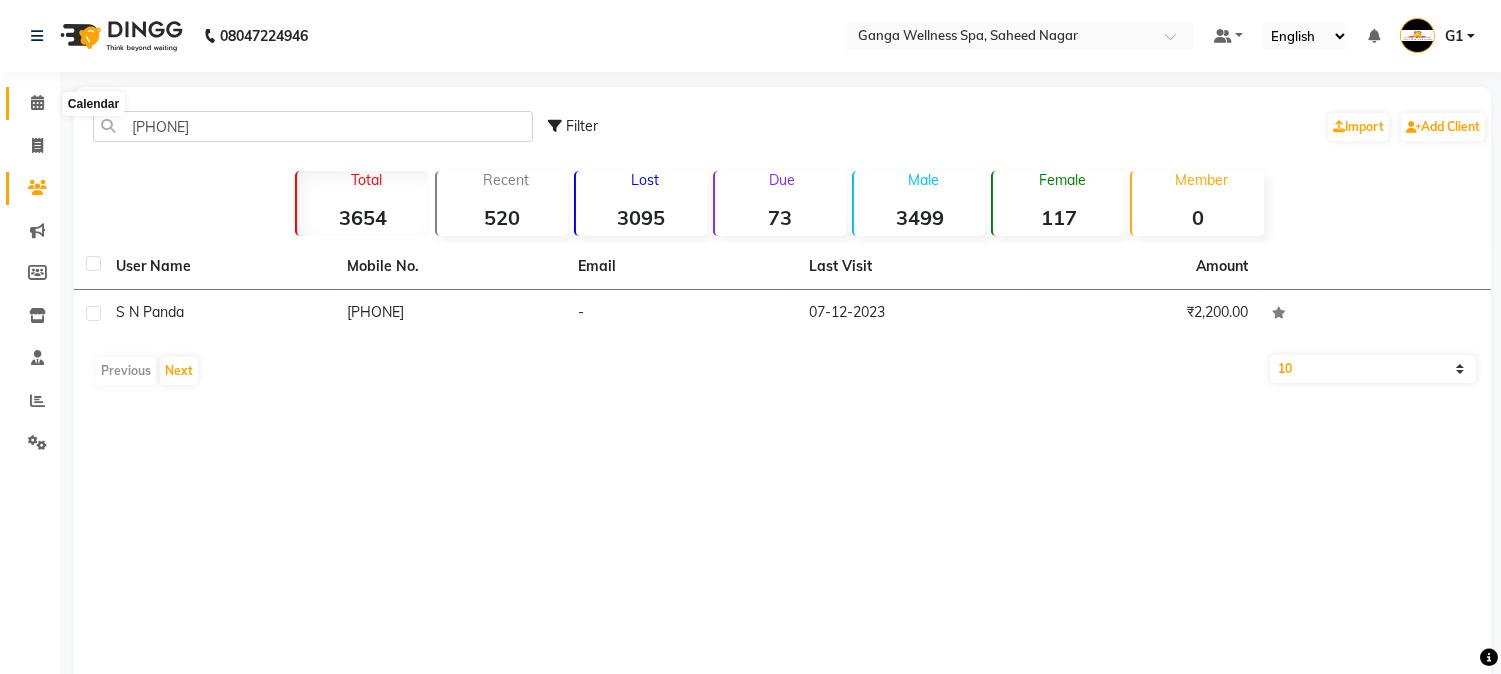 click 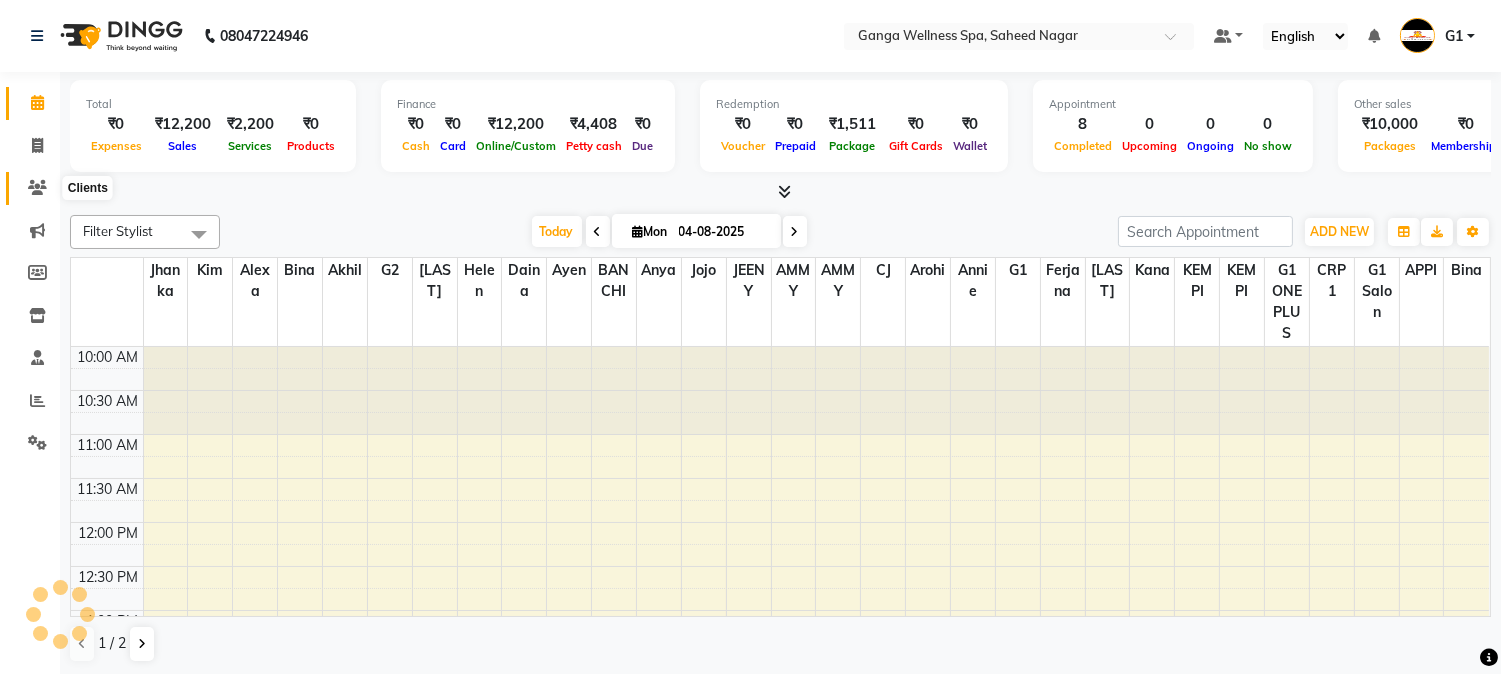 click 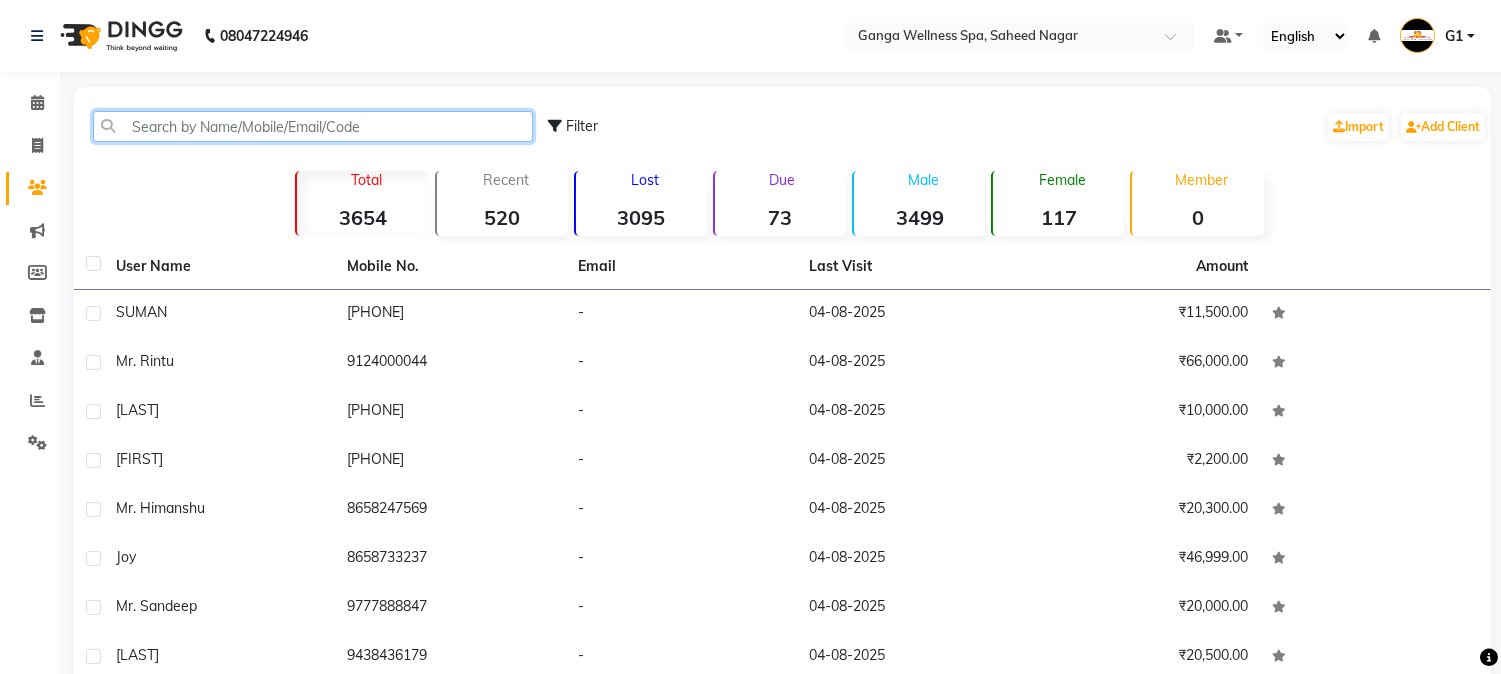 click 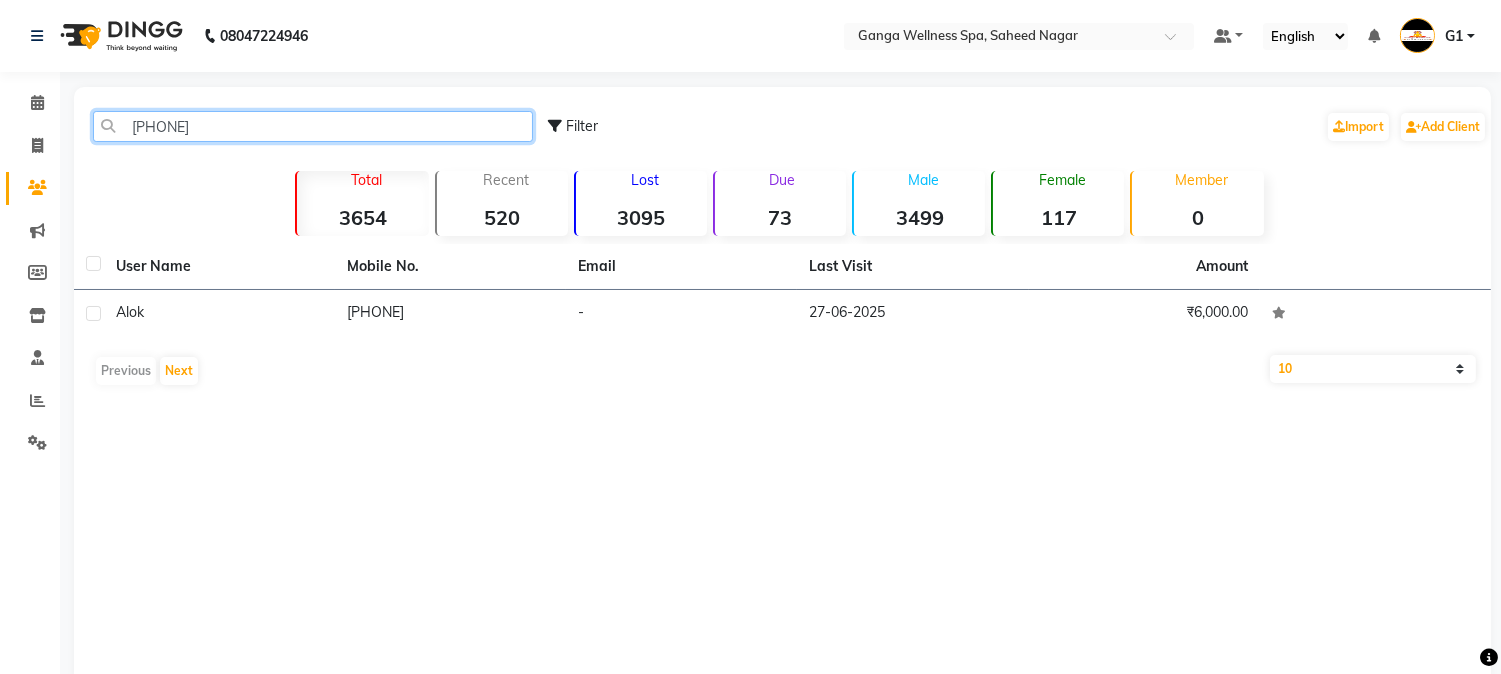 type on "[PHONE]" 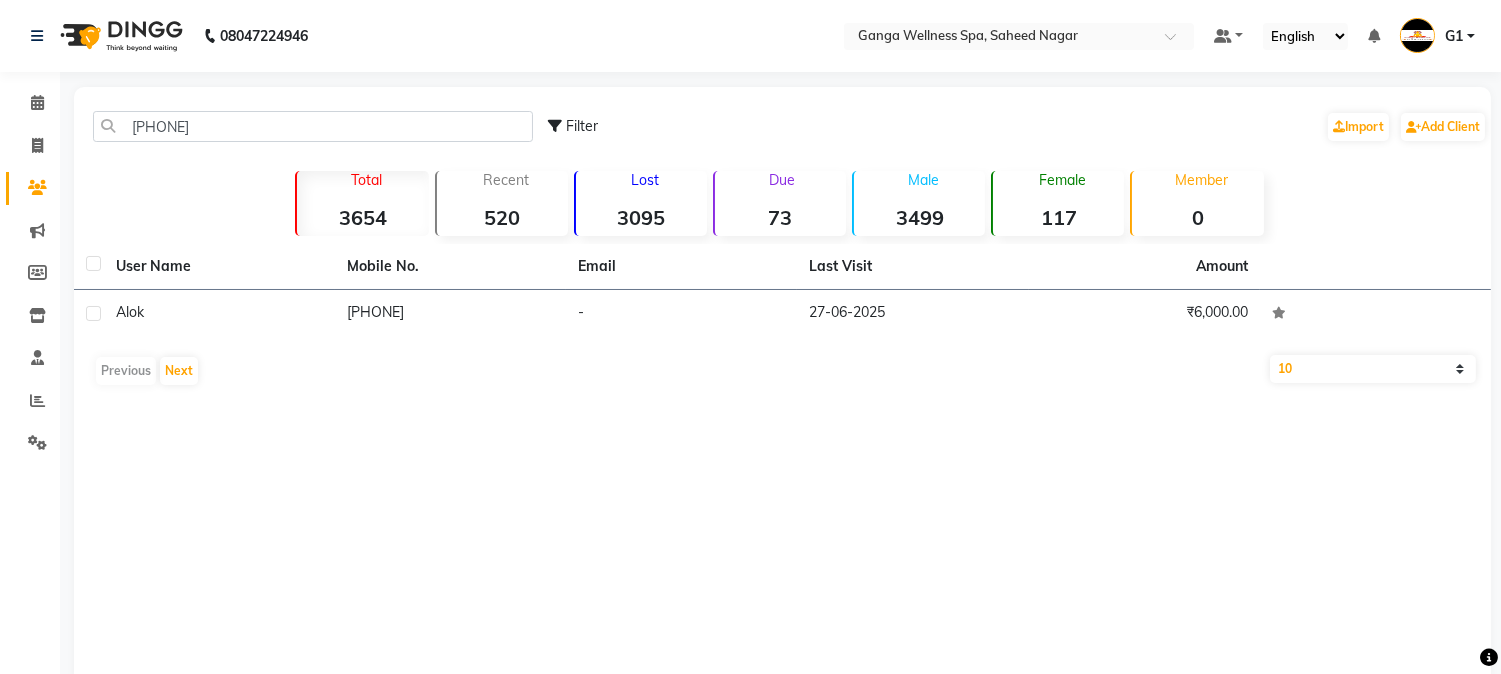 click on "User Name Mobile No. Email Last Visit Amount" 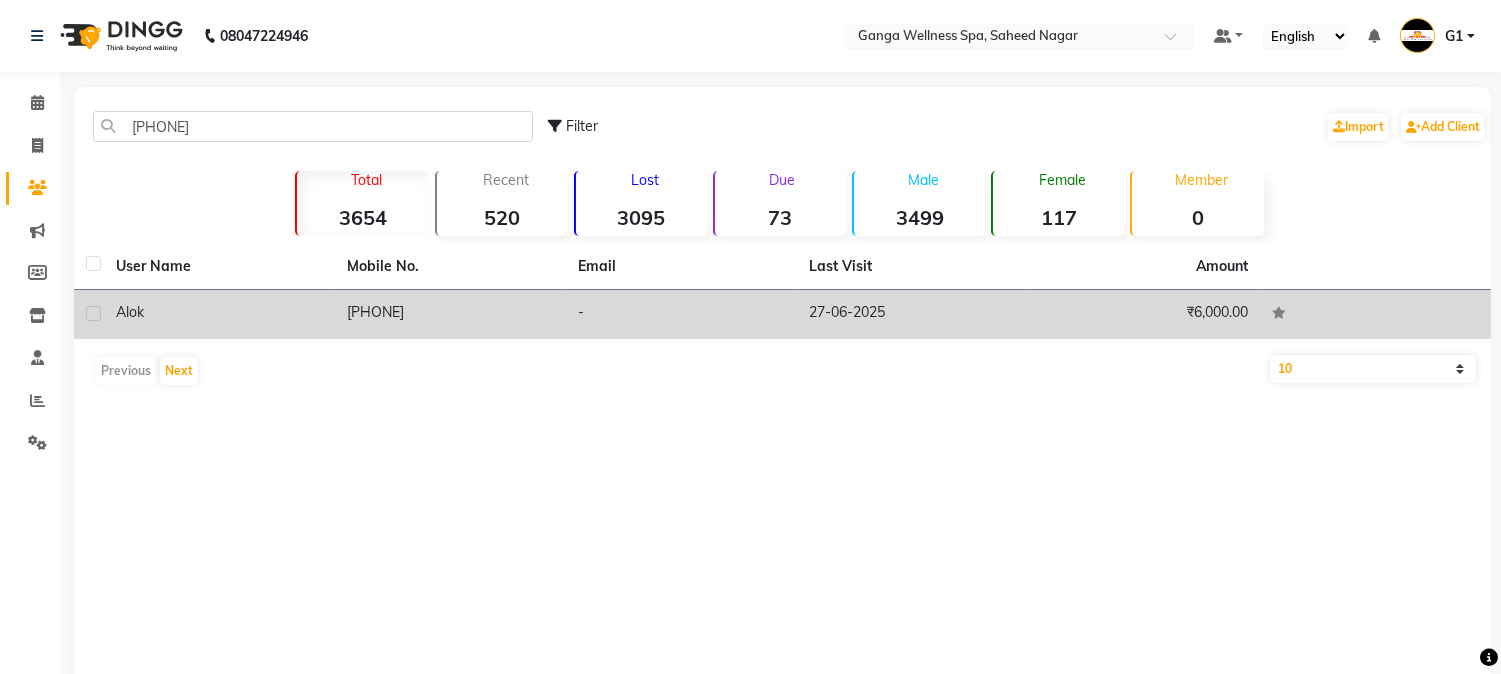 click on "₹6,000.00" 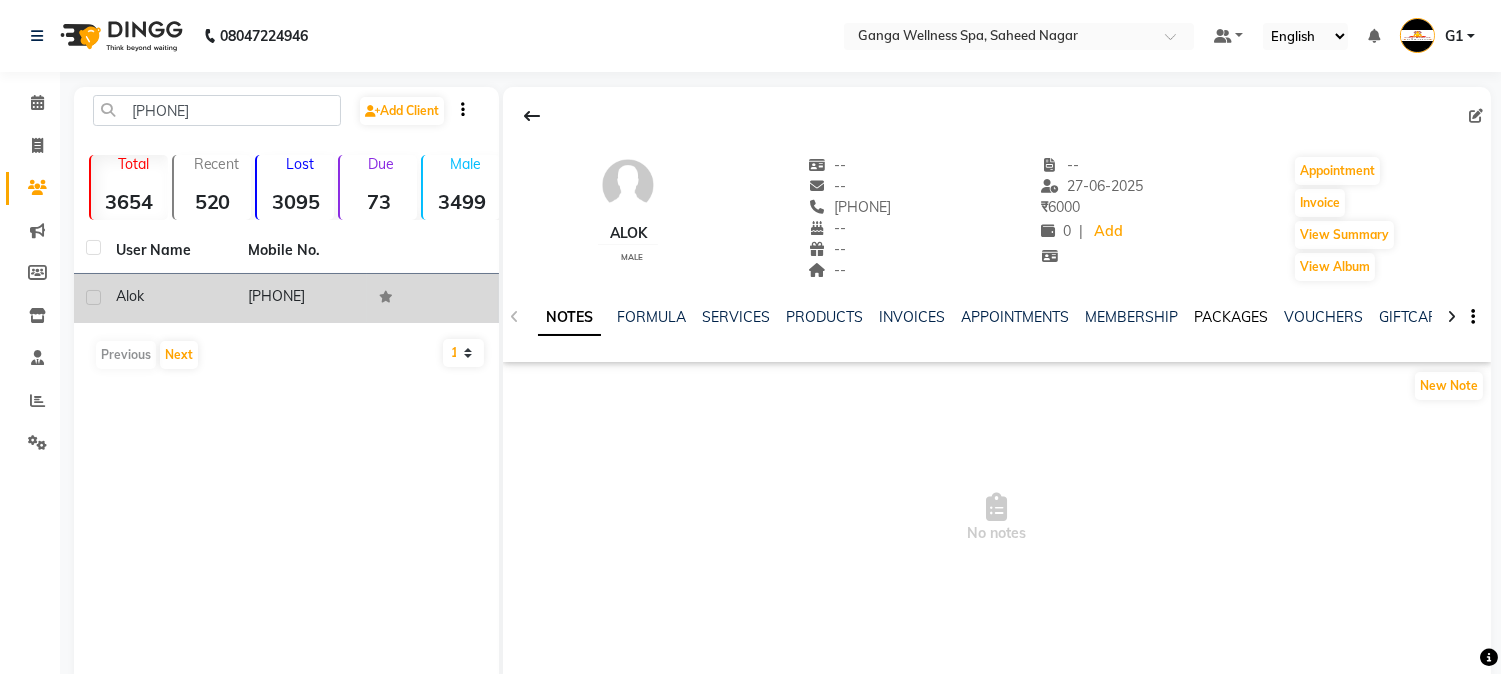 click on "PACKAGES" 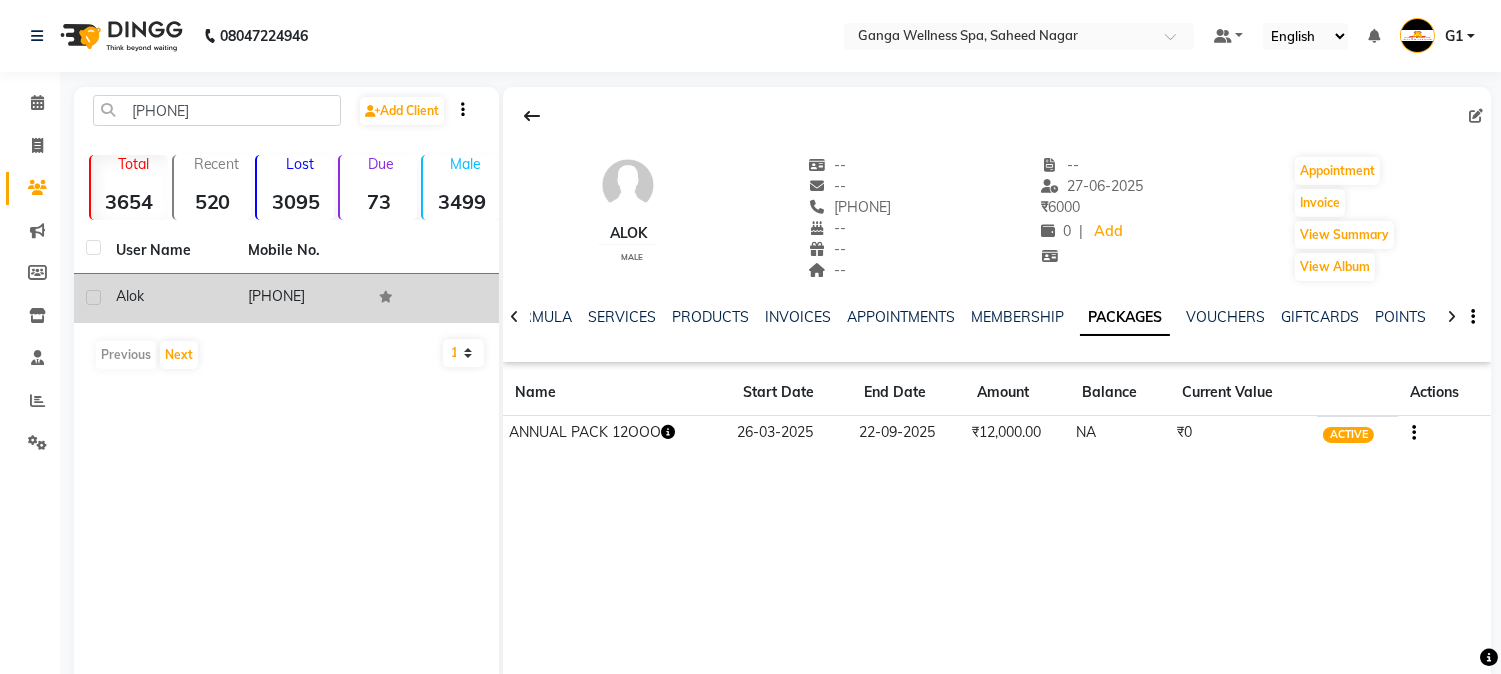 click 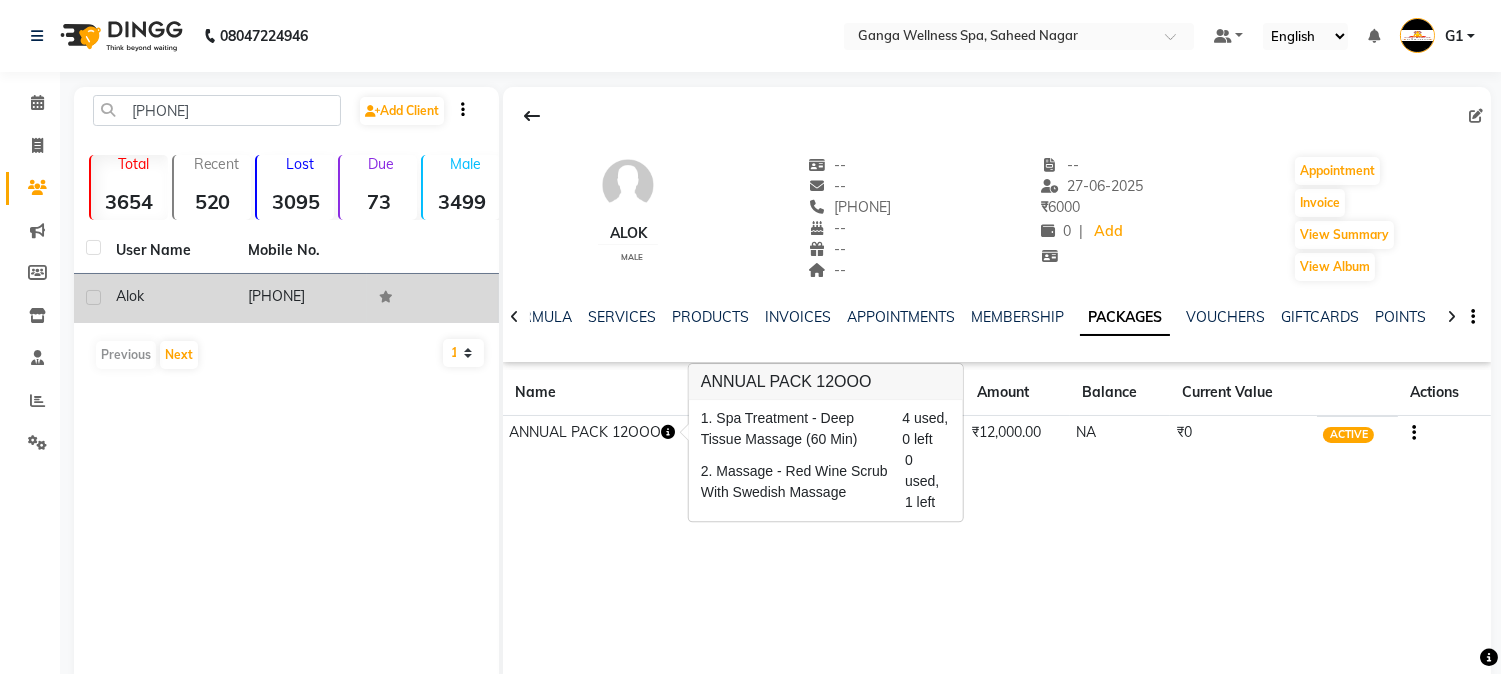 click at bounding box center [684, 432] 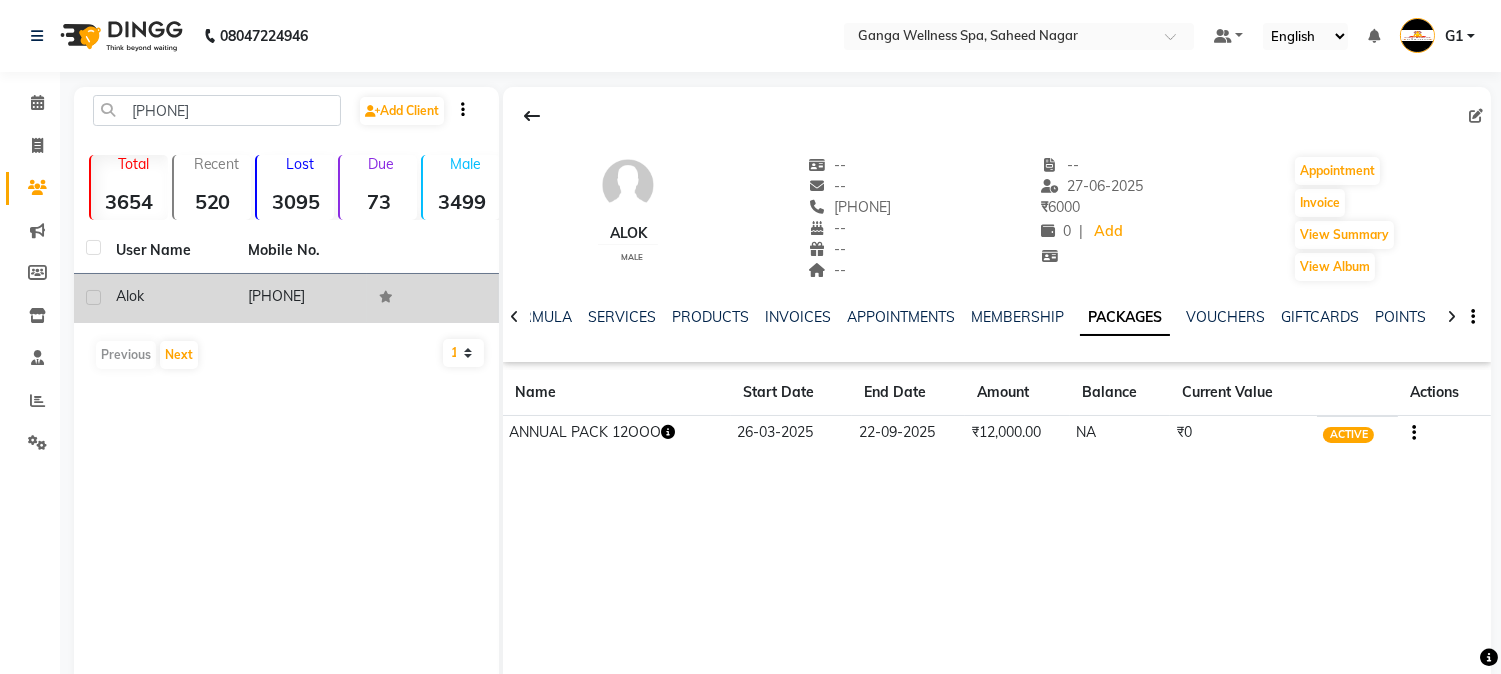 click 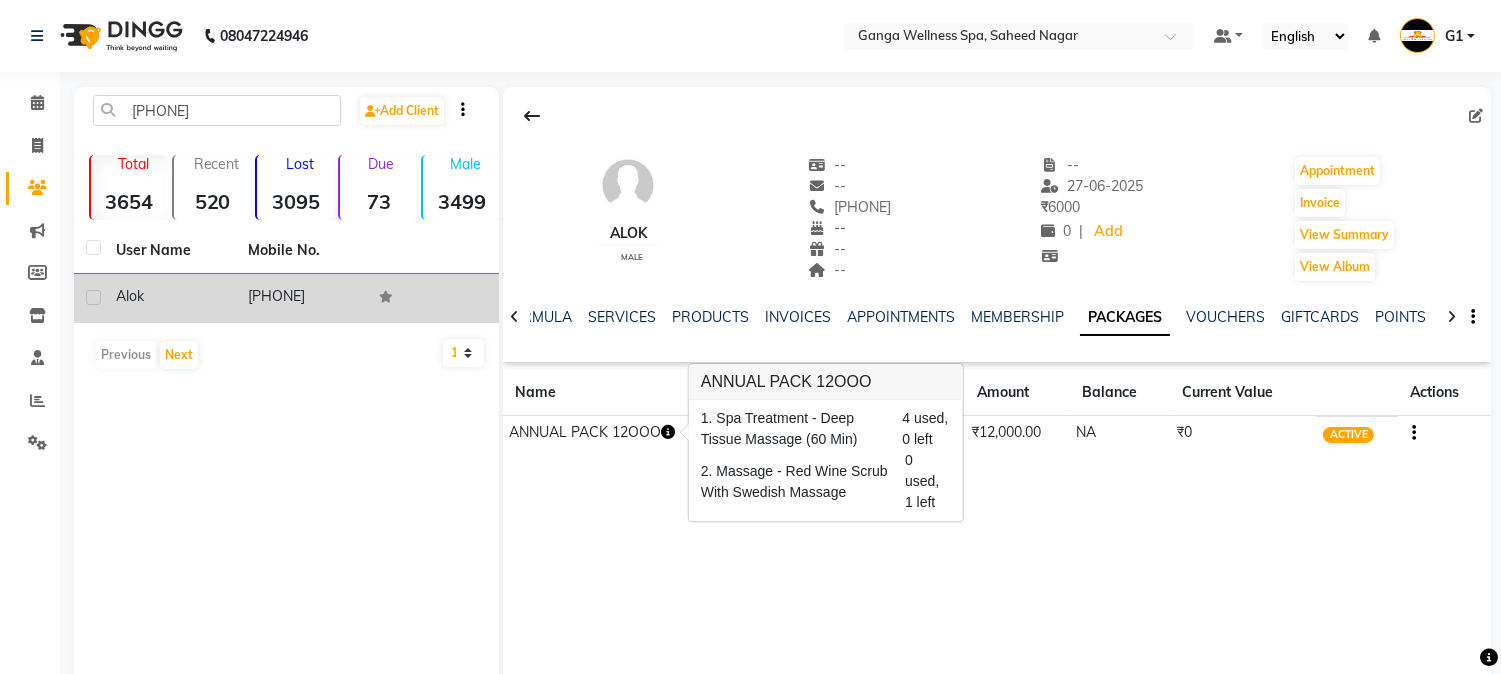 click 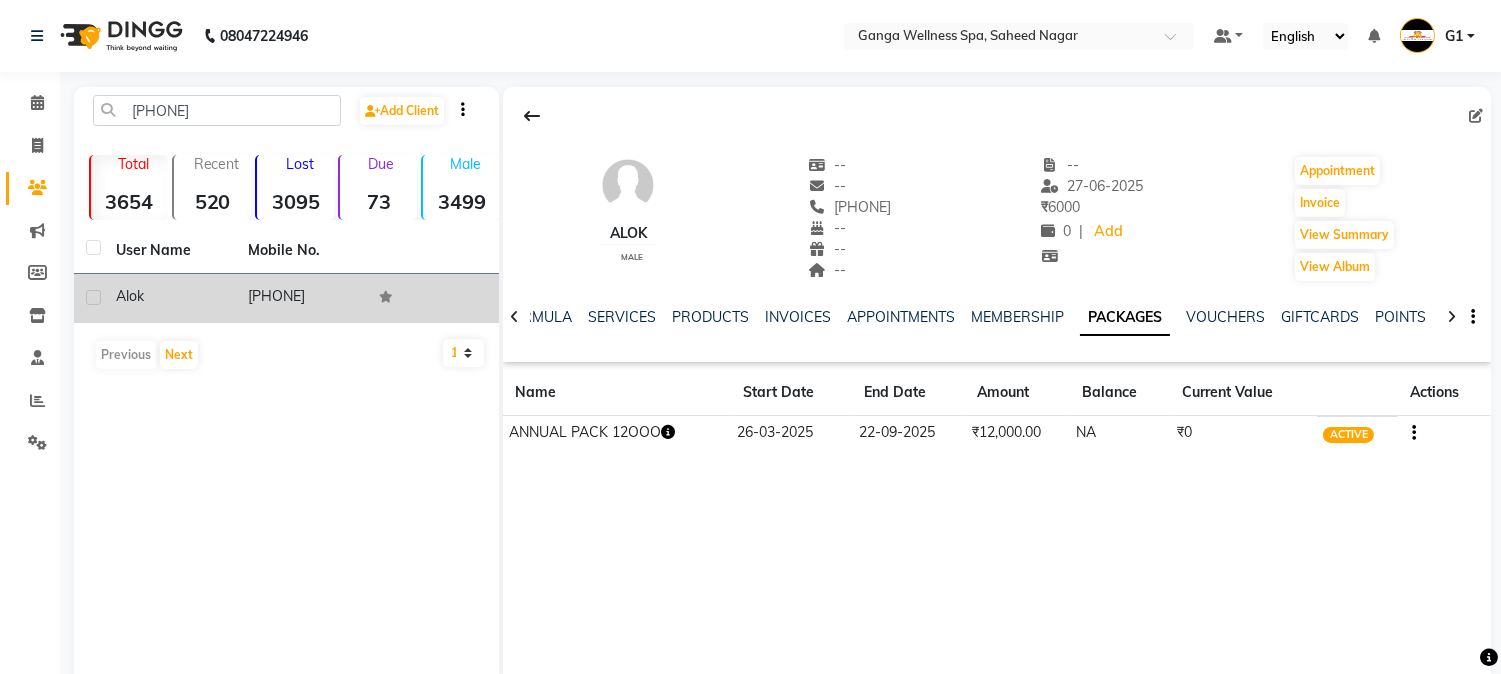 click 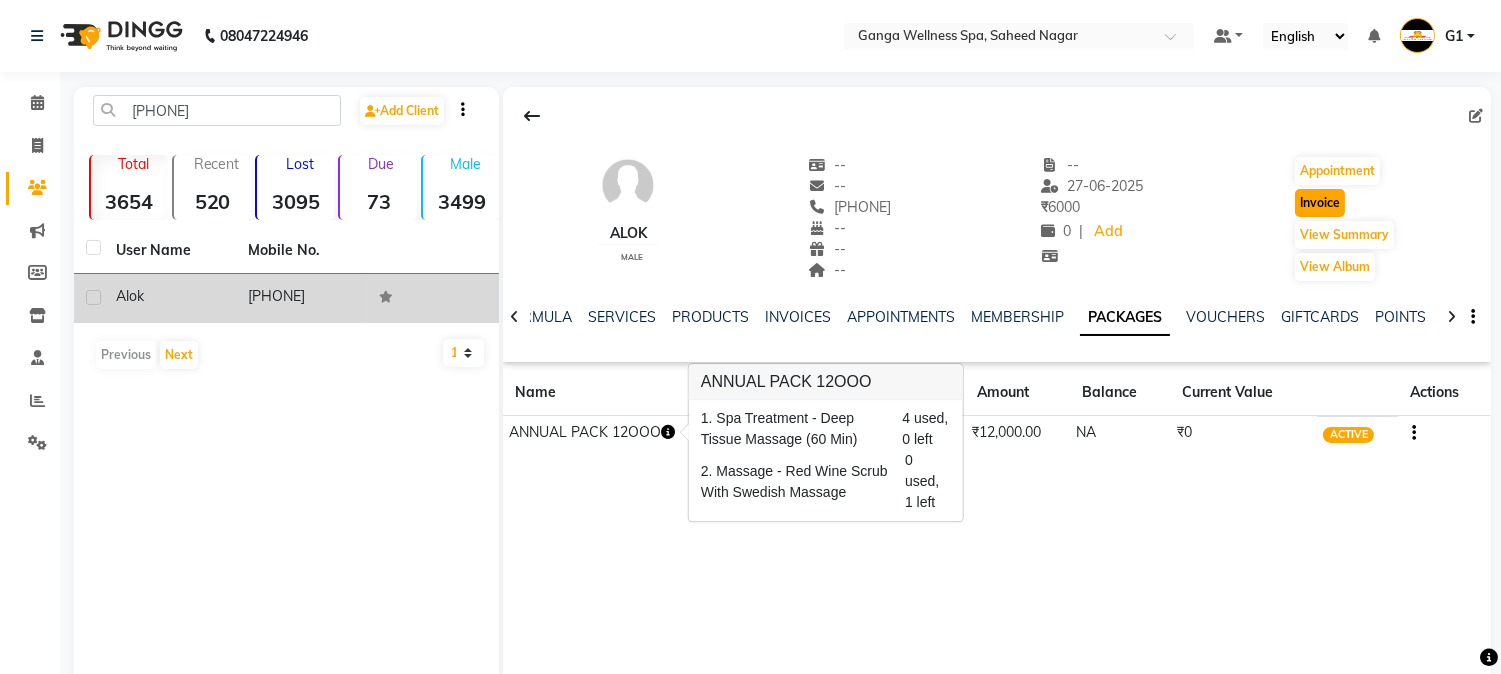 click on "Invoice" 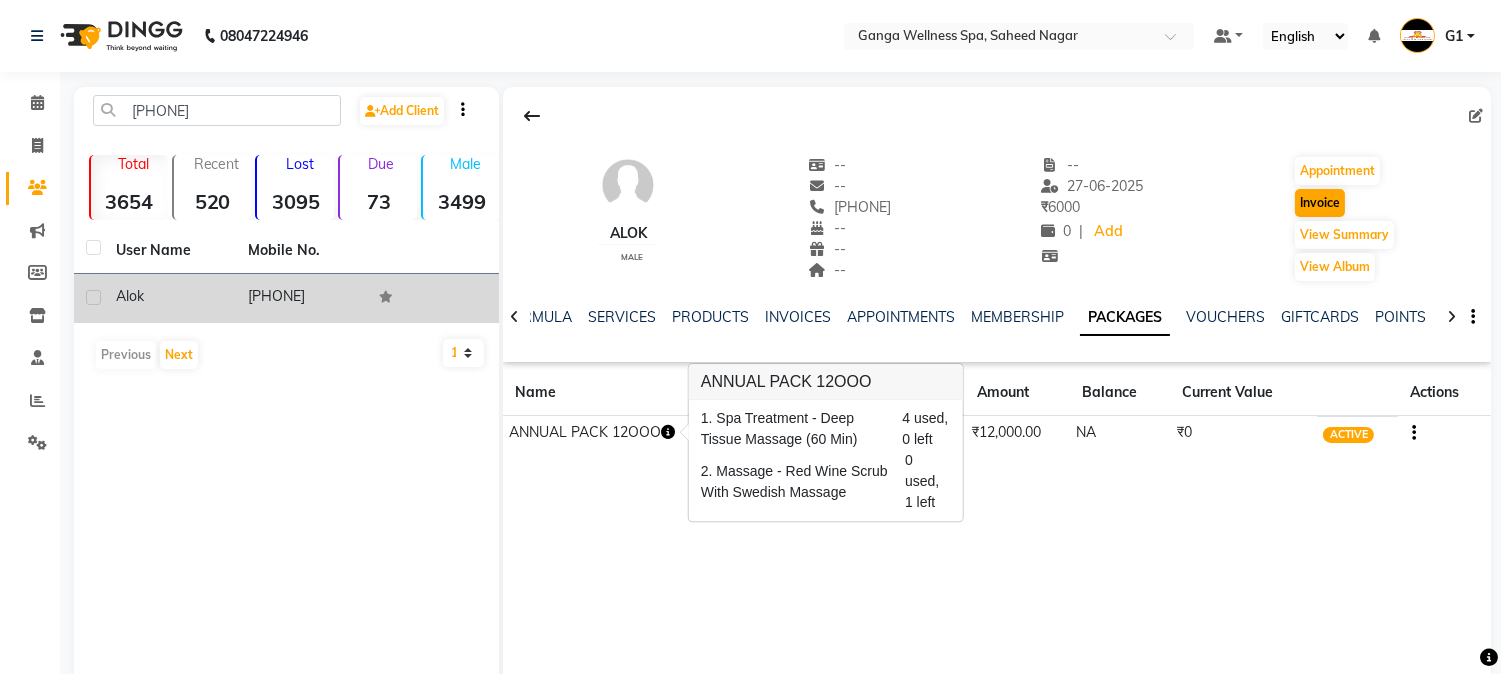 select on "service" 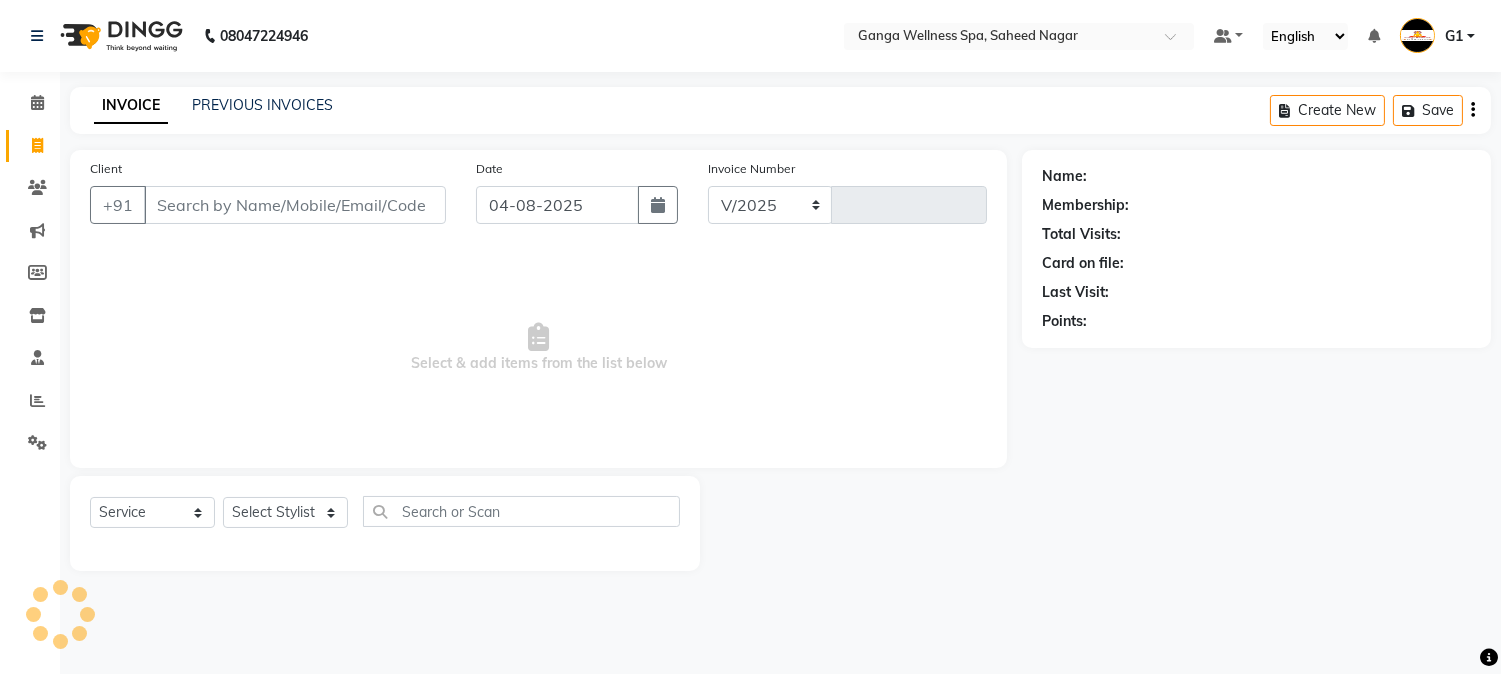 select on "762" 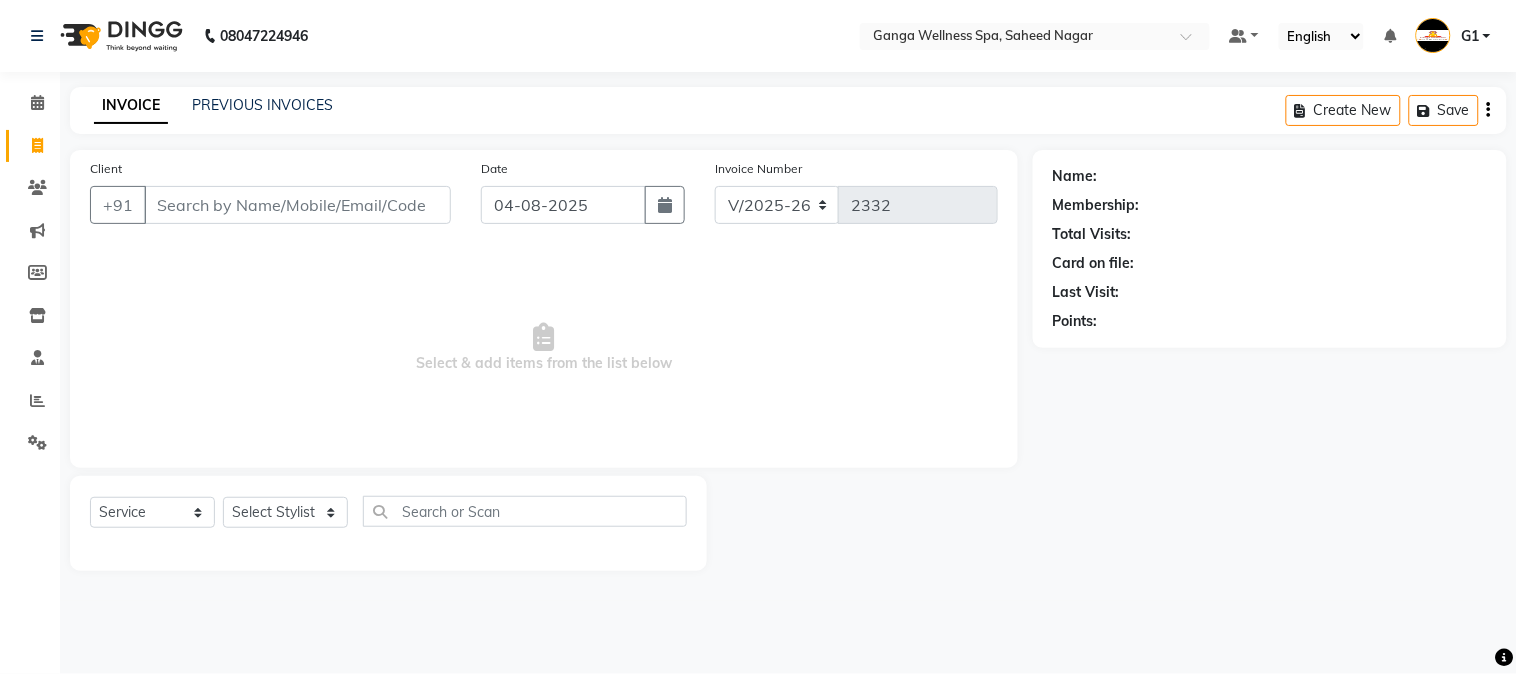 type on "[PHONE]" 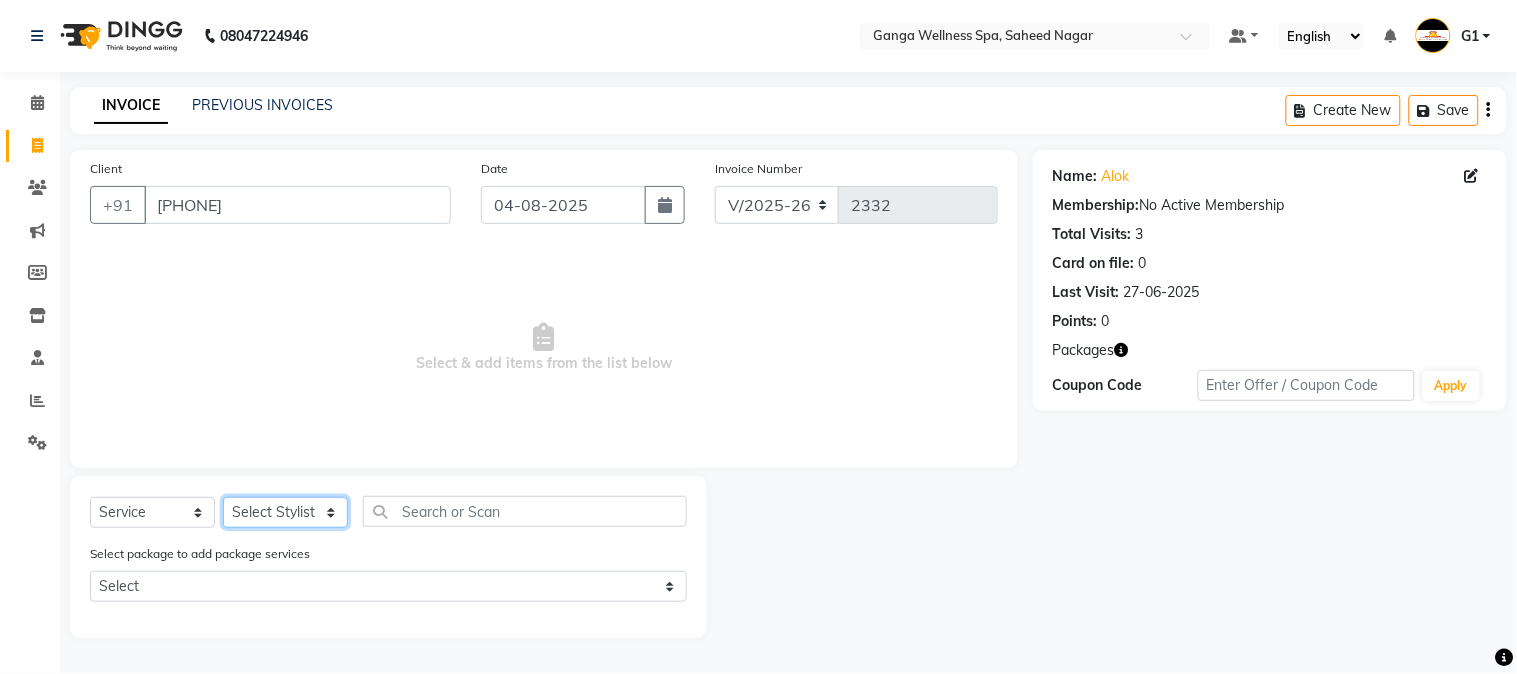 click on "Select Stylist Abhi akhil Alexa AMMY AMMY Annie anya APPI Arohi  Ayen BANCHI Bina Bina CJ CRP 1 Daina ELINA ferjana G1 G1 ONE PLUS  G1 Salon G2 Helen JEENY Jhanka Jojo Kana KEMPI KEMPI Kim krishna KTI Lili Rout Lily LINDA LIZA Martha  MELODY MERRY  minu Moon nancy Noiny pinkey Pradeep Prity  Riya ROOZ  Sony steffy SUCHI  Surren Sir Sushree Swapna Umpi upashana Zouli" 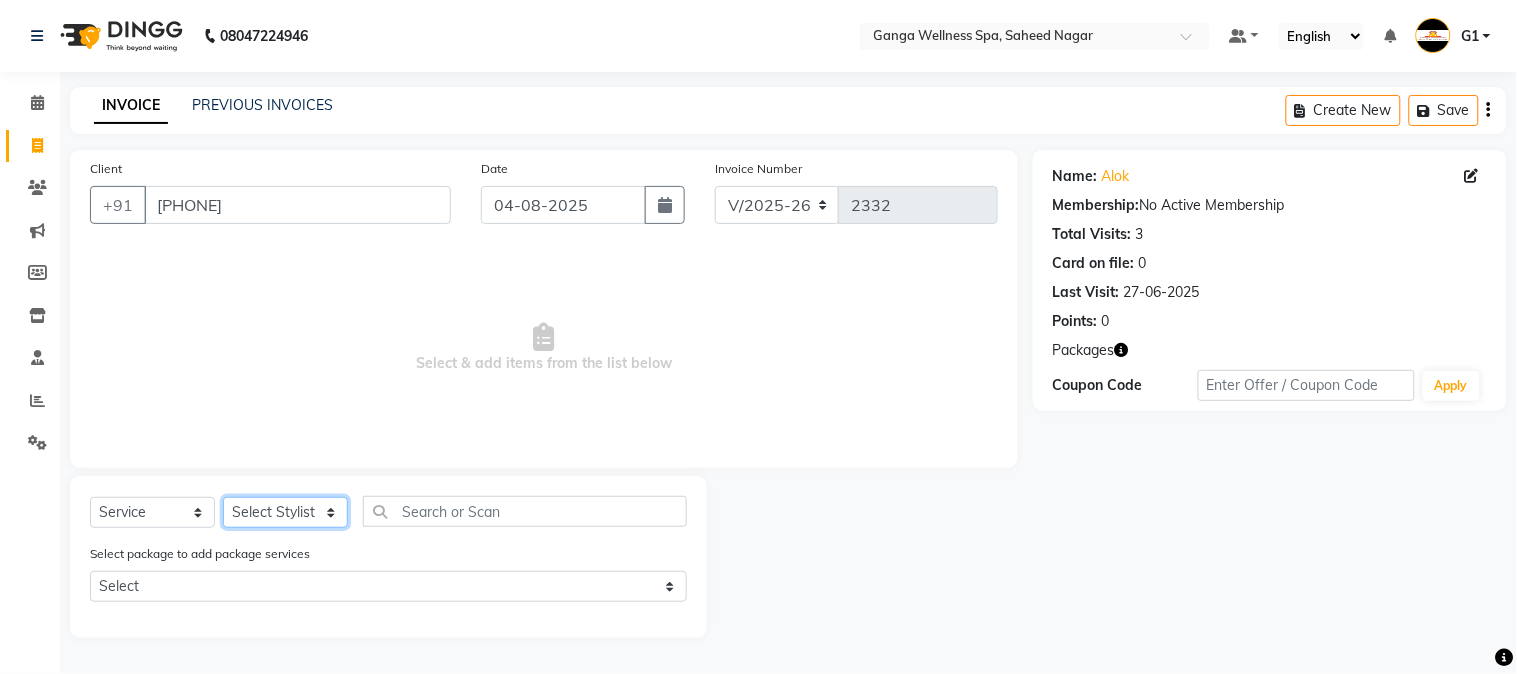 select on "40101" 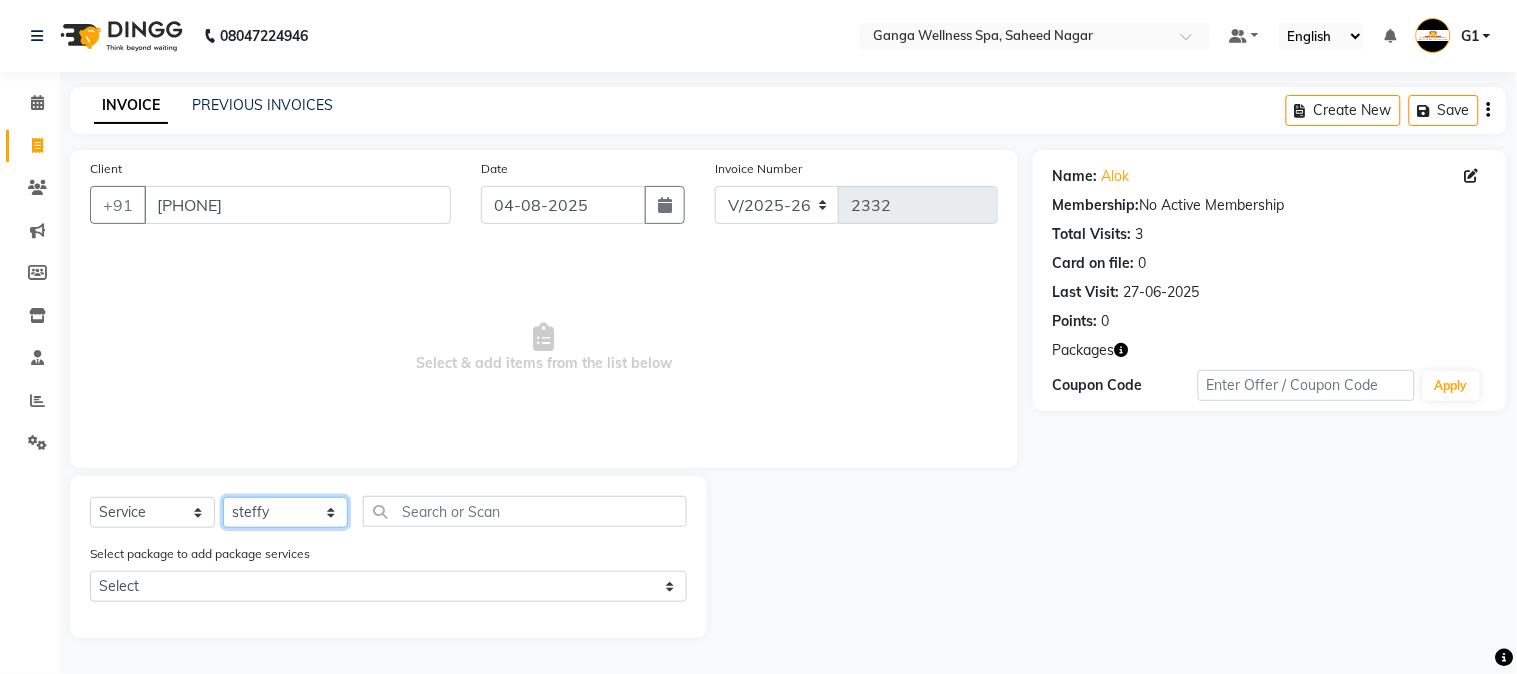 click on "Select Stylist Abhi akhil Alexa AMMY AMMY Annie anya APPI Arohi  Ayen BANCHI Bina Bina CJ CRP 1 Daina ELINA ferjana G1 G1 ONE PLUS  G1 Salon G2 Helen JEENY Jhanka Jojo Kana KEMPI KEMPI Kim krishna KTI Lili Rout Lily LINDA LIZA Martha  MELODY MERRY  minu Moon nancy Noiny pinkey Pradeep Prity  Riya ROOZ  Sony steffy SUCHI  Surren Sir Sushree Swapna Umpi upashana Zouli" 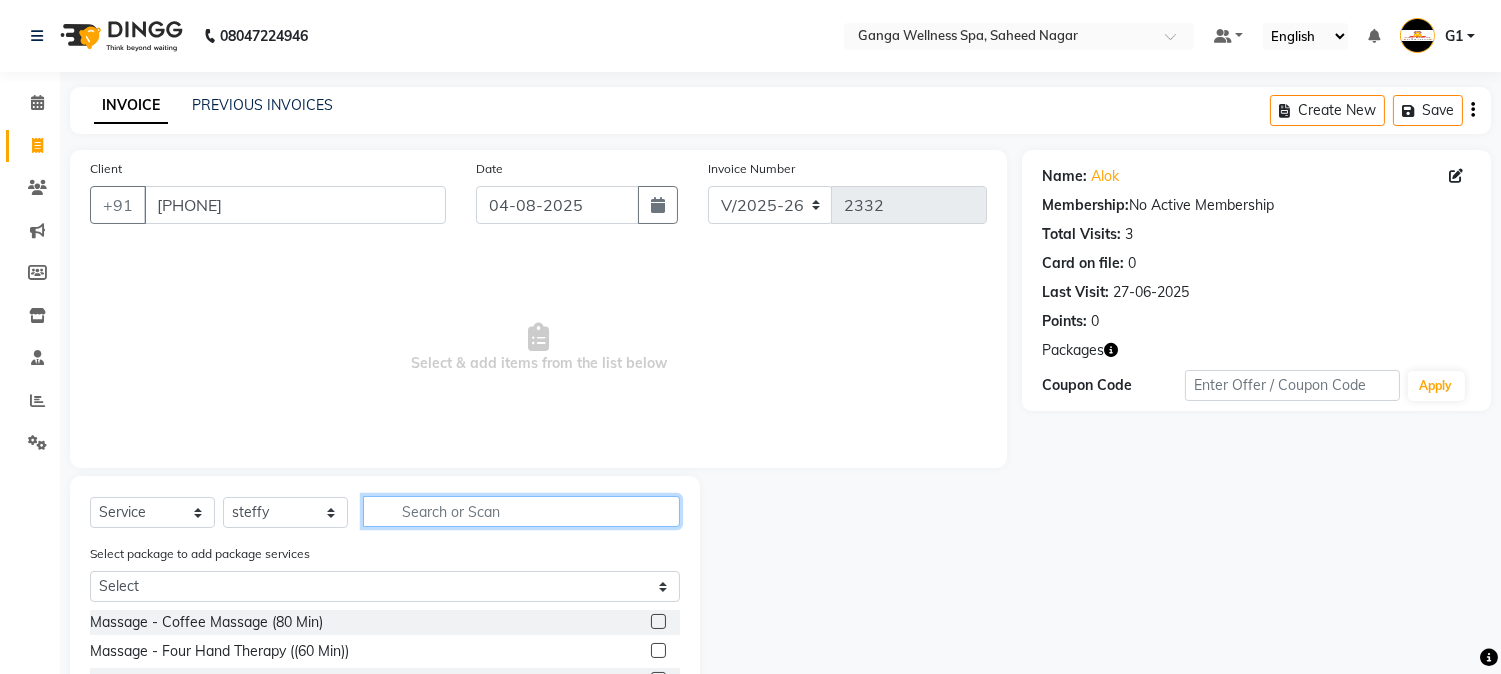 click 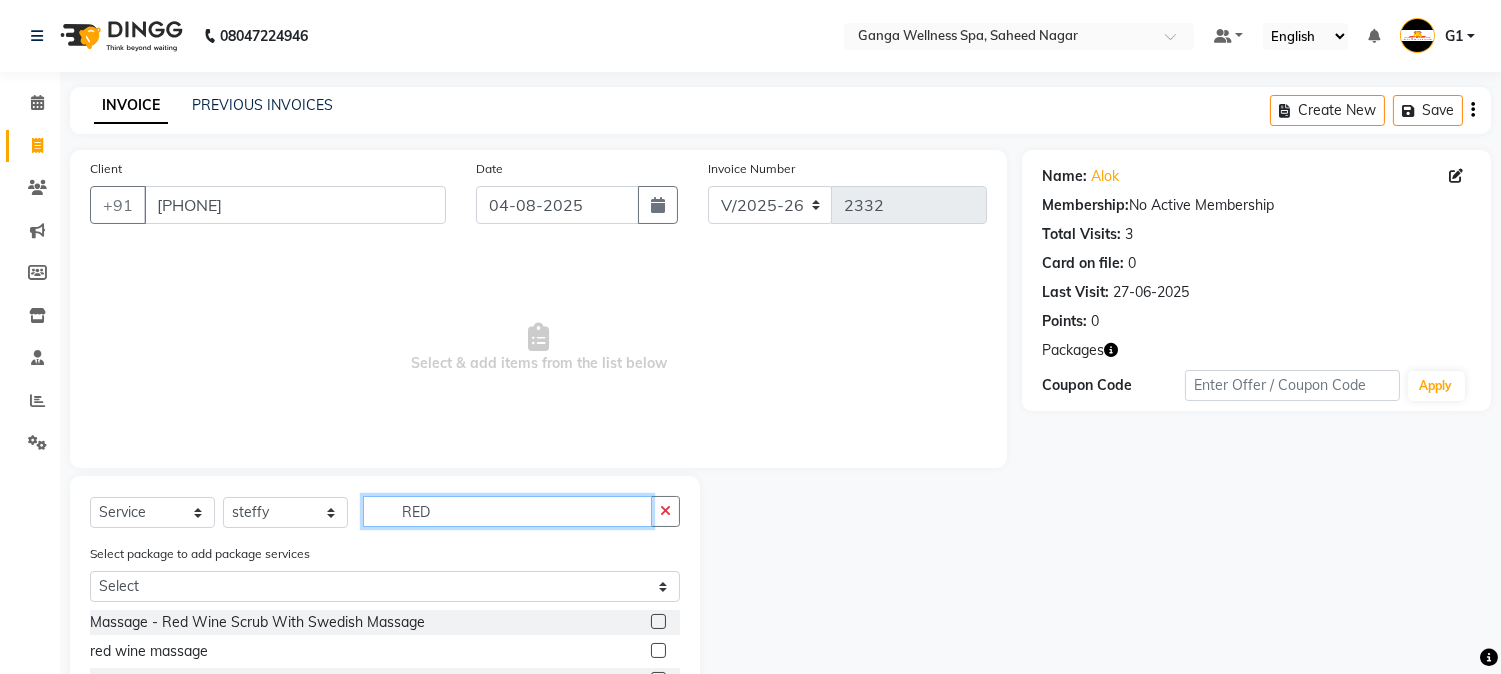 type on "RED" 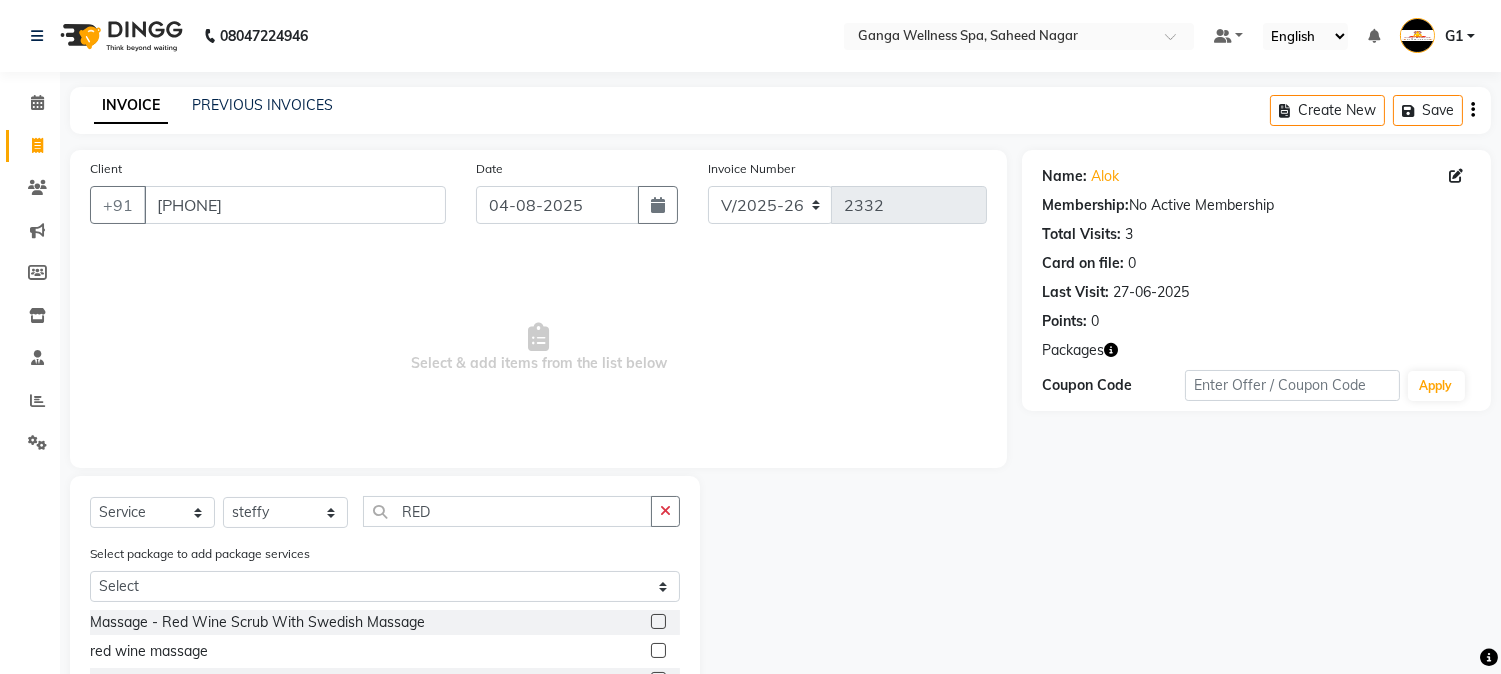 click 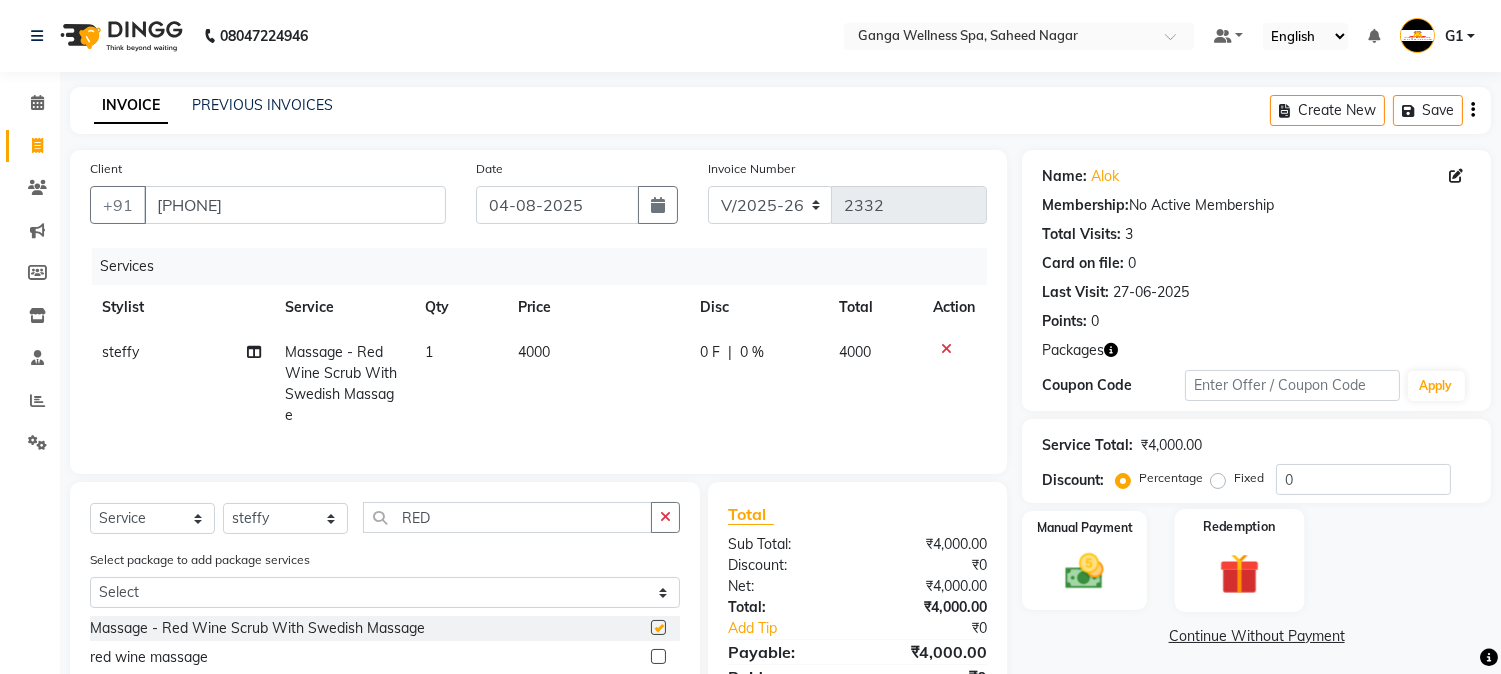 checkbox on "false" 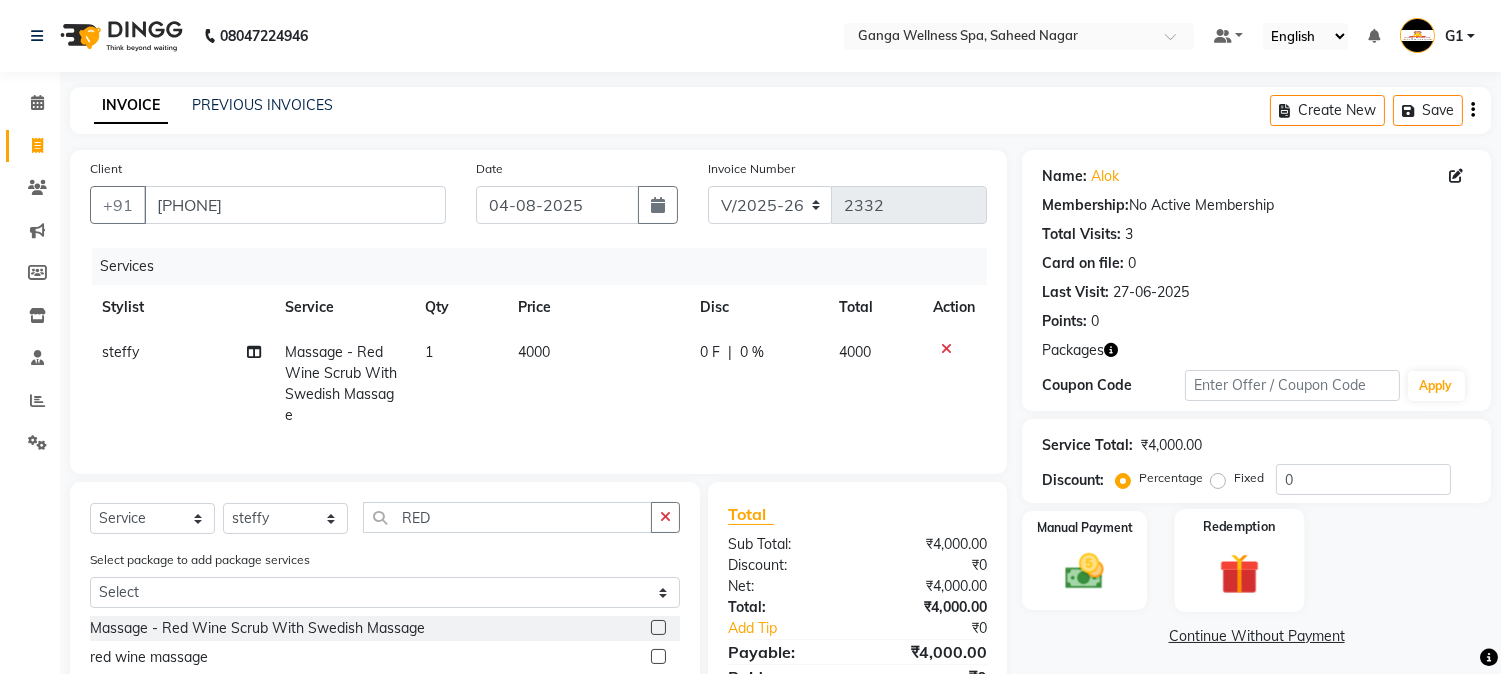scroll, scrollTop: 106, scrollLeft: 0, axis: vertical 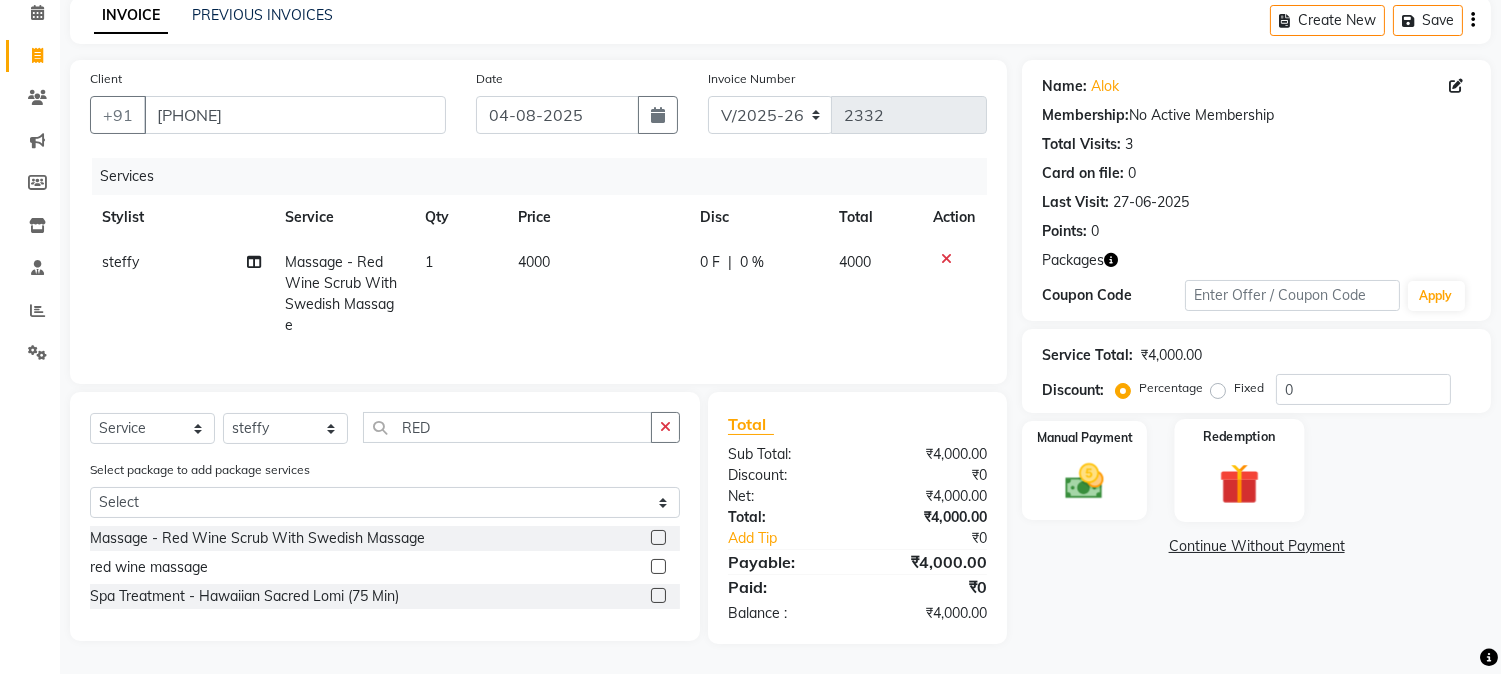 click 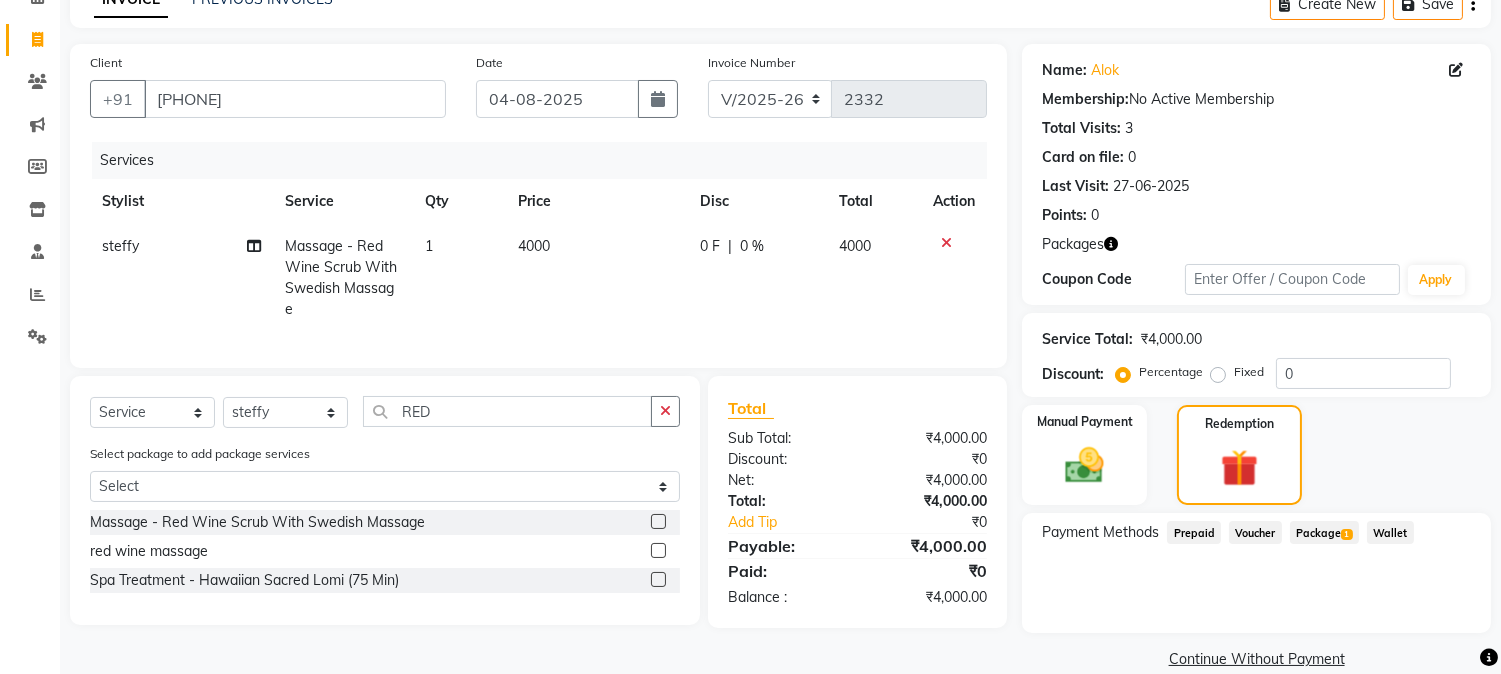 click on "1" 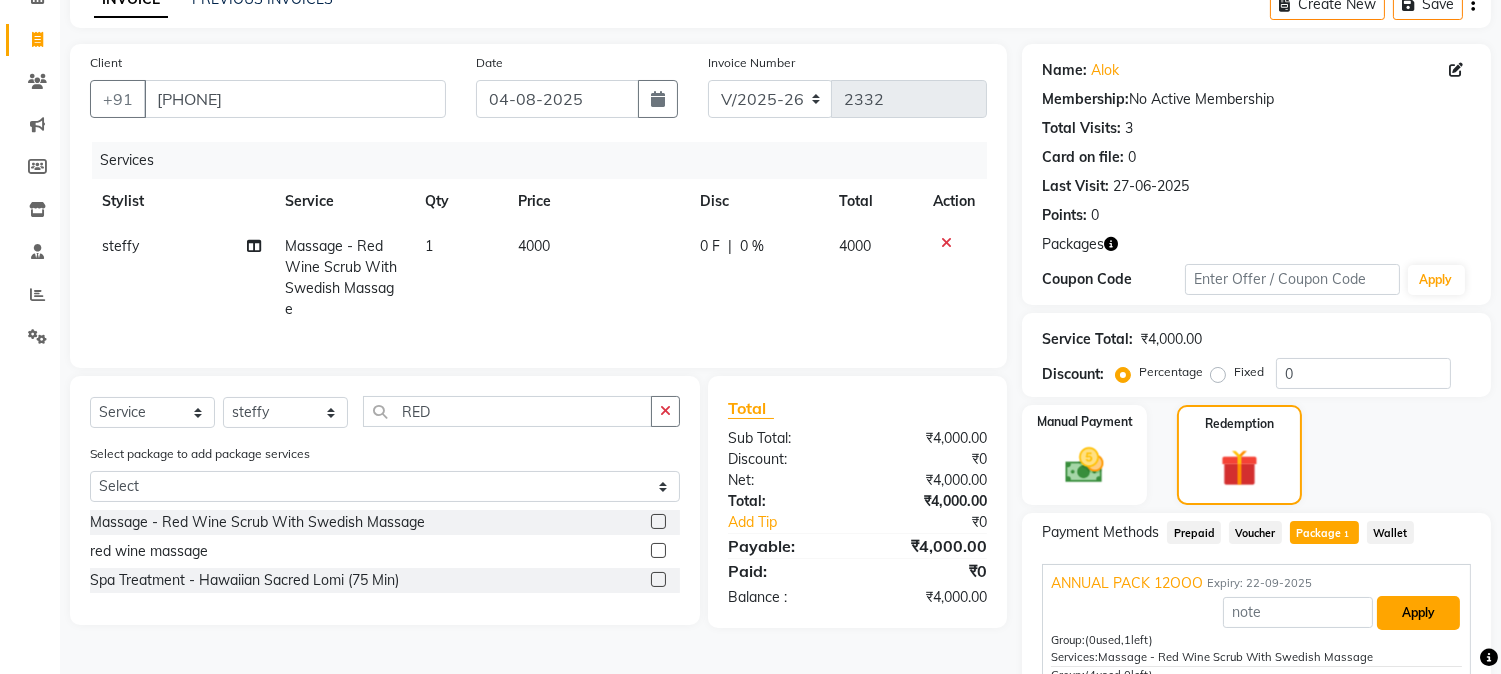 click on "Apply" at bounding box center (1418, 613) 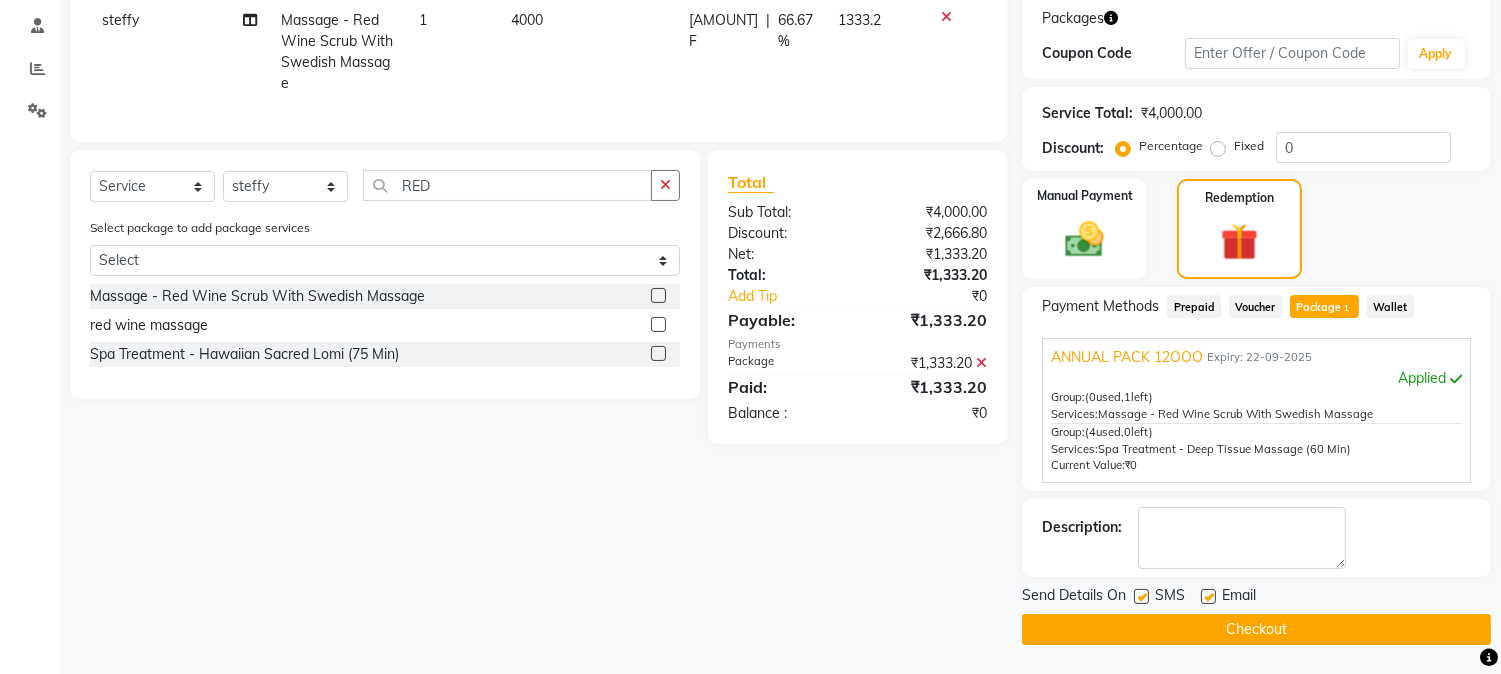 click on "Name: [LAST]  Membership:  No Active Membership  Total Visits:  3 Card on file:  0 Last Visit:   [DATE] Points:   0  Packages Coupon Code Apply Service Total:  ₹4,000.00  Discount:  Percentage   Fixed  0 Manual Payment Redemption Payment Methods  Prepaid   Voucher   Package  1  Wallet  ANNUAL PACK 12OOO Expiry: [DATE]  Applied  Group:   (0  used,  1  left)  Services:   Massage - Red Wine Scrub With Swedish Massage   Group:   (4  used,  0  left)  Services:   Spa Treatment - Deep Tissue Massage (60 Min)   Current Value:  ₹0 Description:                  Send Details On SMS Email  Checkout" 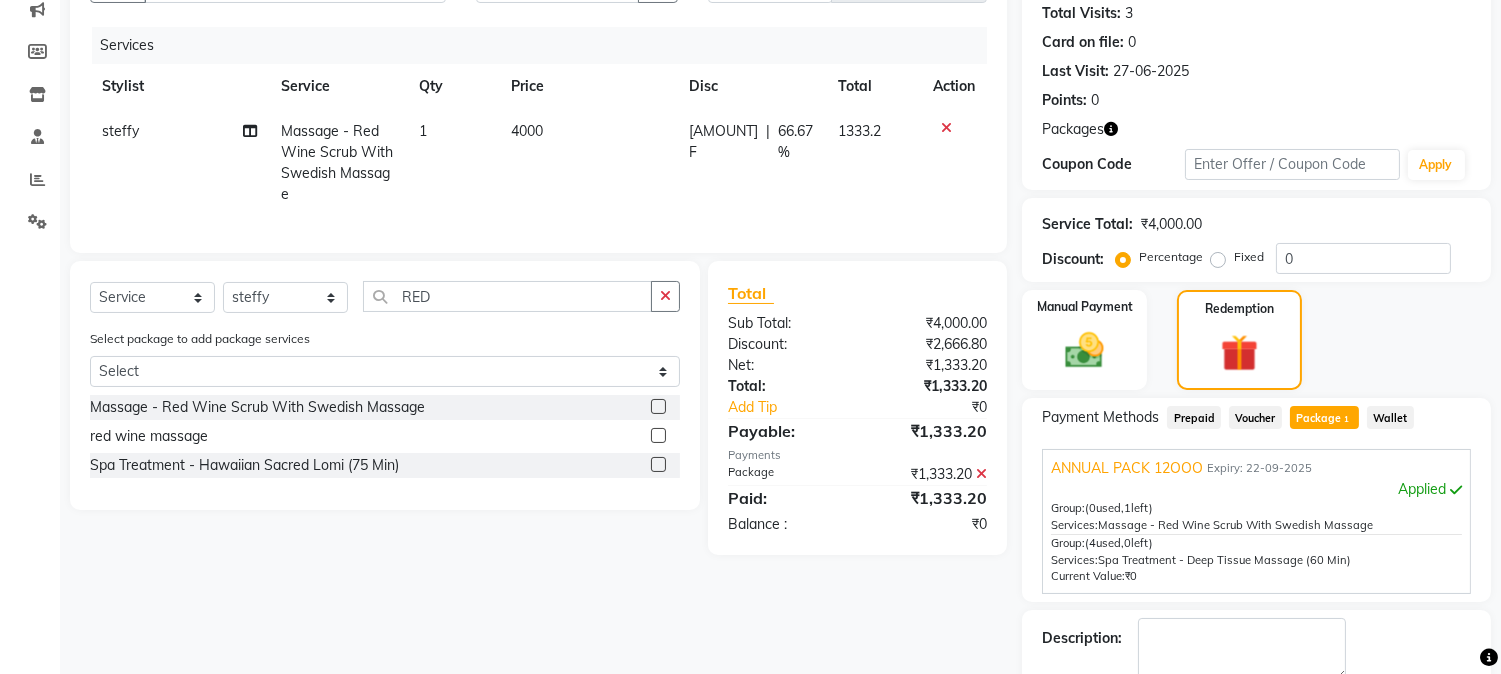 scroll, scrollTop: 332, scrollLeft: 0, axis: vertical 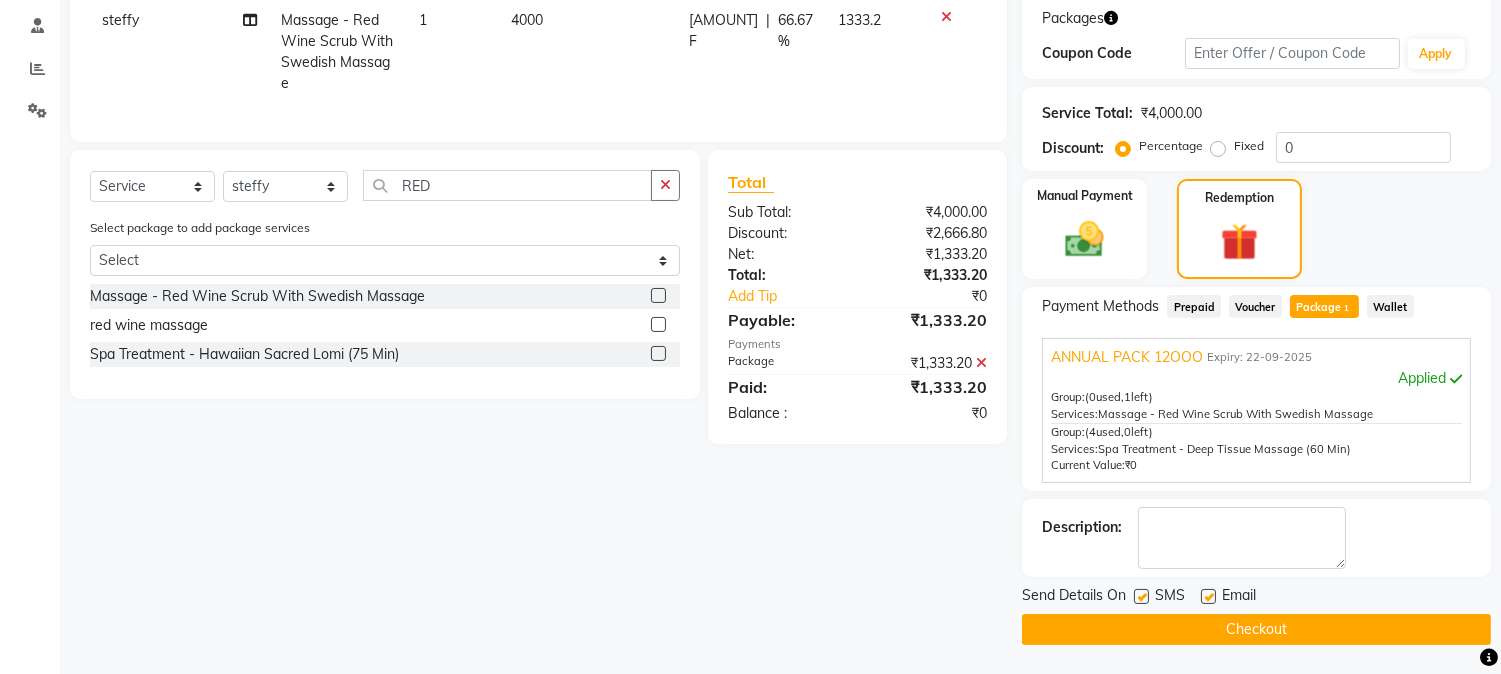 click on "Checkout" 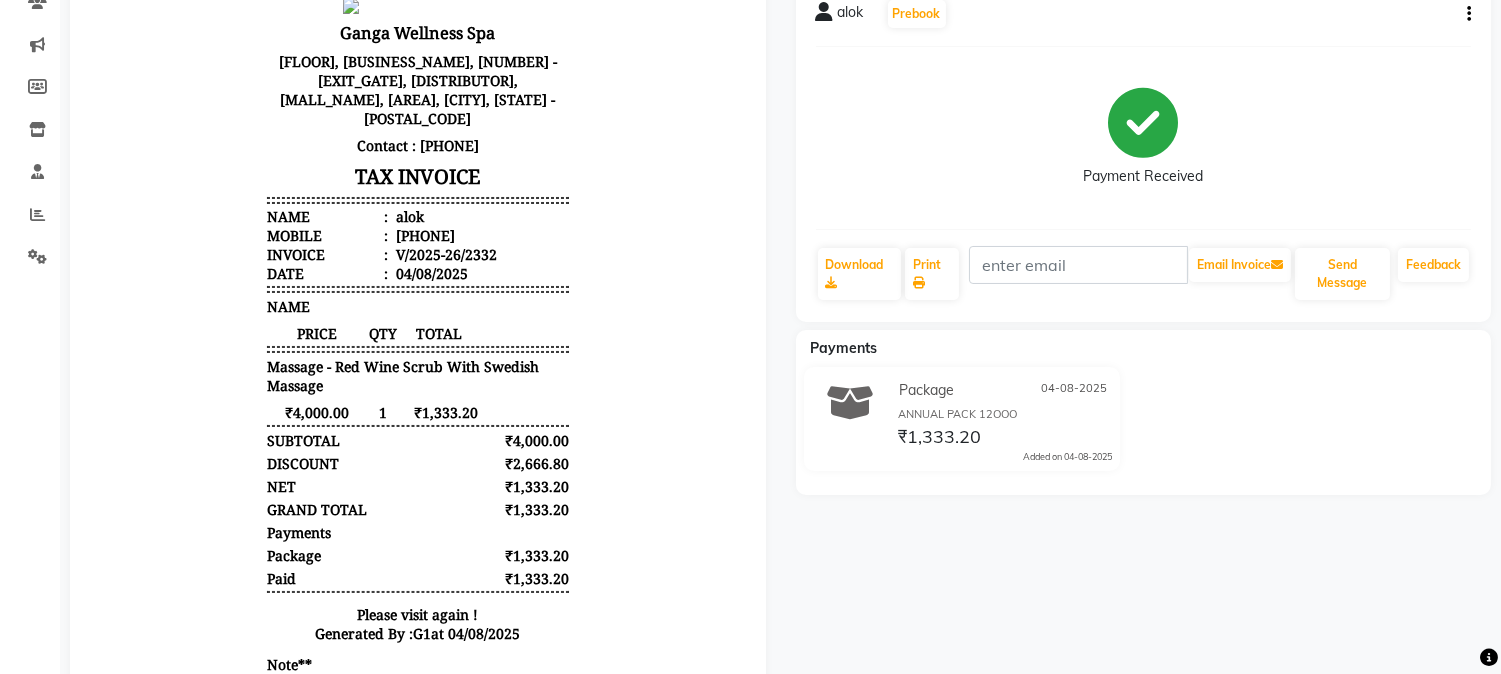 scroll, scrollTop: 0, scrollLeft: 0, axis: both 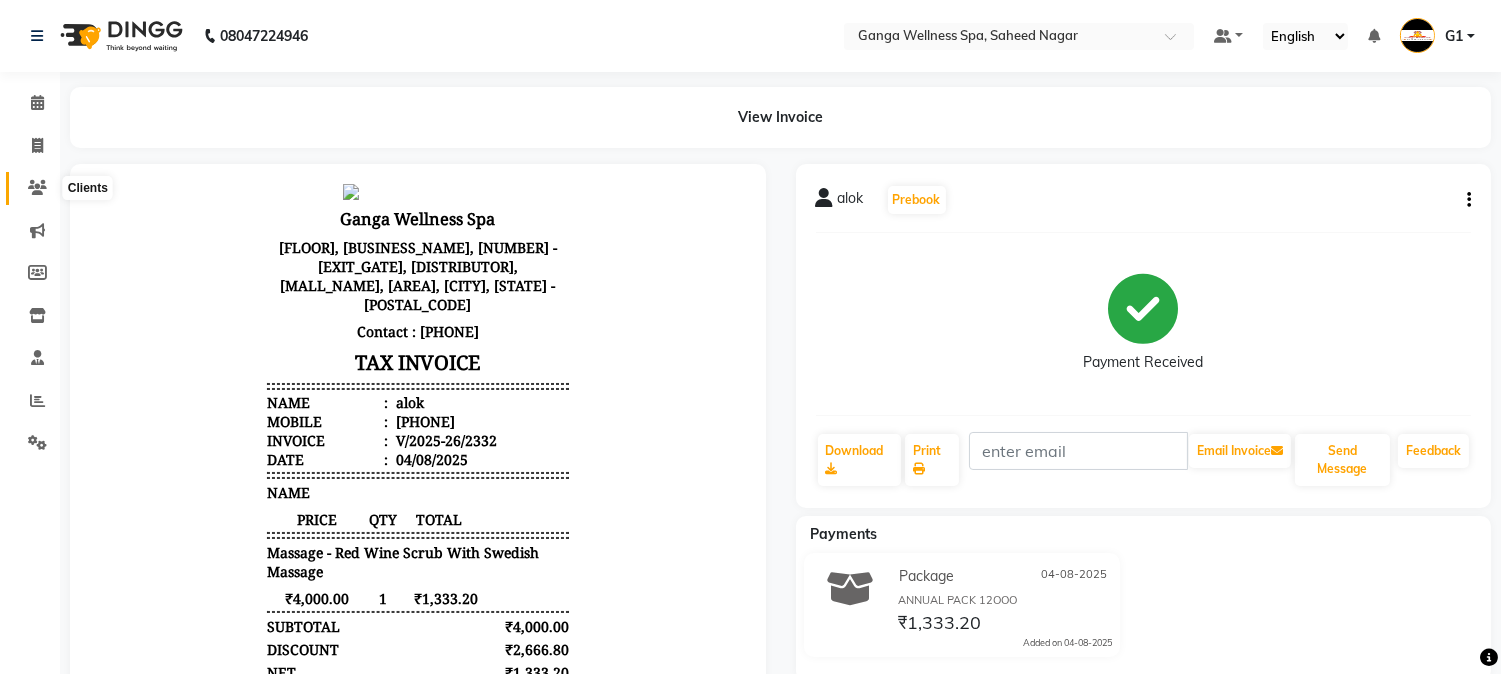 click 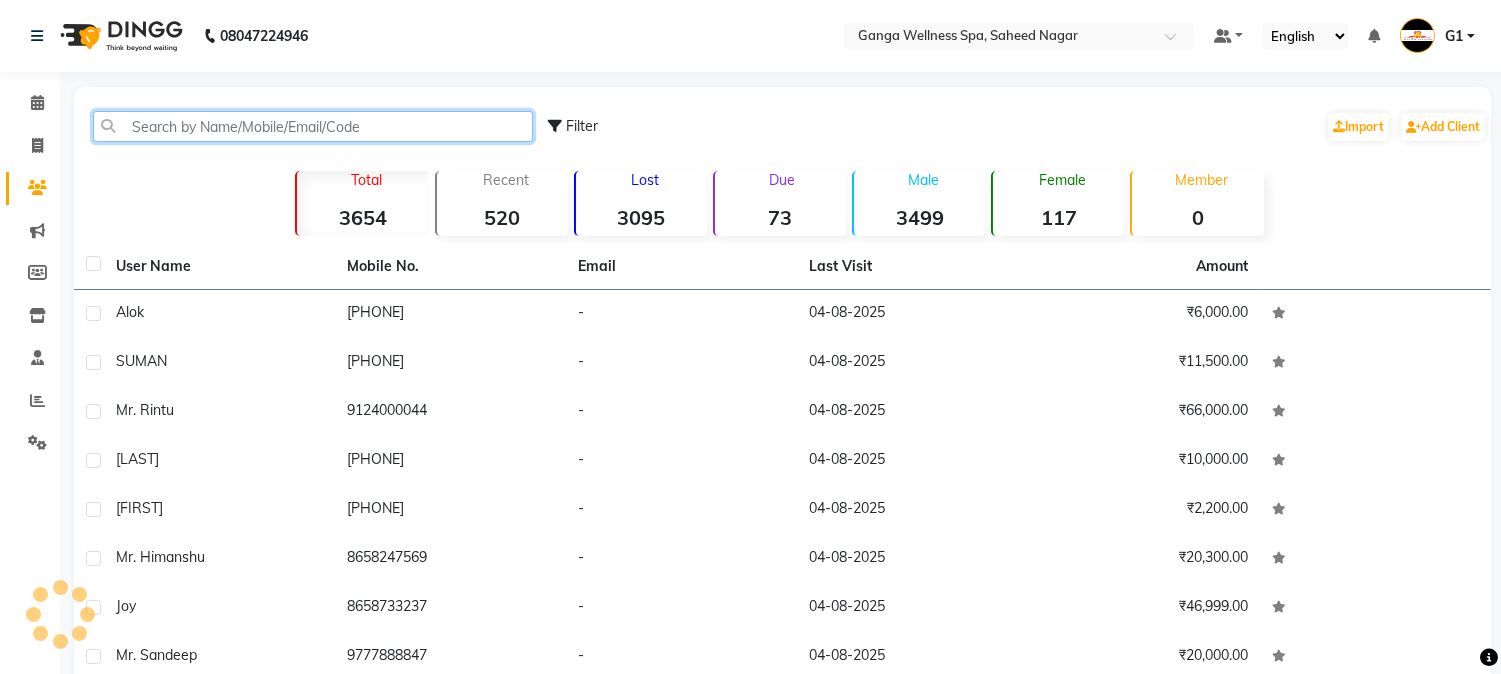click 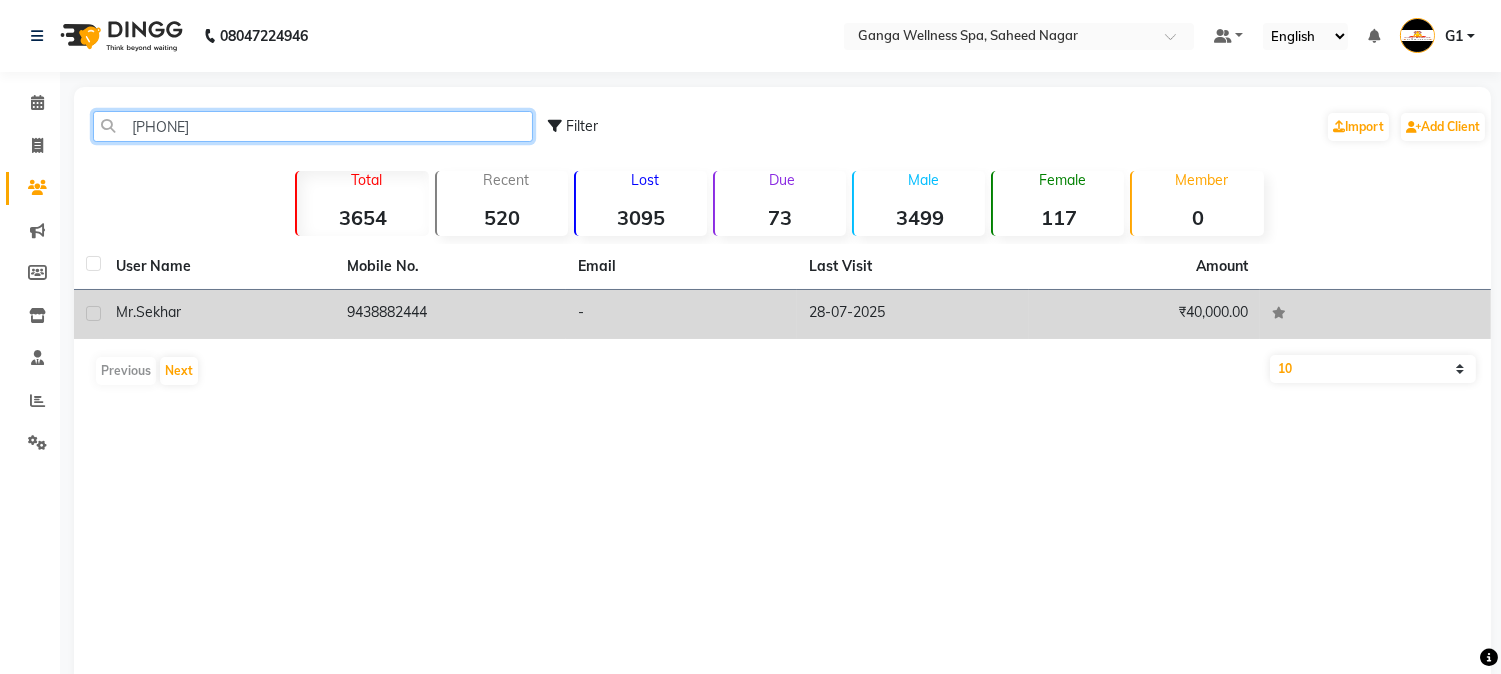 type on "[PHONE]" 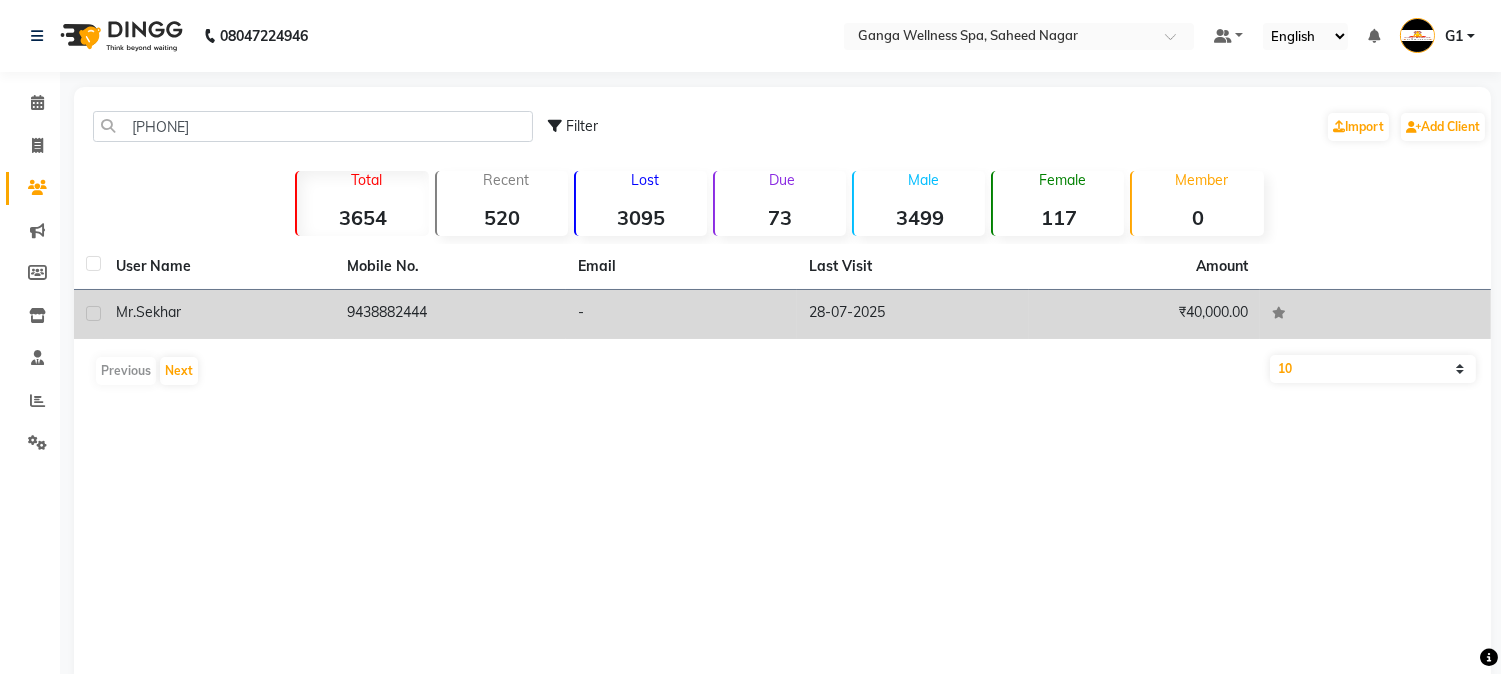 click on "9438882444" 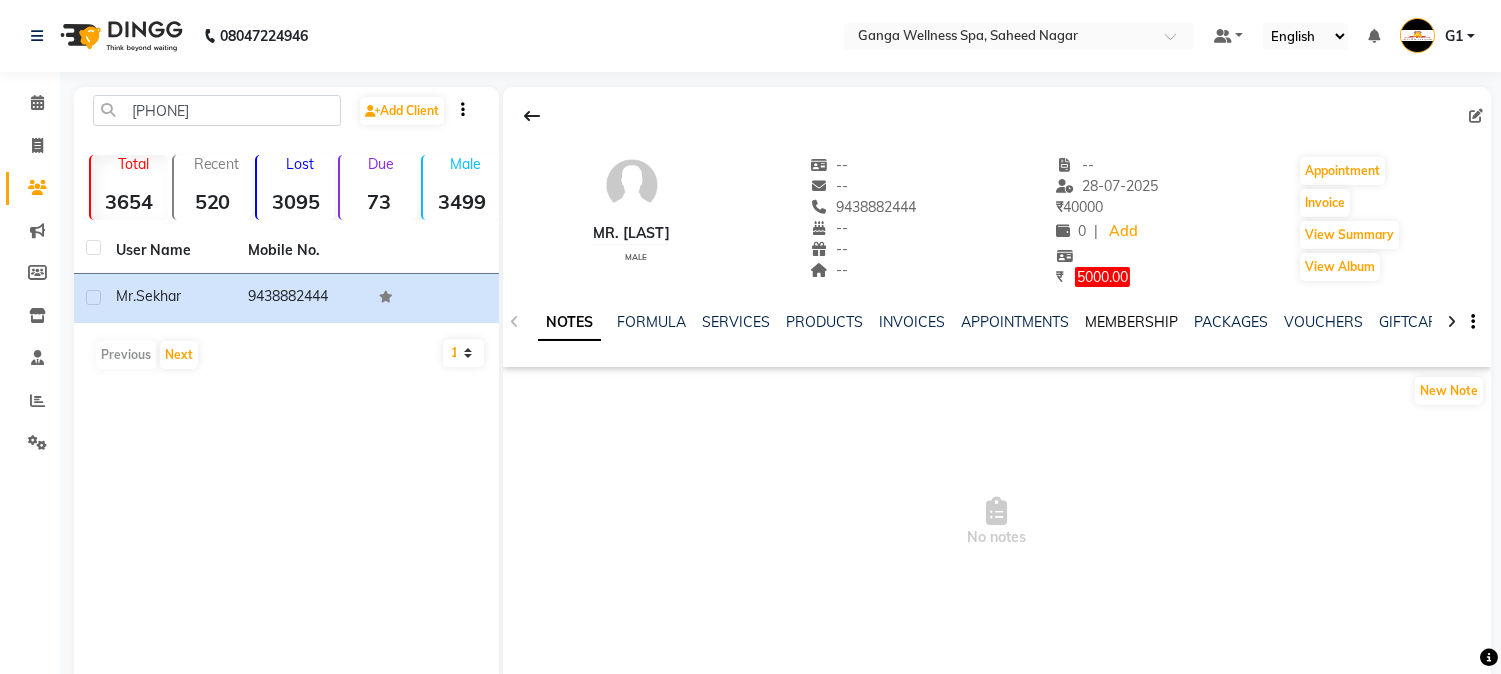 click on "MEMBERSHIP" 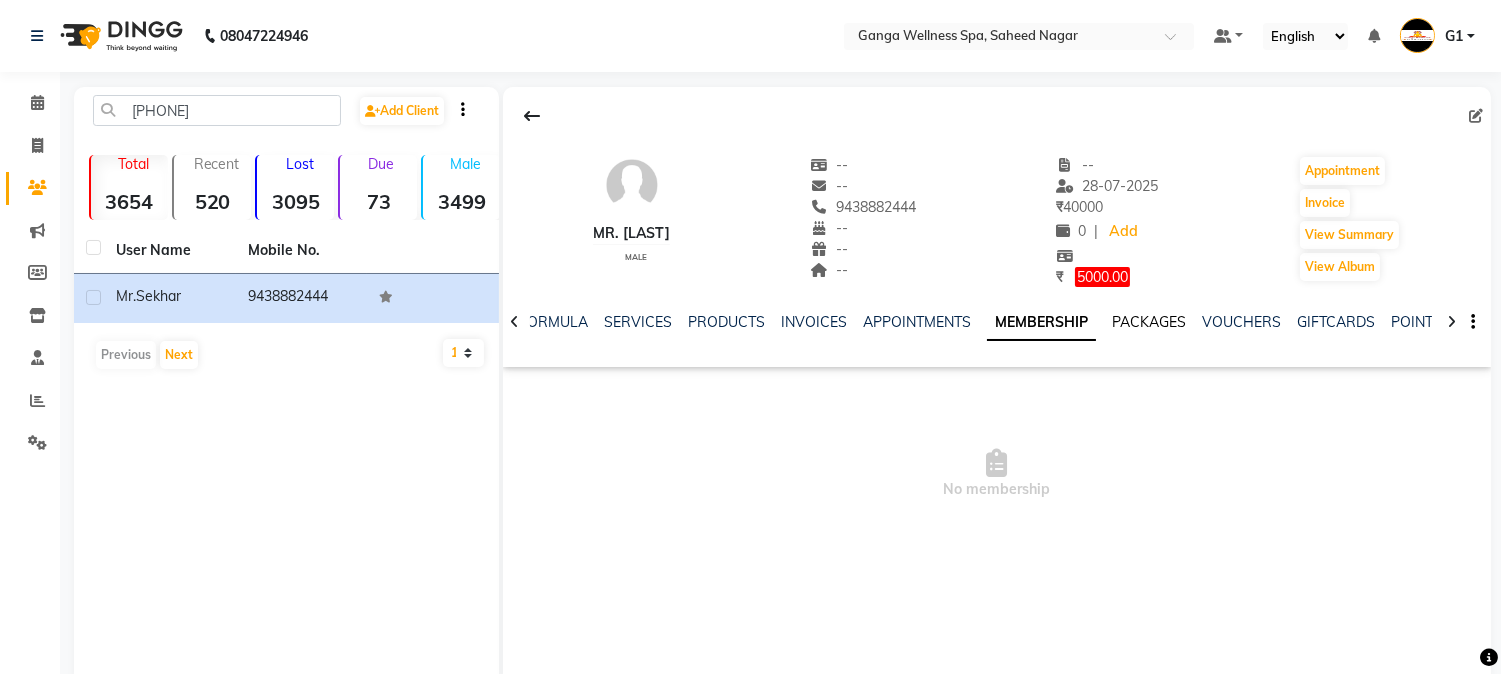 click on "PACKAGES" 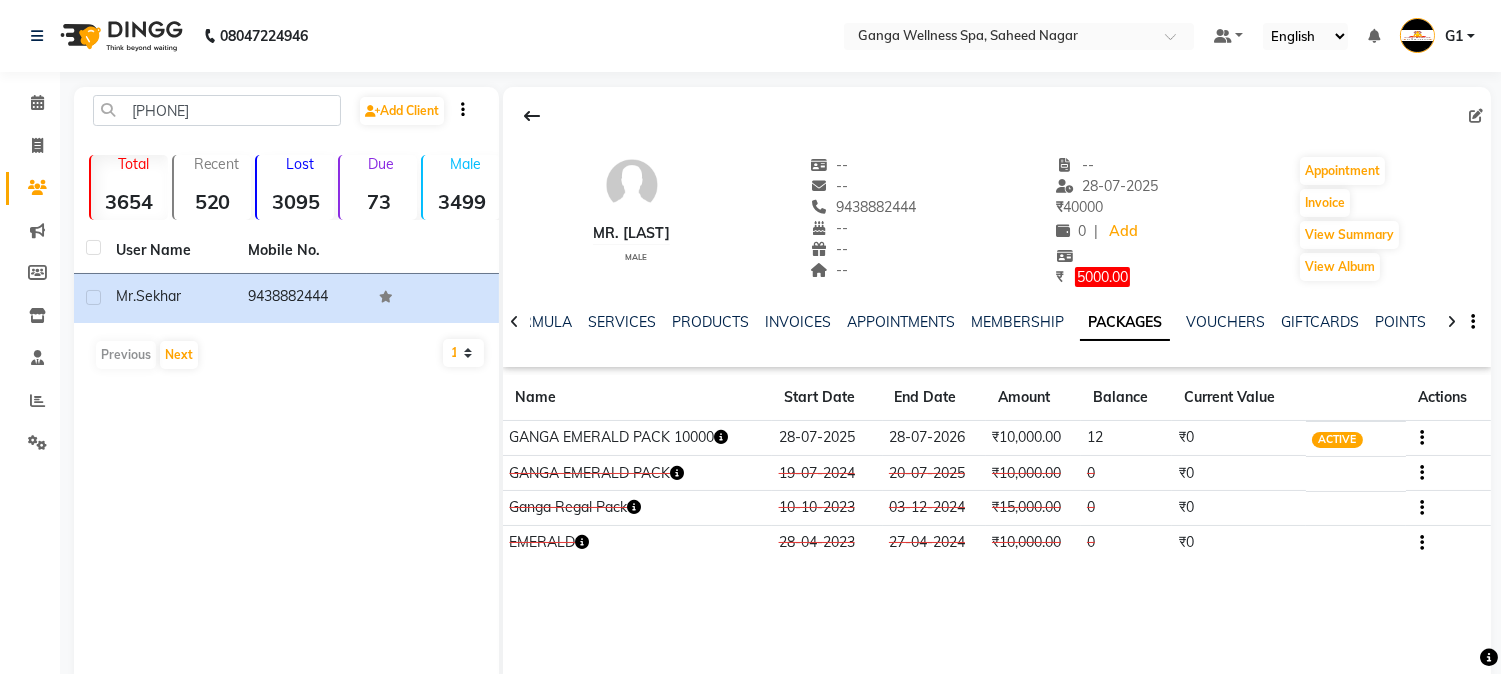 click on "PACKAGES" 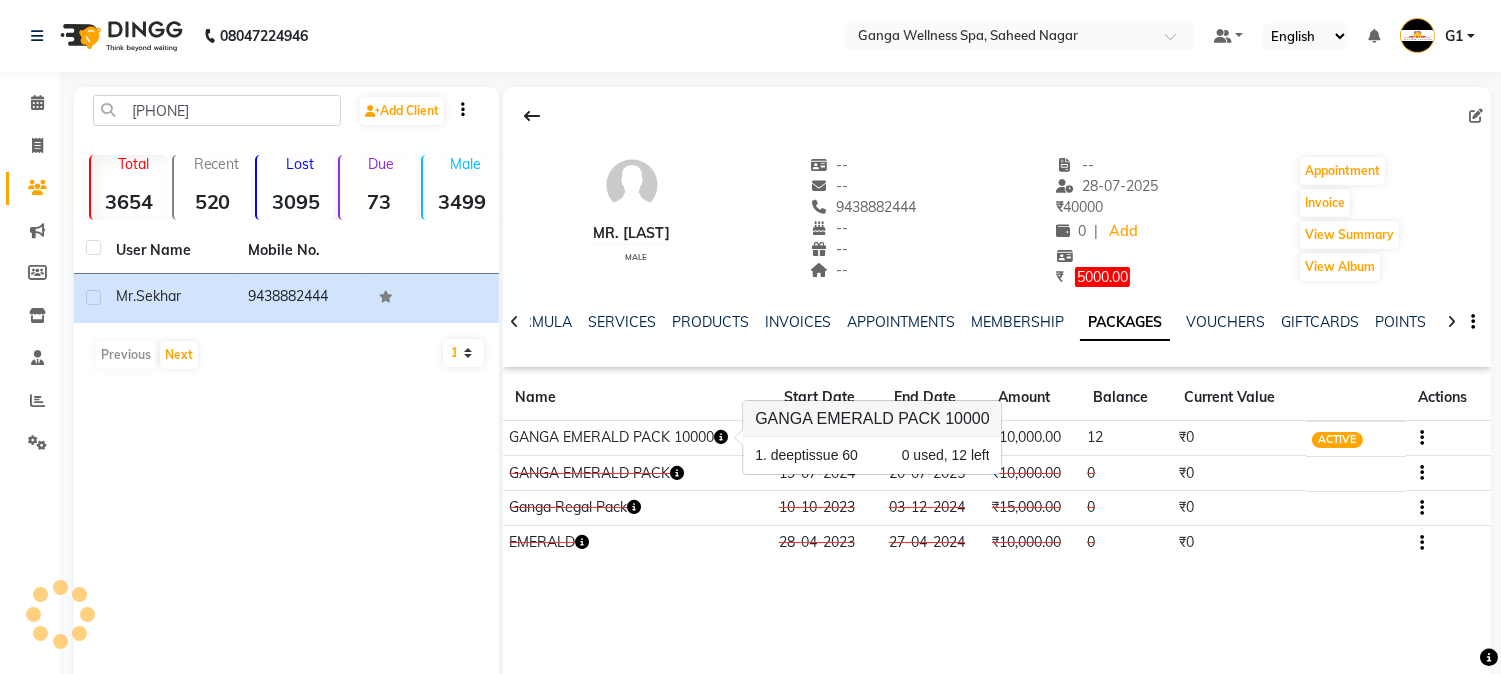 click 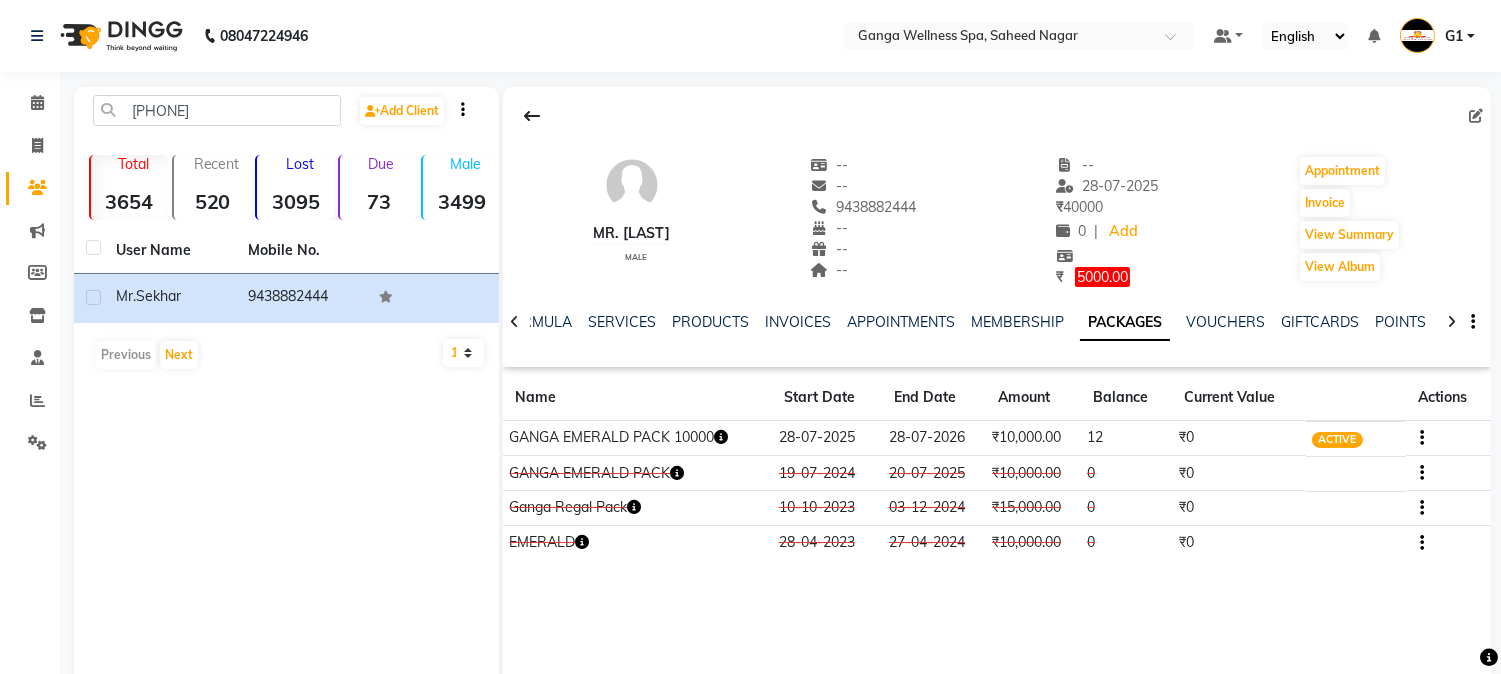click 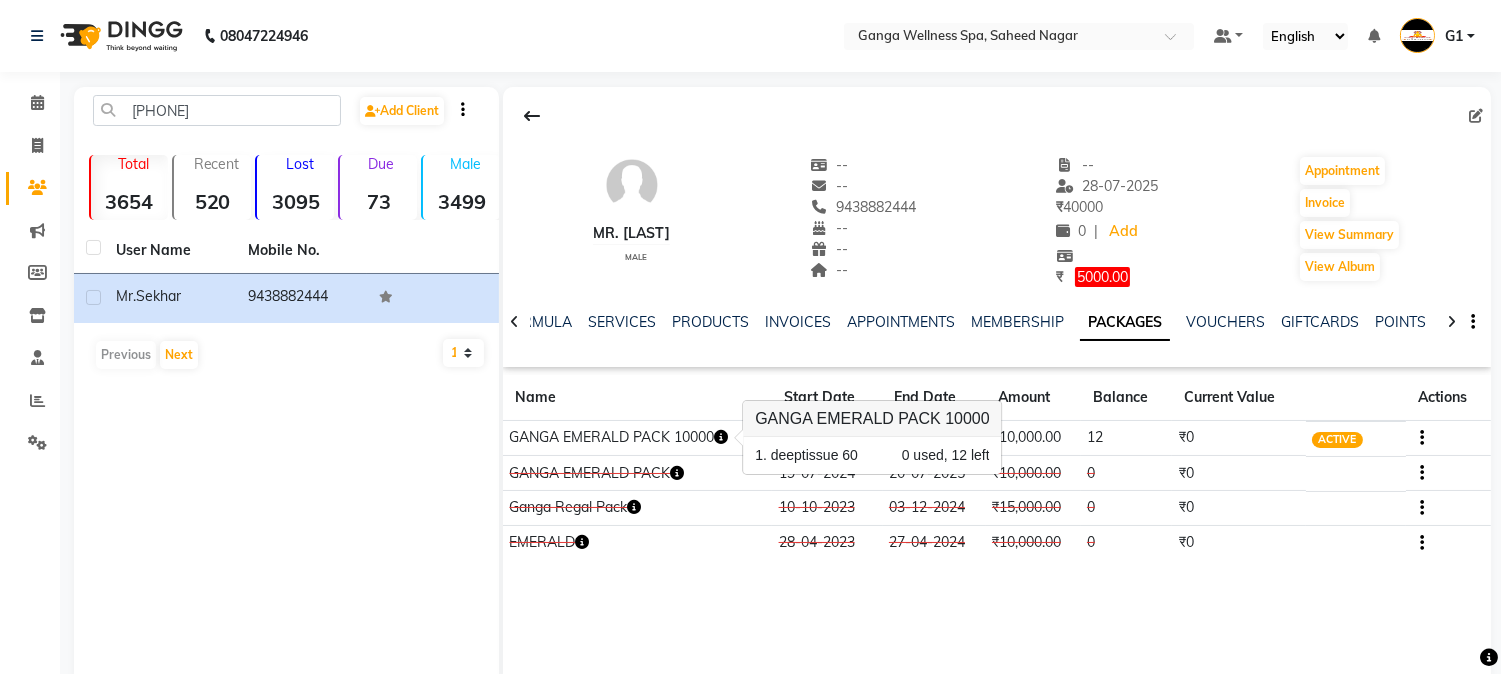 click 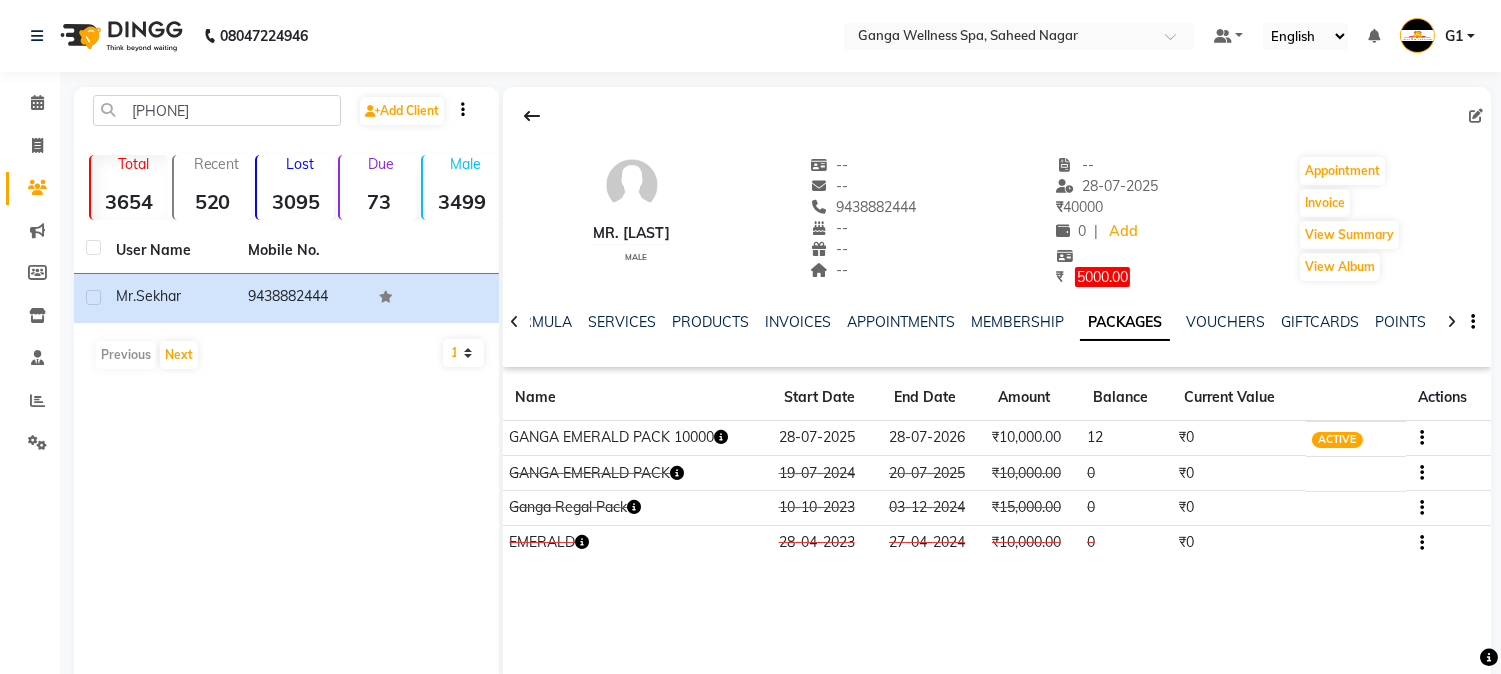 click 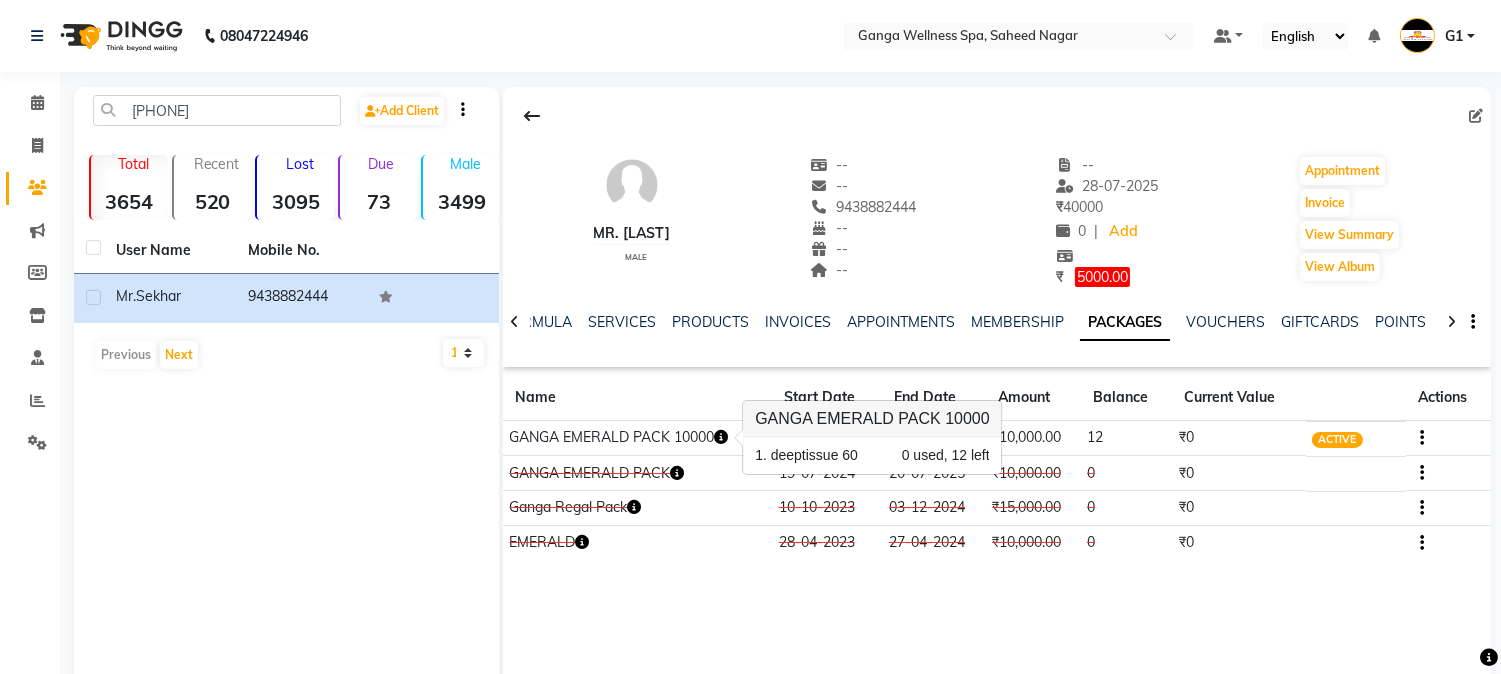 click 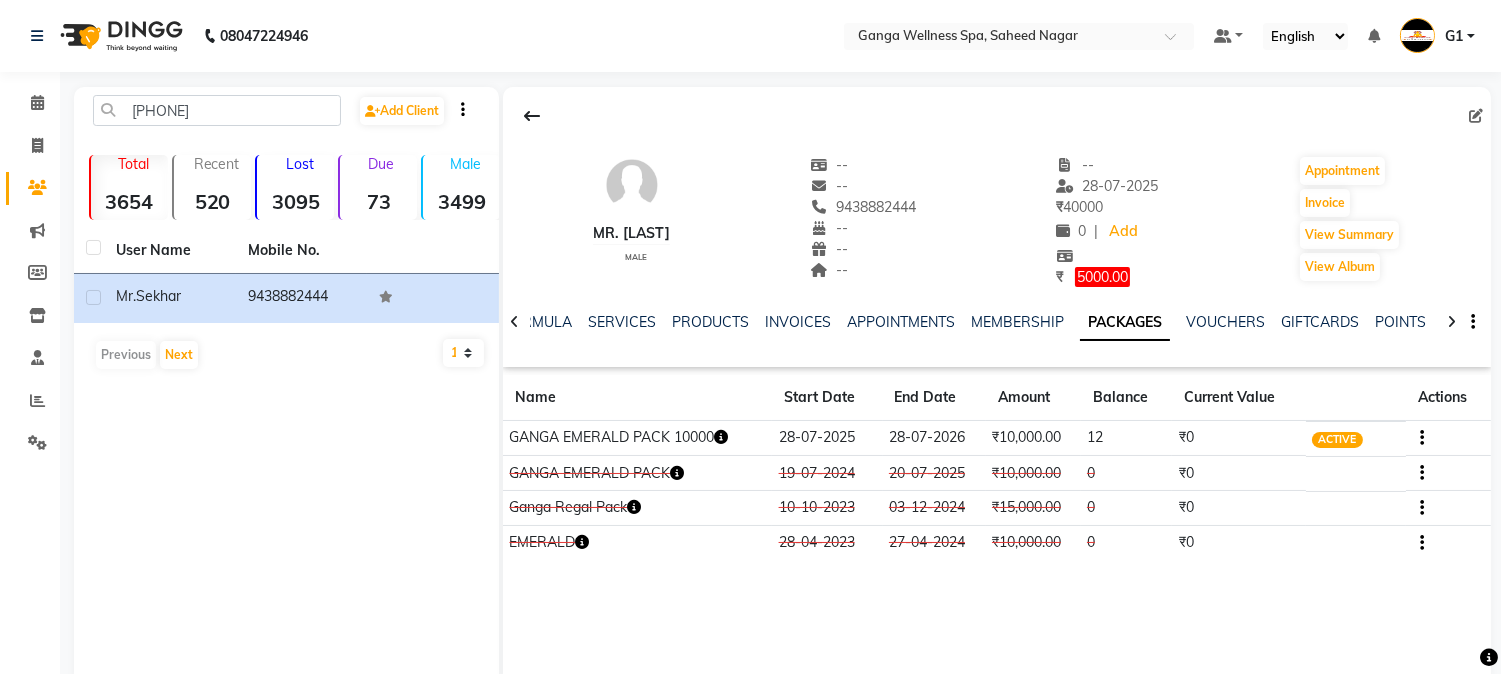 click 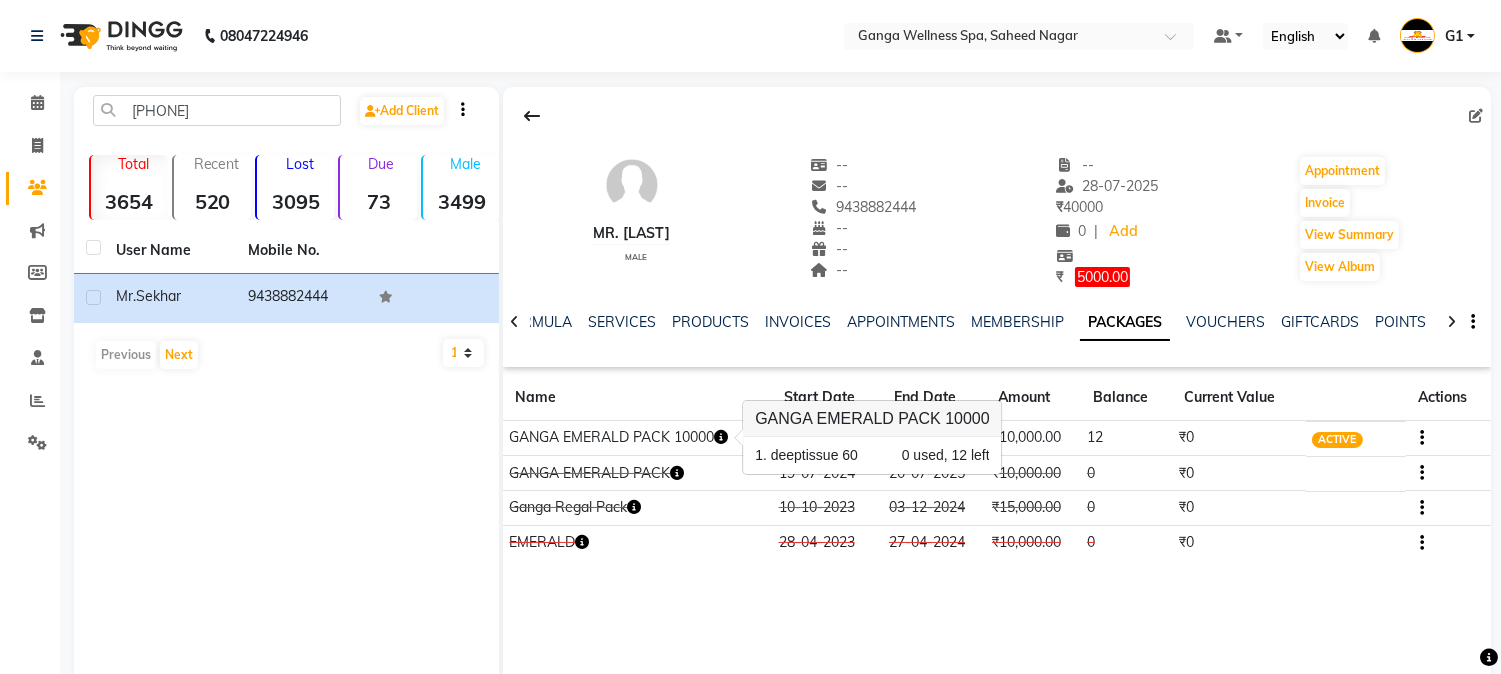 scroll, scrollTop: 42, scrollLeft: 0, axis: vertical 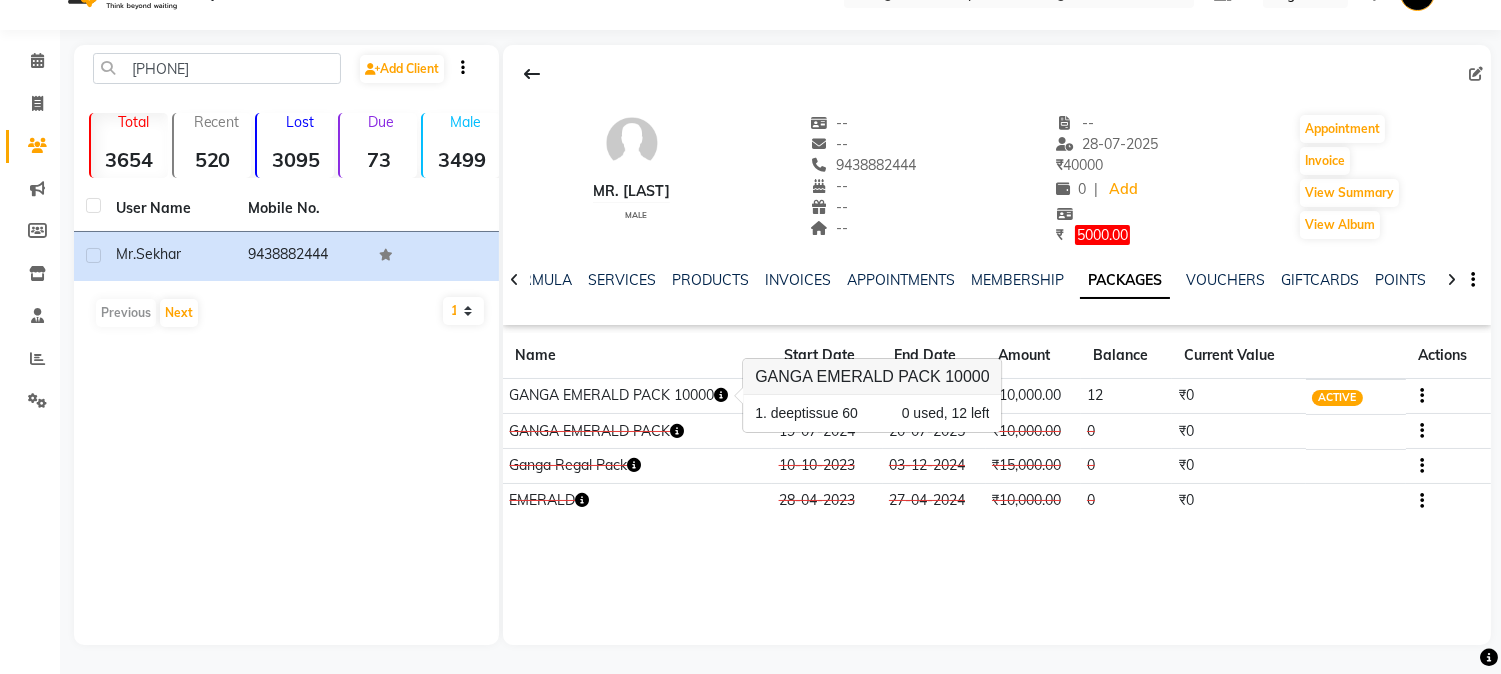 click on "GANGA EMERALD PACK" 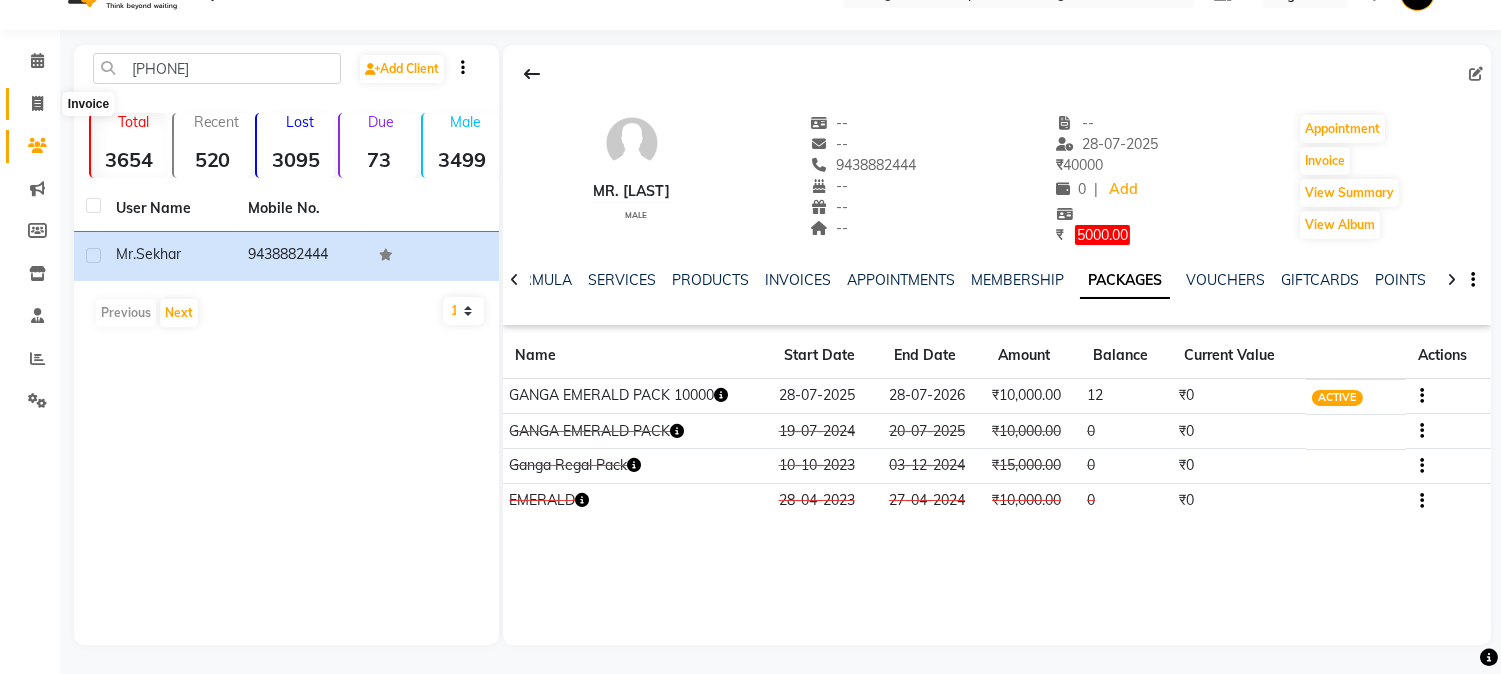 click 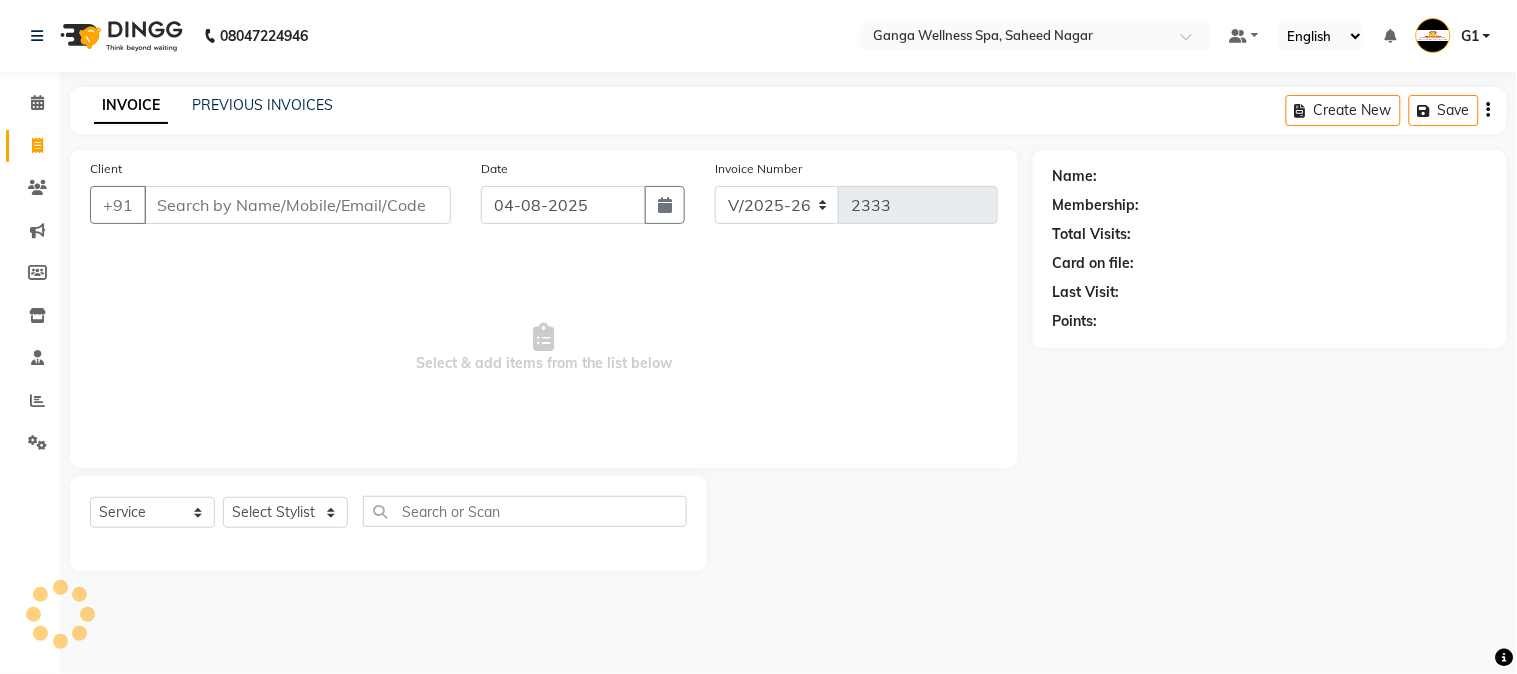 click 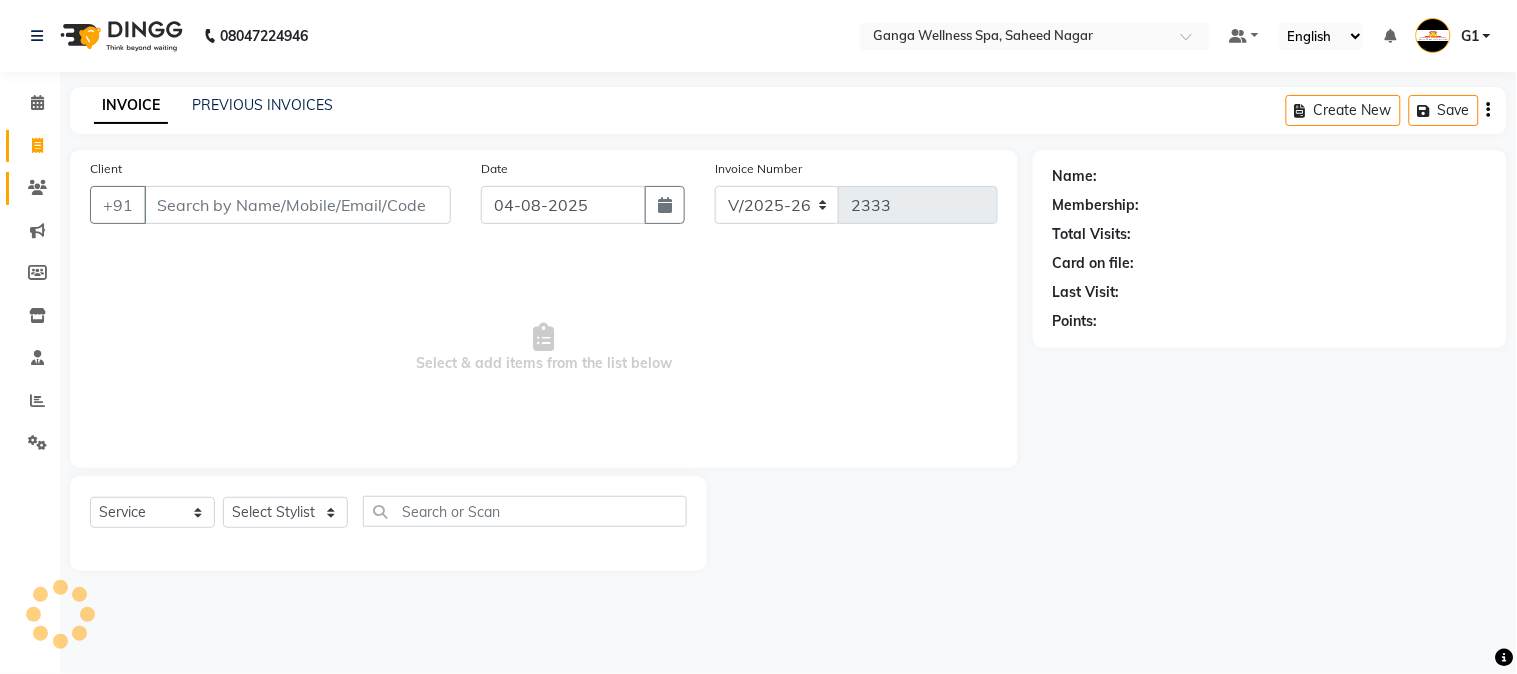 click 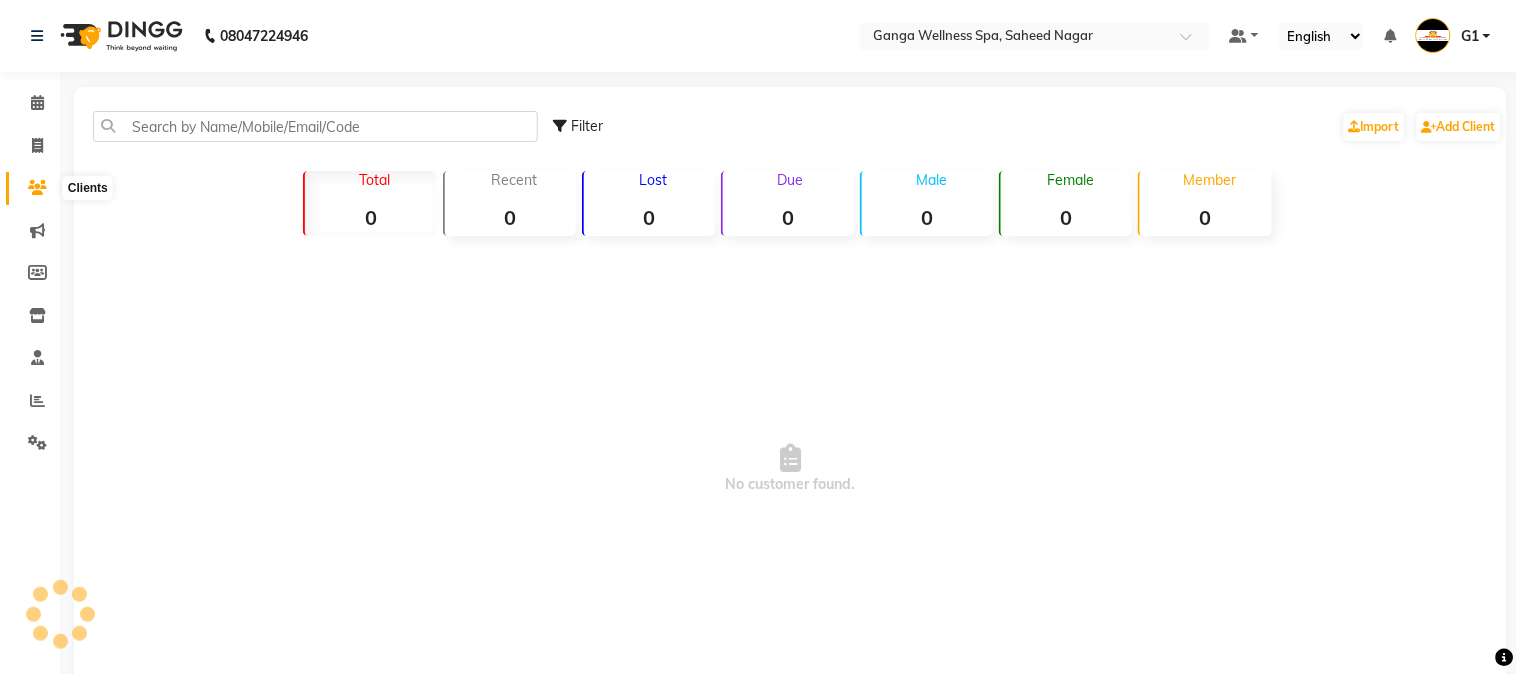 click 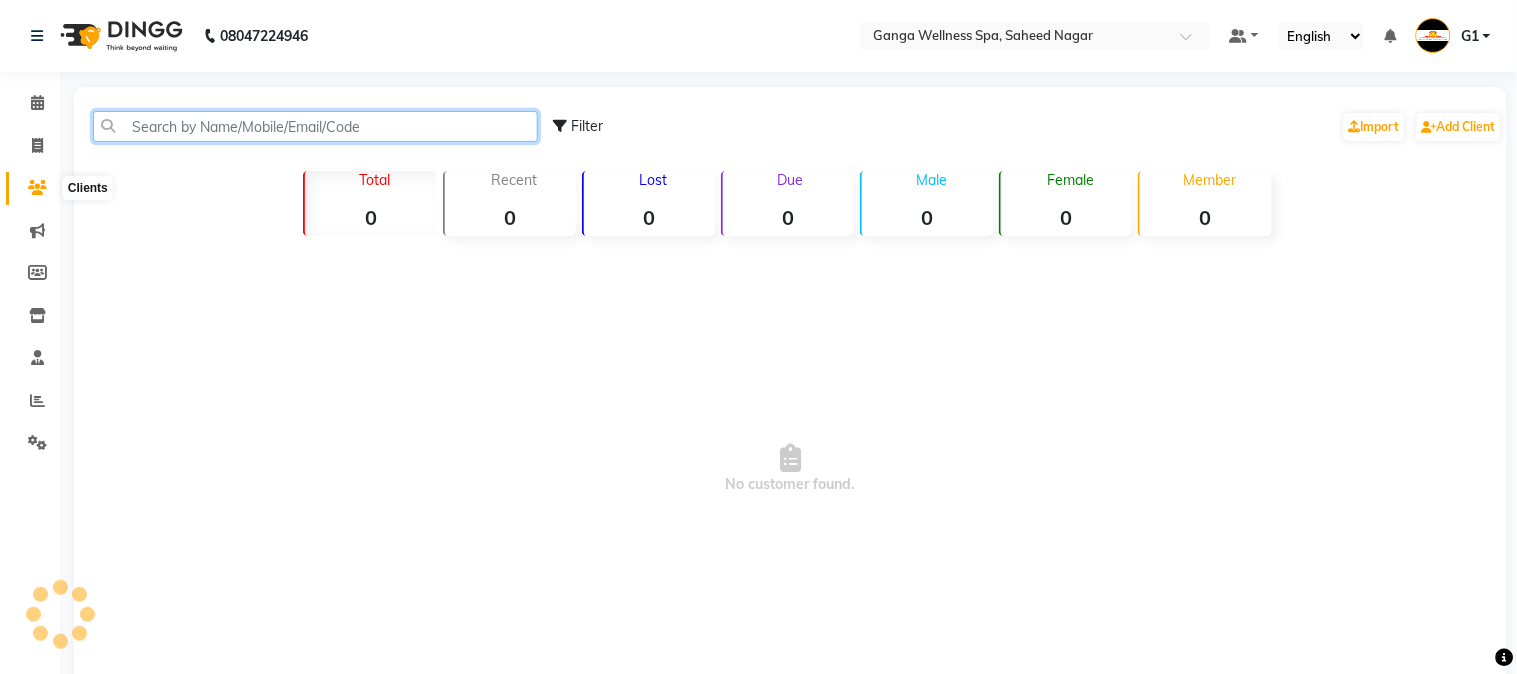click 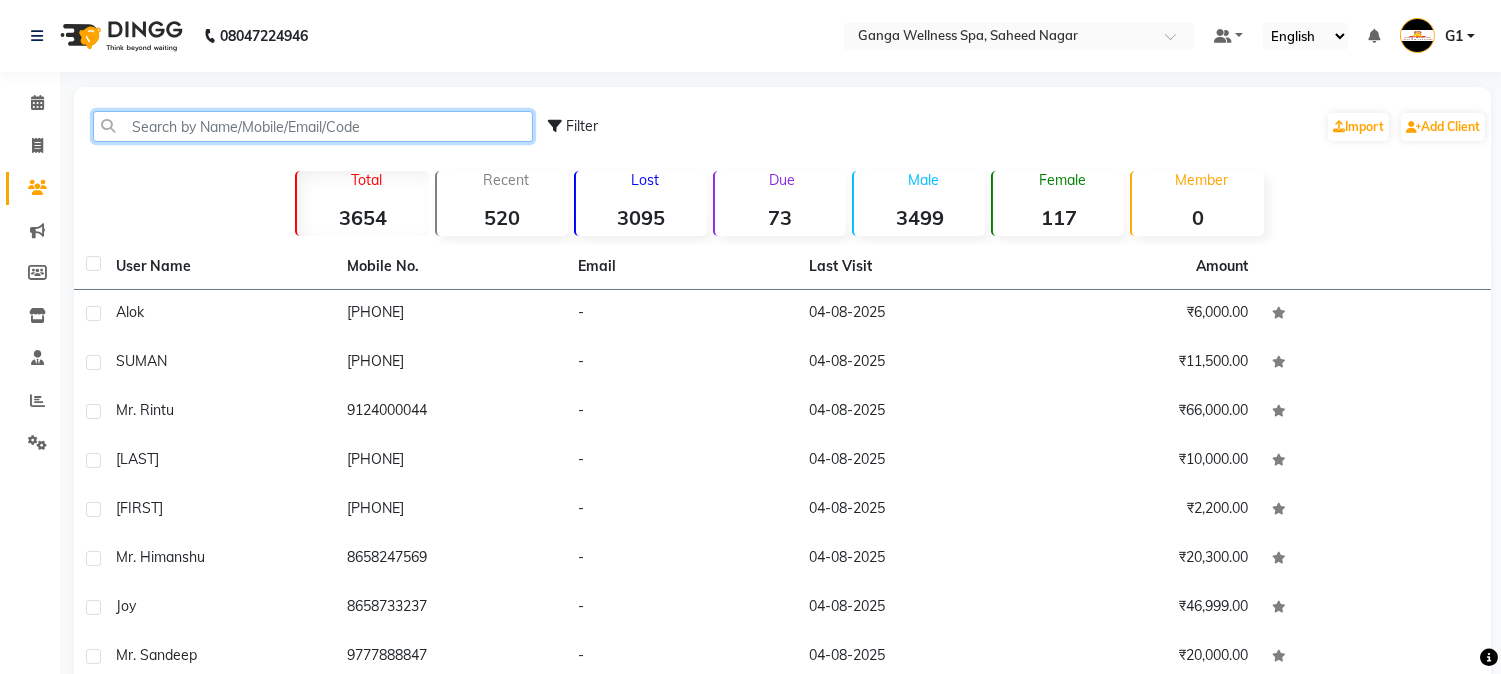 click 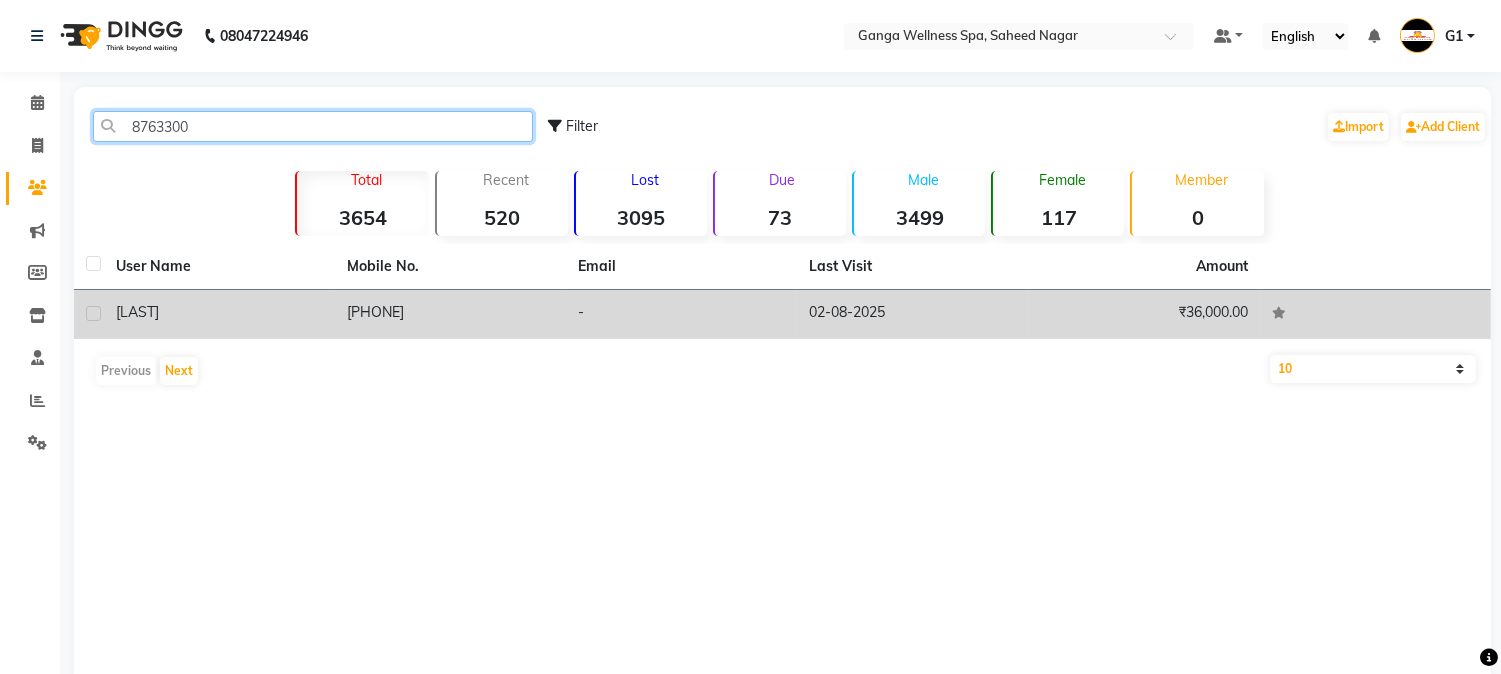 type on "8763300" 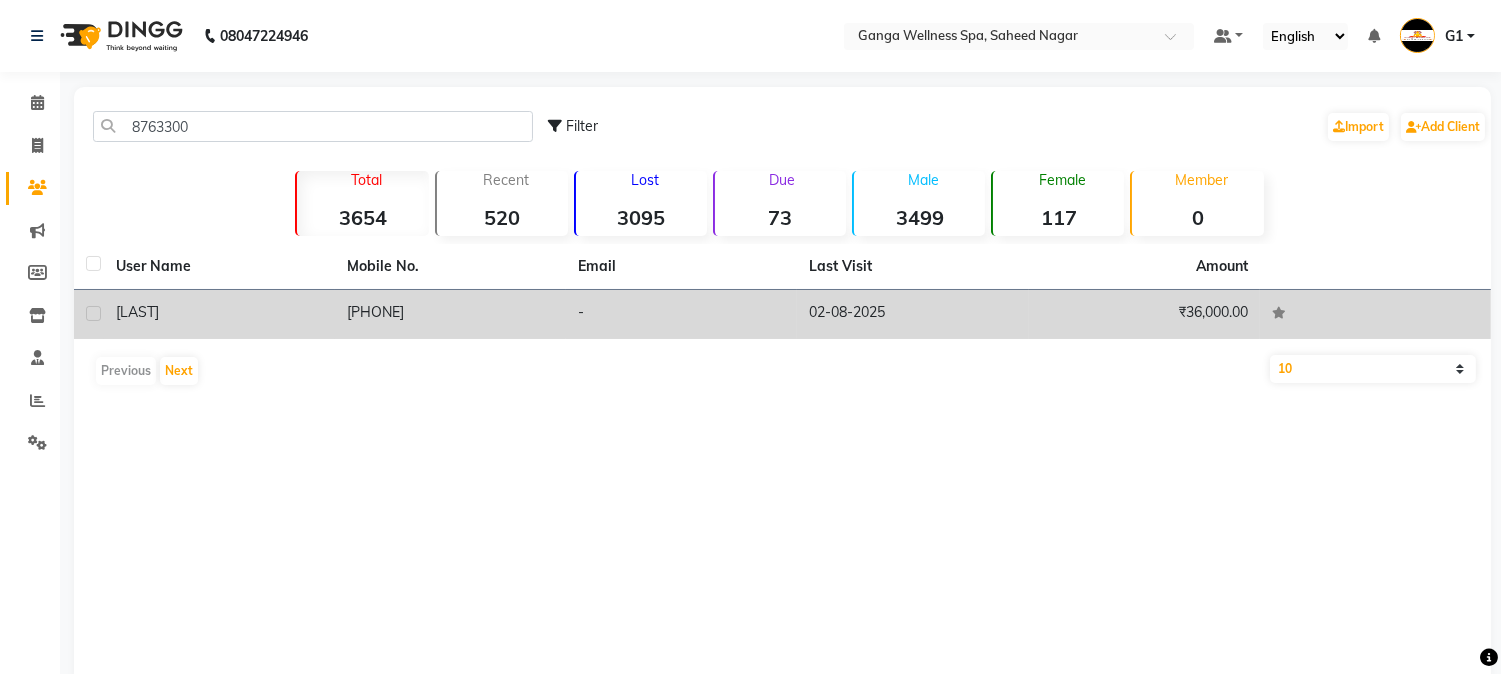 click on "[LAST]" 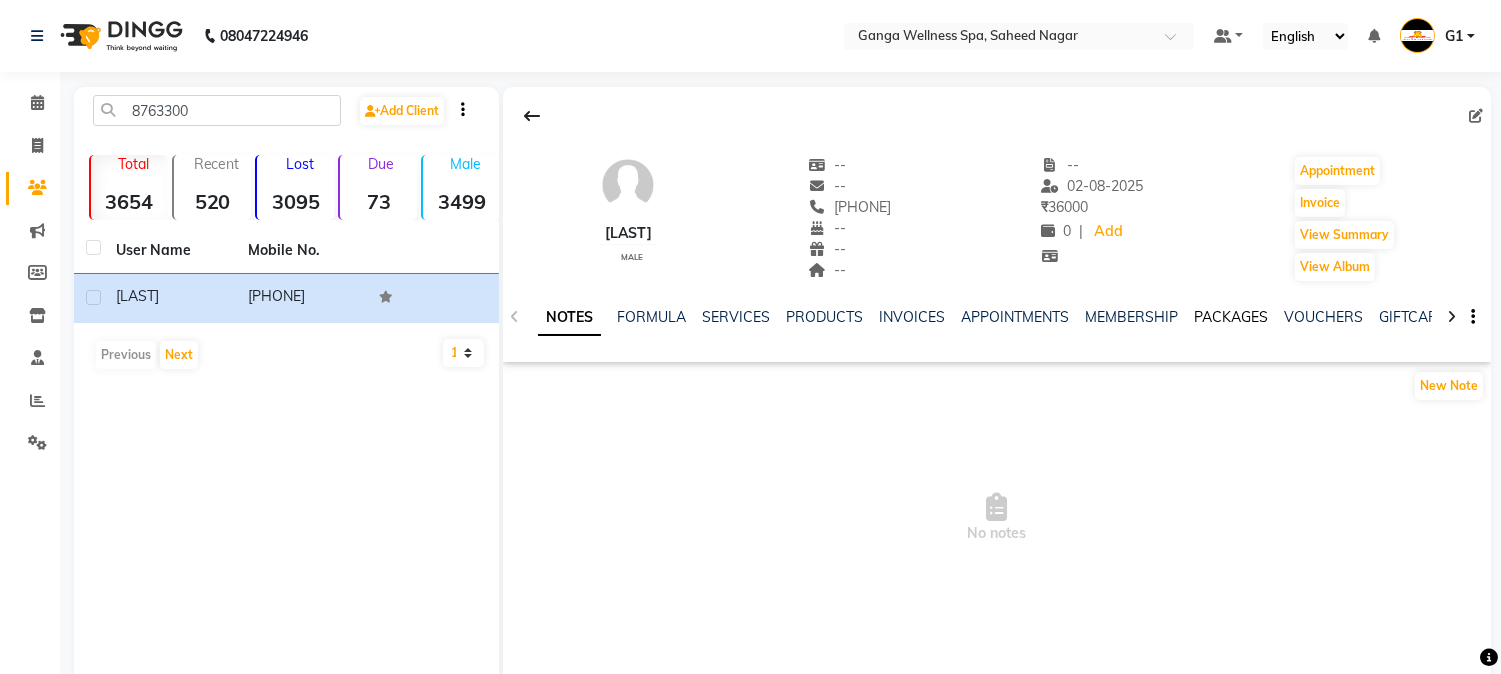 click on "PACKAGES" 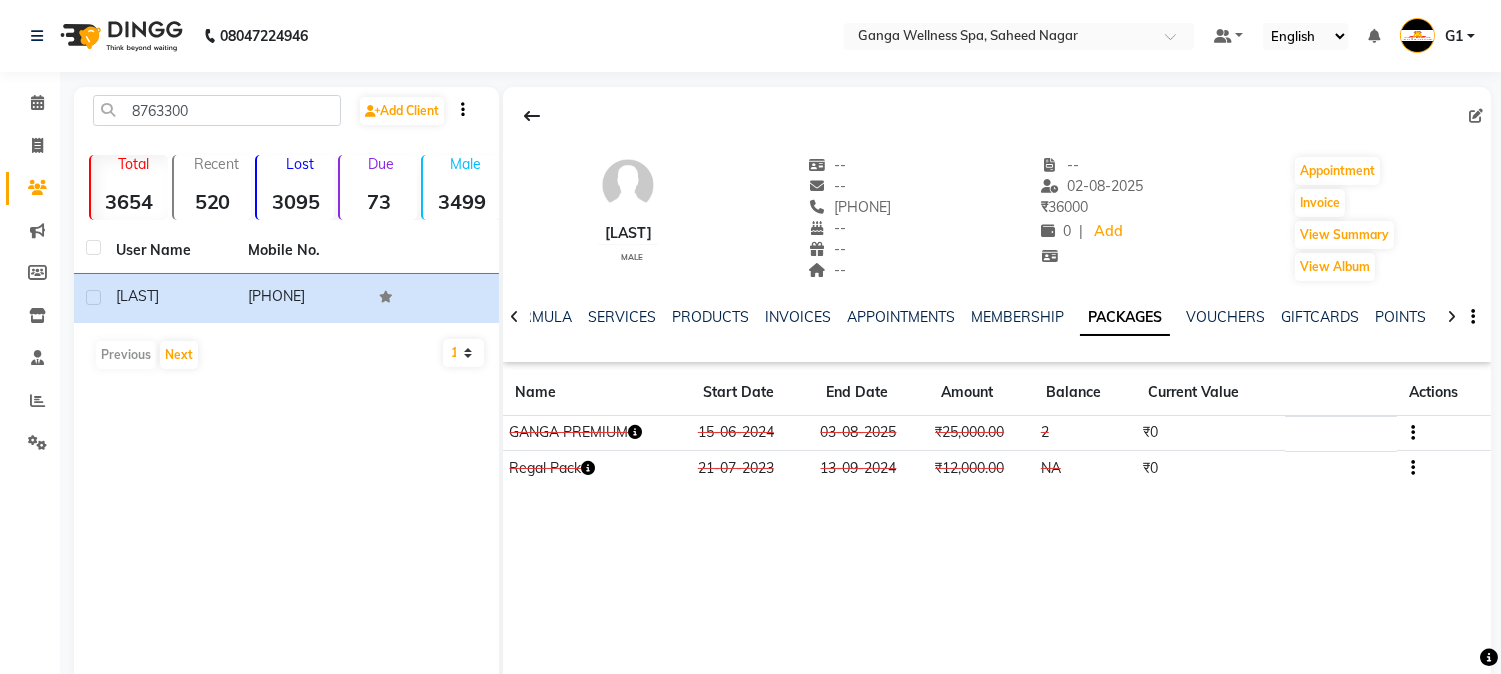 click on "PACKAGES" 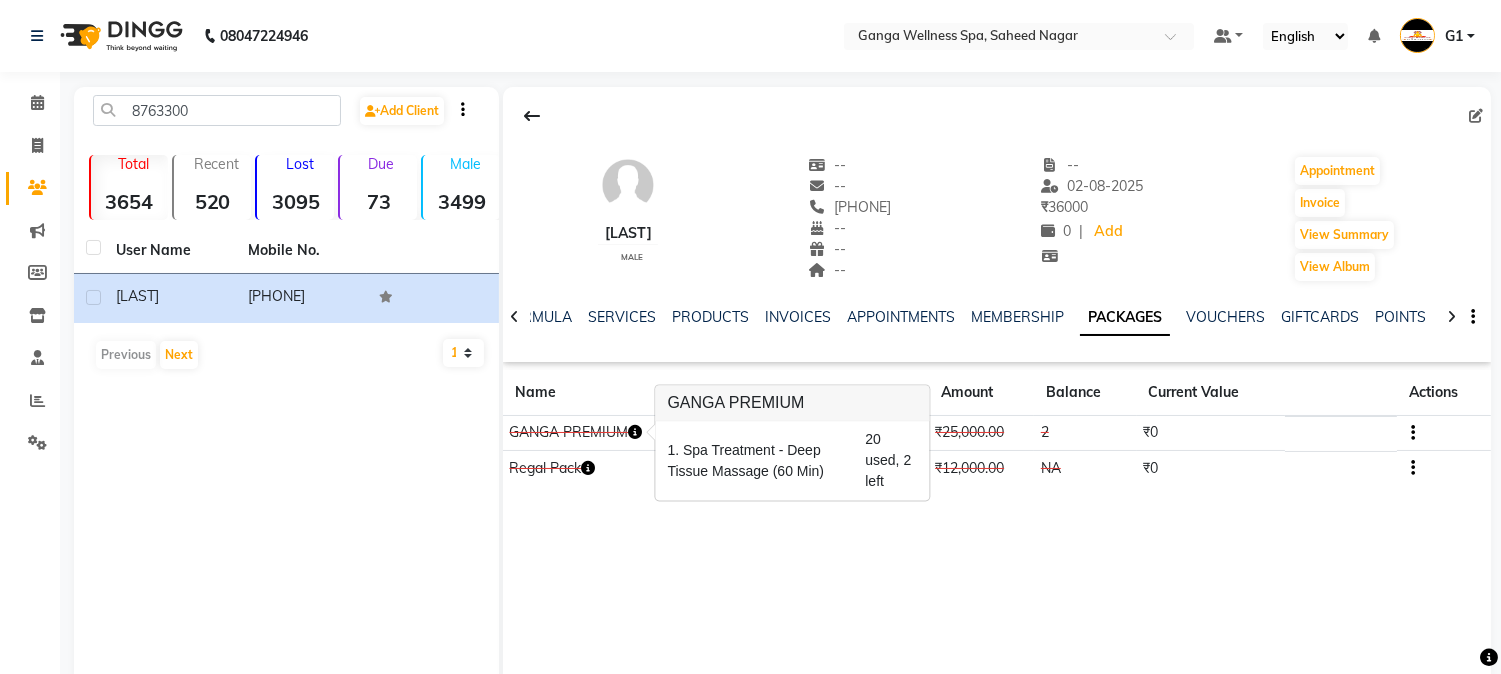 click 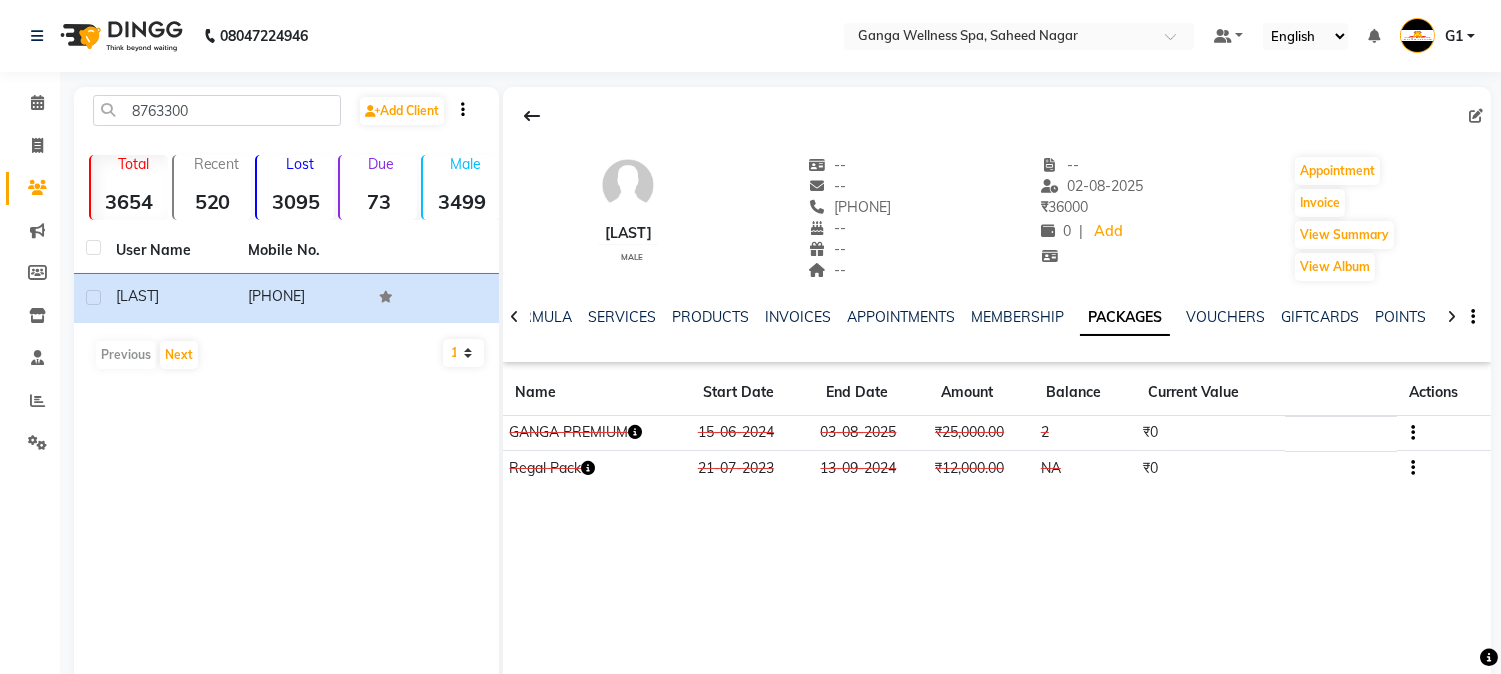 click 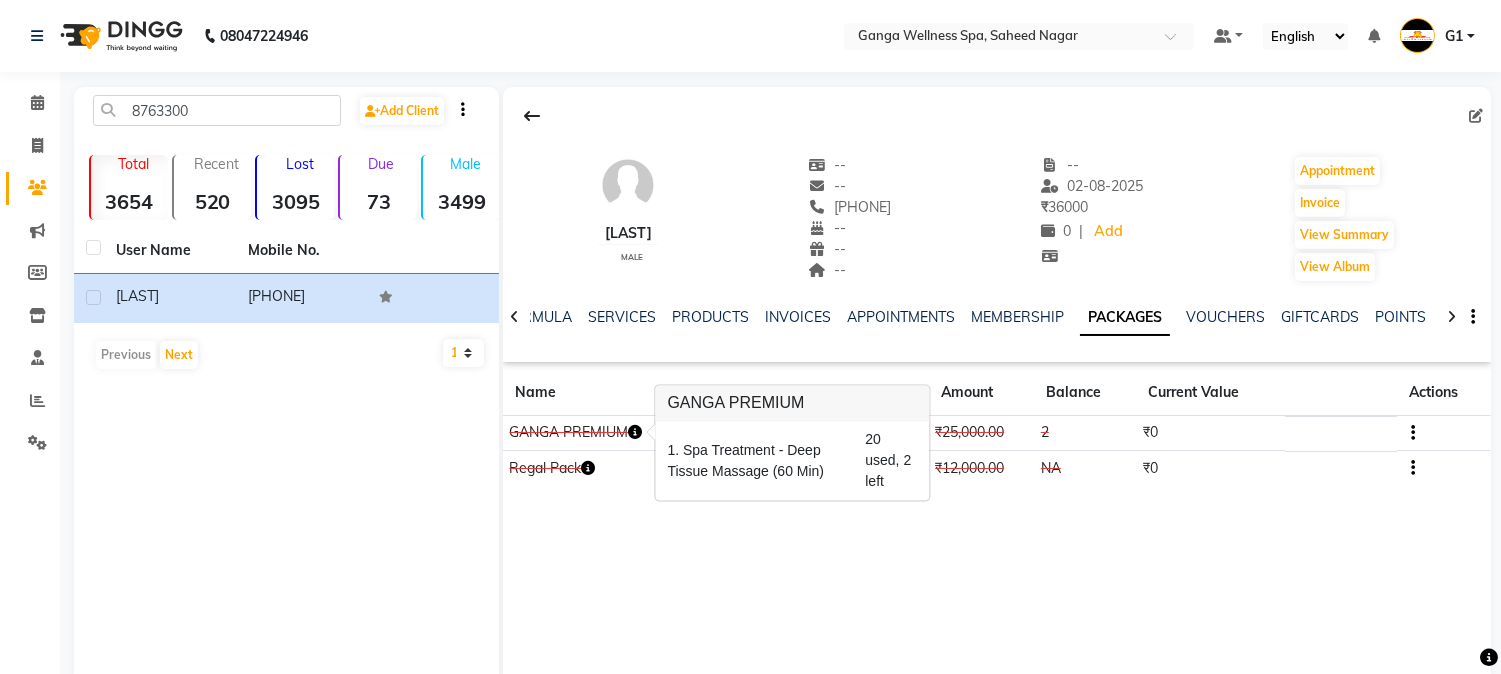 click 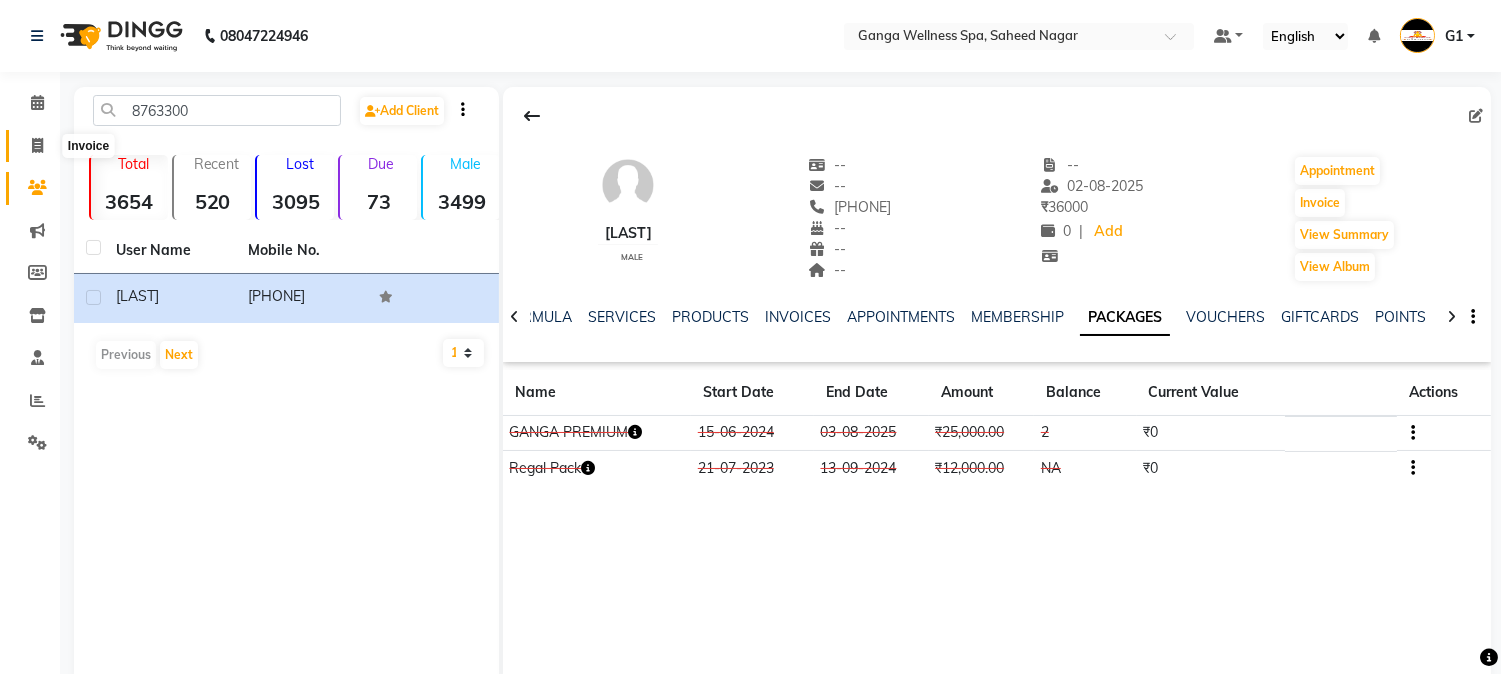 click 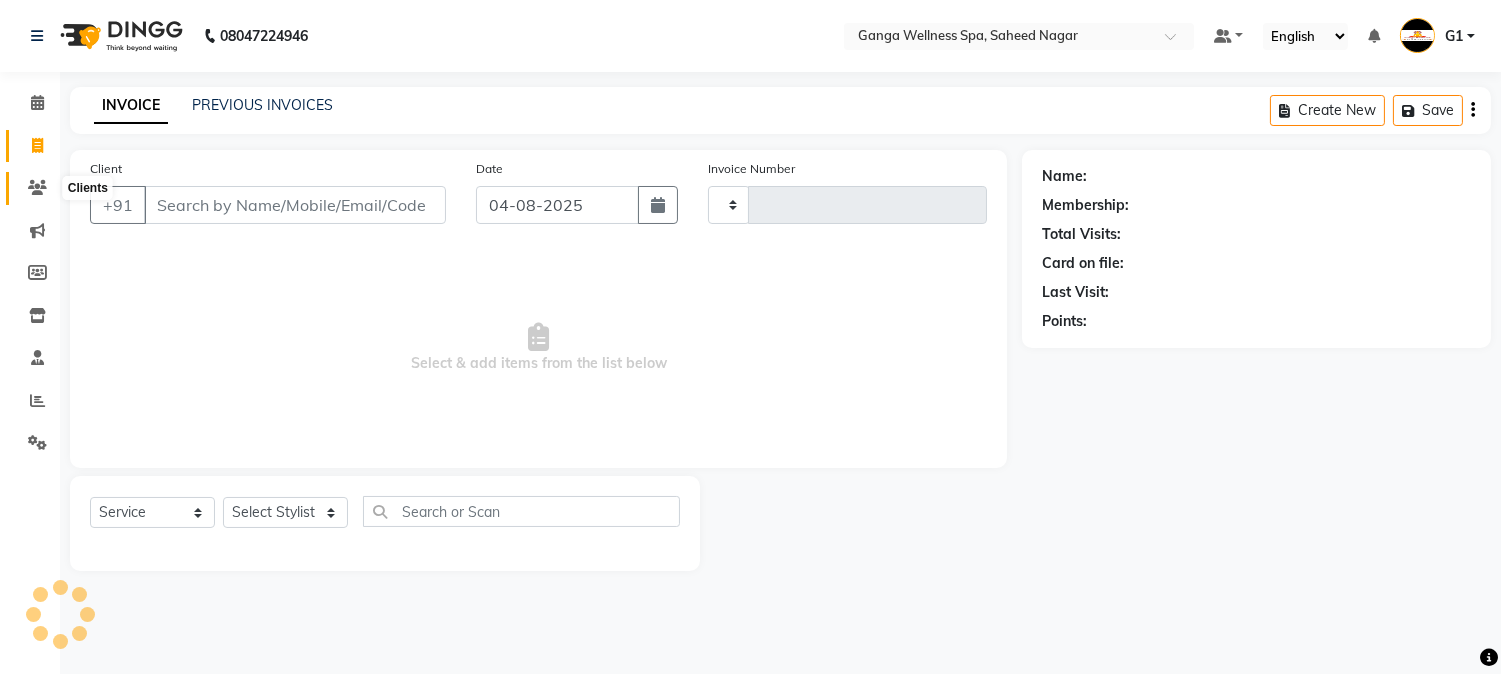 click 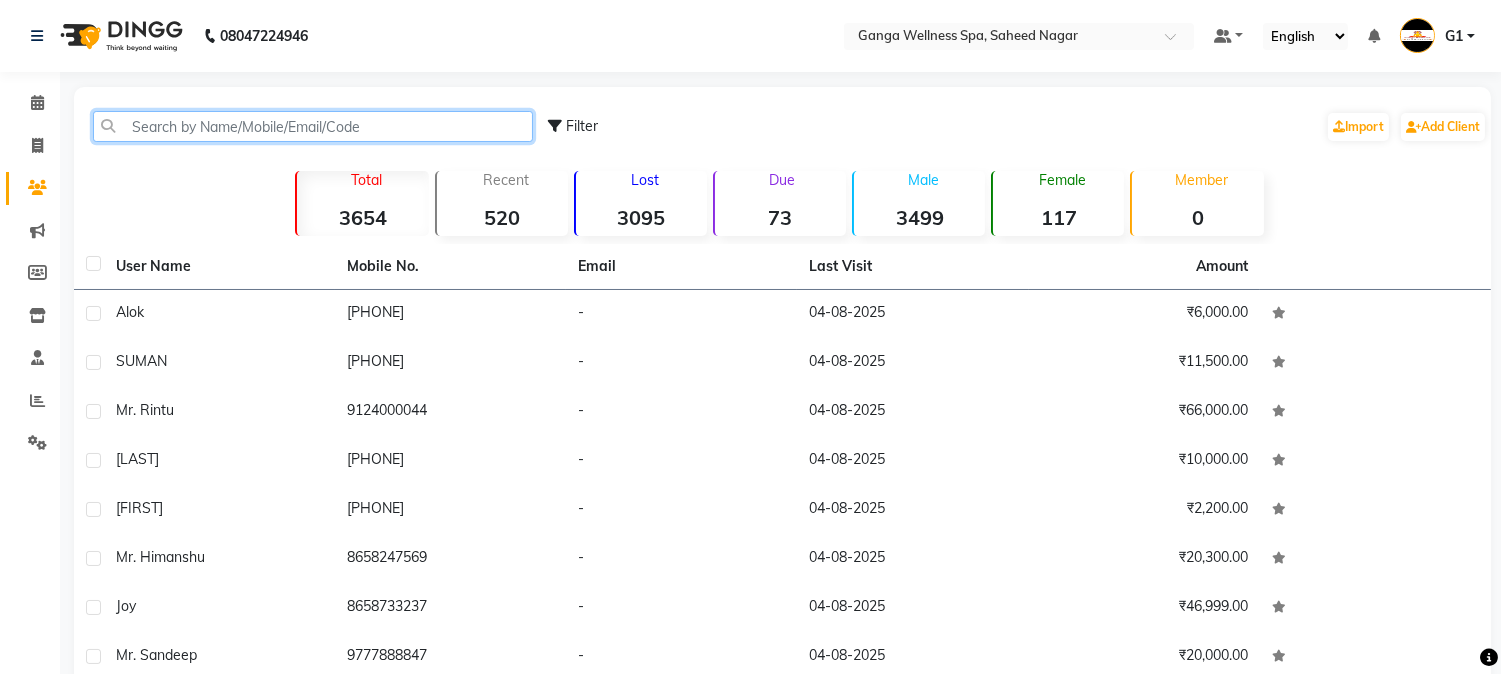 click 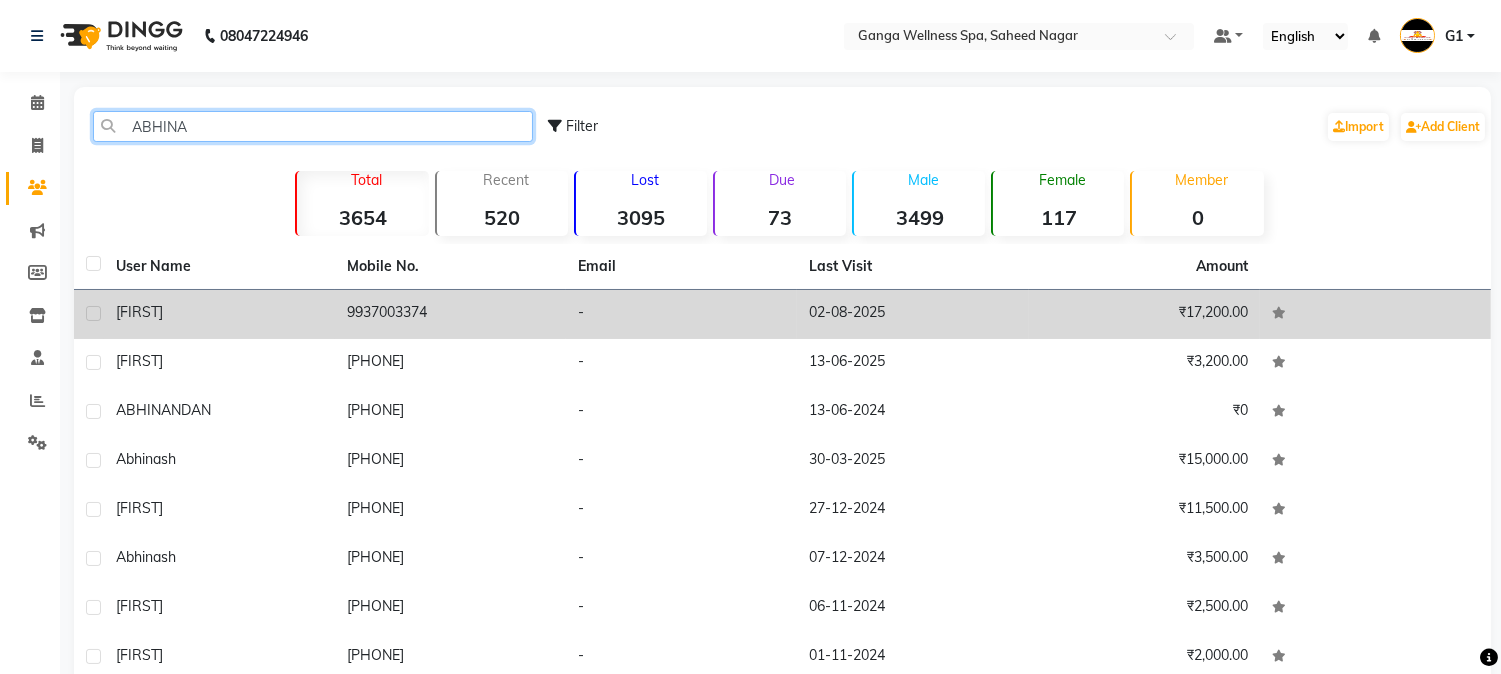 type on "ABHINA" 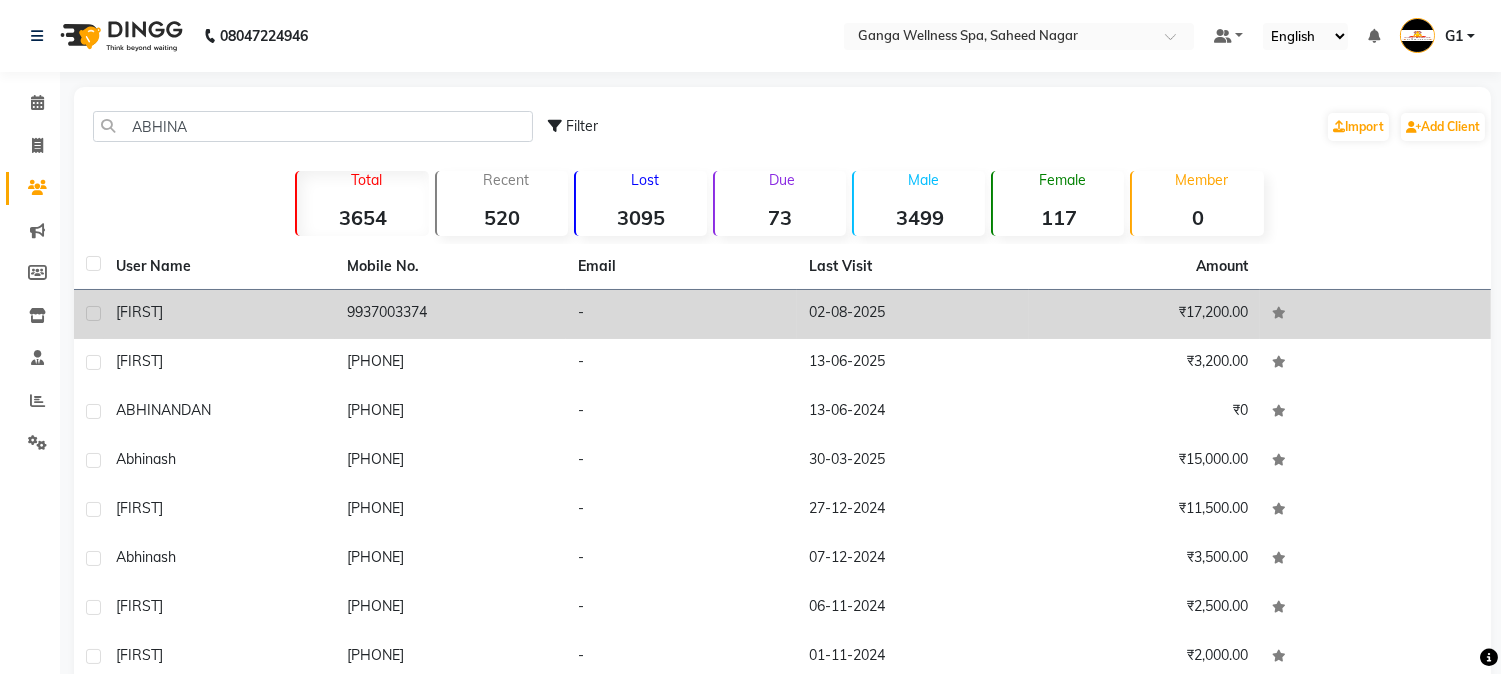click on "[FIRST]" 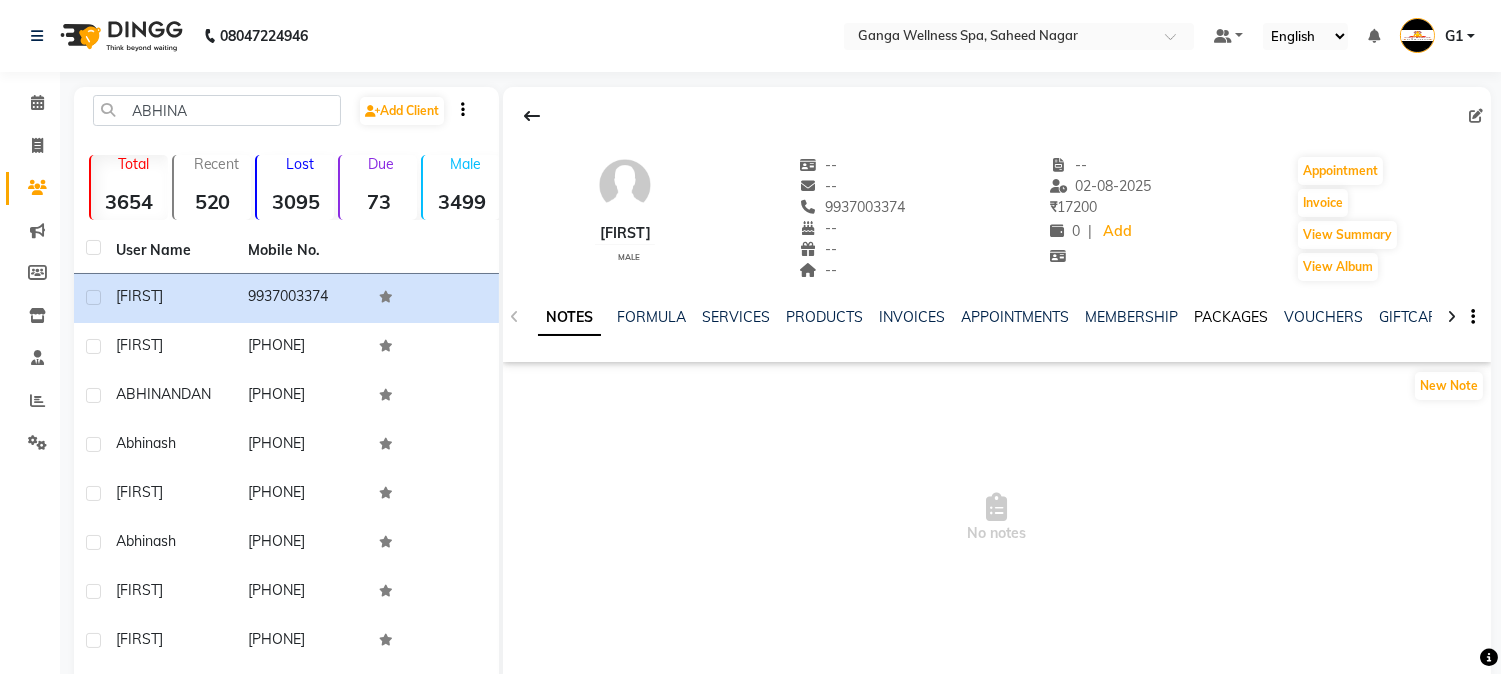 click on "PACKAGES" 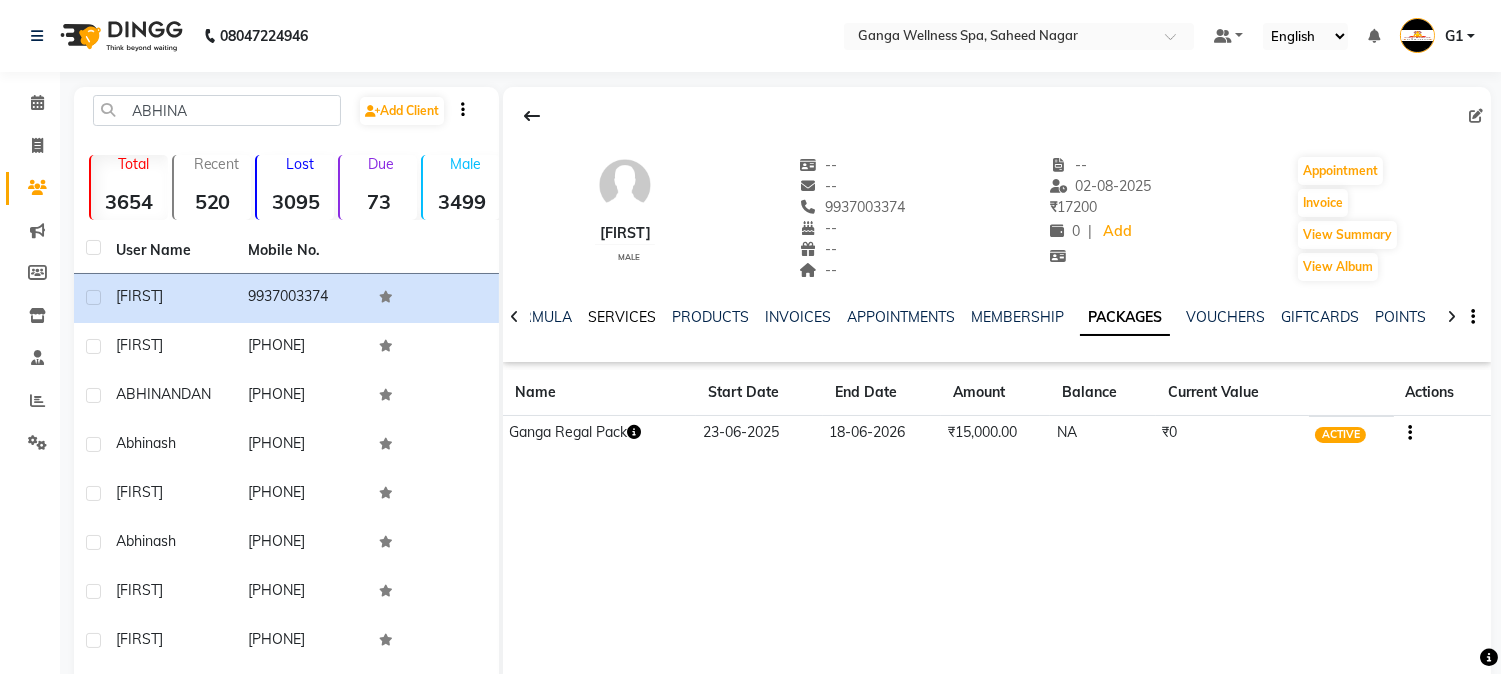 click on "SERVICES" 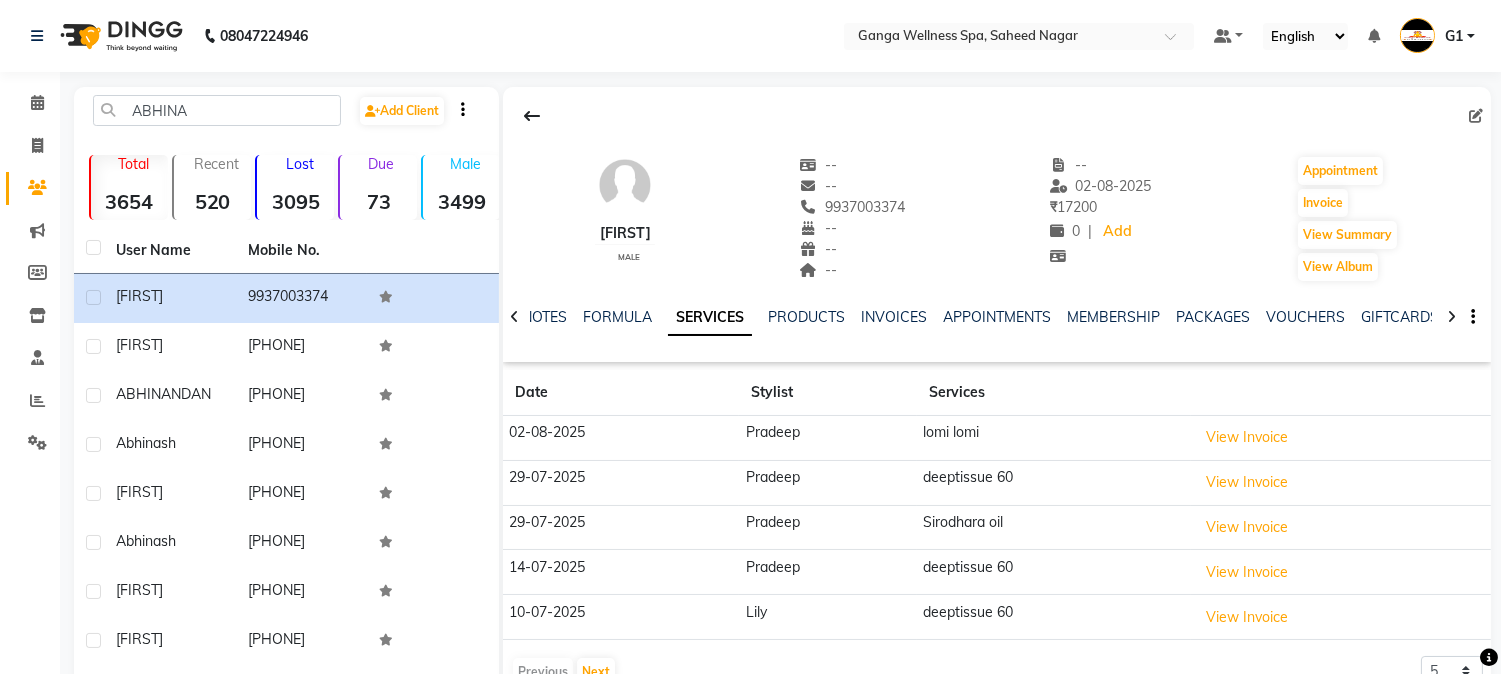 click on "SERVICES" 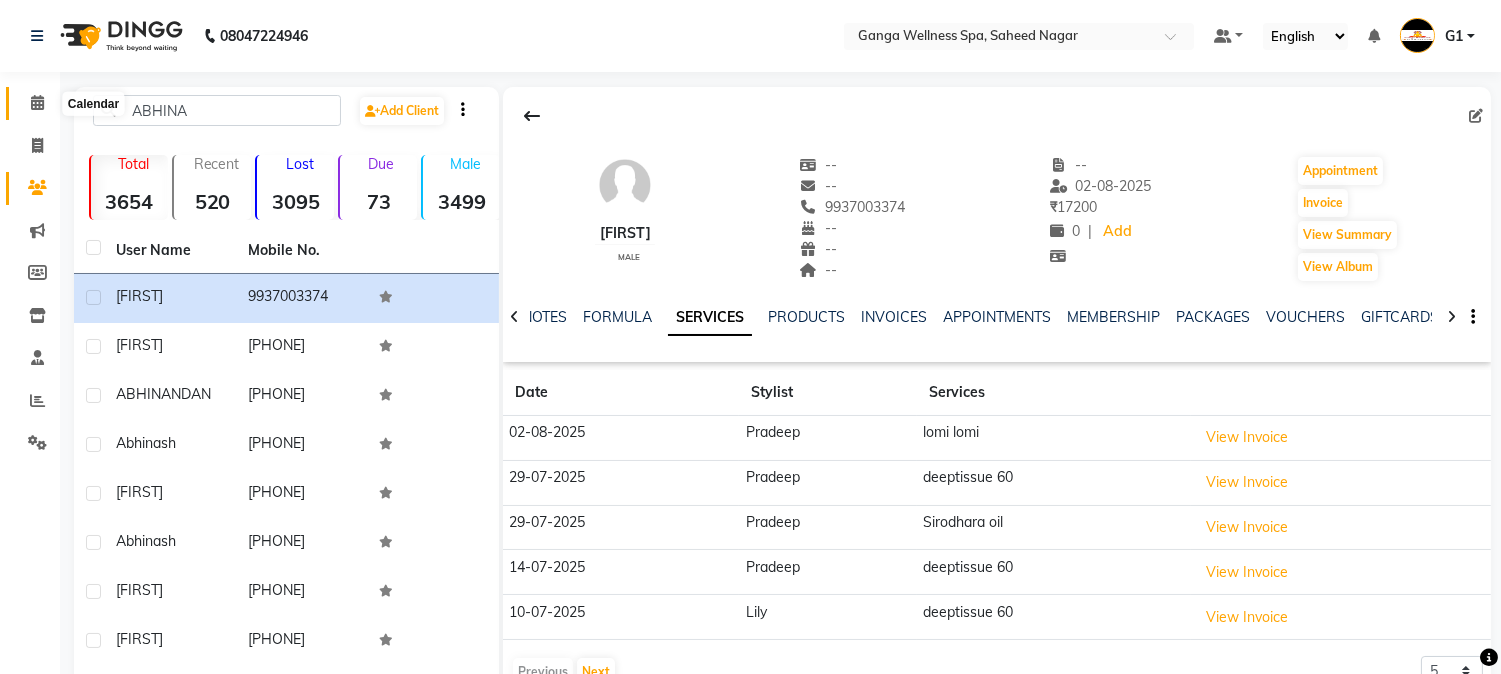 click 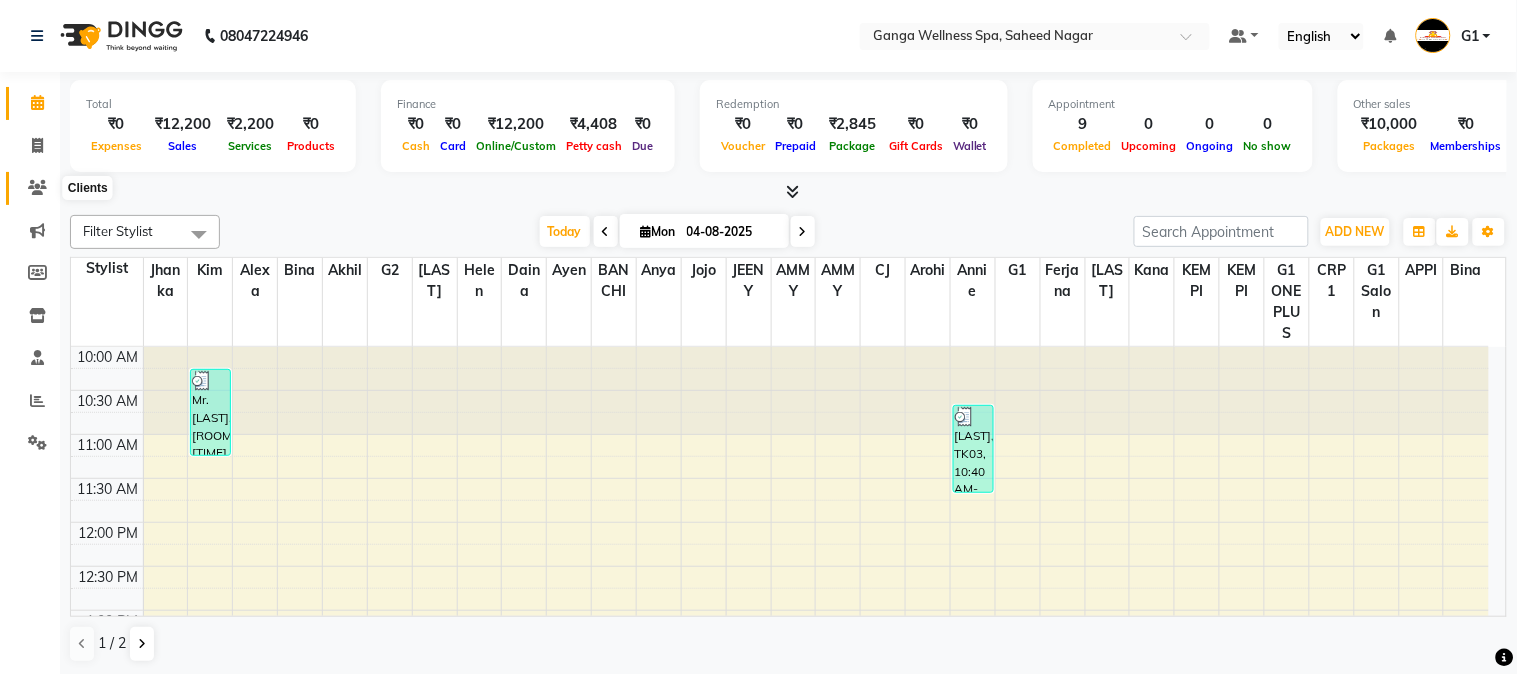 click 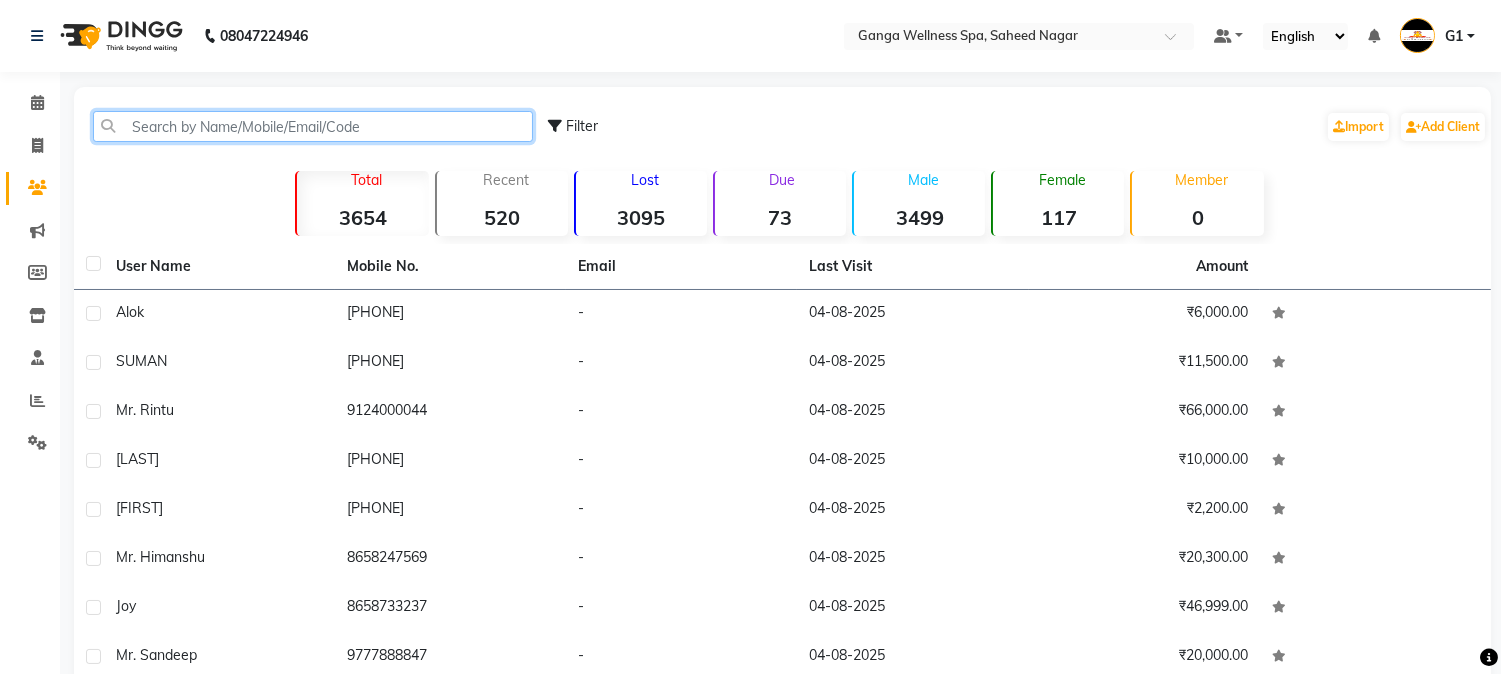 click 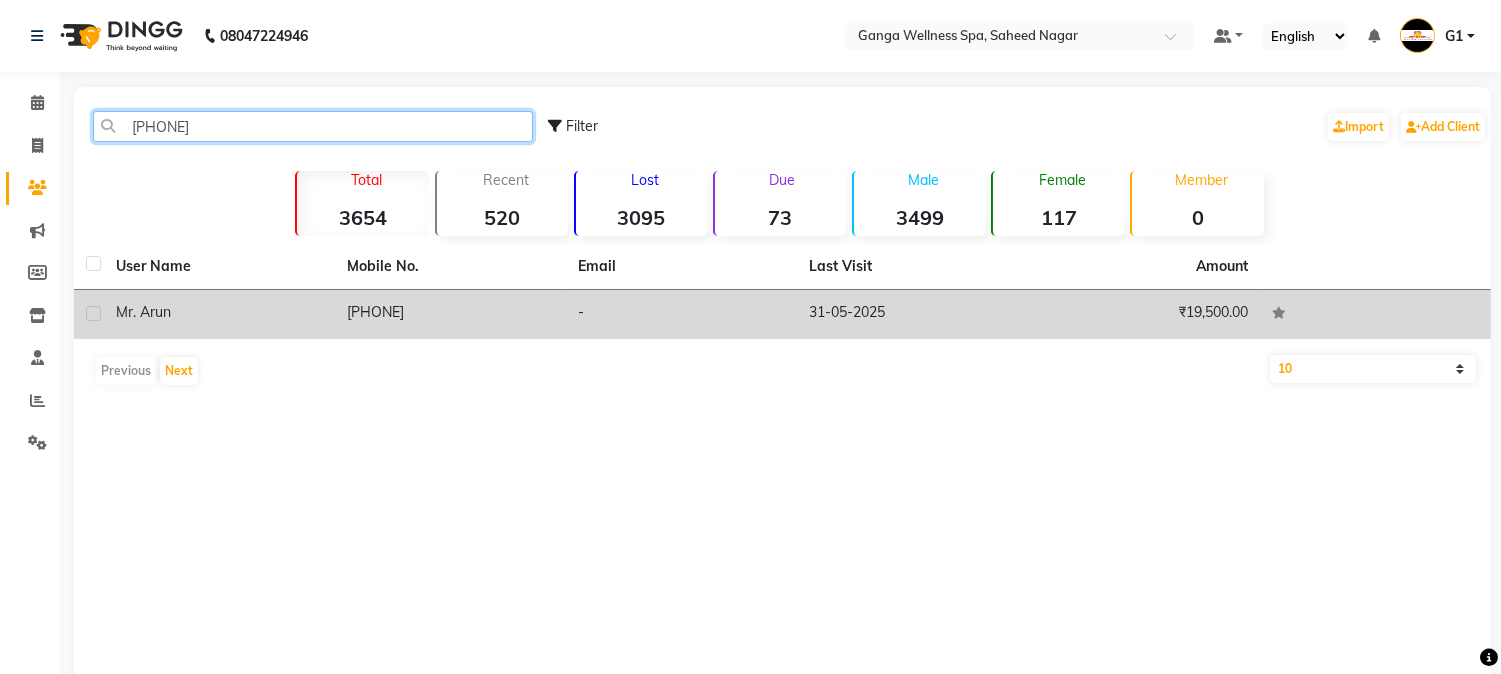 type on "[PHONE]" 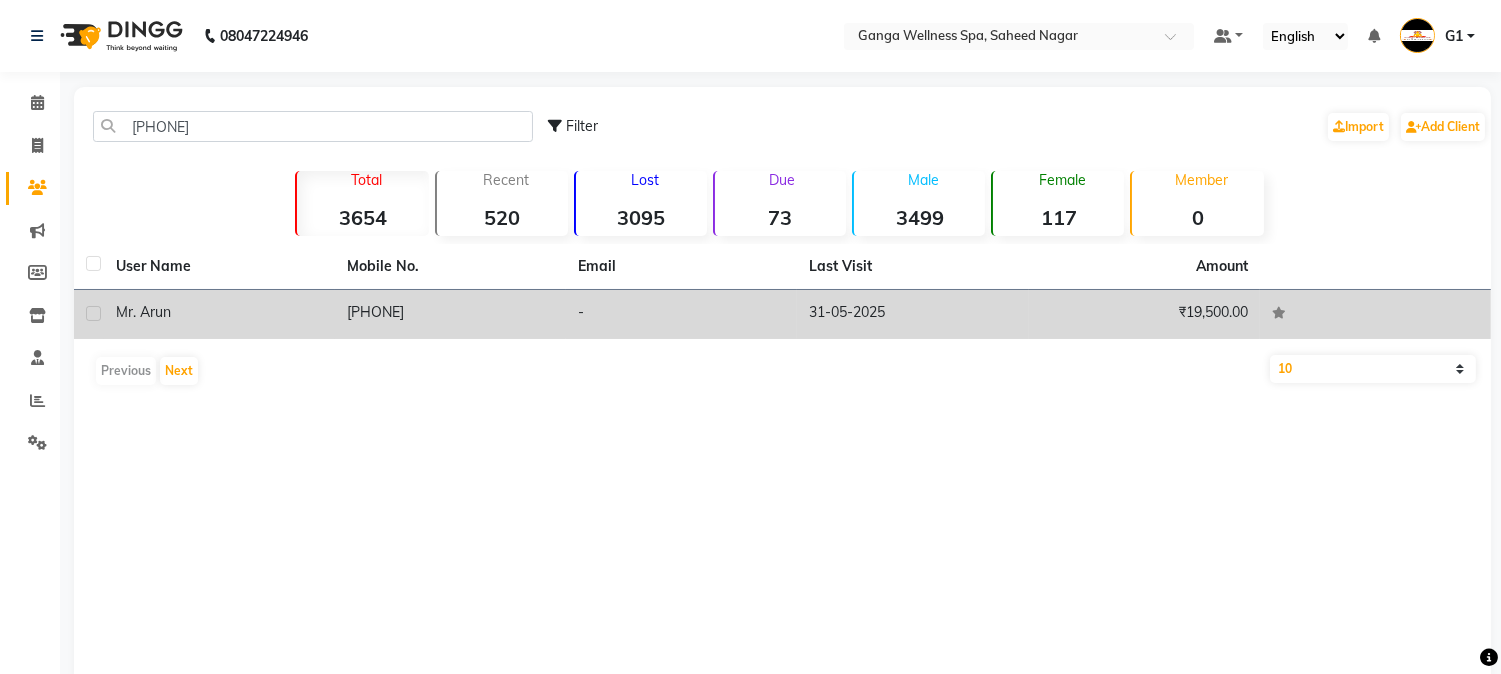 click on "Mr. Arun" 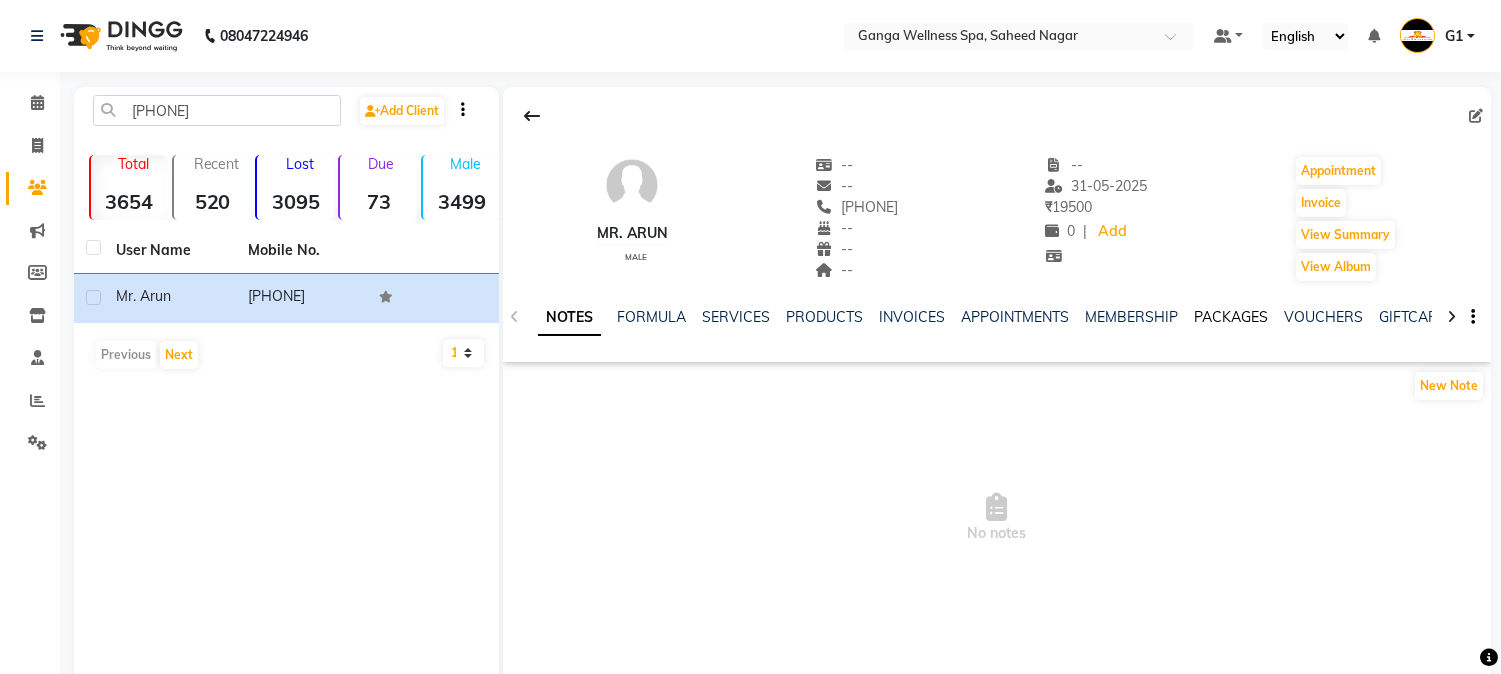 click on "PACKAGES" 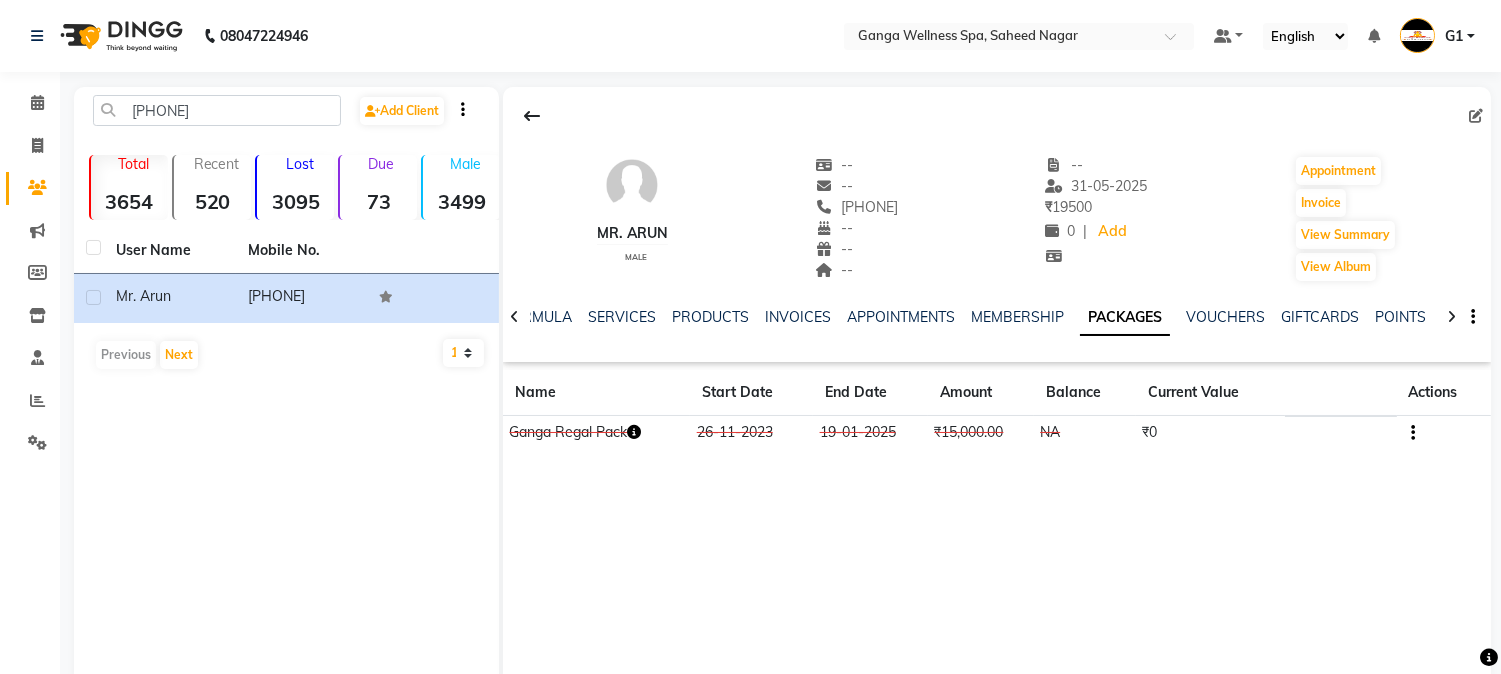 click on "Ganga Regal Pack" 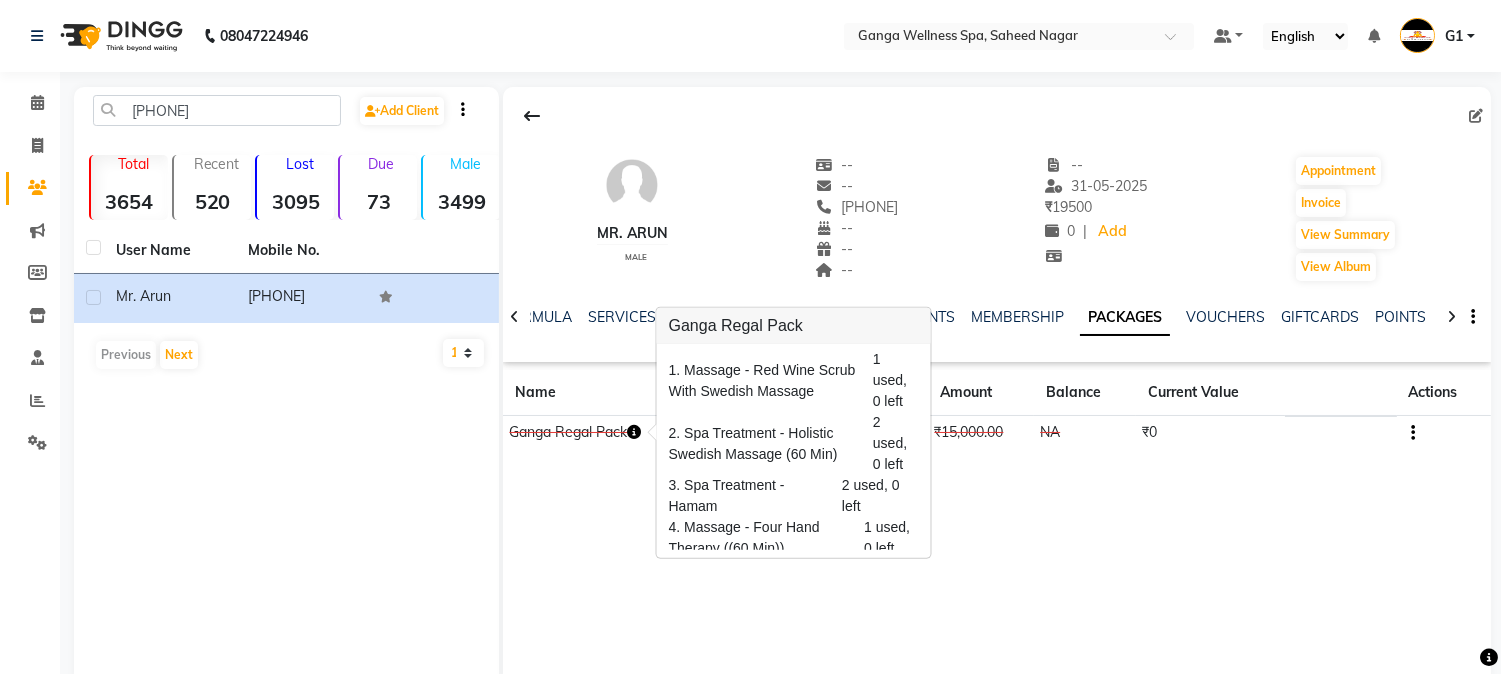 scroll, scrollTop: 0, scrollLeft: 0, axis: both 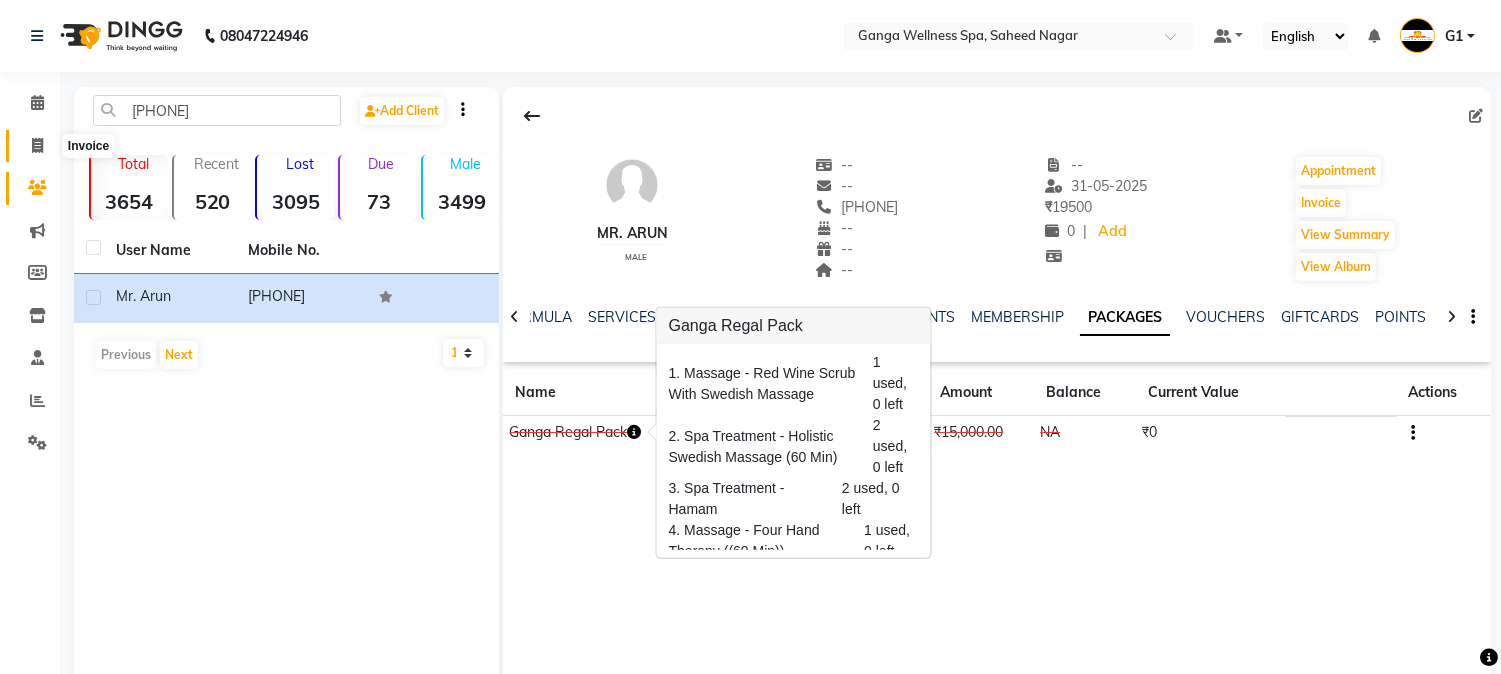 click 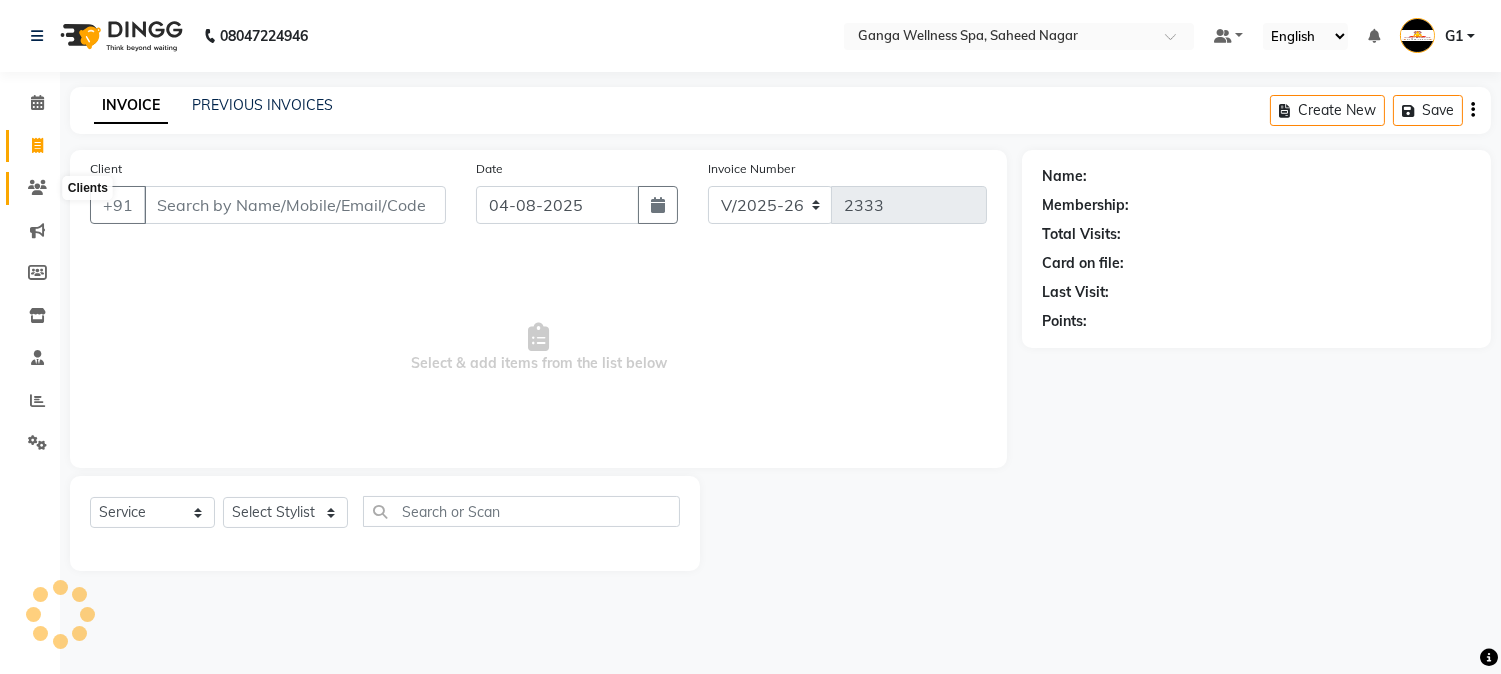 click 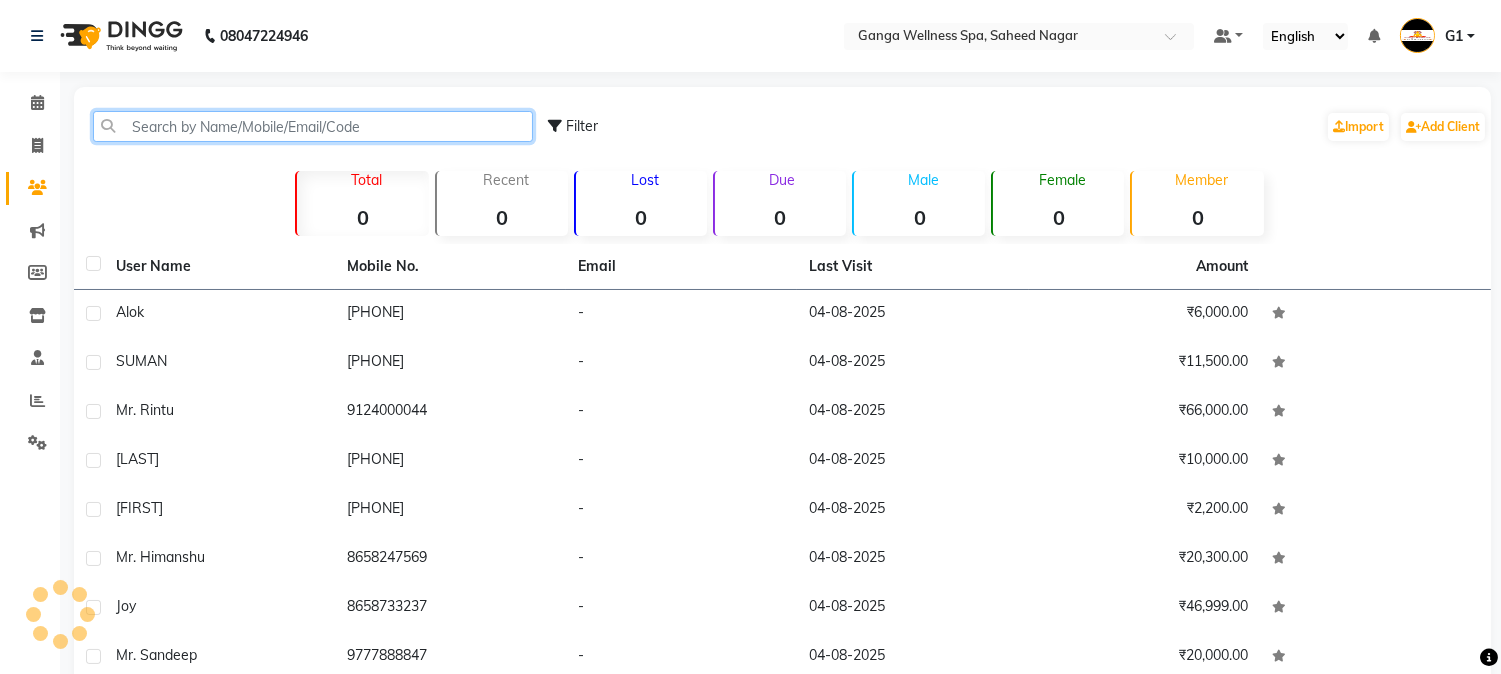 click 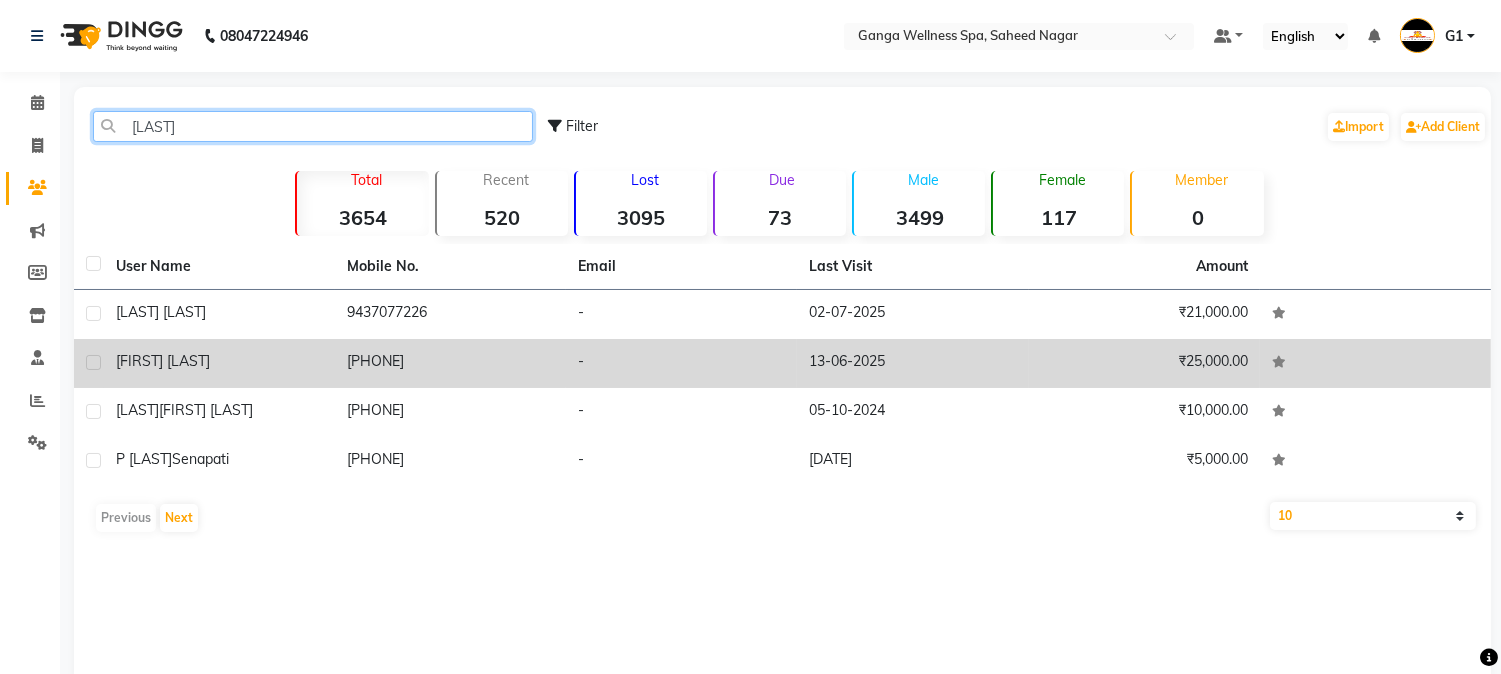 type on "[LAST]" 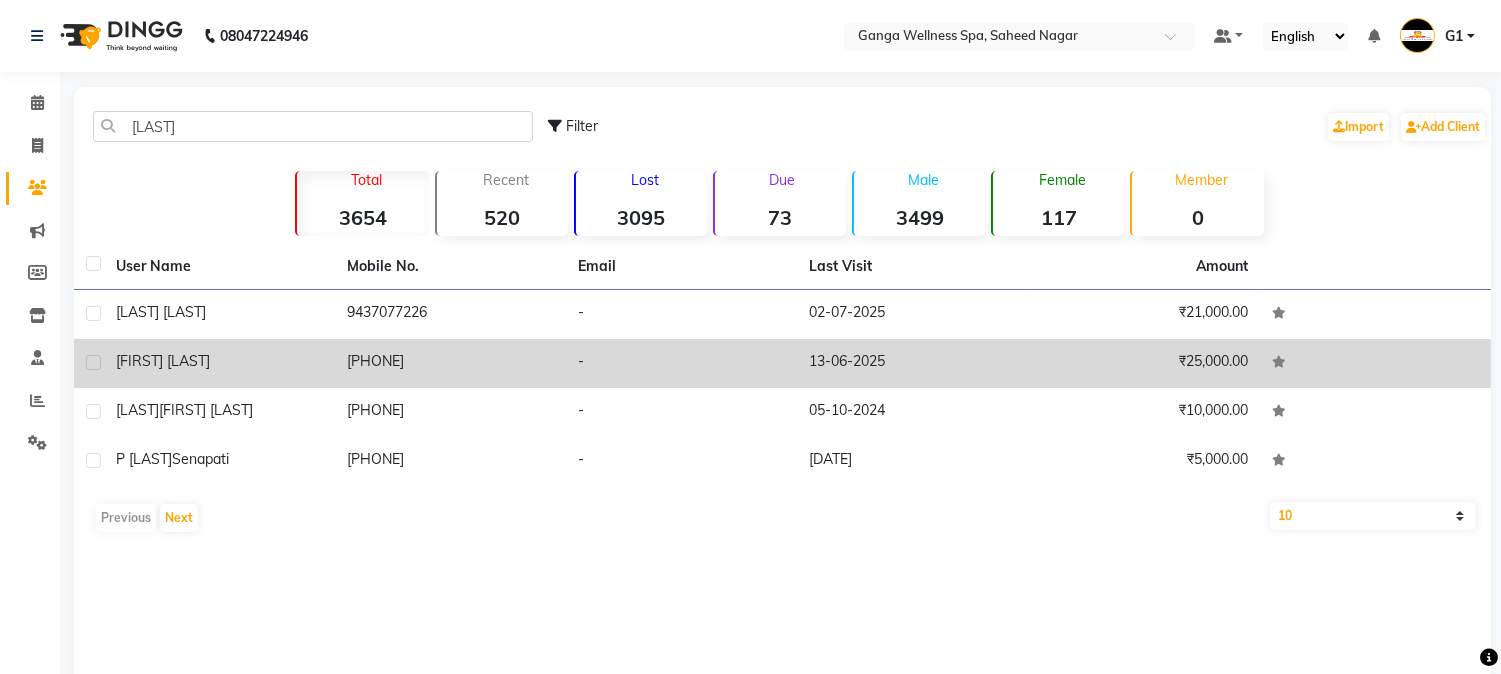 click on "[PHONE]" 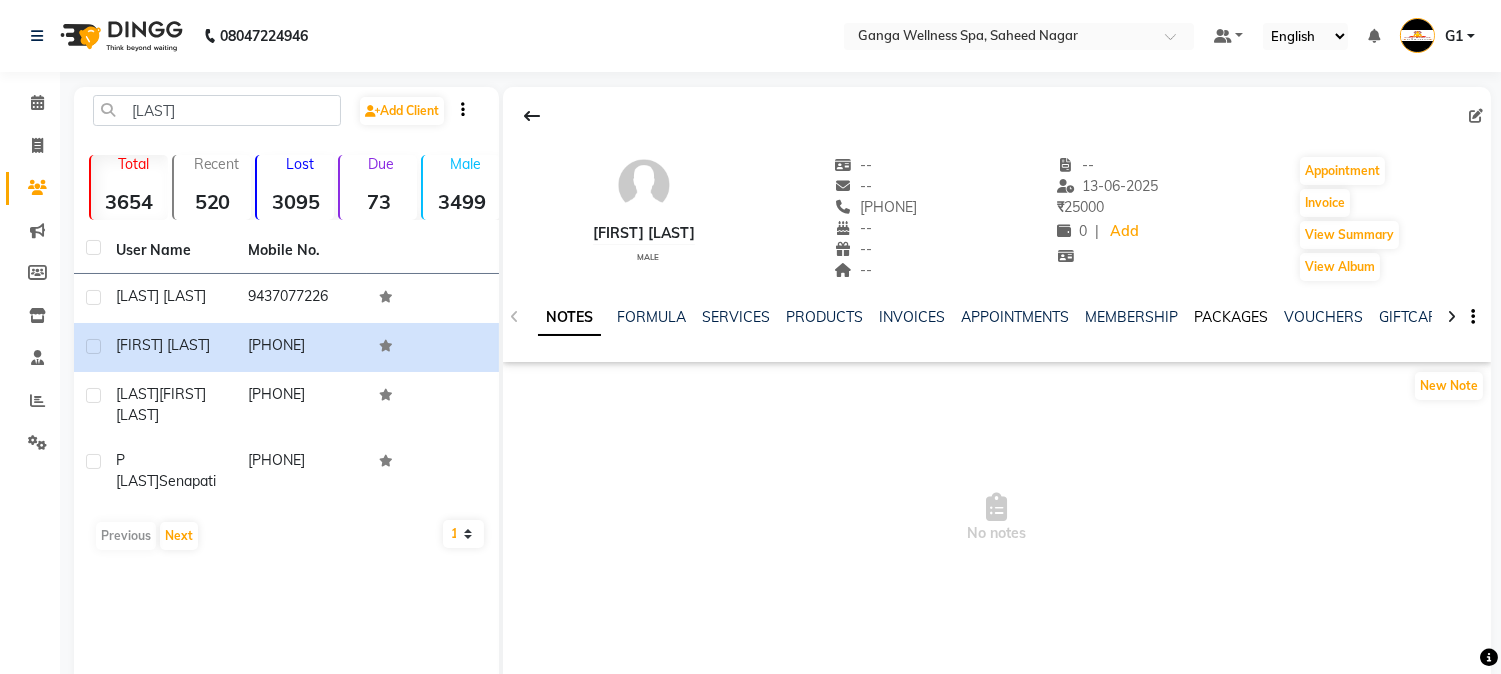 click on "PACKAGES" 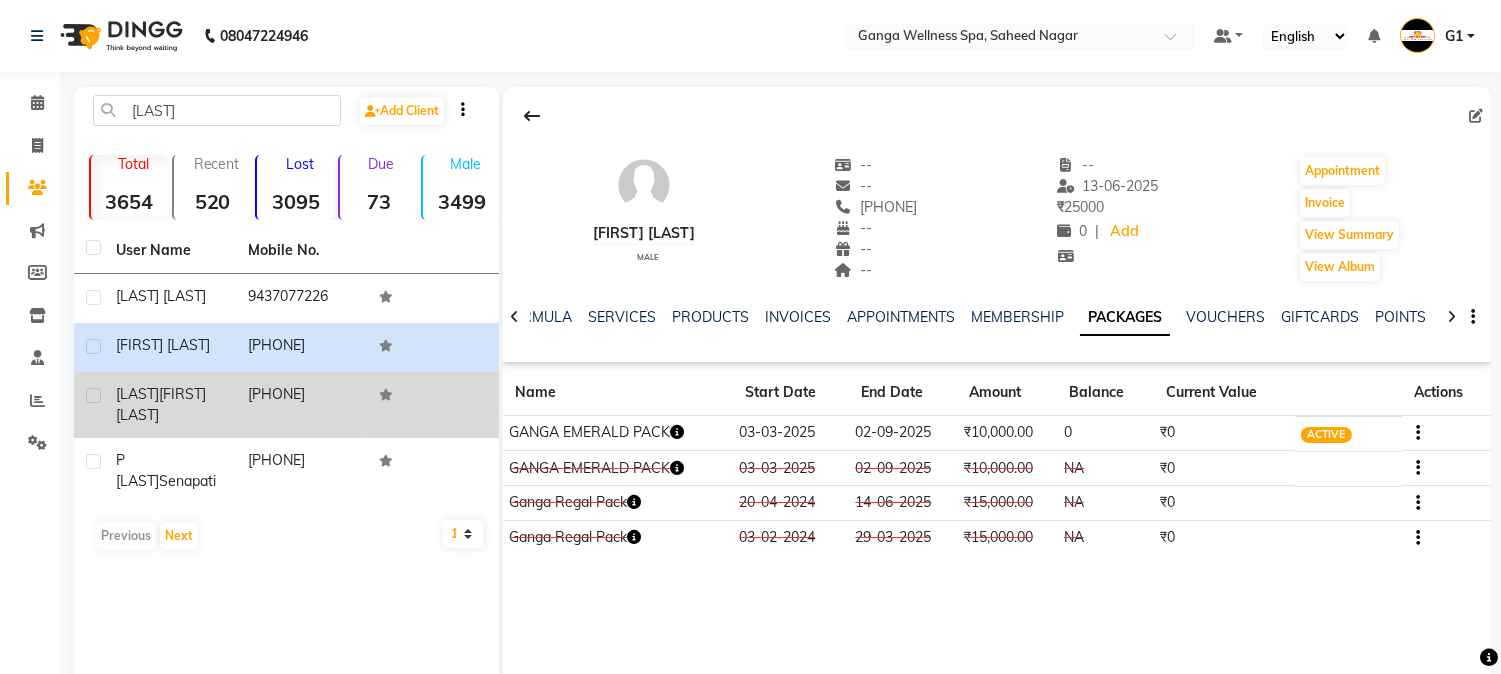 click on "[FIRST] [LAST]" 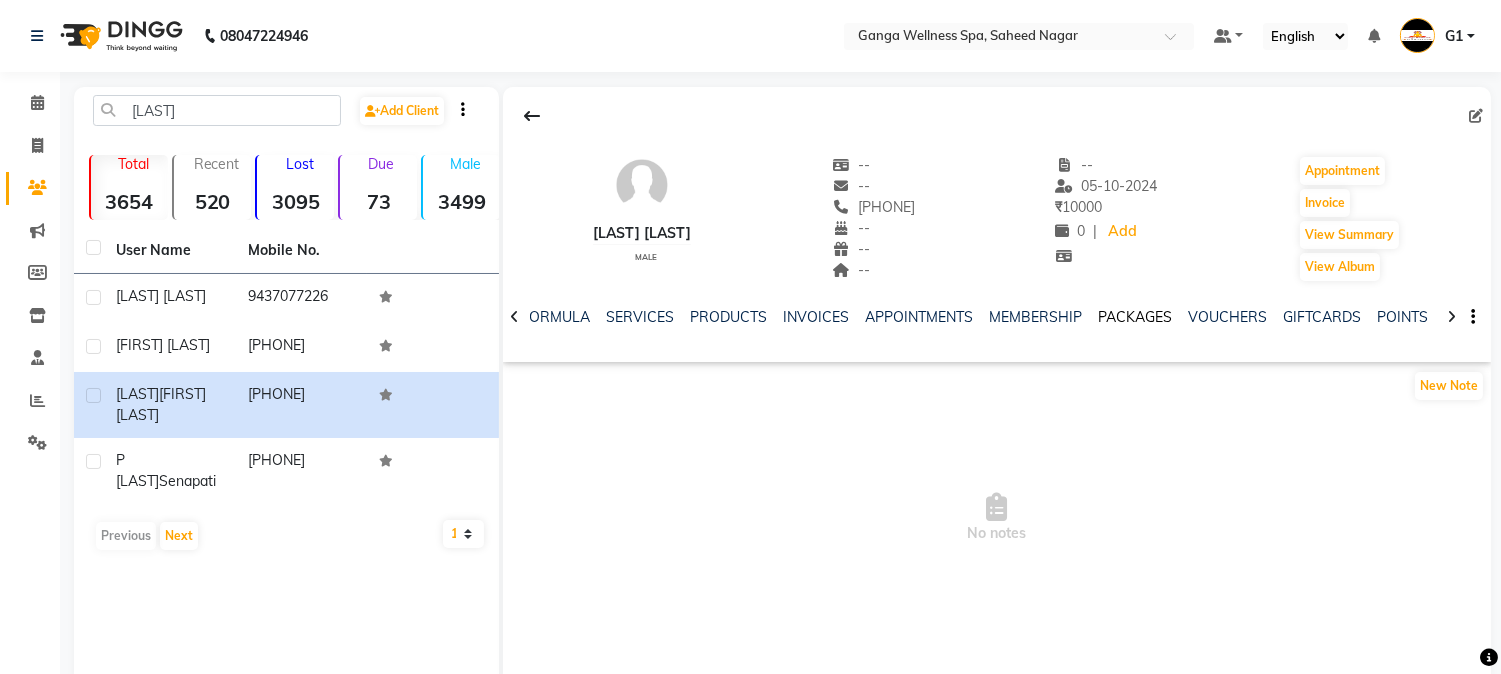 click on "PACKAGES" 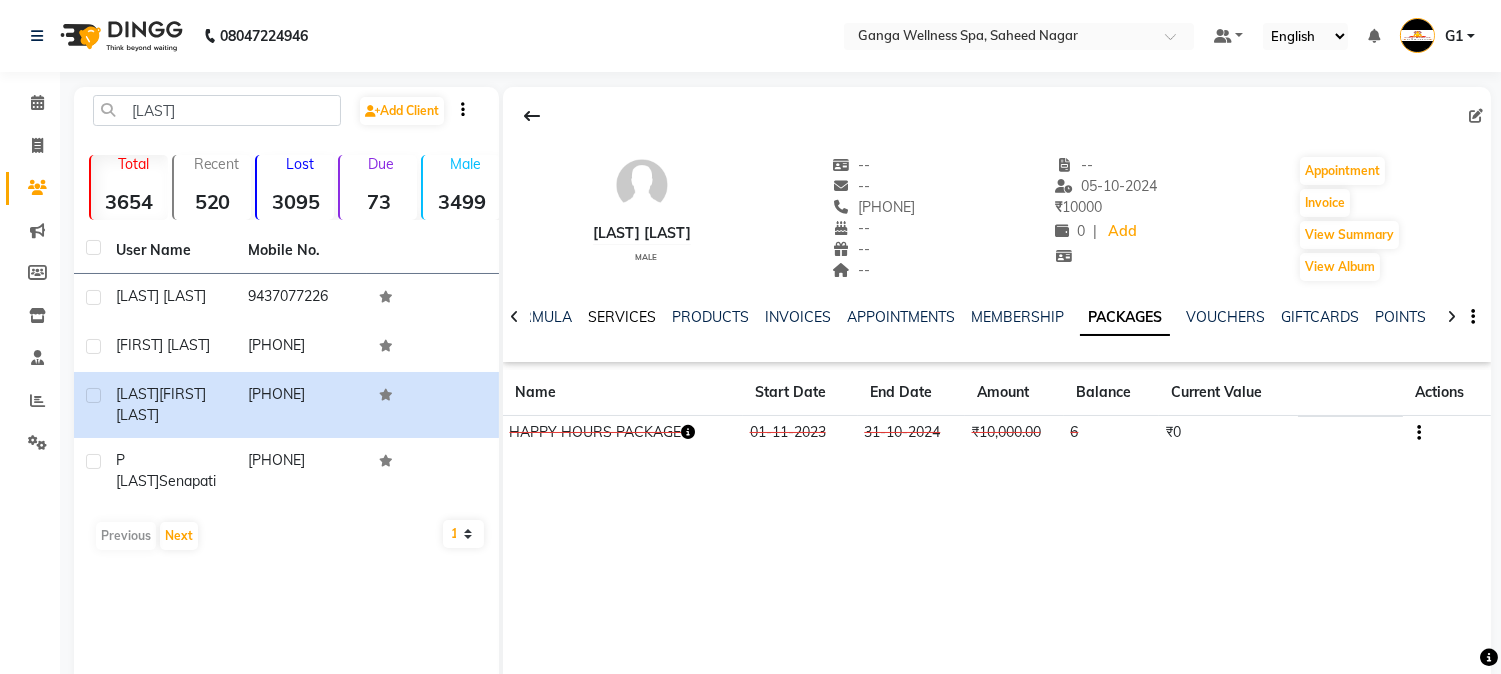 click on "SERVICES" 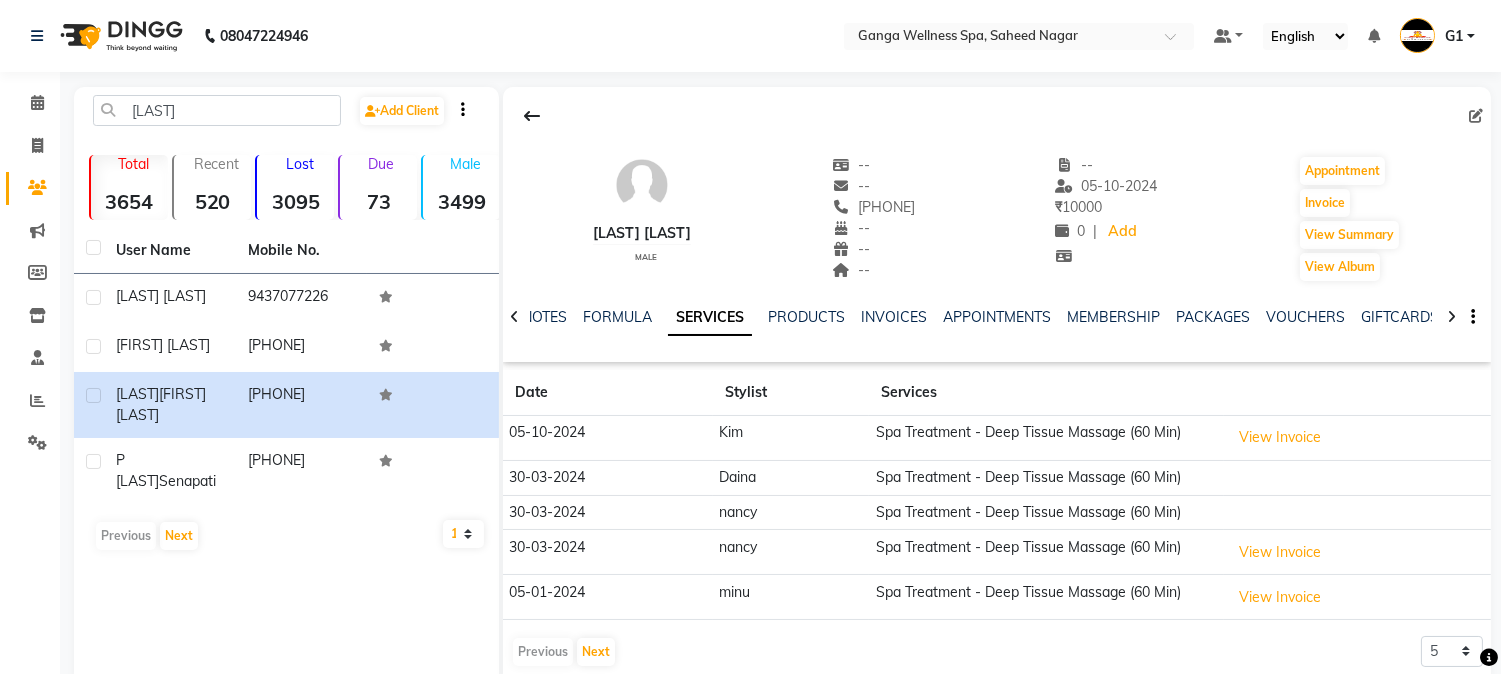 click on "SERVICES" 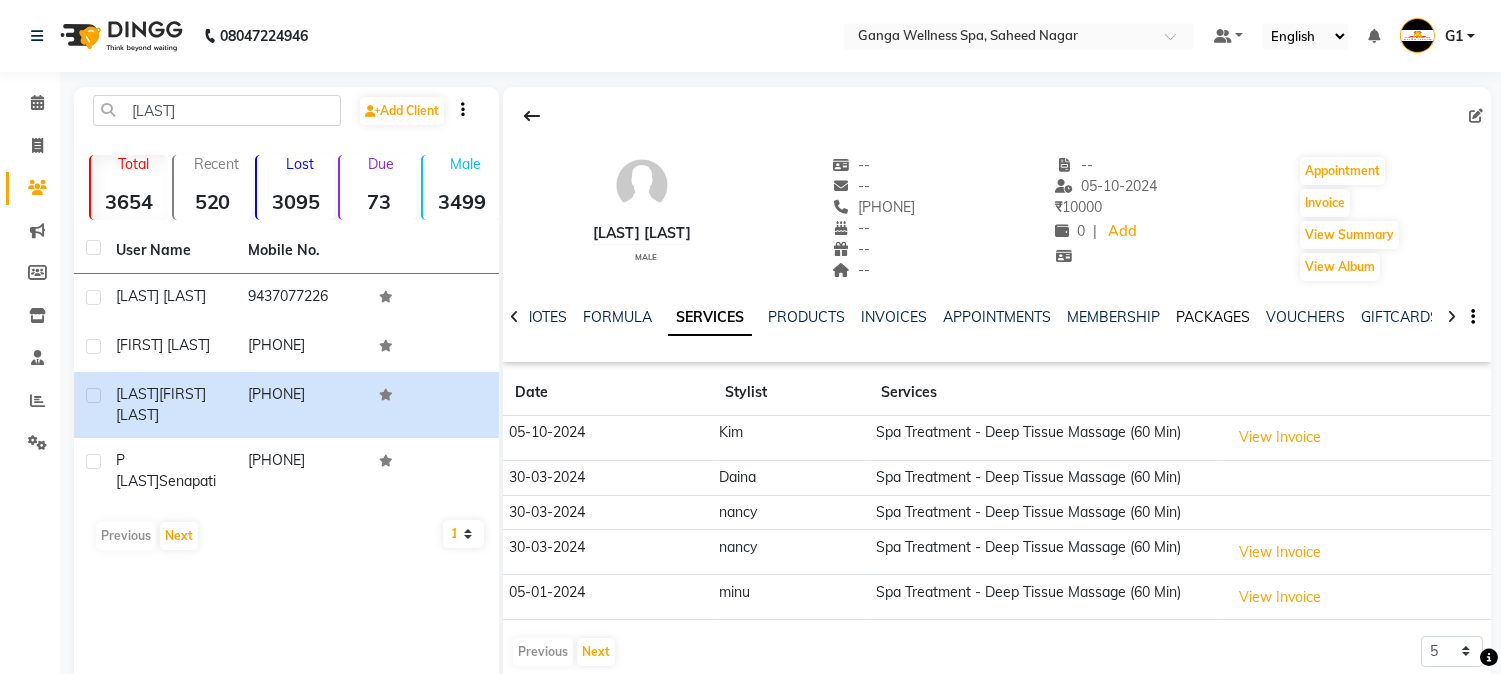 click on "PACKAGES" 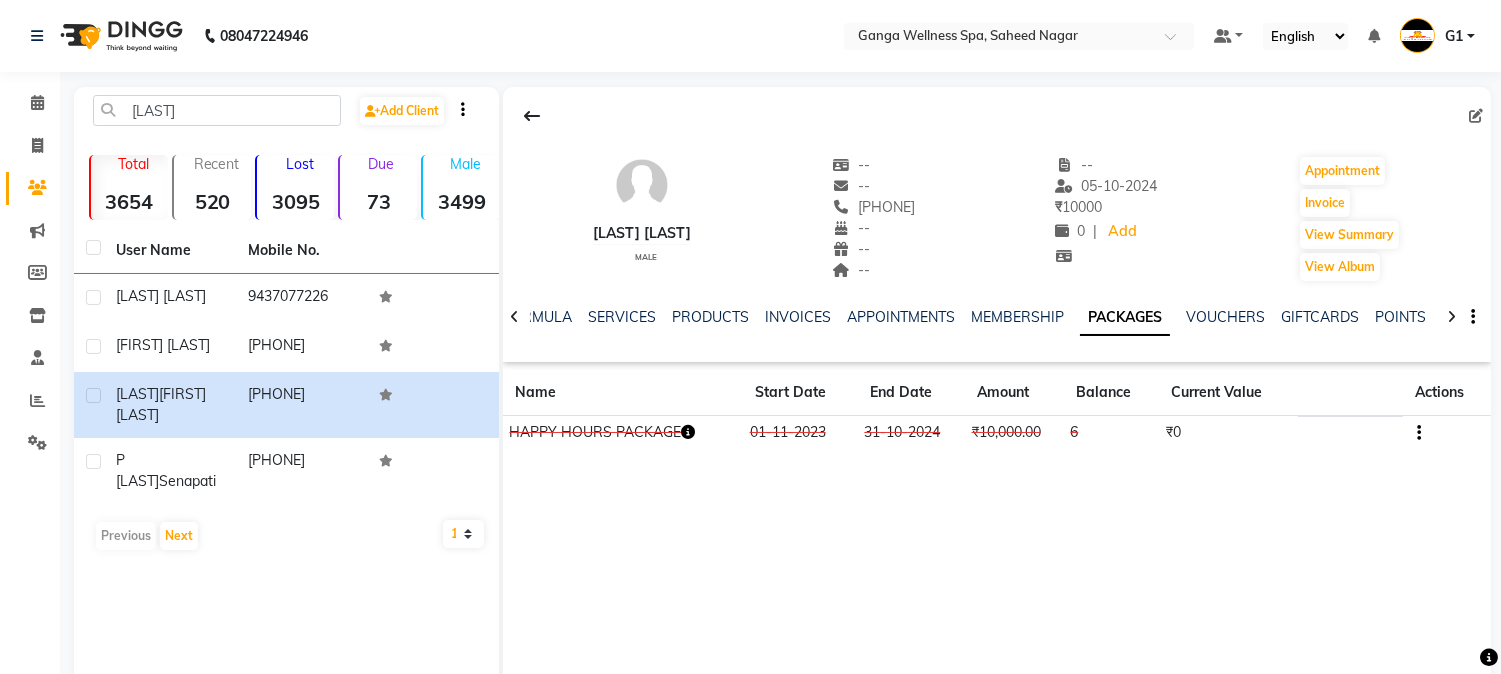 click on "PACKAGES" 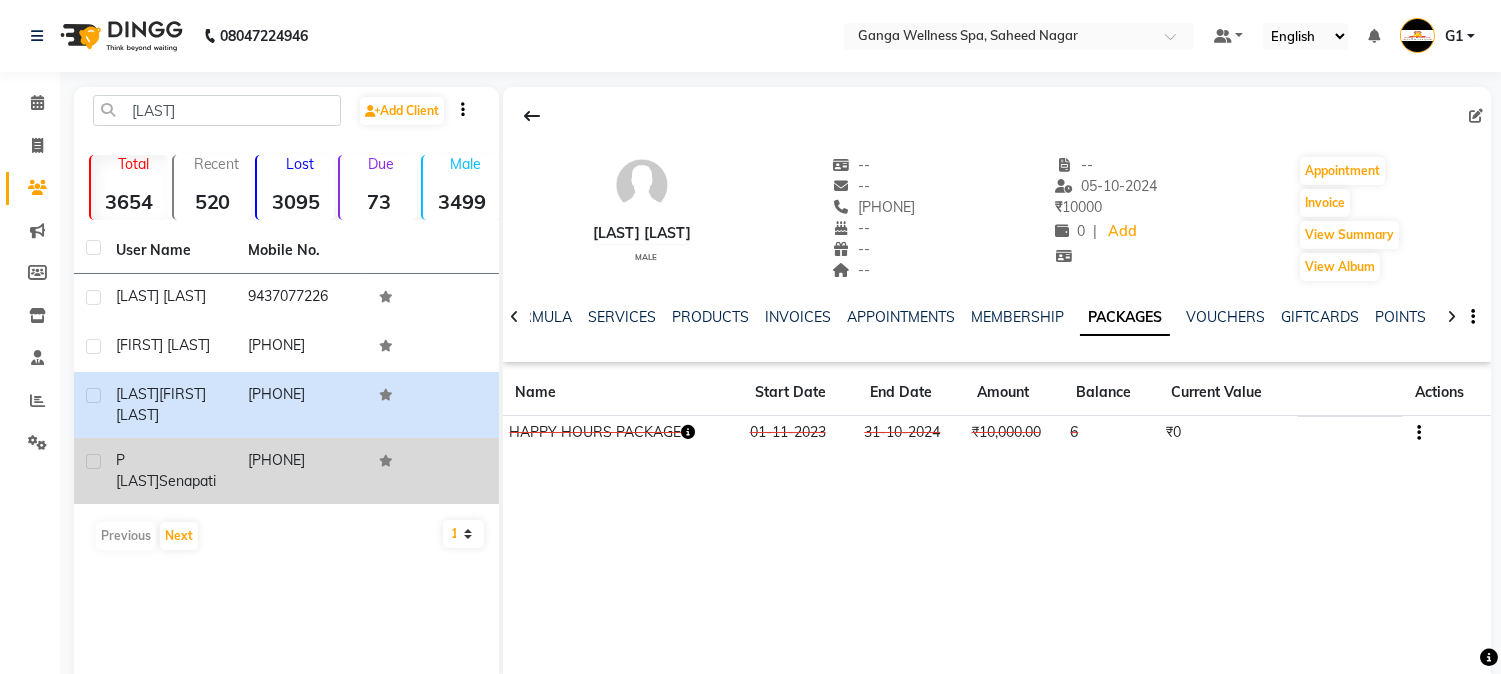 click on "P [LAST]" 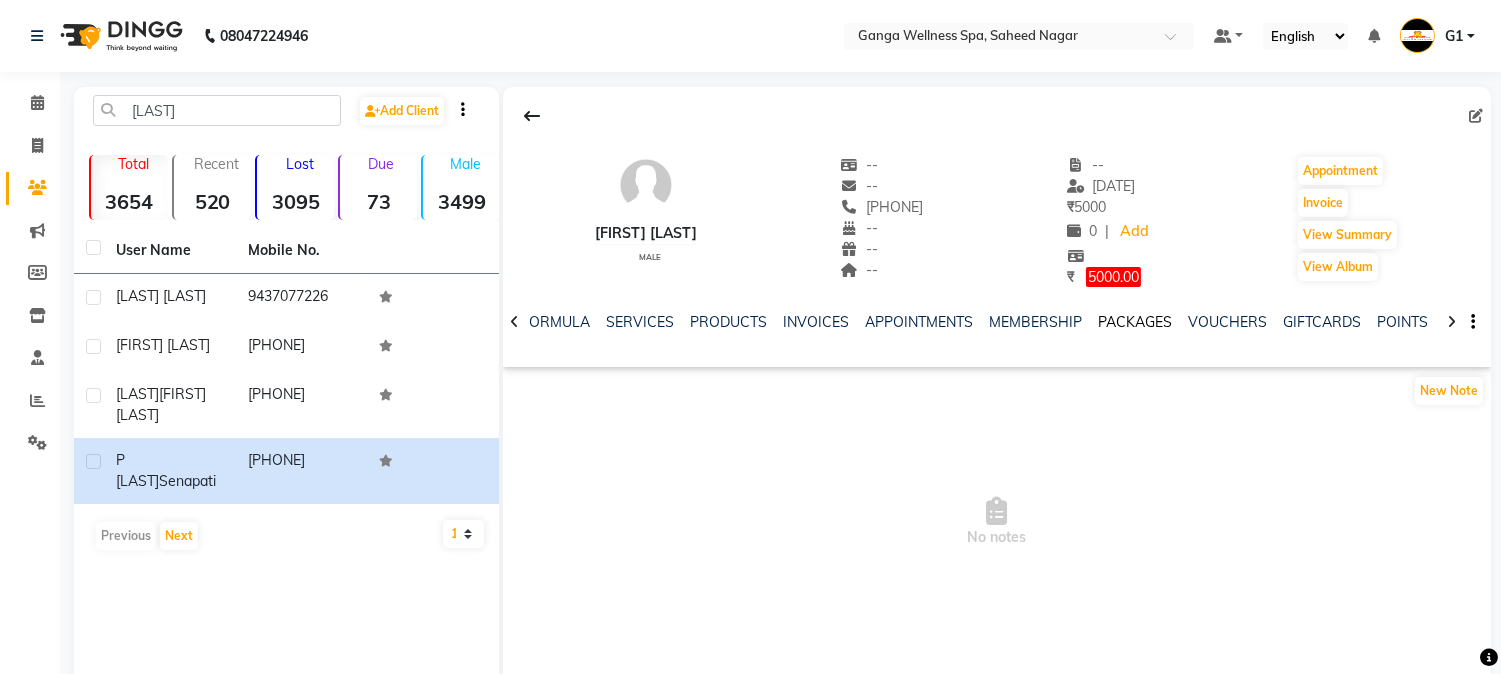 click on "PACKAGES" 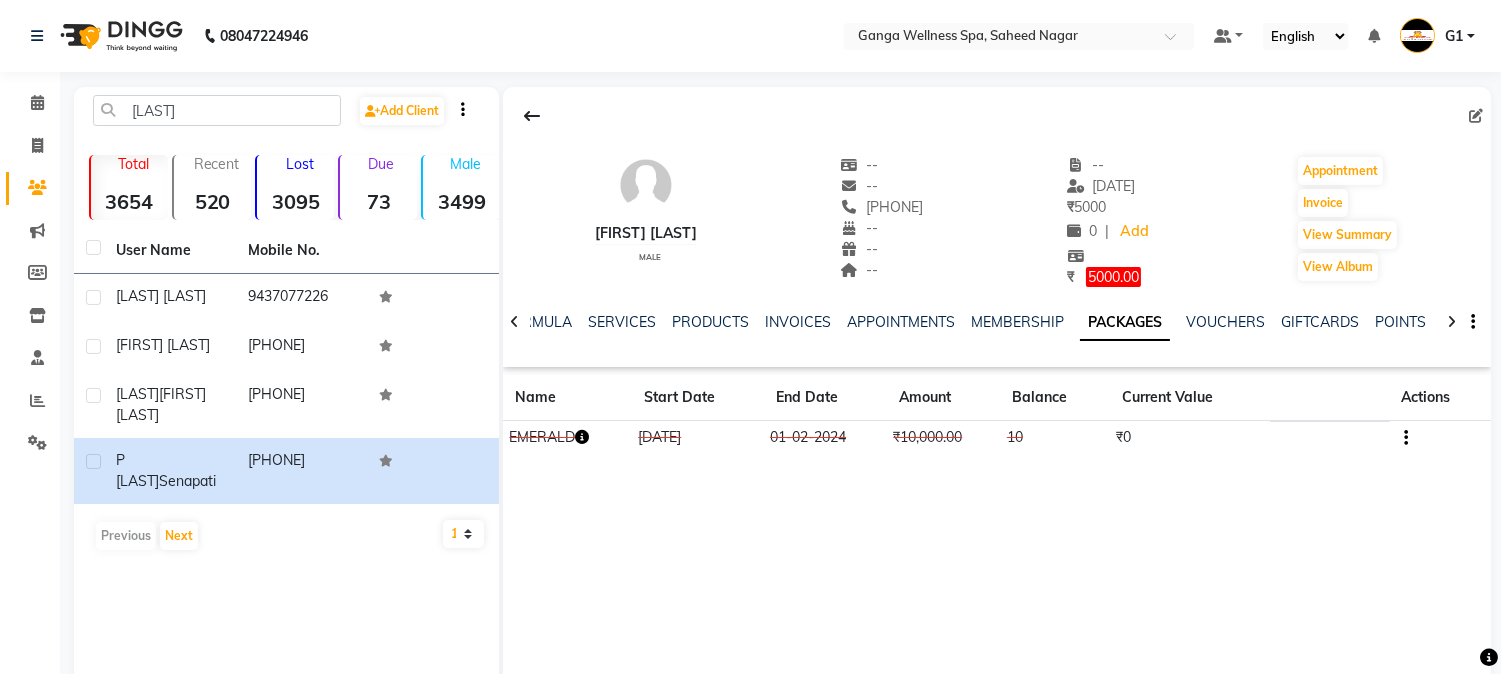 click on "P[LAST] [LAST] male -- -- [PHONE] -- -- -- -- [DATE] ₹    5000 0 |  Add   ₹     5000.00  Appointment   Invoice  View Summary  View Album  NOTES FORMULA SERVICES PRODUCTS INVOICES APPOINTMENTS MEMBERSHIP PACKAGES VOUCHERS GIFTCARDS POINTS FORMS FAMILY CARDS WALLET Name Start Date End Date Amount Balance Current Value Actions  EMERALD  01-02-2023 01-02-2024  ₹10,000.00   10  ₹0 CONSUMED" 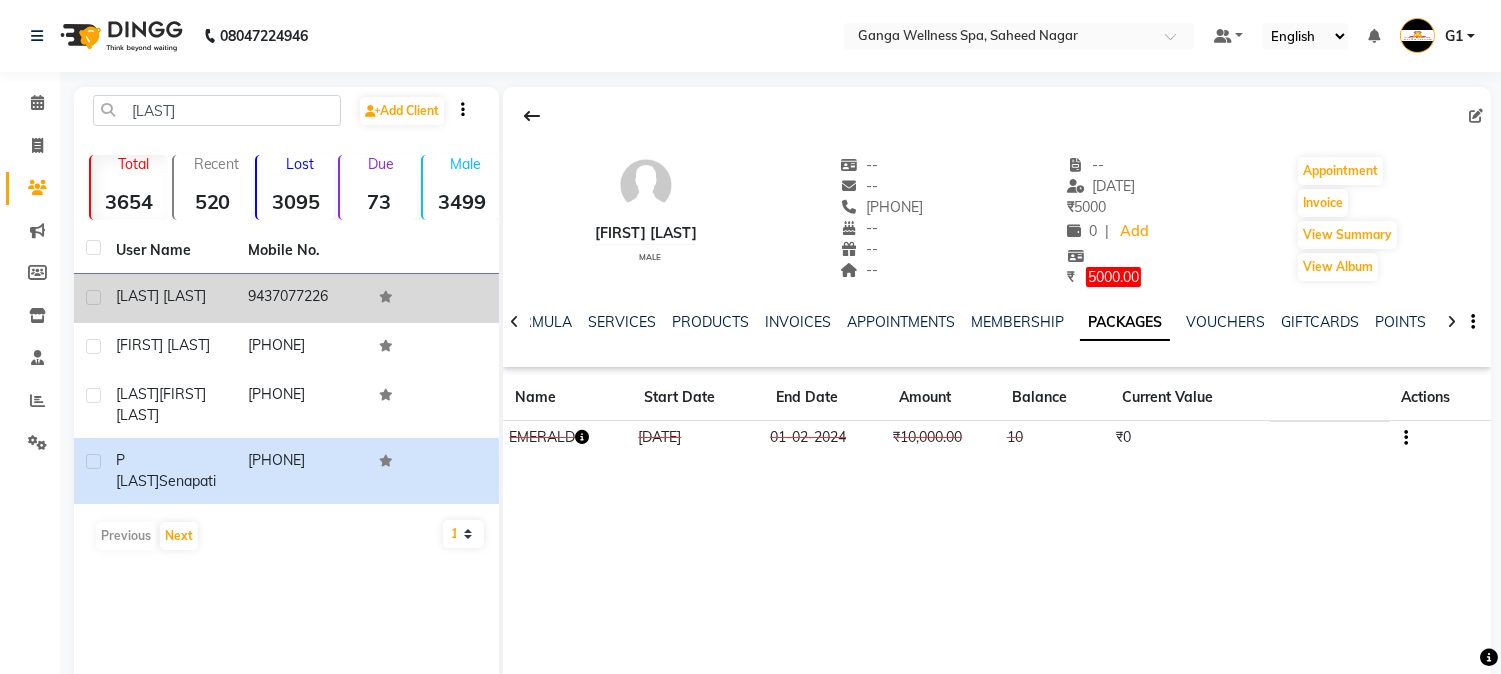 click on "[LAST] [LAST]" 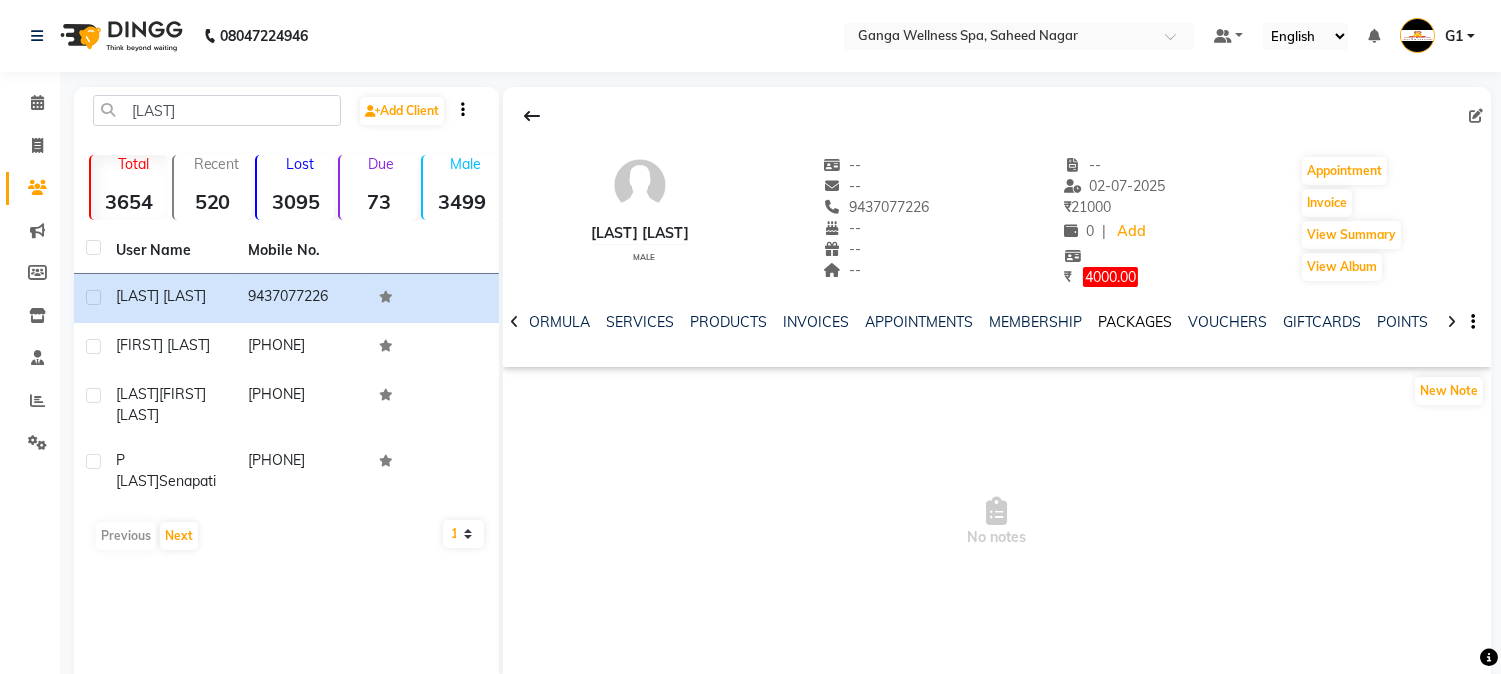 click on "PACKAGES" 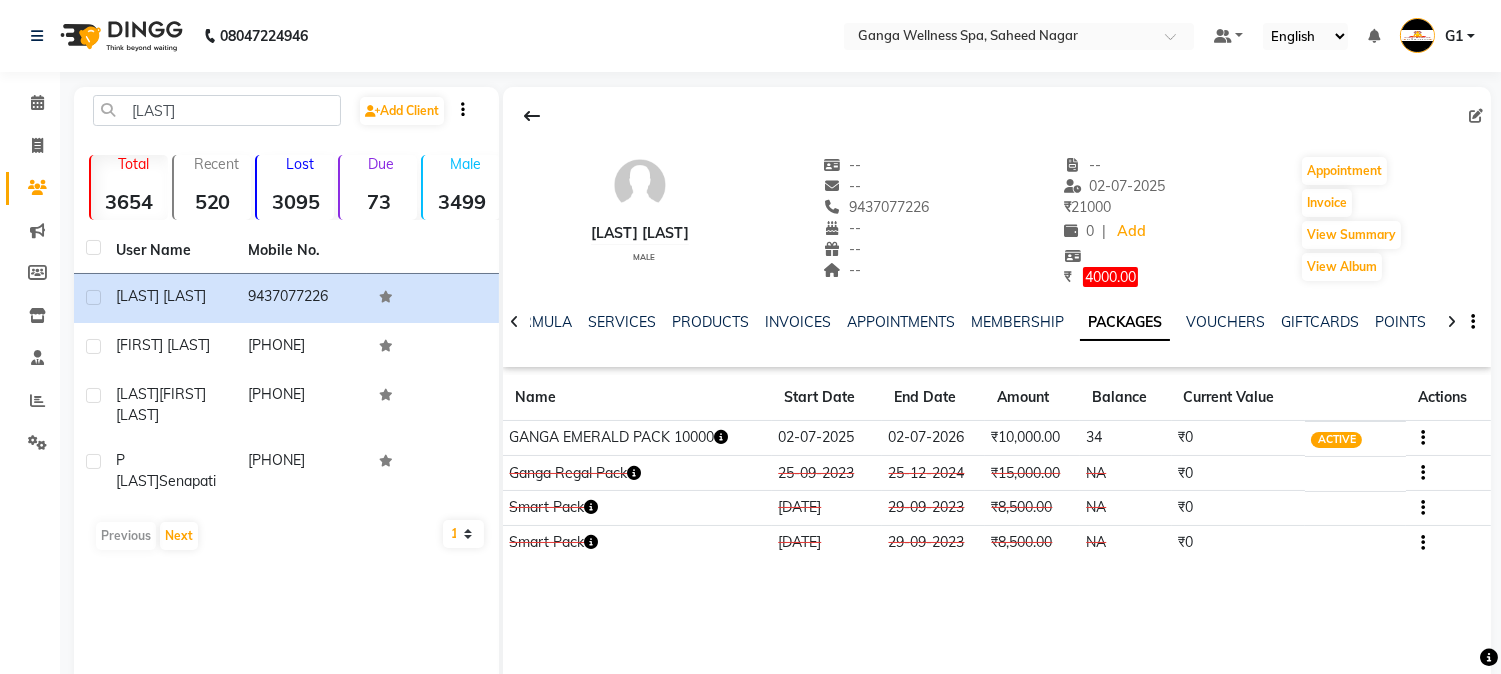 click on "[FIRST] male -- -- [PHONE] -- -- -- -- [DATE] ₹ [AMOUNT] 0 | Add ₹ [AMOUNT].00 Appointment Invoice View Summary View Album NOTES FORMULA SERVICES PRODUCTS INVOICES APPOINTMENTS MEMBERSHIP PACKAGES VOUCHERS GIFTCARDS POINTS FORMS FAMILY CARDS WALLET Name Start Date End Date Amount Balance Current Value Actions GANGA EMERALD PACK [AMOUNT] [DATE] [DATE] ₹[AMOUNT].00 34 ₹0 ACTIVE Ganga Regal Pack [DATE] [DATE] ₹[AMOUNT].00 NA ₹0 CONSUMED Smart Pack [DATE] [DATE] ₹[AMOUNT].00 NA ₹0 CANCELLED Smart Pack [DATE] [DATE] ₹[AMOUNT].00 NA ₹0 CANCELLED" 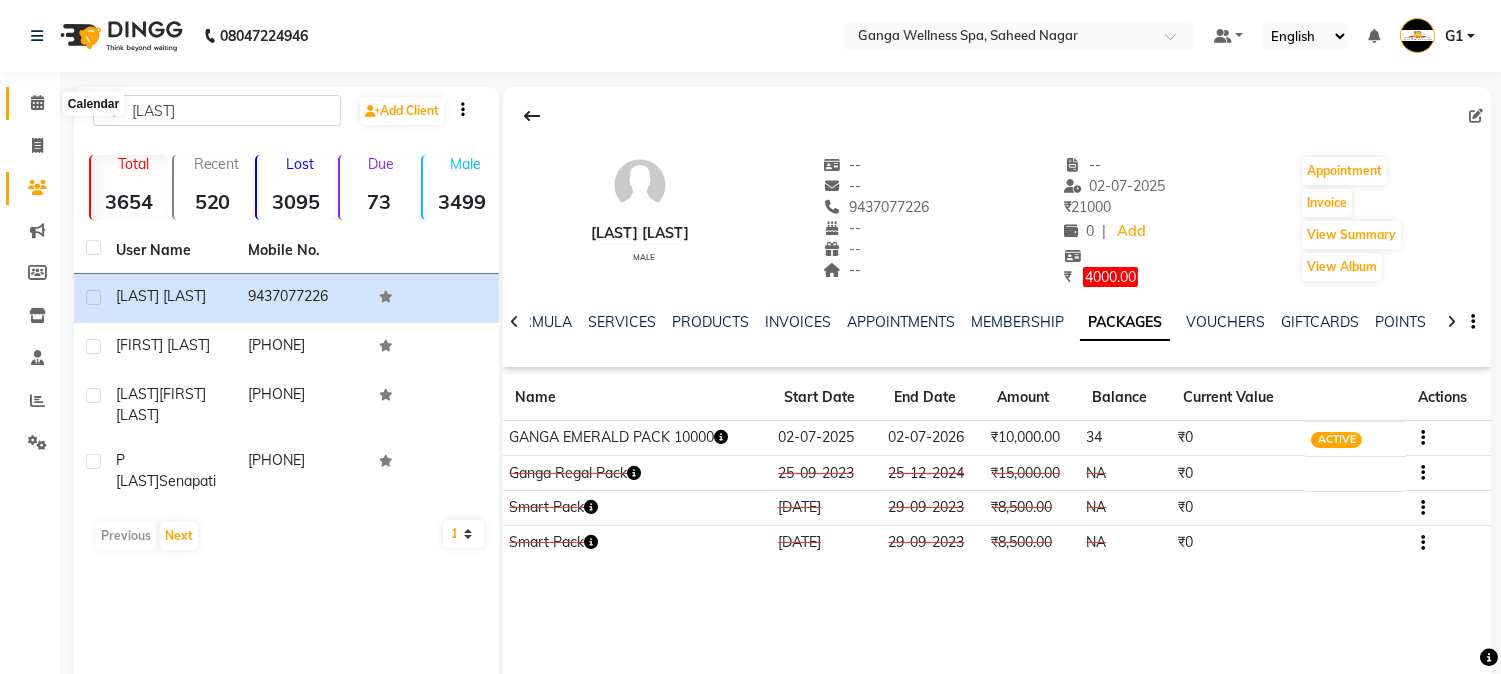 click 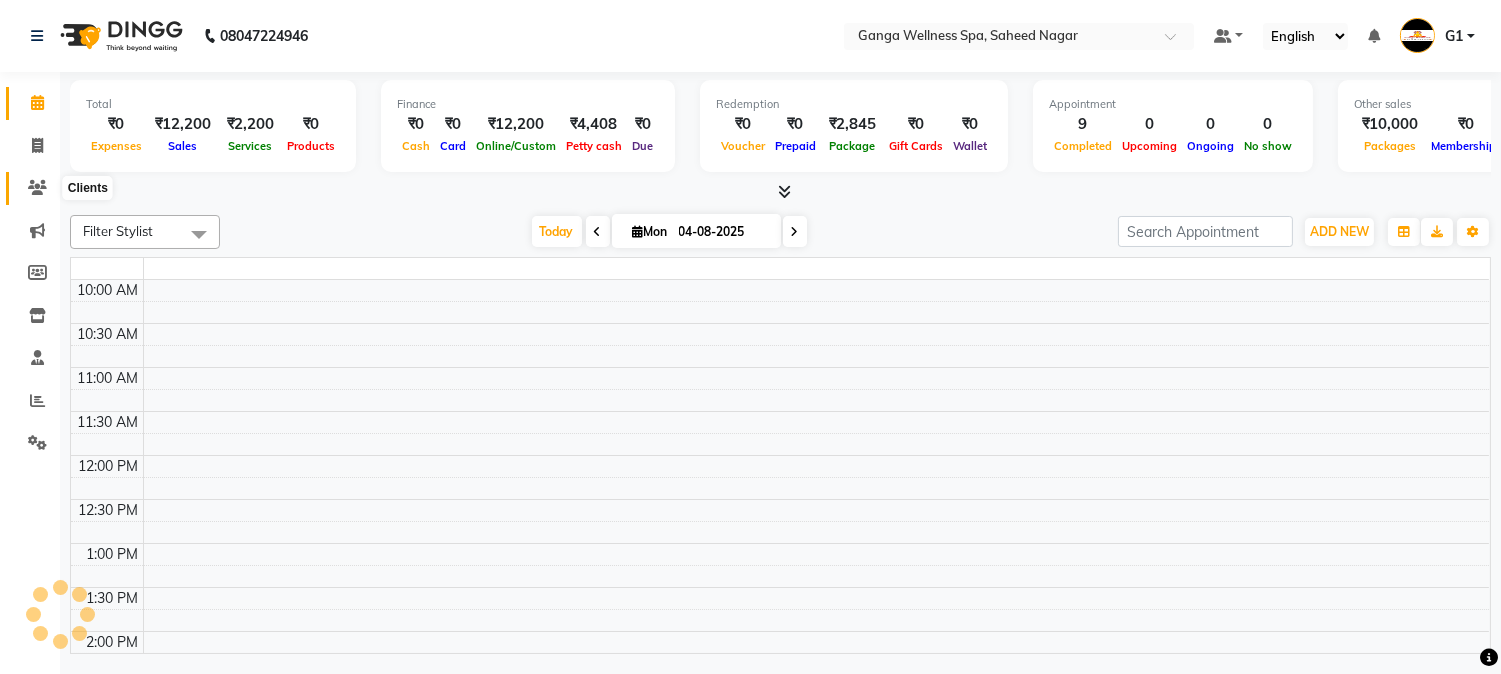 click 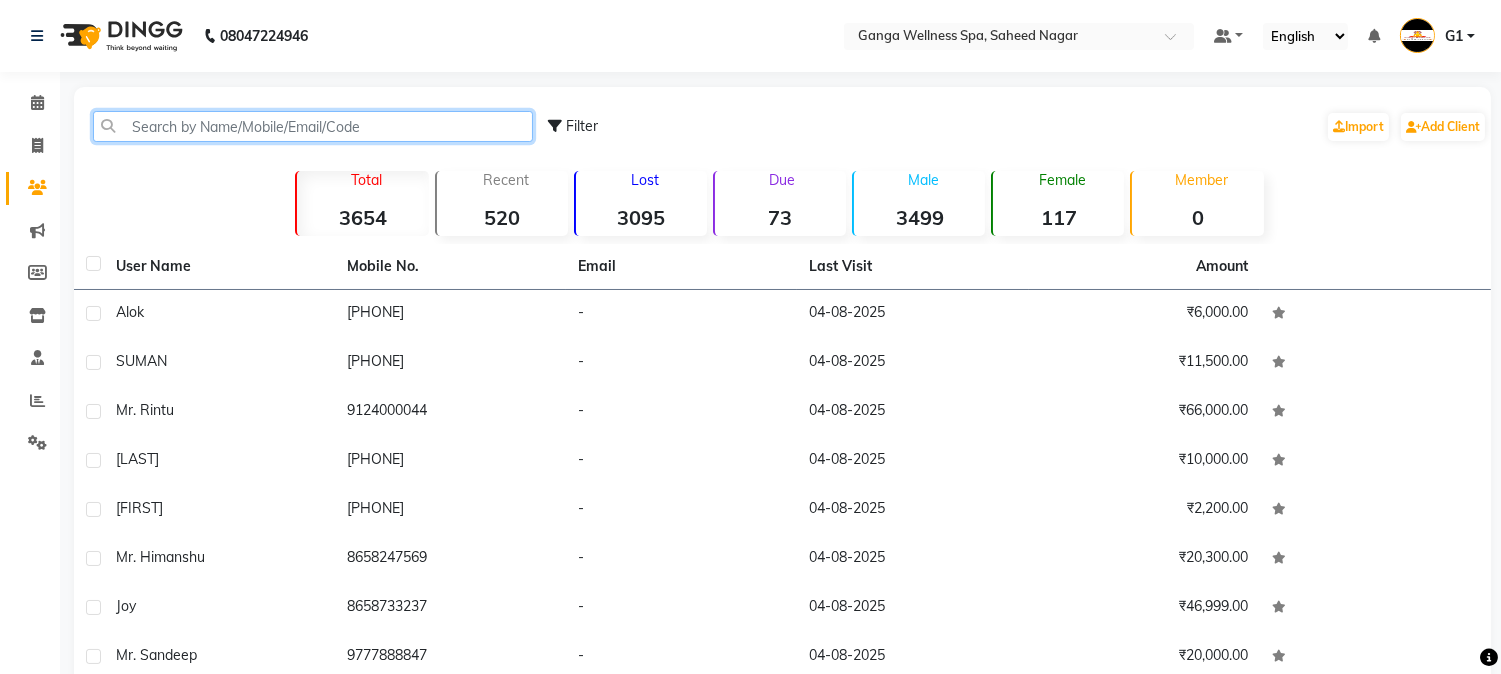 click 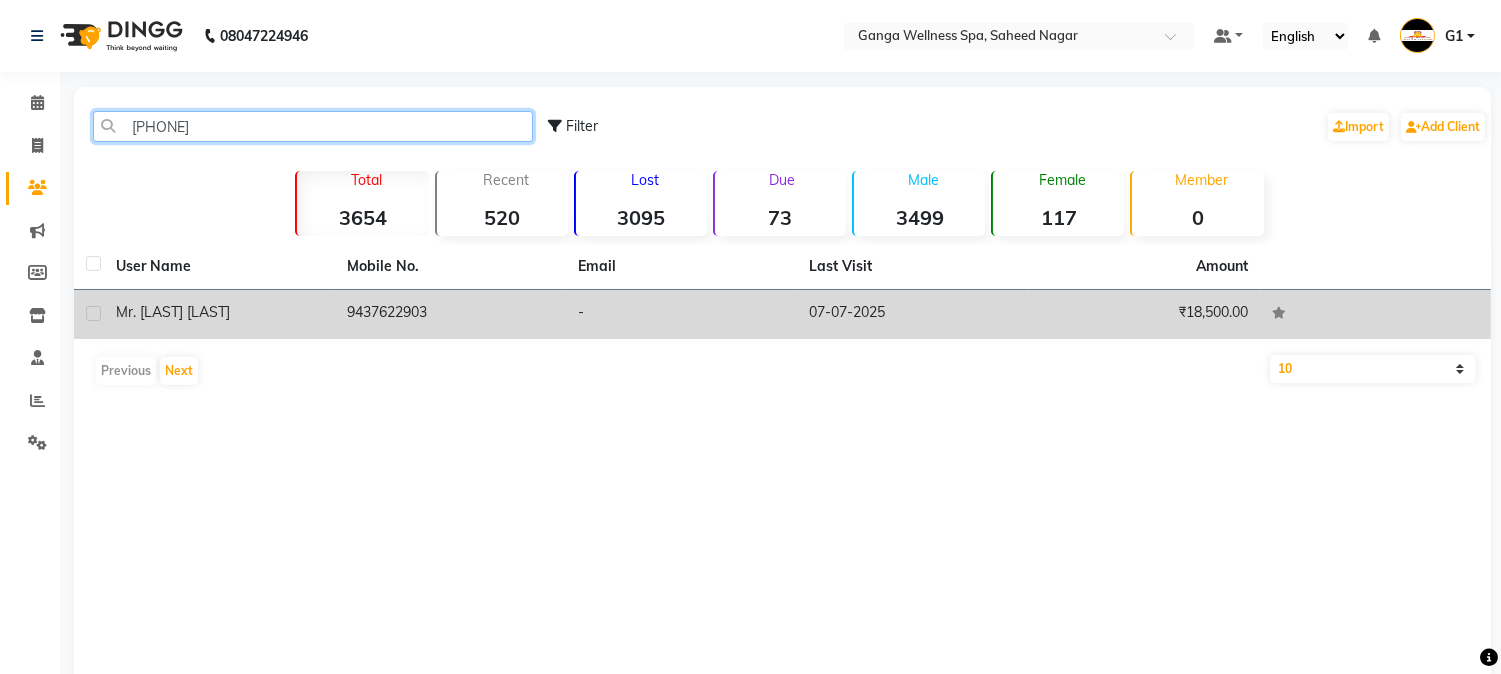 type on "[PHONE]" 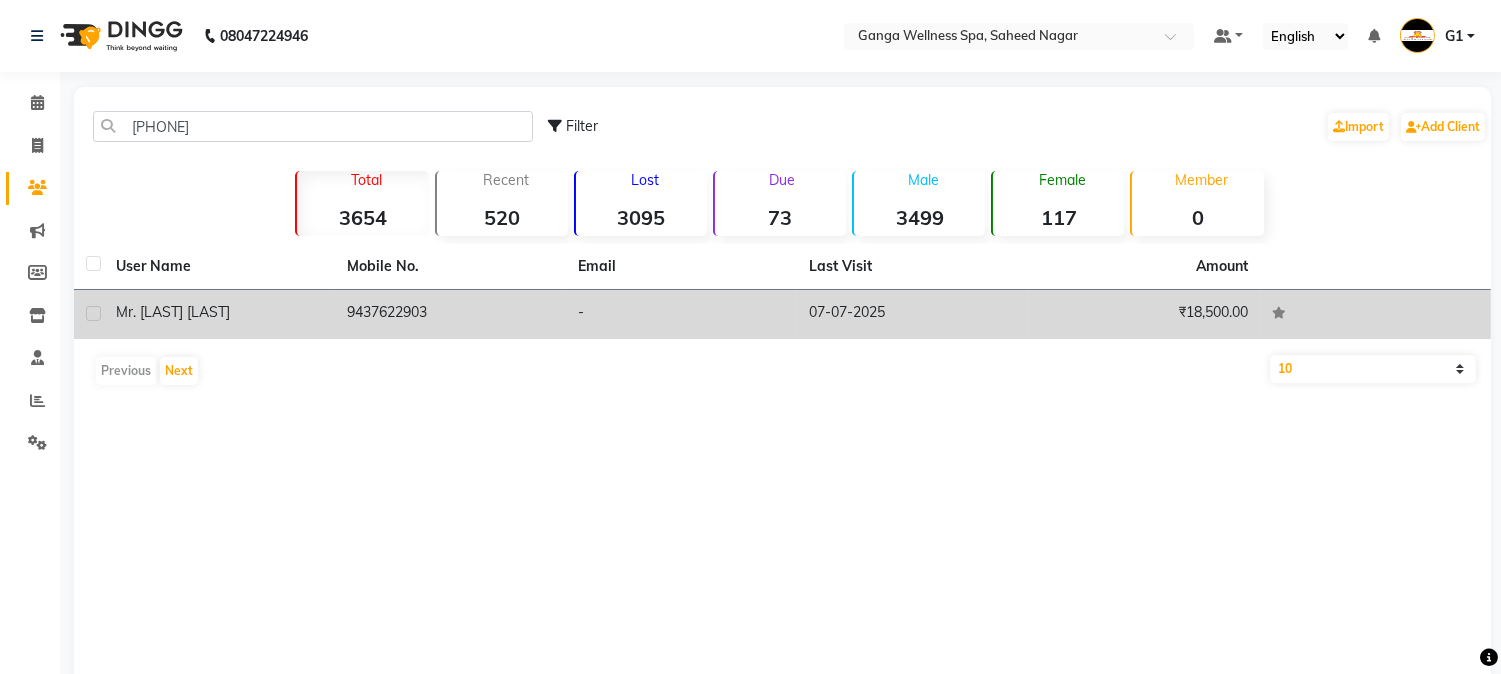 click on "Mr. [LAST] [LAST]" 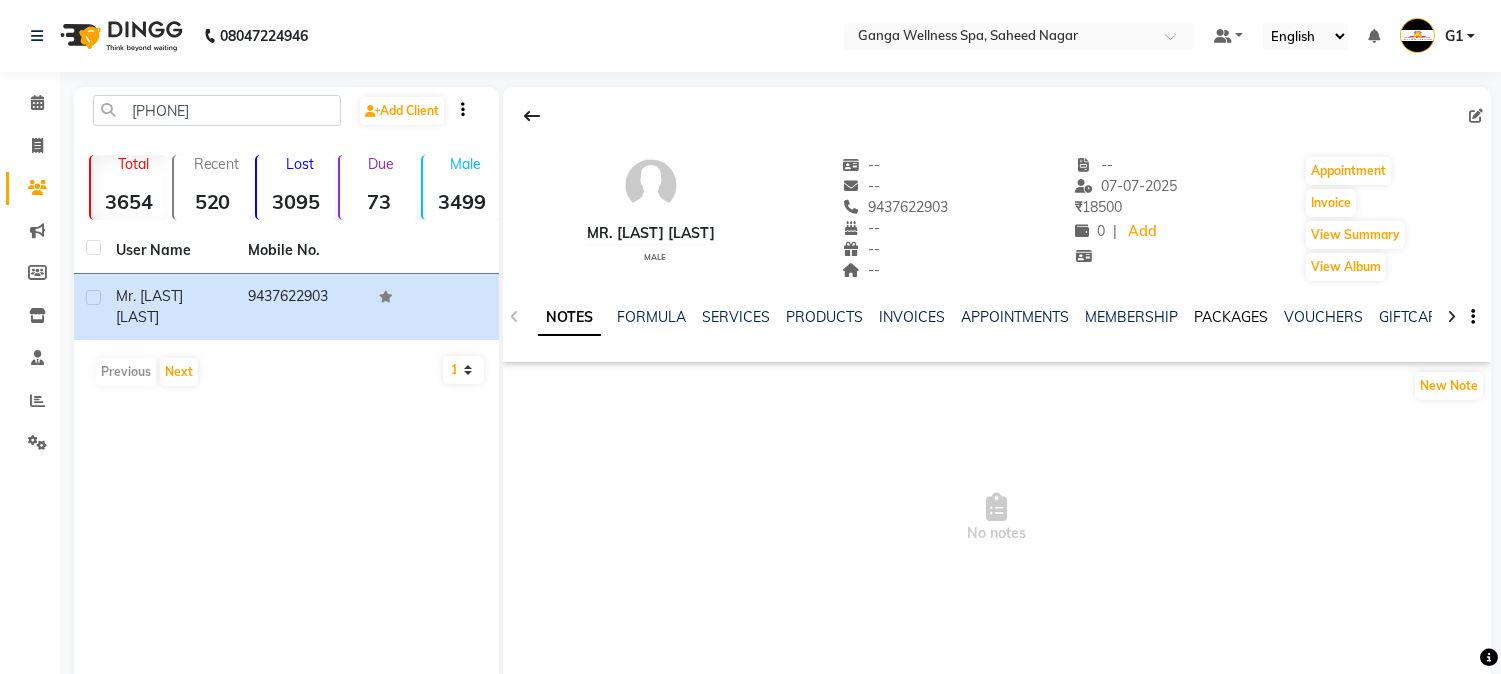 click on "PACKAGES" 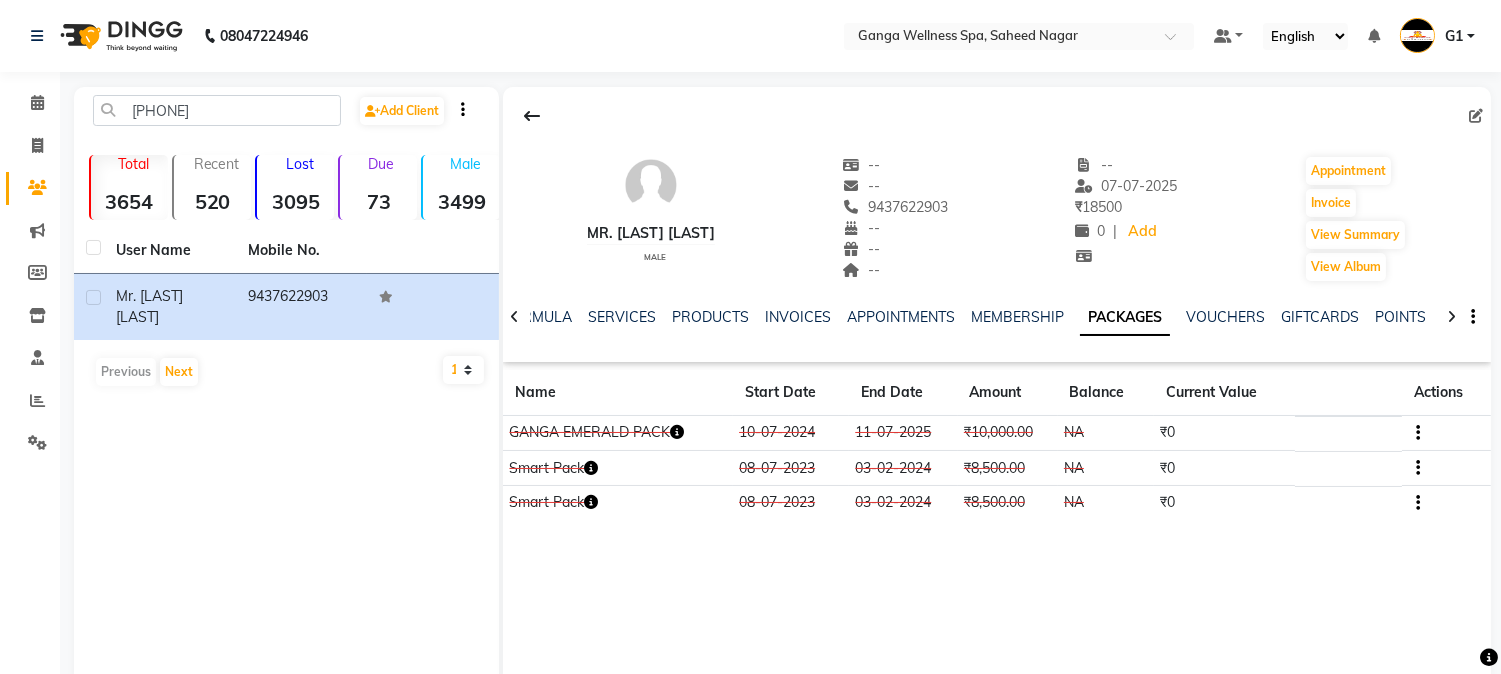 click on "GANGA EMERALD PACK" 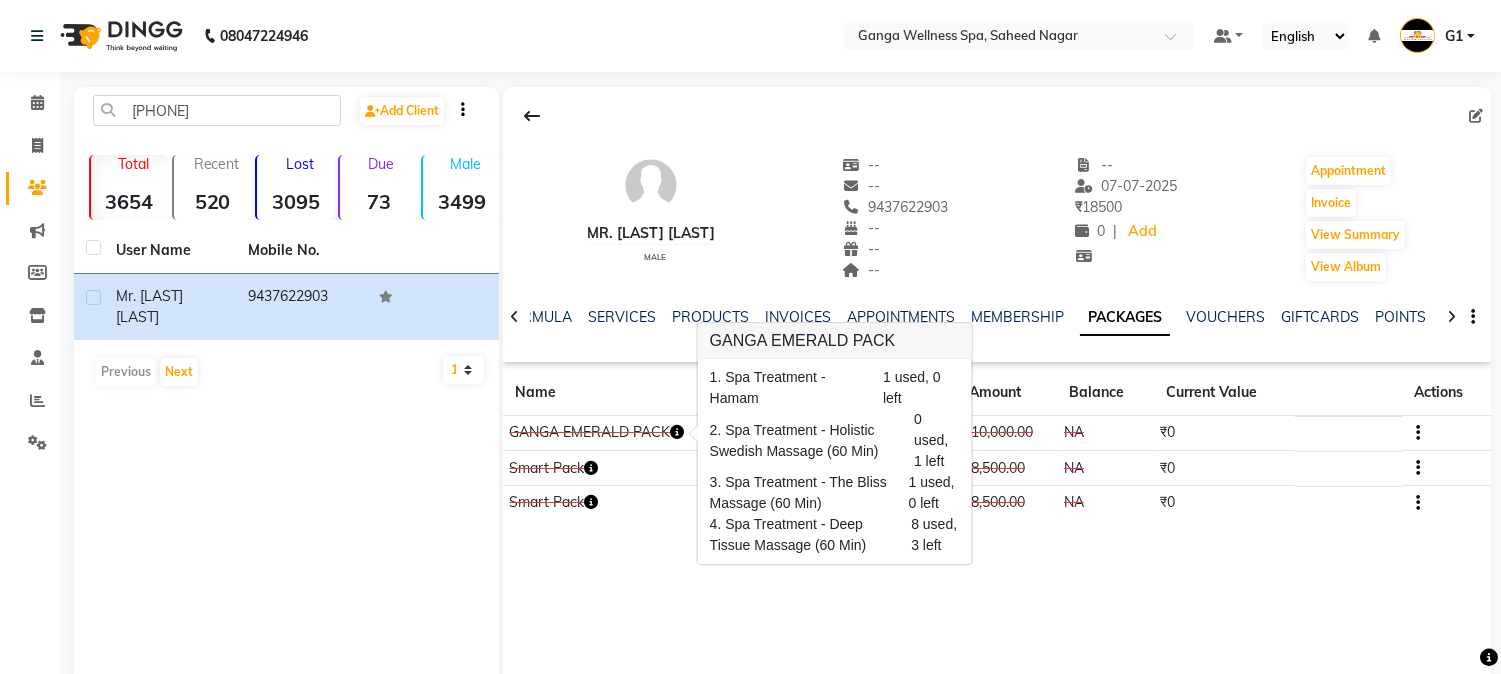 click 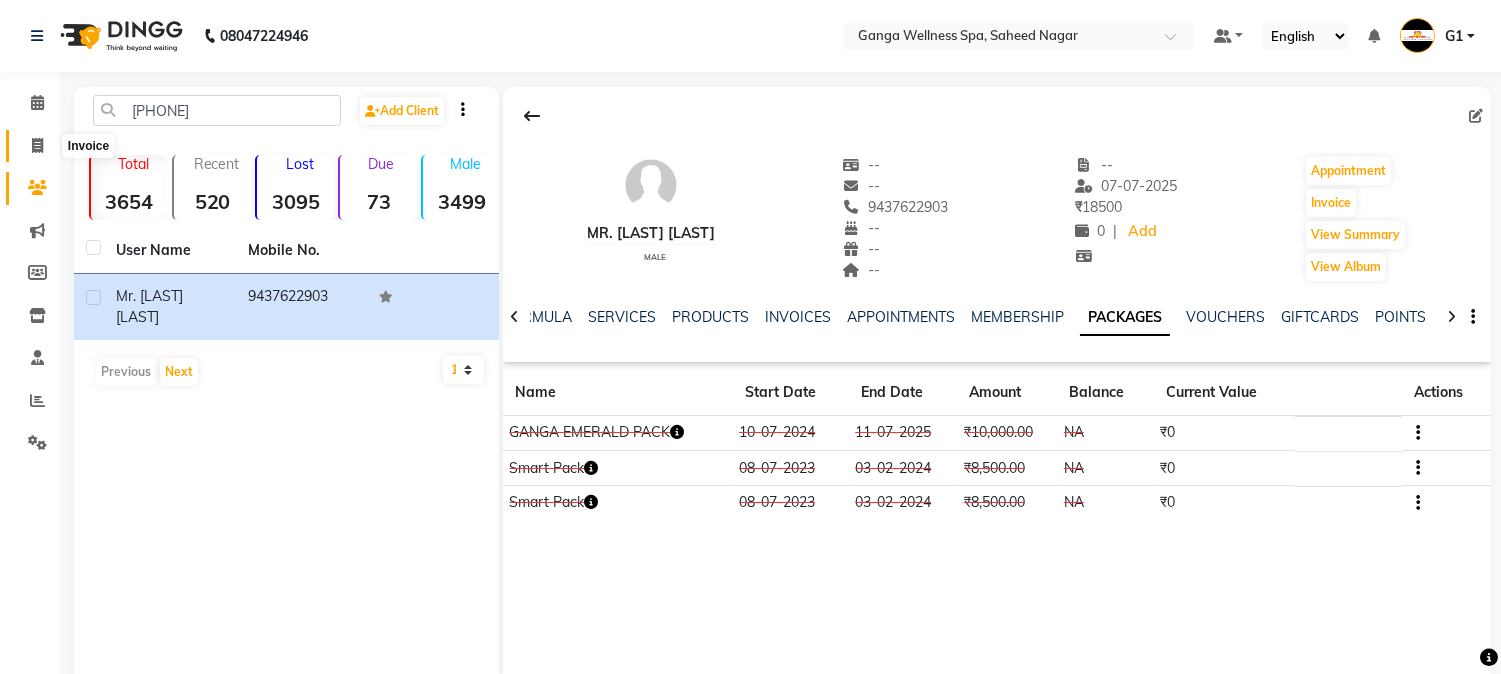 click 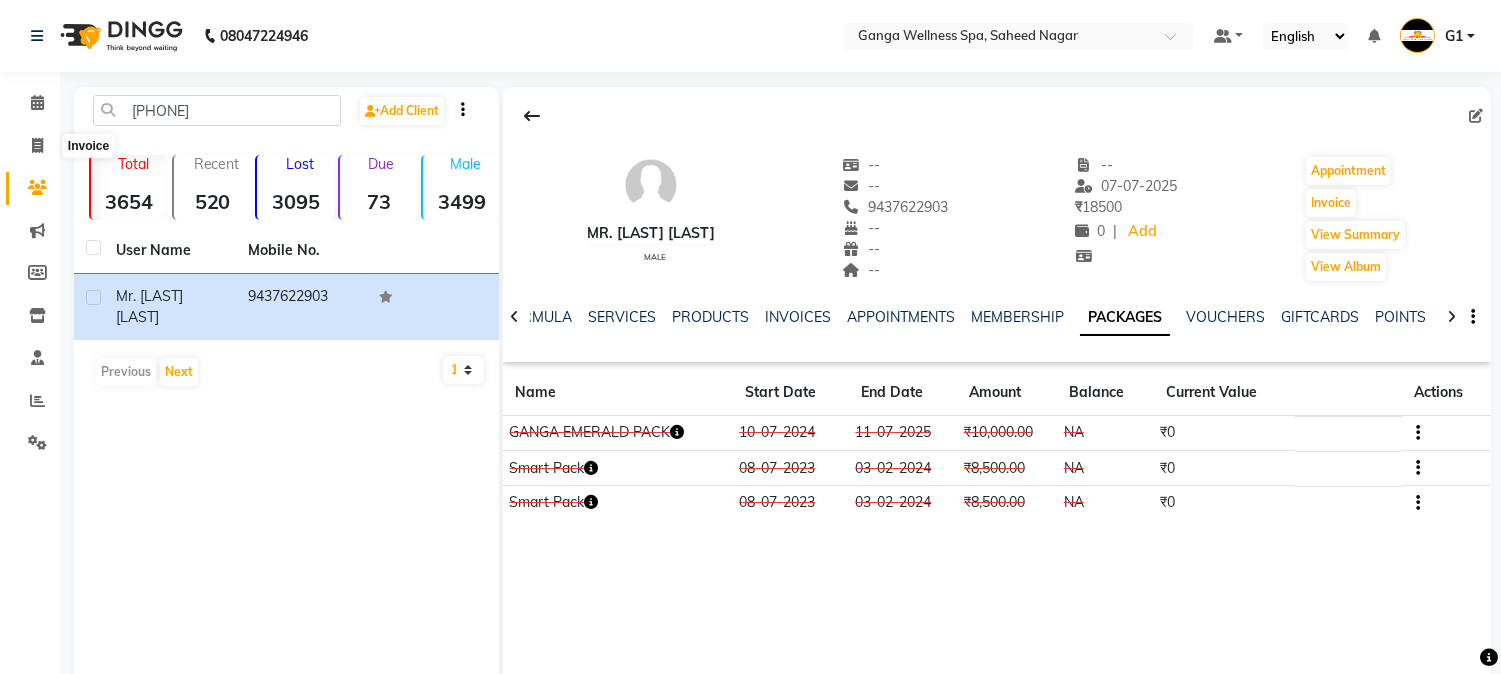select on "service" 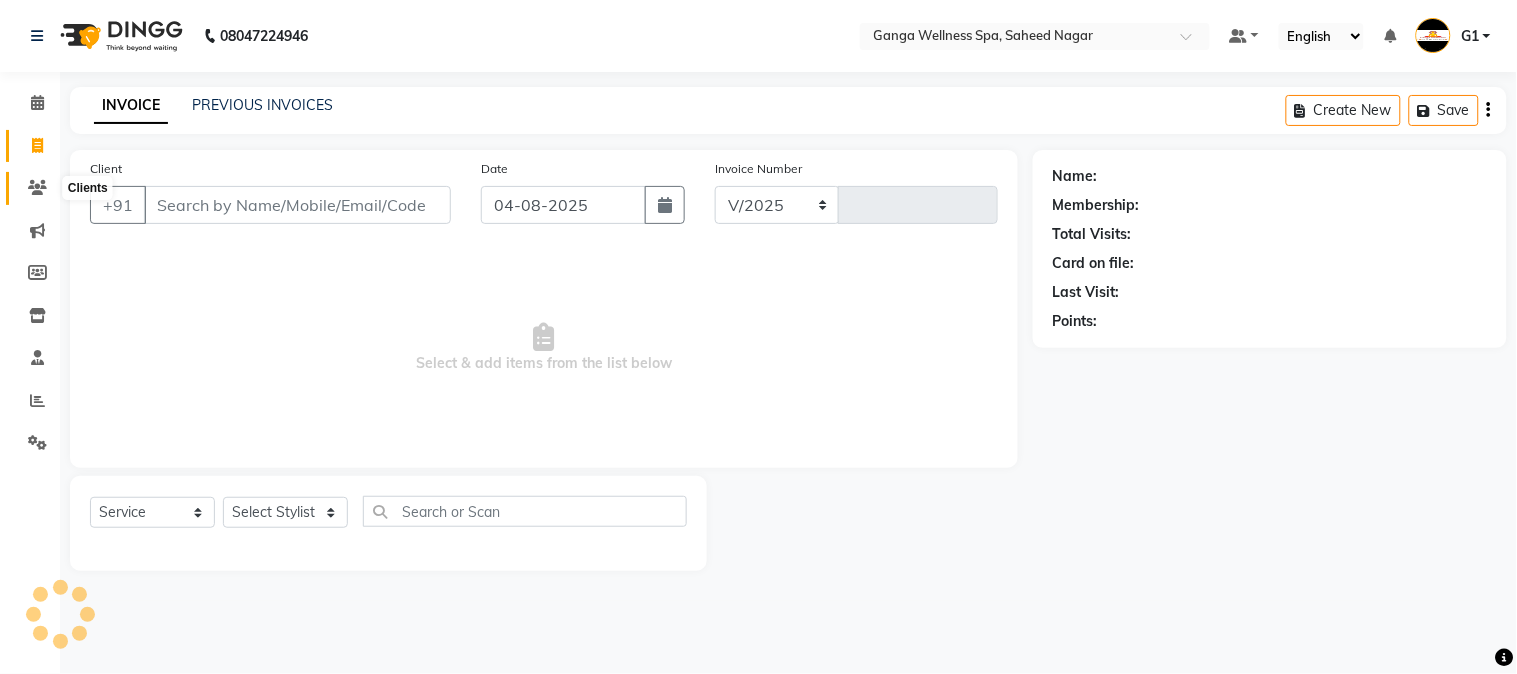 click 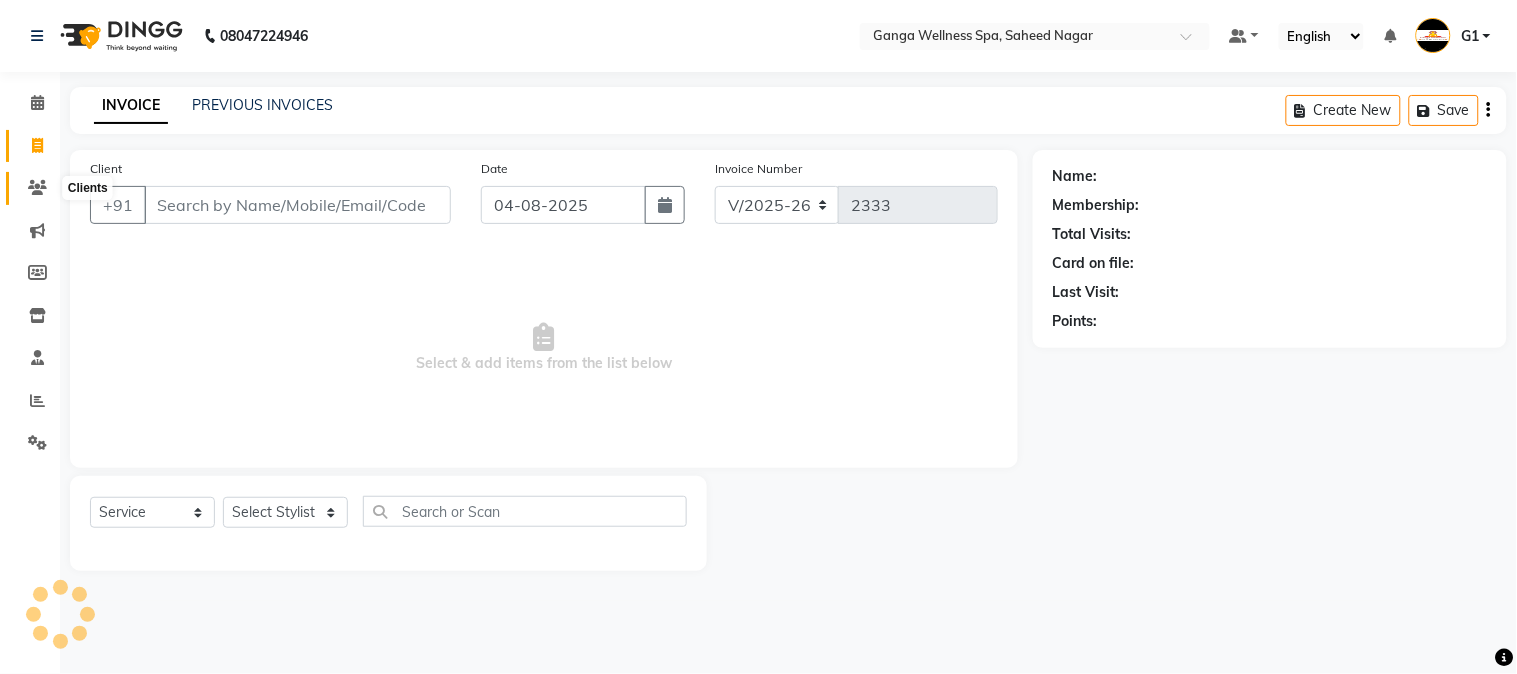 click 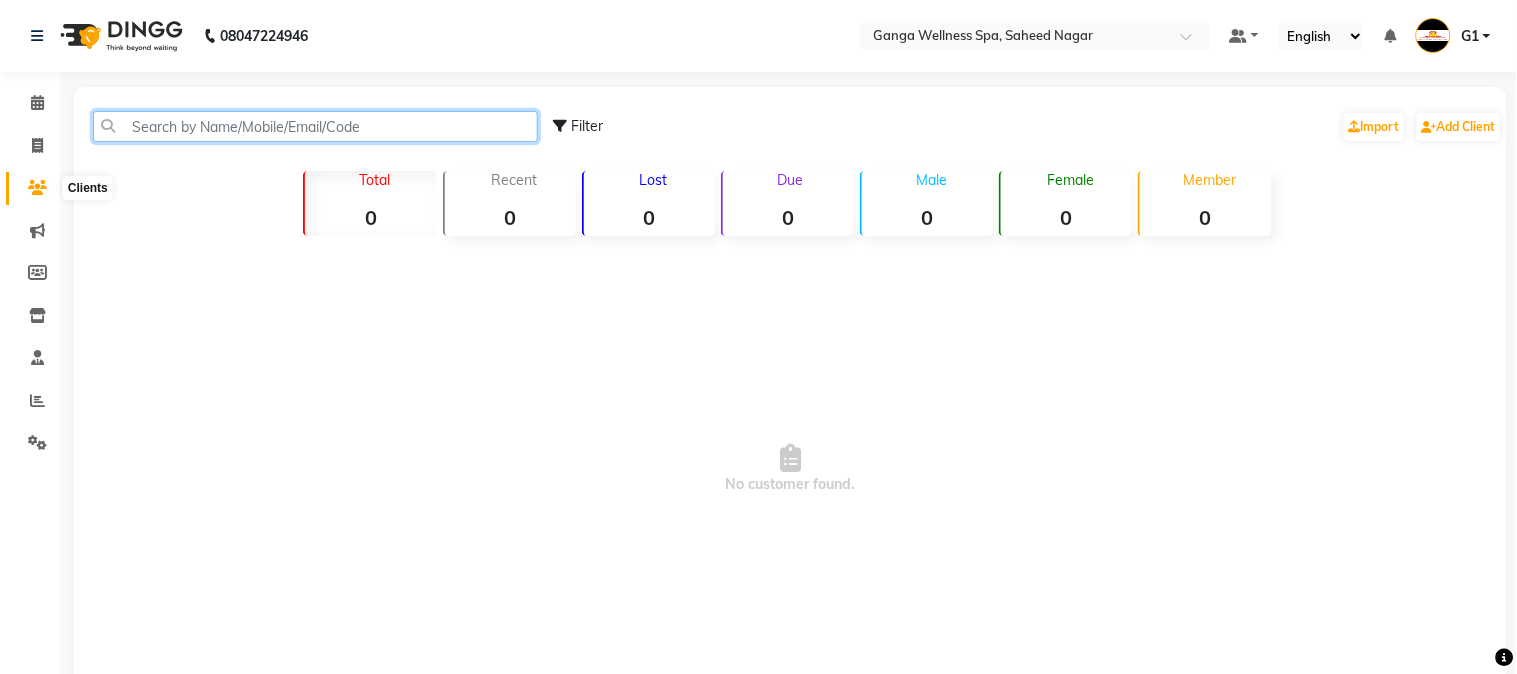 click 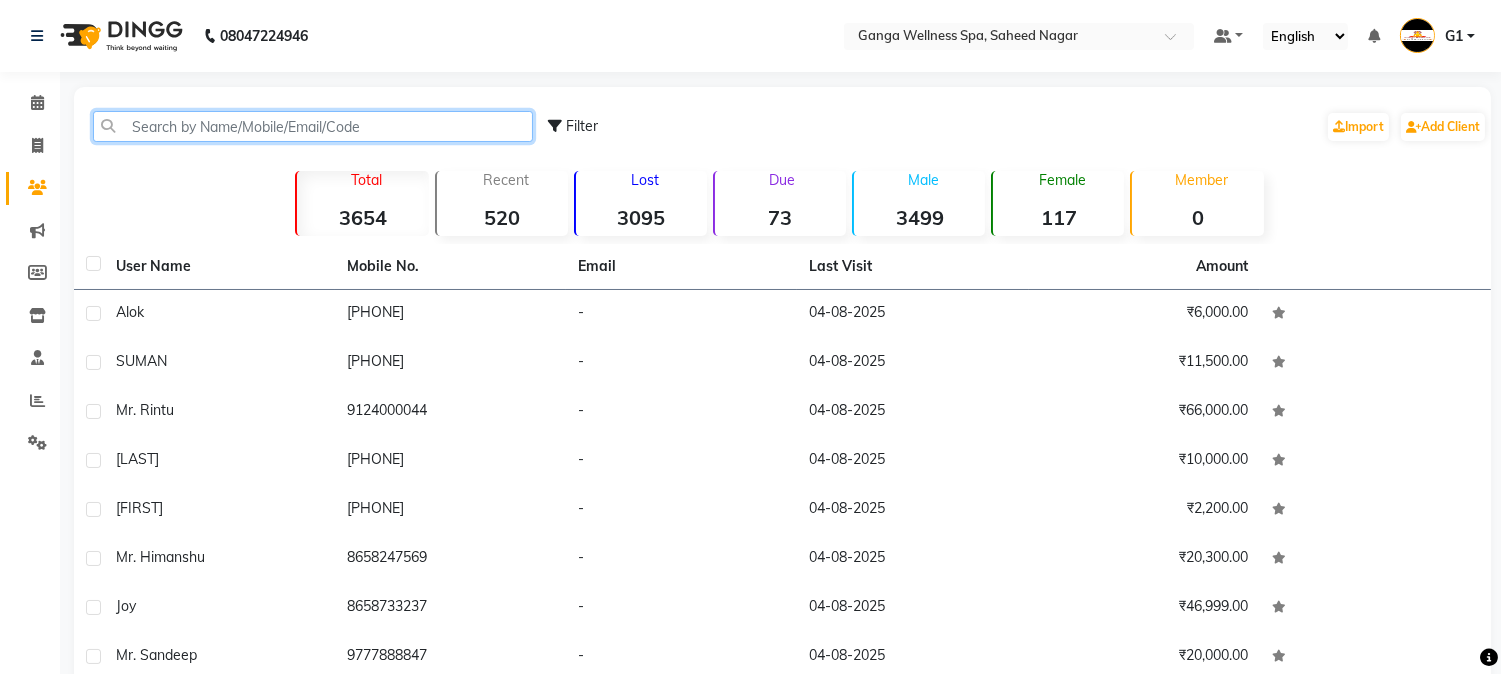 click 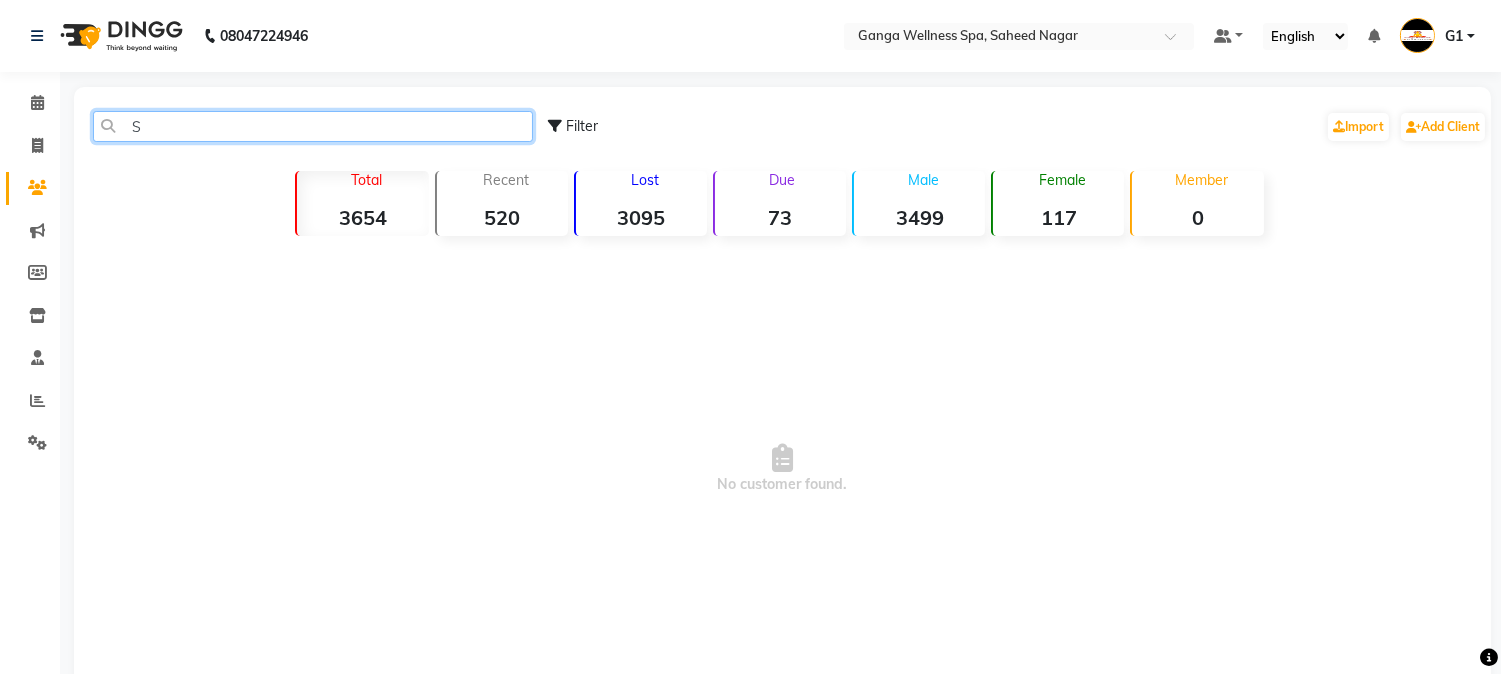 type on "S" 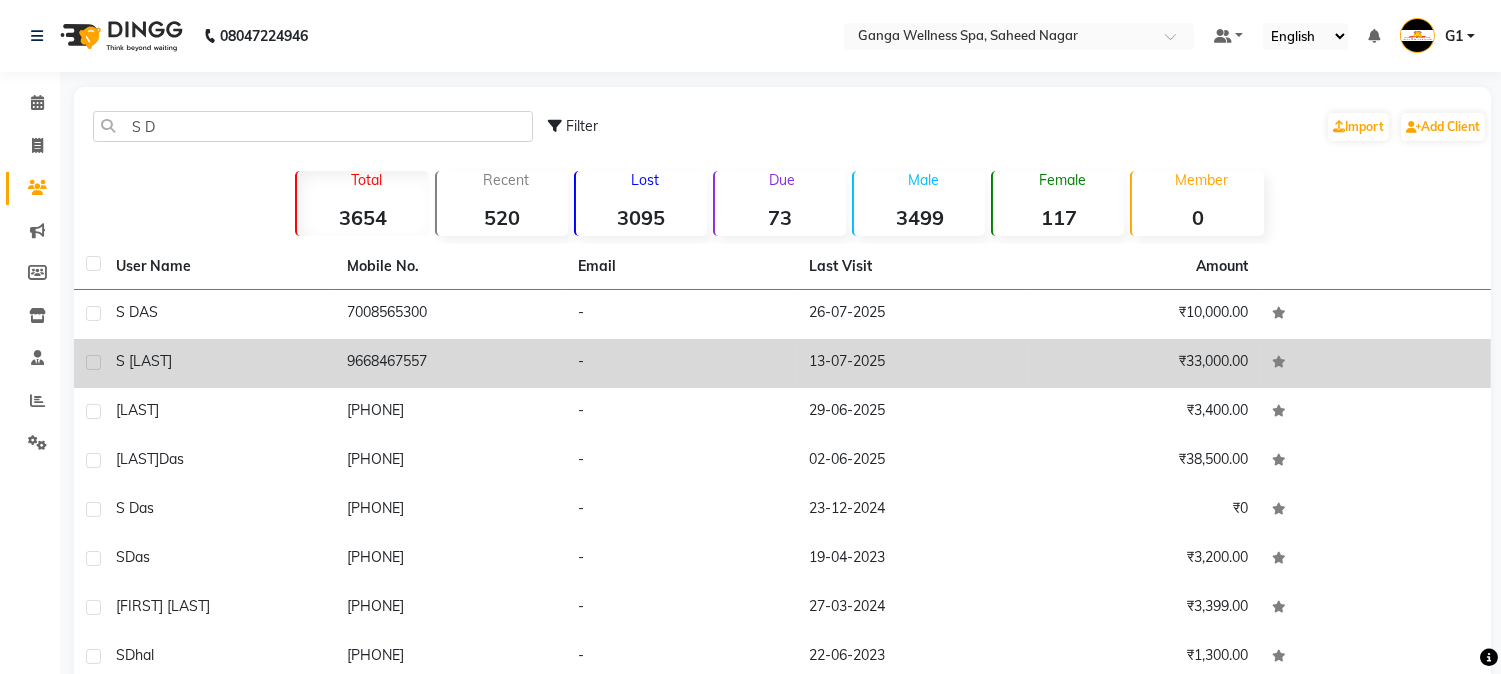 click on "-" 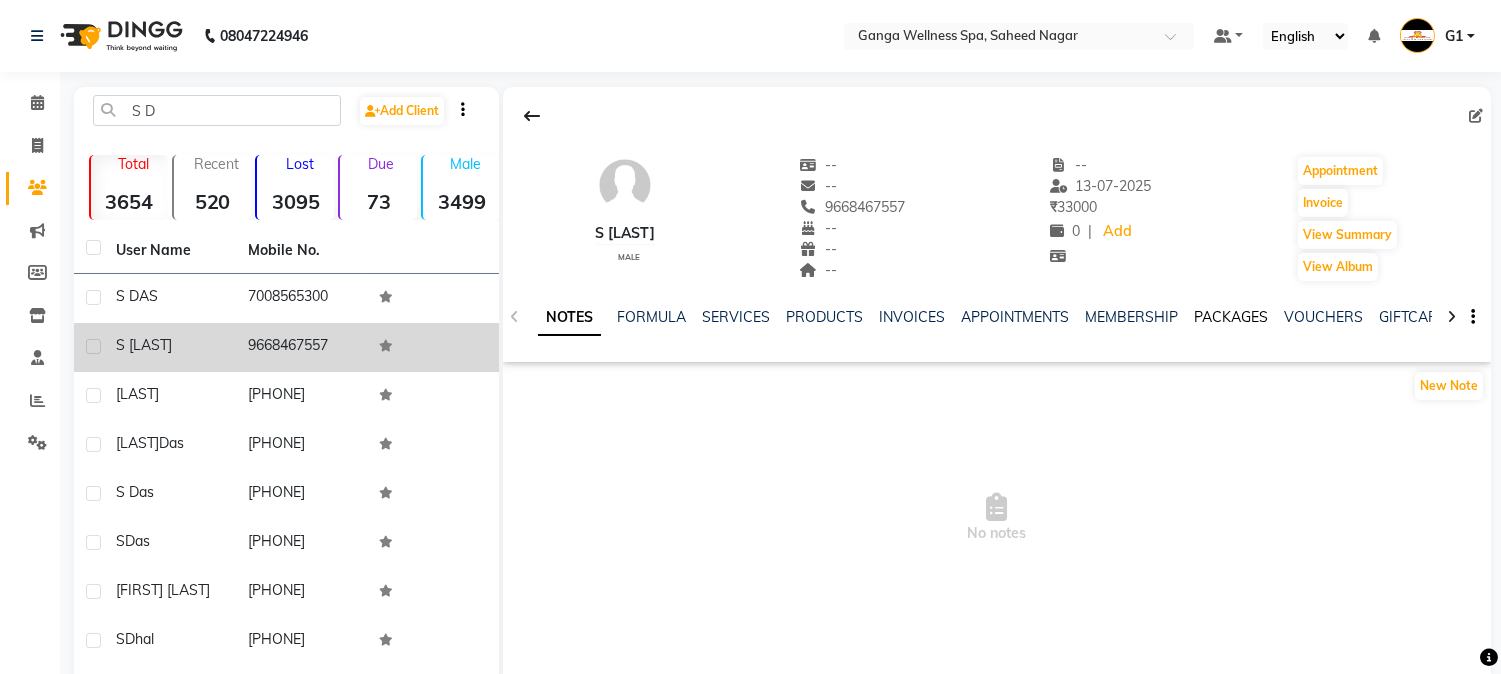 click on "PACKAGES" 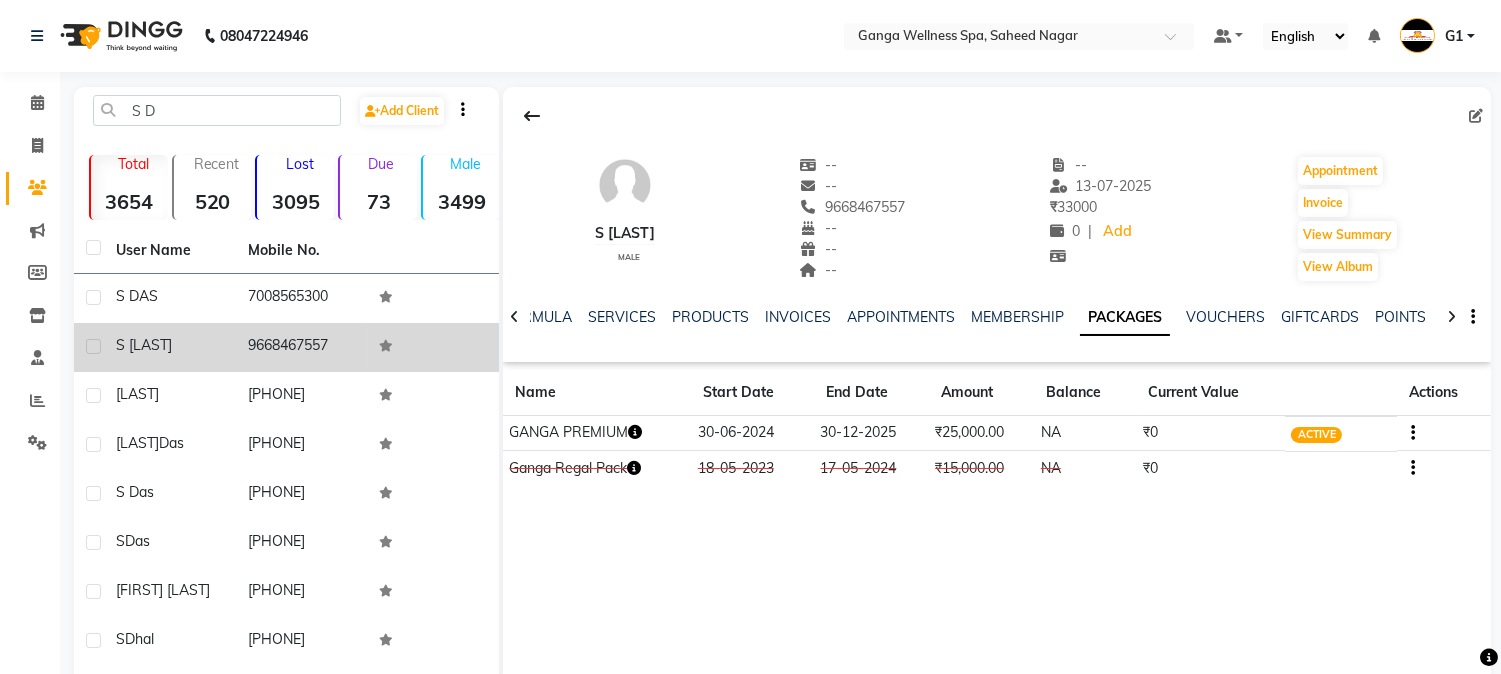 click 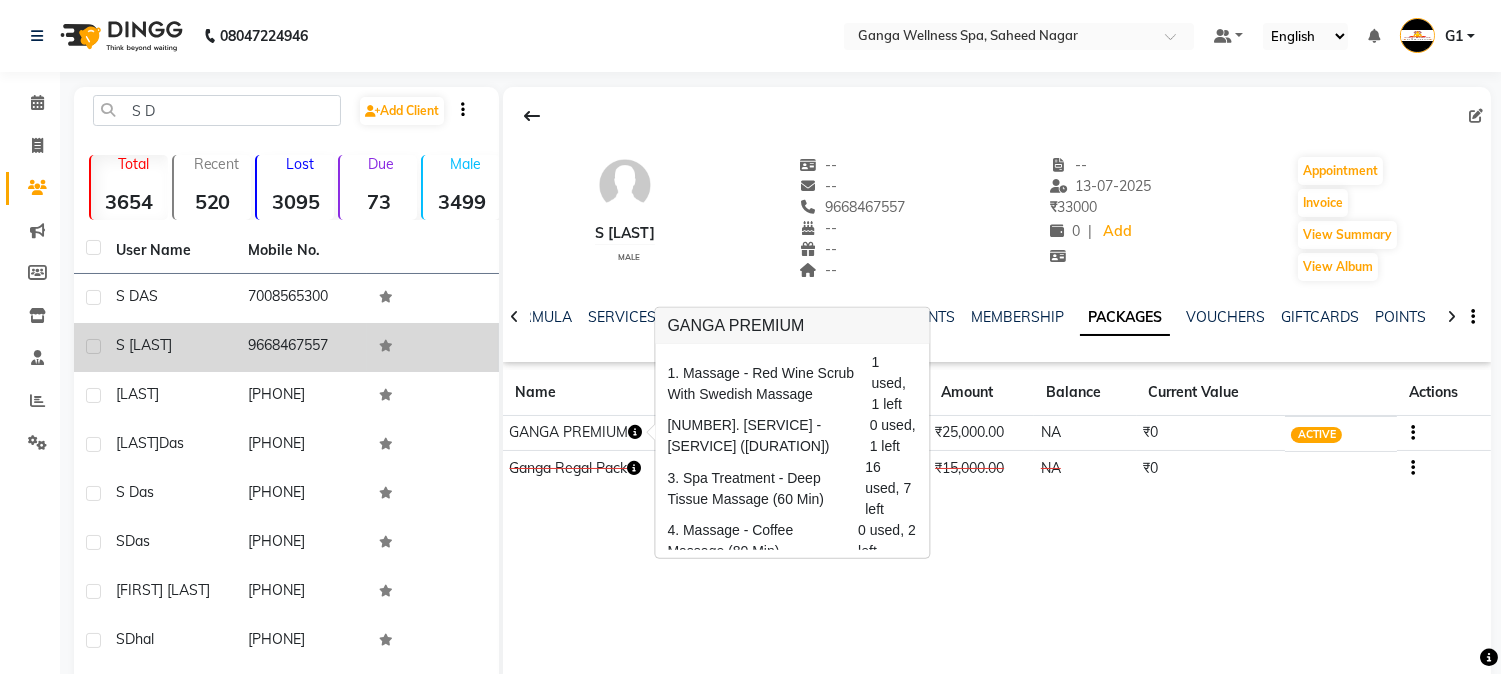 click 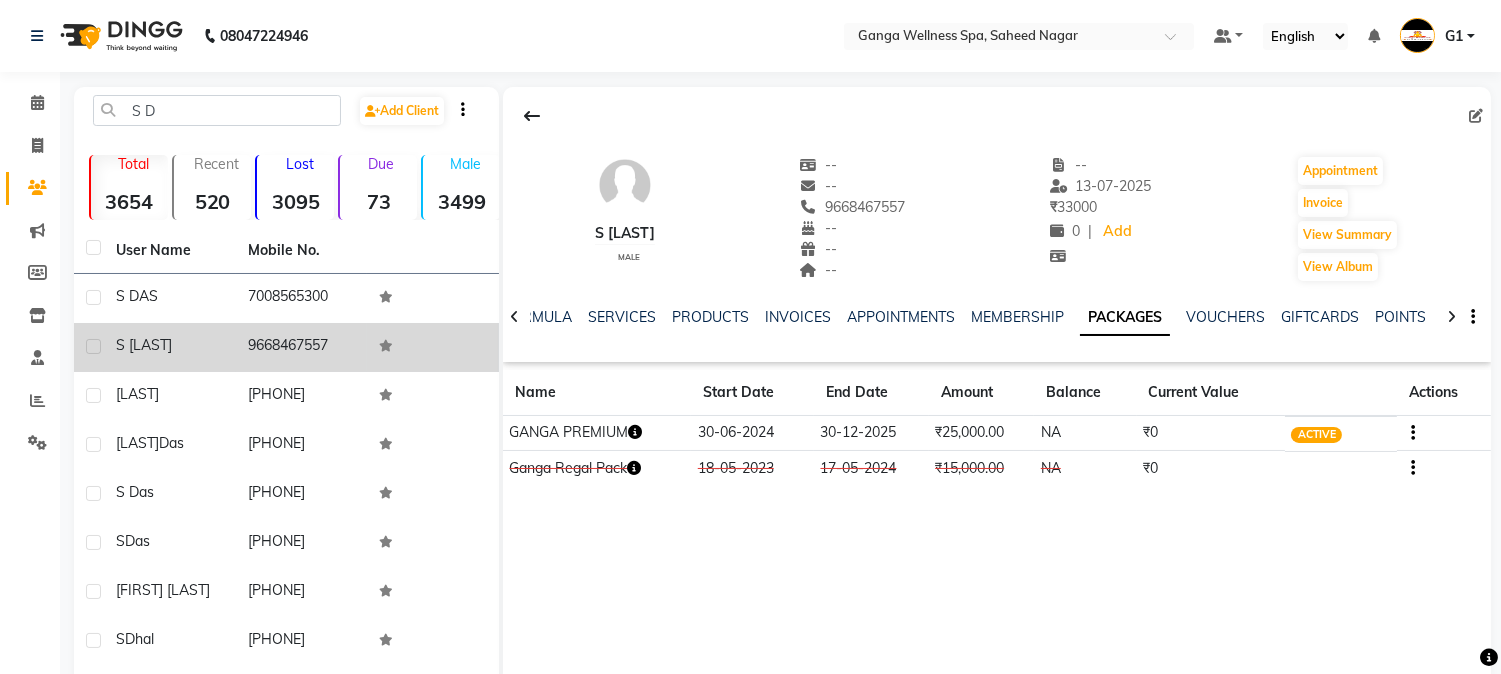 click 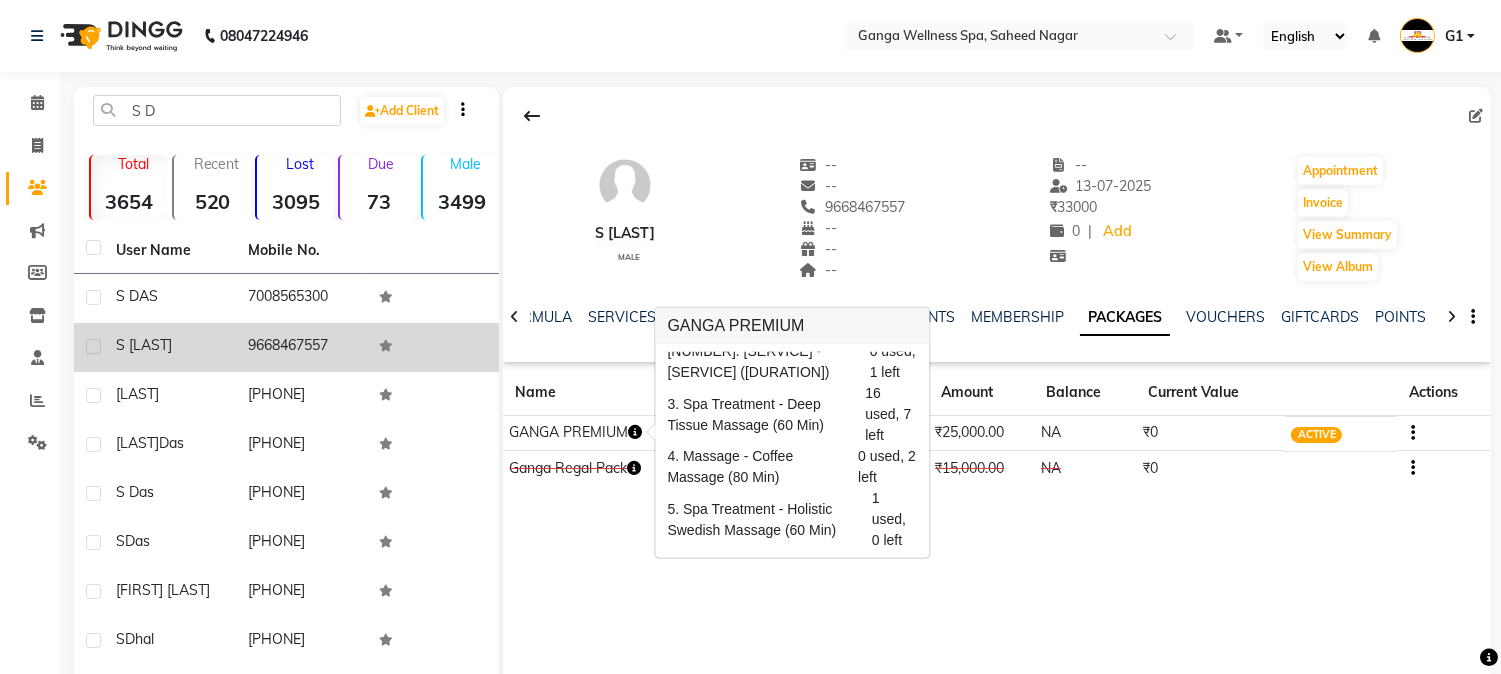 scroll, scrollTop: 0, scrollLeft: 0, axis: both 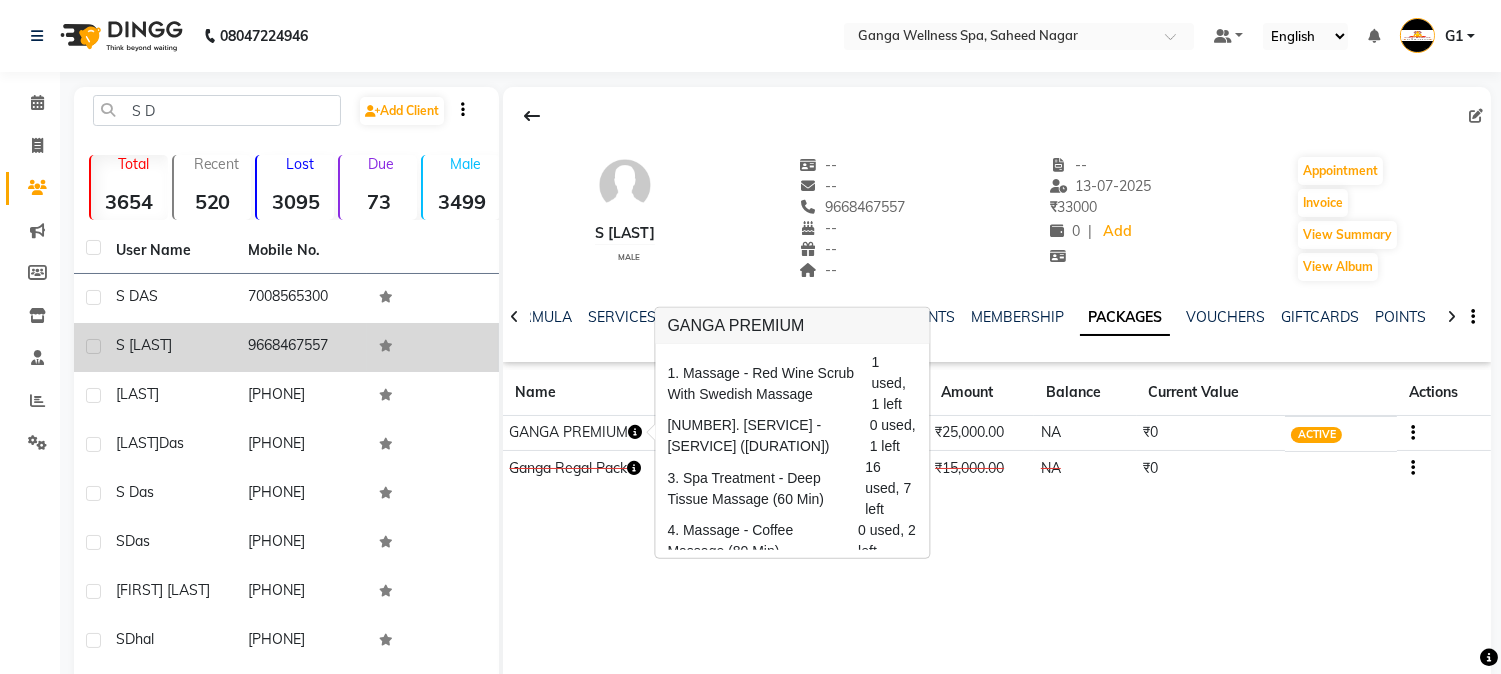 click on "S [LAST] male -- -- [PHONE] -- -- -- -- [DATE] ₹    33000 0 |  Add   Appointment   Invoice  View Summary  View Album  NOTES FORMULA SERVICES PRODUCTS INVOICES APPOINTMENTS MEMBERSHIP PACKAGES VOUCHERS GIFTCARDS POINTS FORMS FAMILY CARDS WALLET Name Start Date End Date Amount Balance Current Value Actions  GANGA PREMIUM   30-06-2024 30-12-2025  ₹25,000.00   NA  ₹0 ACTIVE  Ganga Regal Pack  18-05-2023 17-05-2024  ₹15,000.00   NA  ₹0 CONSUMED" 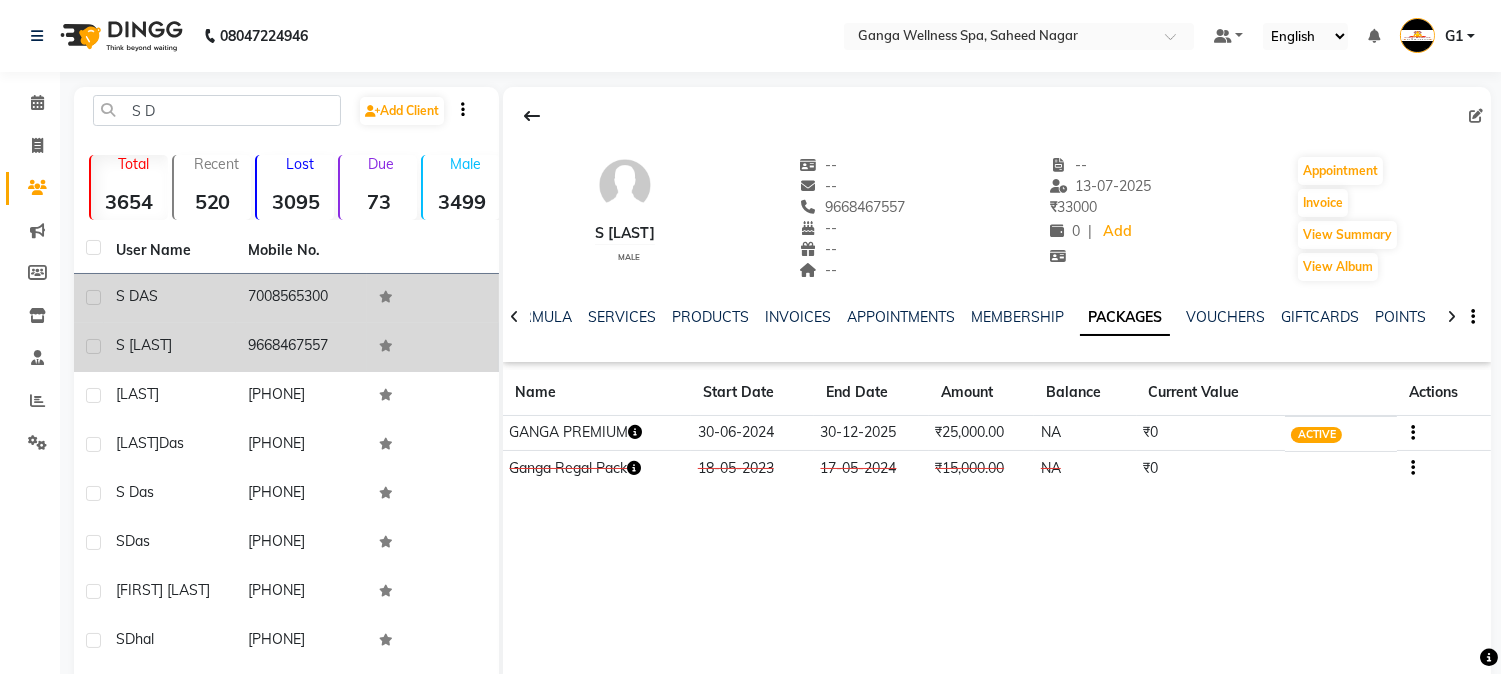 click on "S DAS" 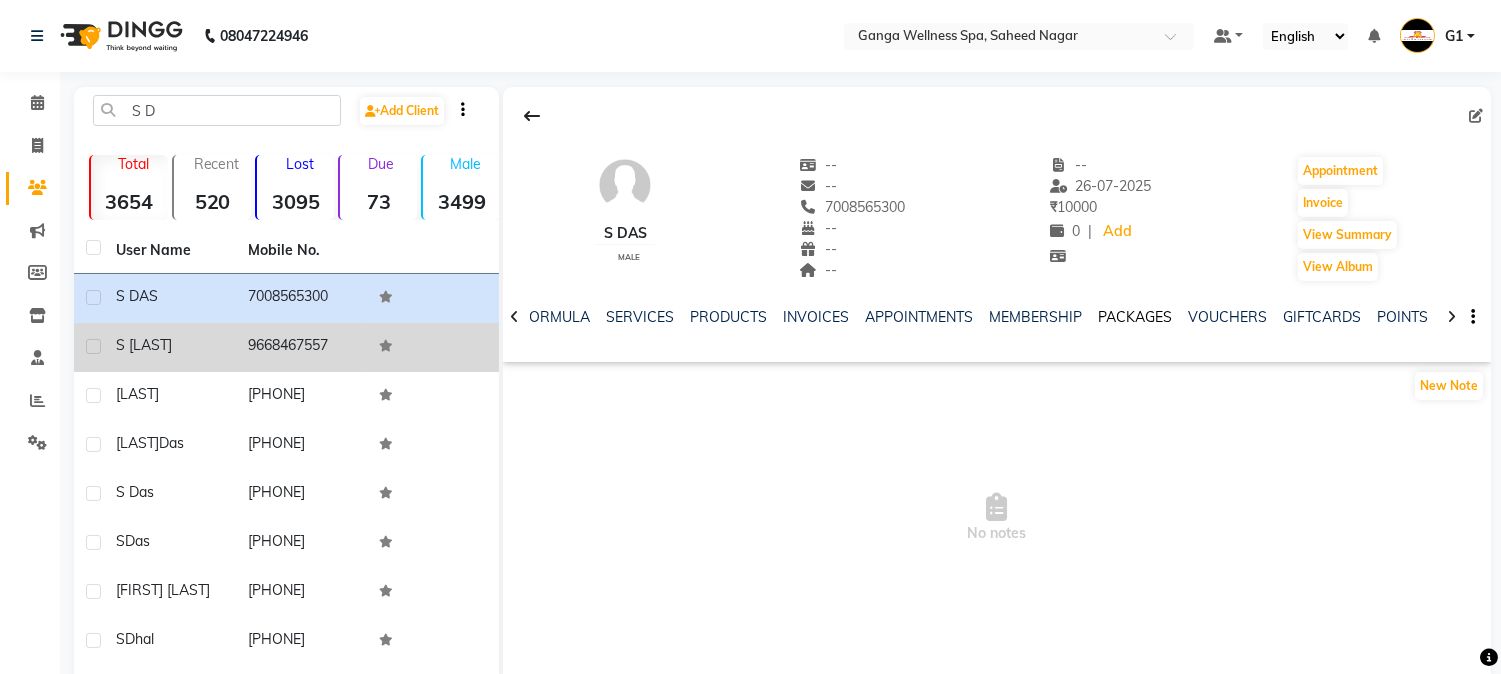 click on "PACKAGES" 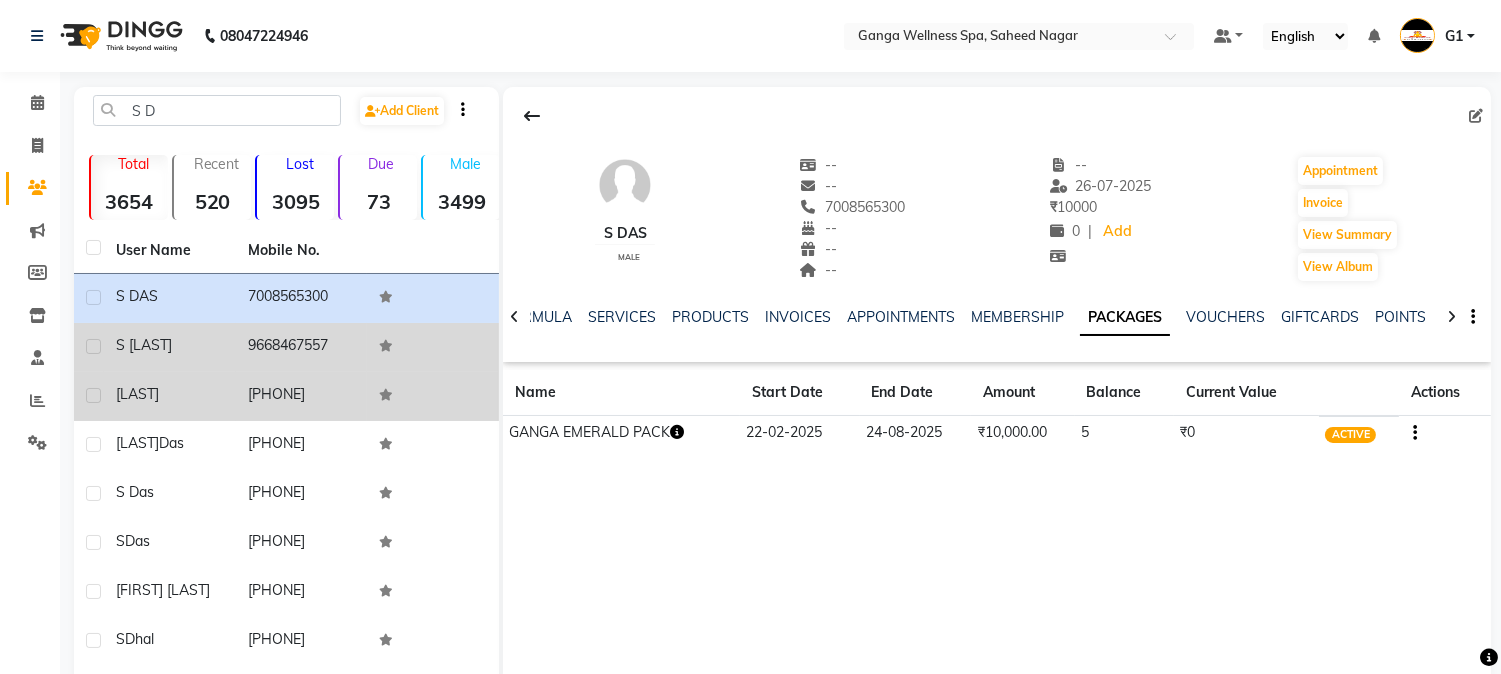 click on "[PHONE]" 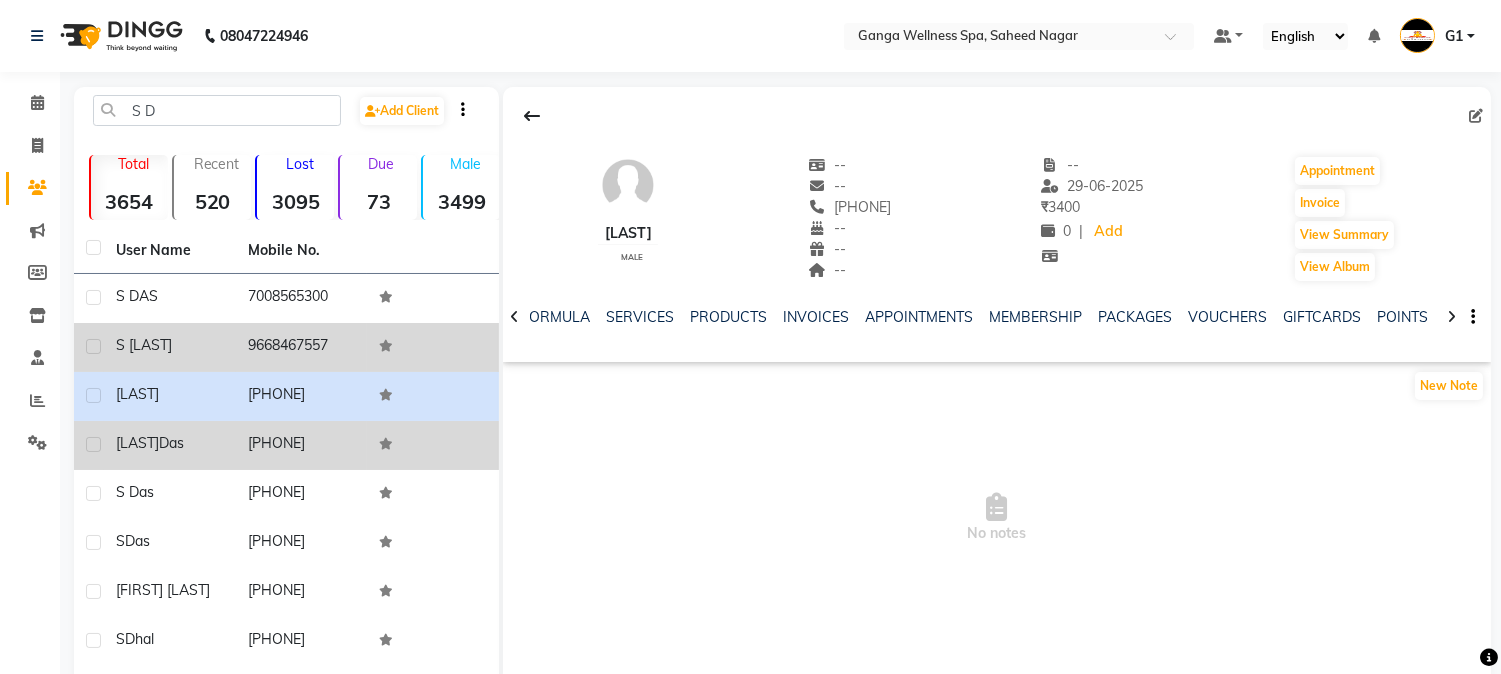 click on "[PHONE]" 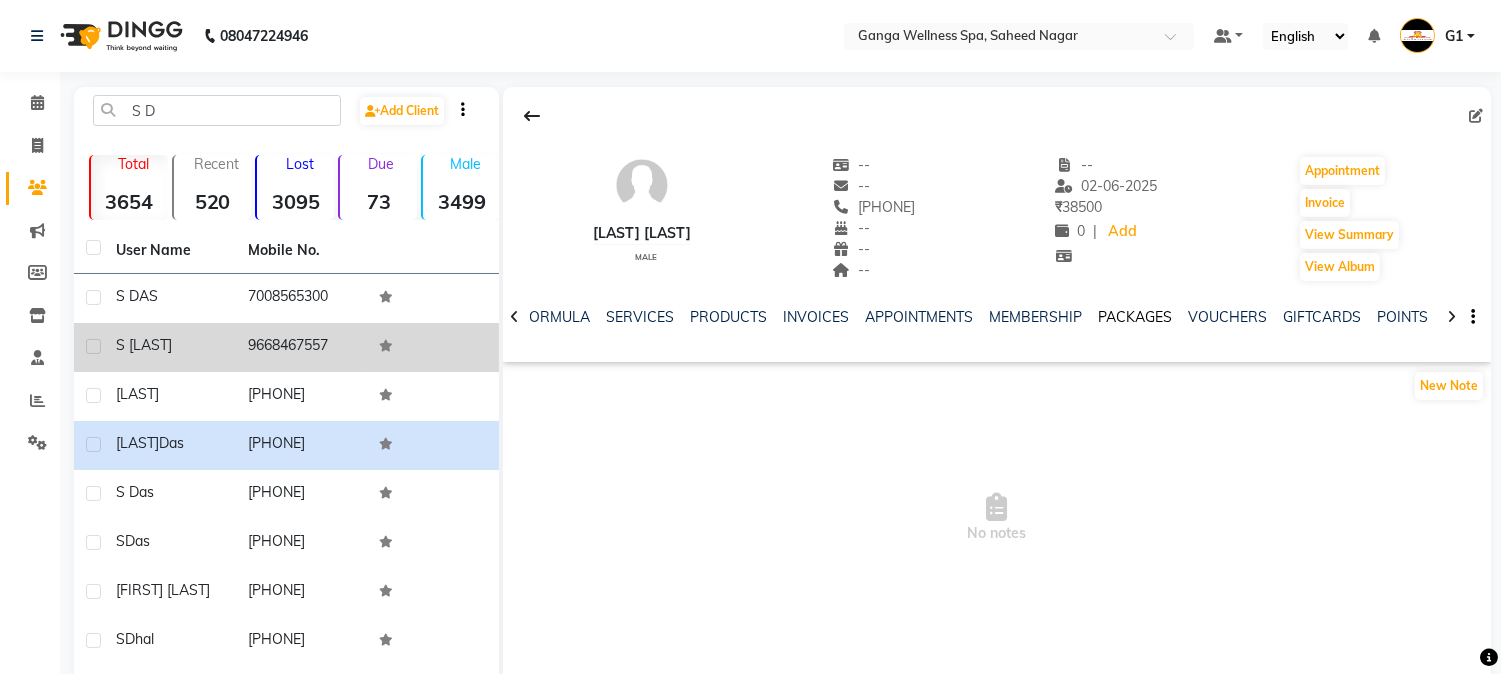 click on "PACKAGES" 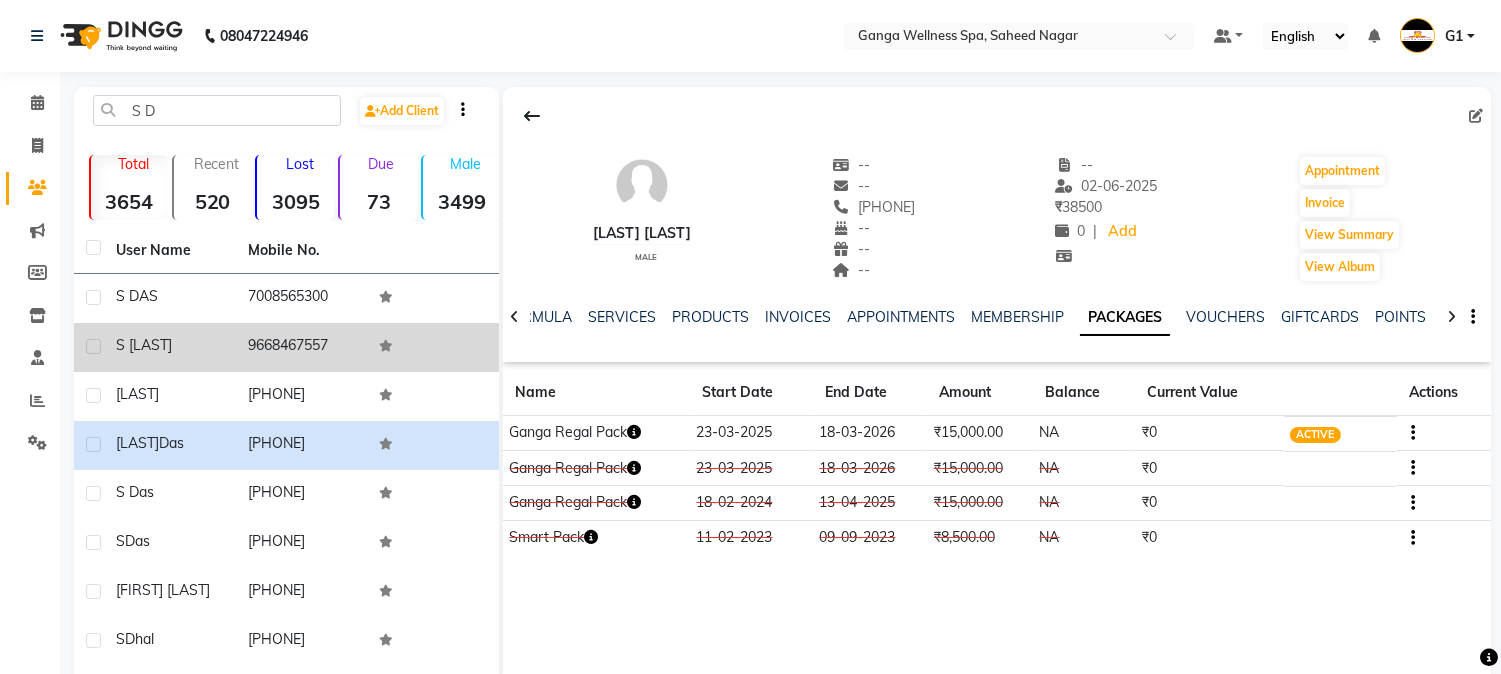 click 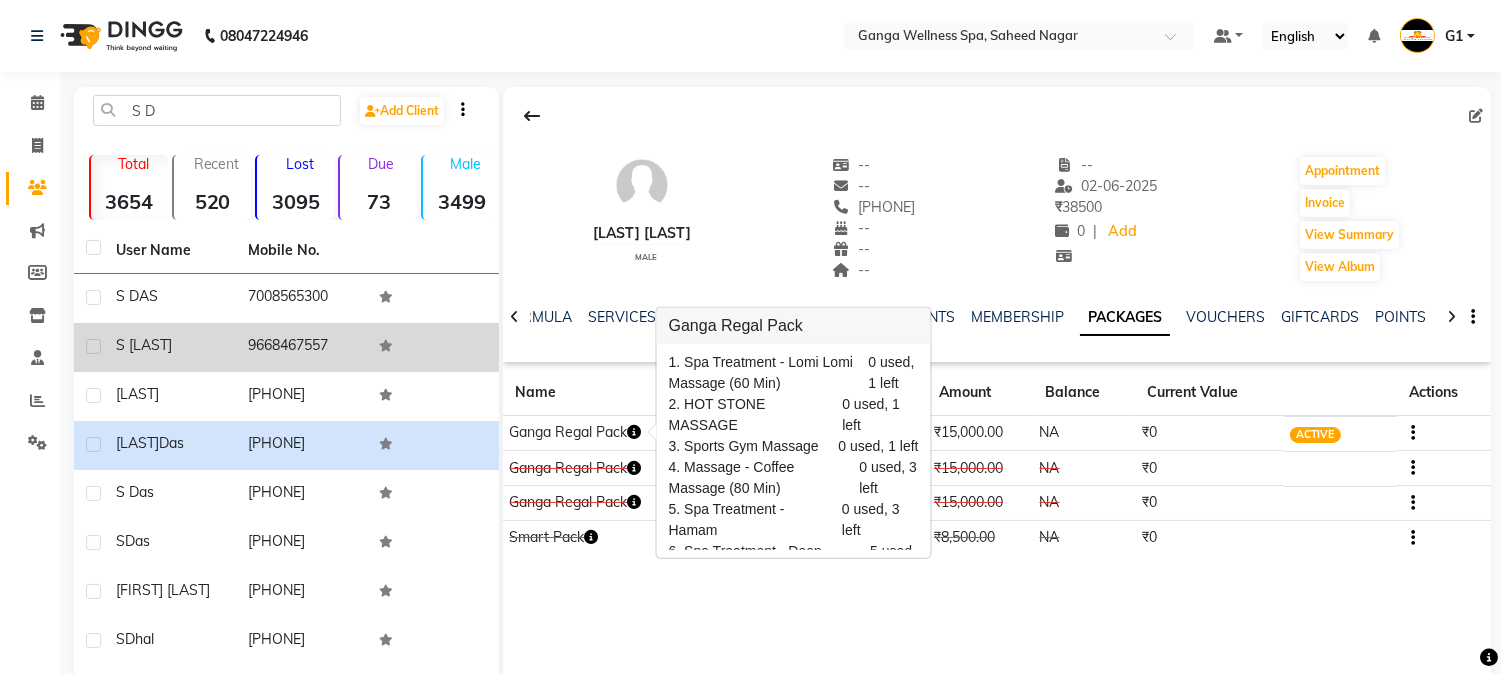 click 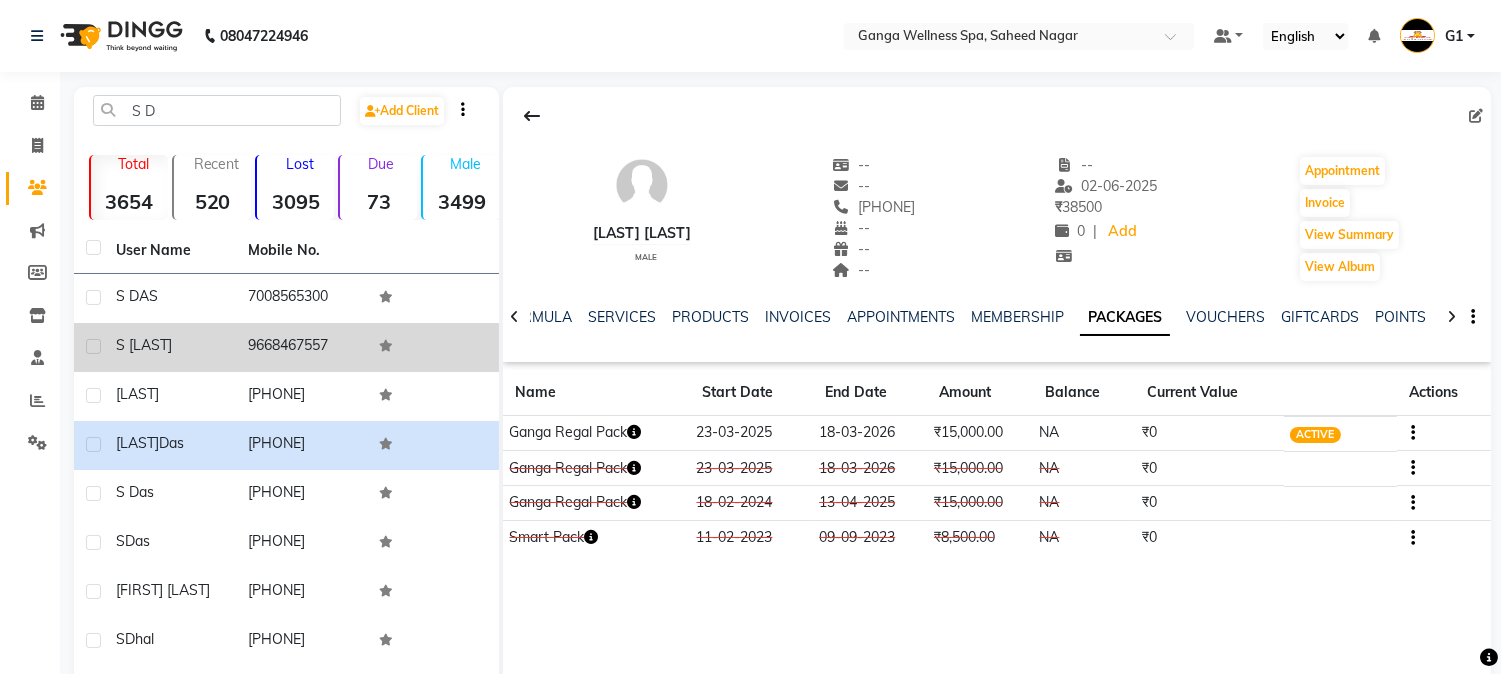 click 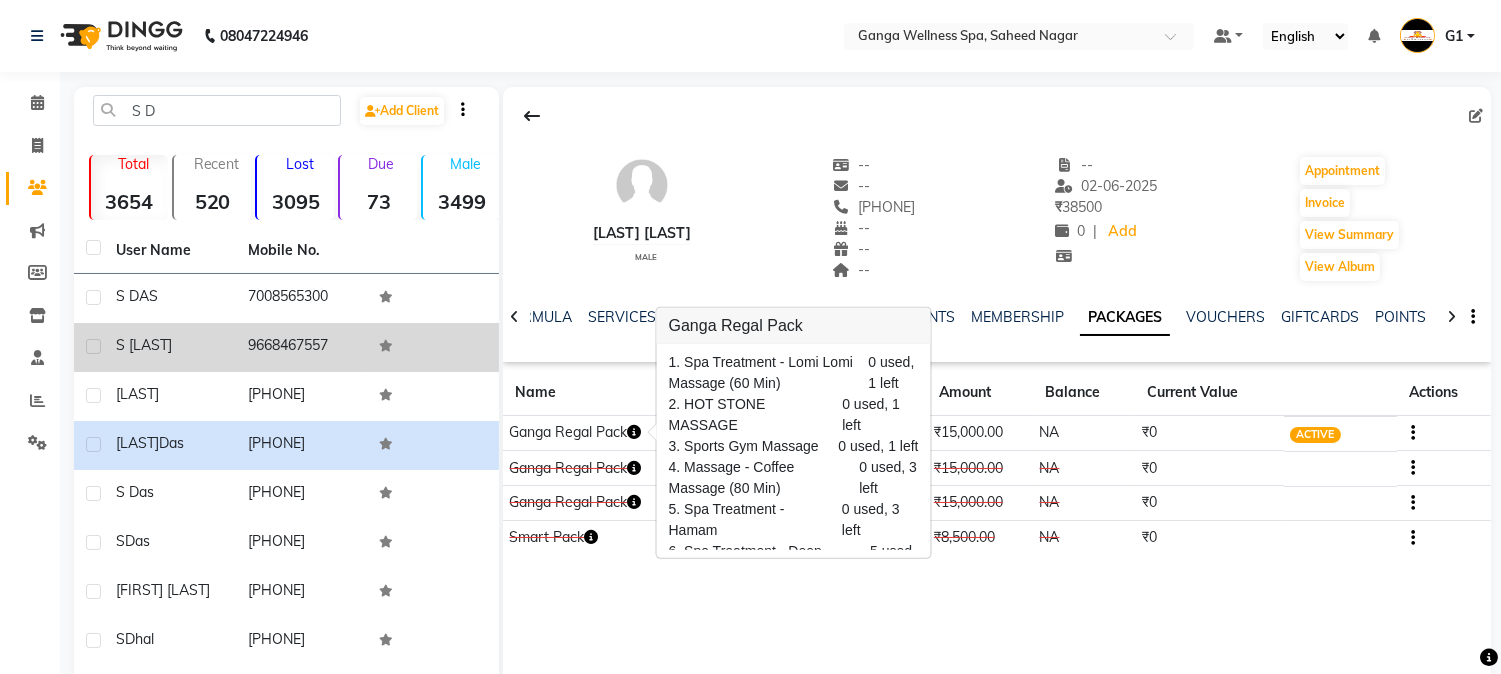 click 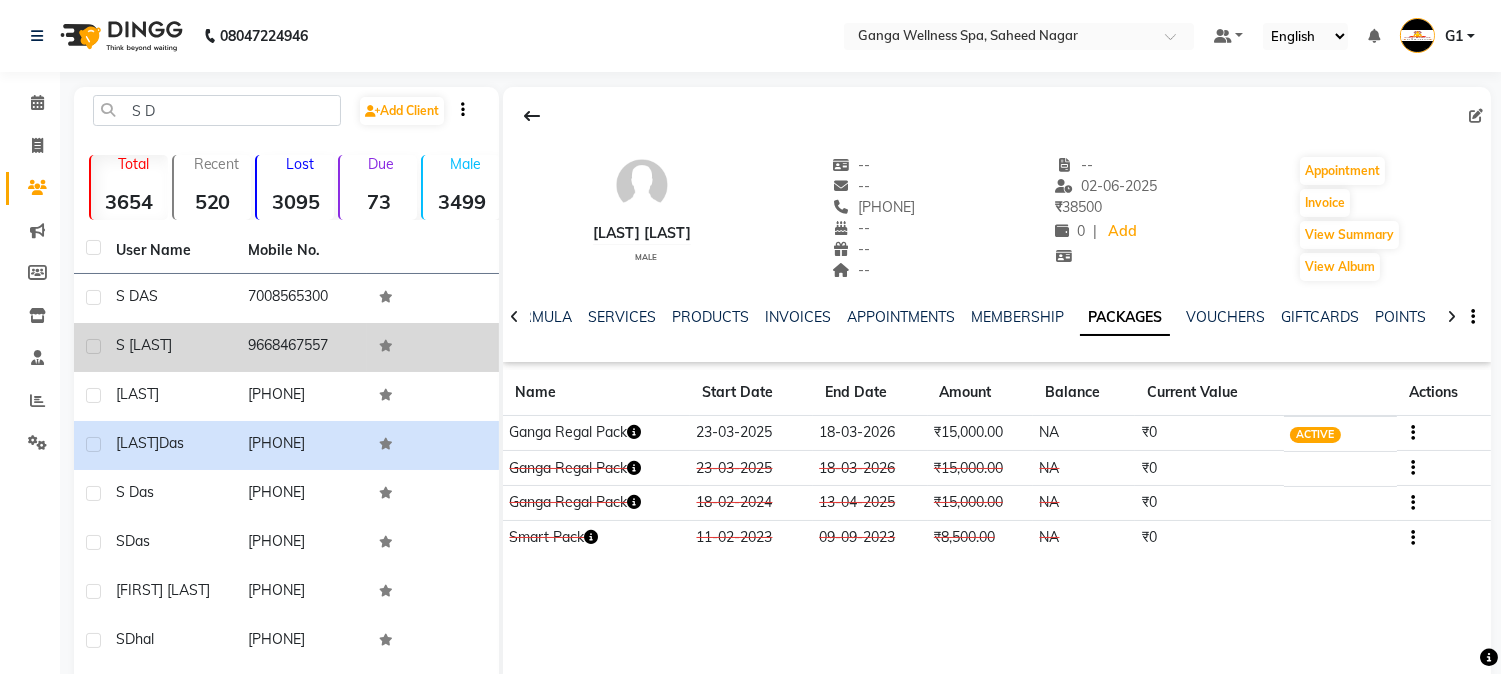 click 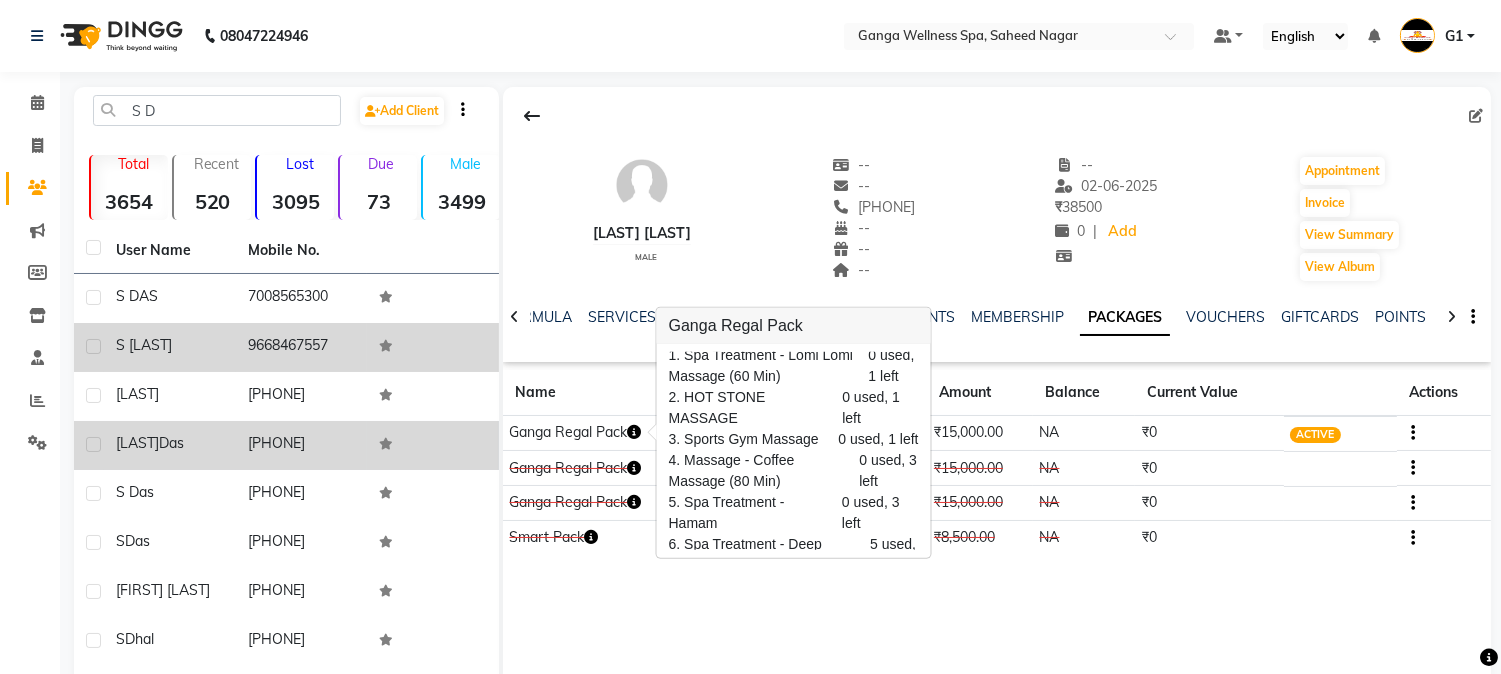 scroll, scrollTop: 0, scrollLeft: 0, axis: both 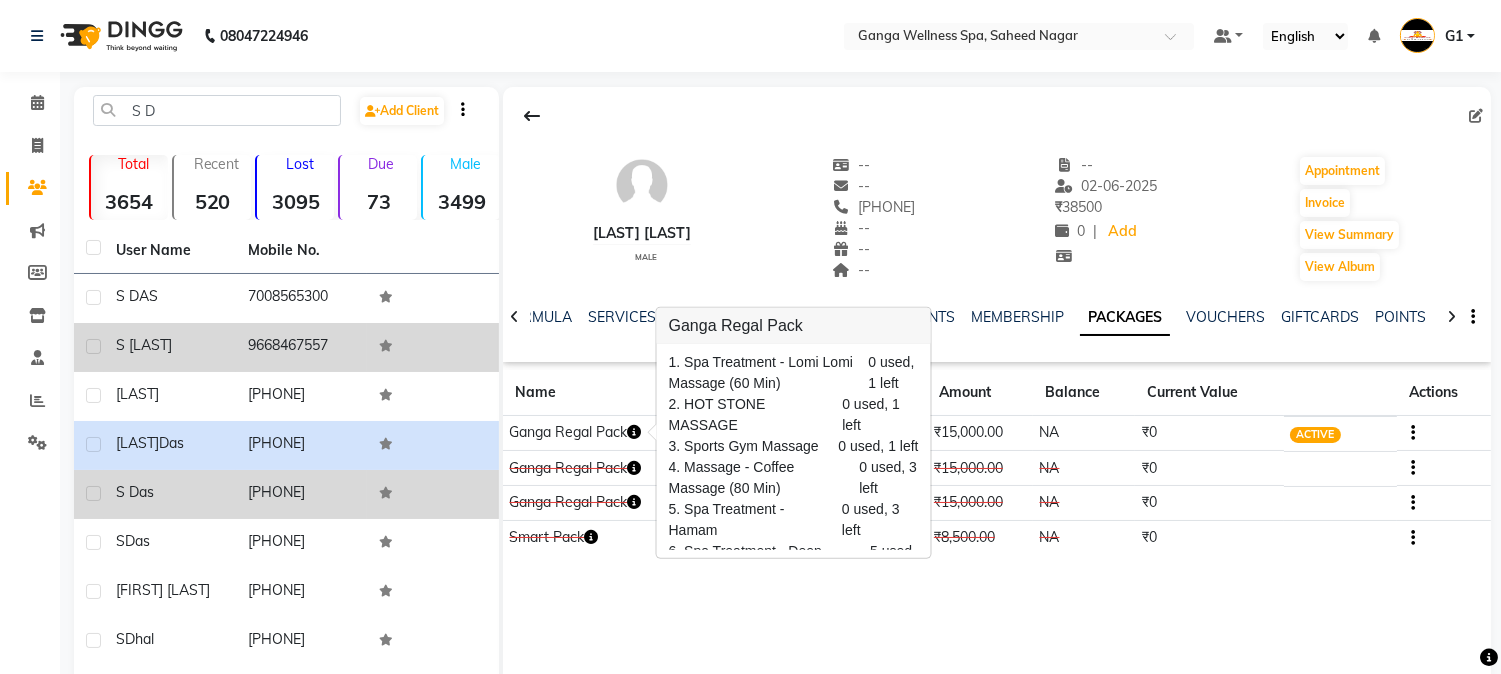 click on "s das" 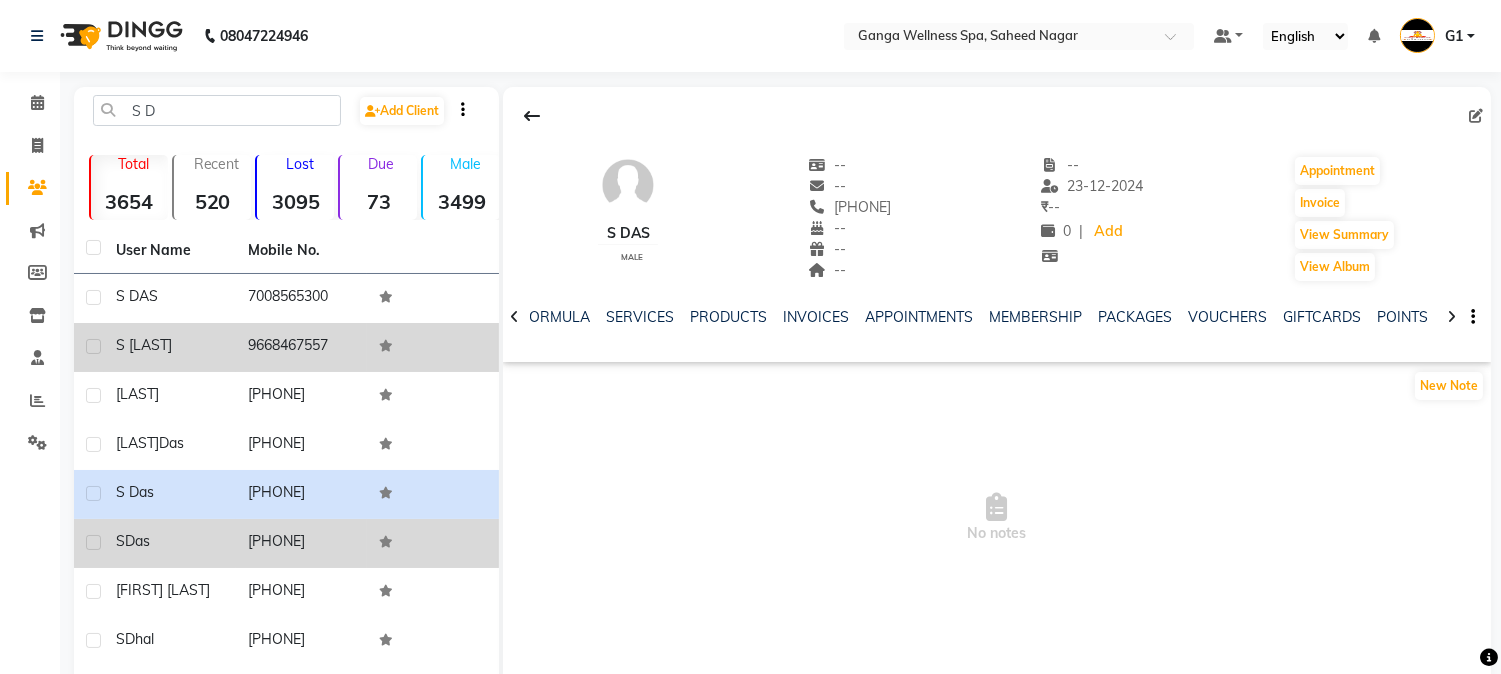scroll, scrollTop: 77, scrollLeft: 0, axis: vertical 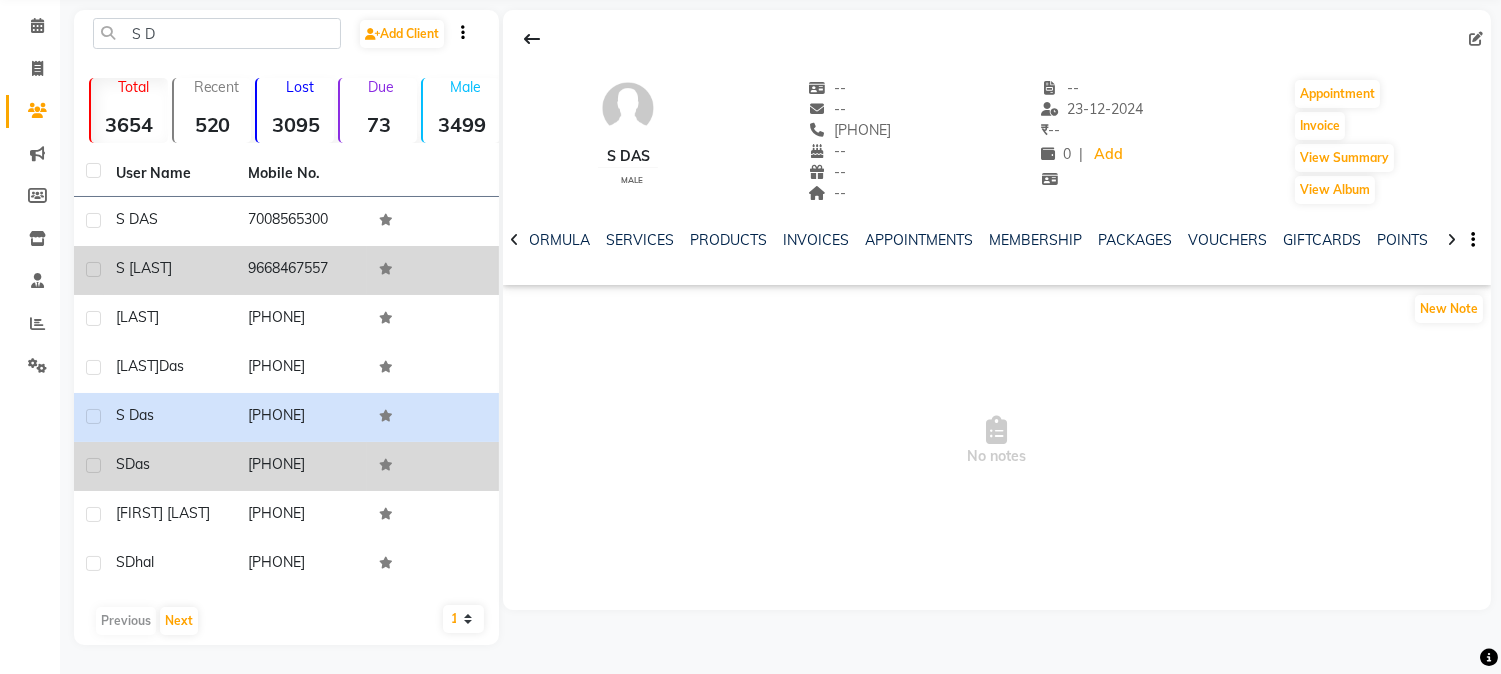 click on "[PHONE]" 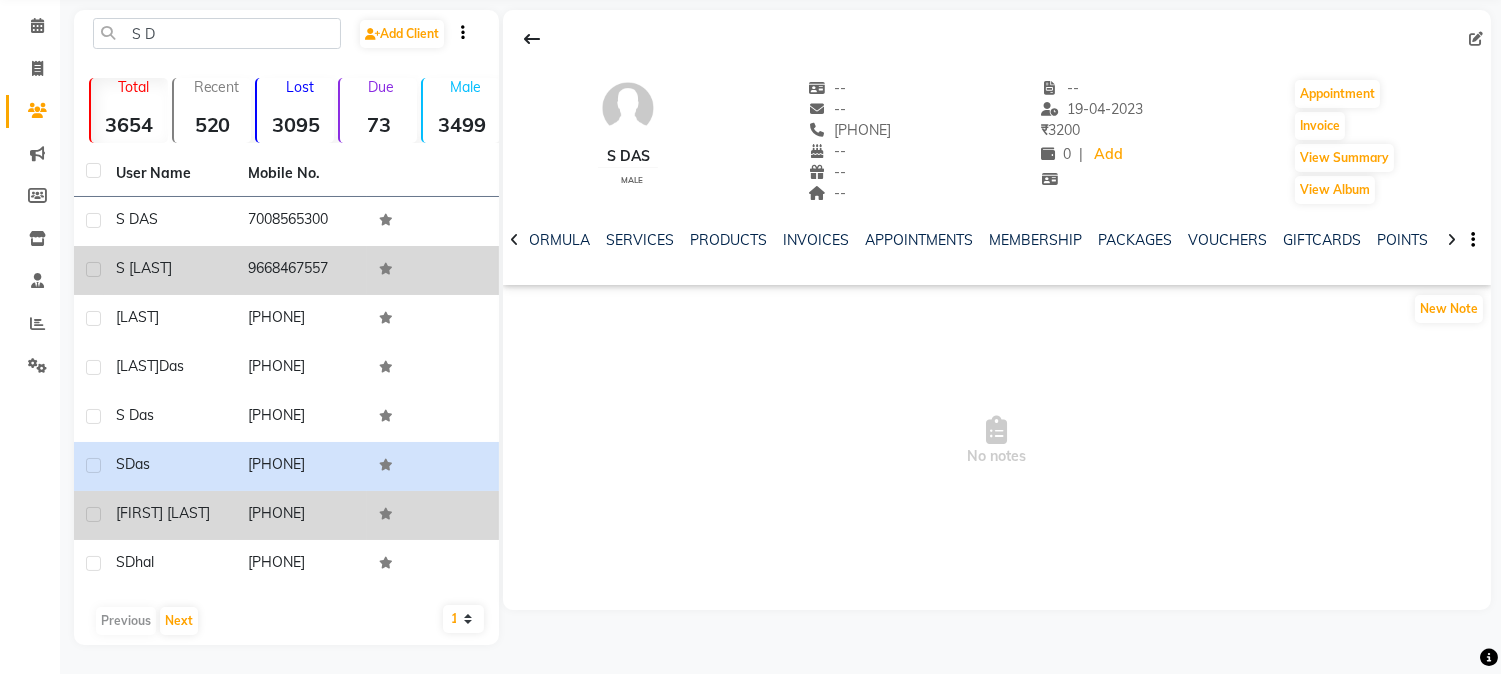 click on "[PHONE]" 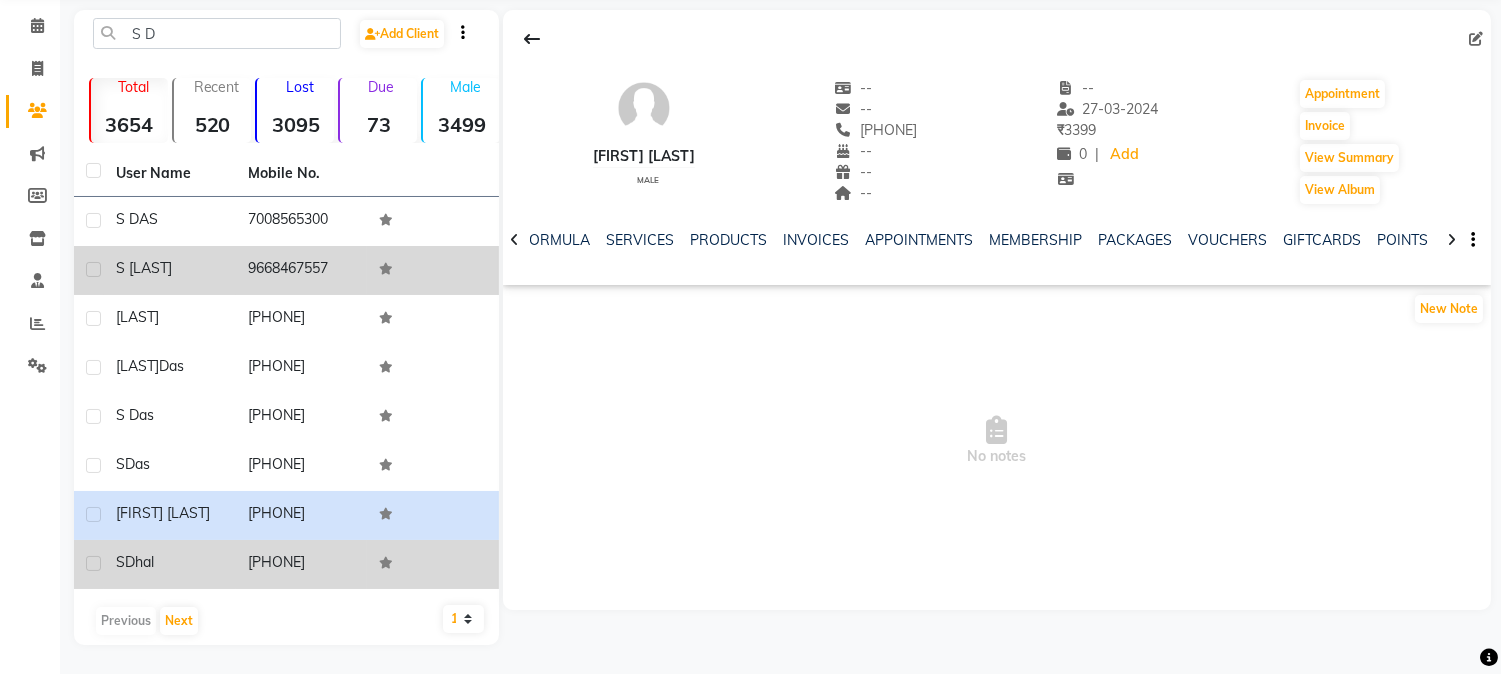 click on "[PHONE]" 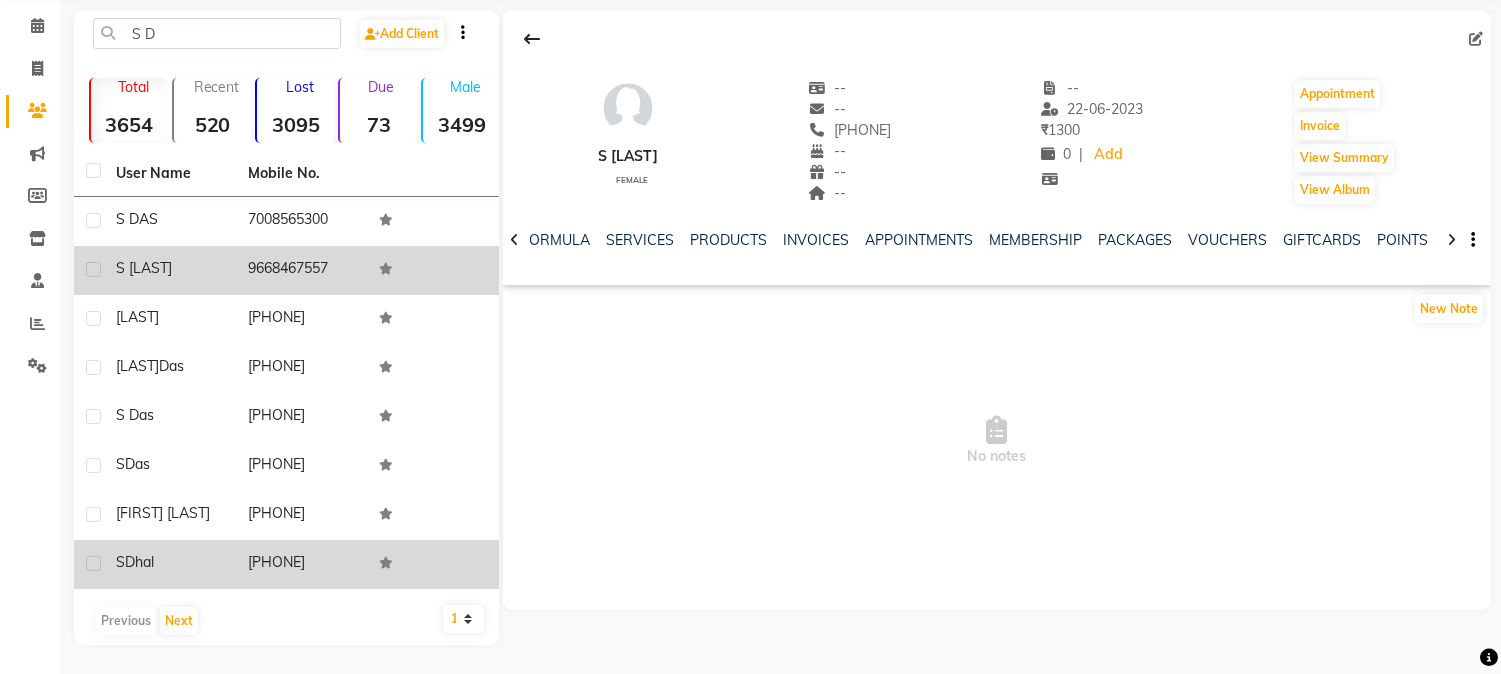 click on "[PHONE]" 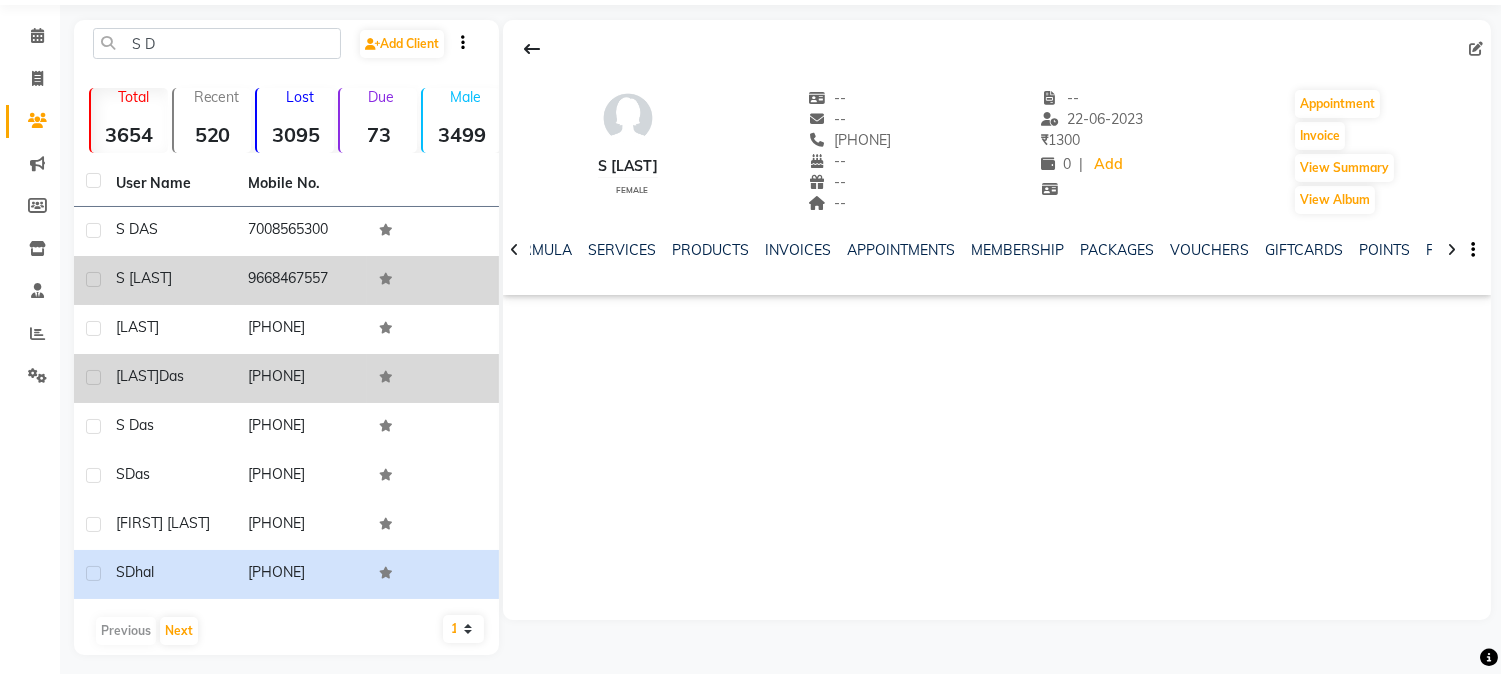 scroll, scrollTop: 0, scrollLeft: 0, axis: both 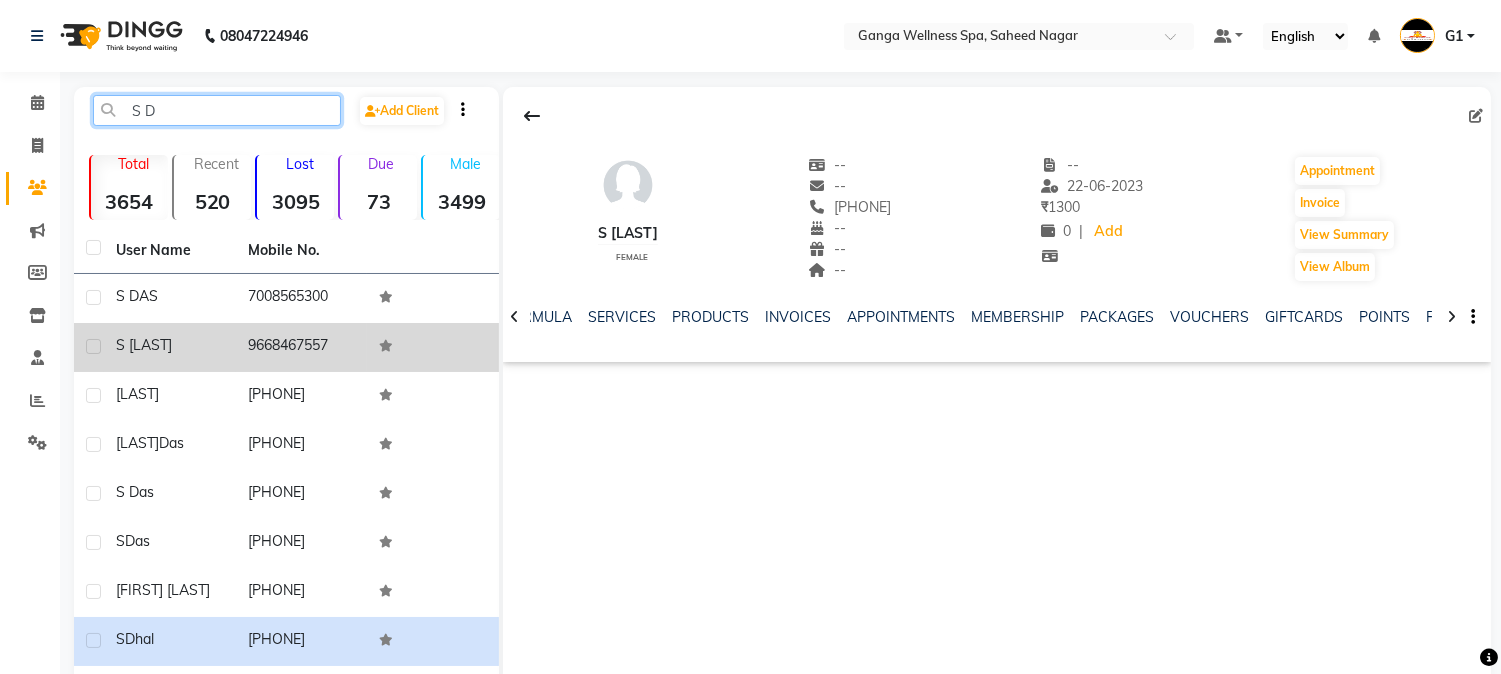click on "S D" 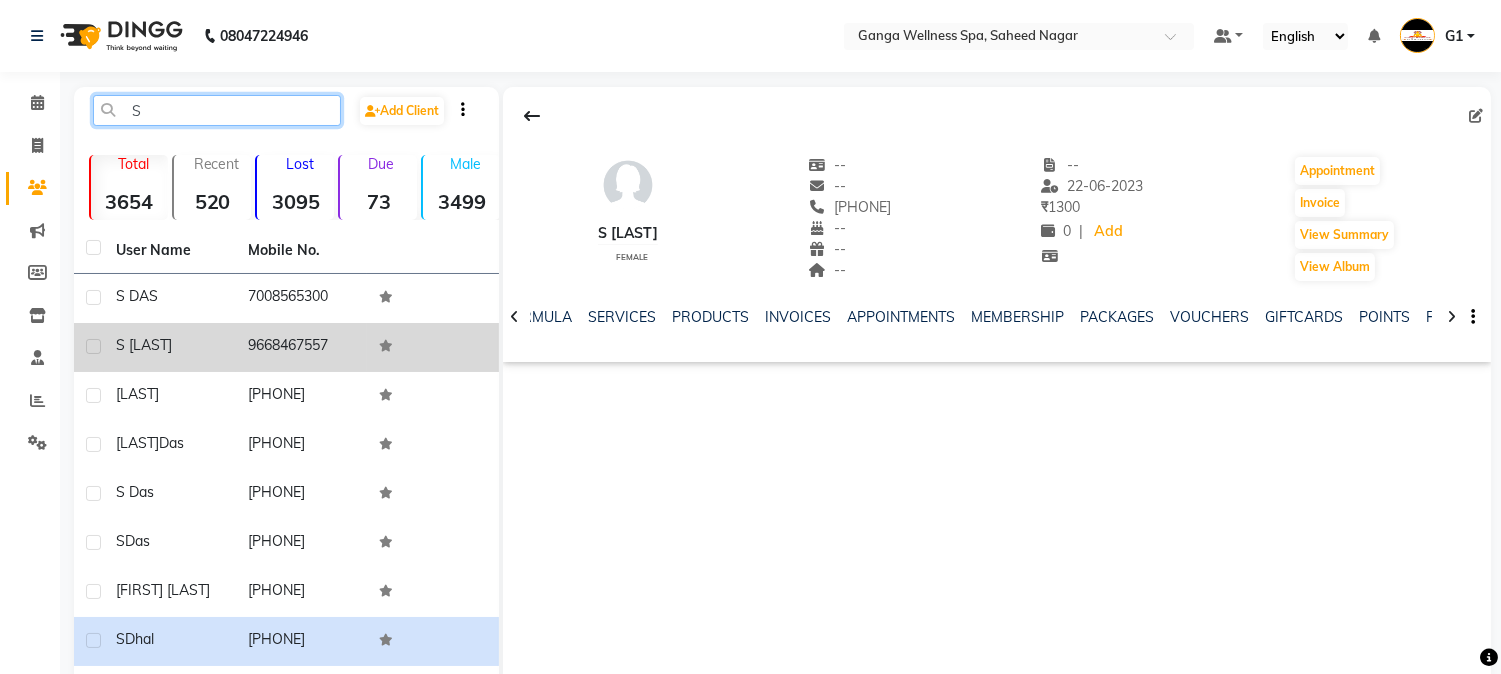 type on "S" 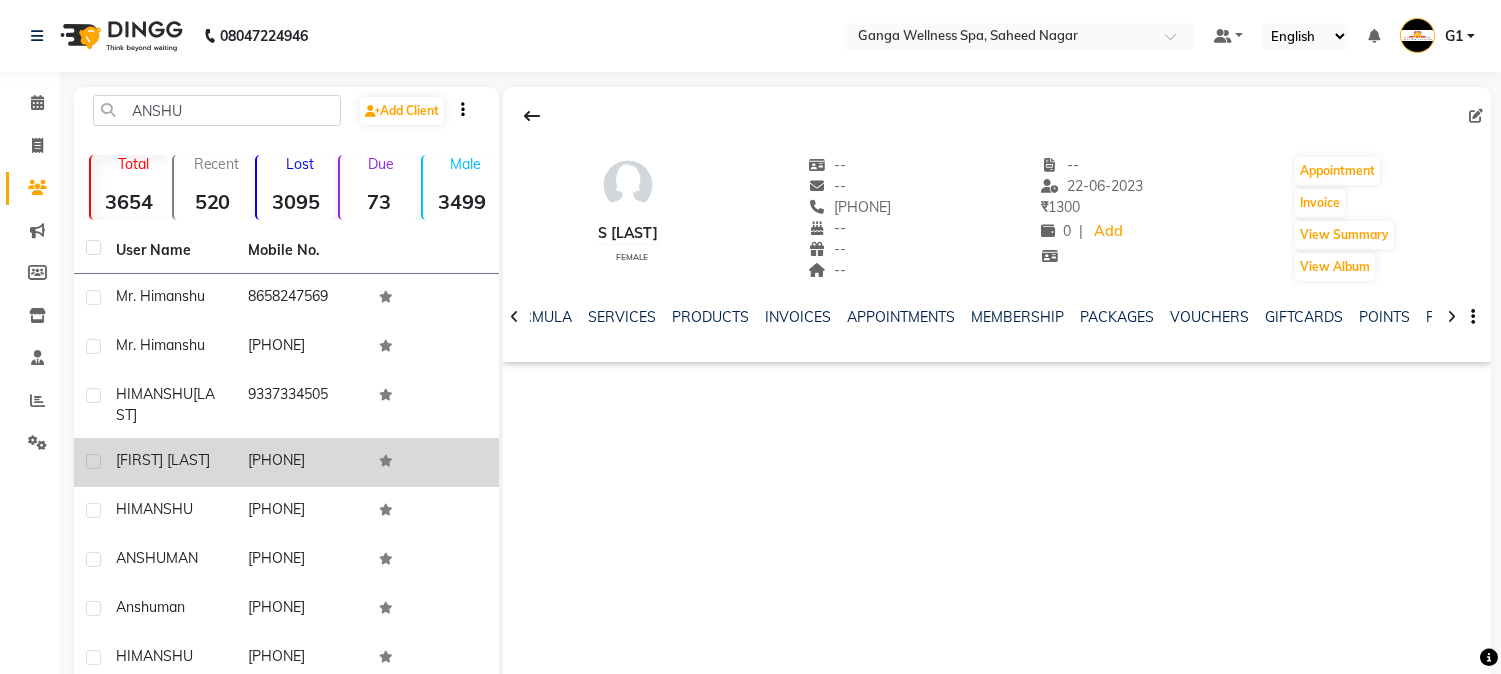 click on "[FIRST] [LAST]" 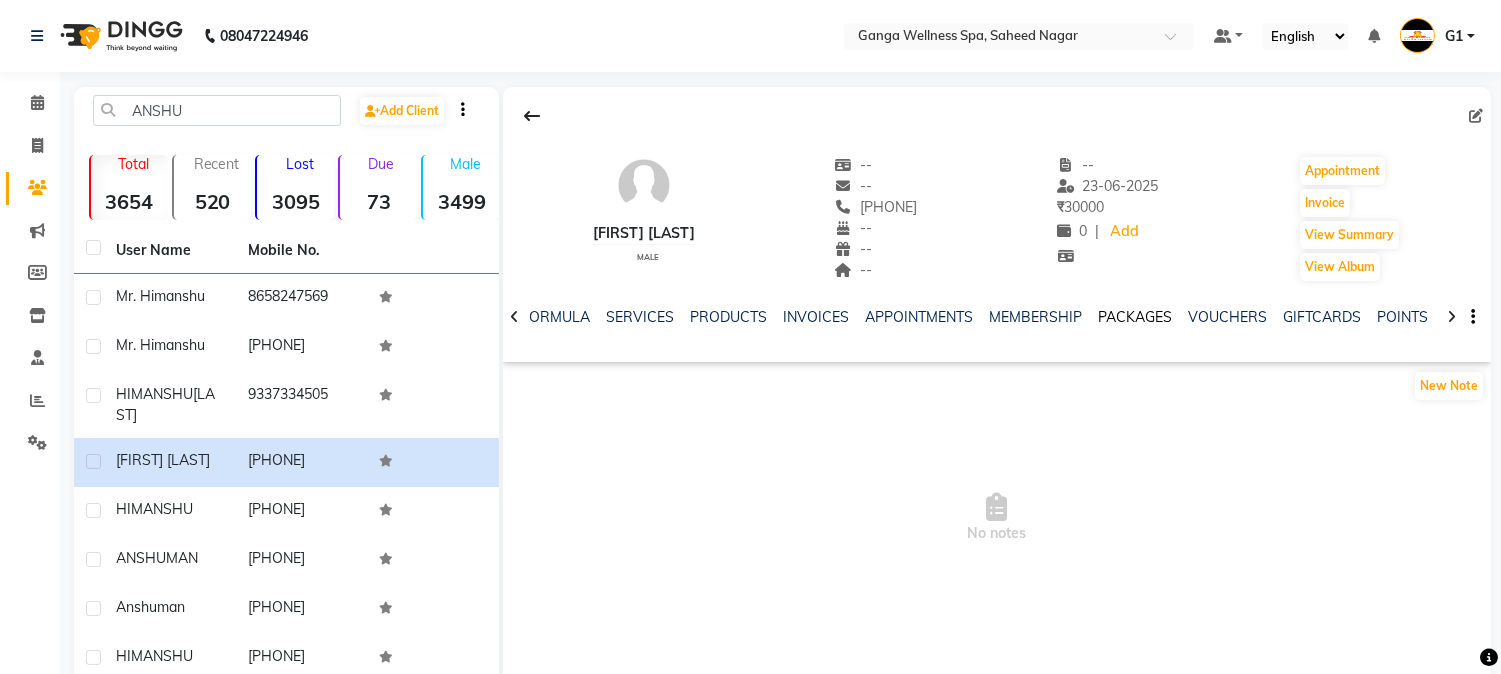 click on "PACKAGES" 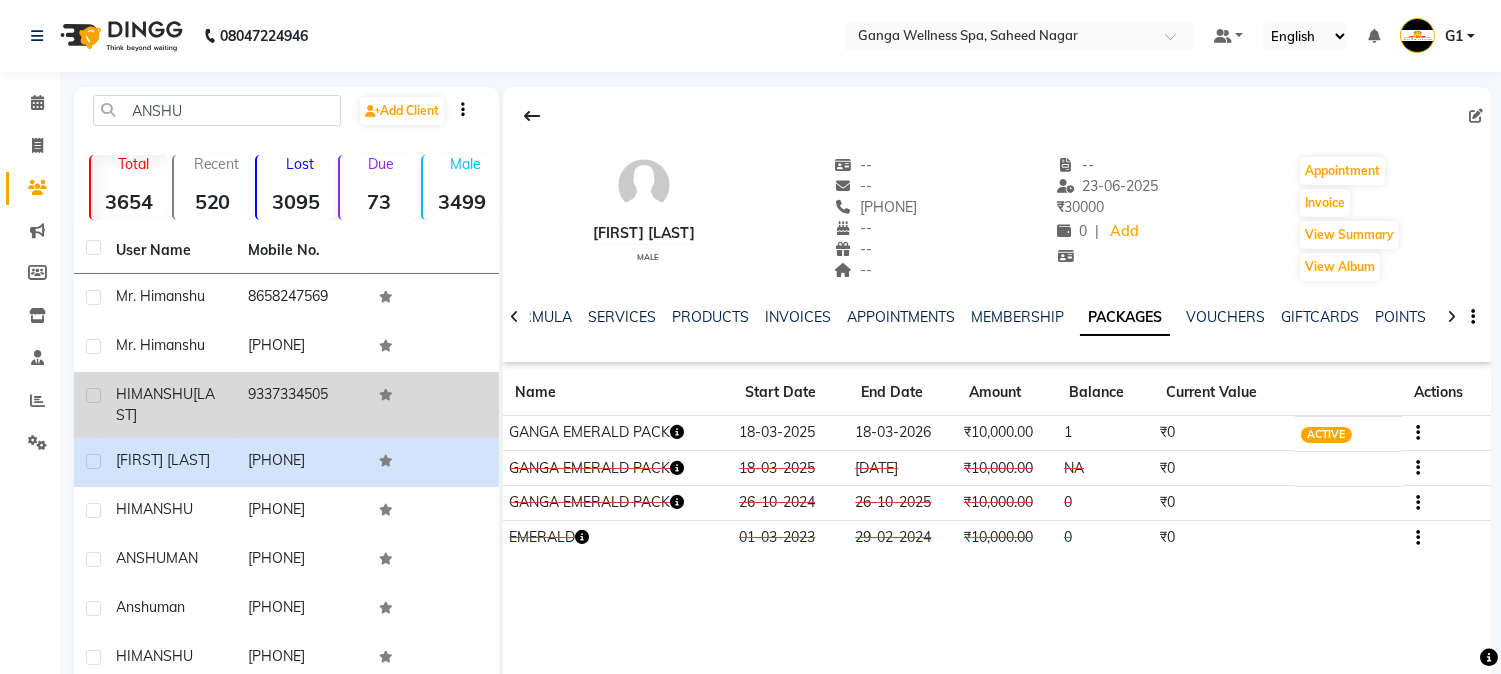 click on "9337334505" 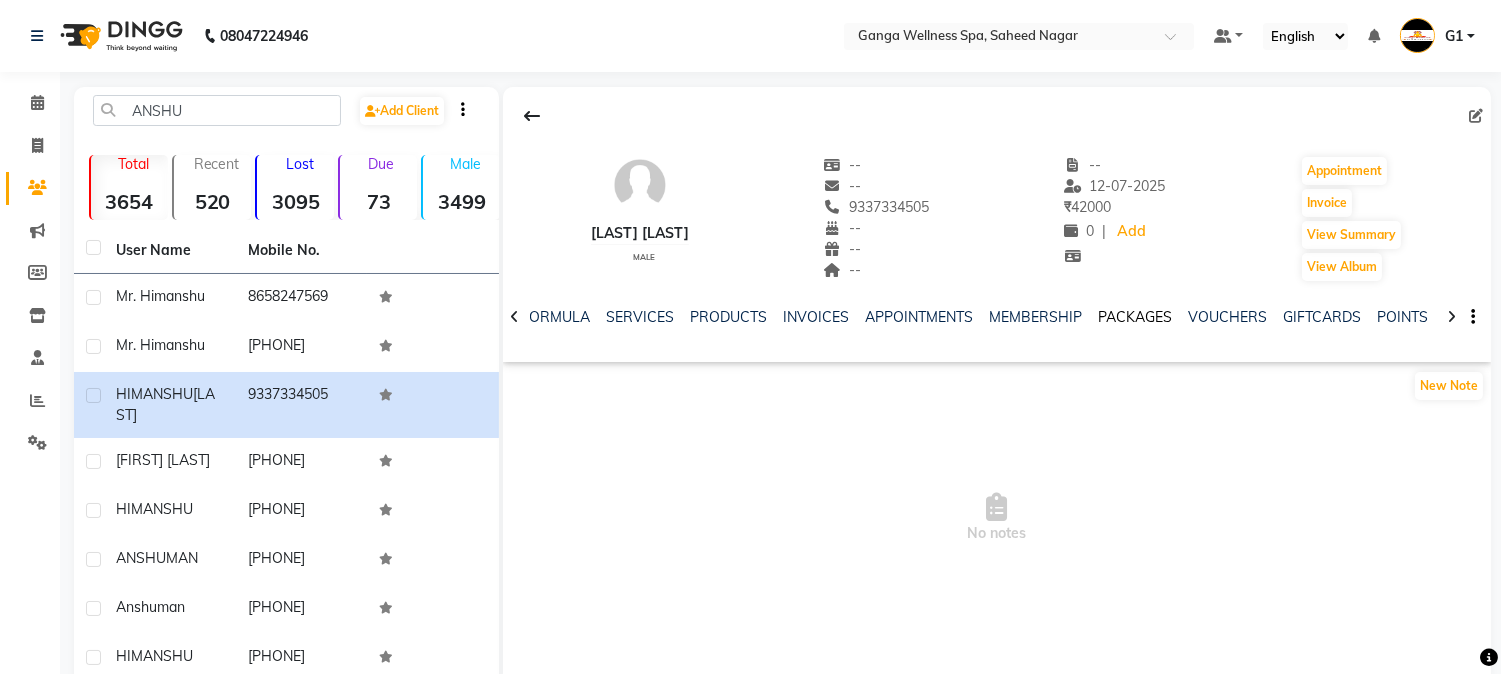 click on "PACKAGES" 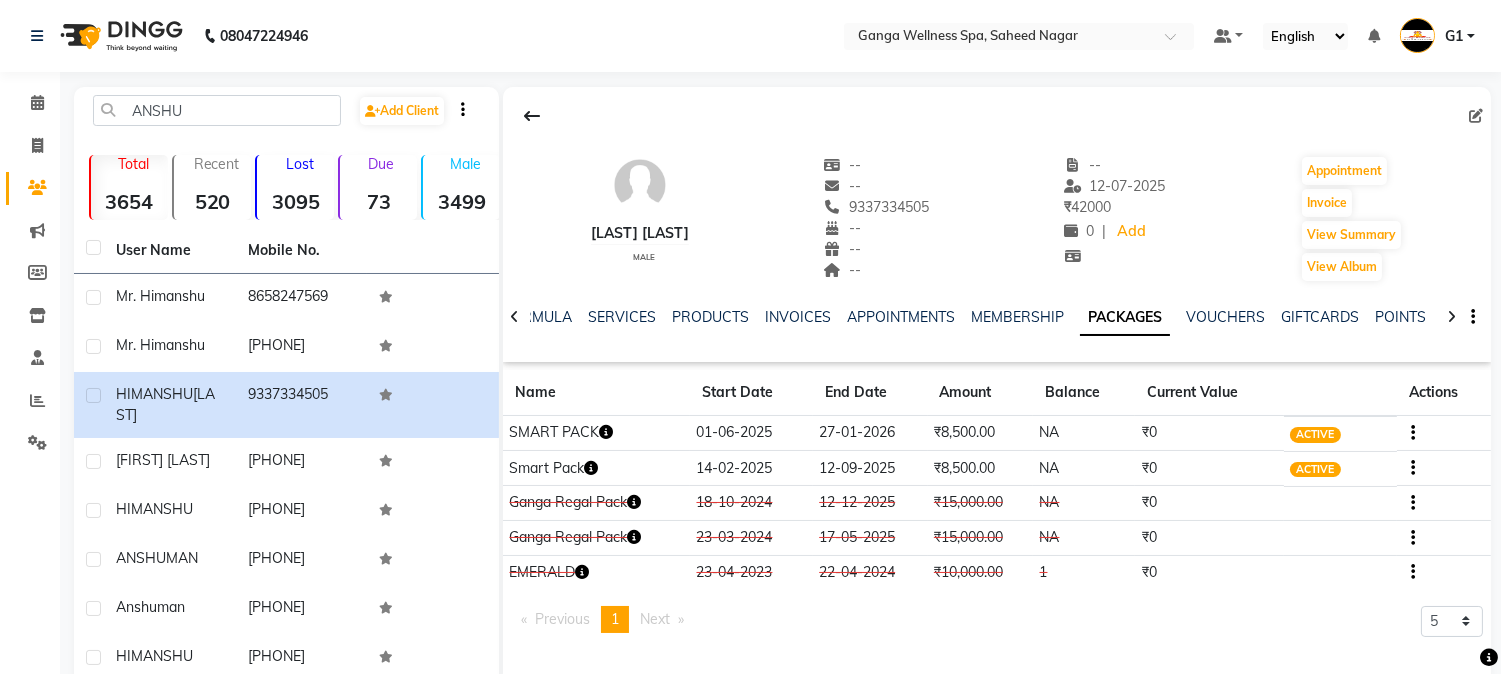 click 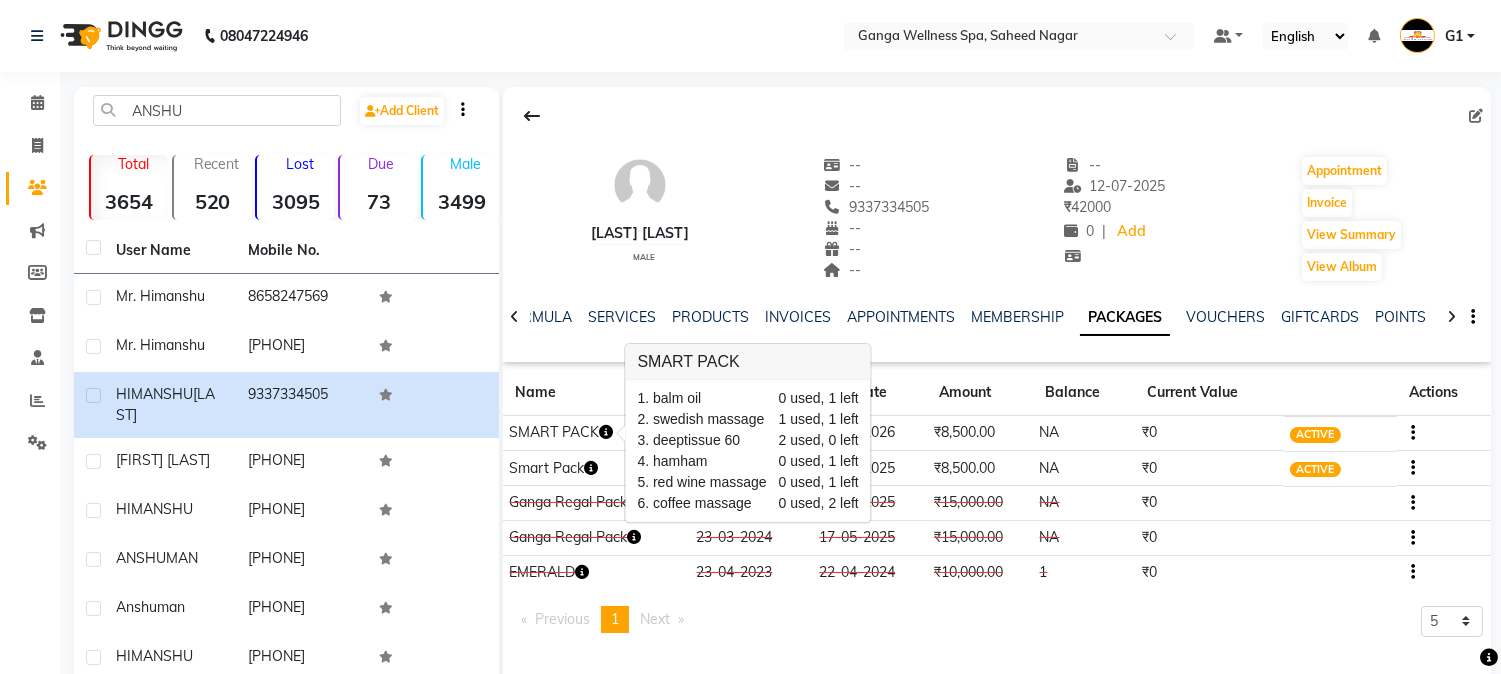 click 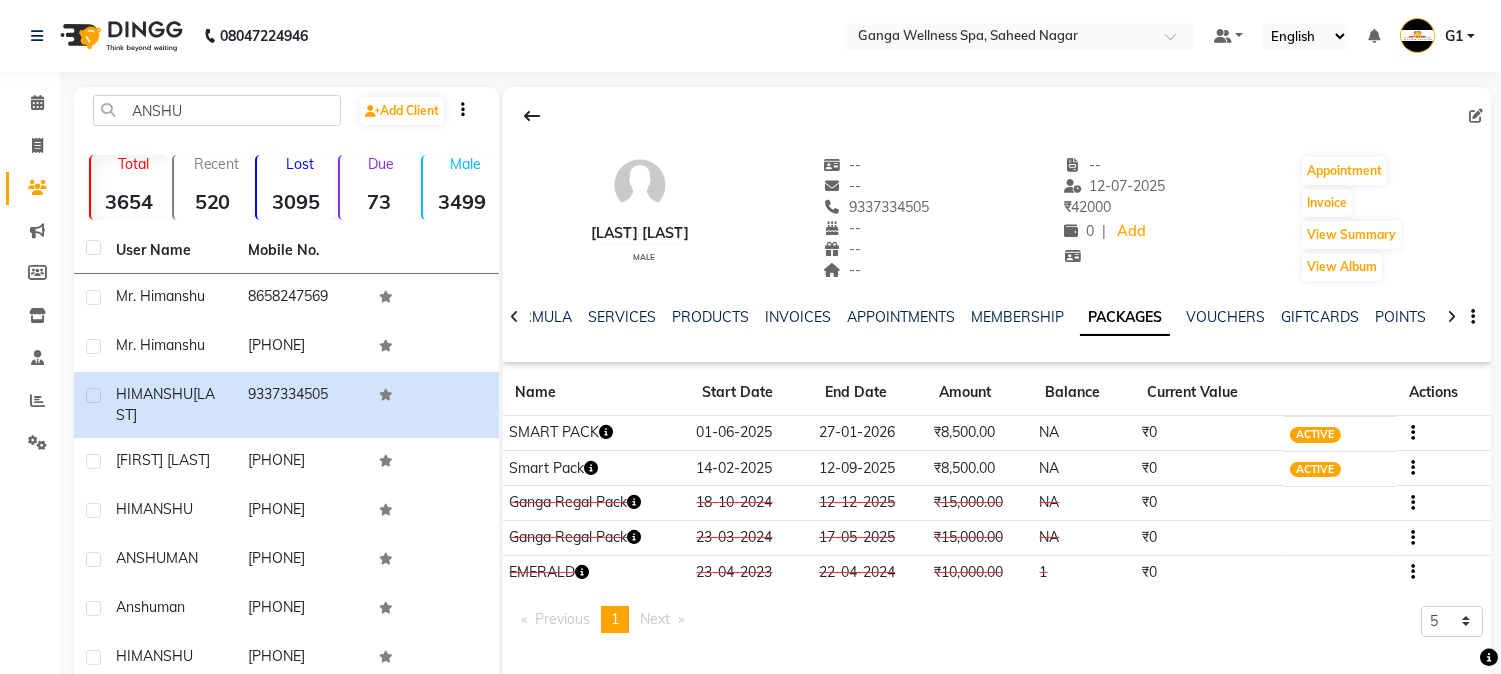 click 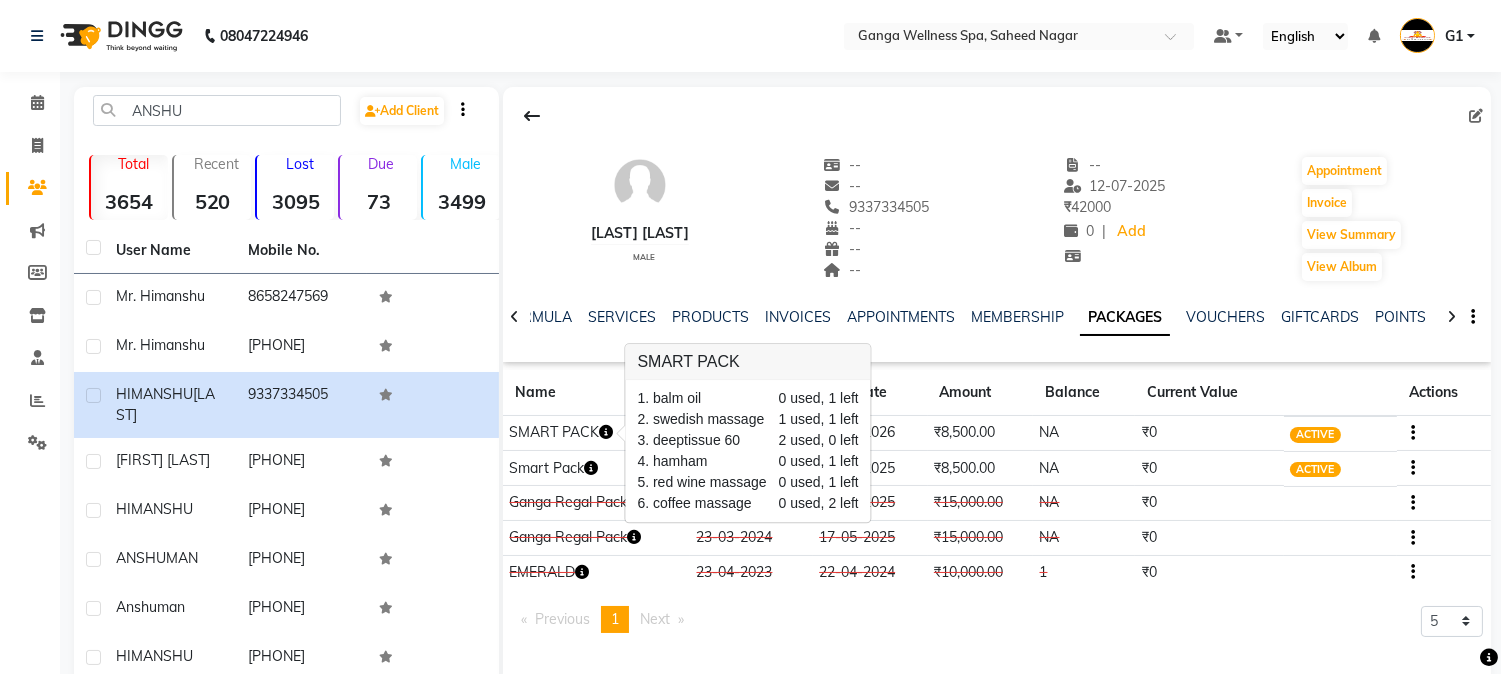 click 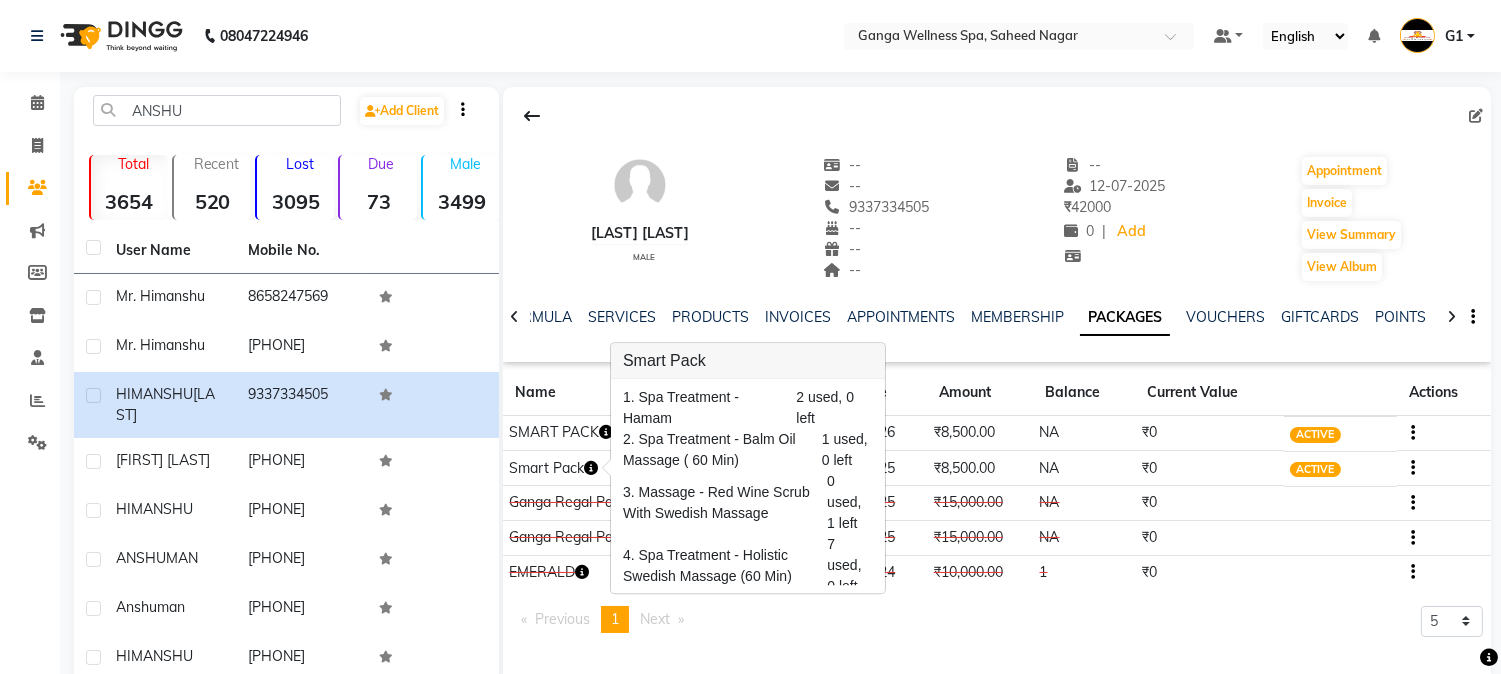 click 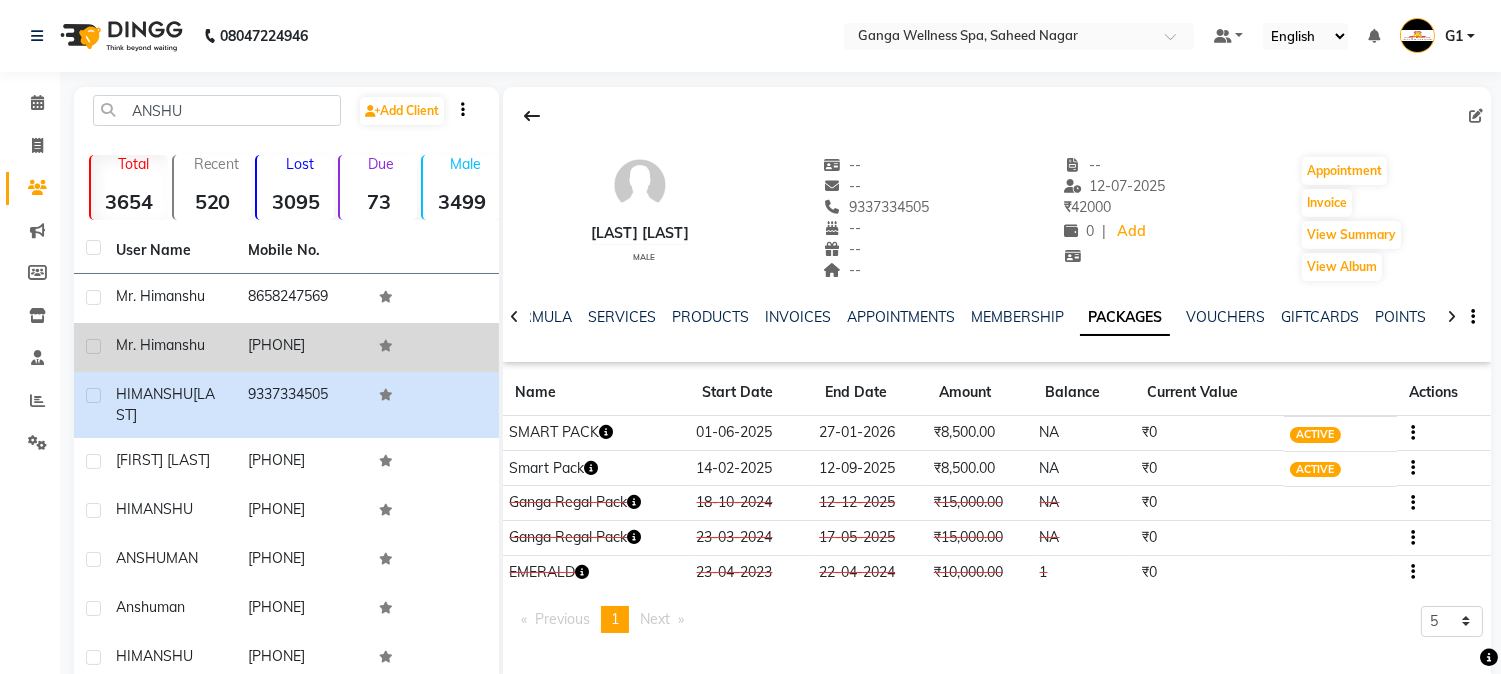 click on "[PHONE]" 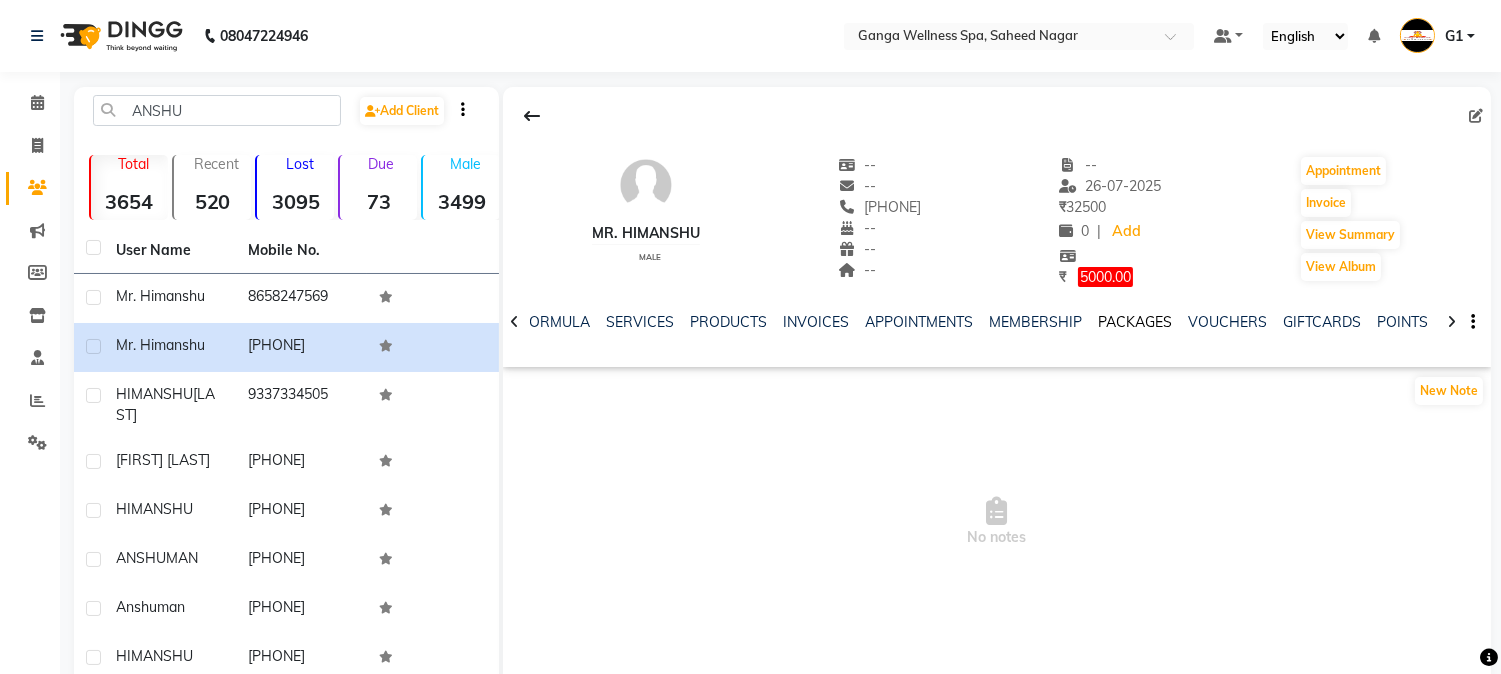 click on "PACKAGES" 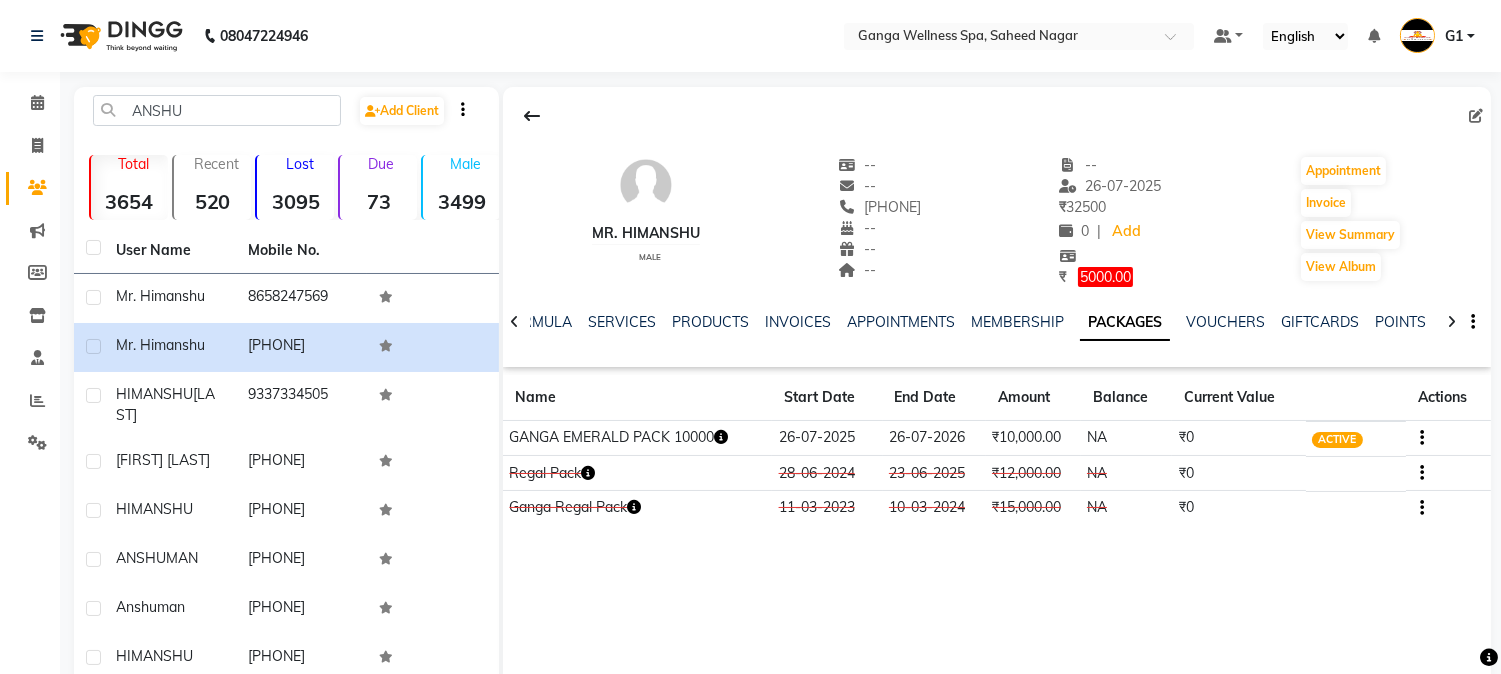 click on "PACKAGES" 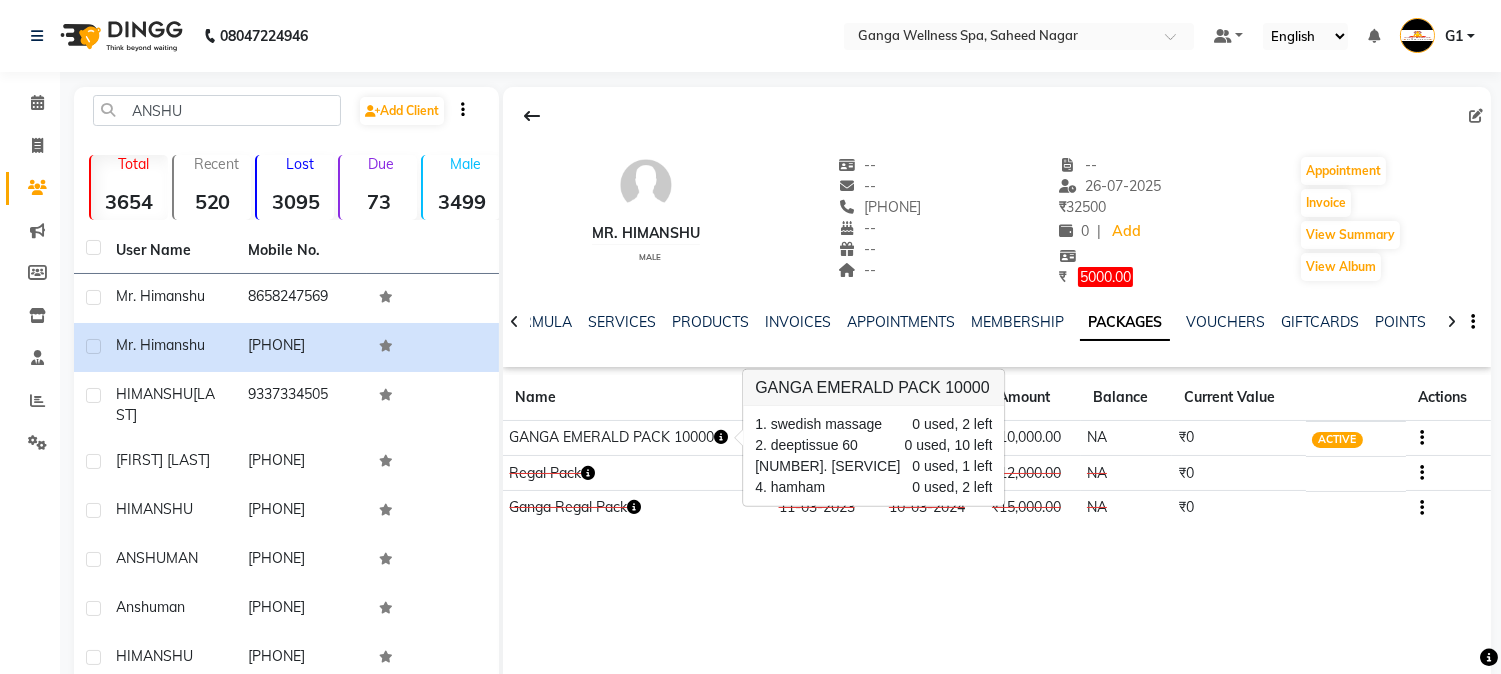 click 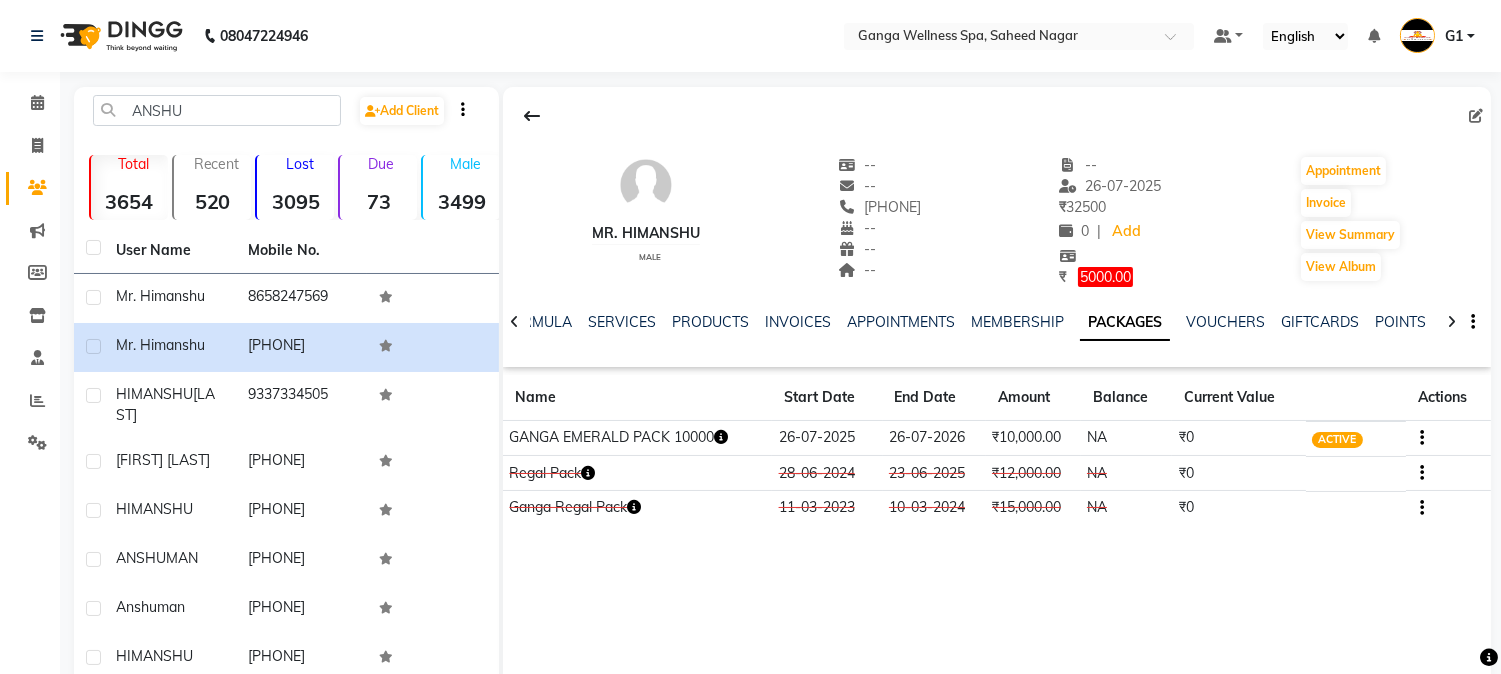 click 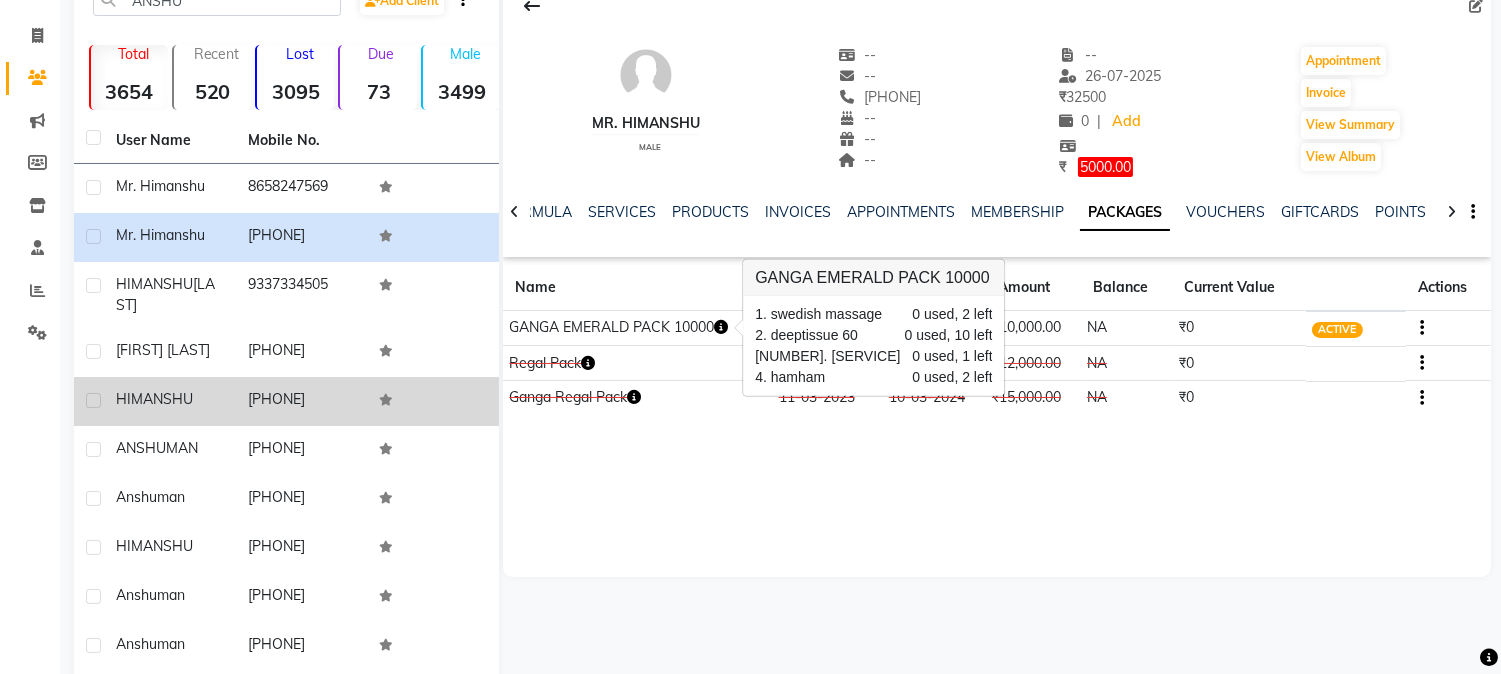 scroll, scrollTop: 111, scrollLeft: 0, axis: vertical 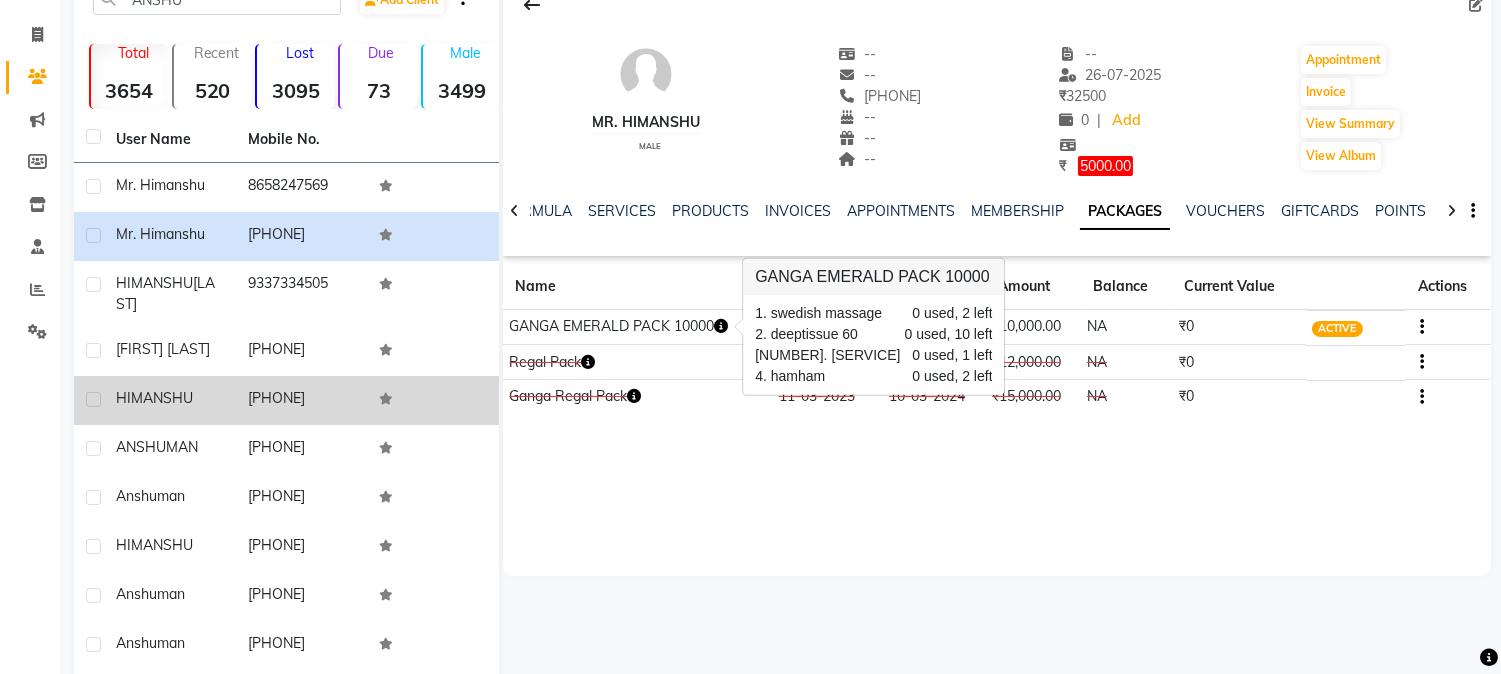 click on "[PHONE]" 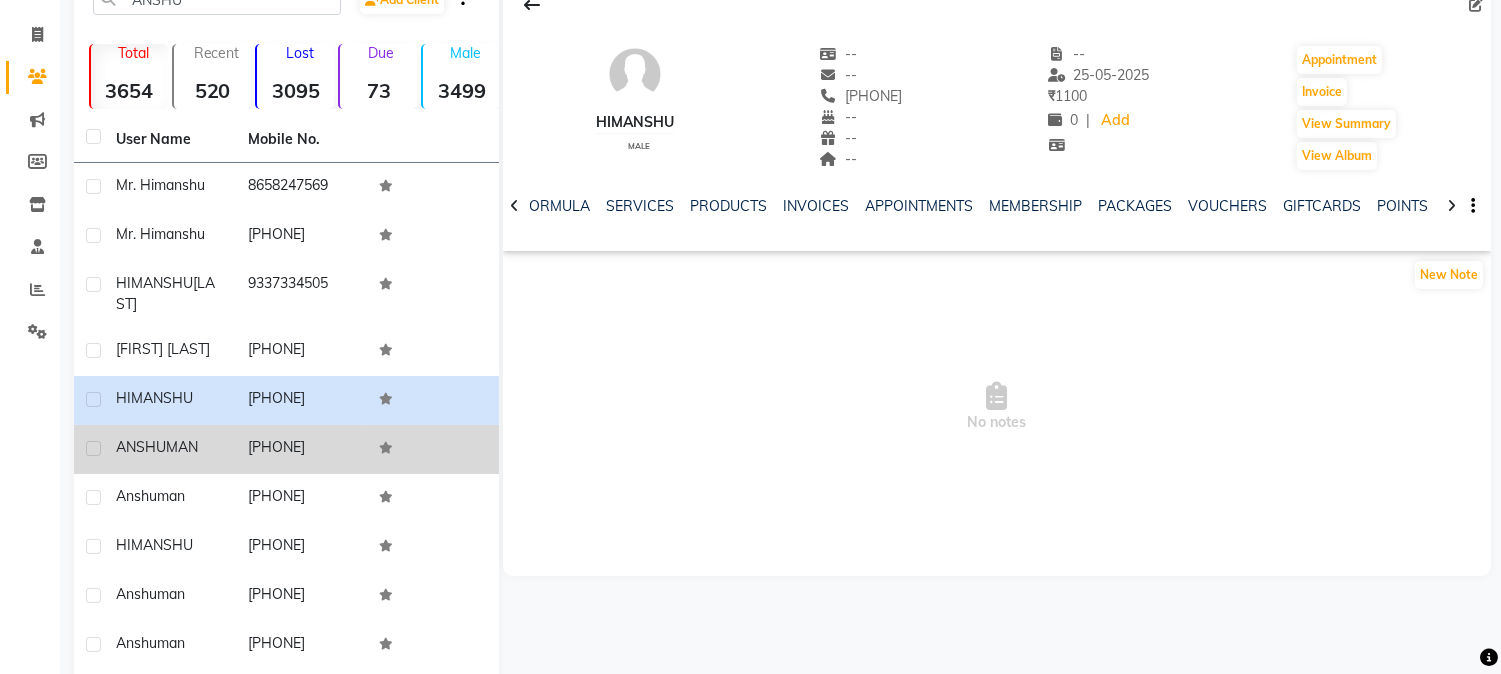 click on "[PHONE]" 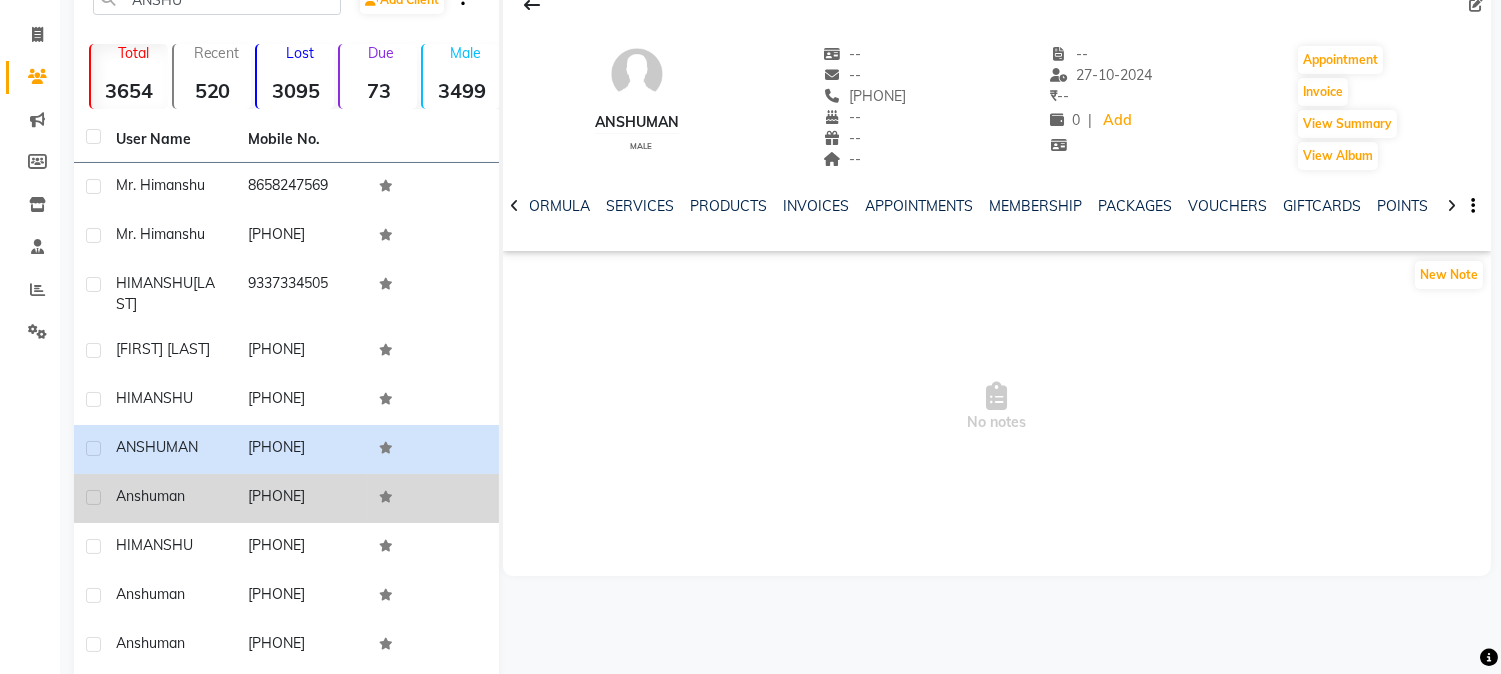 click on "[PHONE]" 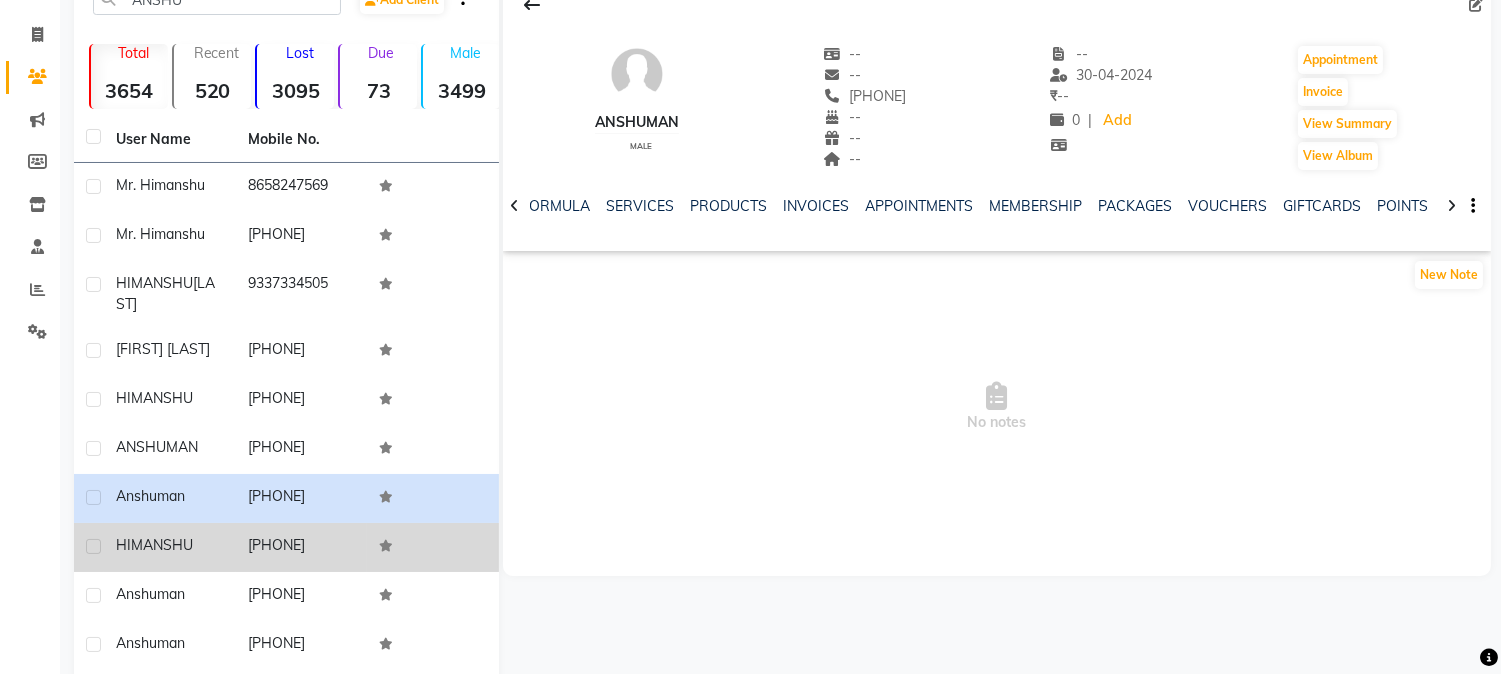 click on "[PHONE]" 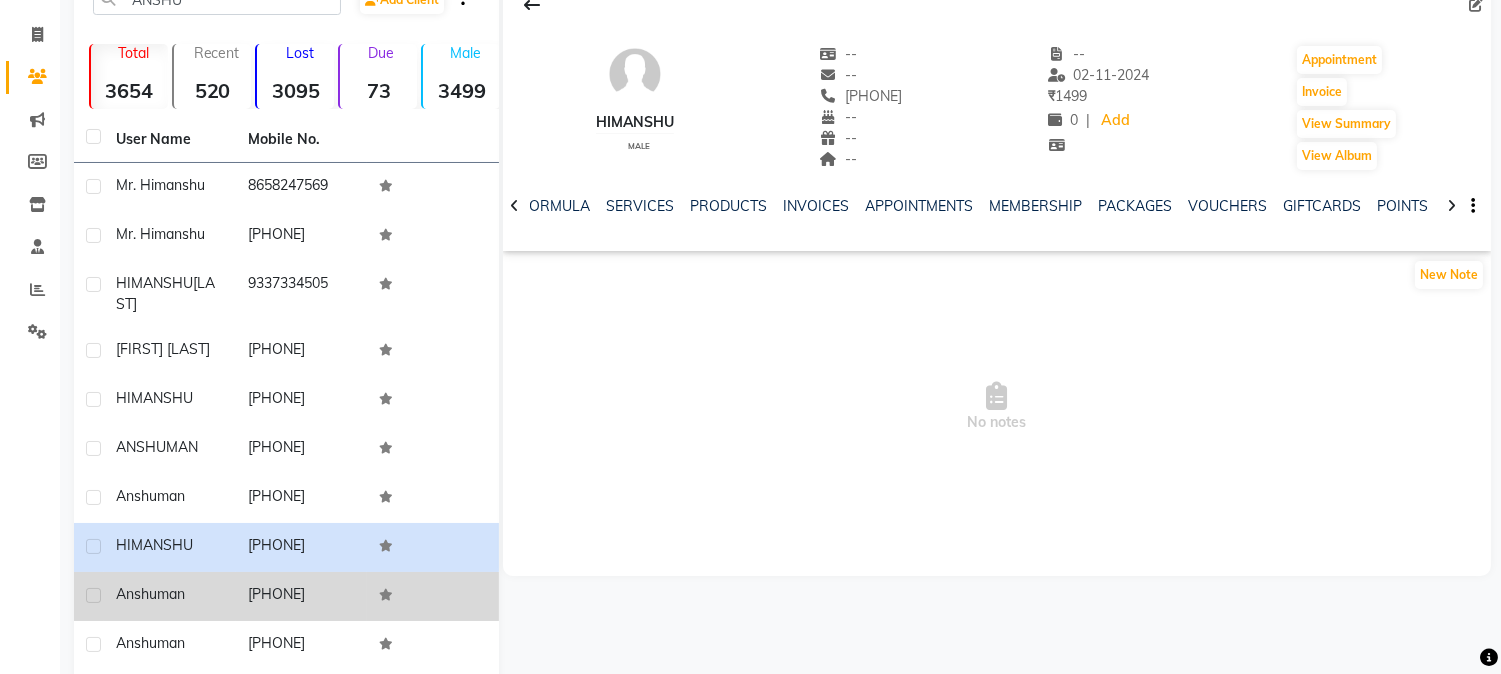 click on "[PHONE]" 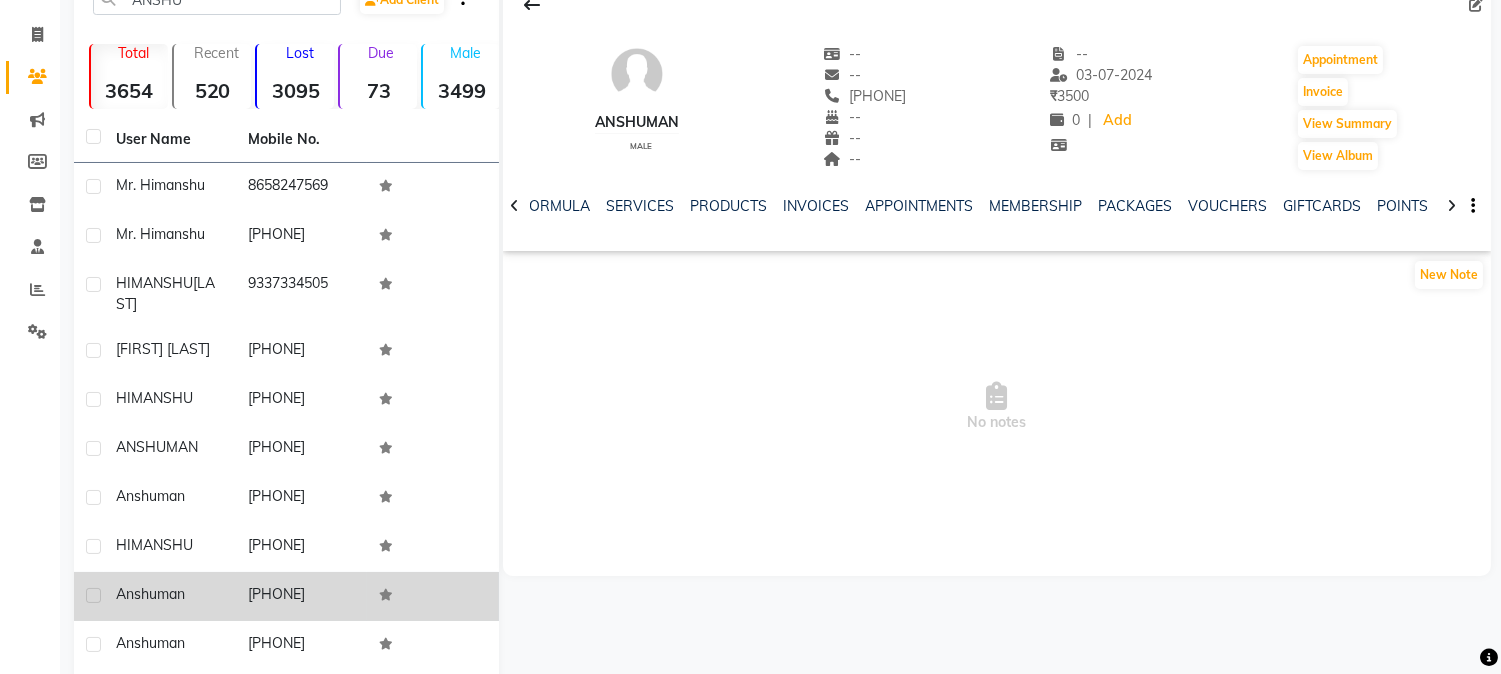click on "[PHONE]" 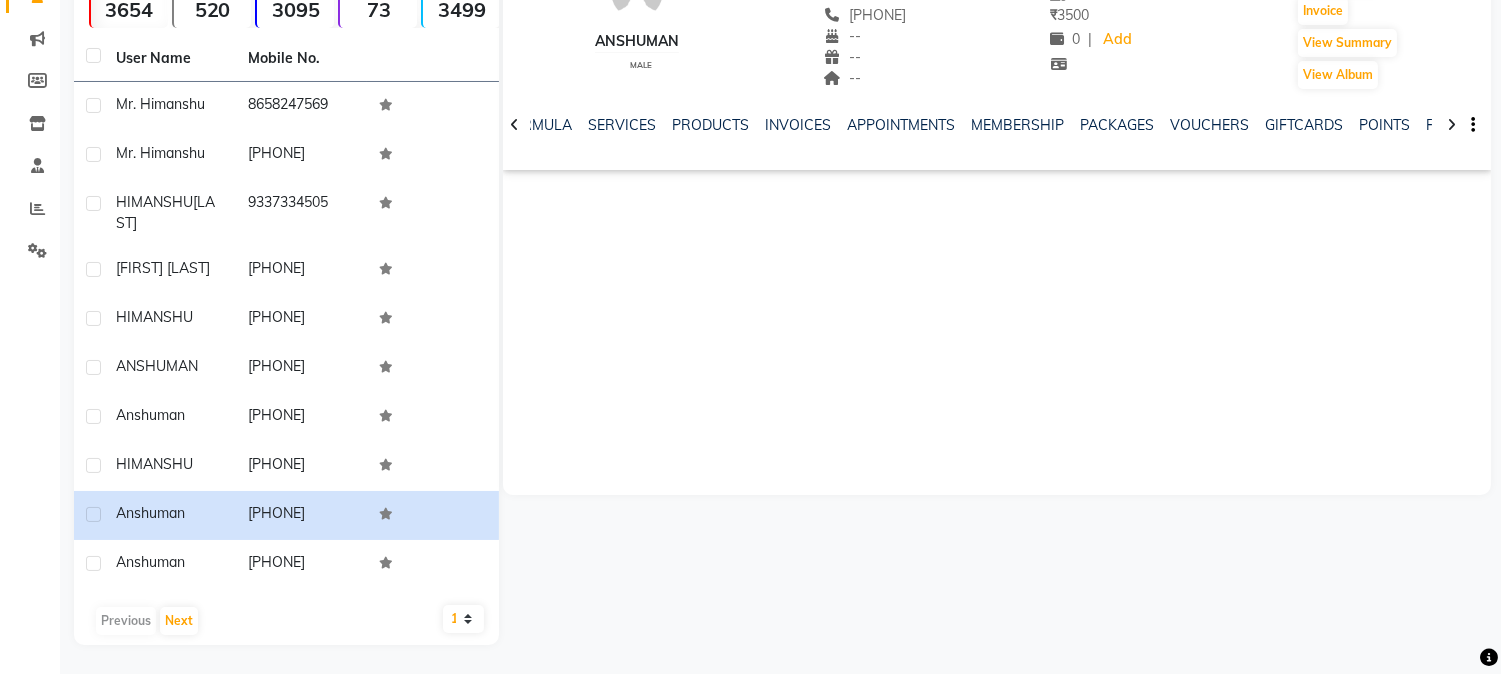 scroll, scrollTop: 208, scrollLeft: 0, axis: vertical 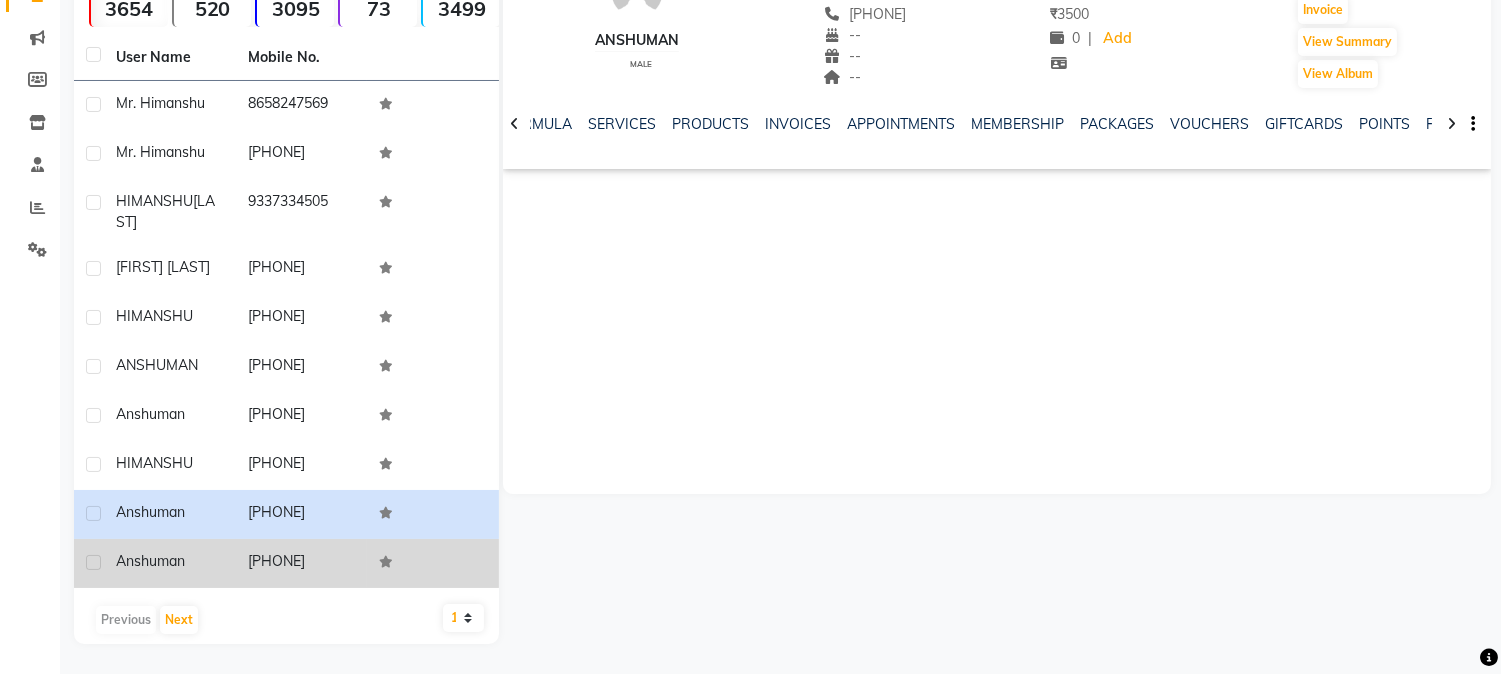 click on "[PHONE]" 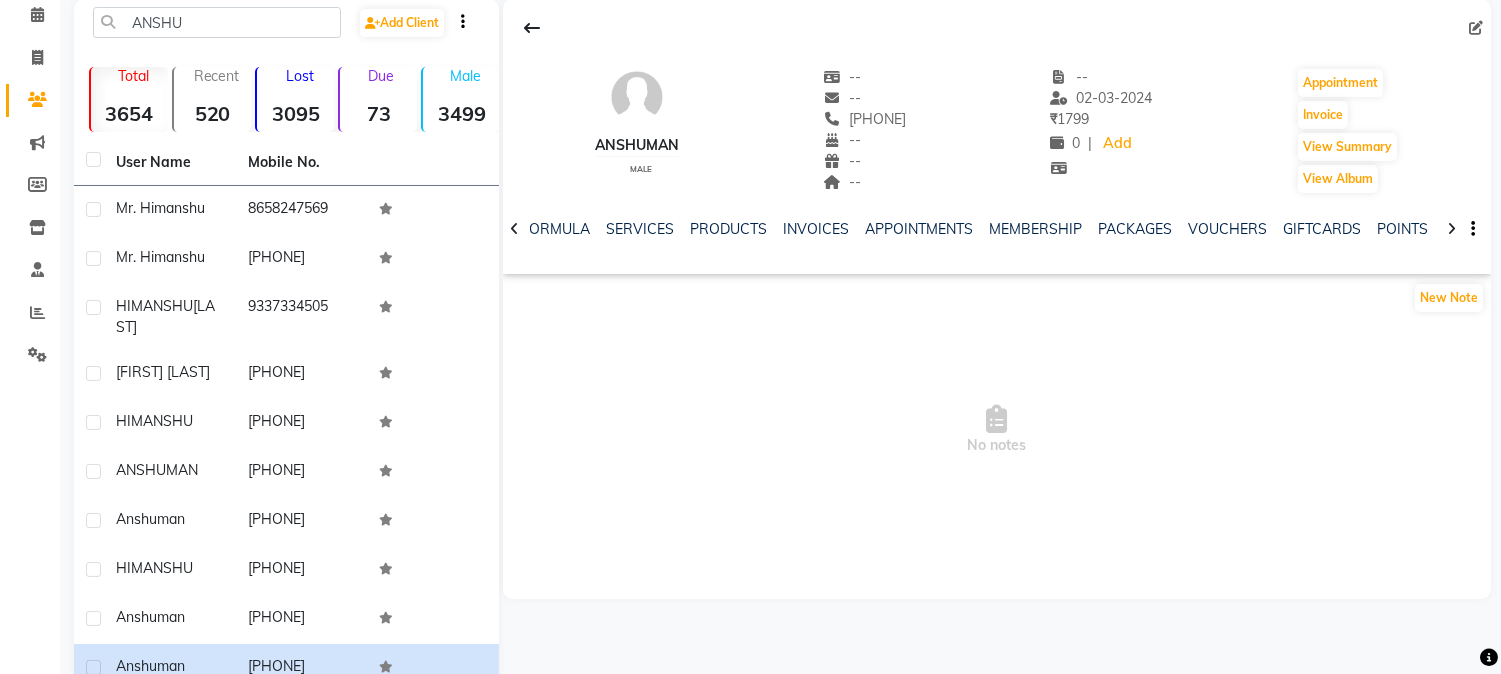 scroll, scrollTop: 0, scrollLeft: 0, axis: both 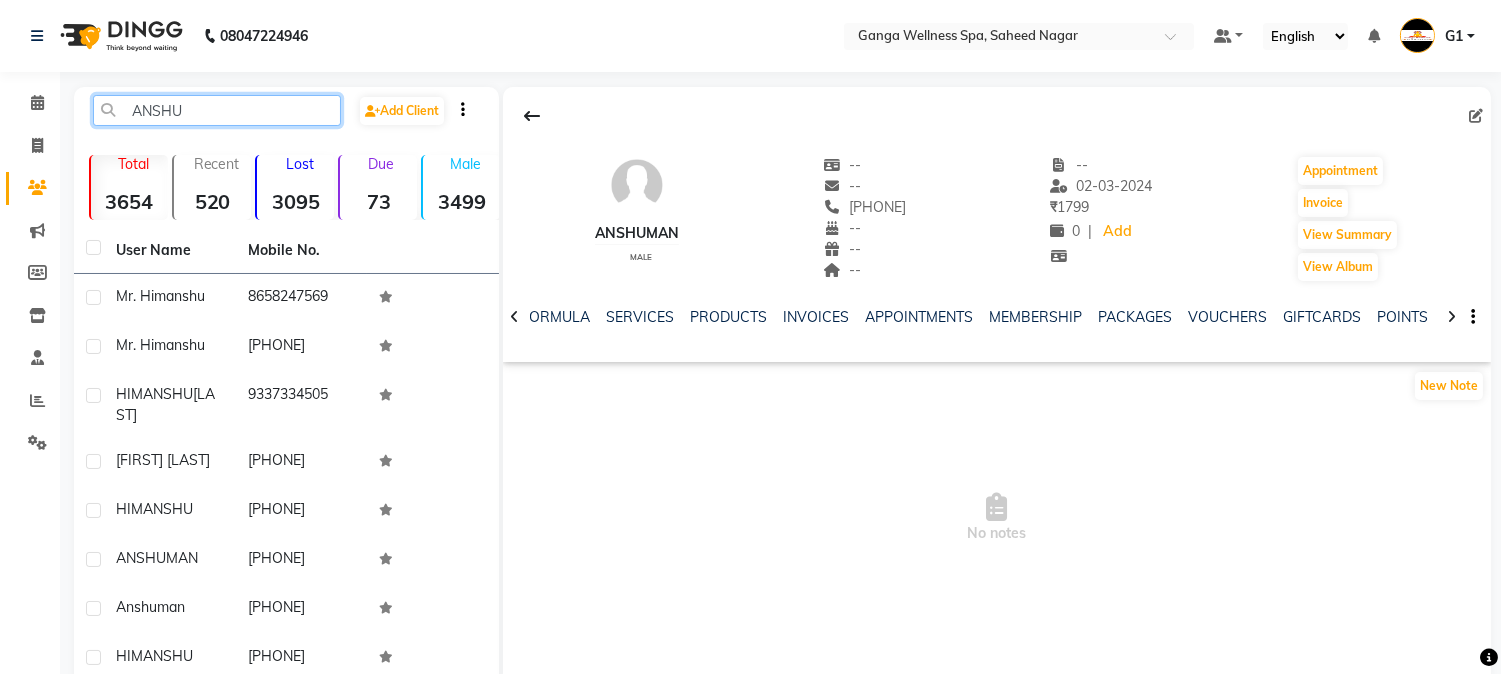 click on "ANSHU" 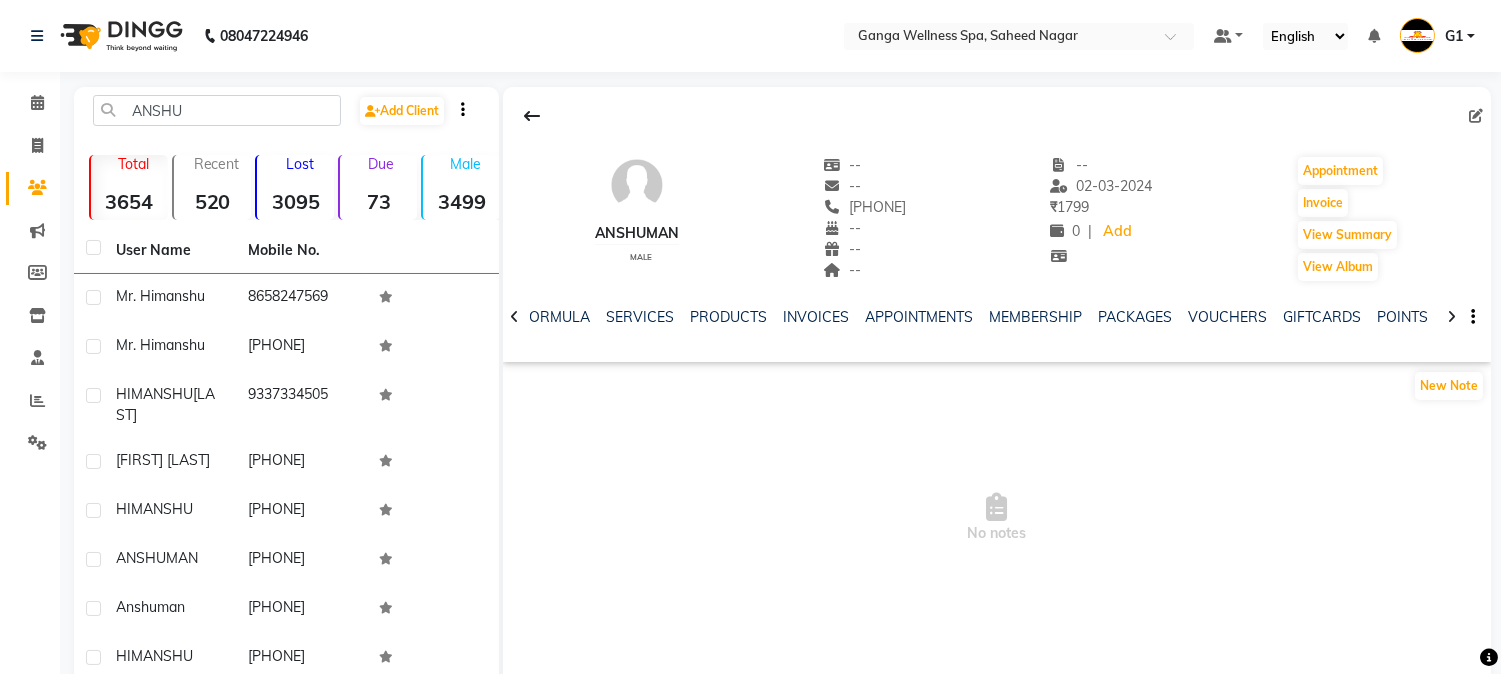 click on "[FIRST] Add Client" 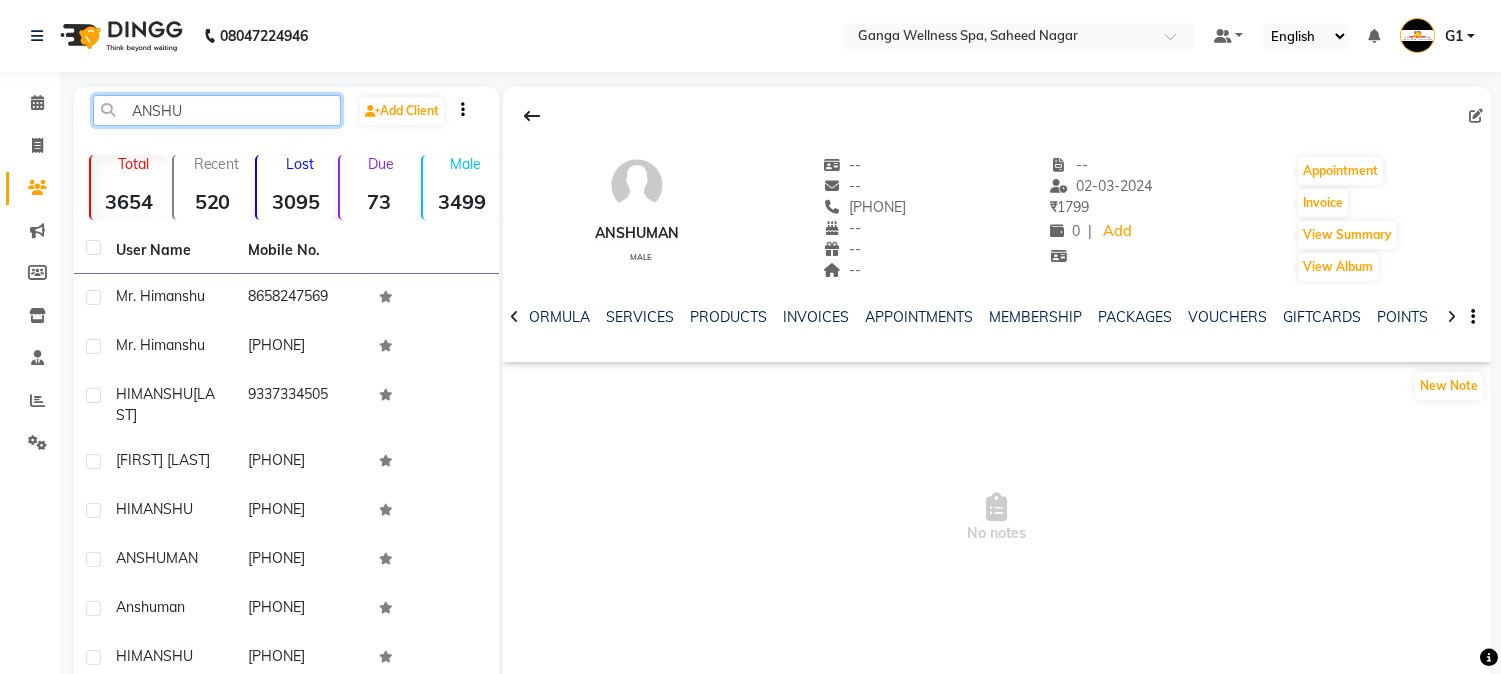 click on "ANSHU" 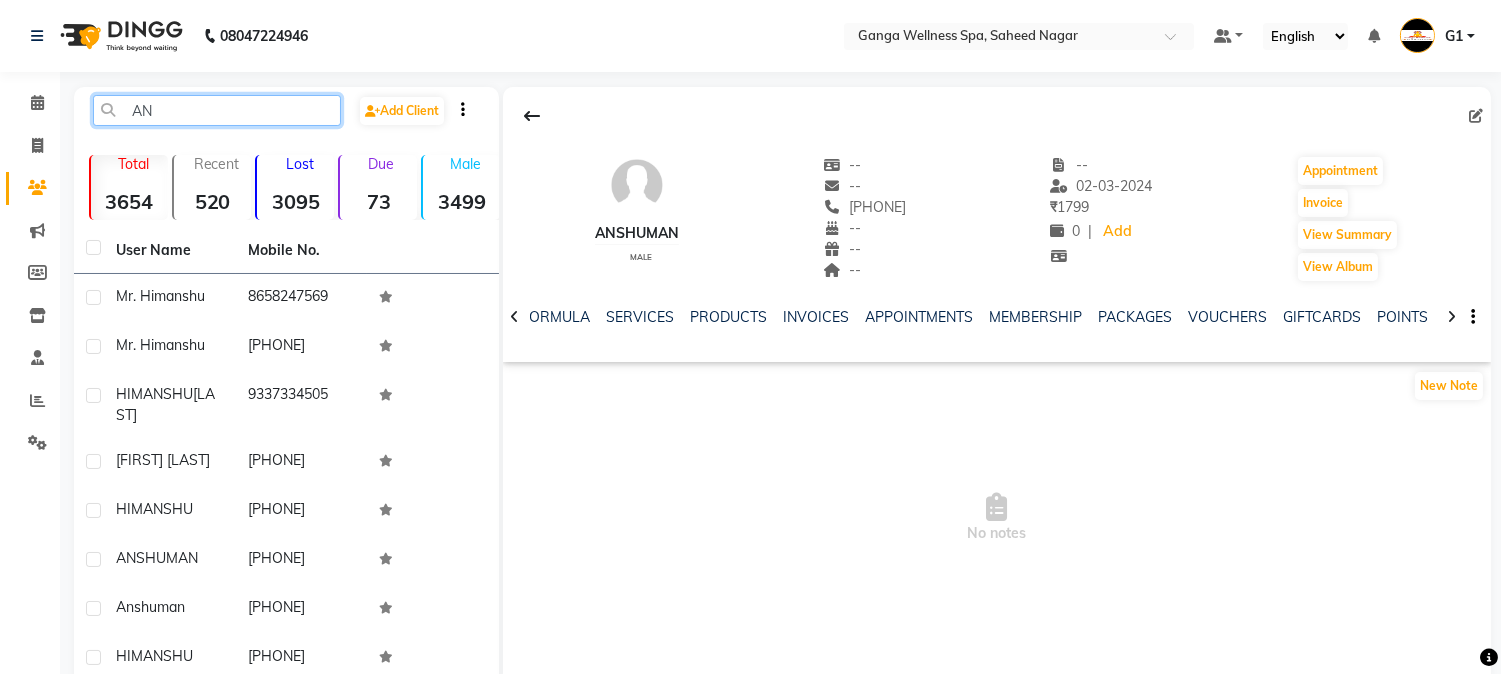 type on "A" 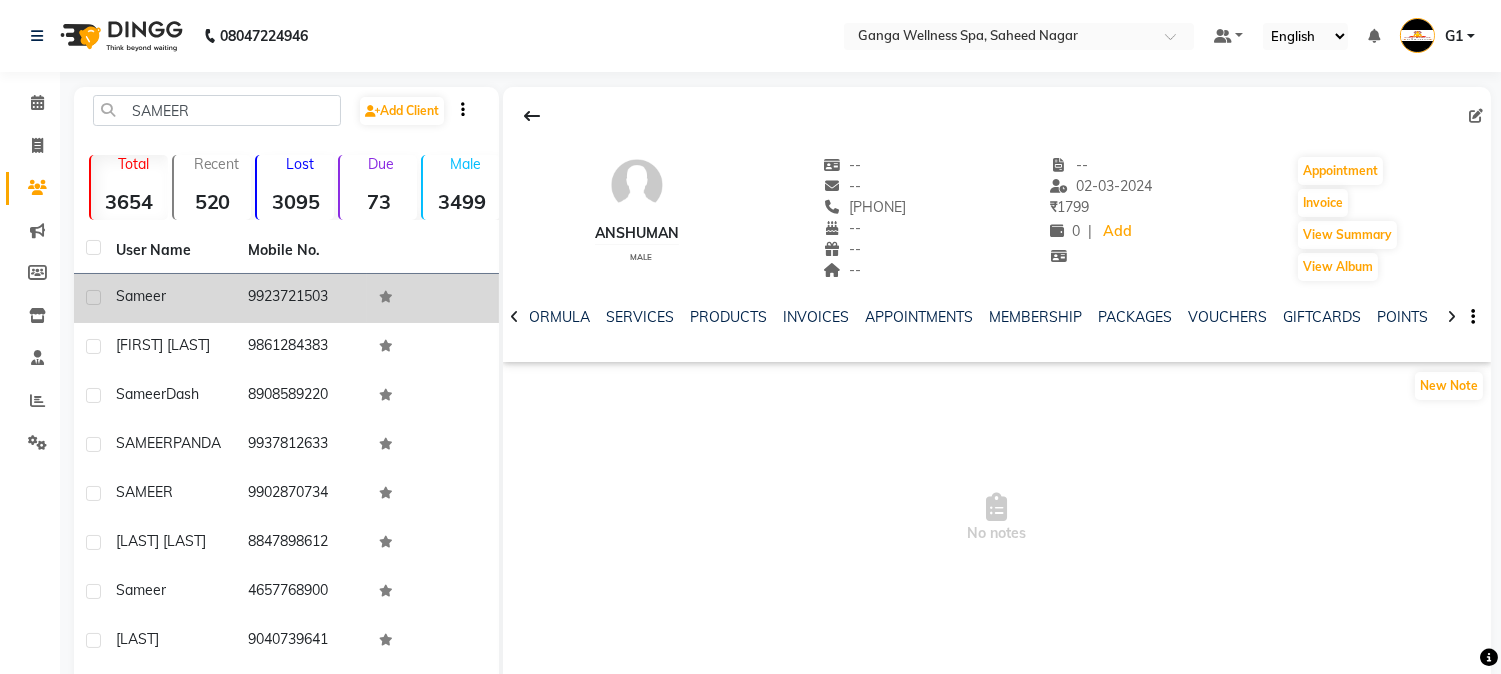 click 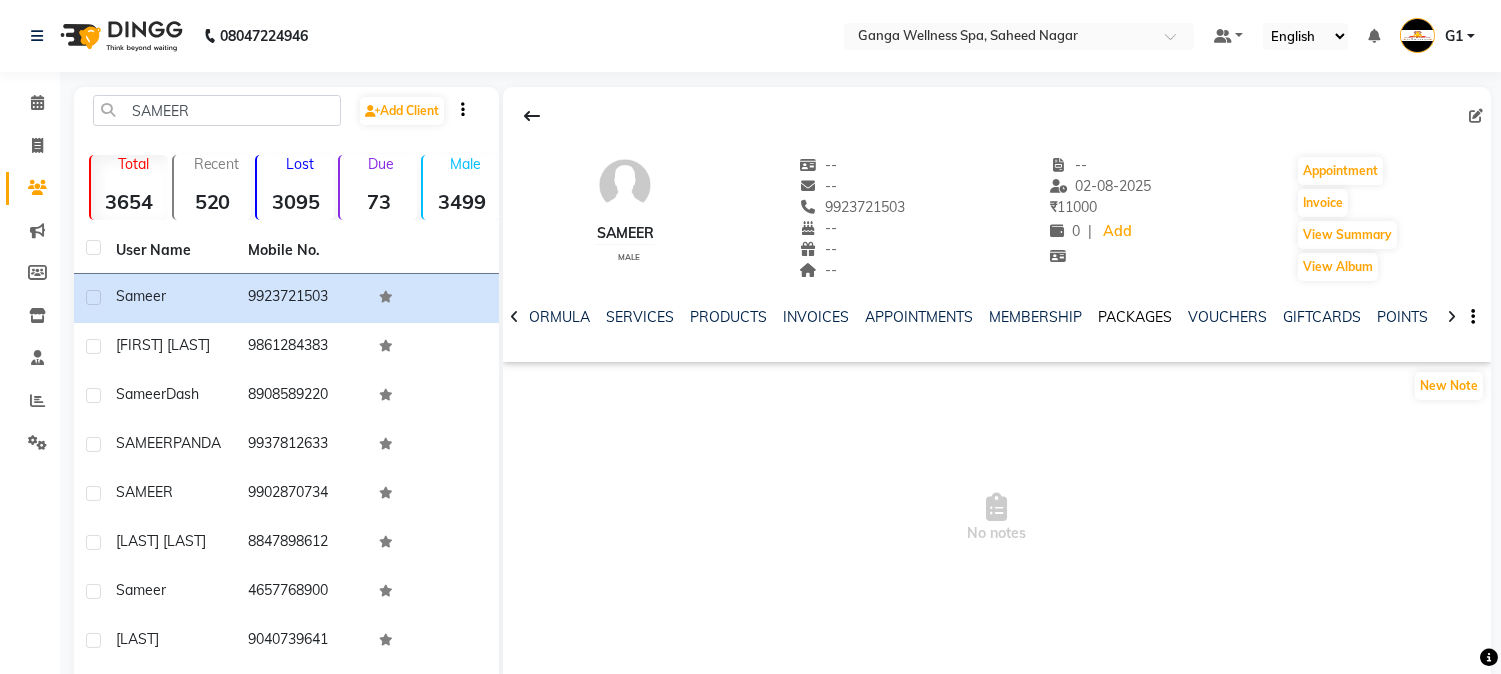 click on "PACKAGES" 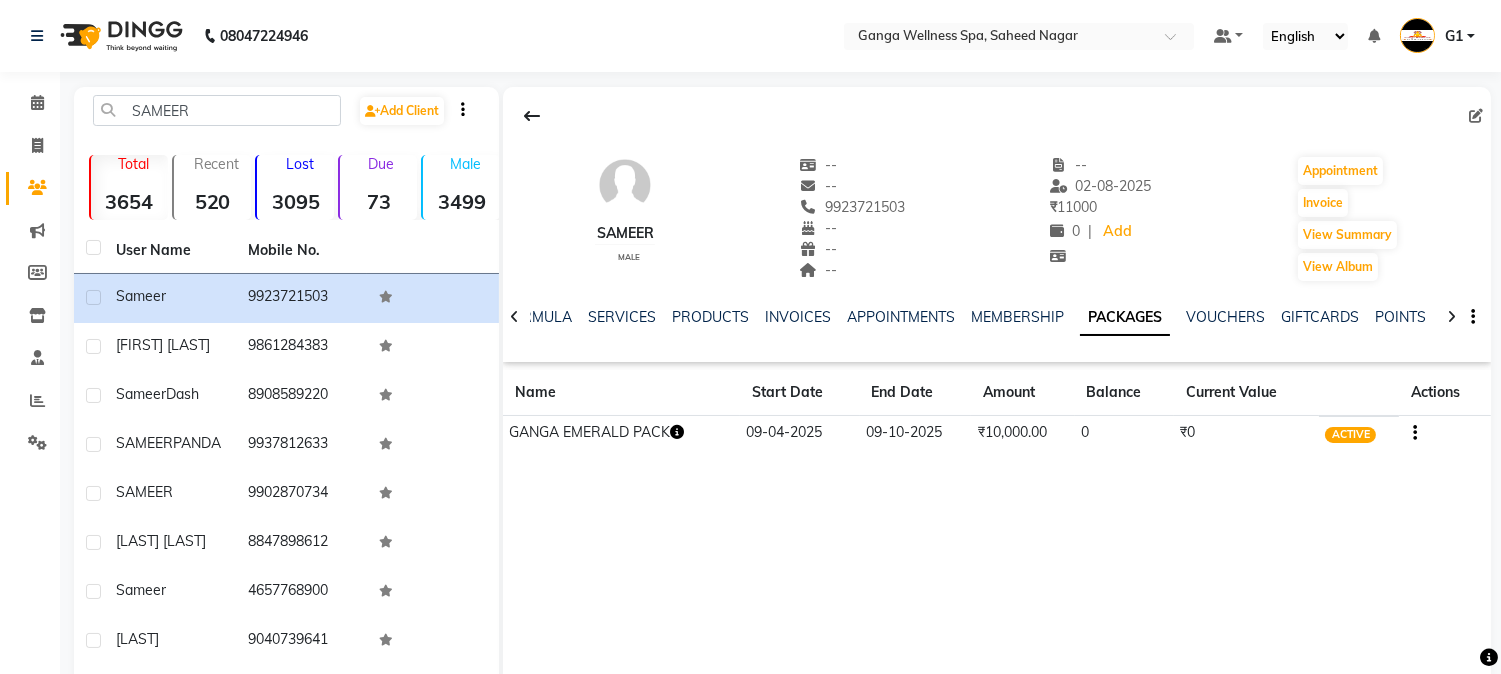 click on "[FIRST] male -- -- [PHONE] -- -- -- -- [DATE] ₹ [AMOUNT] 0 | Add Appointment Invoice View Summary View Album NOTES FORMULA SERVICES PRODUCTS INVOICES APPOINTMENTS MEMBERSHIP PACKAGES VOUCHERS GIFTCARDS POINTS FORMS FAMILY CARDS WALLET Name Start Date End Date Amount Balance Current Value Actions GANGA EMERALD PACK [DATE] [DATE] ₹[AMOUNT].00 0 ₹0 ACTIVE" 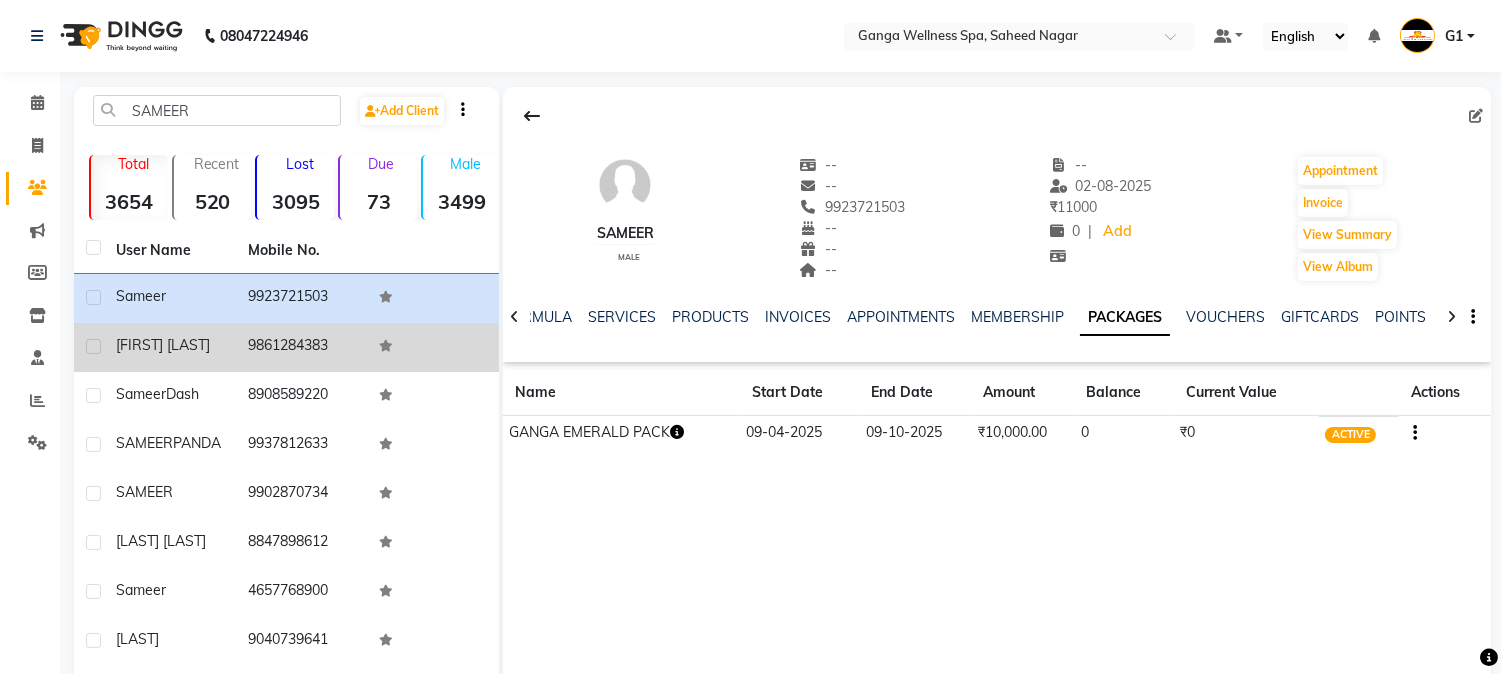 click on "9861284383" 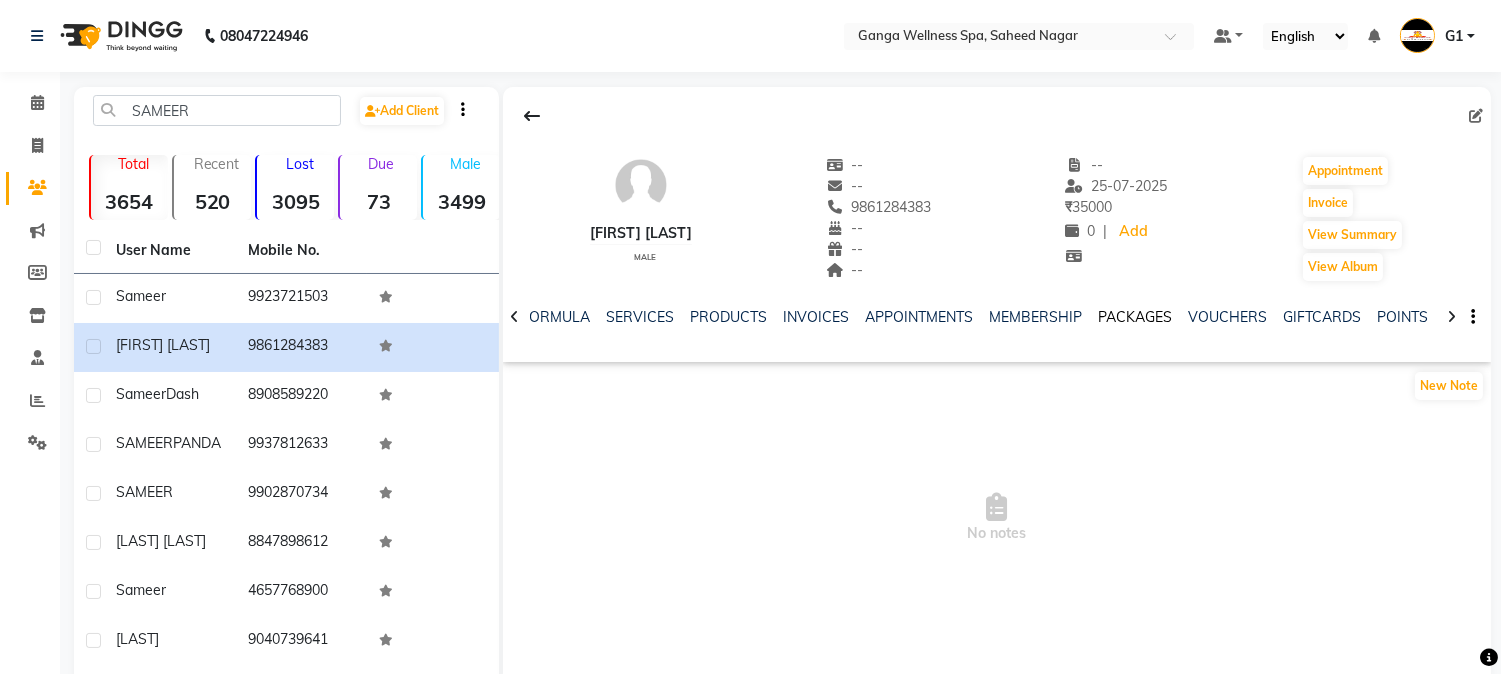 click on "PACKAGES" 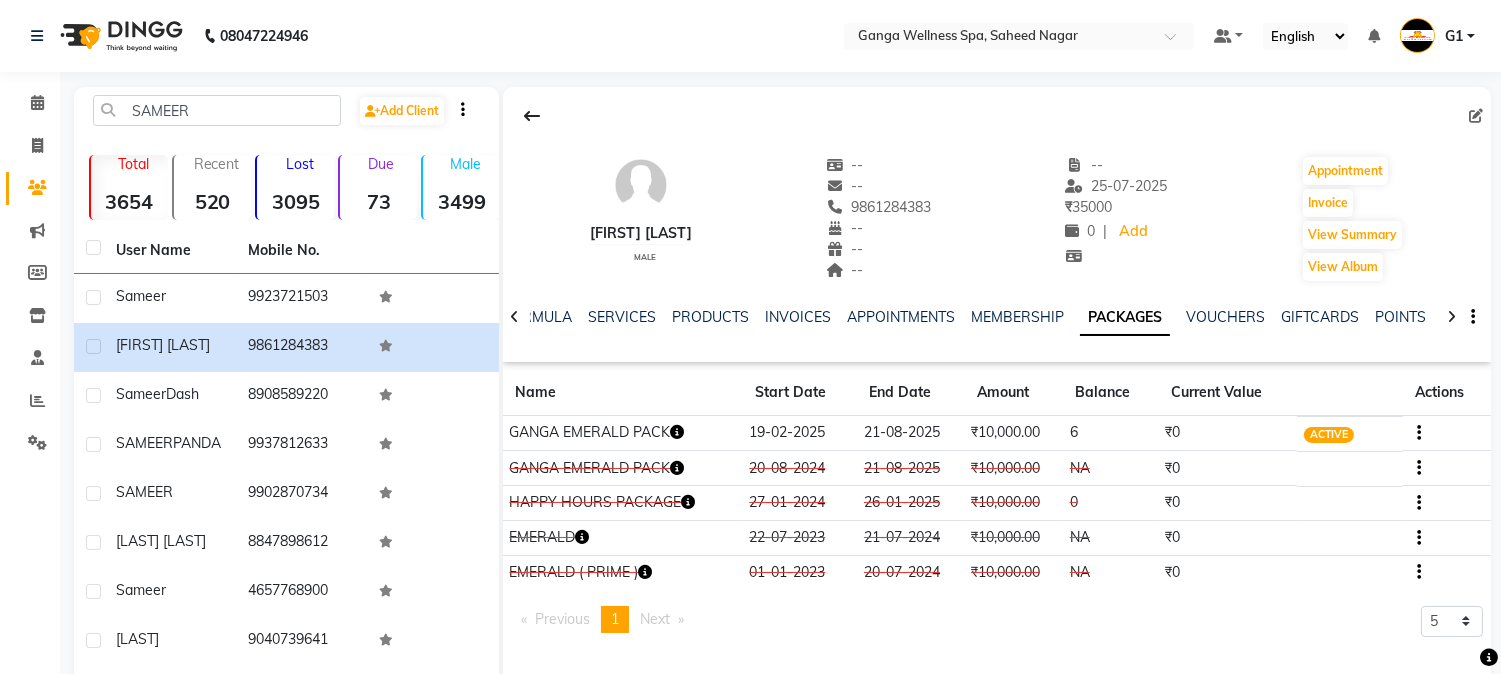 click on "PACKAGES" 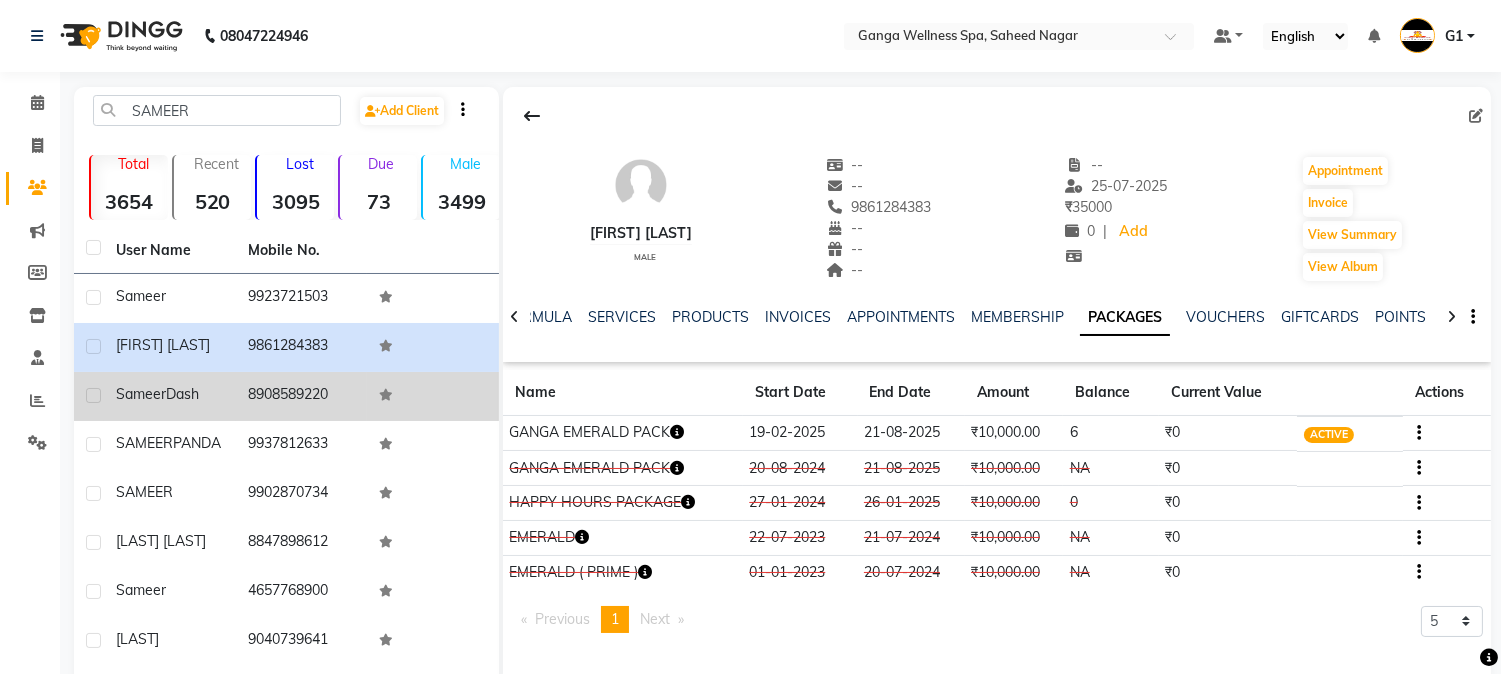 click on "8908589220" 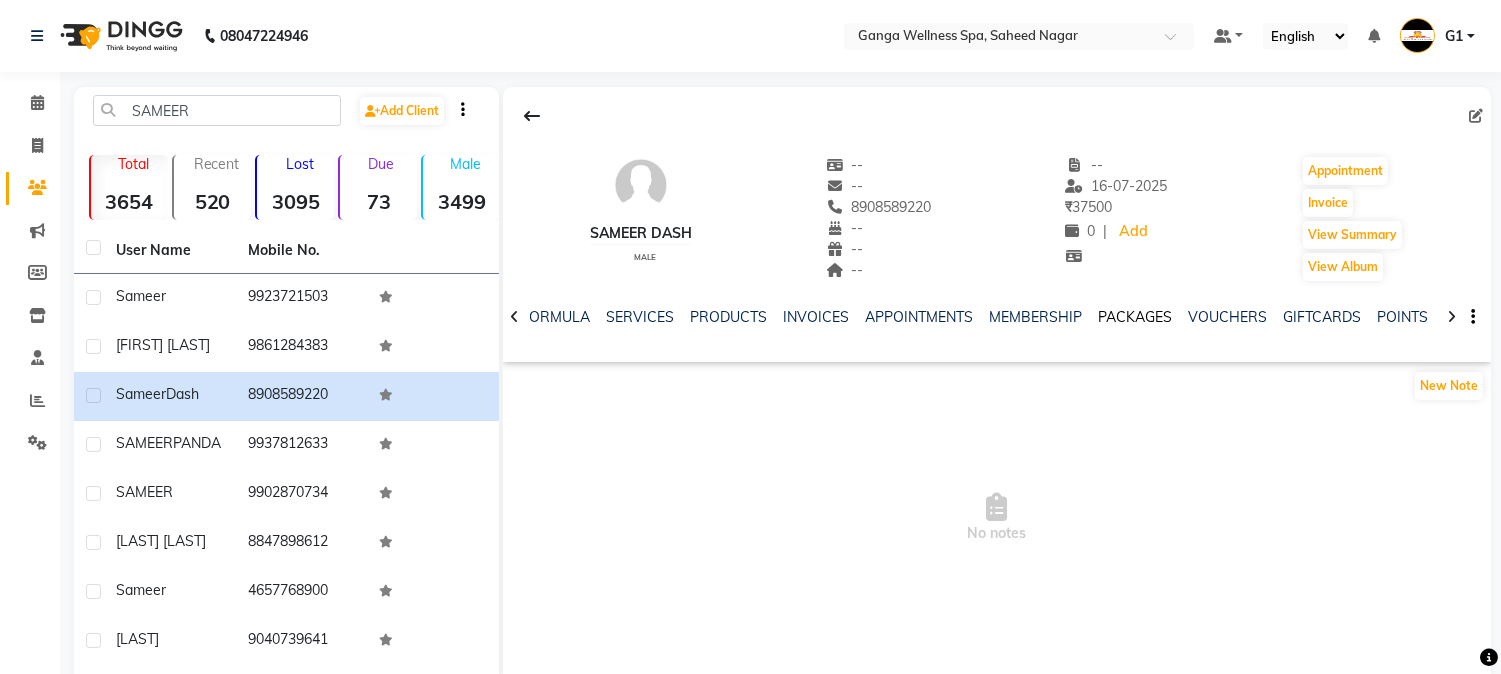 click on "PACKAGES" 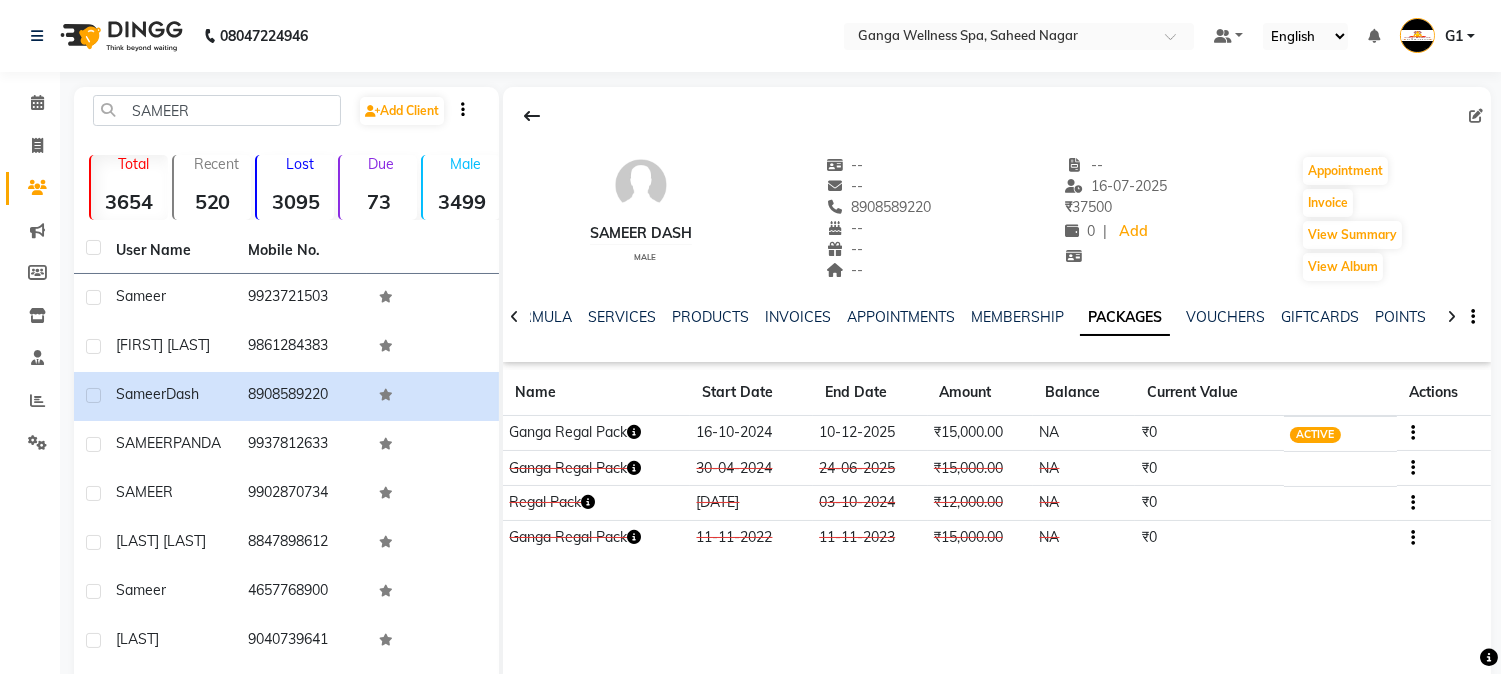 scroll, scrollTop: 222, scrollLeft: 0, axis: vertical 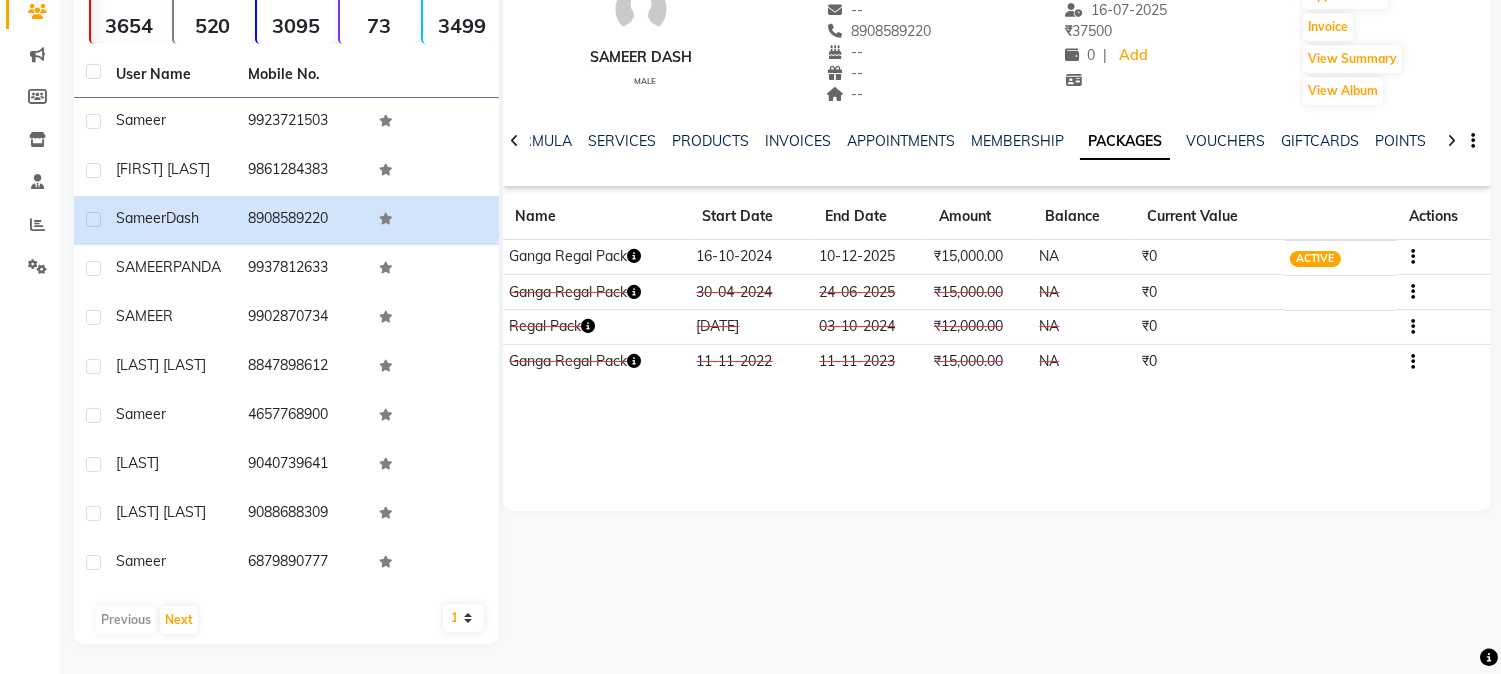 click 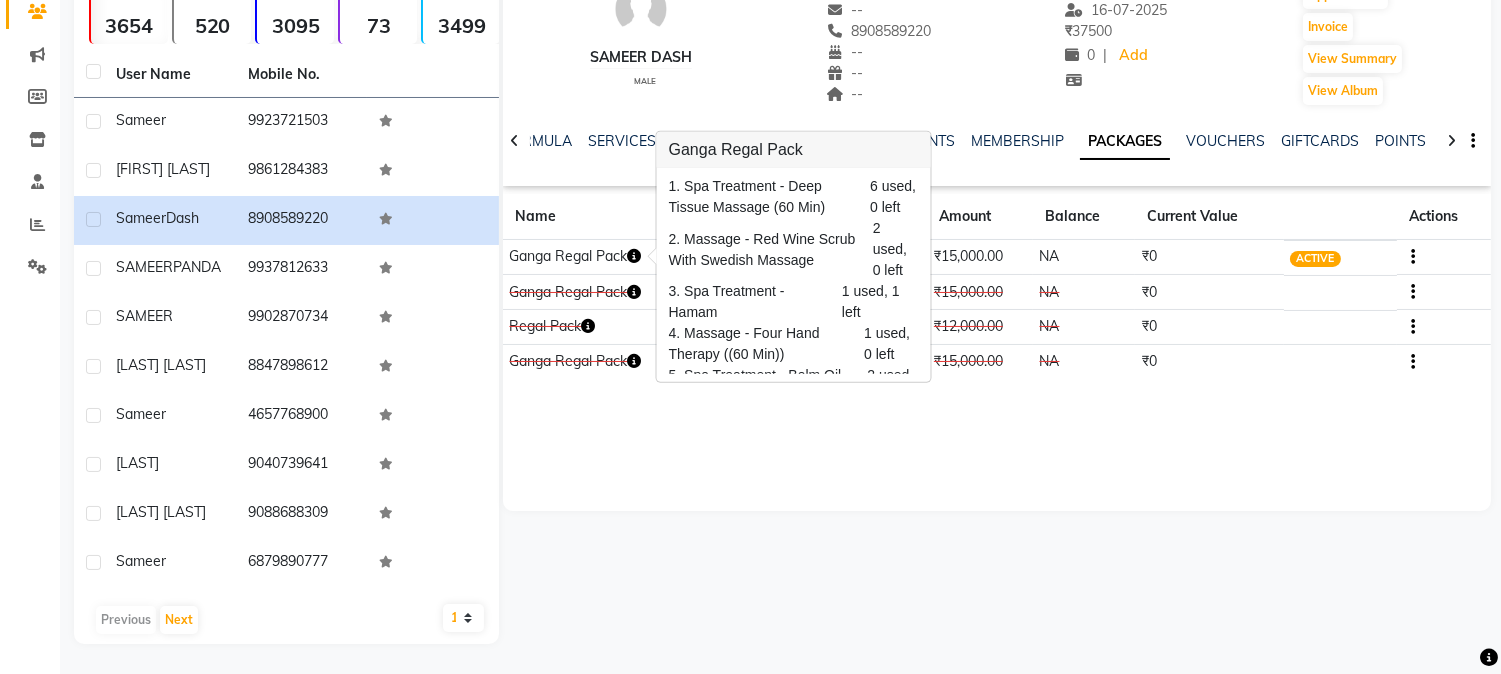 click 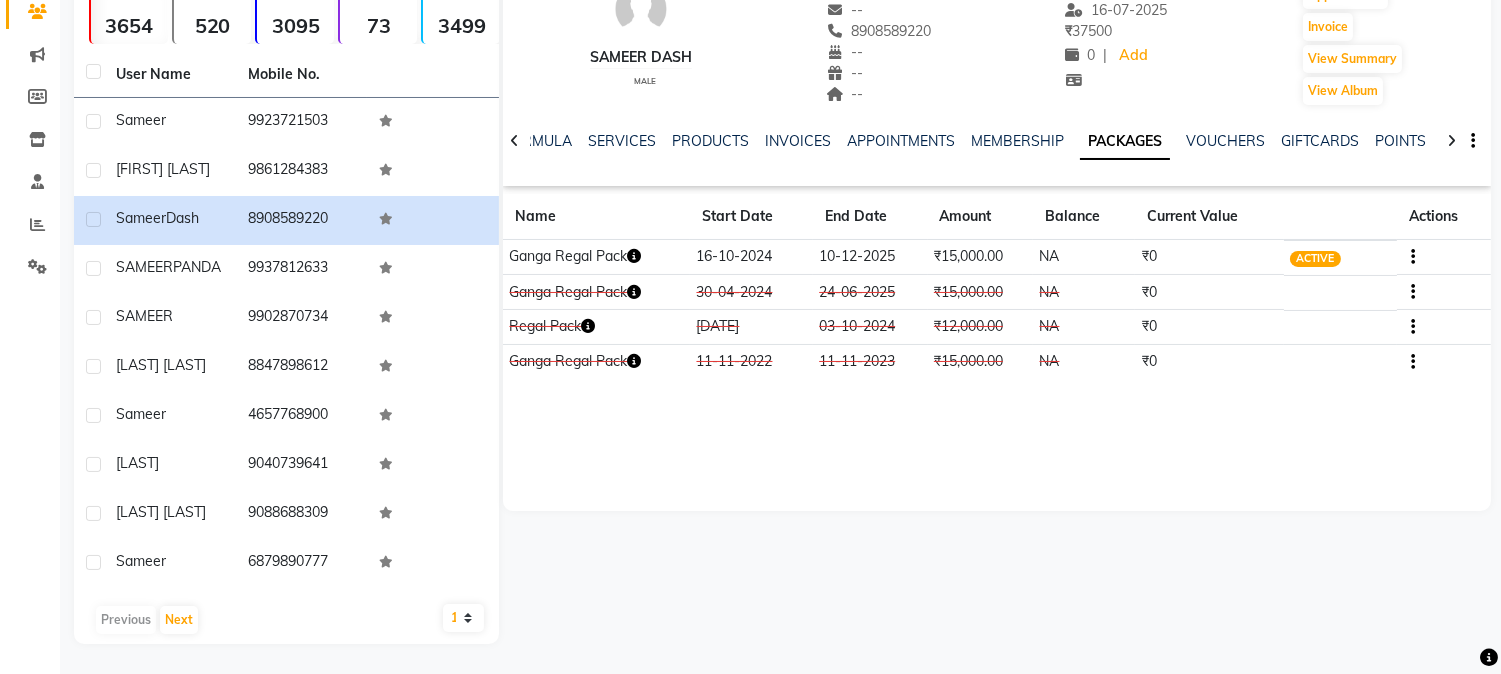 click 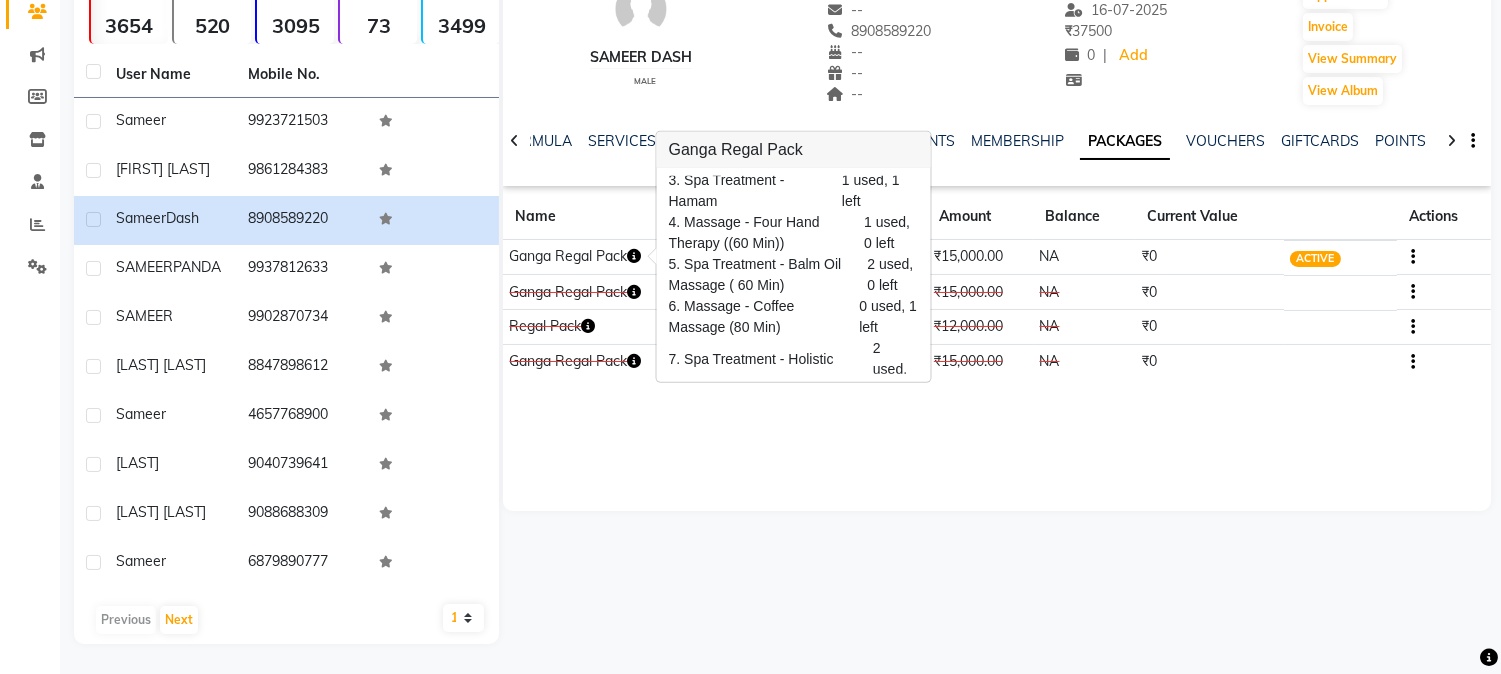 scroll, scrollTop: 137, scrollLeft: 0, axis: vertical 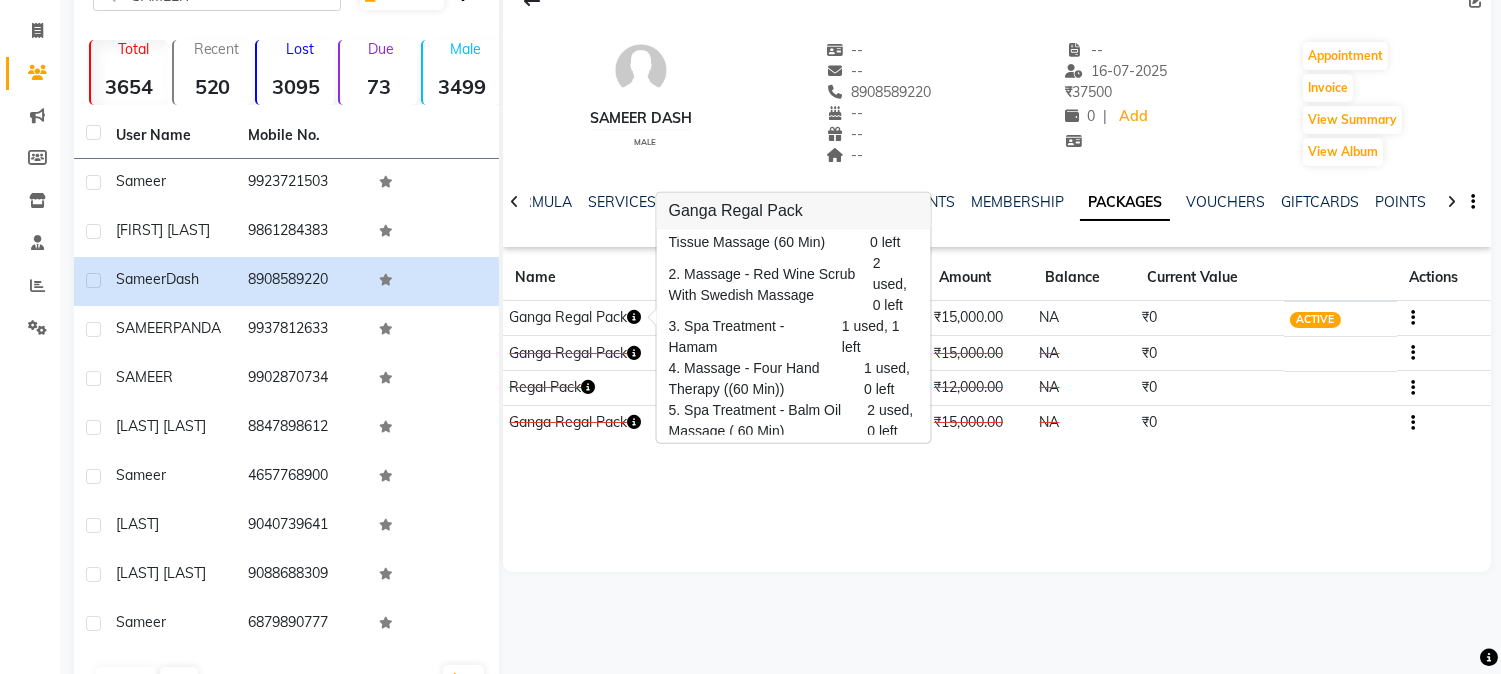 click on "[FIRST] [LAST] male -- -- [PHONE] -- -- -- -- [DATE] ₹ [AMOUNT] 0 | Add Appointment Invoice View Summary View Album NOTES FORMULA SERVICES PRODUCTS INVOICES APPOINTMENTS MEMBERSHIP PACKAGES VOUCHERS GIFTCARDS POINTS FORMS FAMILY CARDS WALLET Name Start Date End Date Amount Balance Current Value Actions Ganga Regal Pack [DATE] [DATE] ₹[AMOUNT].00 NA ₹0 ACTIVE Ganga Regal Pack [DATE] [DATE] ₹[AMOUNT].00 NA ₹0 CANCELLED Regal Pack [DATE] [DATE] ₹[AMOUNT].00 NA ₹0 CONSUMED Ganga Regal Pack [DATE] [DATE] ₹[AMOUNT].00 NA ₹0 CONSUMED" 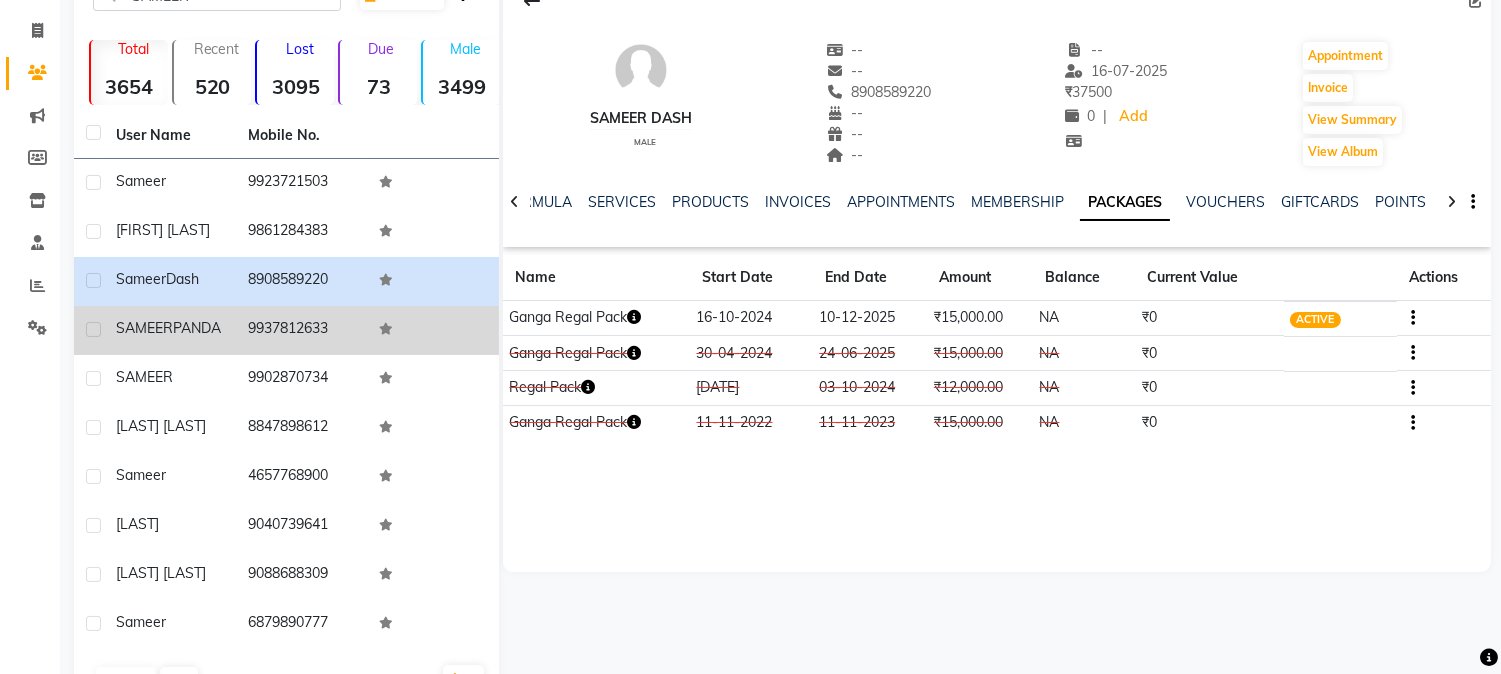 click on "9937812633" 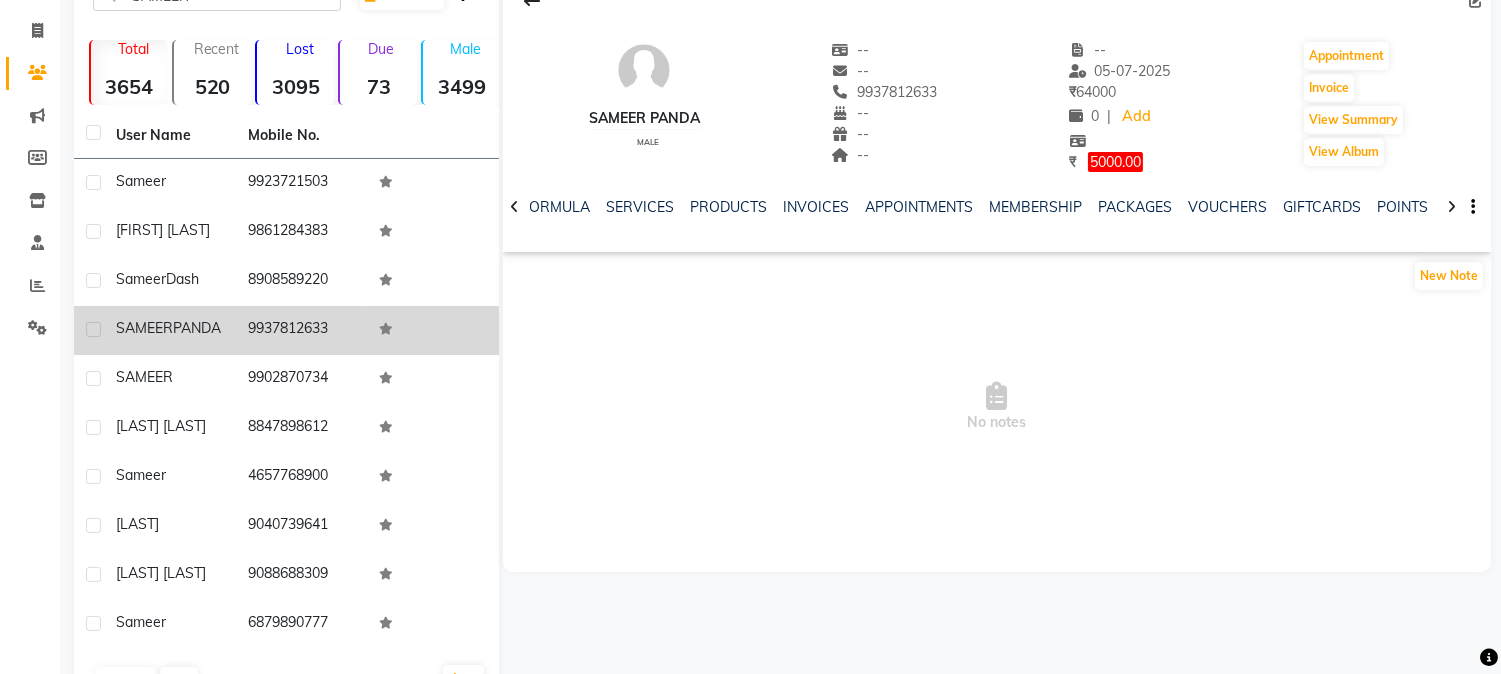 click on "9937812633" 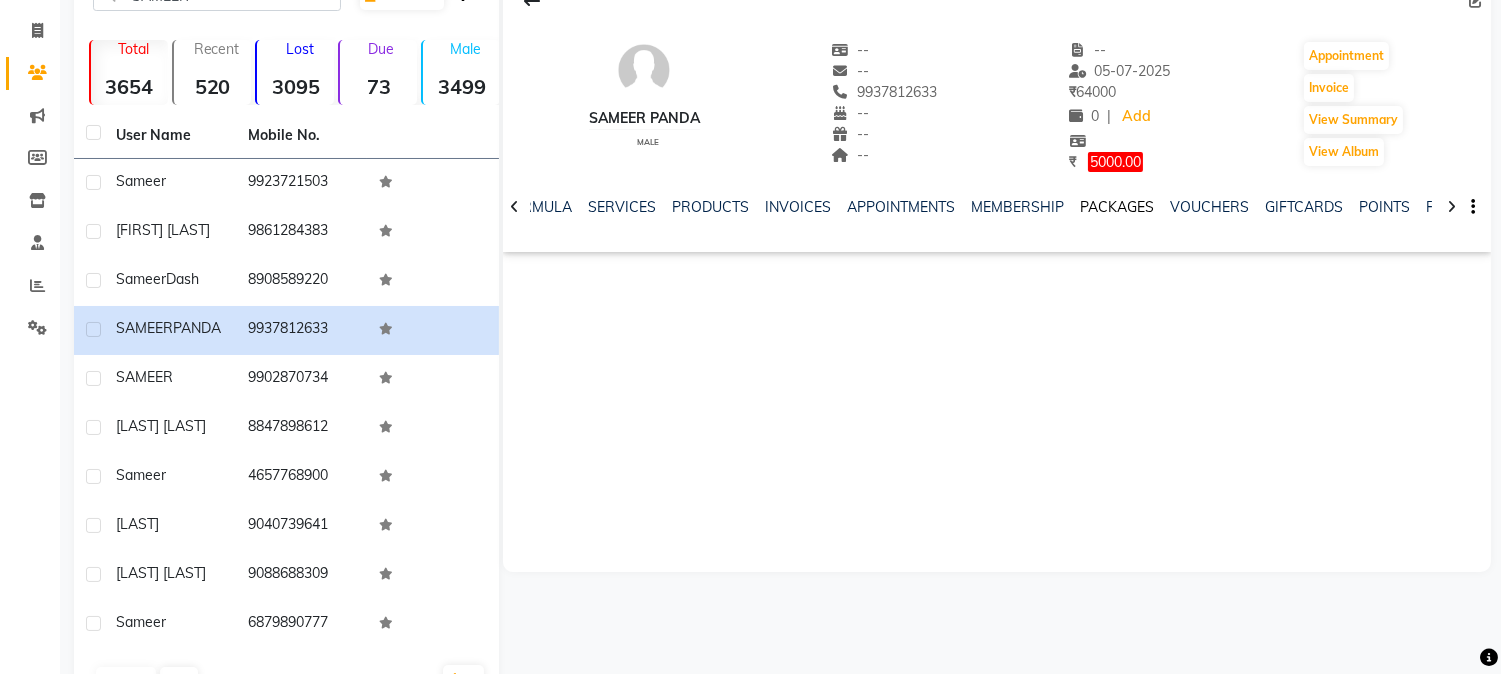 click on "PACKAGES" 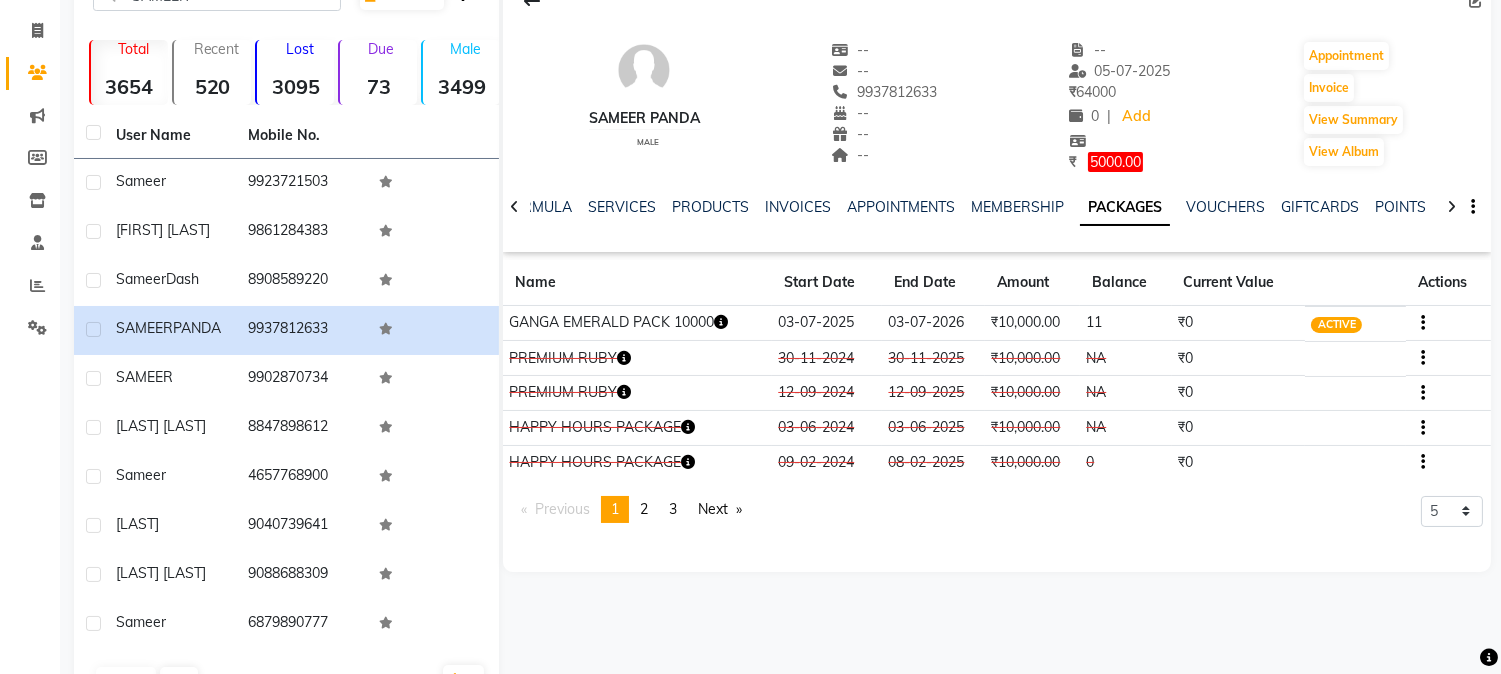 click on "PACKAGES" 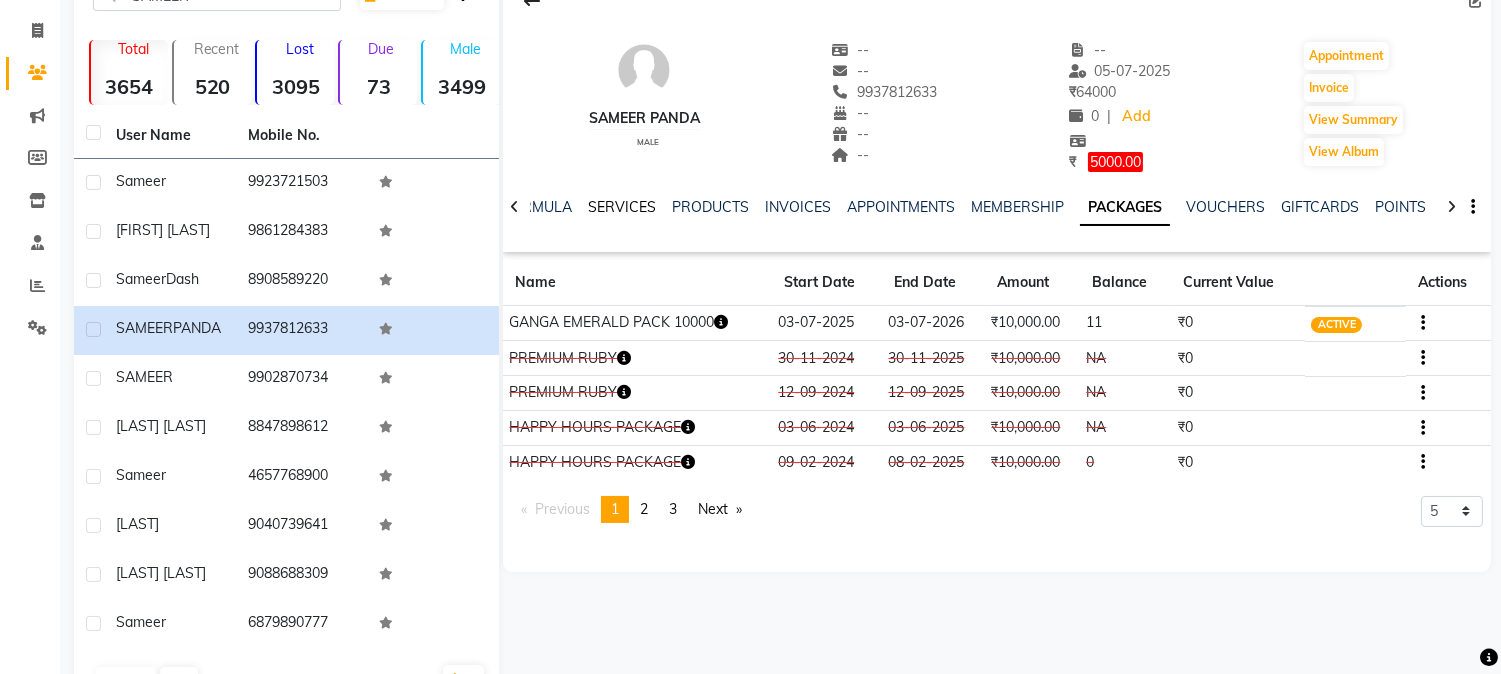 drag, startPoint x: 1114, startPoint y: 220, endPoint x: 595, endPoint y: 211, distance: 519.078 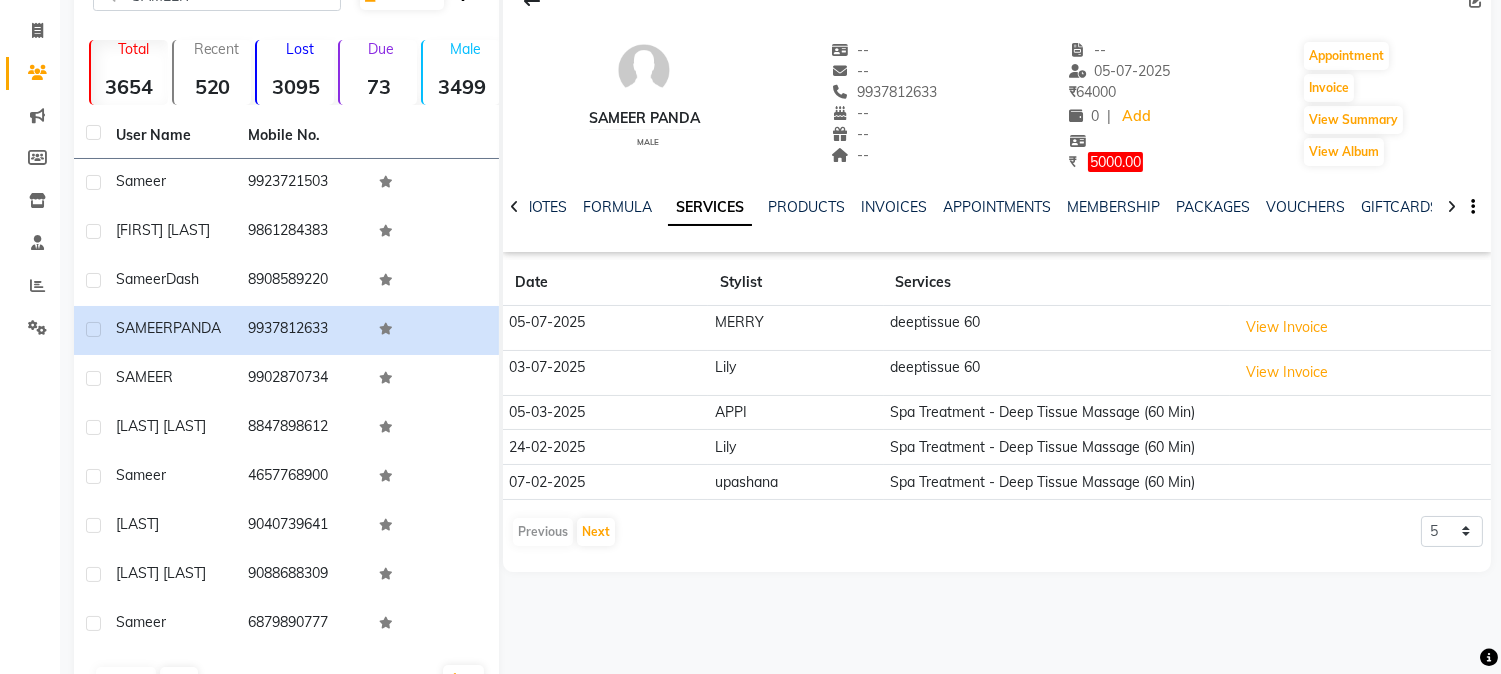 click on "SERVICES" 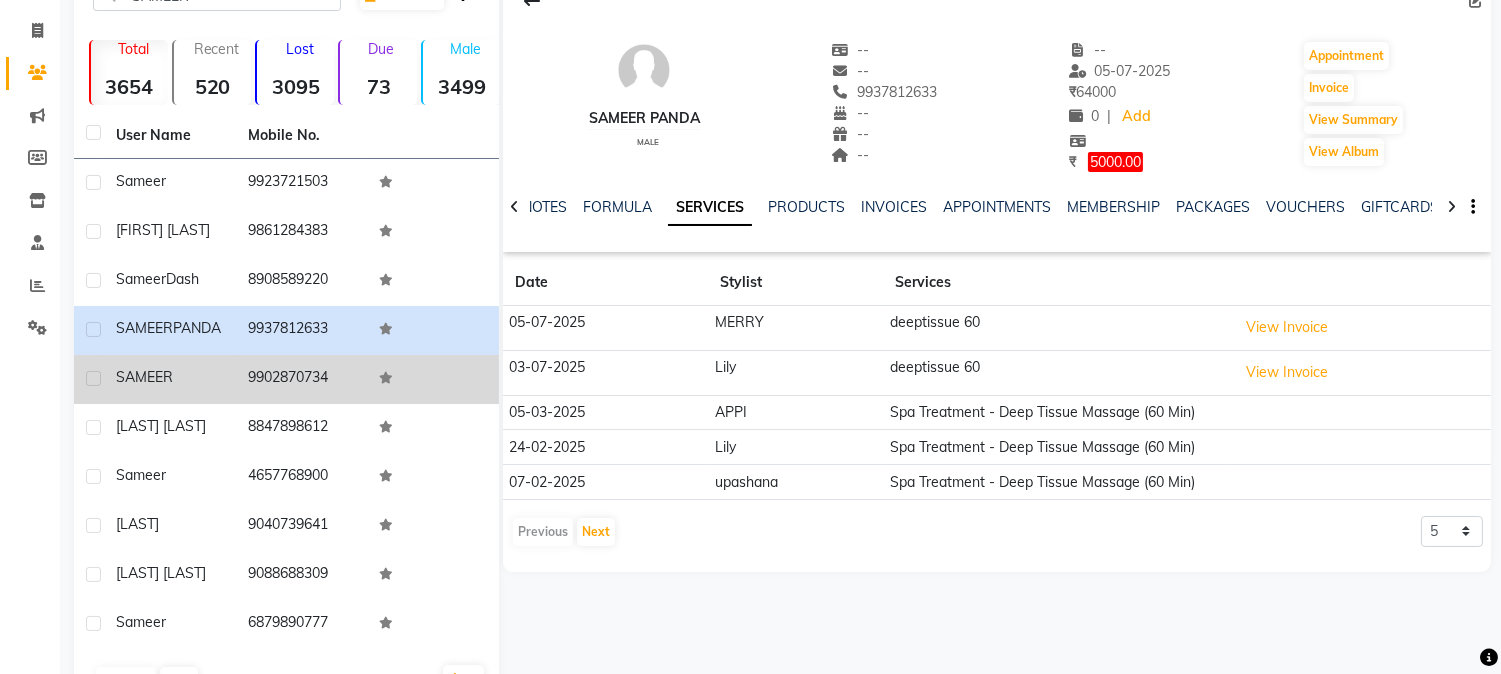 click on "9902870734" 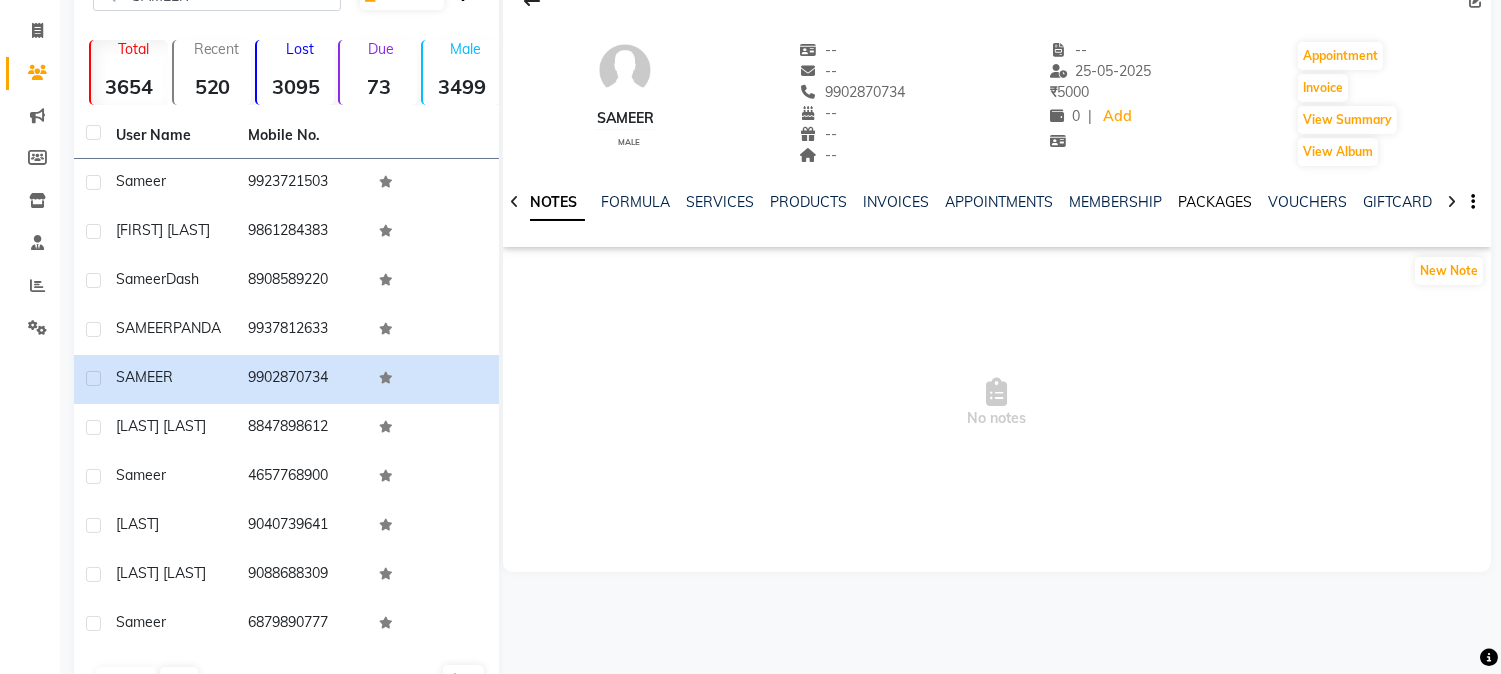 click on "PACKAGES" 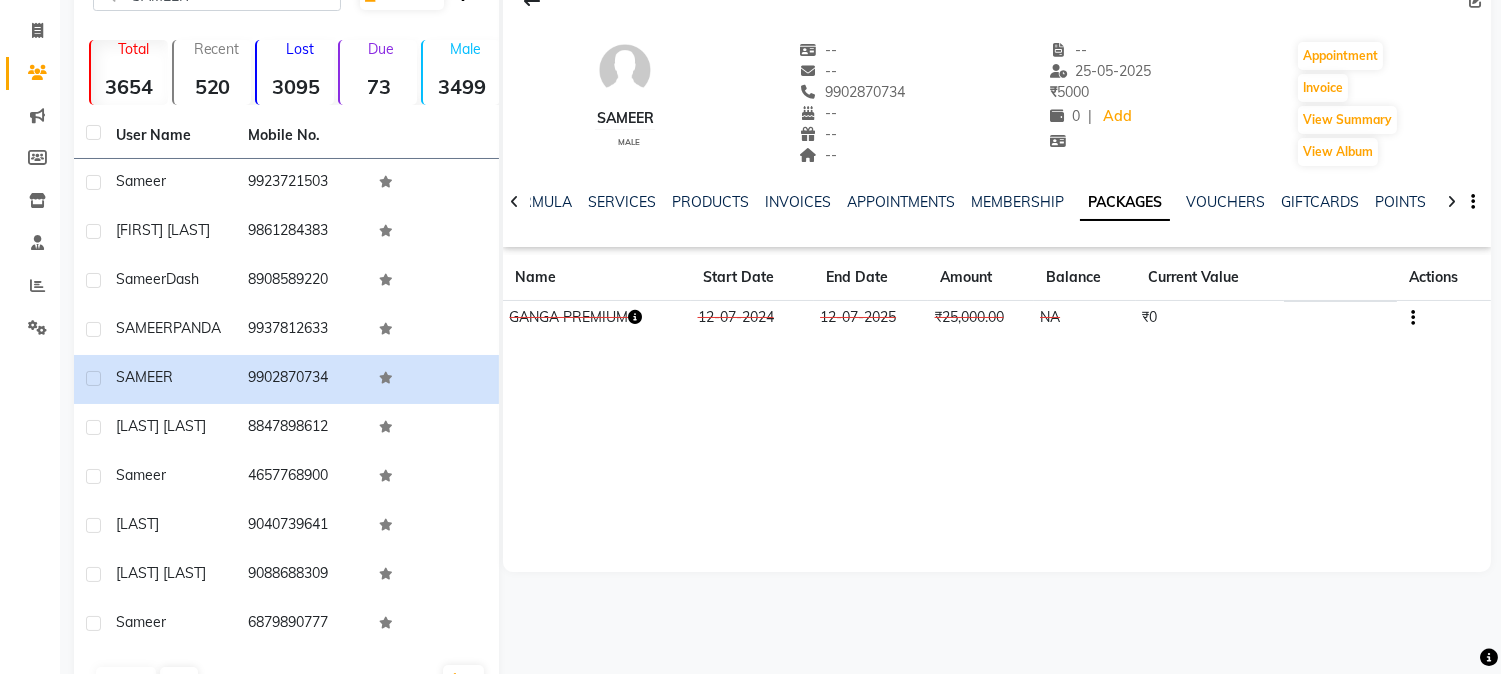 click on "GANGA PREMIUM" 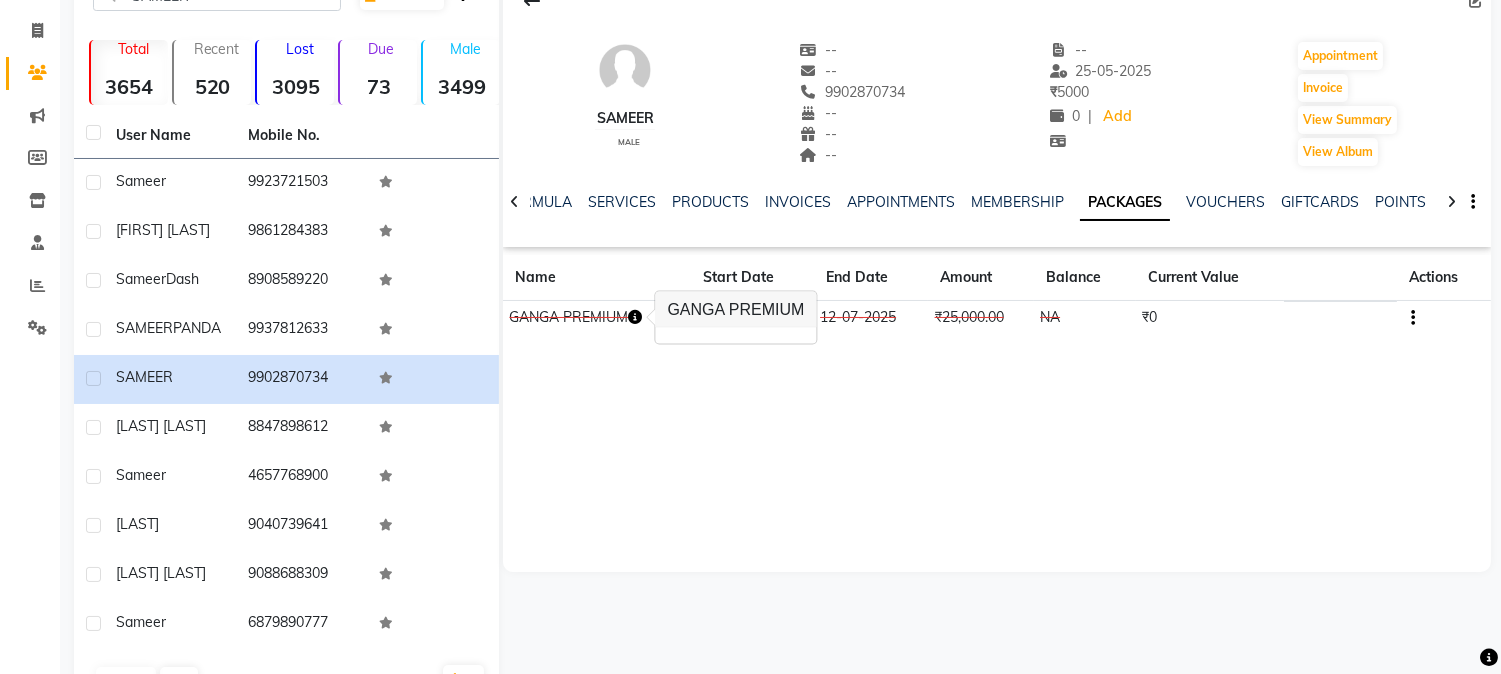 click 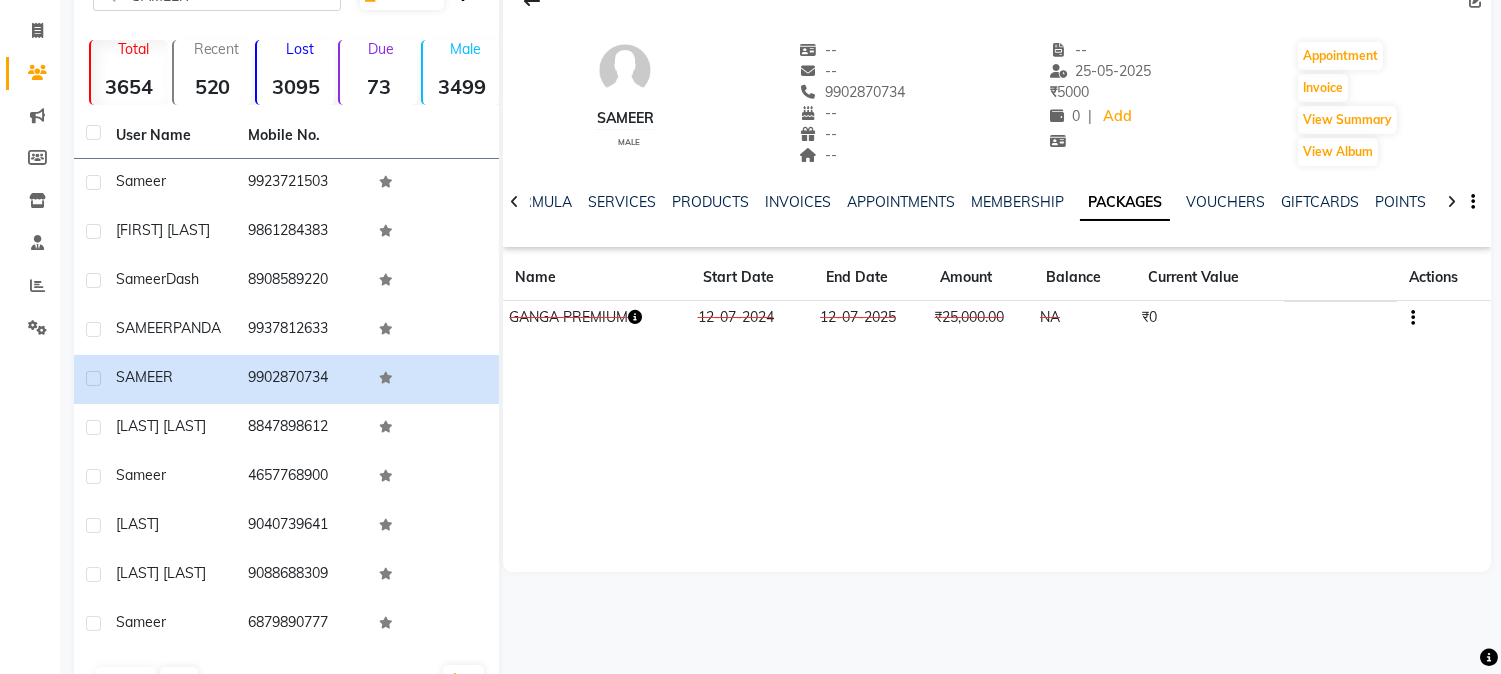 click 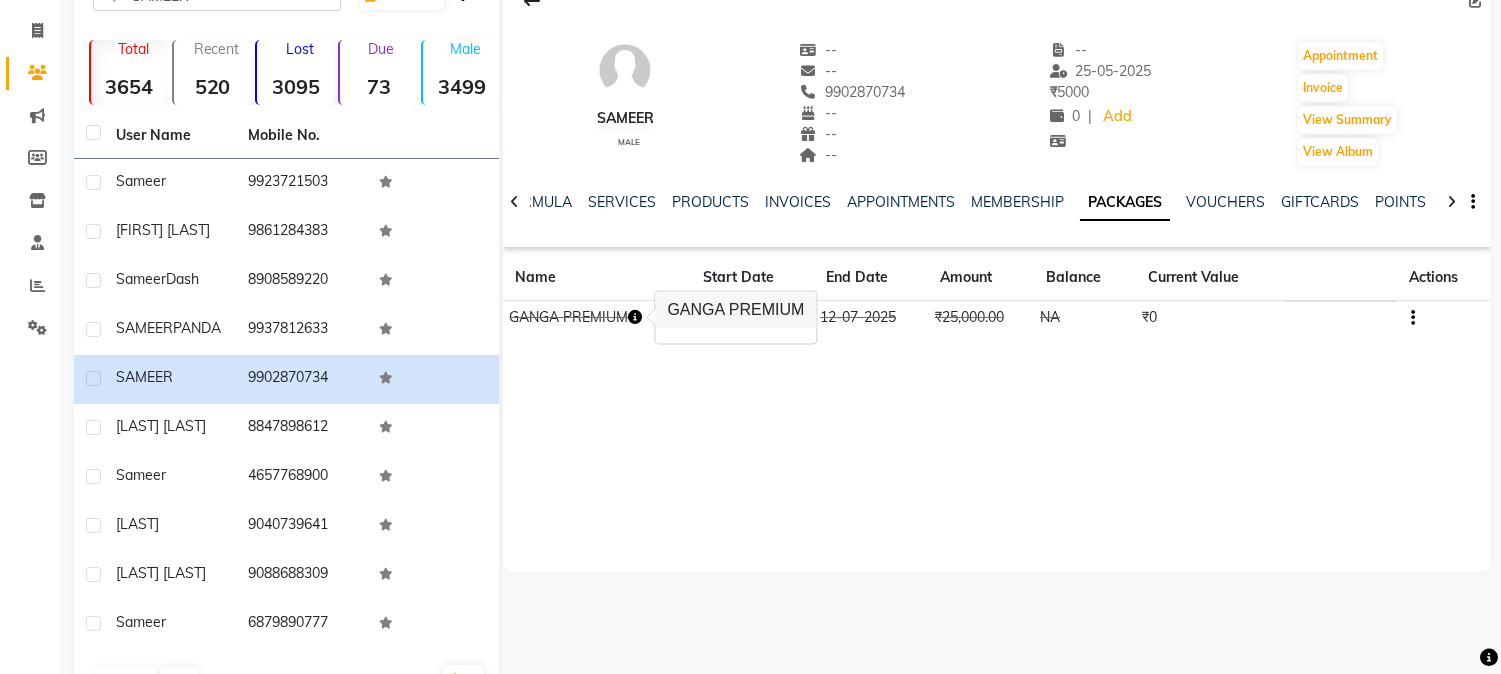 click 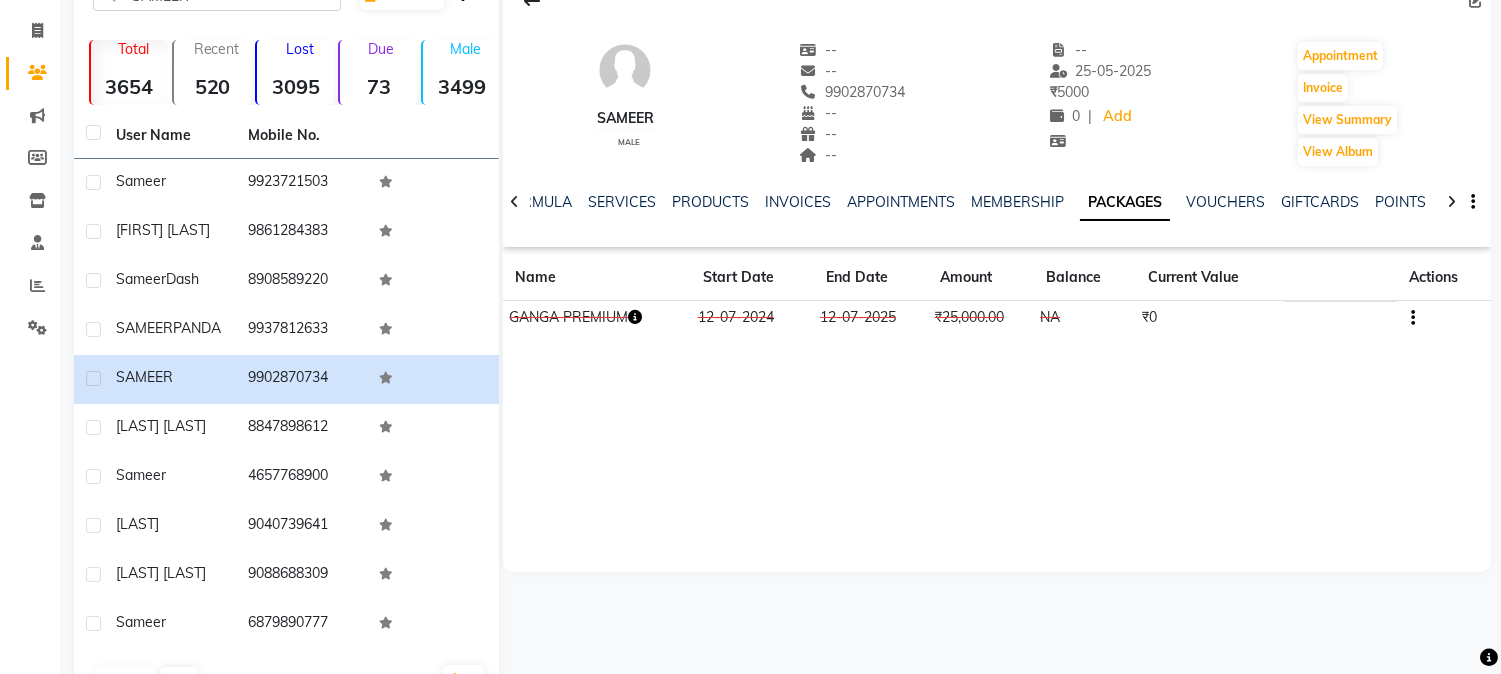 click 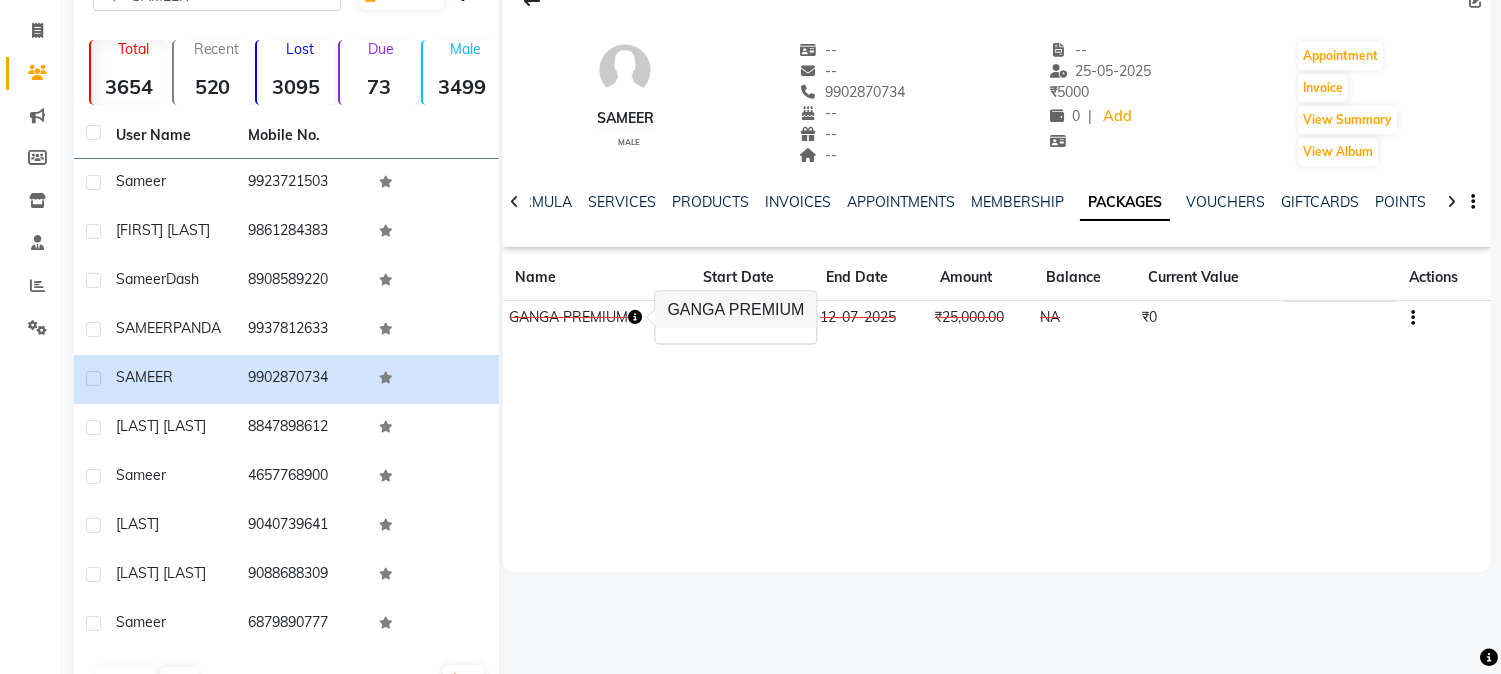 click 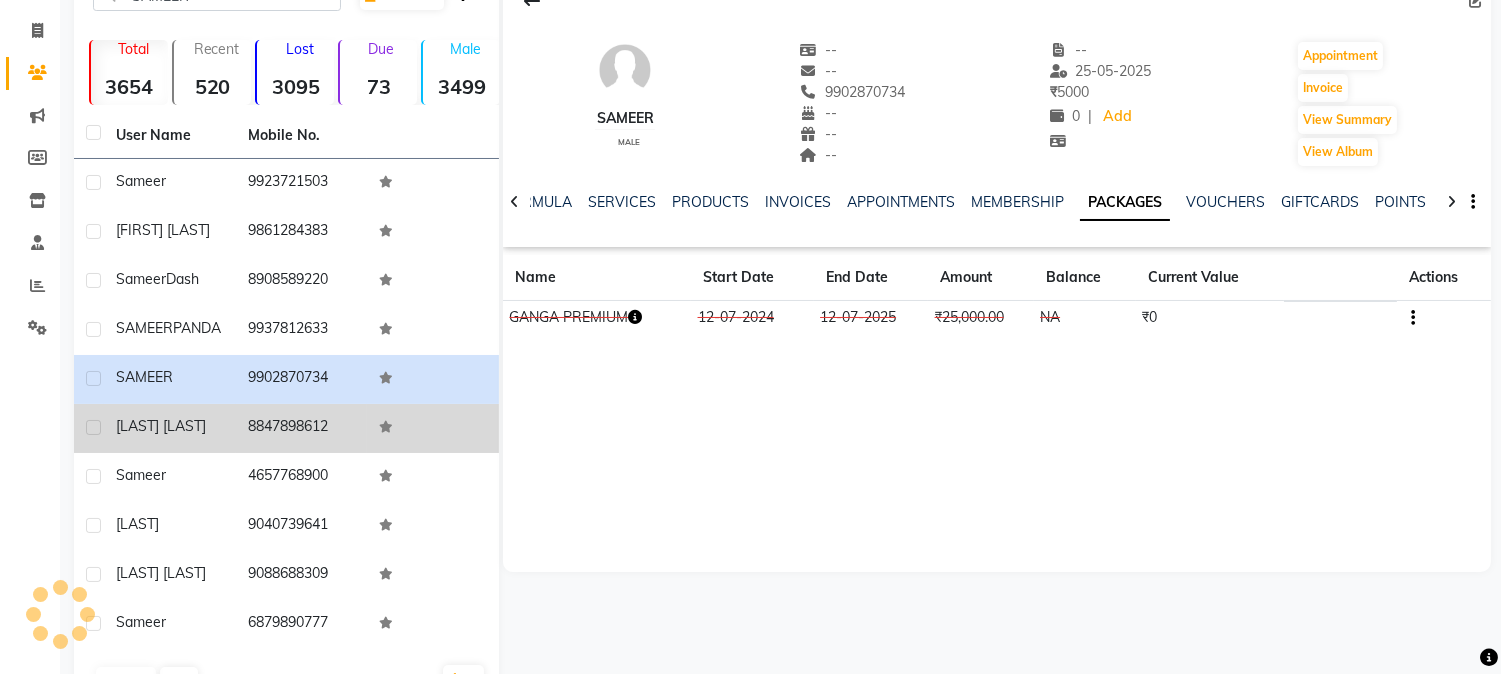 click on "[LAST] [LAST]" 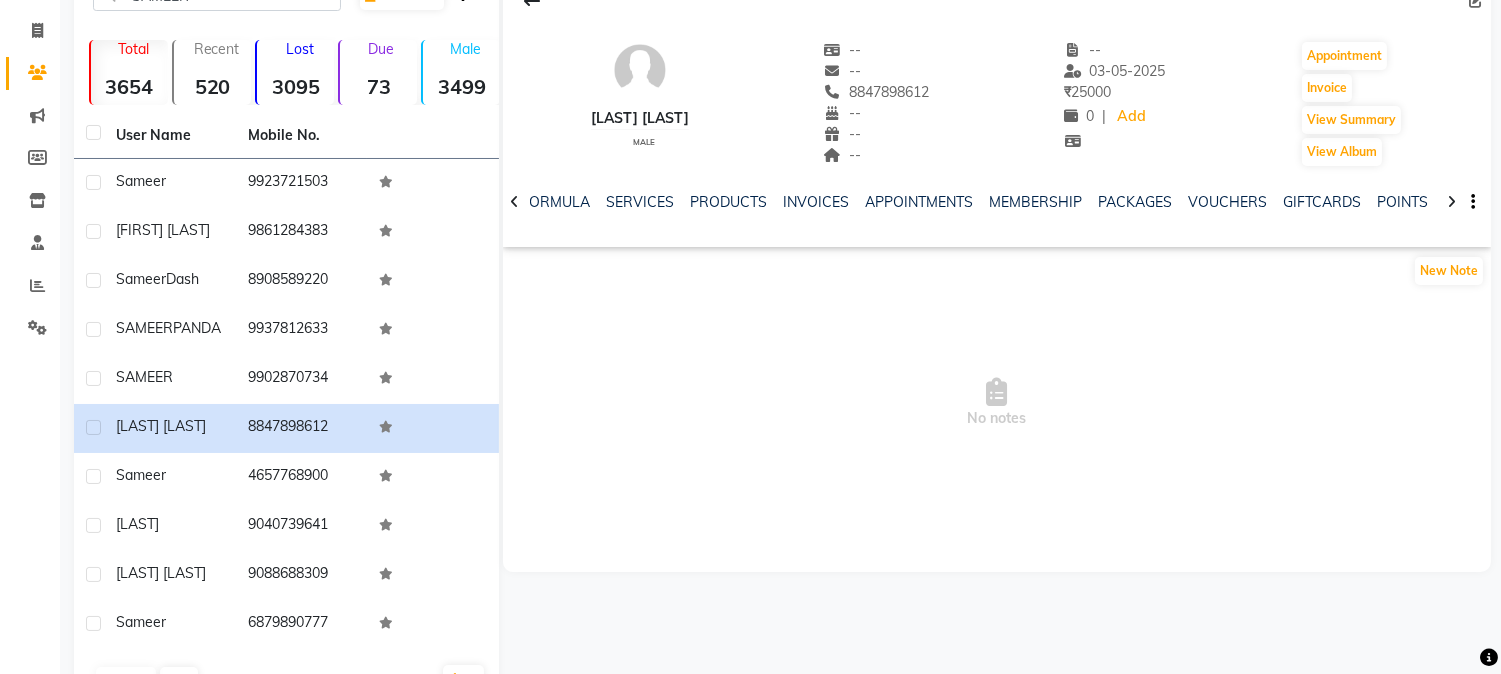 click on "NOTES FORMULA SERVICES PRODUCTS INVOICES APPOINTMENTS MEMBERSHIP PACKAGES VOUCHERS GIFTCARDS POINTS FORMS FAMILY CARDS WALLET" 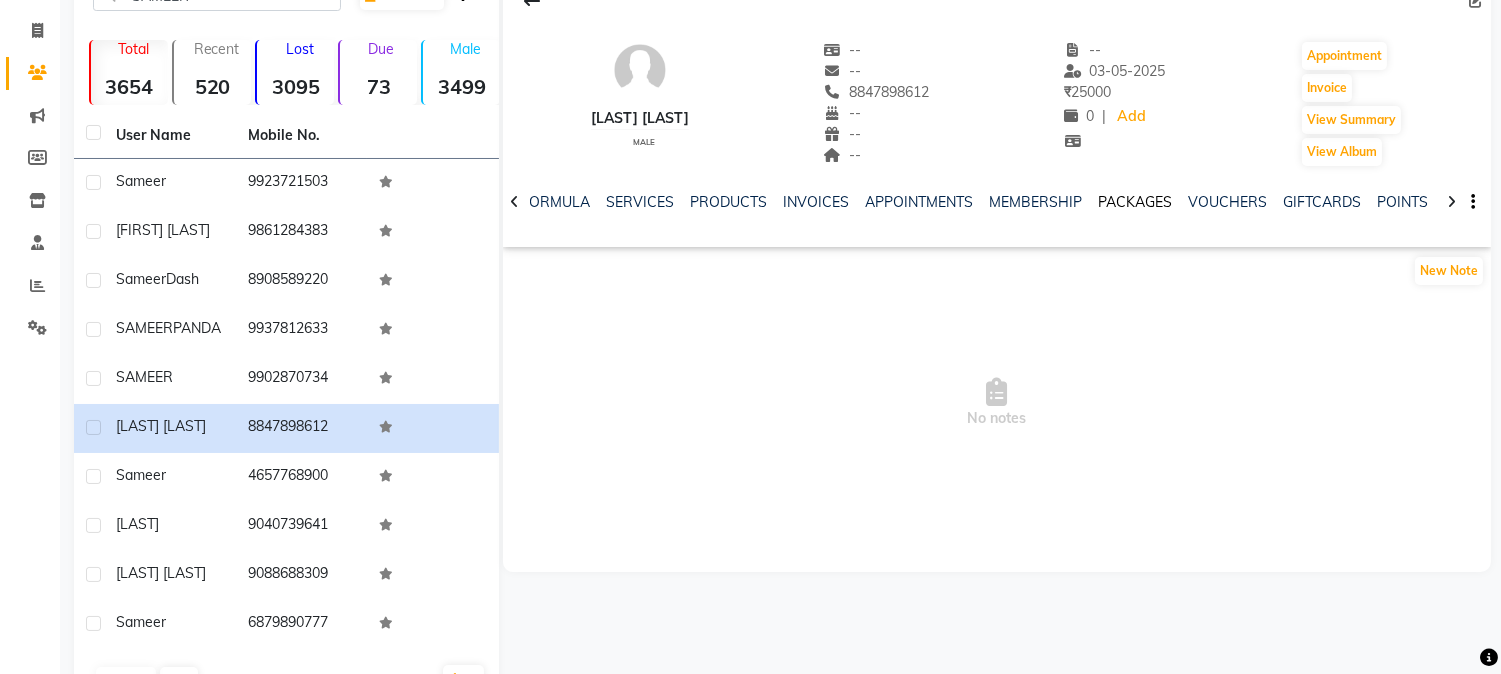 click on "PACKAGES" 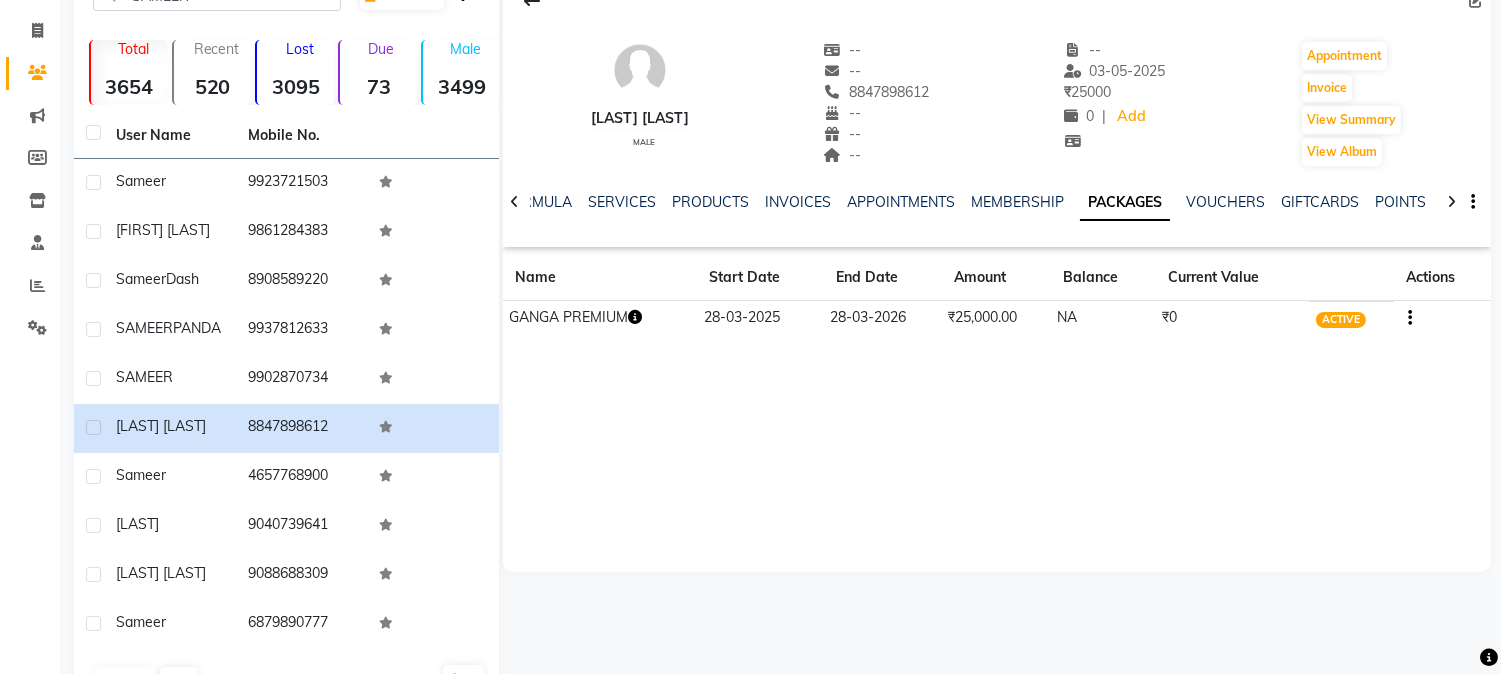 click on "PACKAGES" 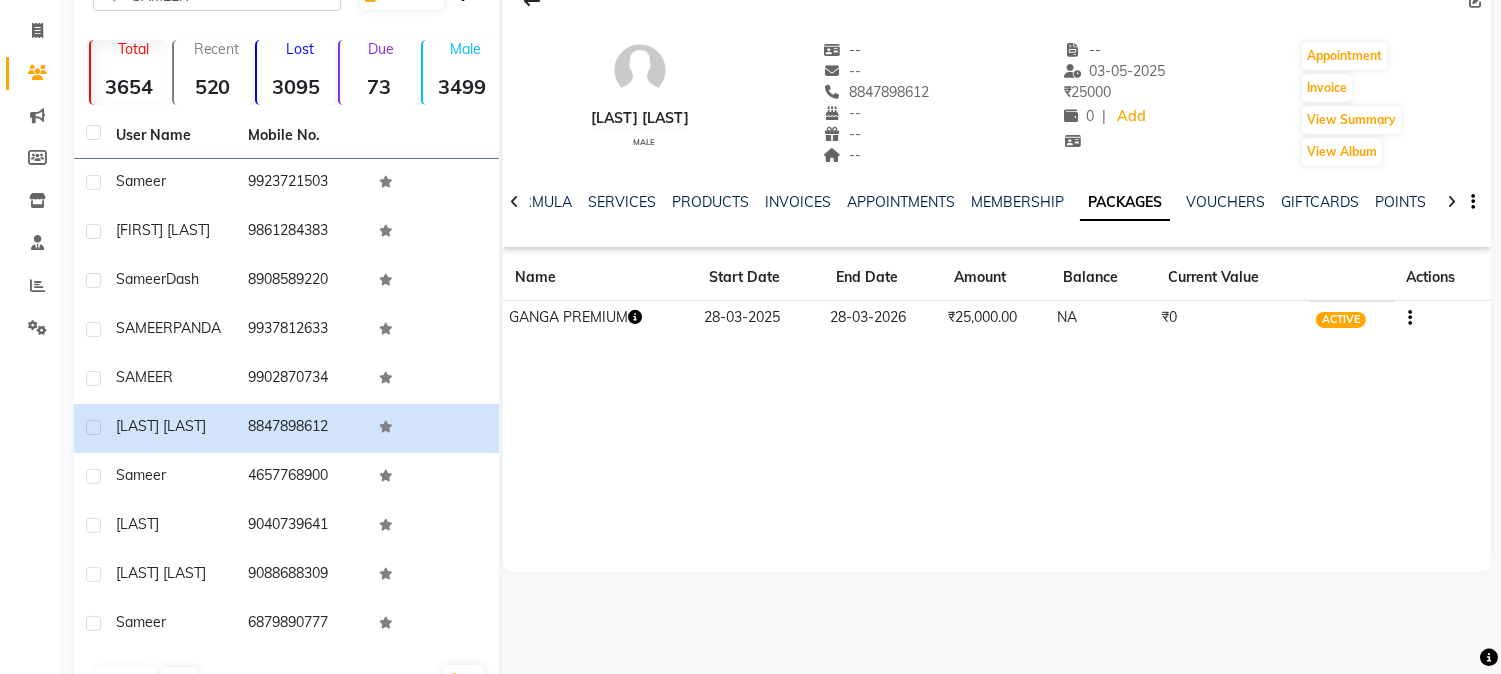 click 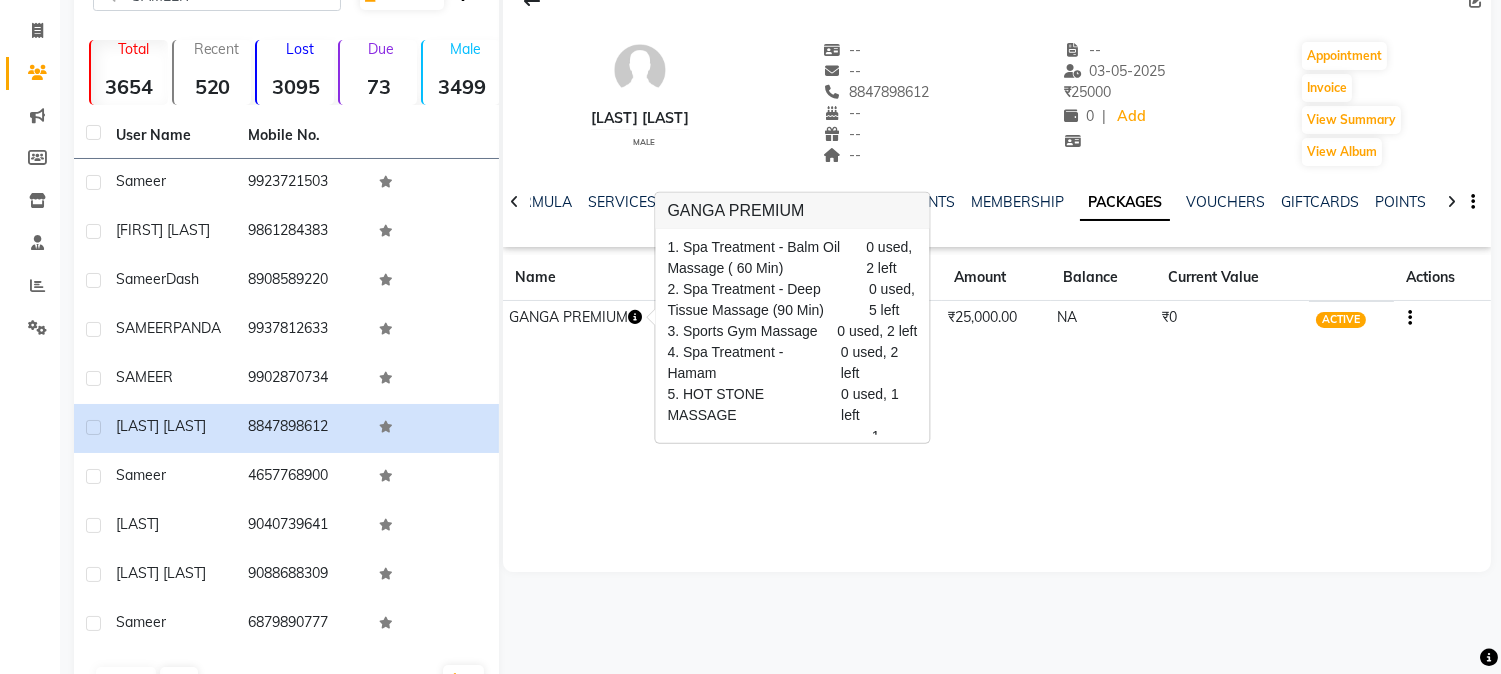 click 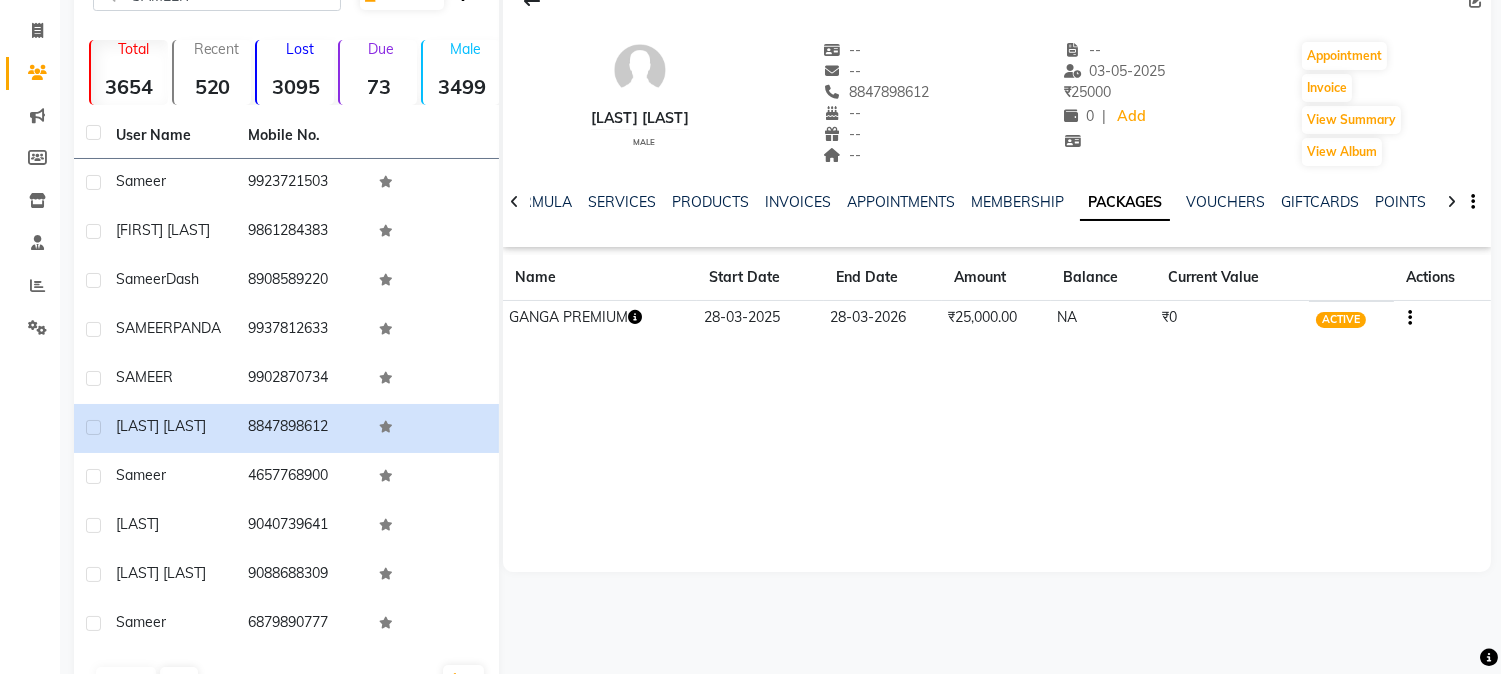 click 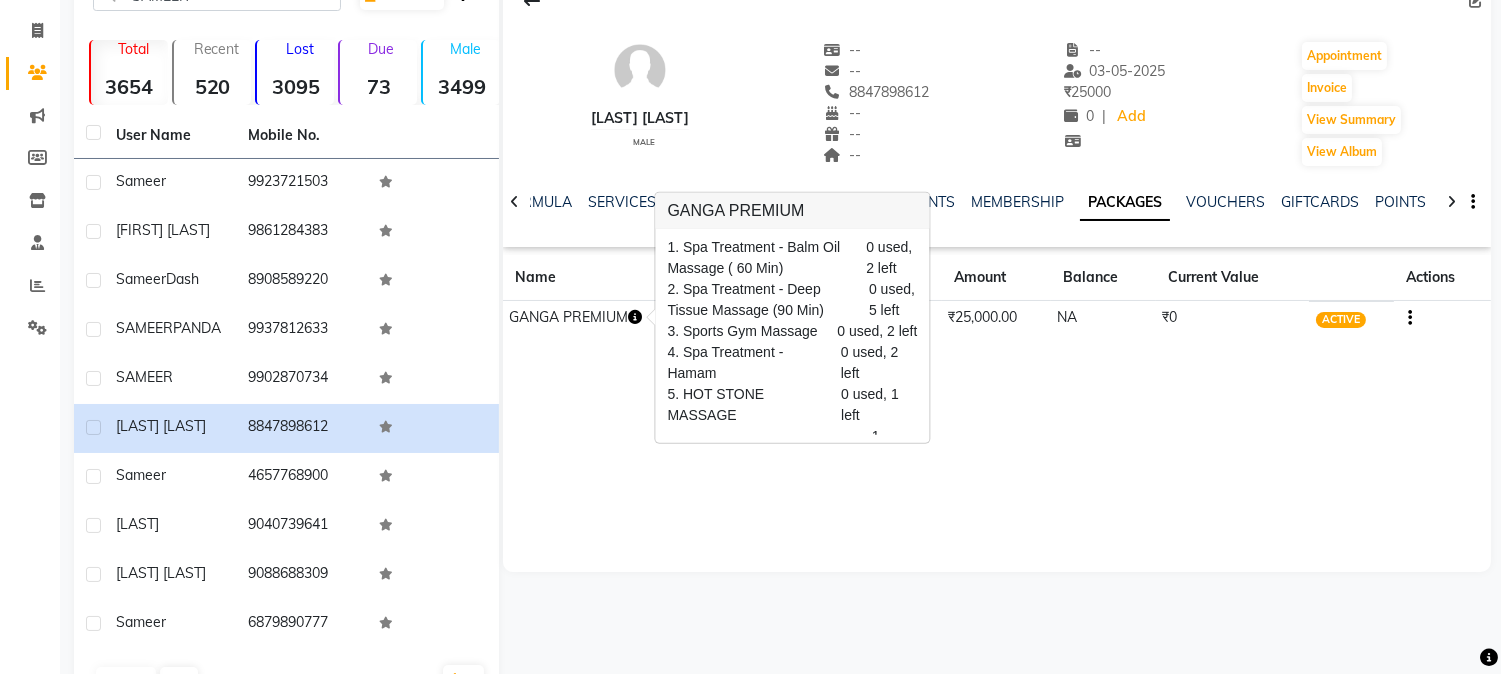 click 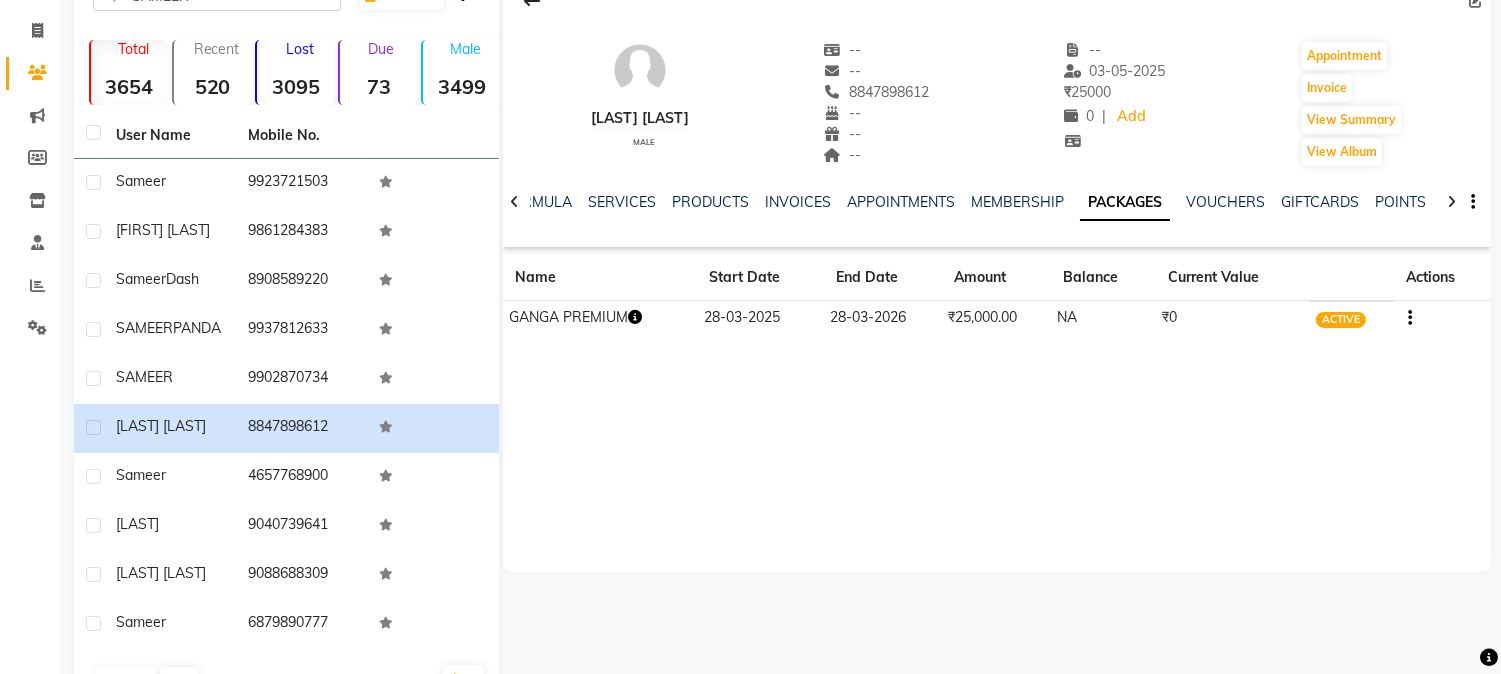 click 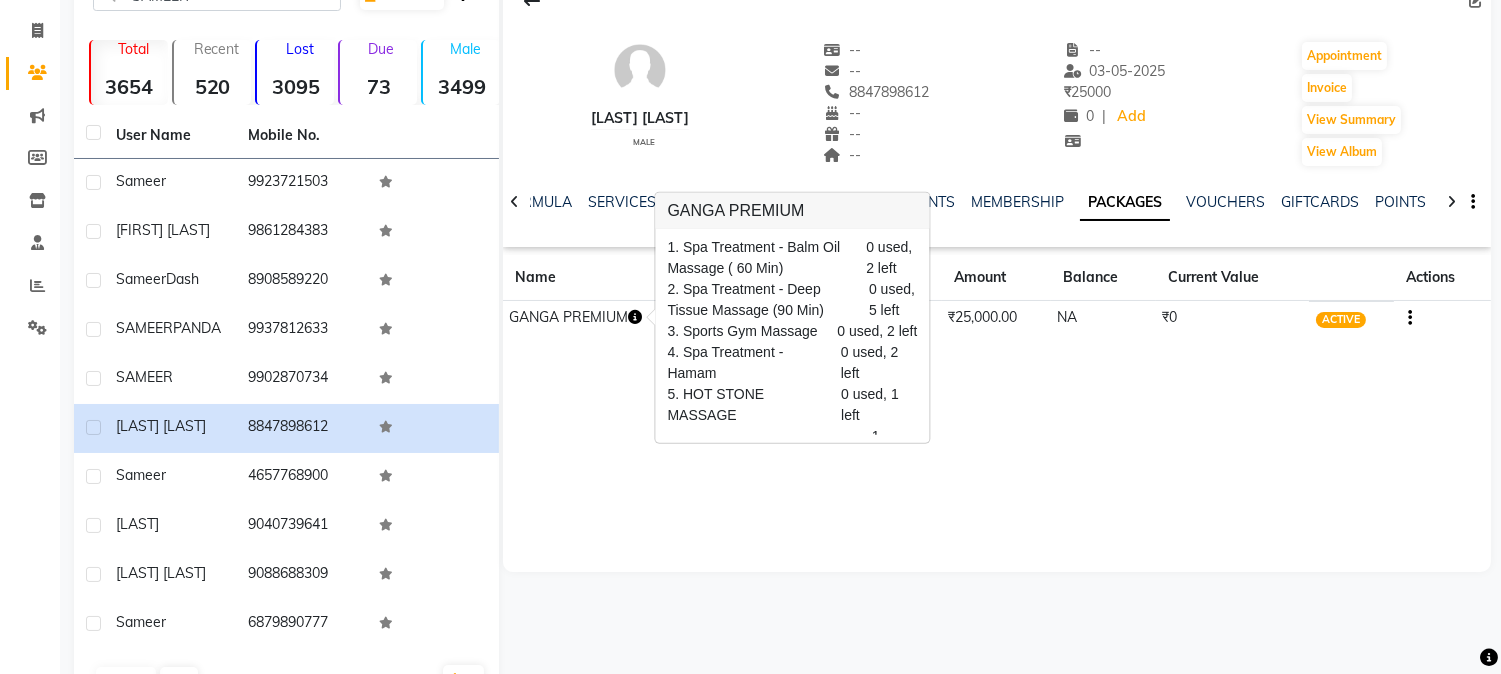 click 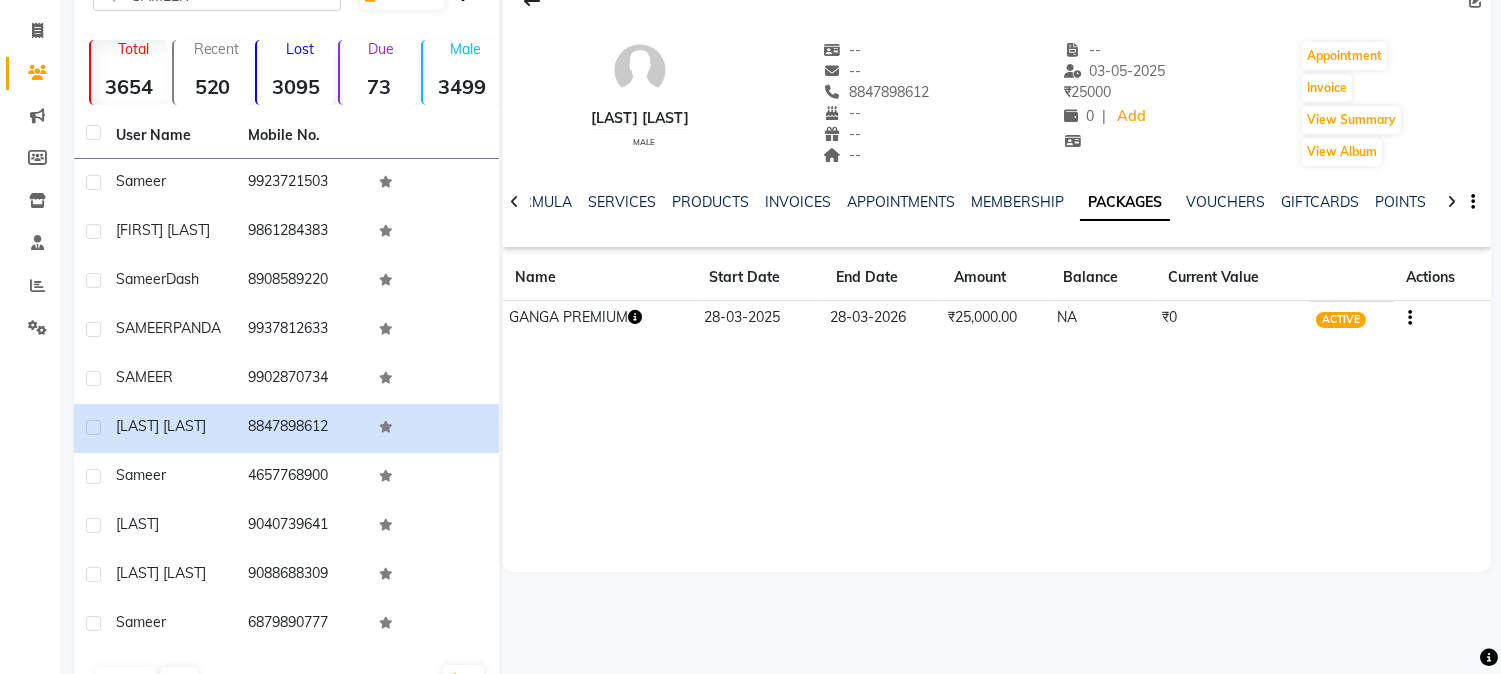 click 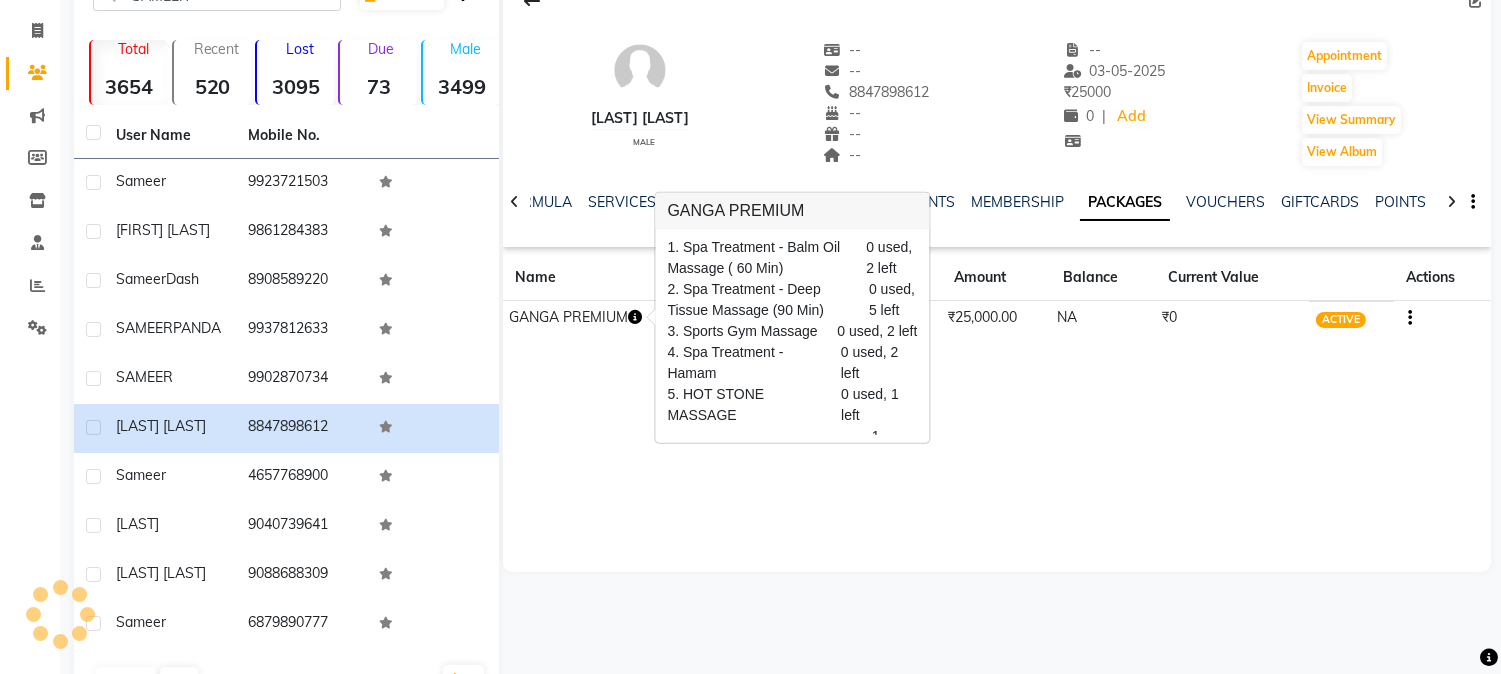 click 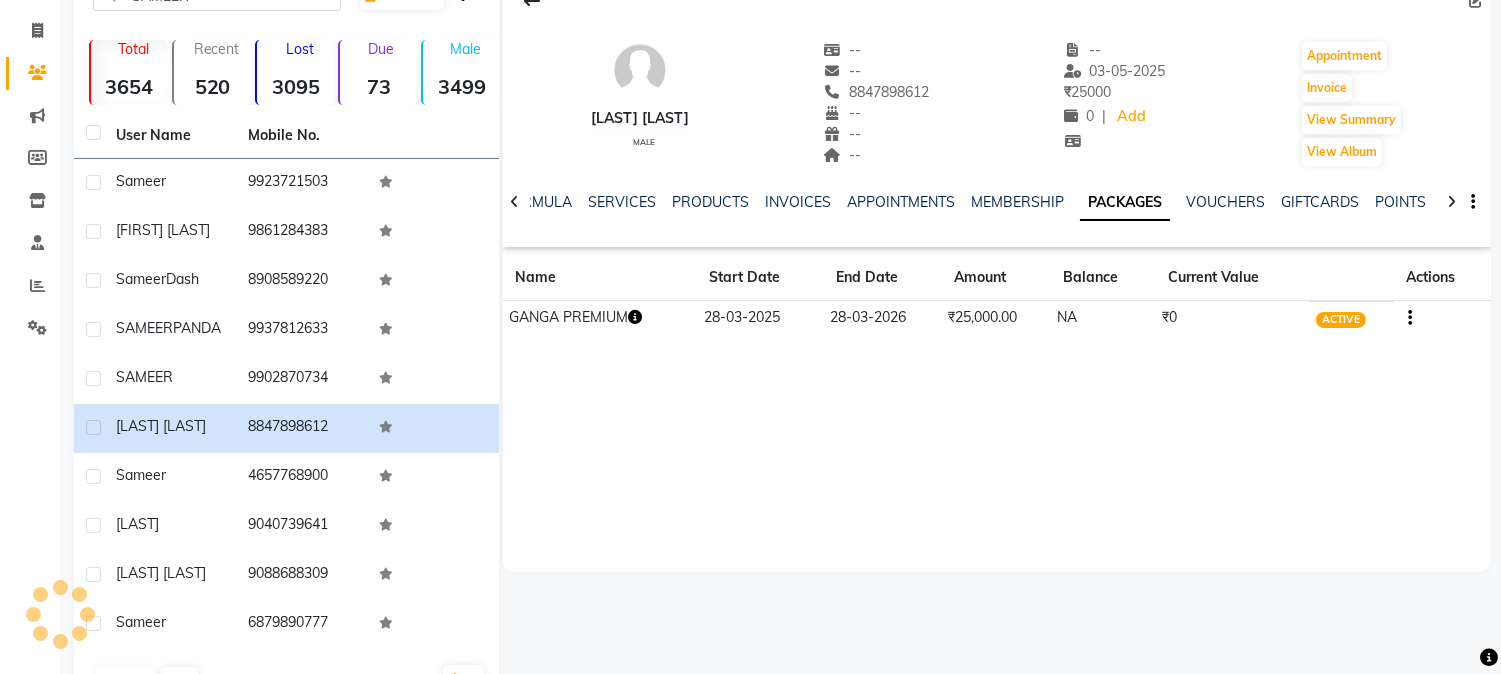 click 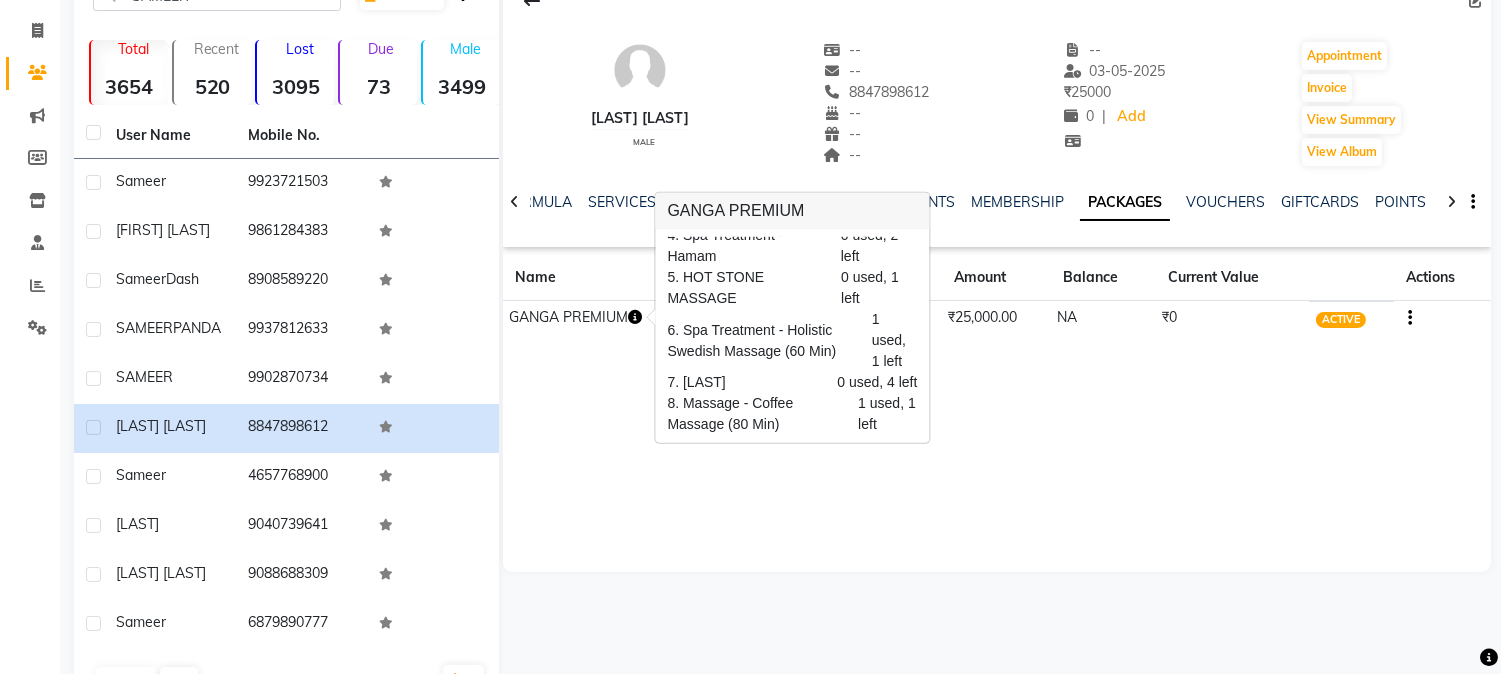 scroll, scrollTop: 137, scrollLeft: 0, axis: vertical 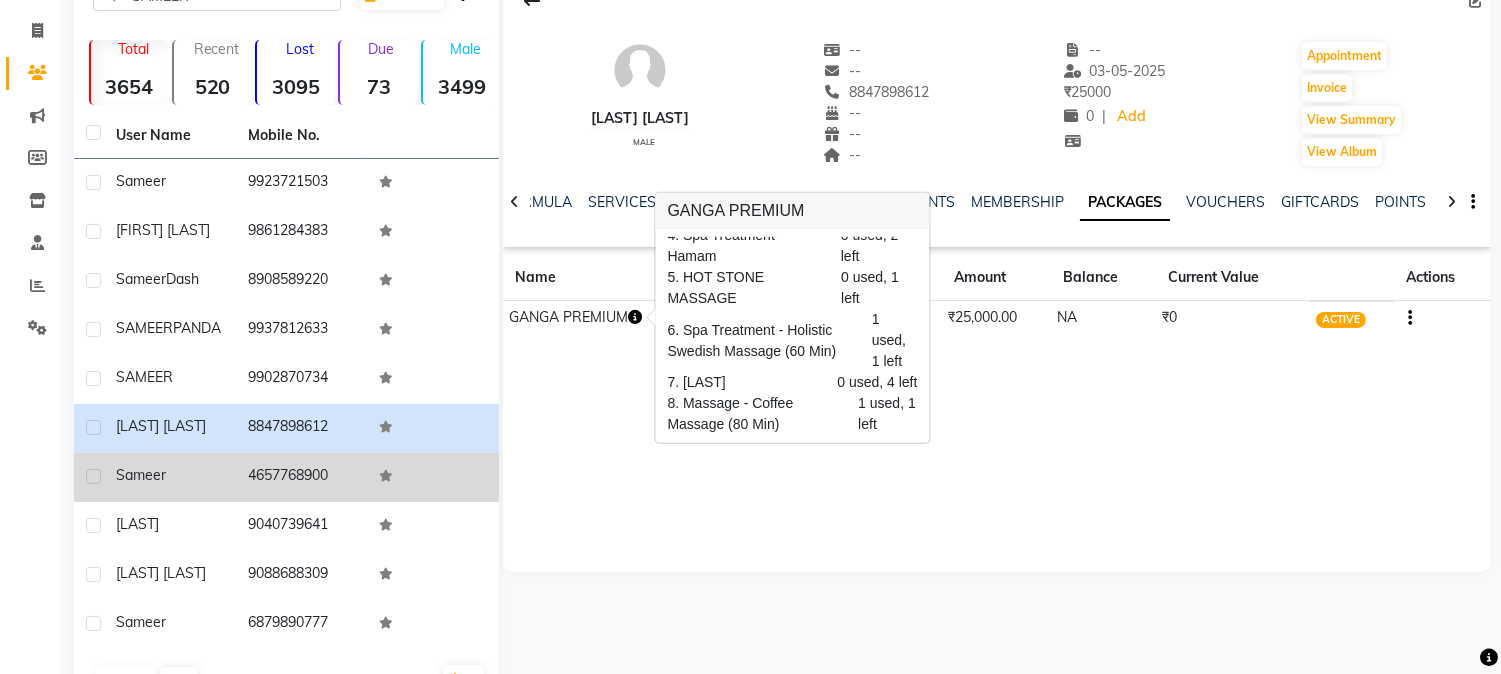 click on "4657768900" 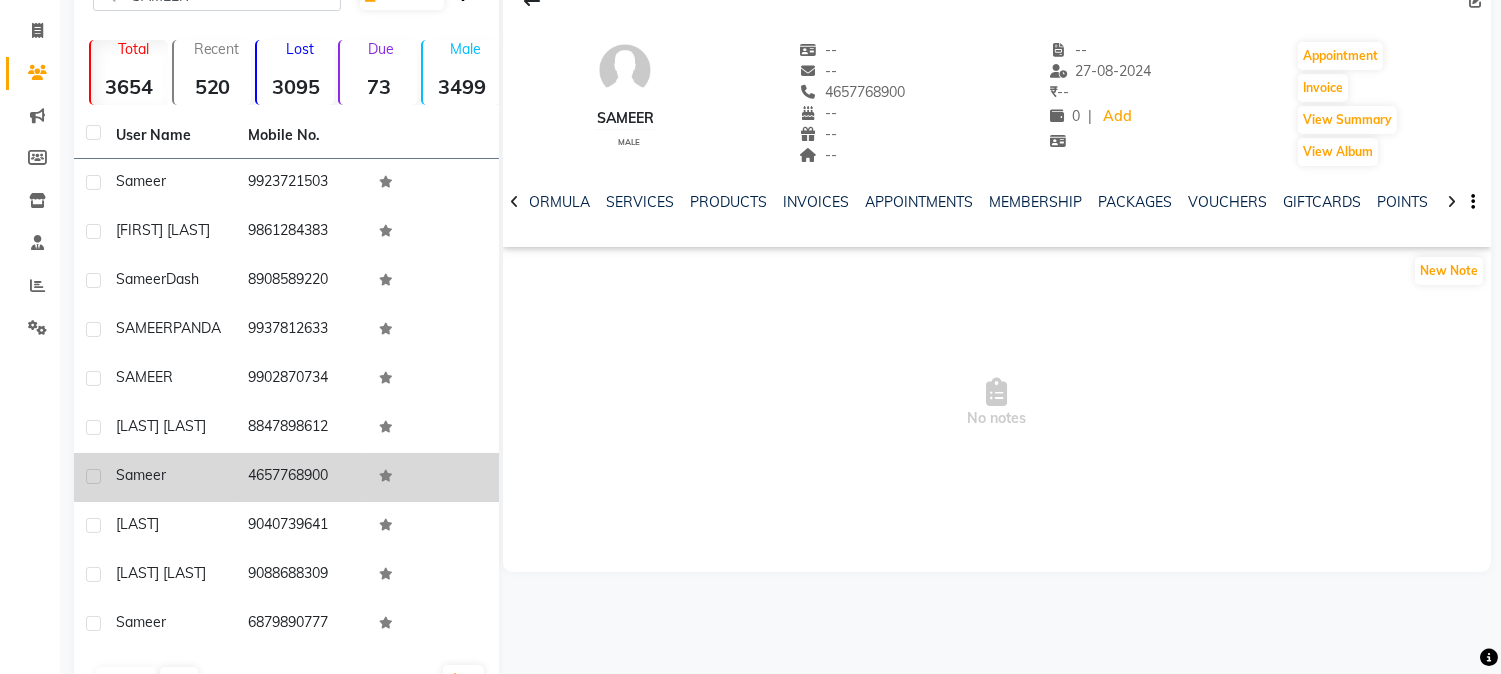 click 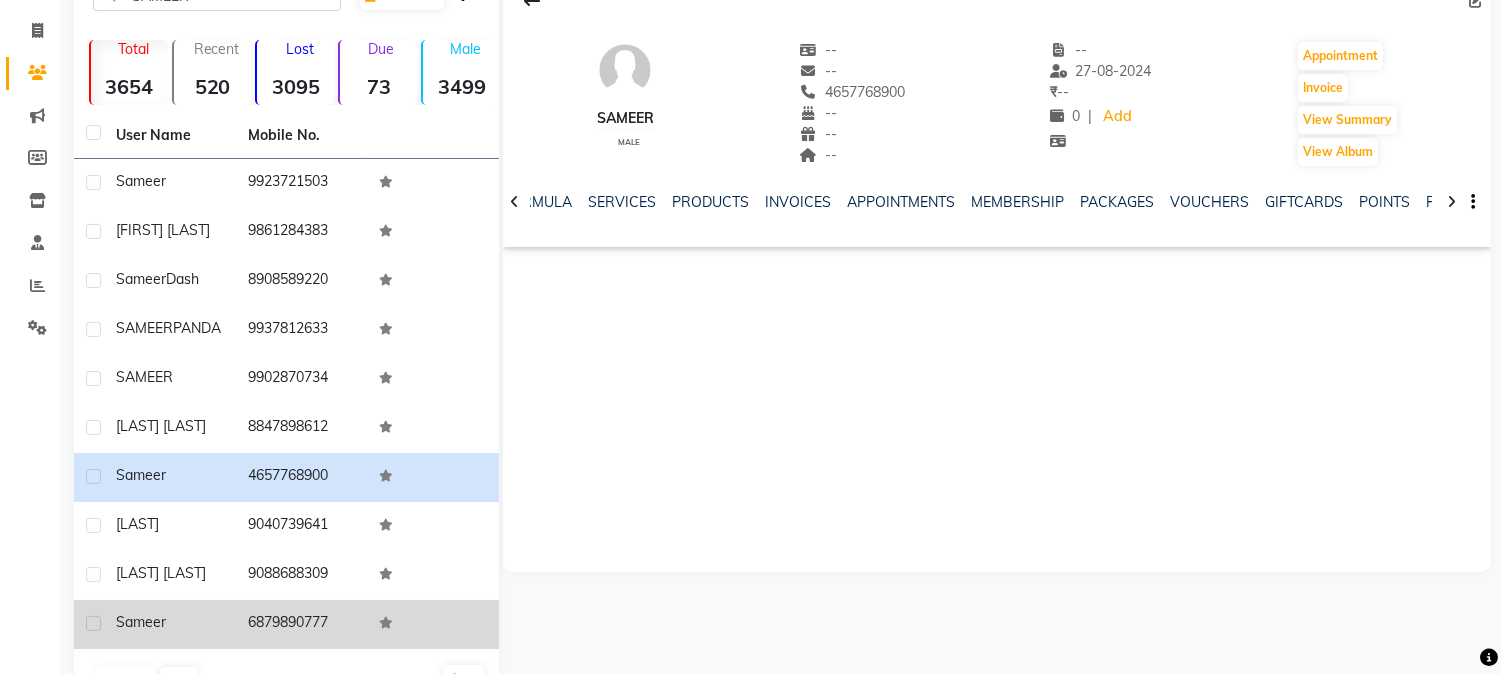 scroll, scrollTop: 226, scrollLeft: 0, axis: vertical 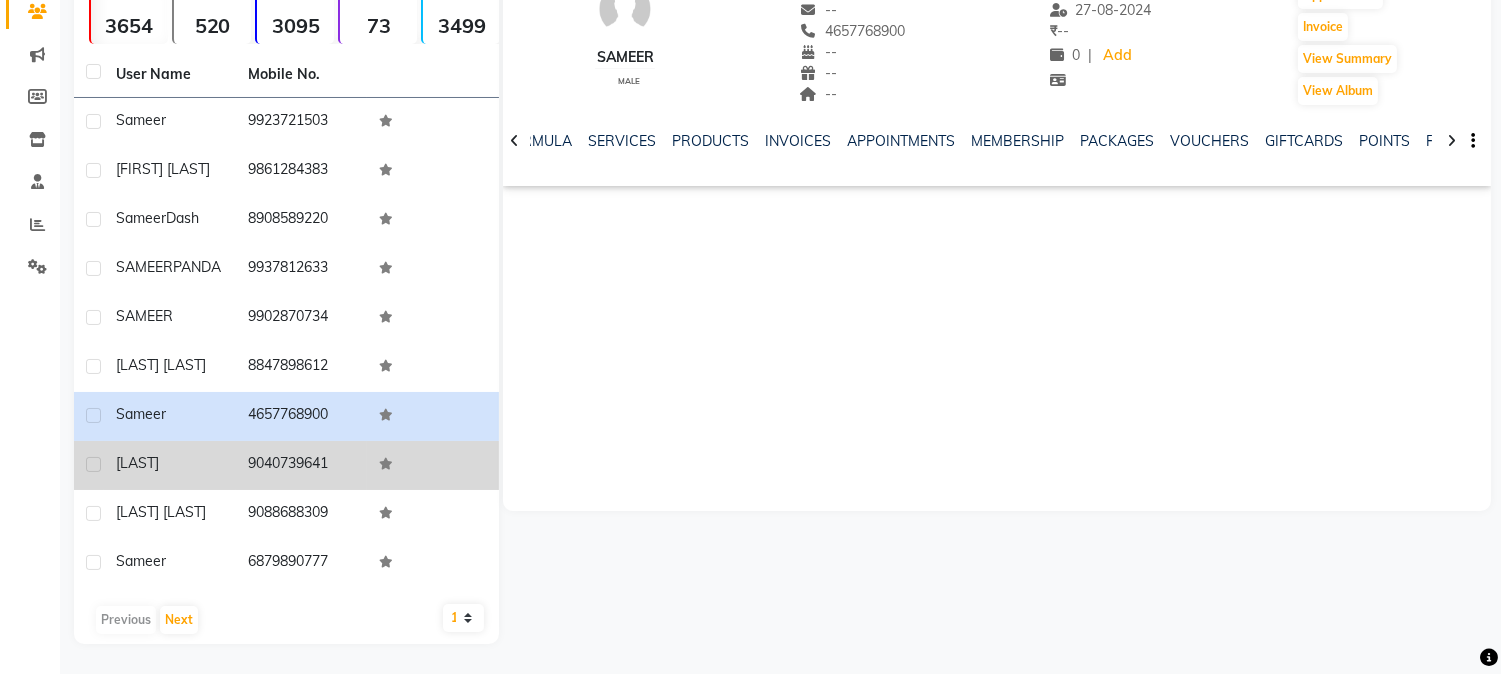 click on "9040739641" 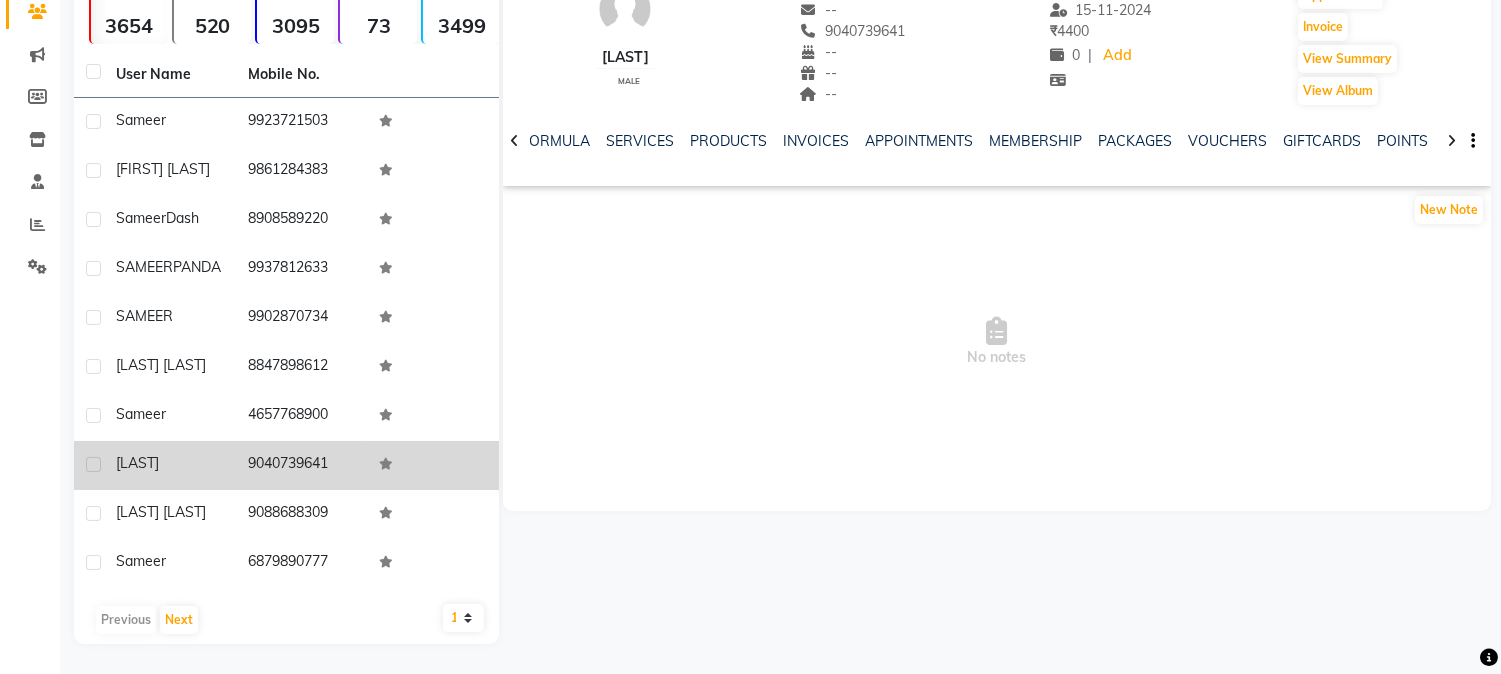 click on "9040739641" 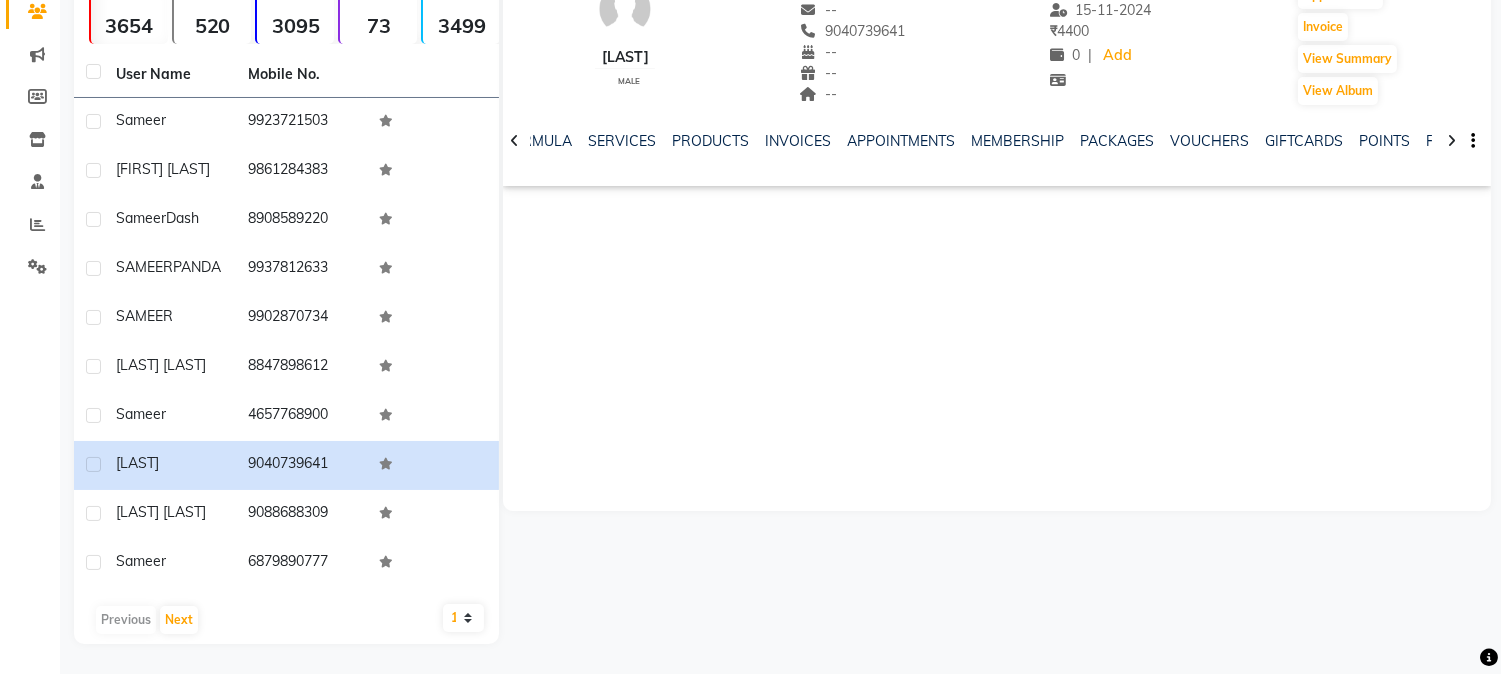 scroll, scrollTop: 226, scrollLeft: 0, axis: vertical 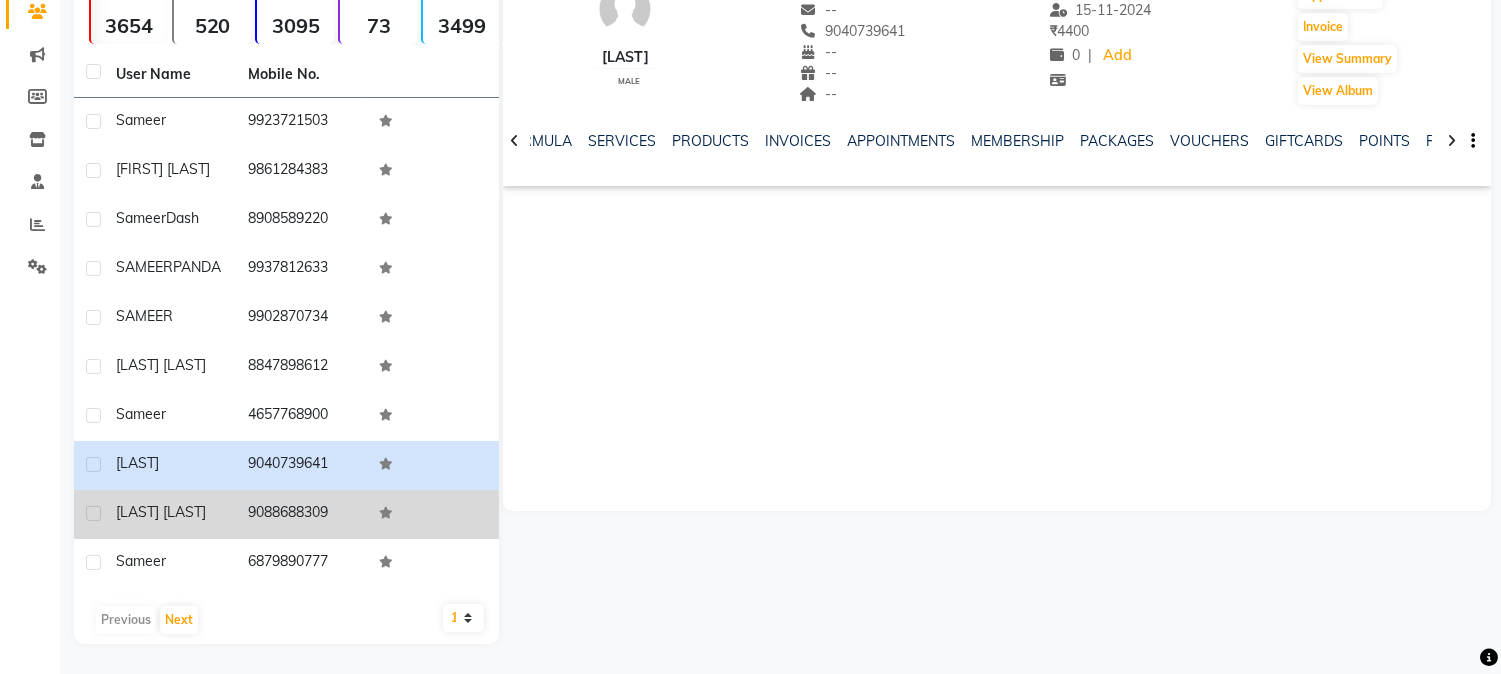 click on "[LAST] [LAST]" 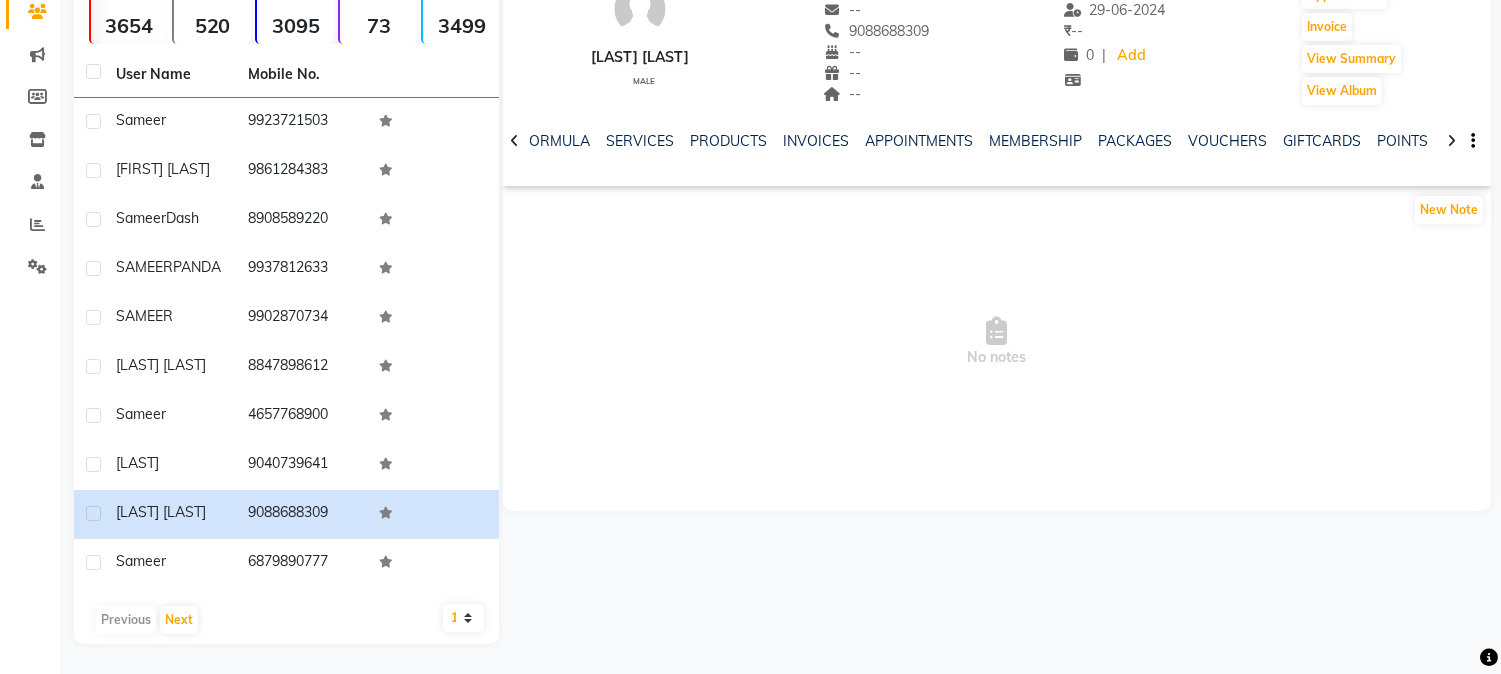 scroll, scrollTop: 226, scrollLeft: 0, axis: vertical 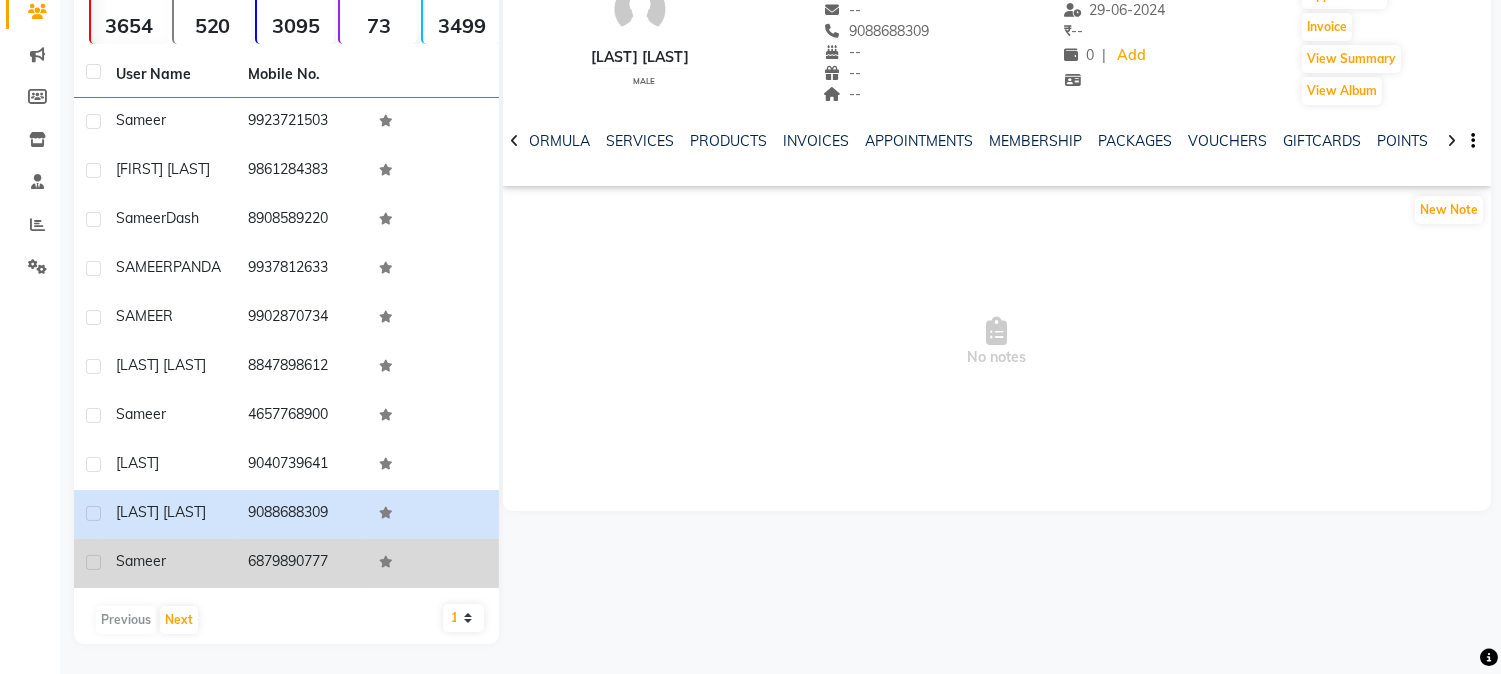 click on "6879890777" 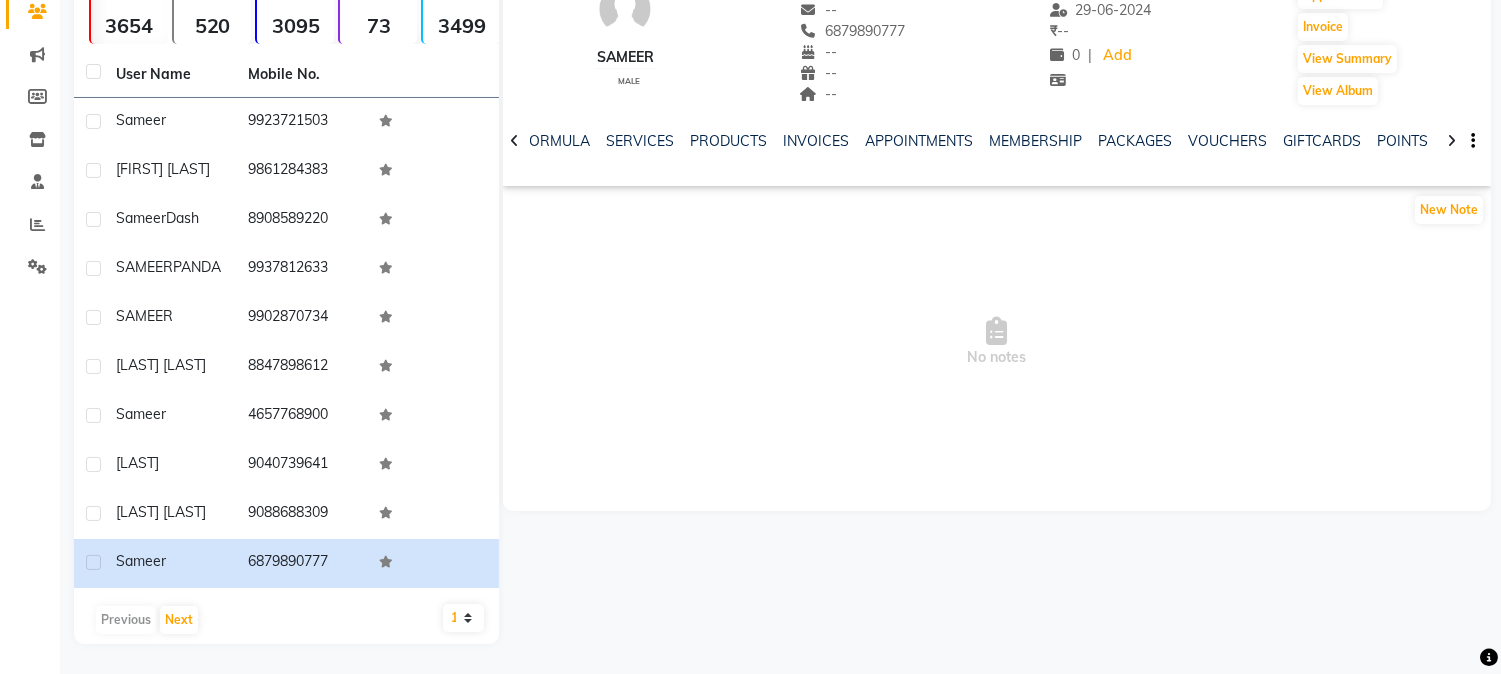 click on "sameer male -- -- [PHONE] -- -- -- -- [DATE] ₹    -- 0 |  Add   Appointment   Invoice  View Summary  View Album  NOTES FORMULA SERVICES PRODUCTS INVOICES APPOINTMENTS MEMBERSHIP PACKAGES VOUCHERS GIFTCARDS POINTS FORMS FAMILY CARDS WALLET New Note  No notes" 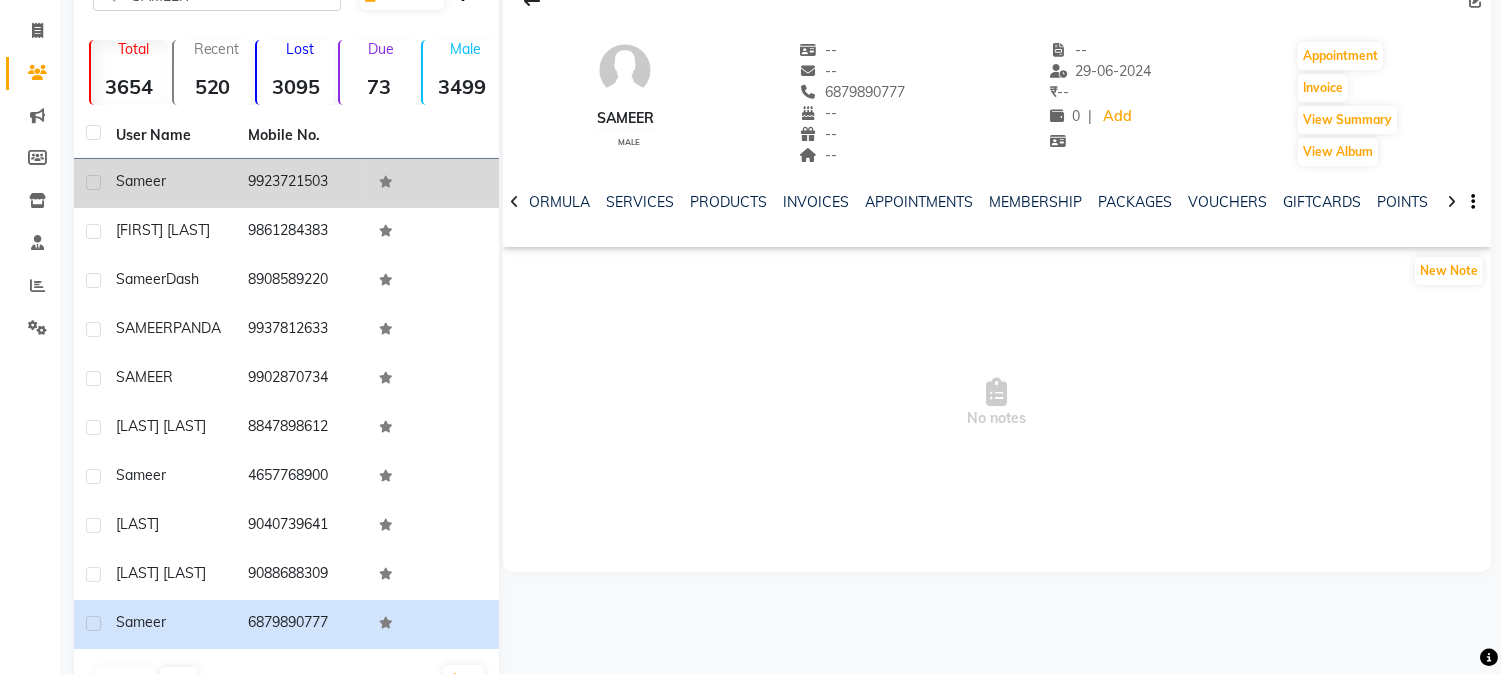 scroll, scrollTop: 0, scrollLeft: 0, axis: both 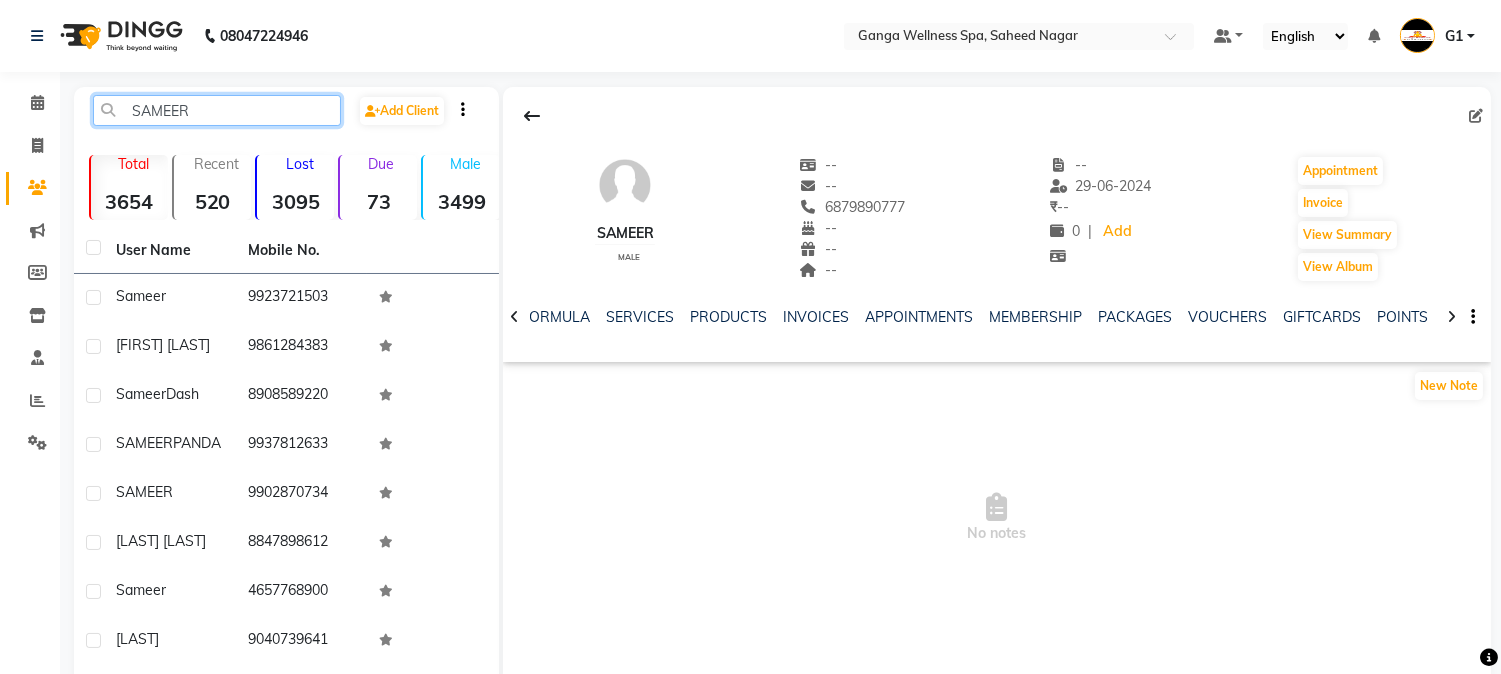 click on "SAMEER" 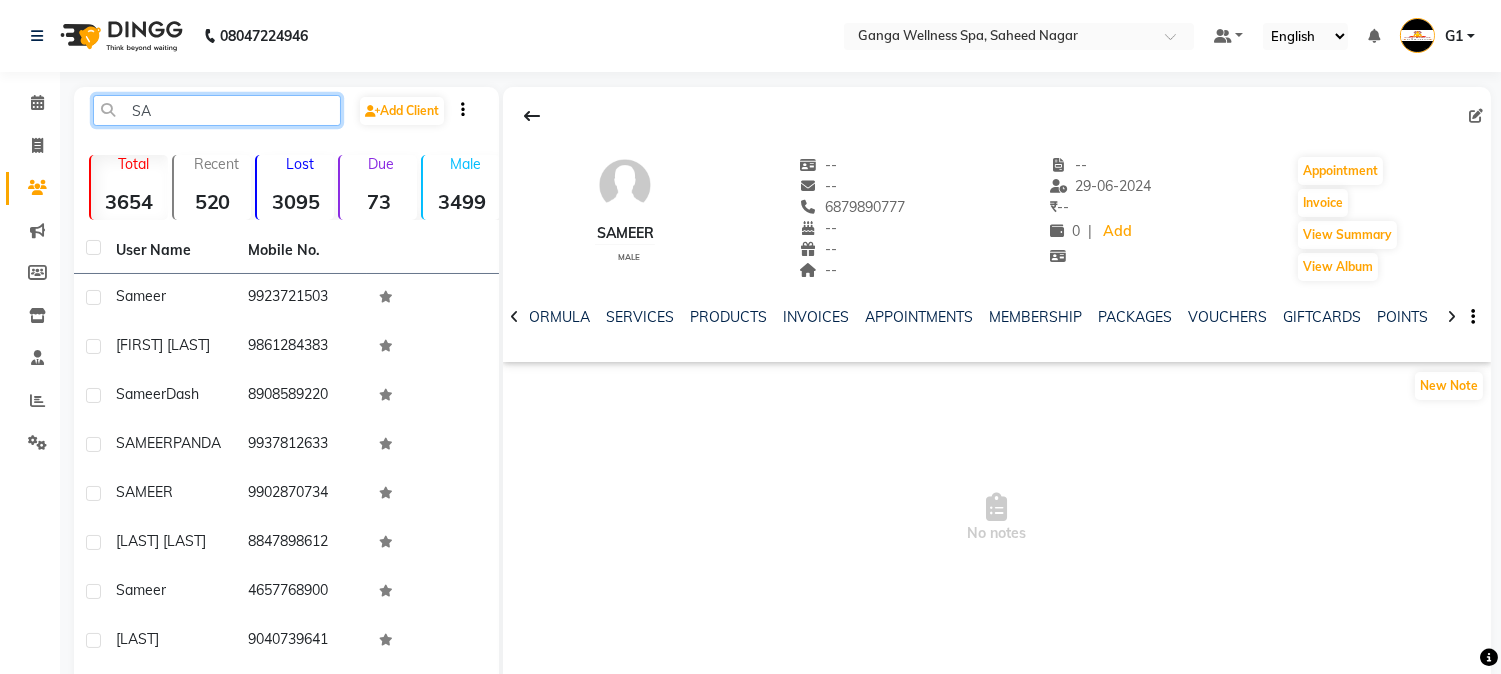type on "S" 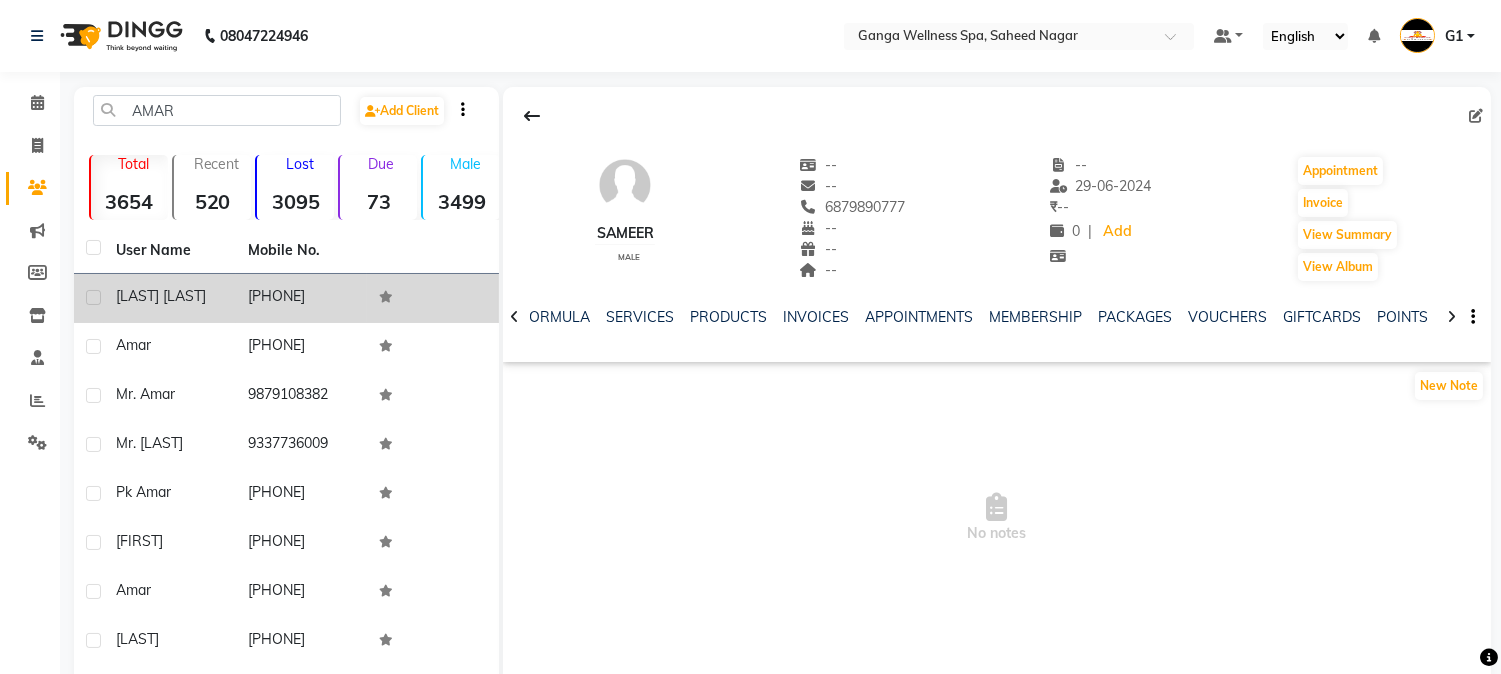 click on "[LAST] [LAST]" 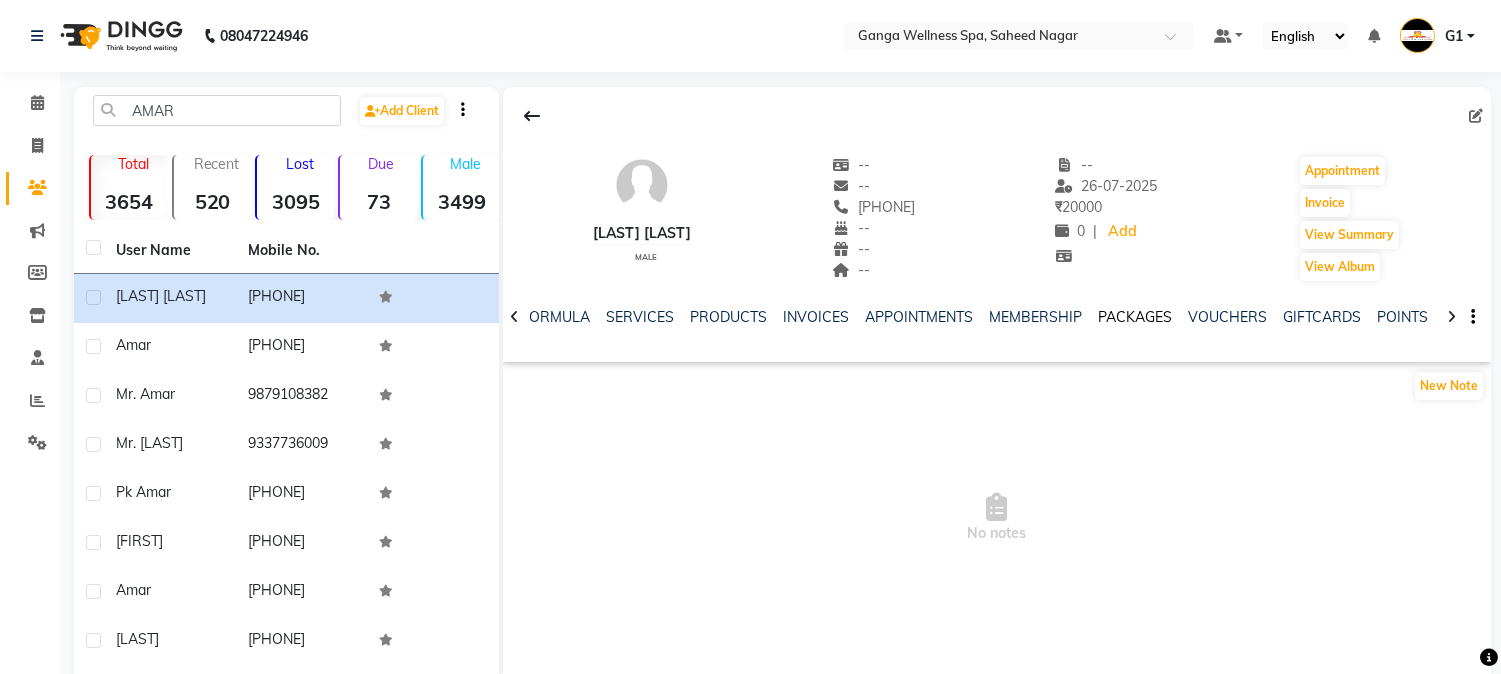 click on "PACKAGES" 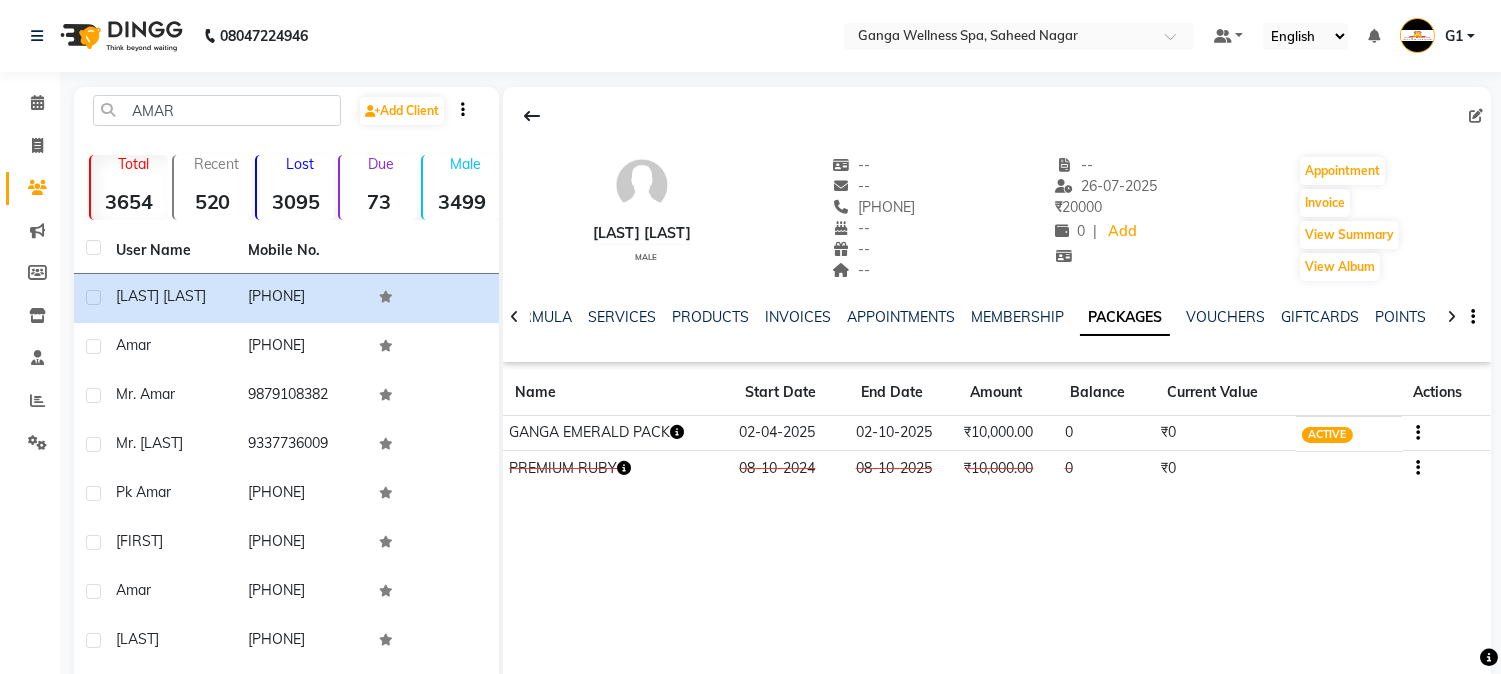 click on "PACKAGES" 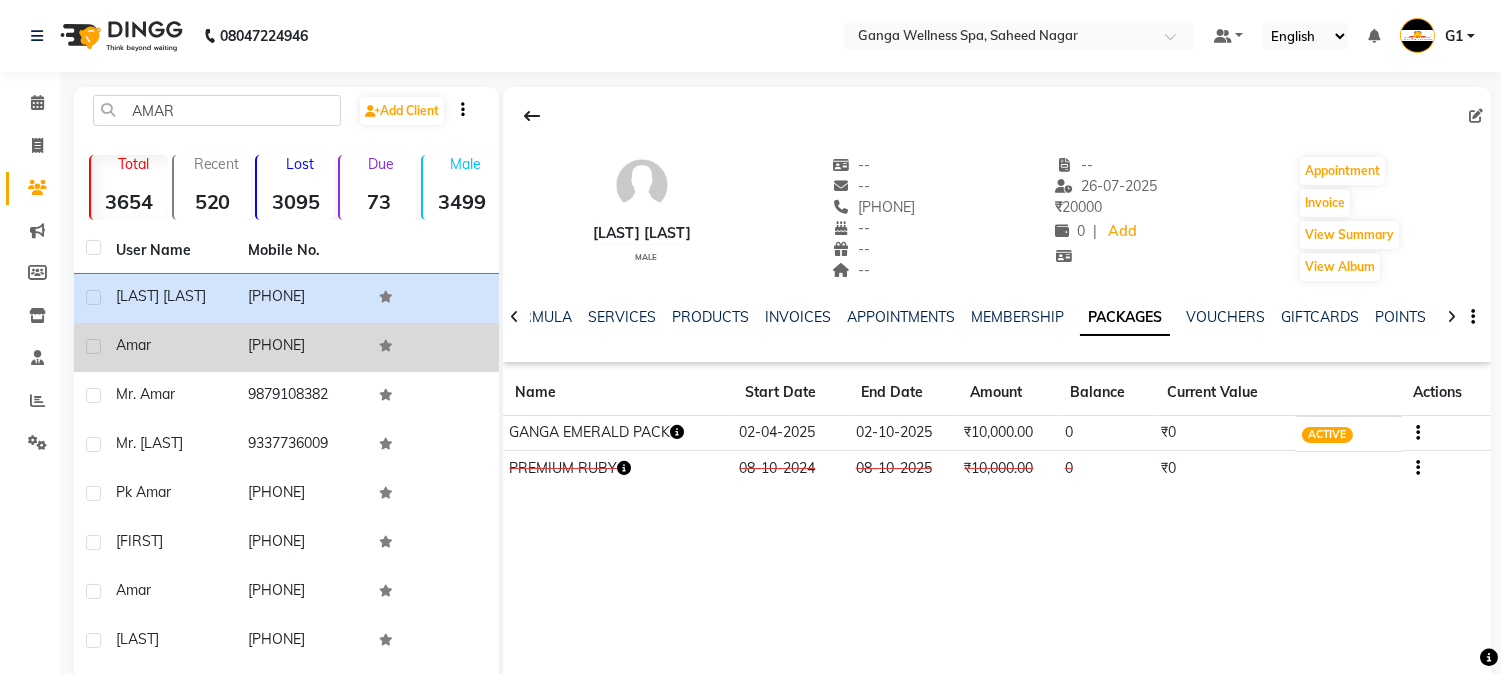click on "[PHONE]" 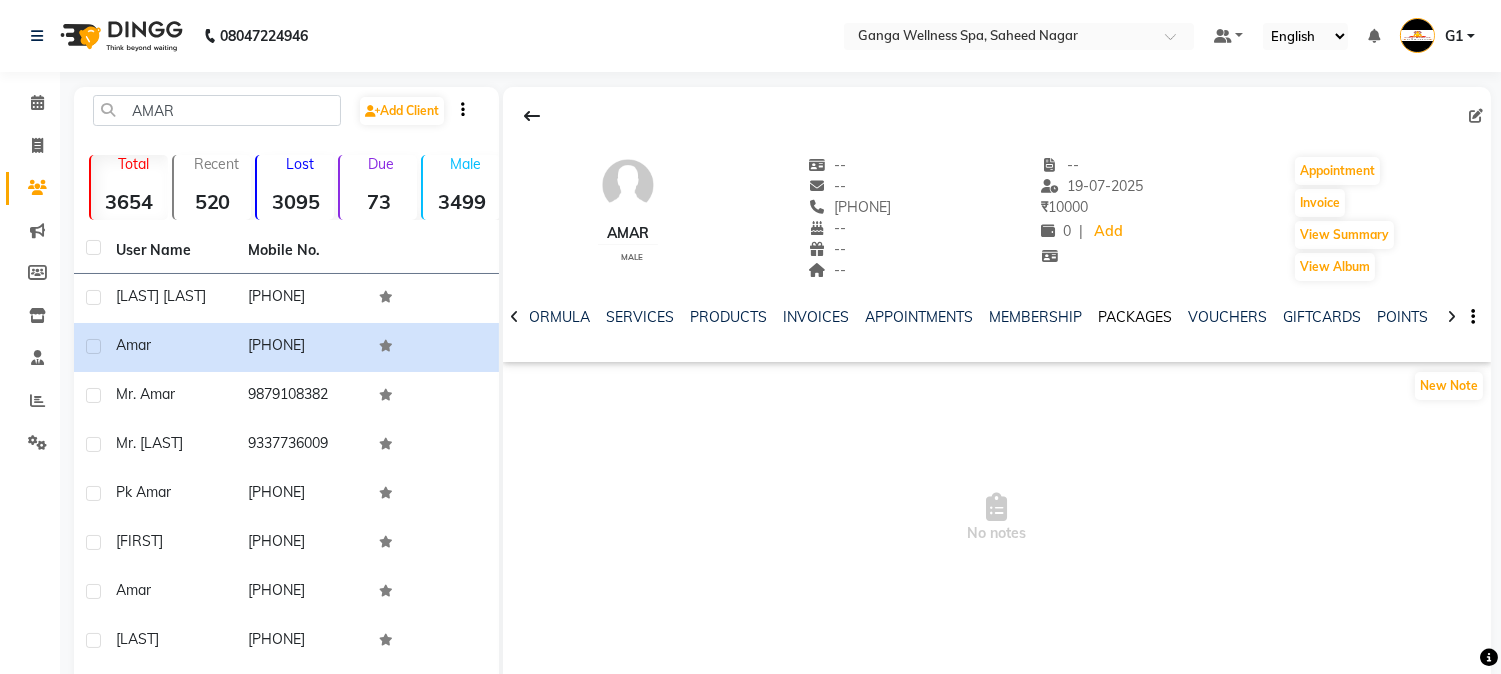 click on "PACKAGES" 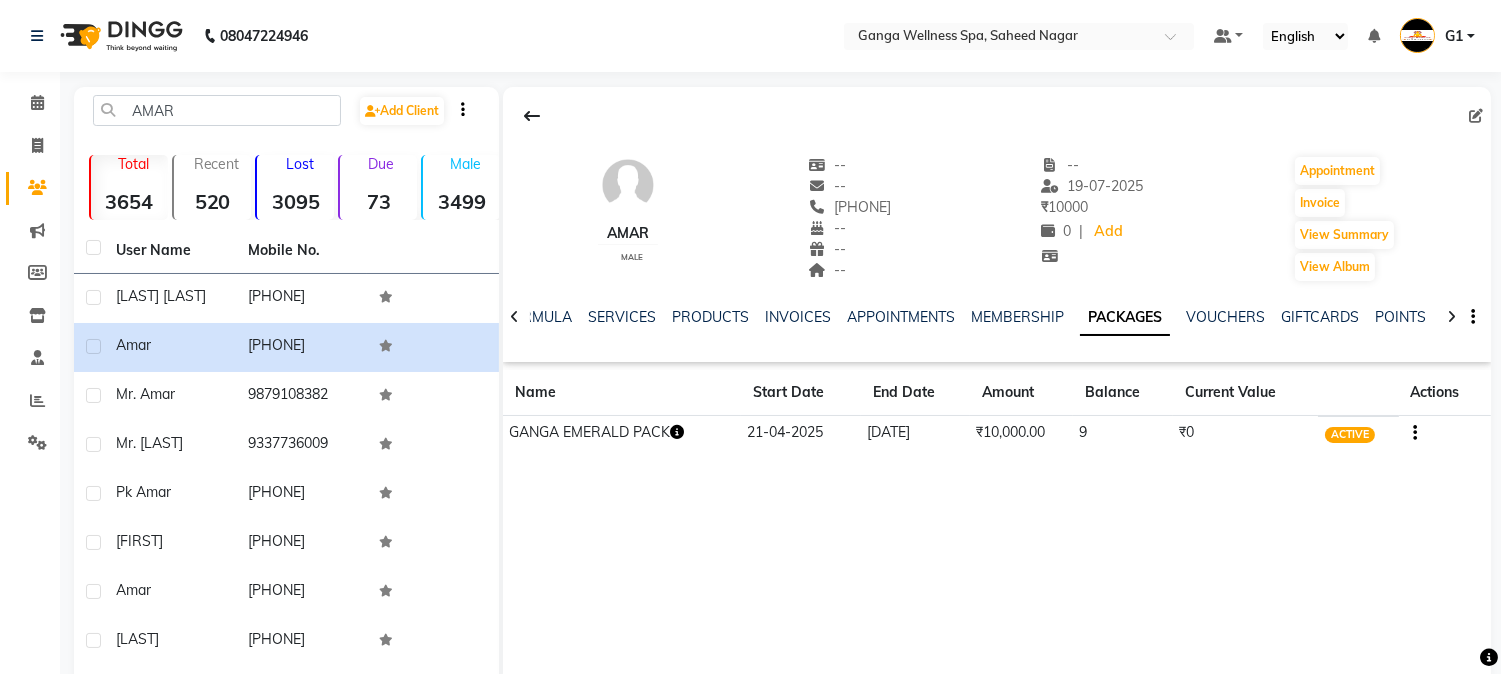 drag, startPoint x: 1056, startPoint y: 477, endPoint x: 984, endPoint y: 477, distance: 72 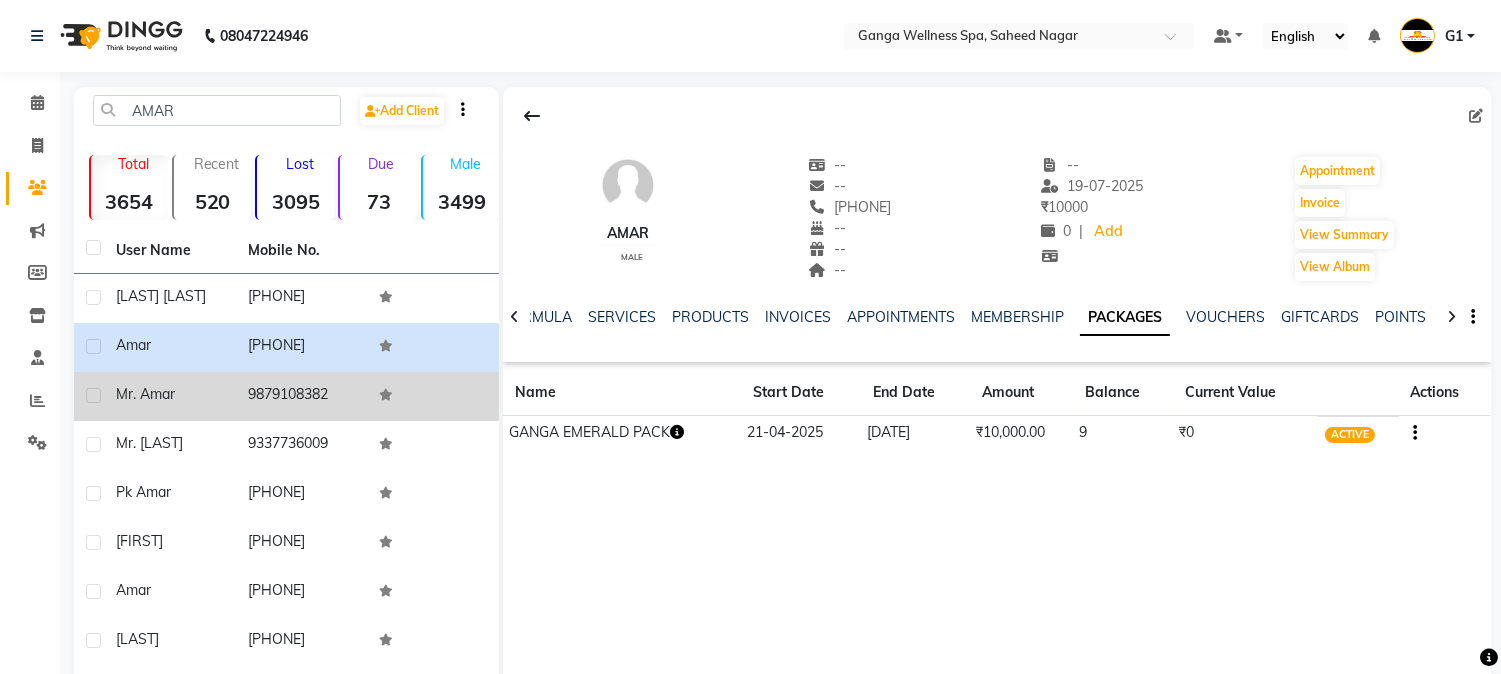 click on "9879108382" 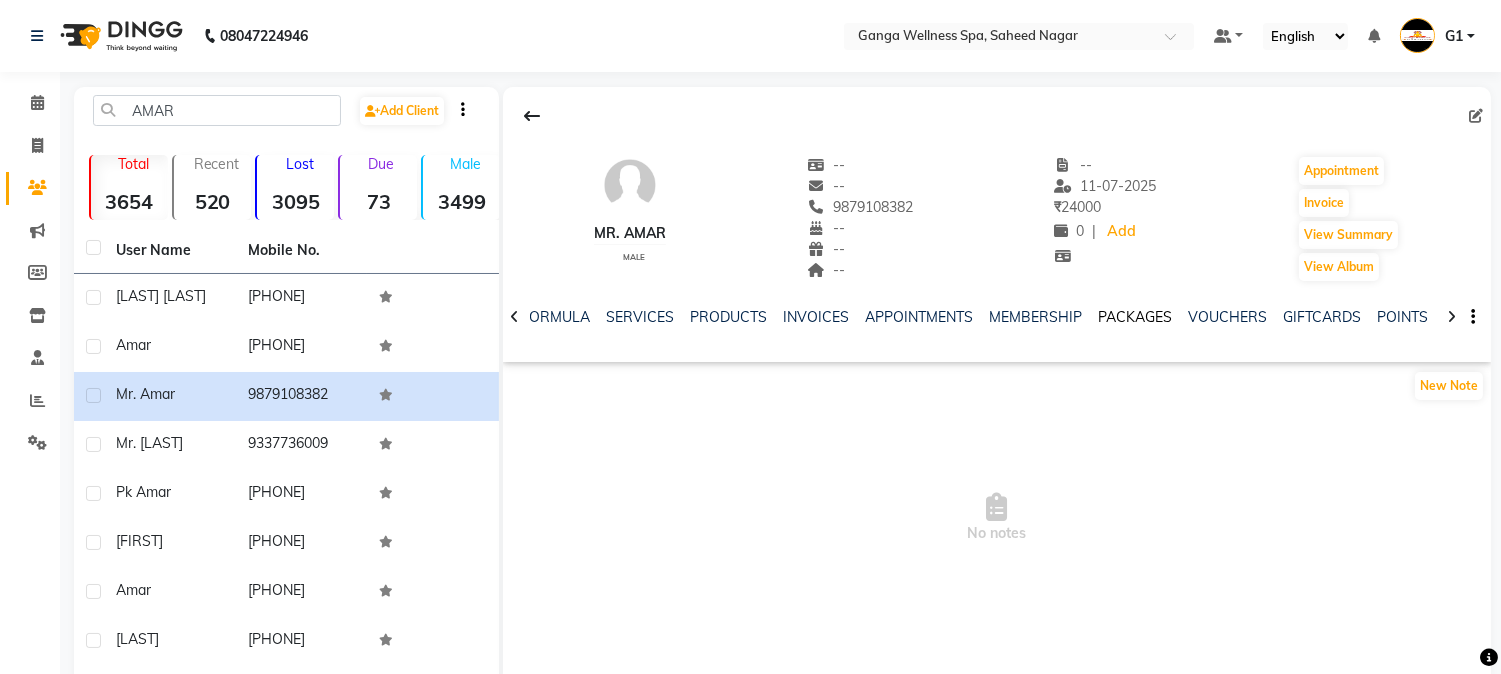 click on "PACKAGES" 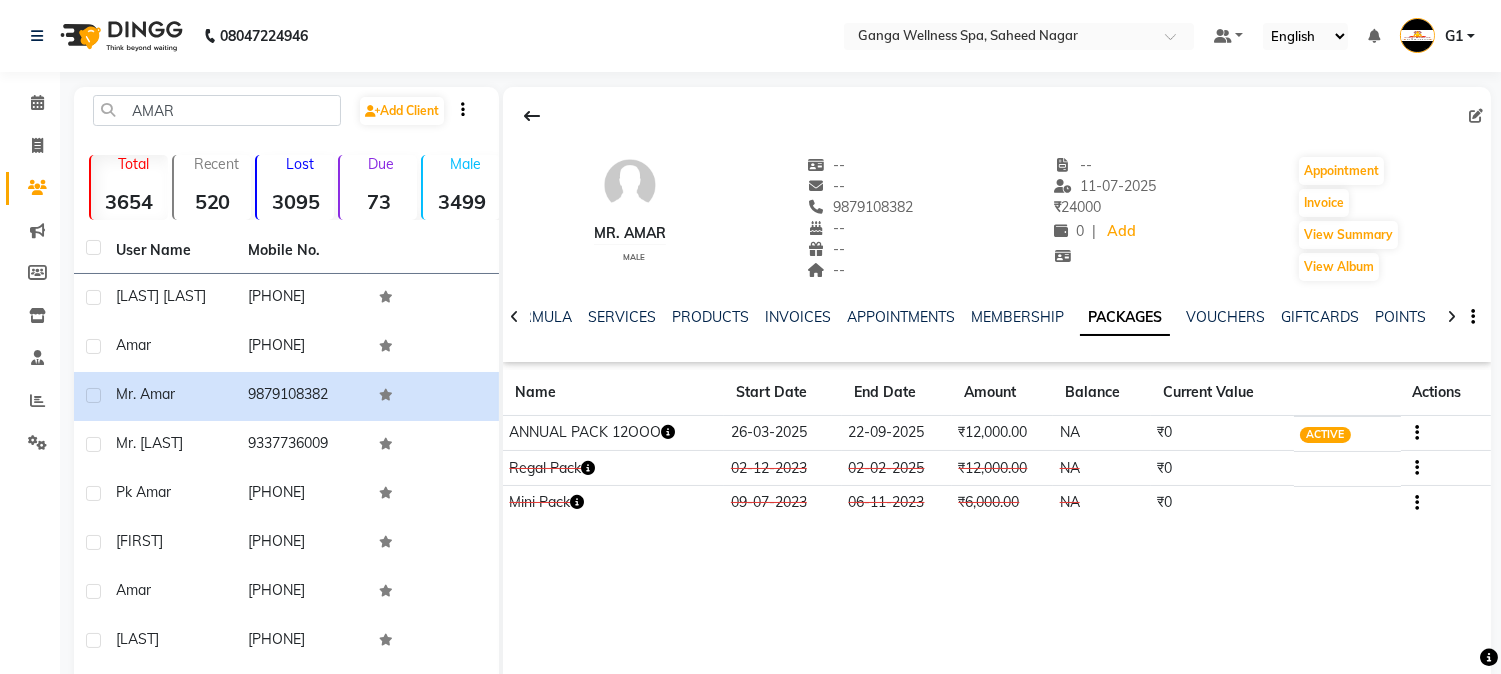 click on "PACKAGES" 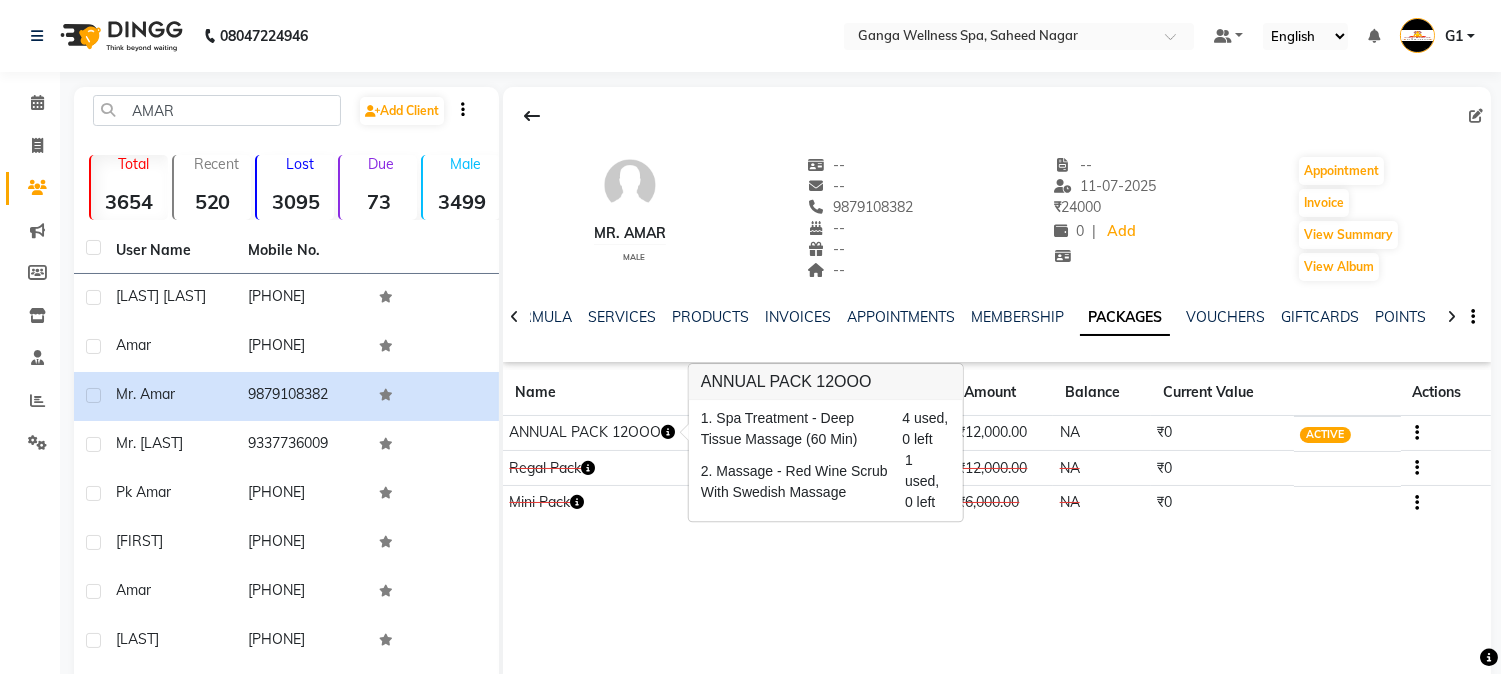 click 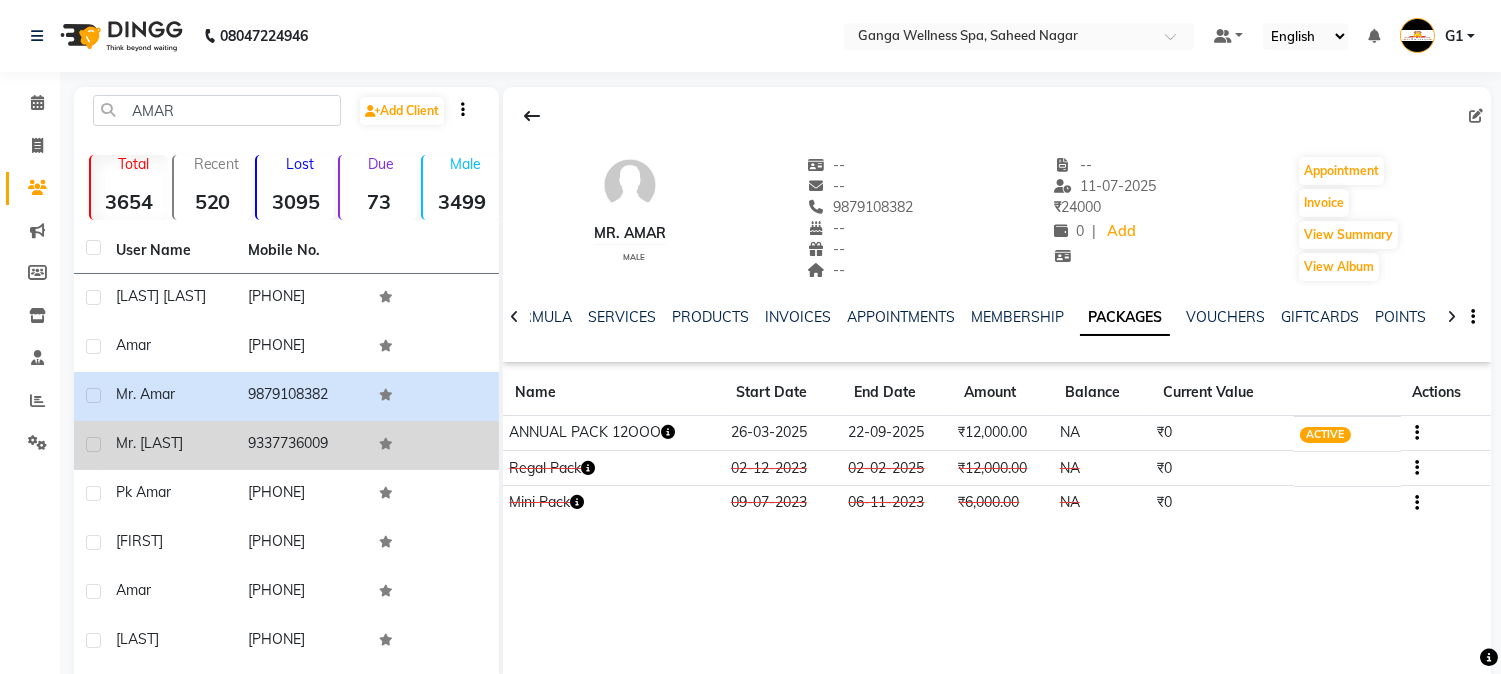 click on "9337736009" 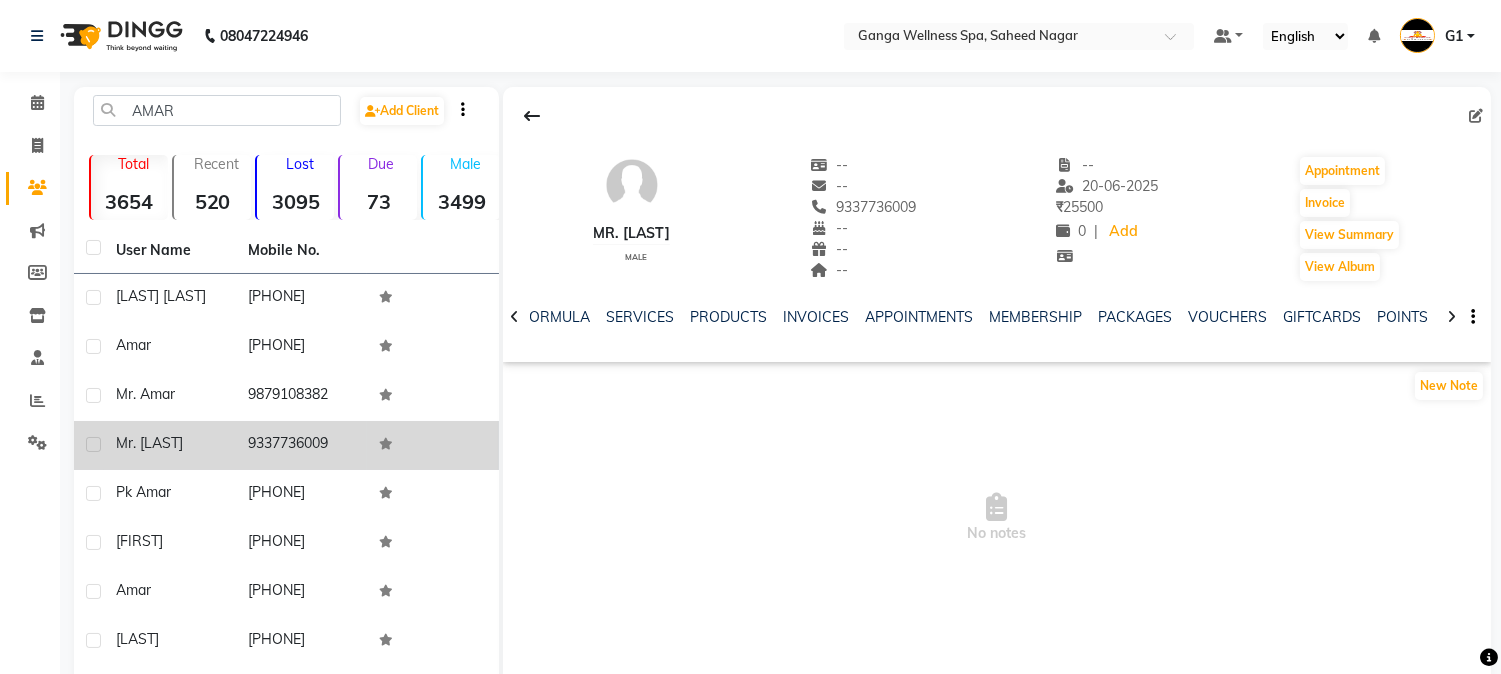 click on "9337736009" 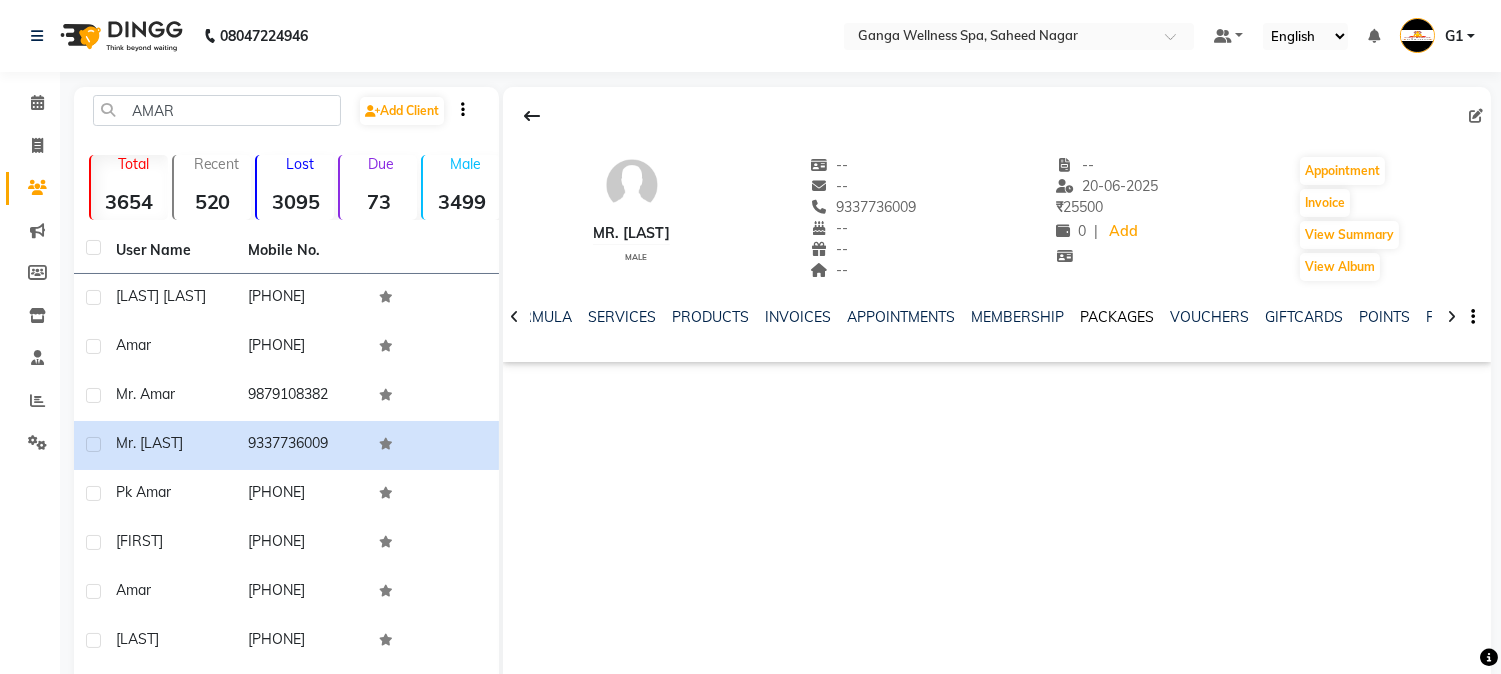 click on "PACKAGES" 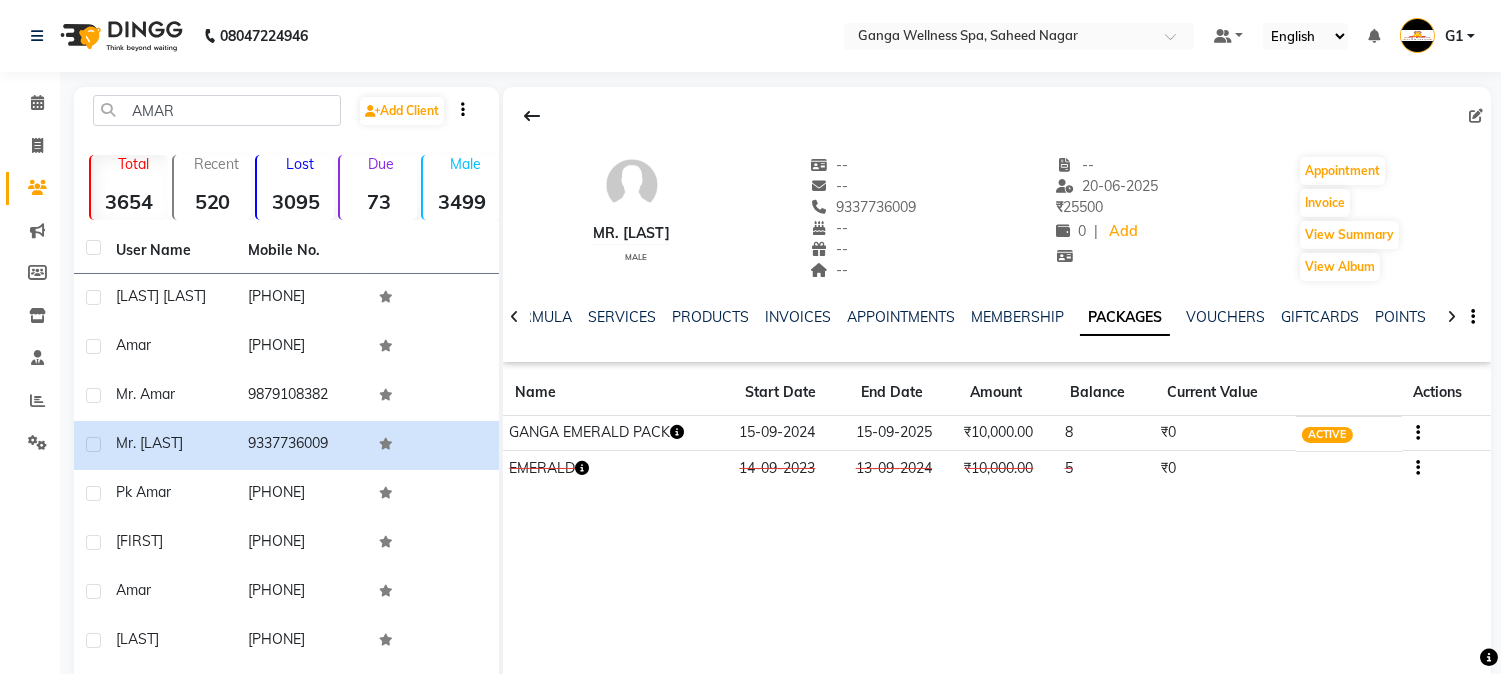 click on "Mr. [FIRST] male -- -- [PHONE] -- -- -- -- [DATE] ₹ [AMOUNT] 0 | Add Appointment Invoice View Summary View Album NOTES FORMULA SERVICES PRODUCTS INVOICES APPOINTMENTS MEMBERSHIP PACKAGES VOUCHERS GIFTCARDS POINTS FORMS FAMILY CARDS WALLET Name Start Date End Date Amount Balance Current Value Actions GANGA EMERALD PACK [DATE] [DATE] ₹[AMOUNT].00 8 ₹0 ACTIVE EMERALD [DATE] [DATE] ₹[AMOUNT].00 5 ₹0 CONSUMED" 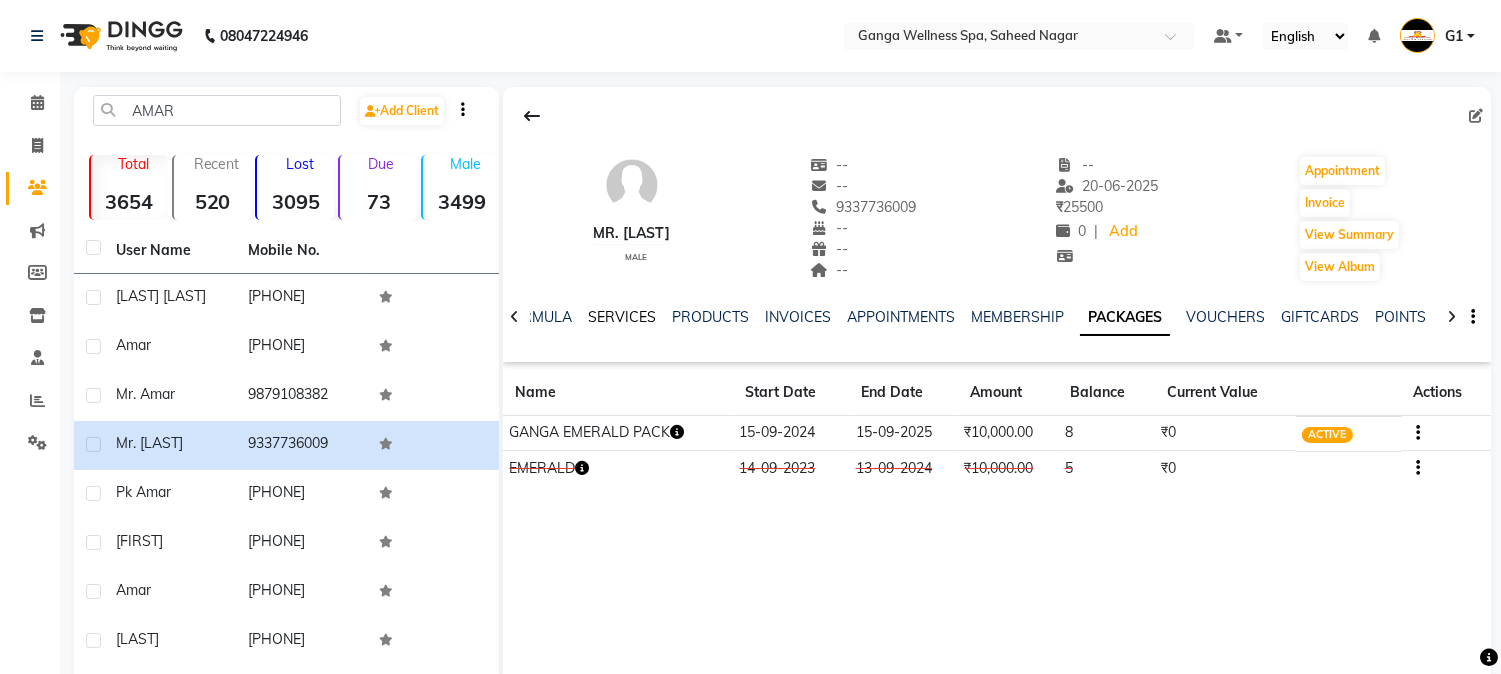 click on "SERVICES" 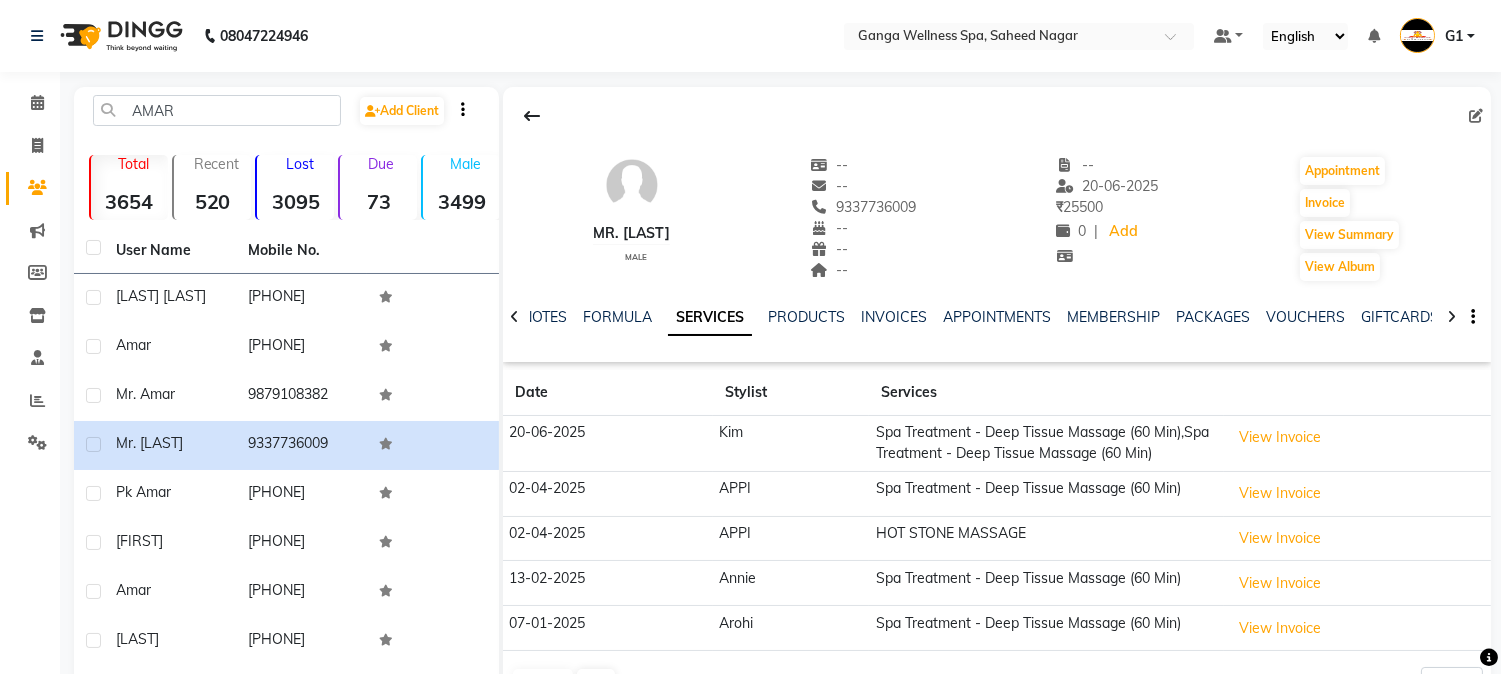 click on "SERVICES" 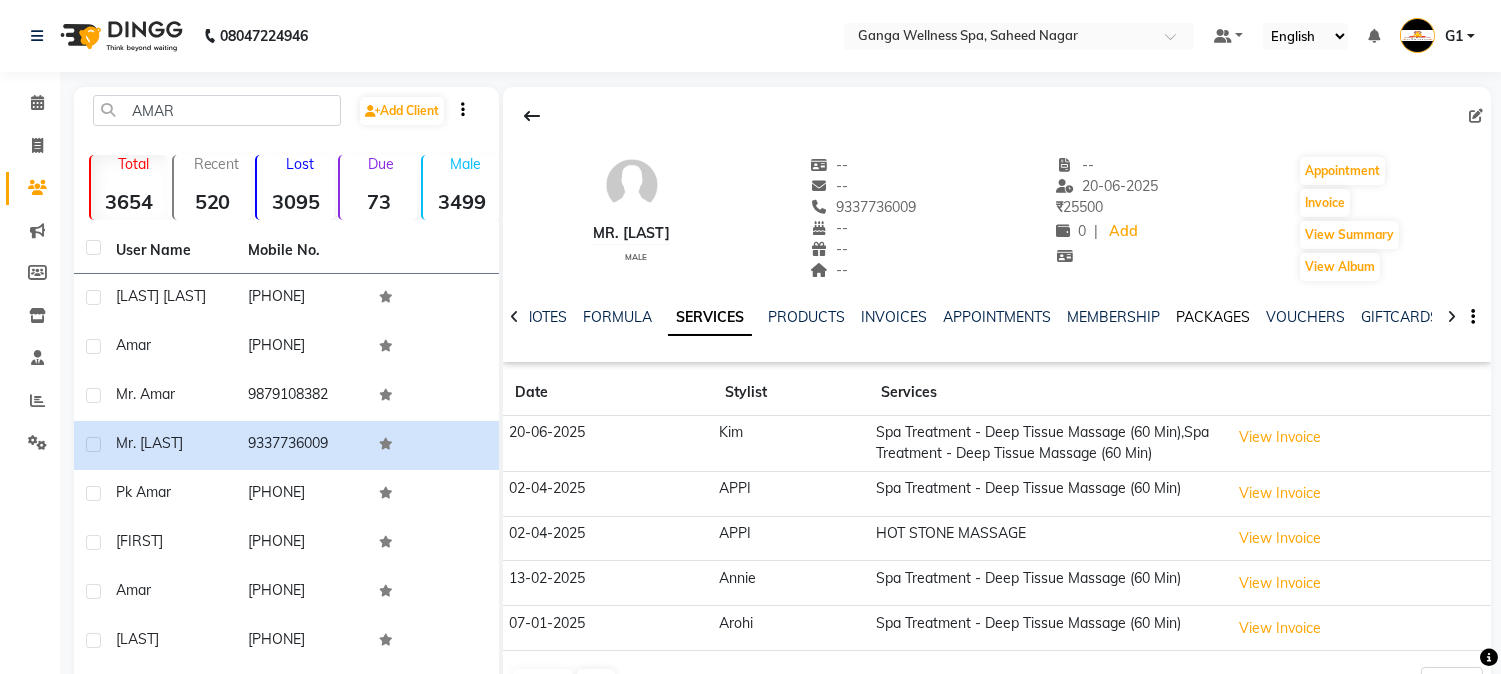click on "PACKAGES" 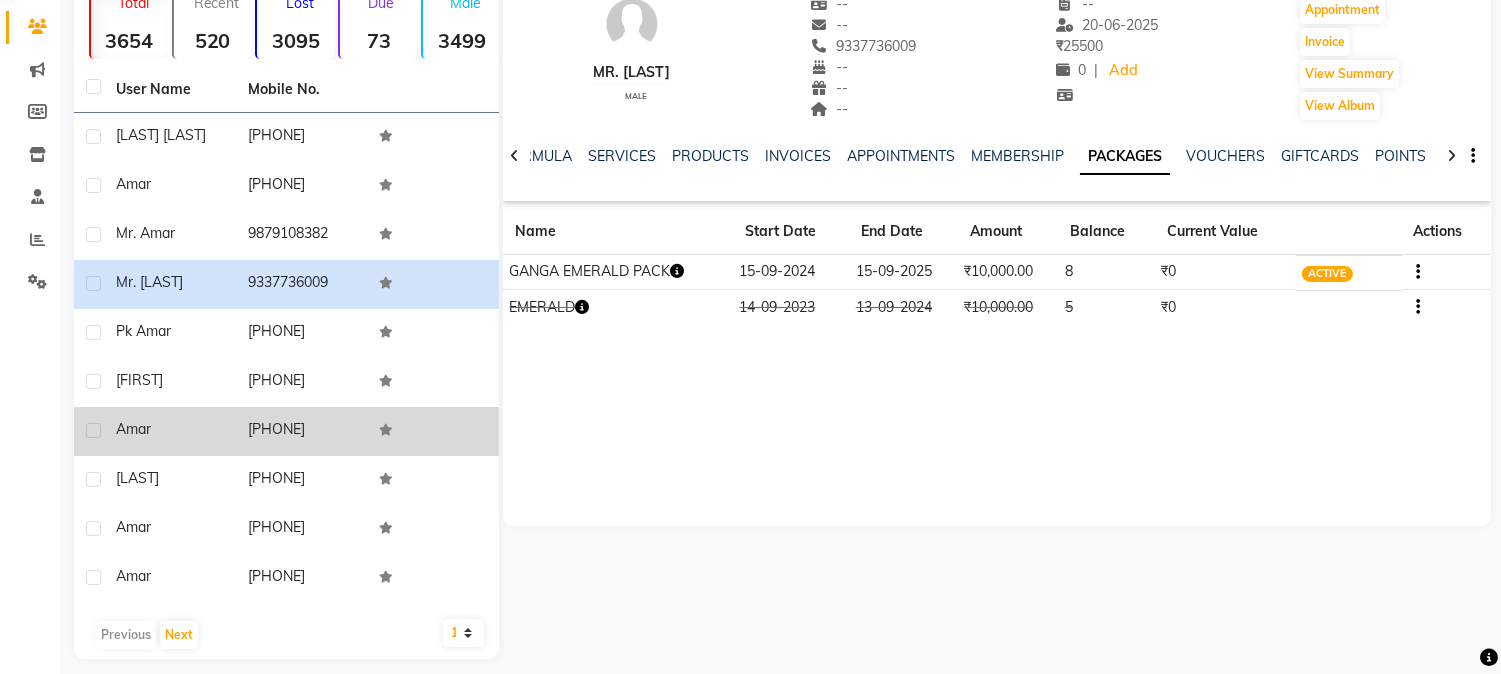 scroll, scrollTop: 175, scrollLeft: 0, axis: vertical 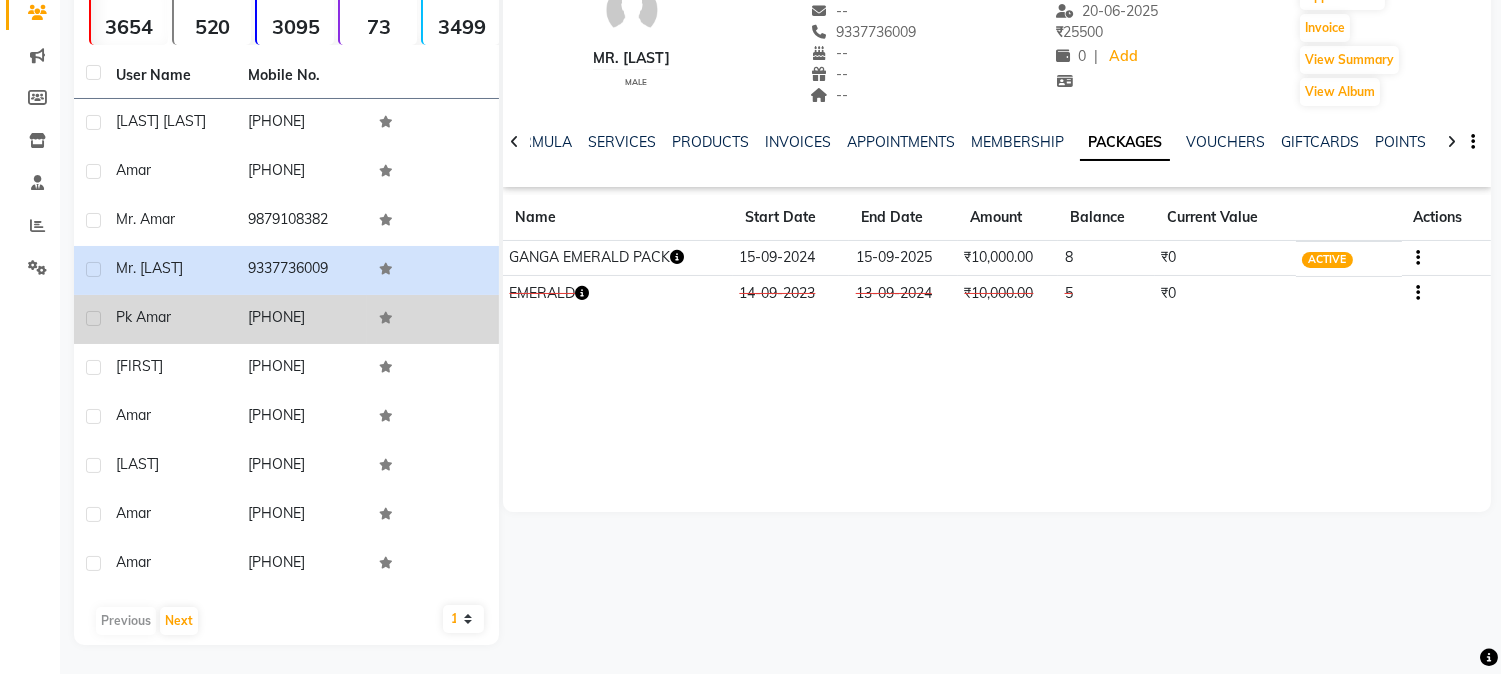 click on "[PHONE]" 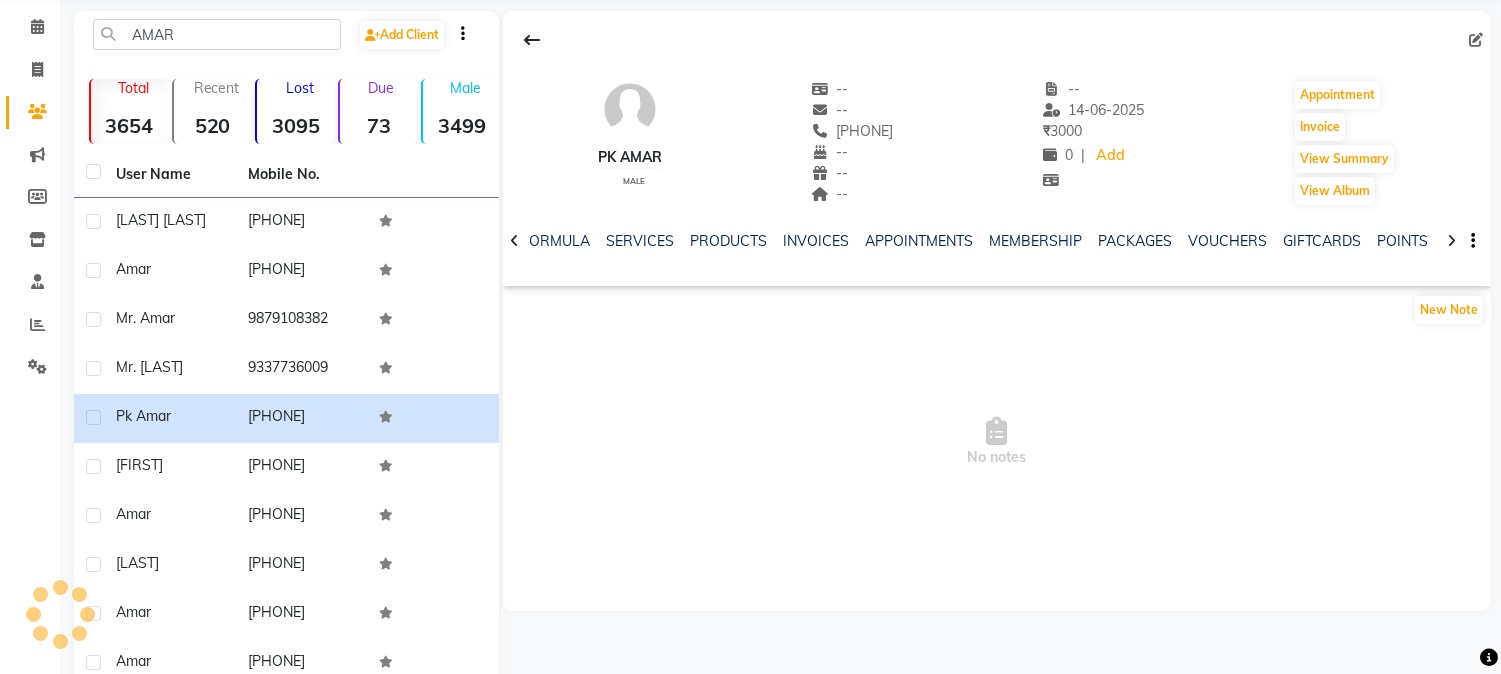 scroll, scrollTop: 64, scrollLeft: 0, axis: vertical 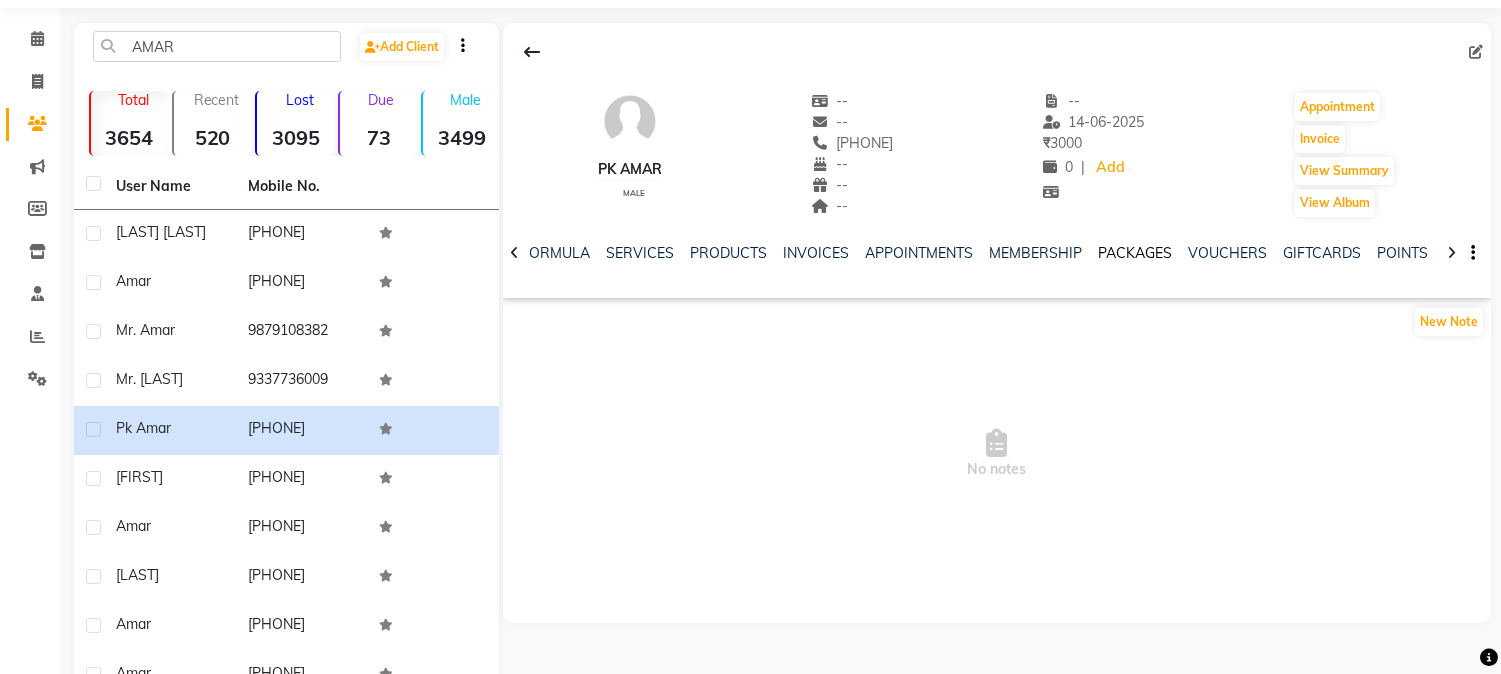 click on "PACKAGES" 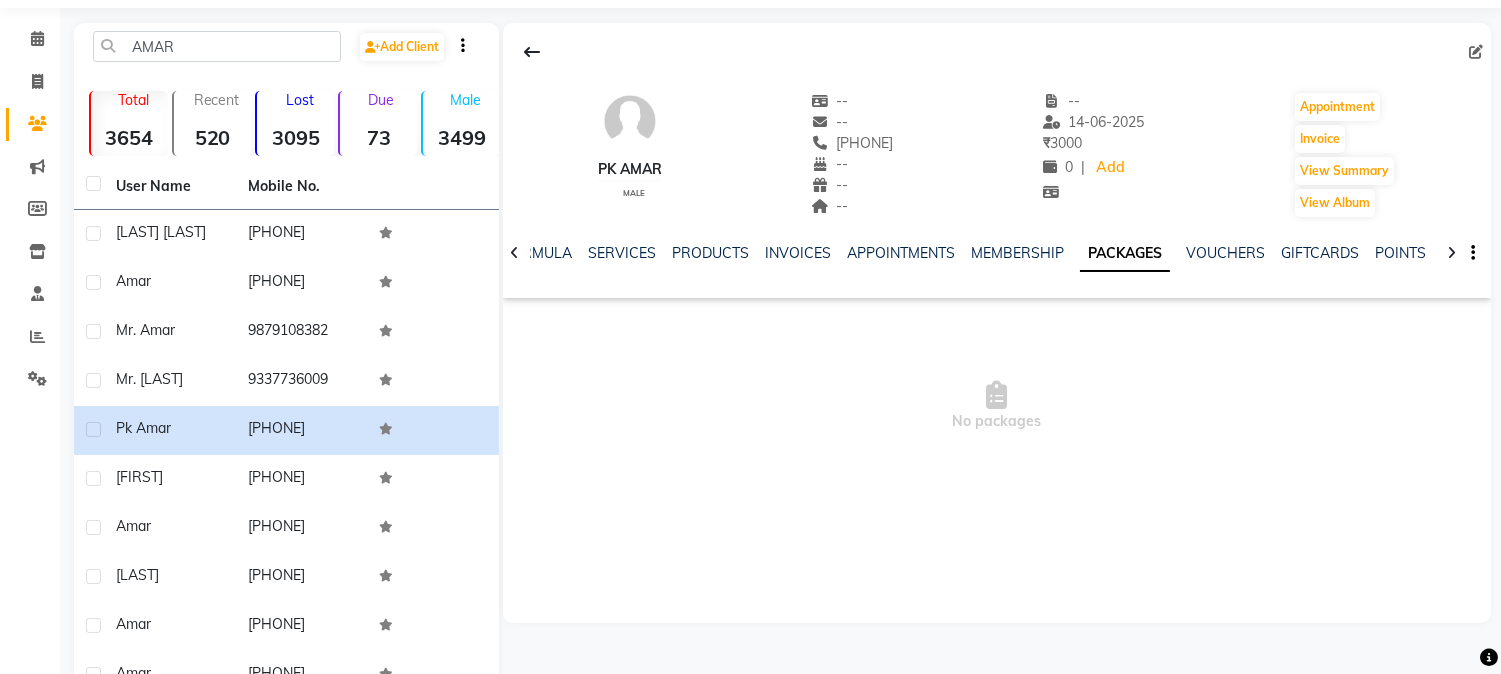 click on "PACKAGES" 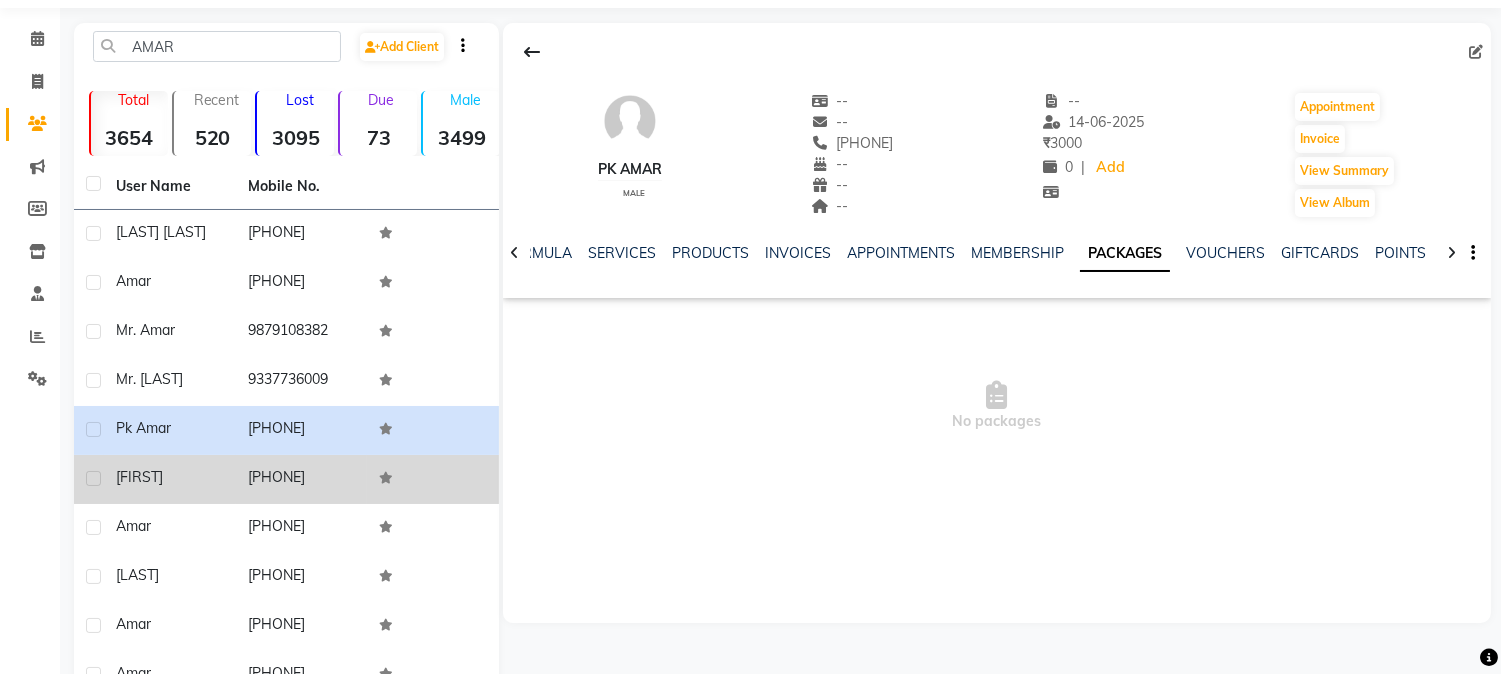 click on "[PHONE]" 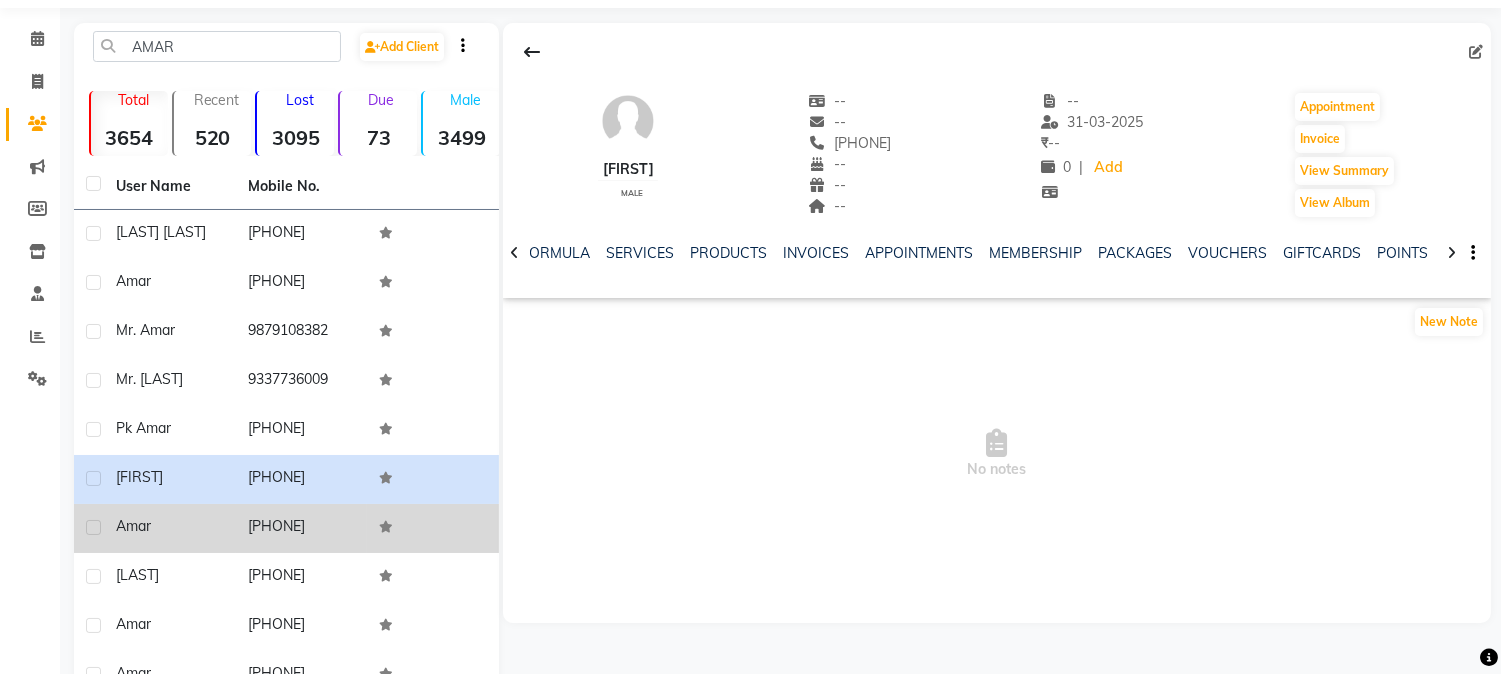 click on "amar" 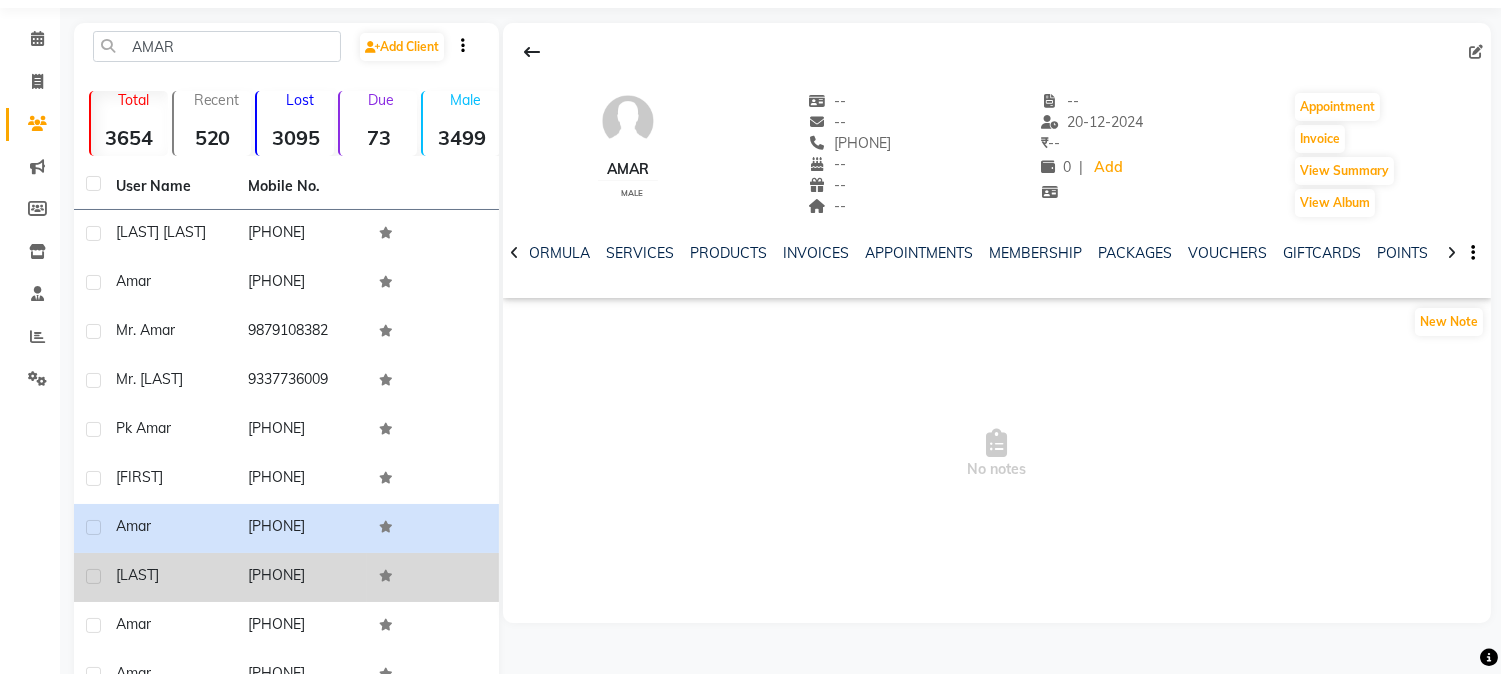 click on "[LAST]" 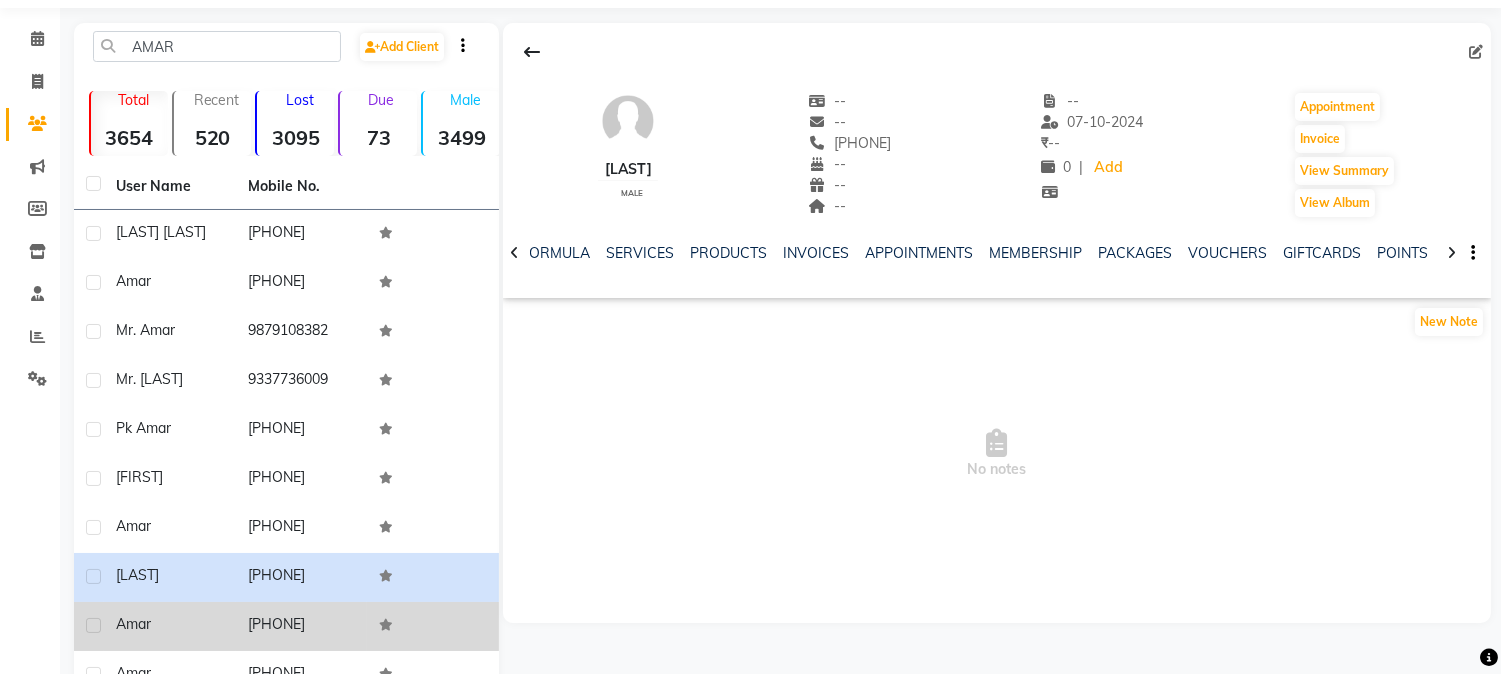 click on "[PHONE]" 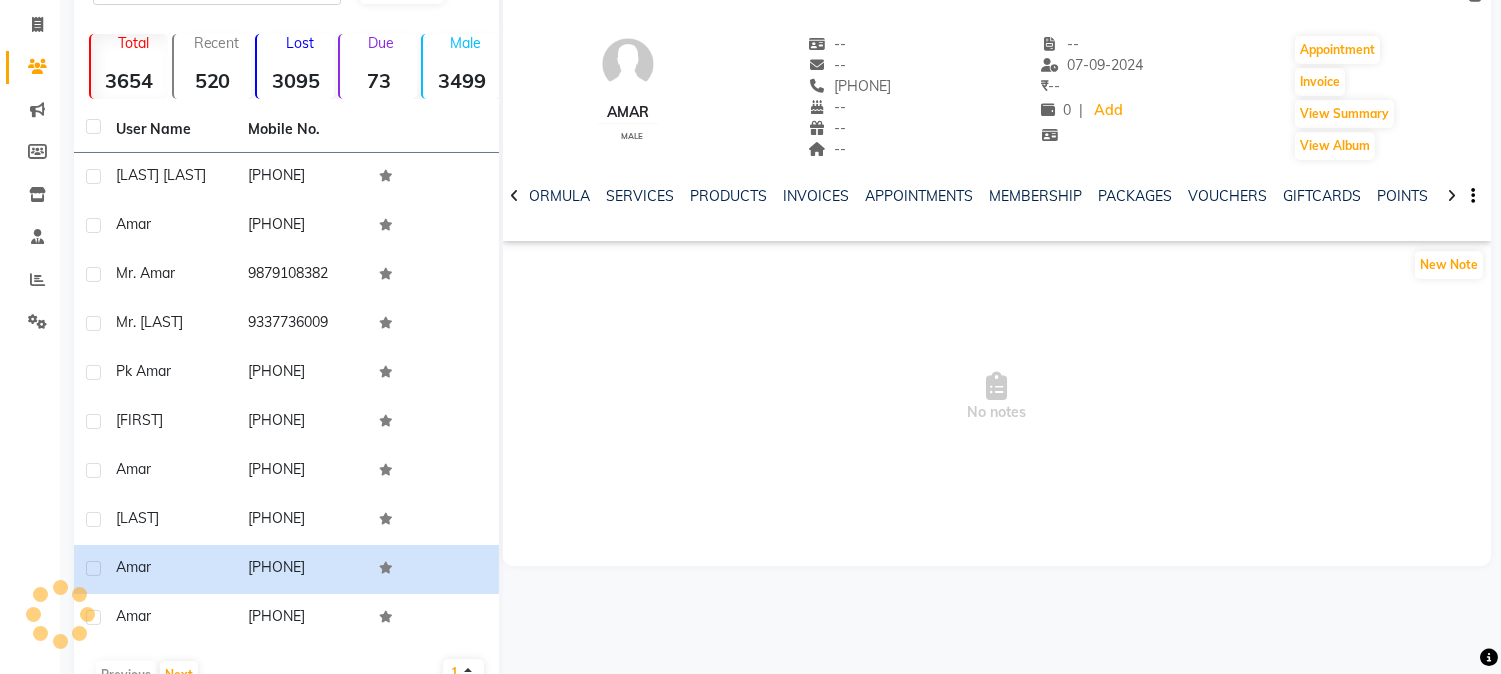 scroll, scrollTop: 175, scrollLeft: 0, axis: vertical 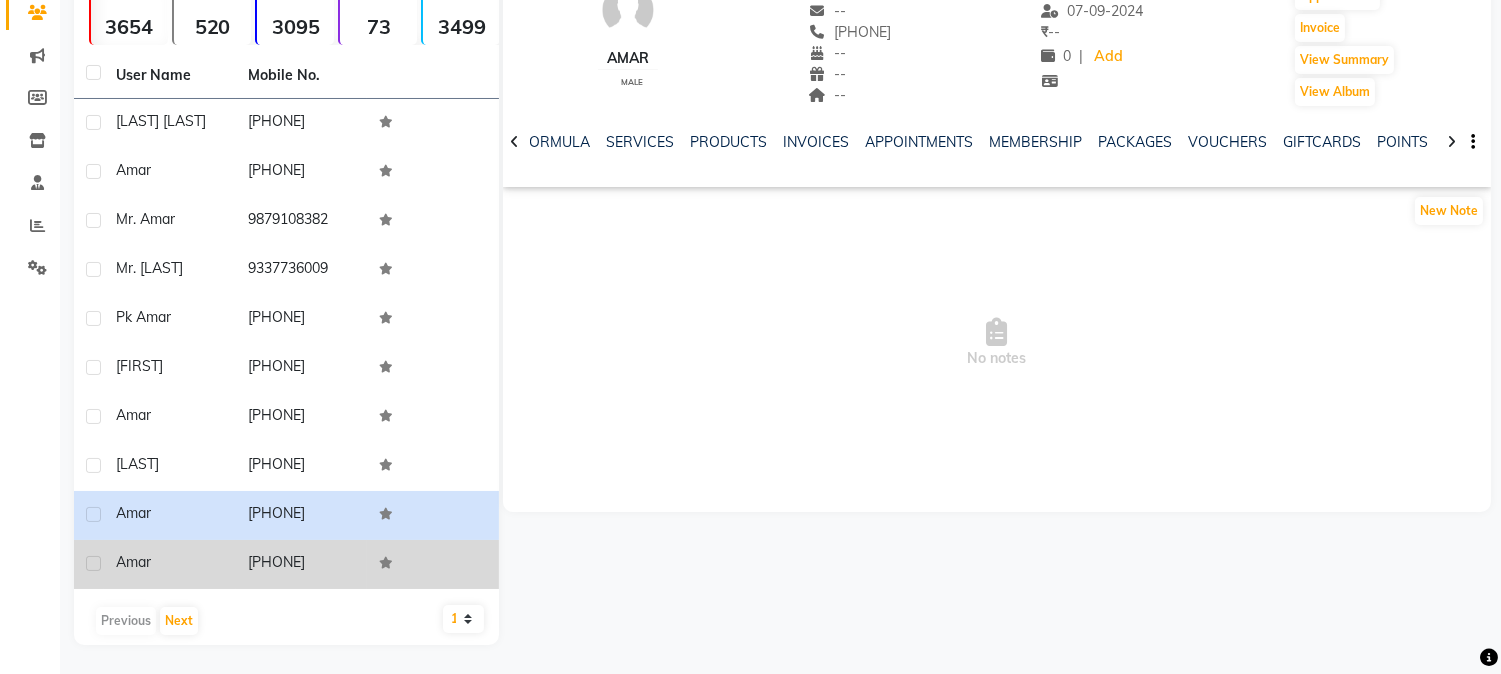 click on "[PHONE]" 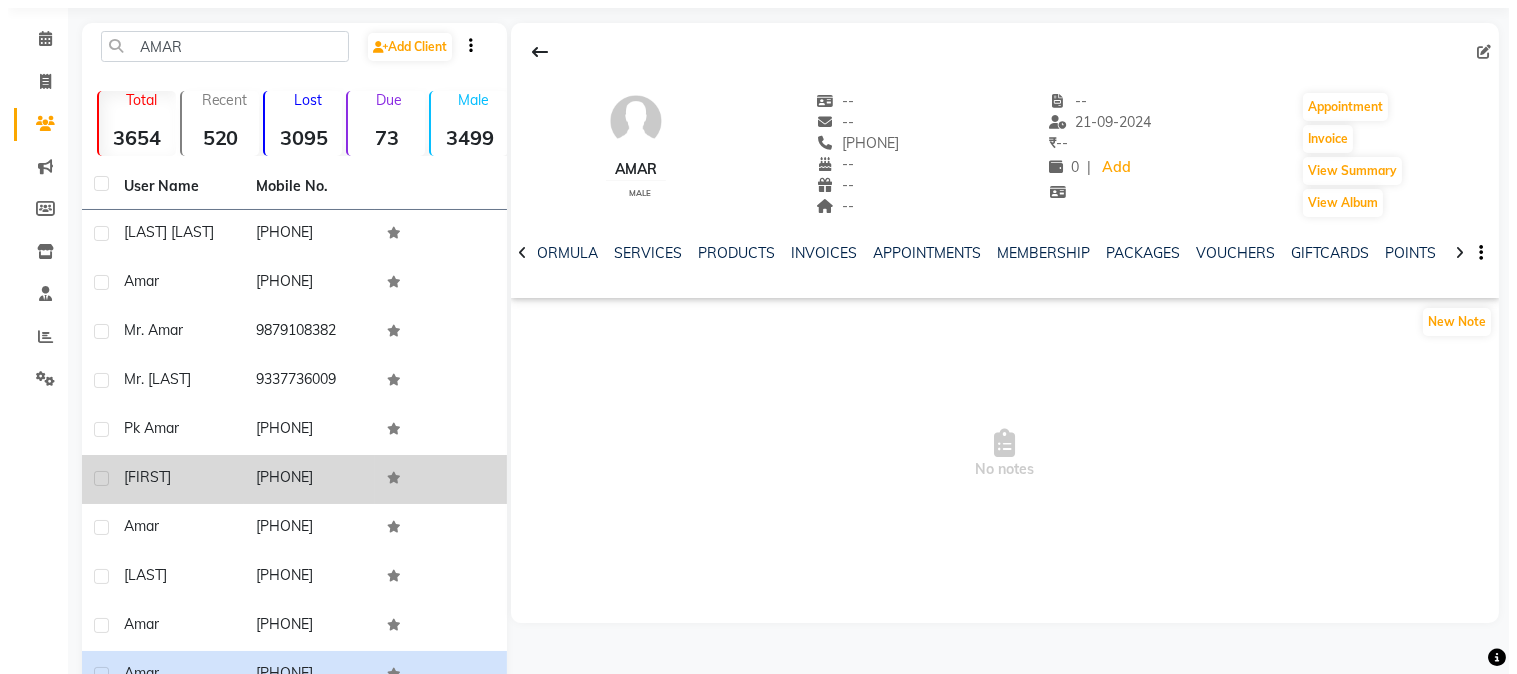 scroll, scrollTop: 0, scrollLeft: 0, axis: both 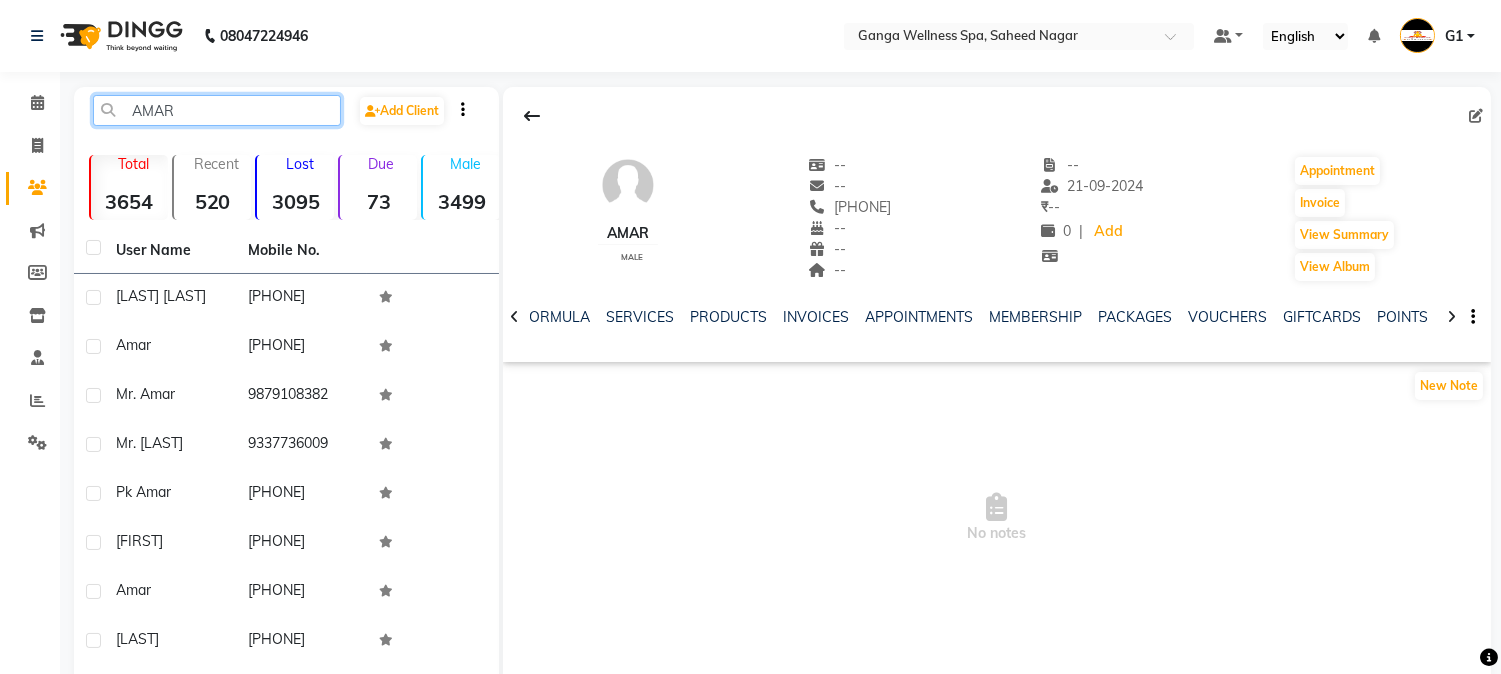 click on "AMAR" 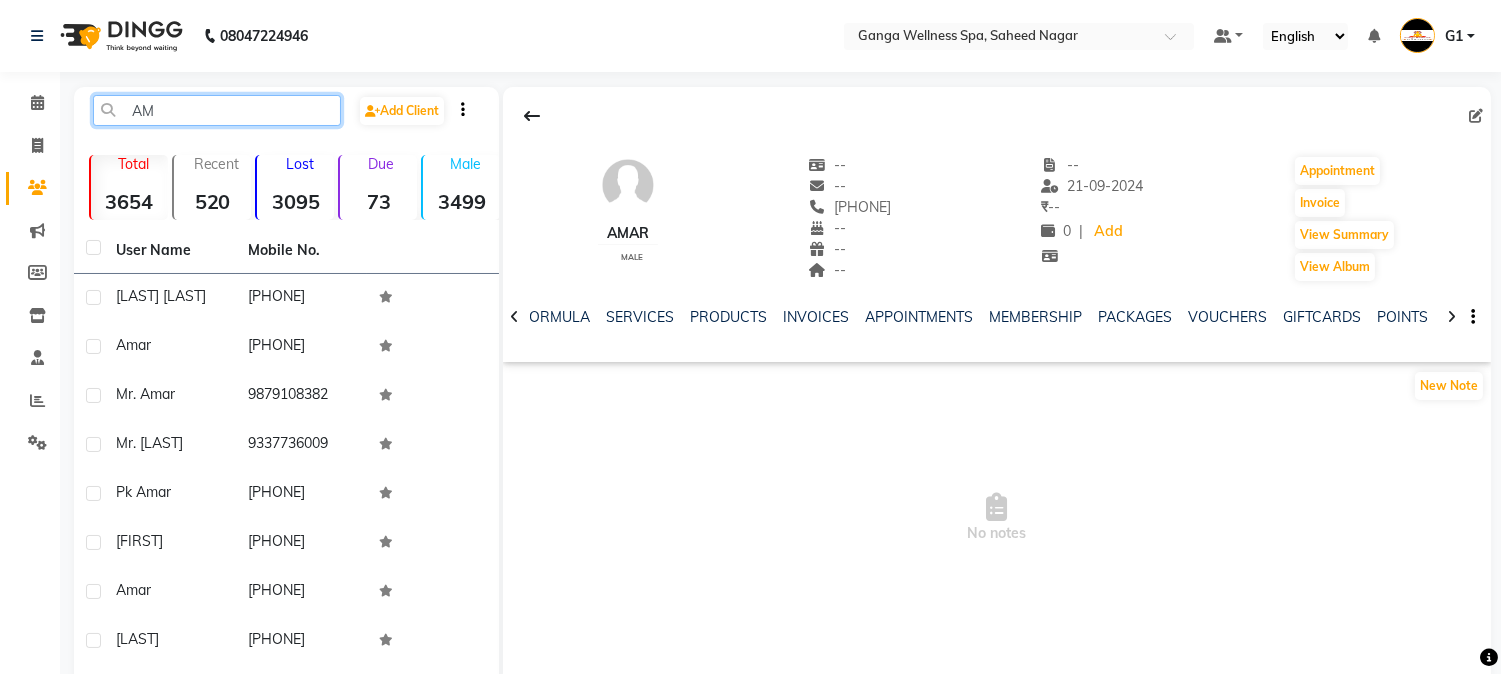 type on "A" 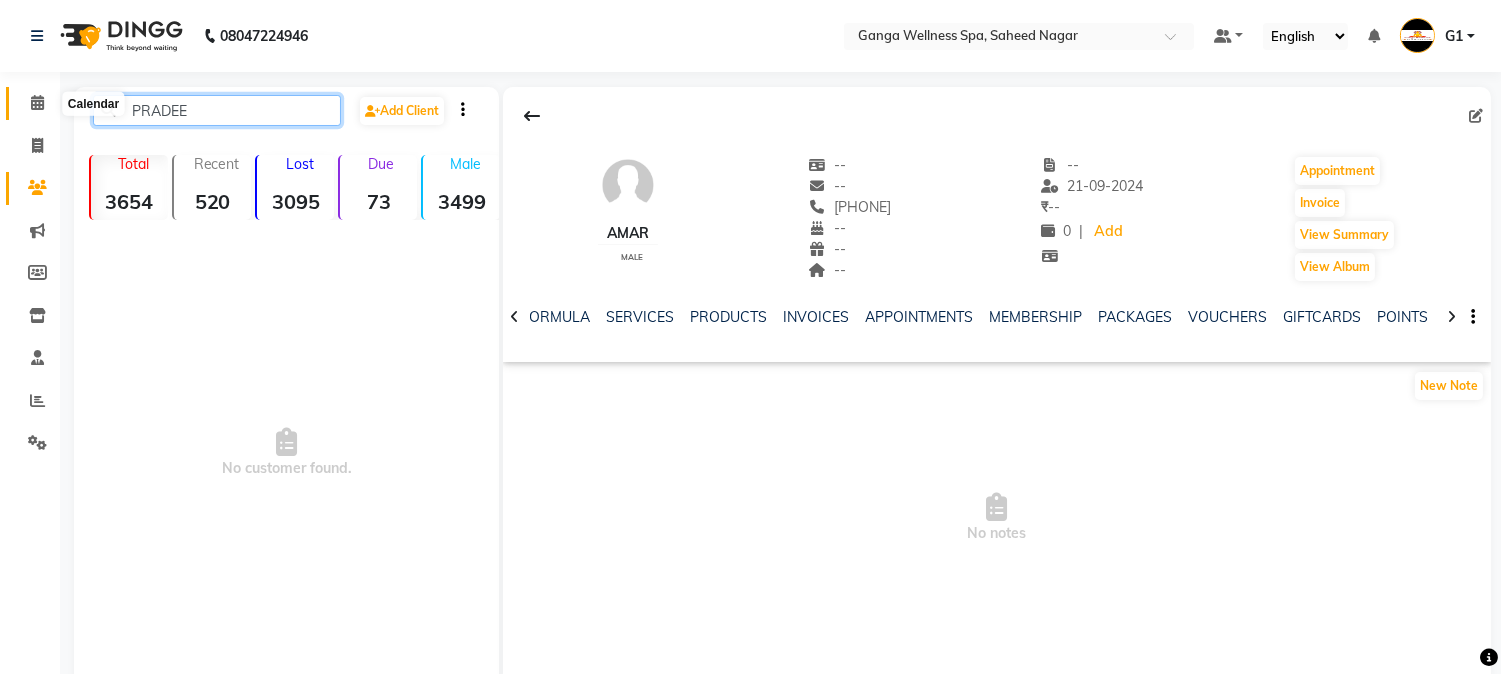 type on "PRADEE" 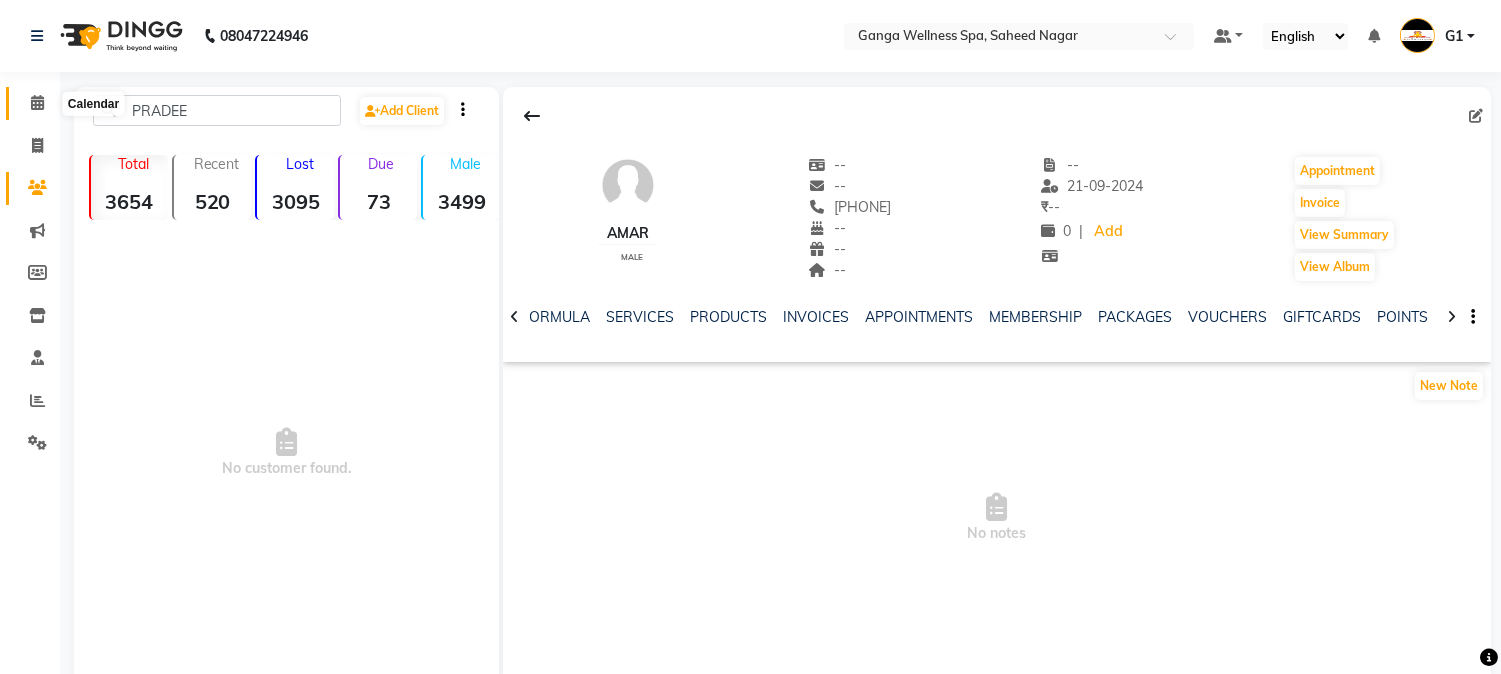 click 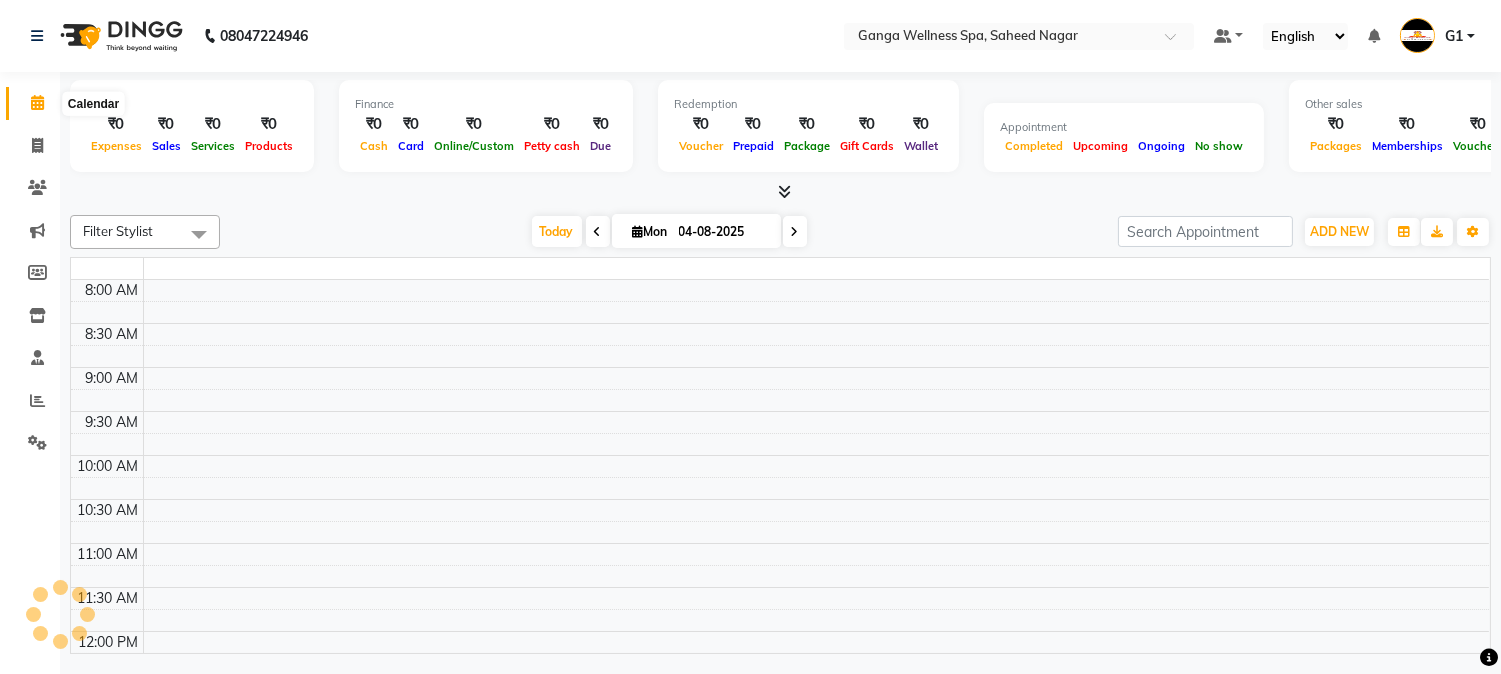click 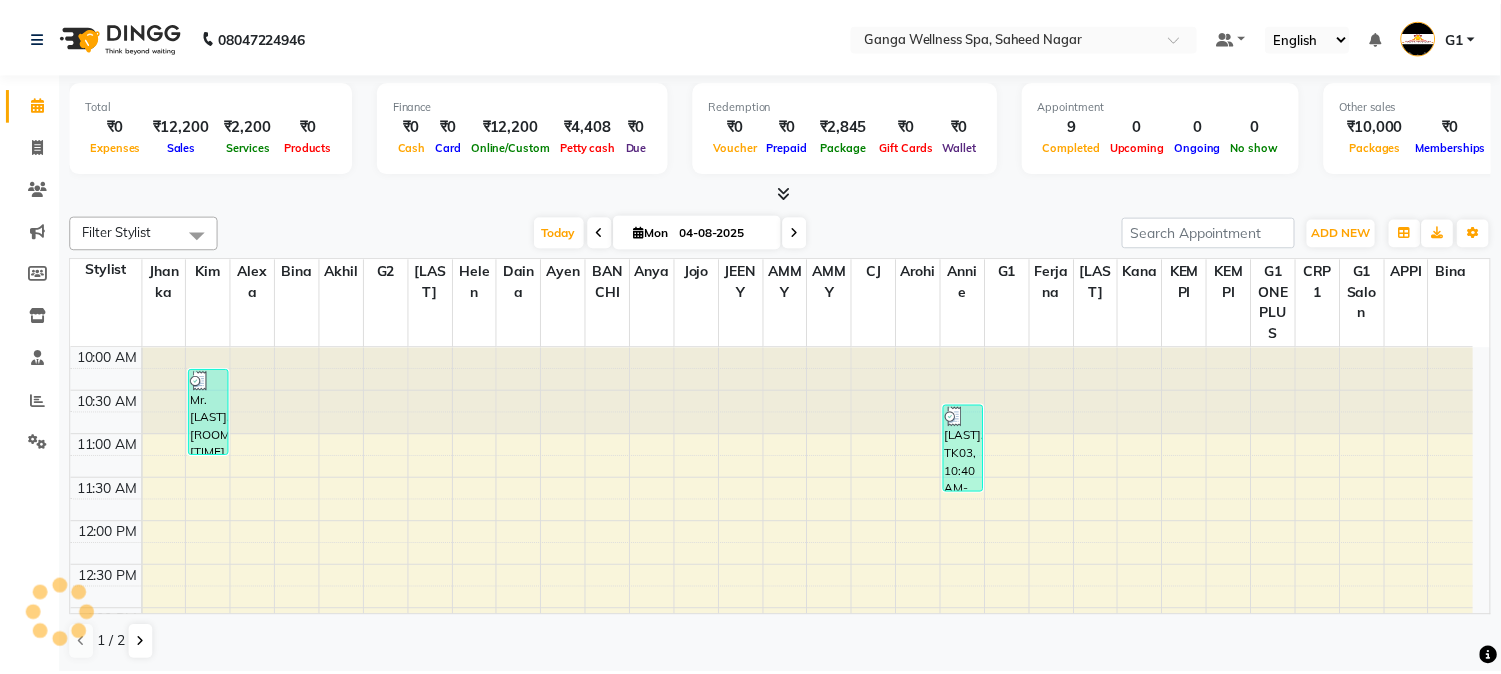 scroll, scrollTop: 0, scrollLeft: 0, axis: both 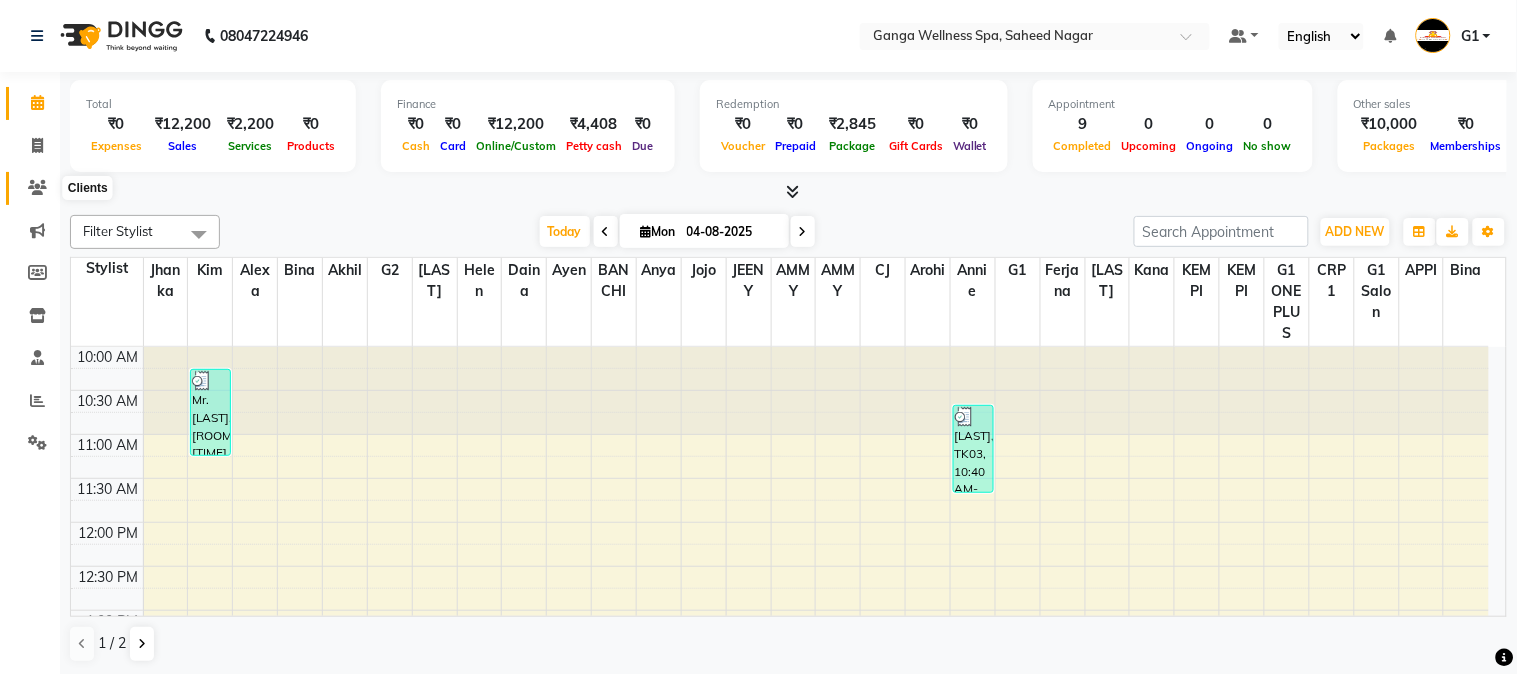 click 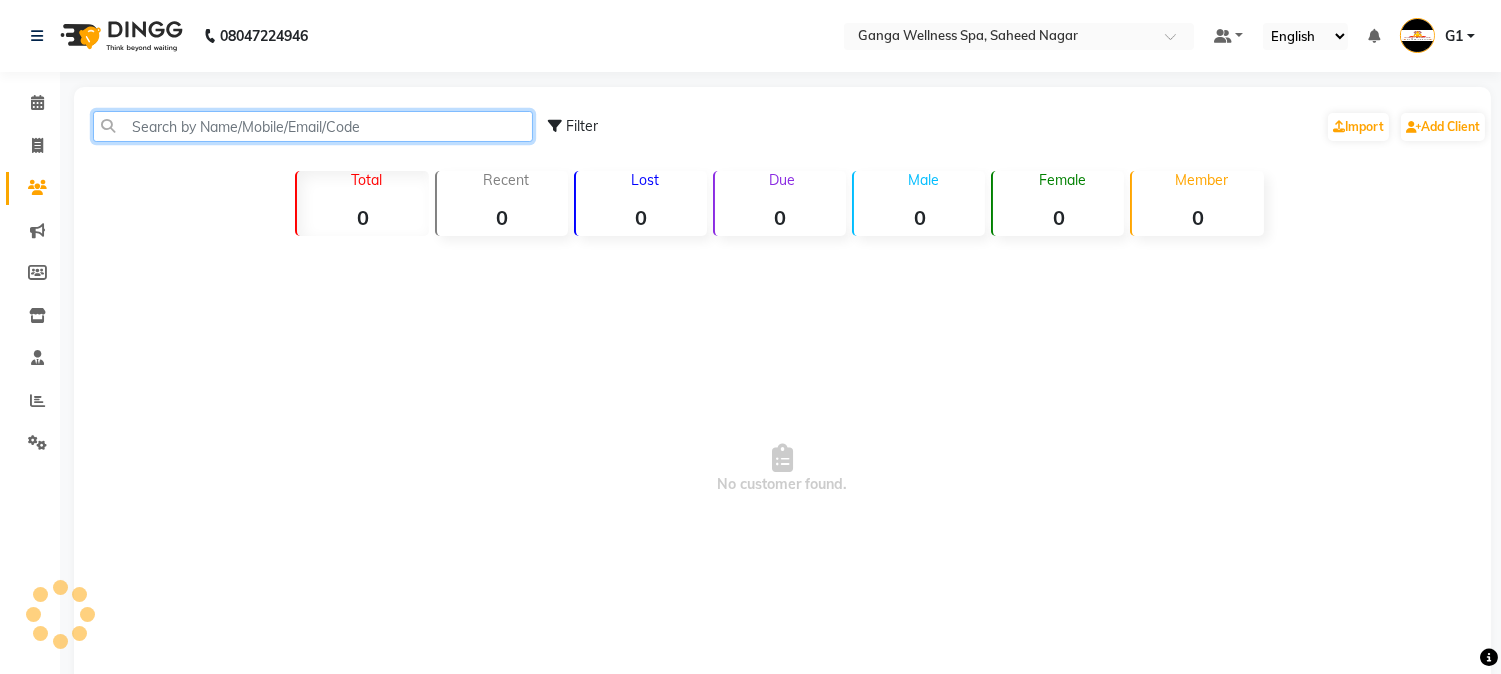 click 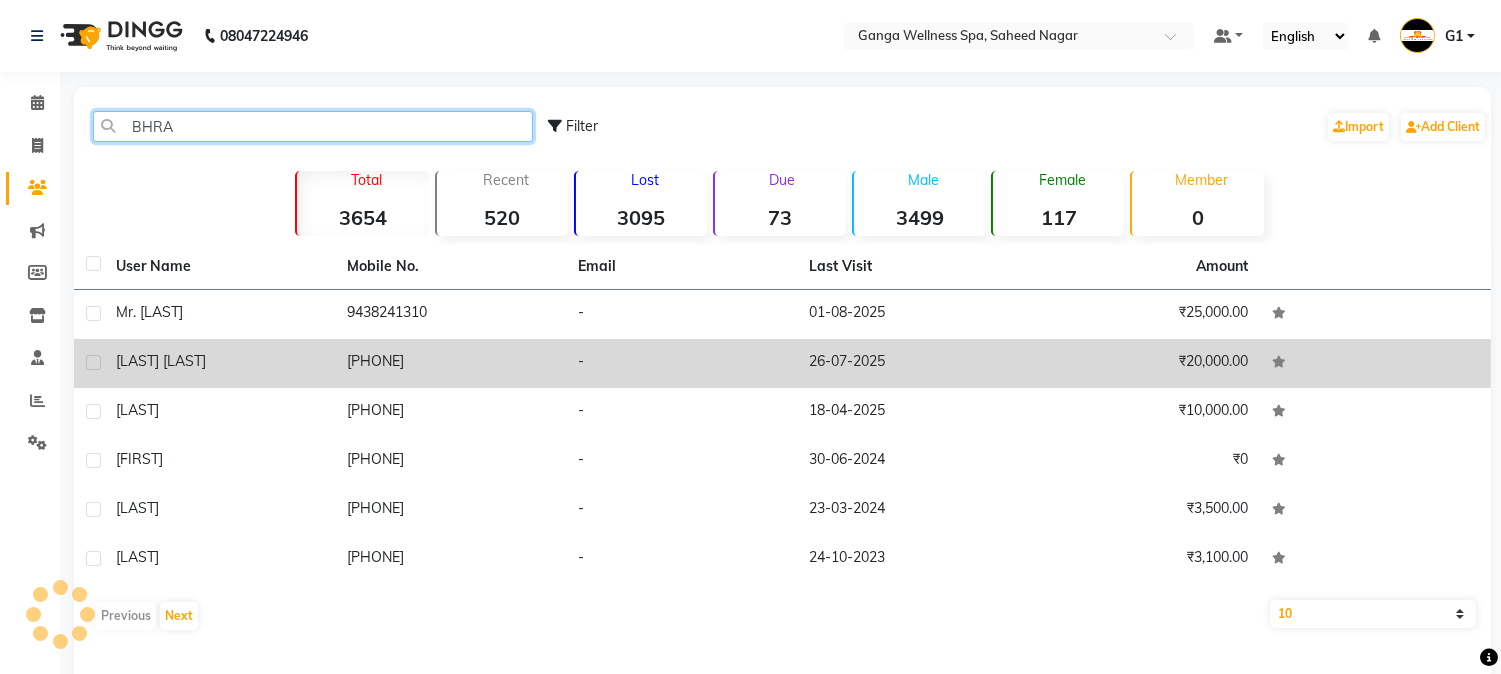 type on "BHRA" 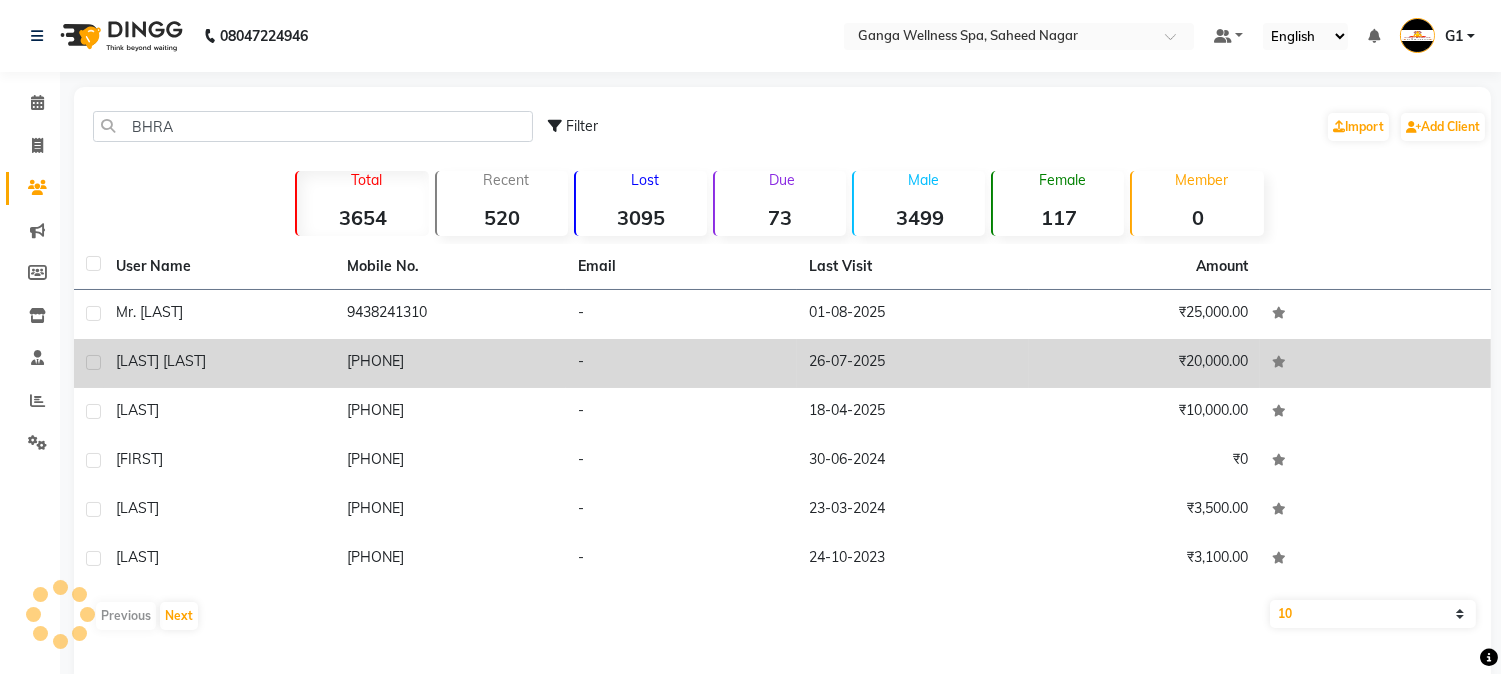 click on "[LAST] [LAST]" 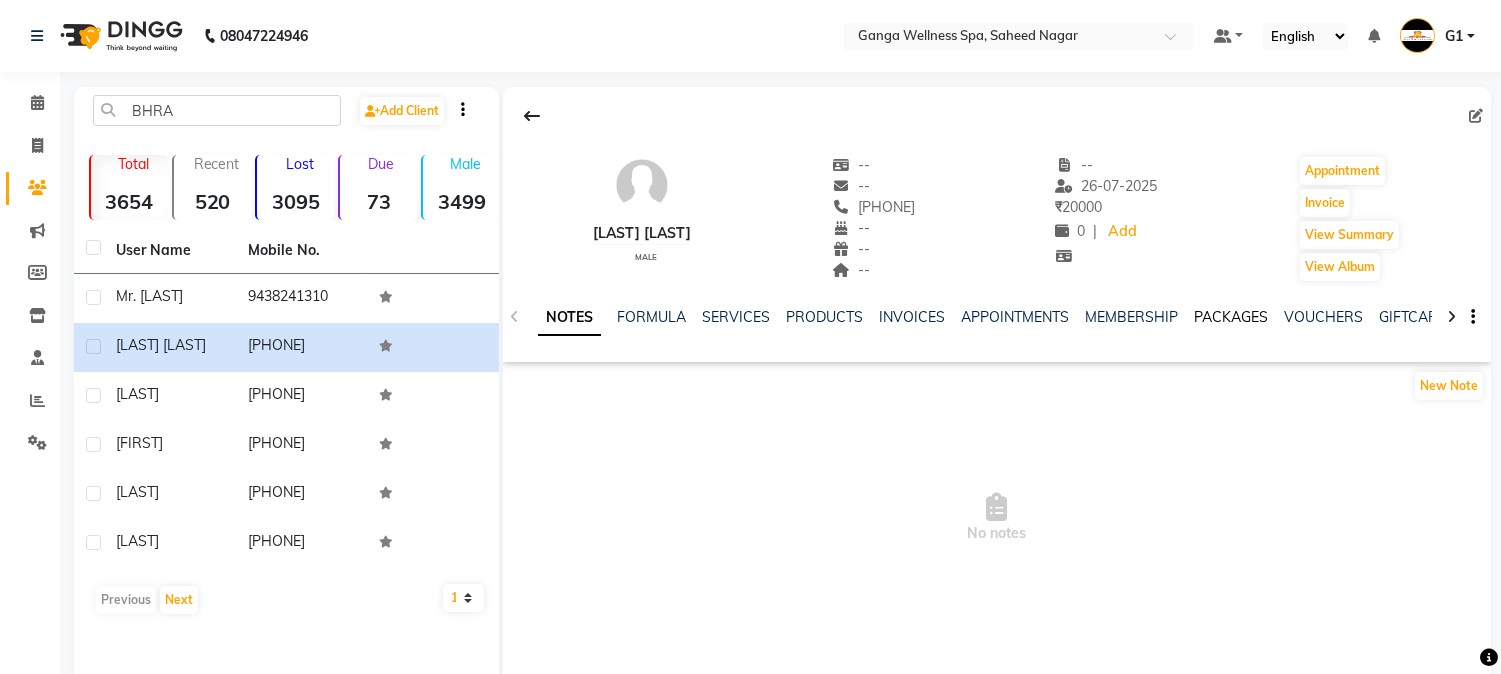 click on "PACKAGES" 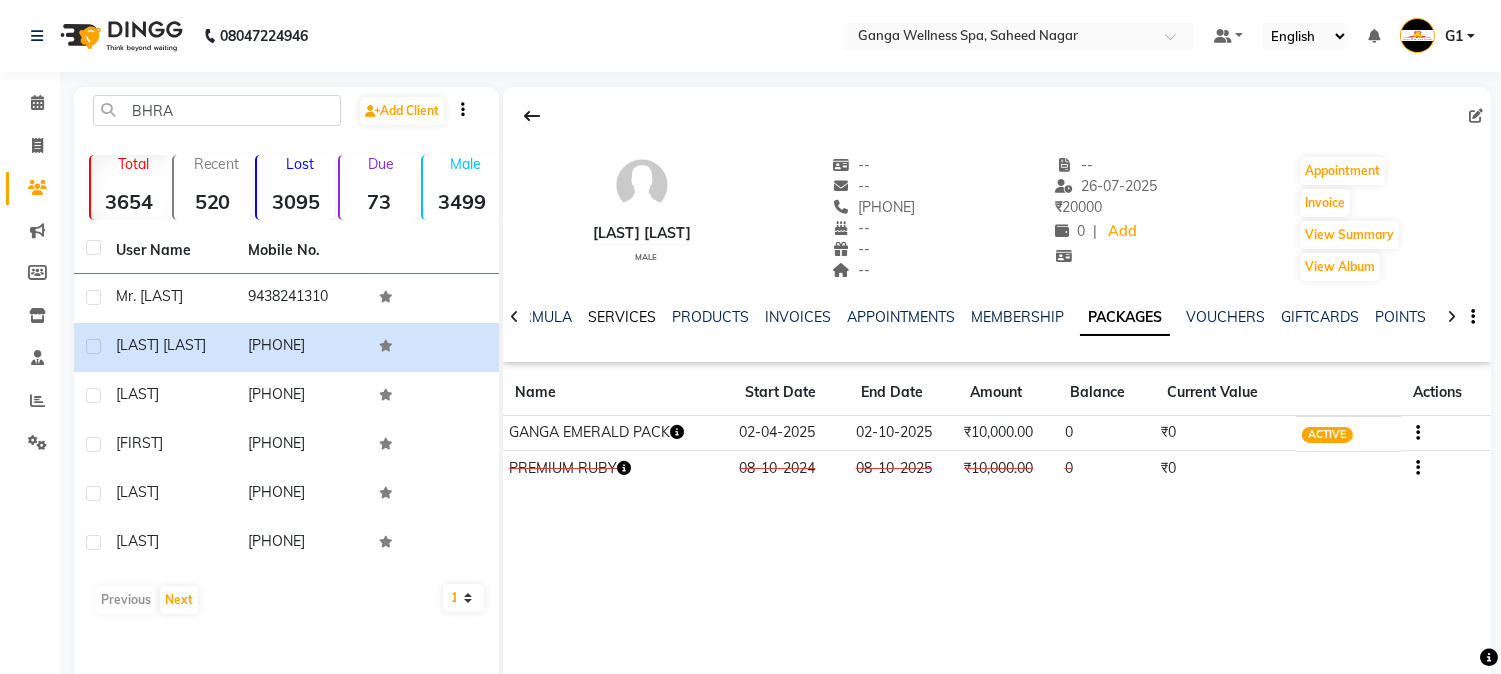 click on "SERVICES" 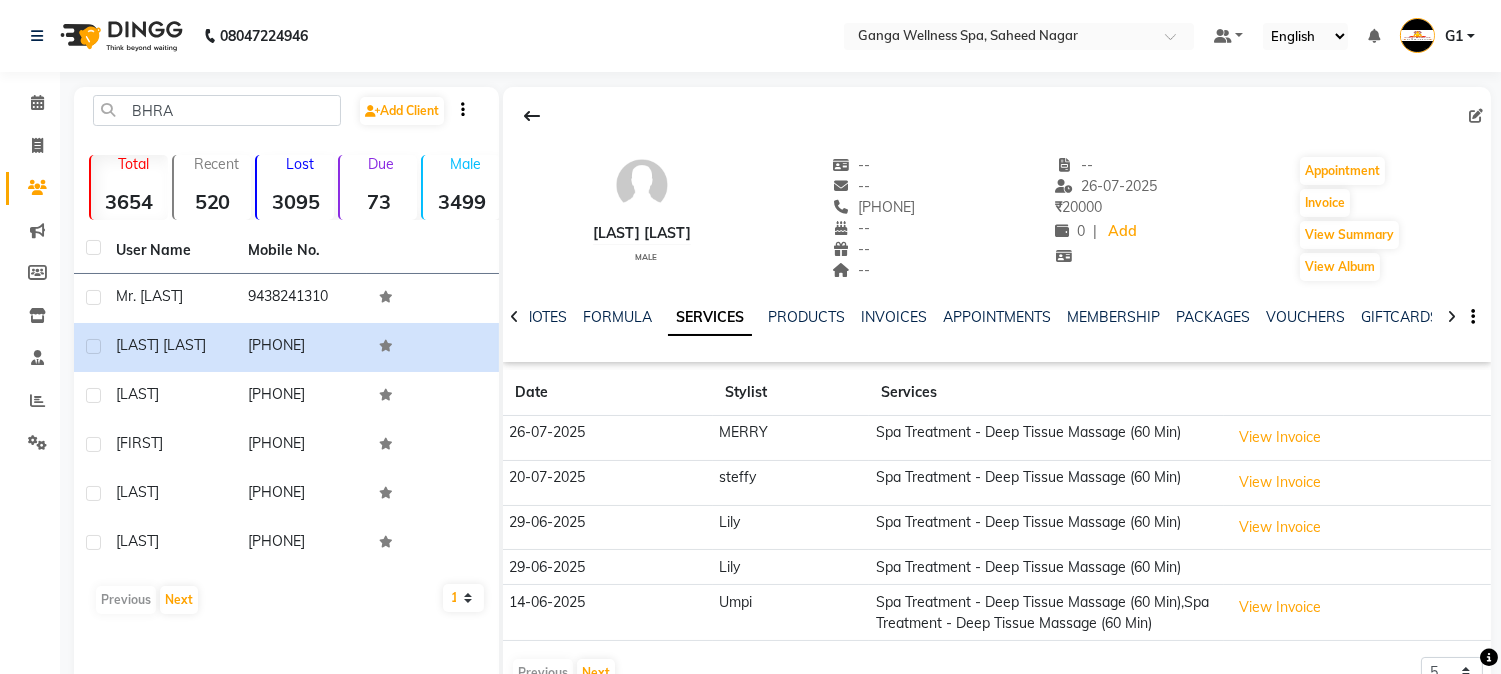 click on "SERVICES" 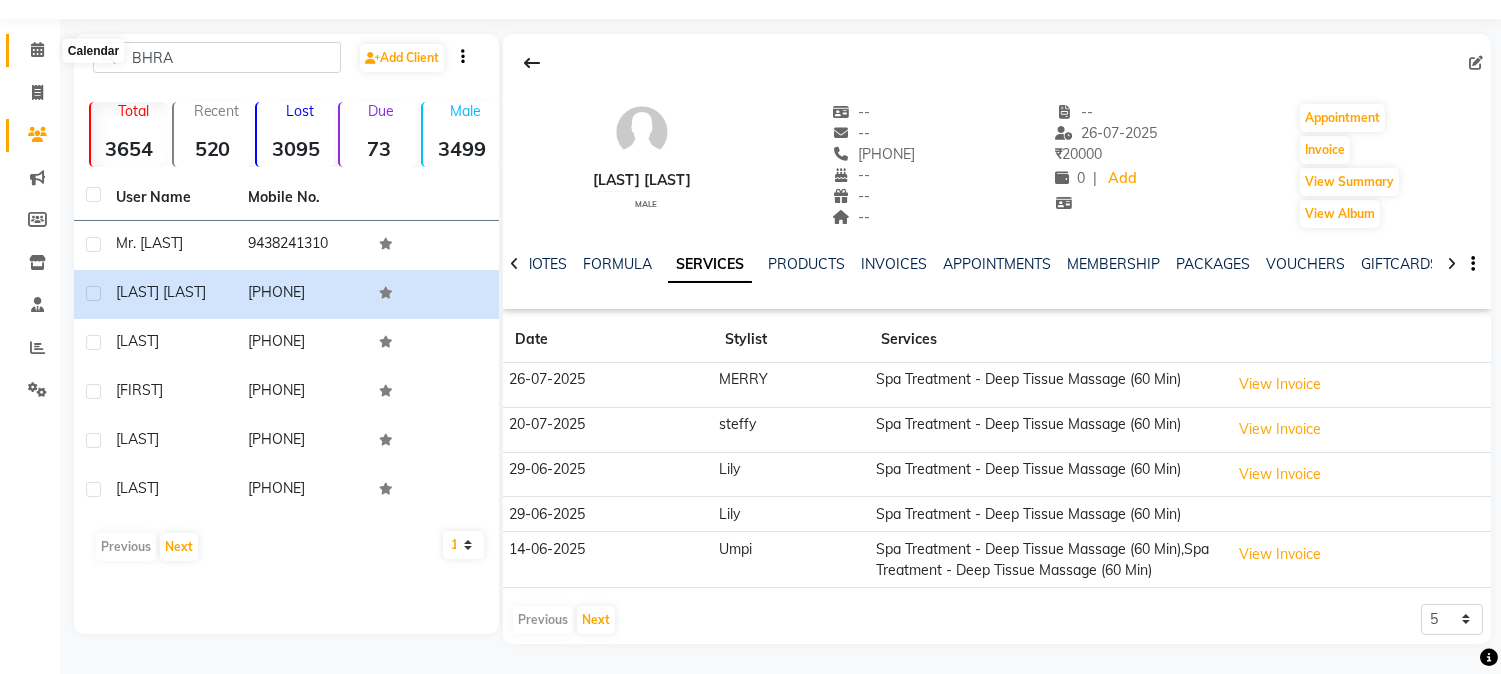 click 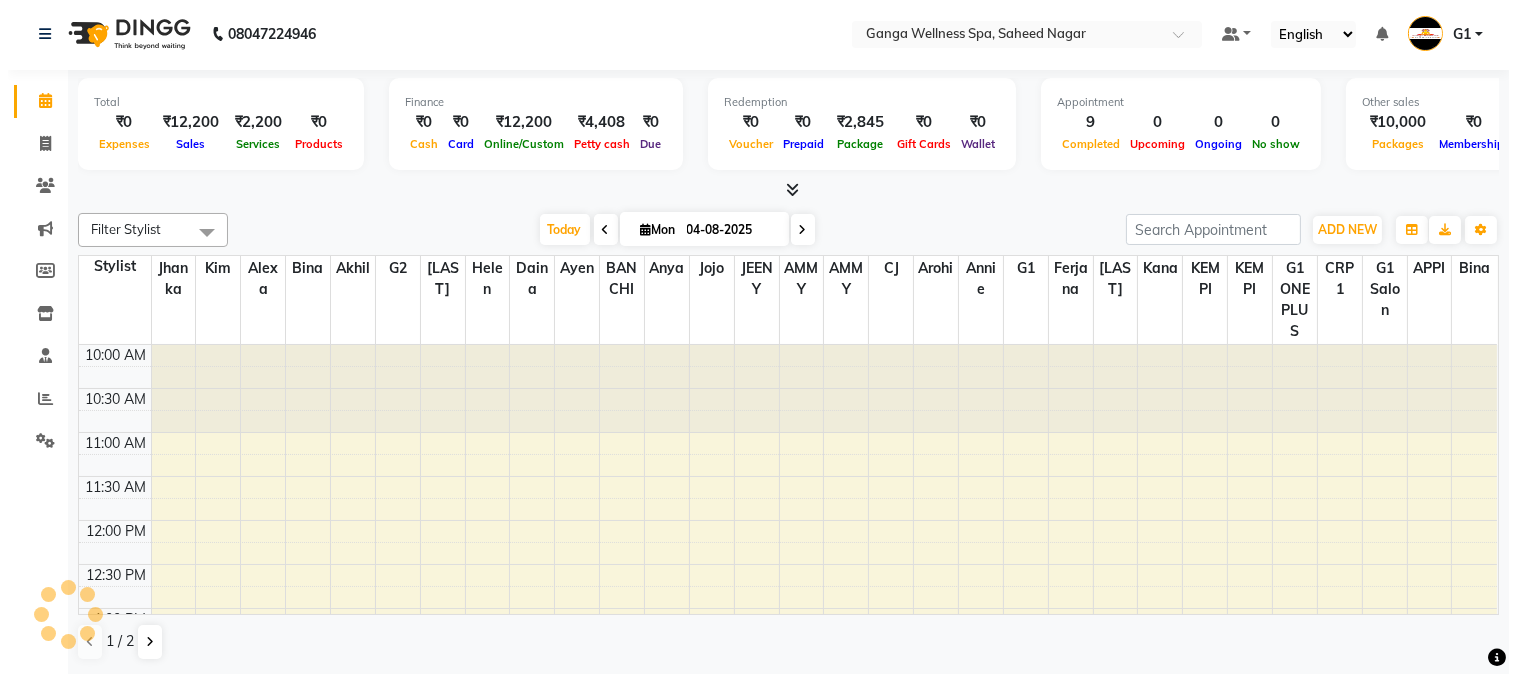 scroll, scrollTop: 0, scrollLeft: 0, axis: both 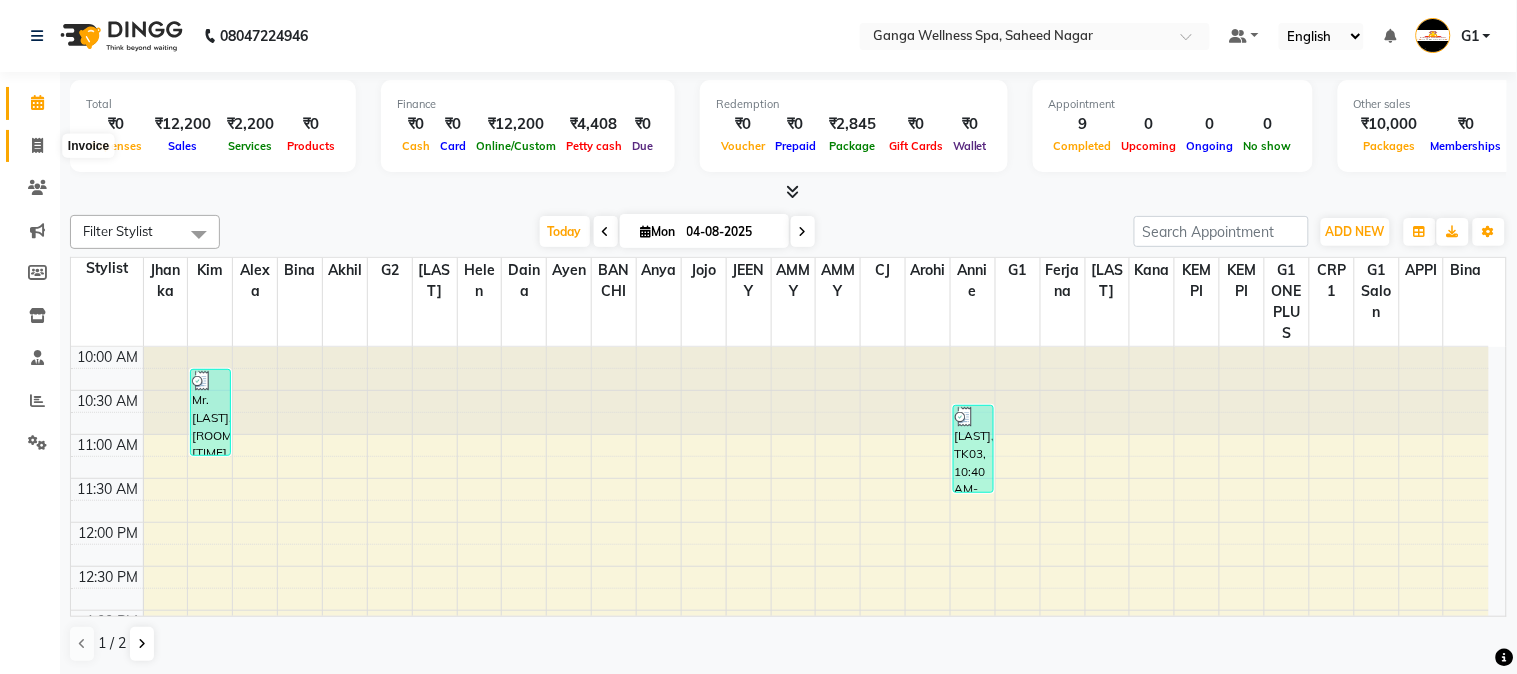 click 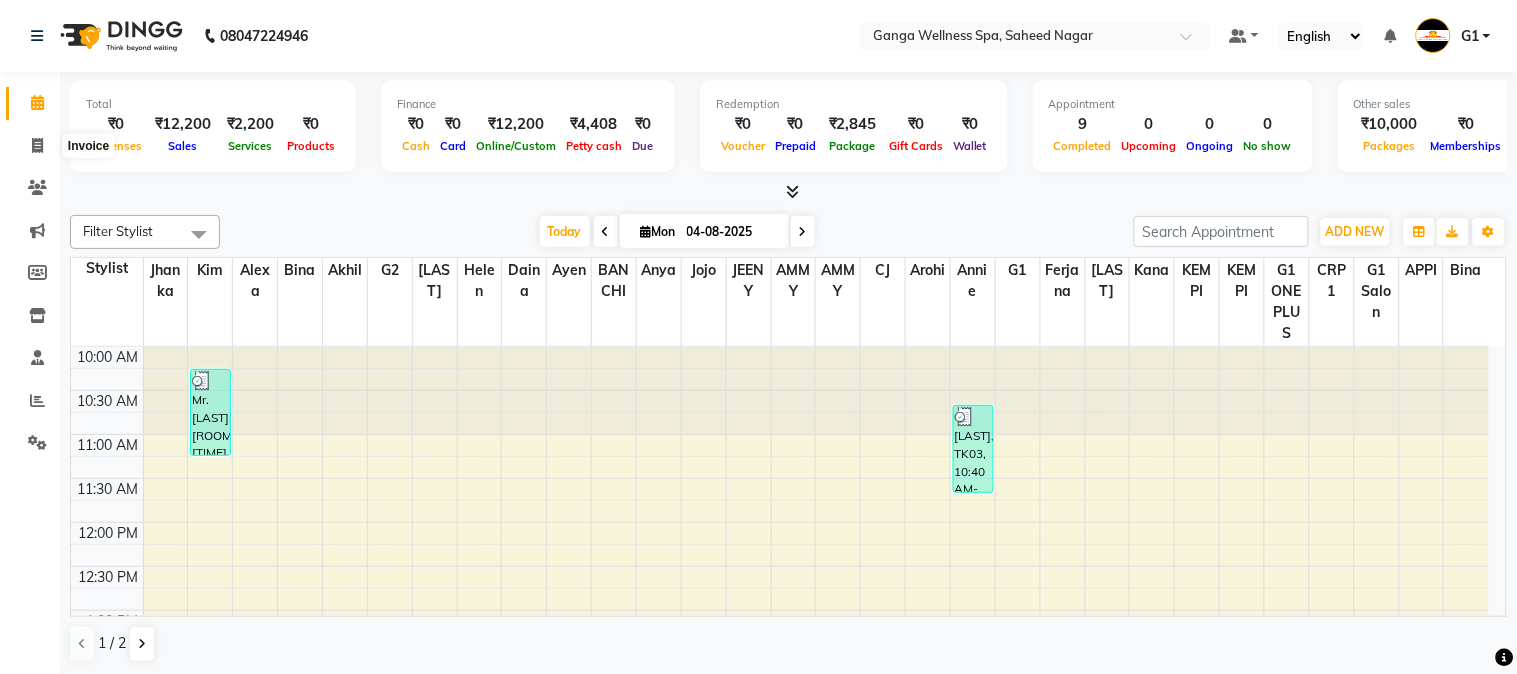 select on "service" 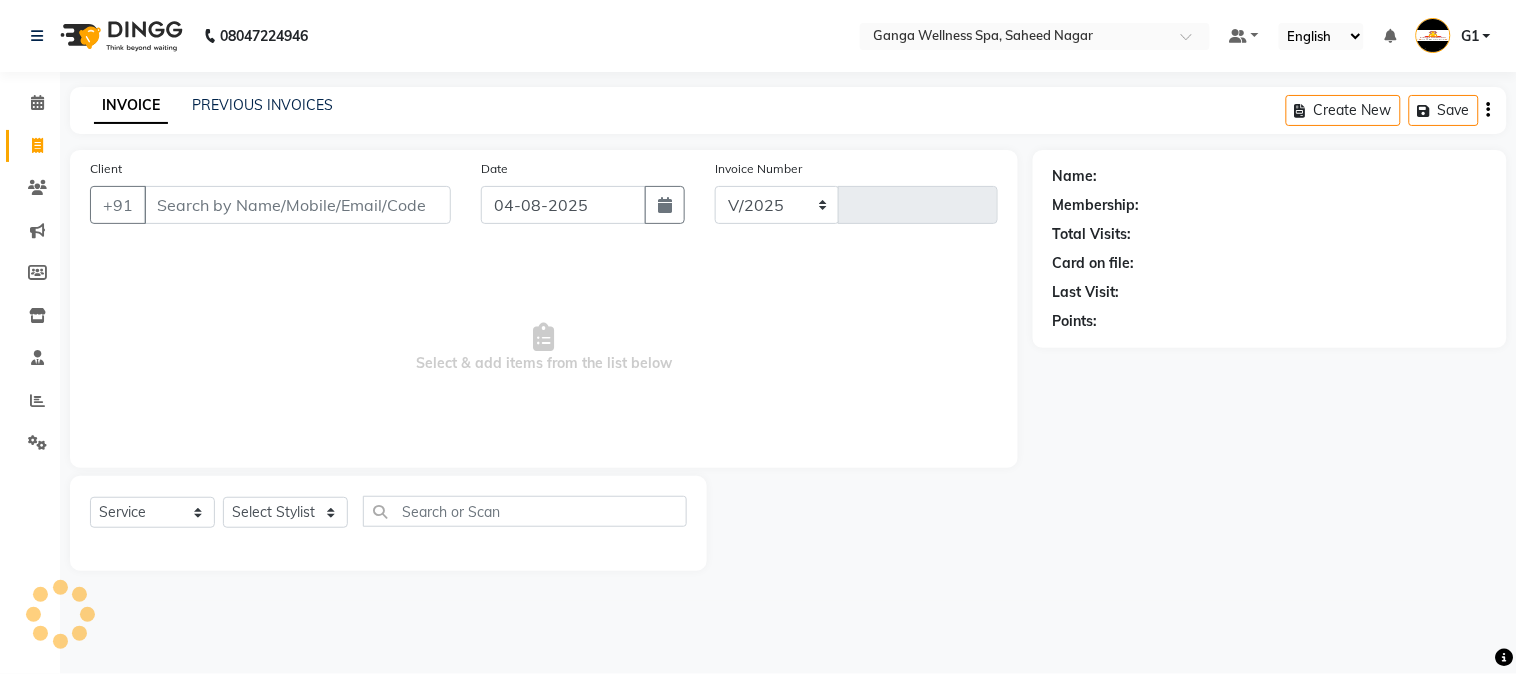 select on "762" 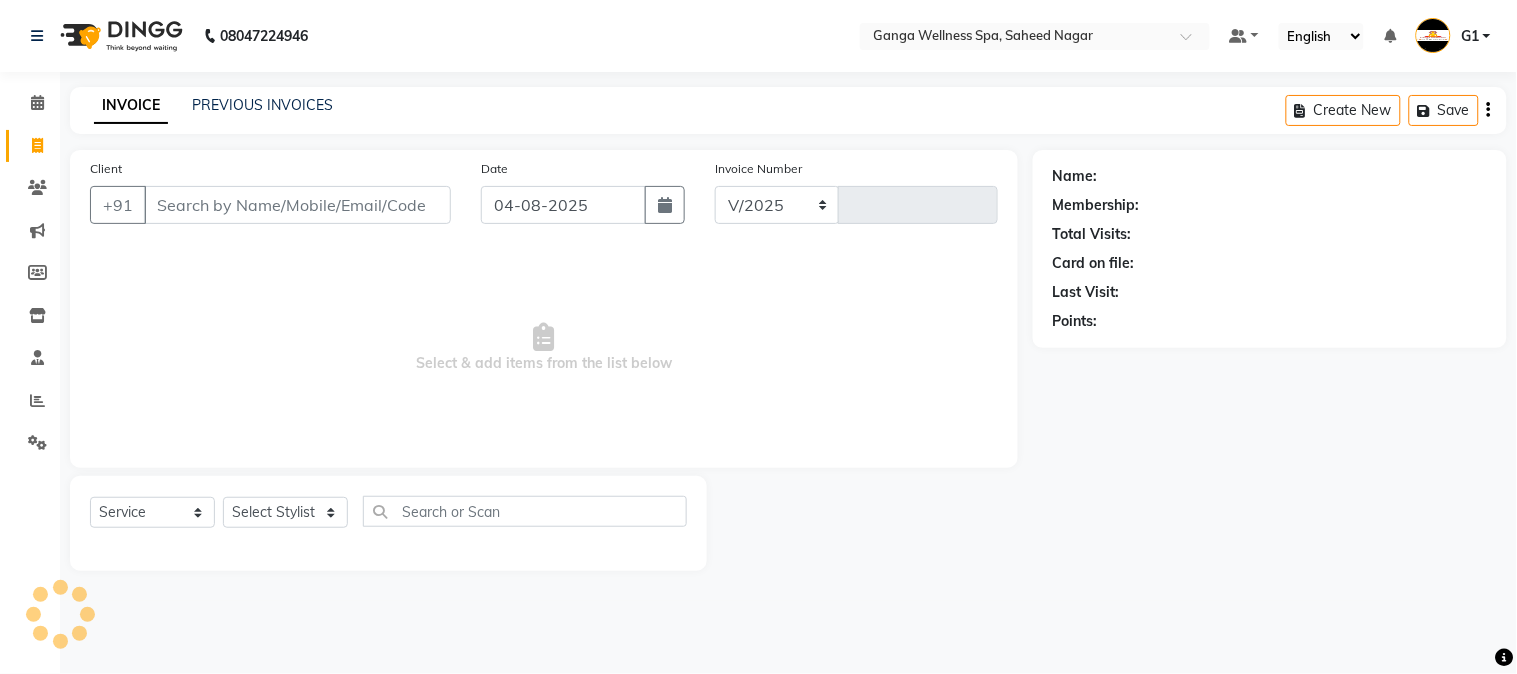 type on "2333" 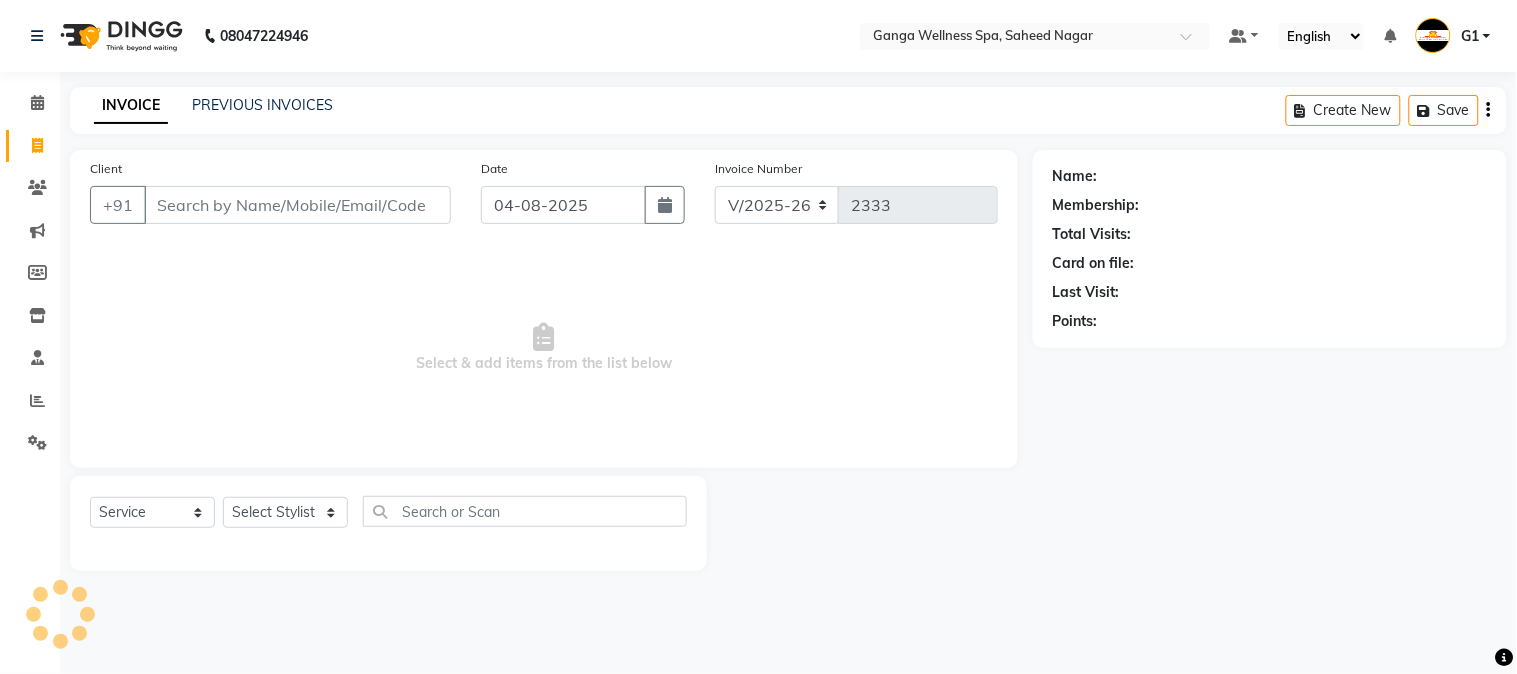 click on "Client" at bounding box center (297, 205) 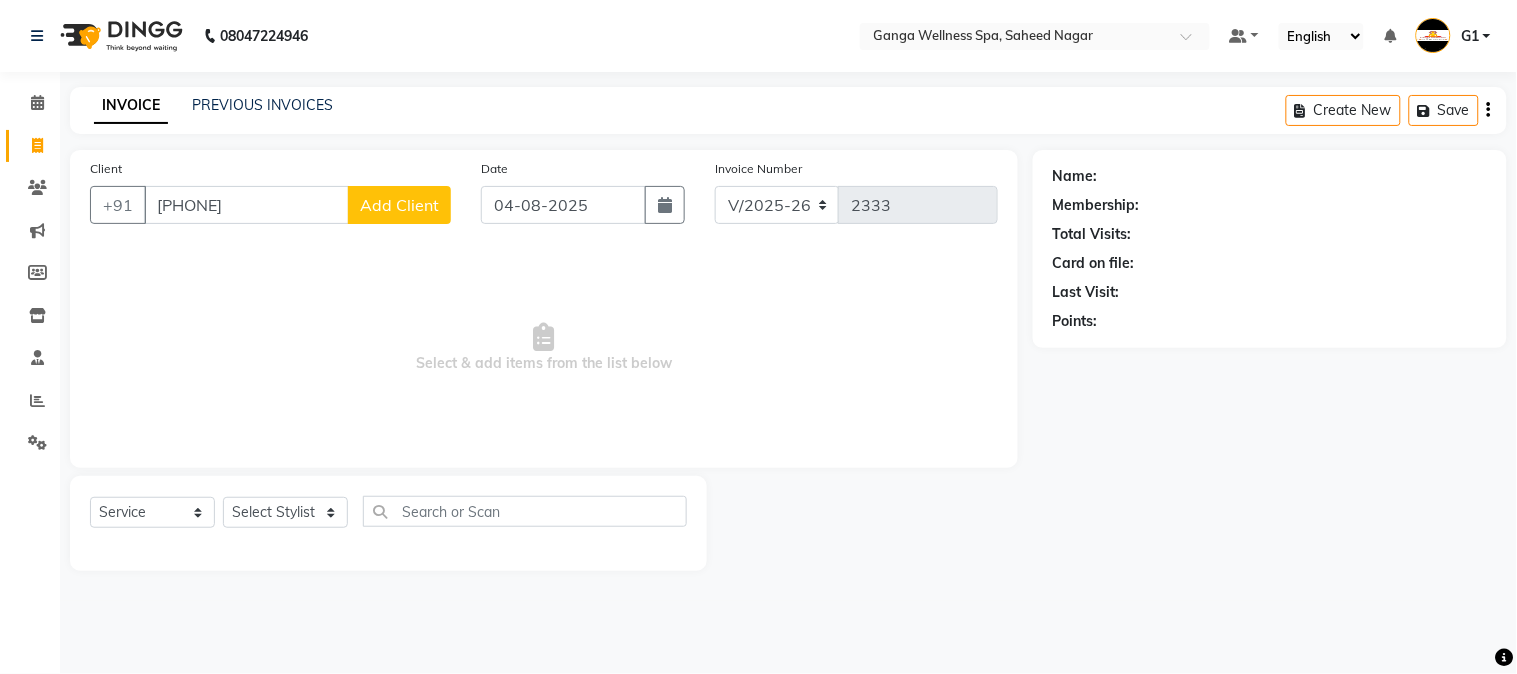 type on "[PHONE]" 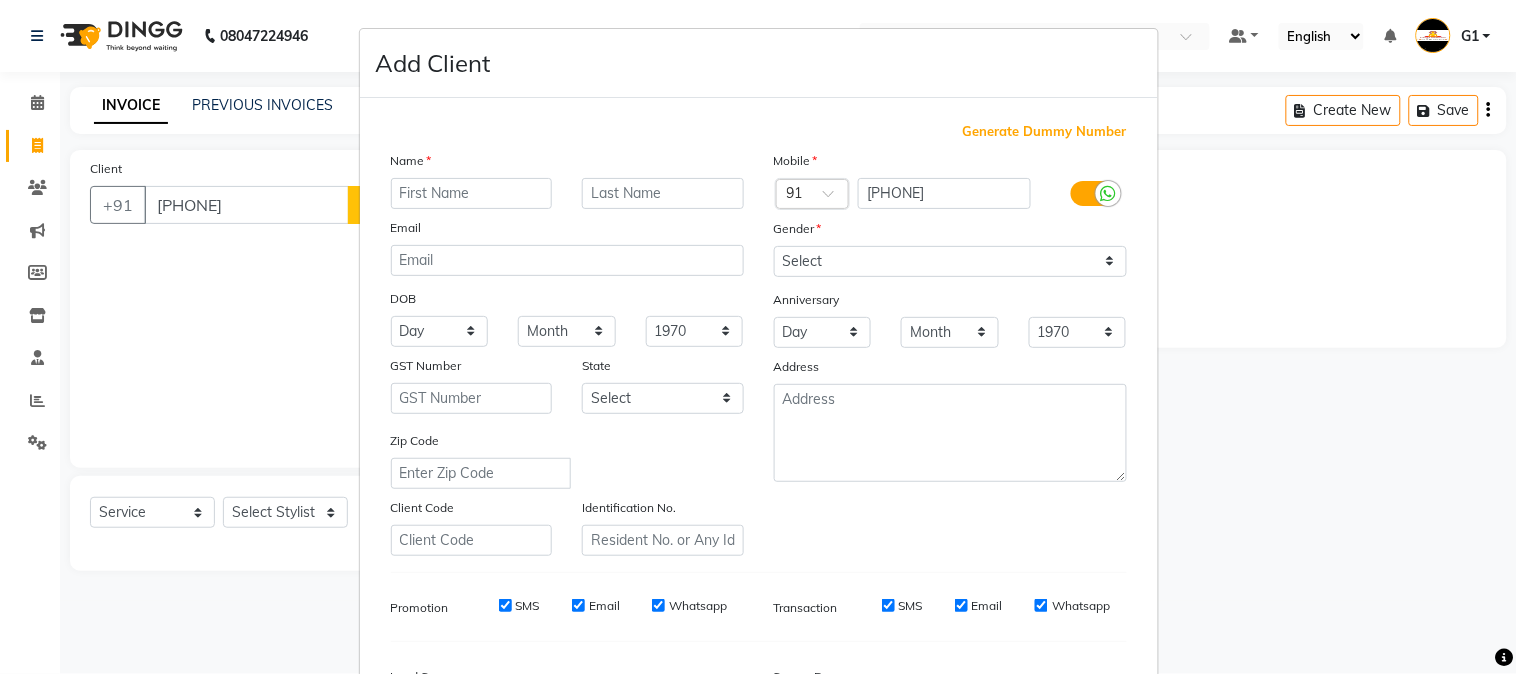 click at bounding box center (472, 193) 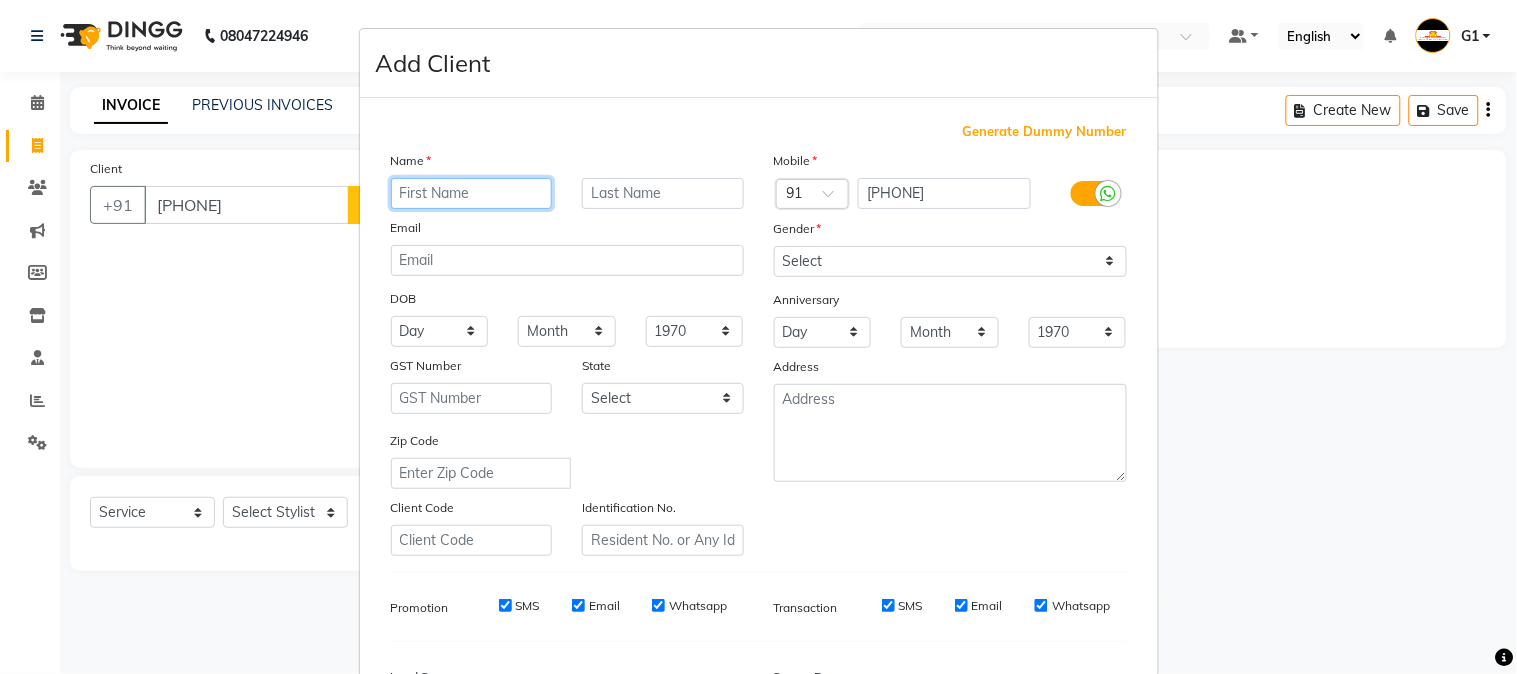 click at bounding box center [472, 193] 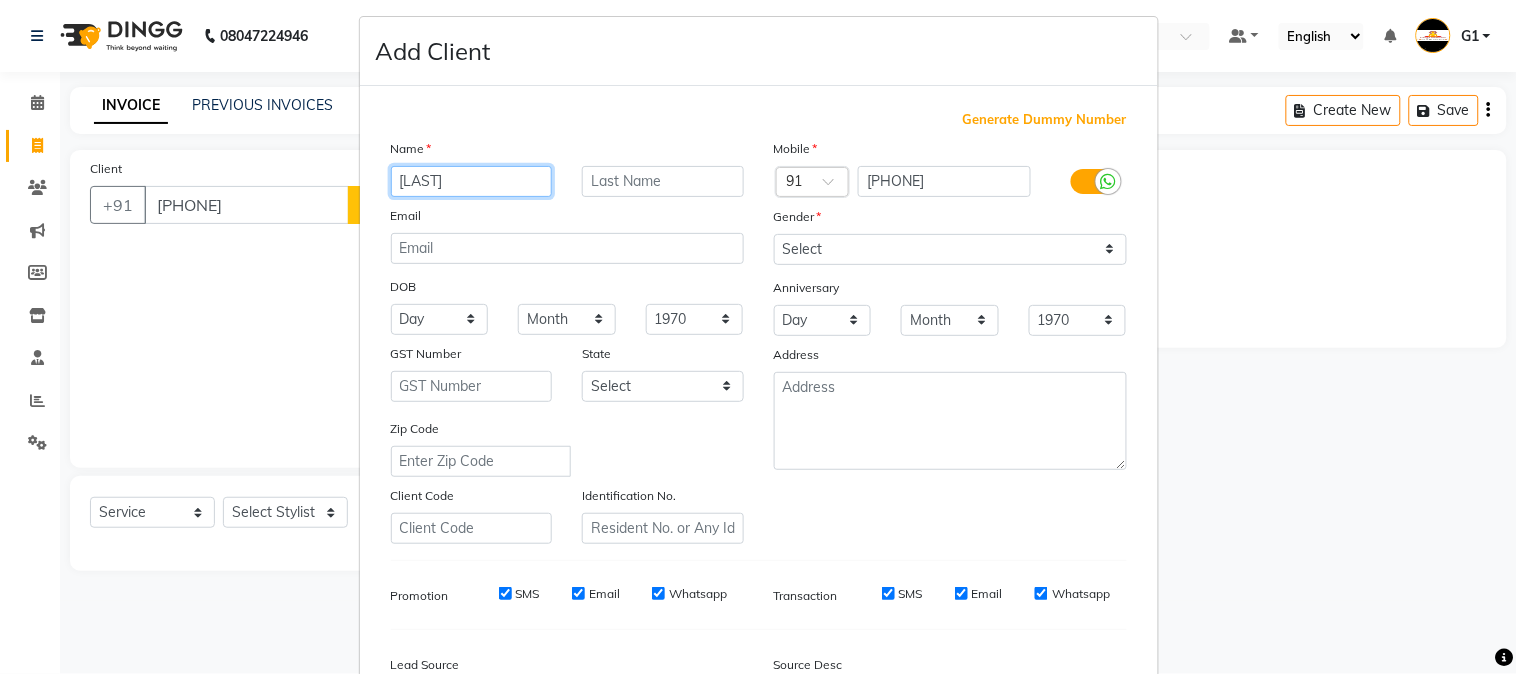 scroll, scrollTop: 0, scrollLeft: 0, axis: both 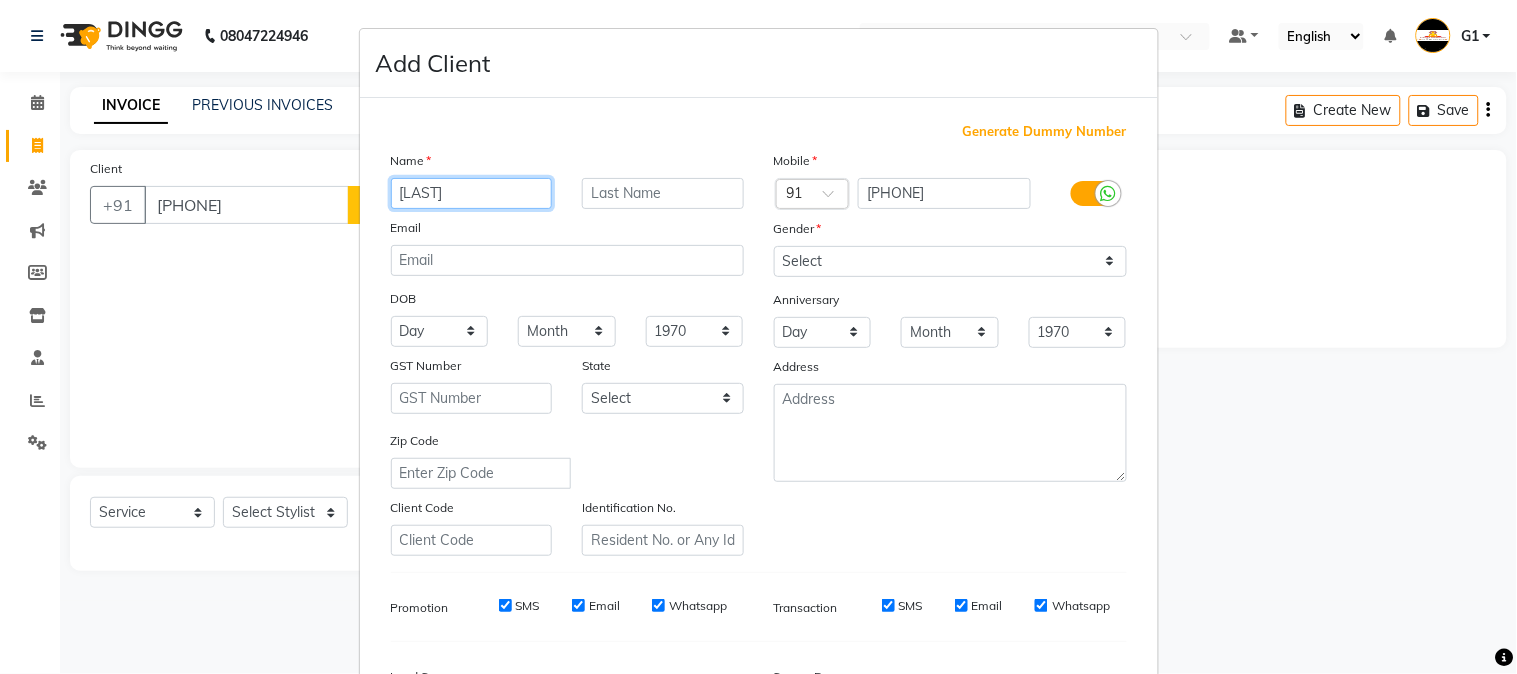 type on "[LAST]" 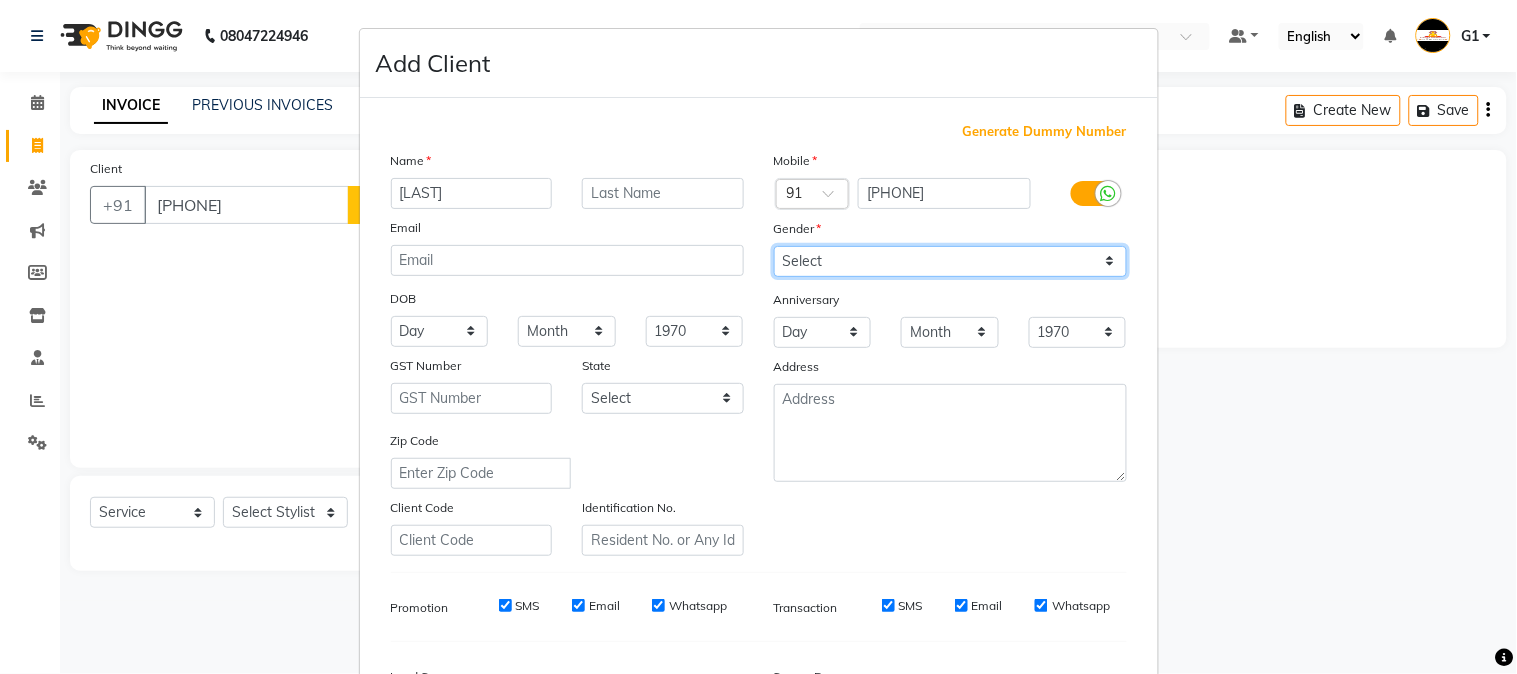 click on "Select Male Female Other Prefer Not To Say" at bounding box center (950, 261) 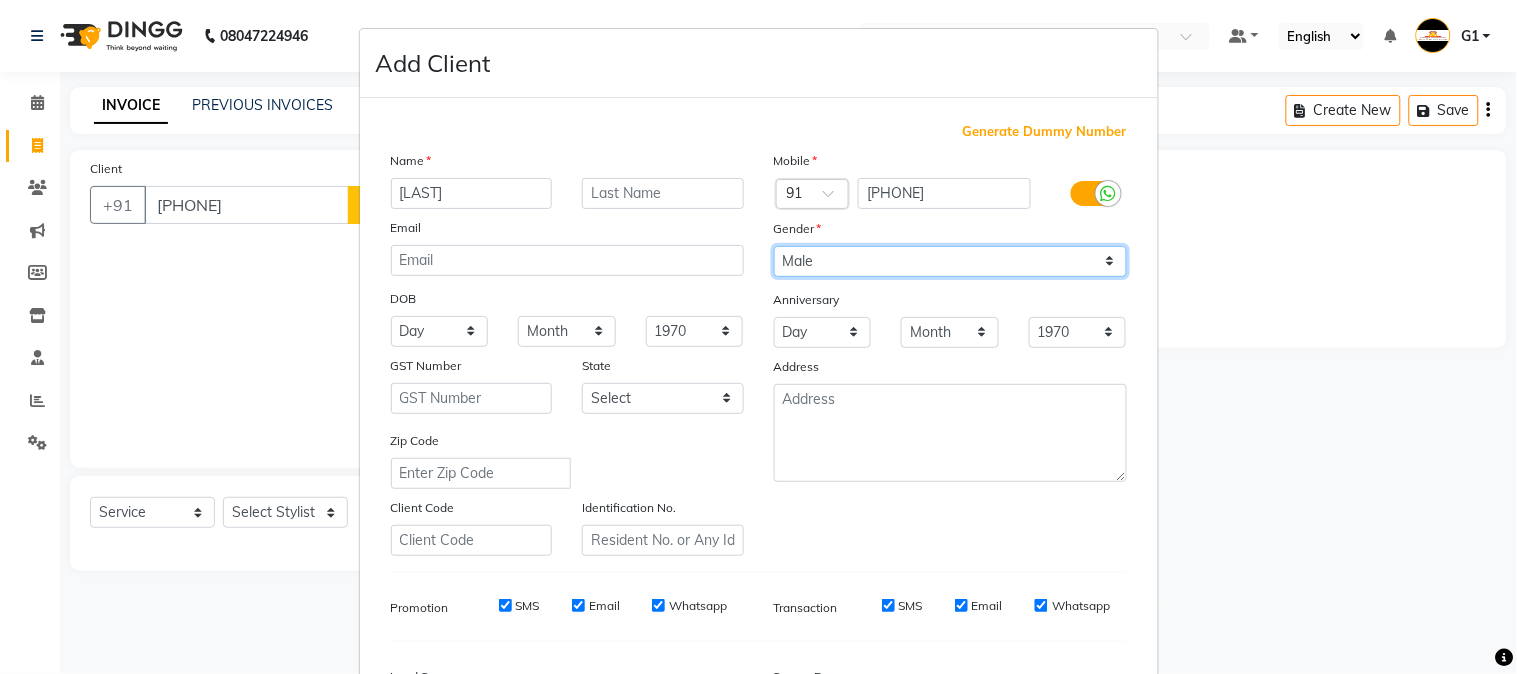click on "Select Male Female Other Prefer Not To Say" at bounding box center (950, 261) 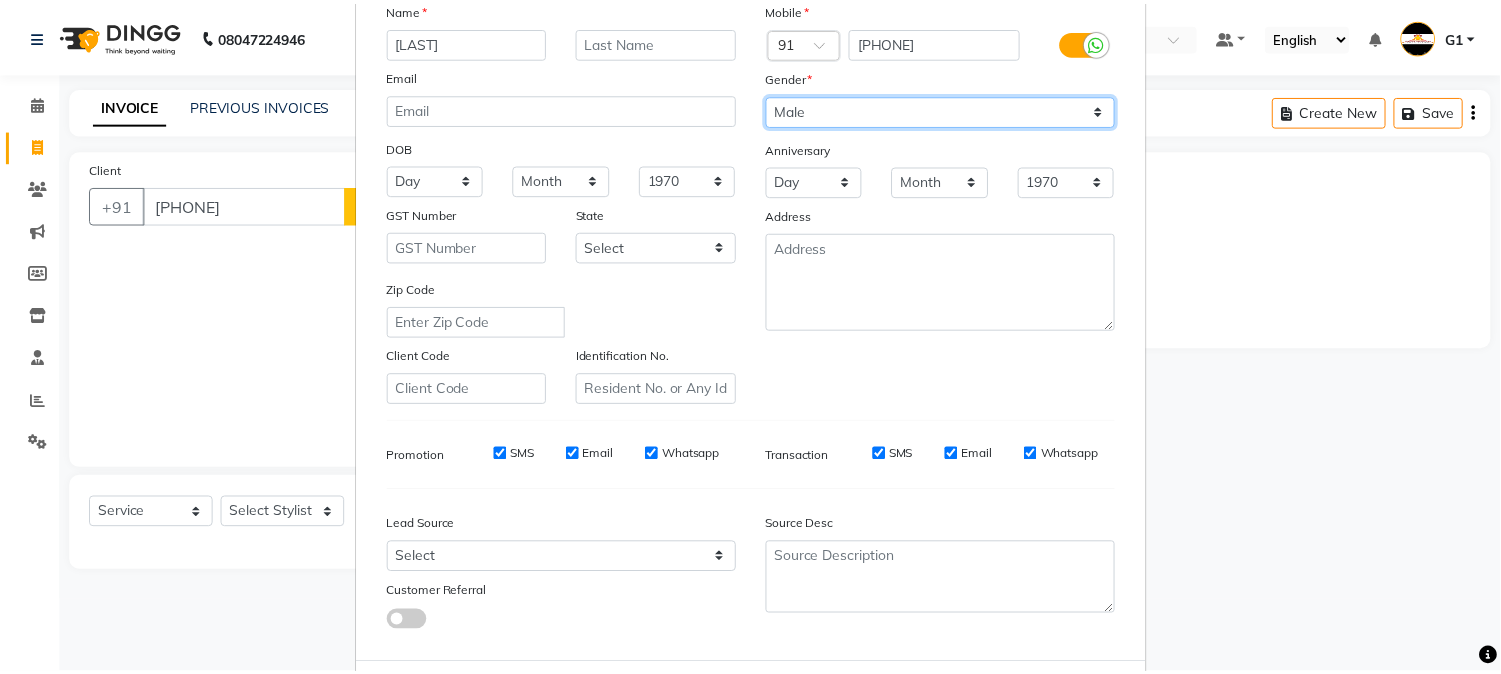 scroll, scrollTop: 250, scrollLeft: 0, axis: vertical 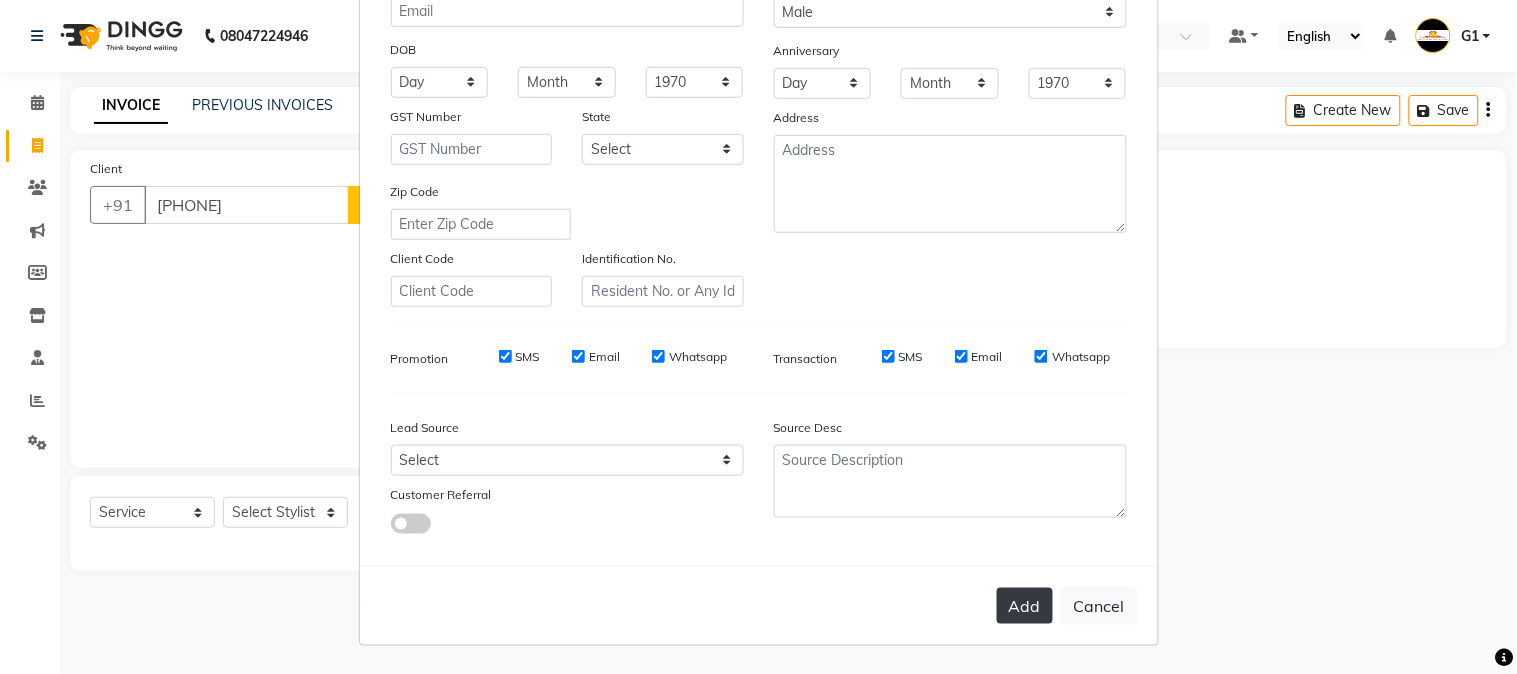 click on "Add" at bounding box center (1025, 606) 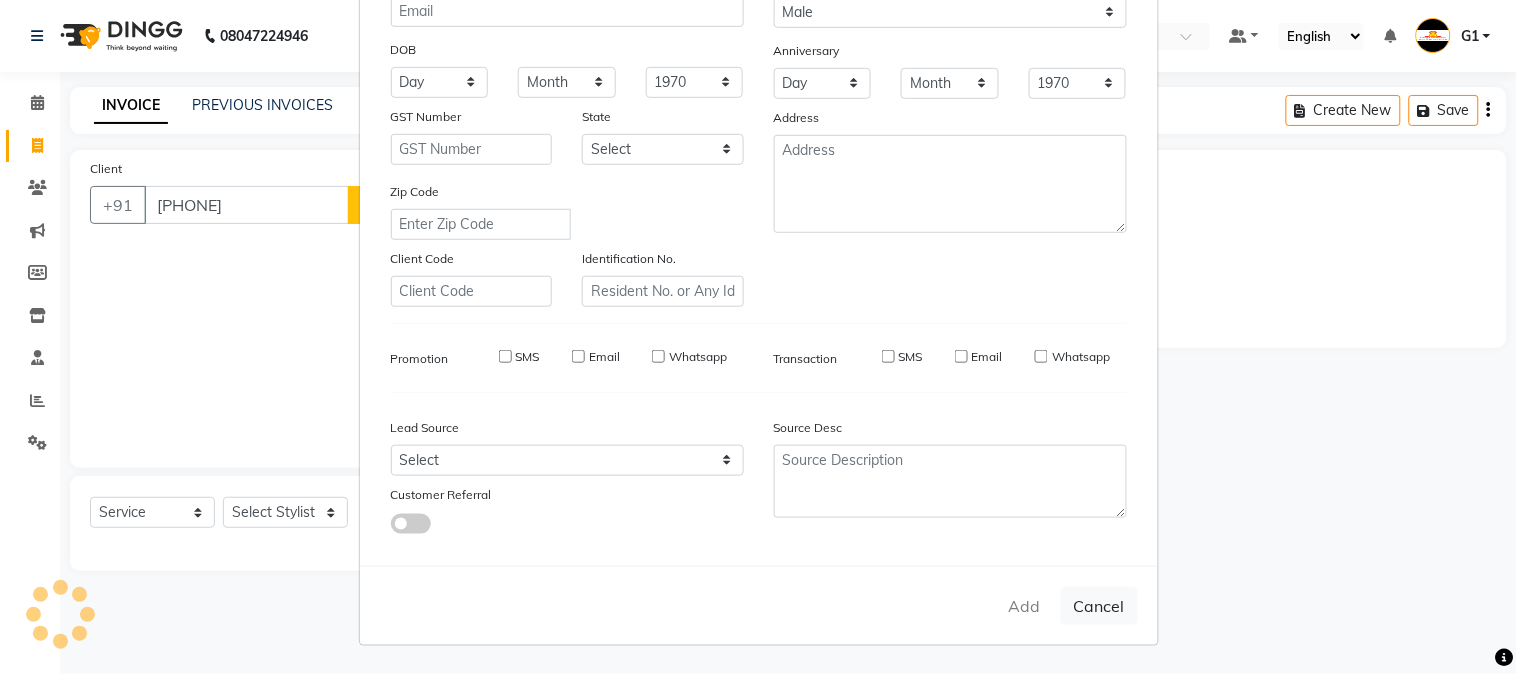 type 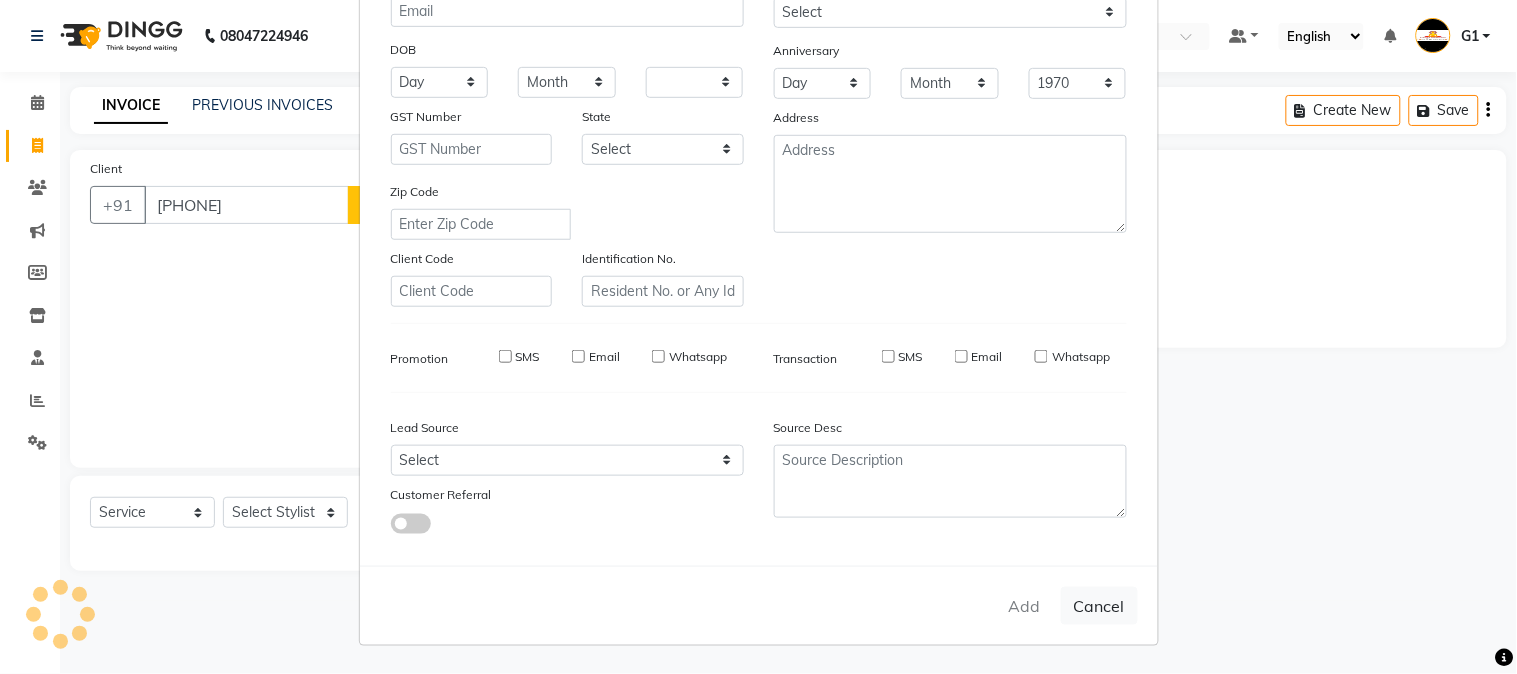 select 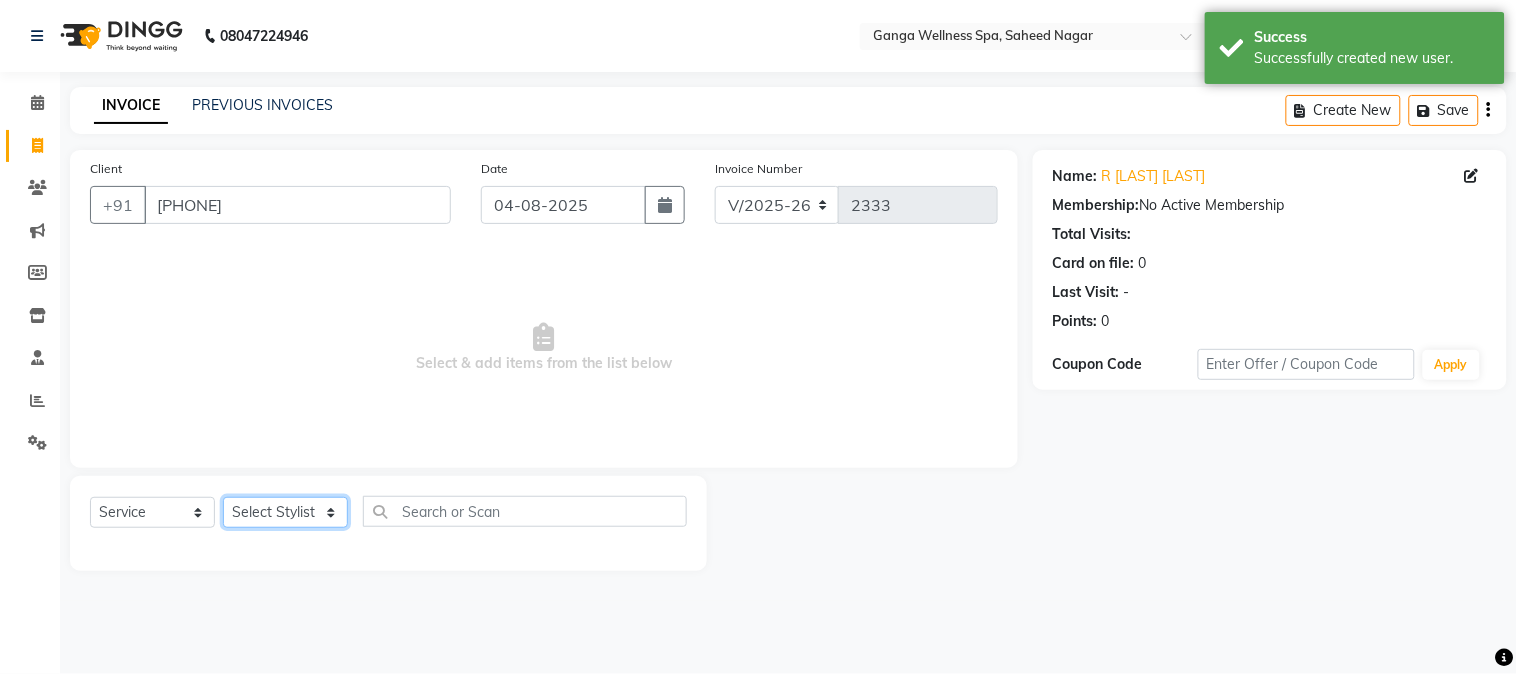 click on "Select Stylist Abhi akhil Alexa AMMY AMMY Annie anya APPI Arohi  Ayen BANCHI Bina Bina CJ CRP 1 Daina ELINA ferjana G1 G1 ONE PLUS  G1 Salon G2 Helen JEENY Jhanka Jojo Kana KEMPI KEMPI Kim krishna KTI Lili Rout Lily LINDA LIZA Martha  MELODY MERRY  minu Moon nancy Noiny pinkey Pradeep Prity  Riya ROOZ  Sony steffy SUCHI  Surren Sir Sushree Swapna Umpi upashana Zouli" 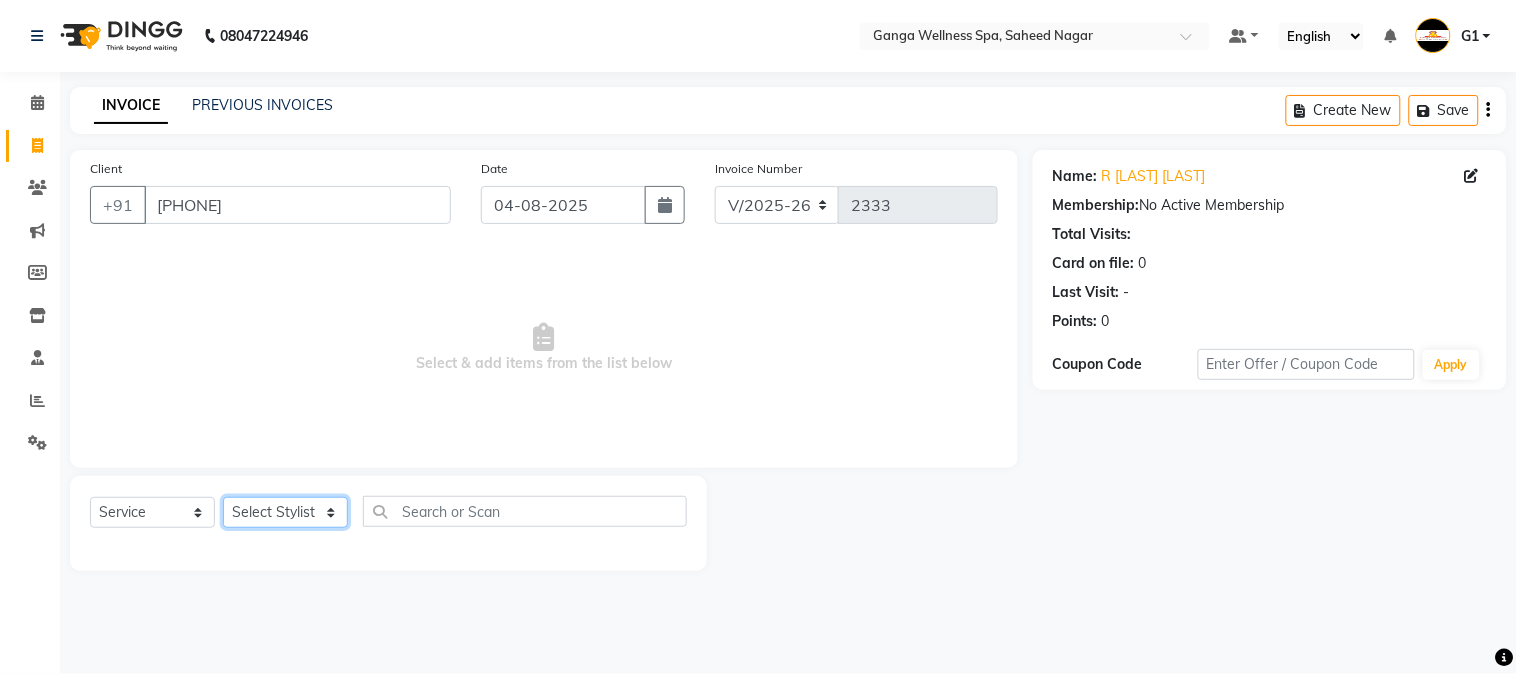 click on "Select Stylist Abhi akhil Alexa AMMY AMMY Annie anya APPI Arohi  Ayen BANCHI Bina Bina CJ CRP 1 Daina ELINA ferjana G1 G1 ONE PLUS  G1 Salon G2 Helen JEENY Jhanka Jojo Kana KEMPI KEMPI Kim krishna KTI Lili Rout Lily LINDA LIZA Martha  MELODY MERRY  minu Moon nancy Noiny pinkey Pradeep Prity  Riya ROOZ  Sony steffy SUCHI  Surren Sir Sushree Swapna Umpi upashana Zouli" 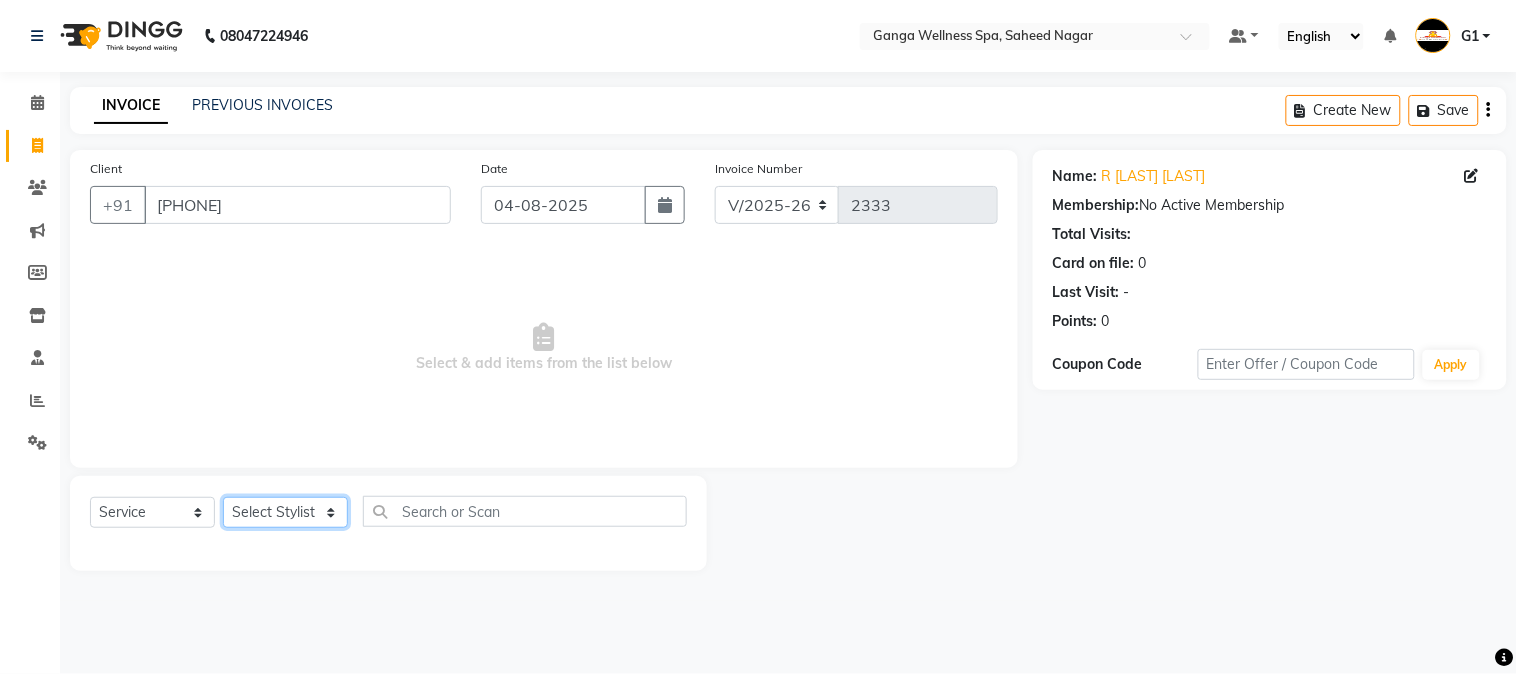 select on "41421" 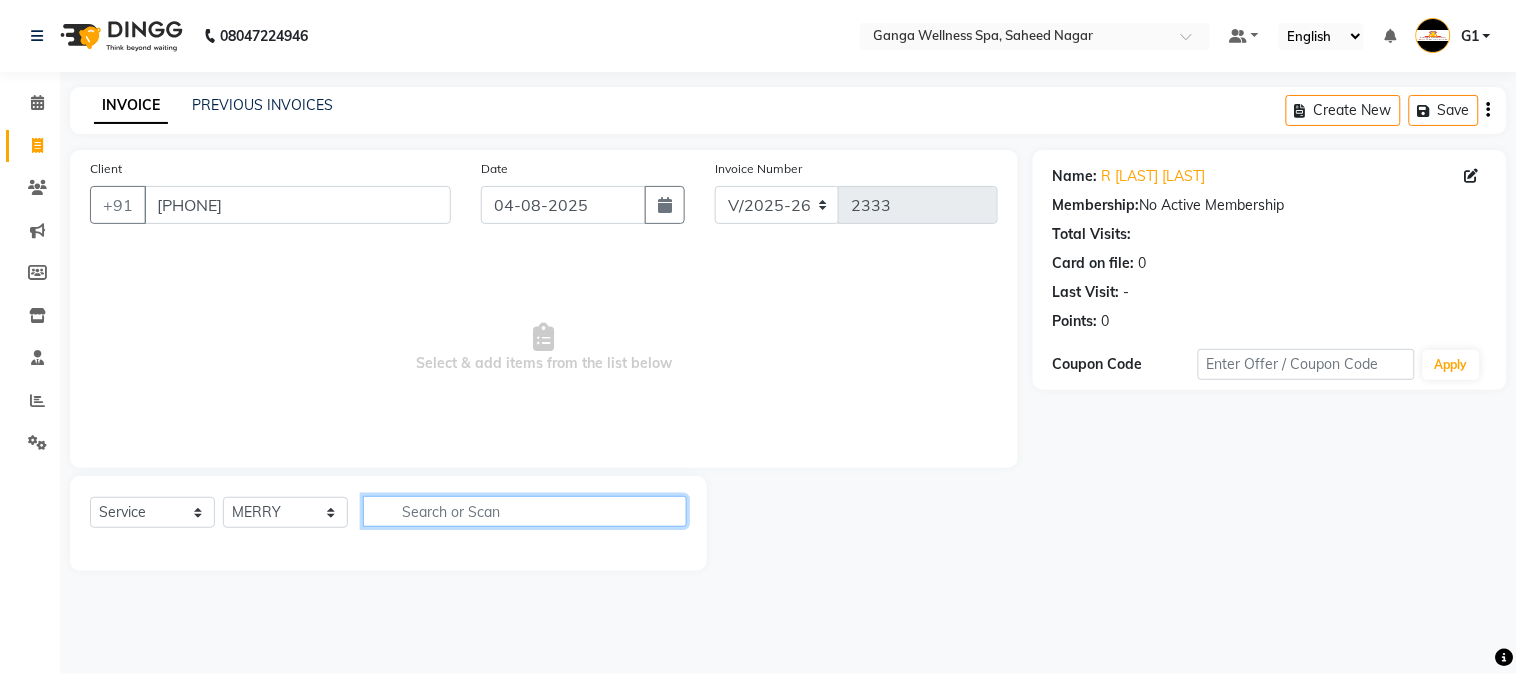 click 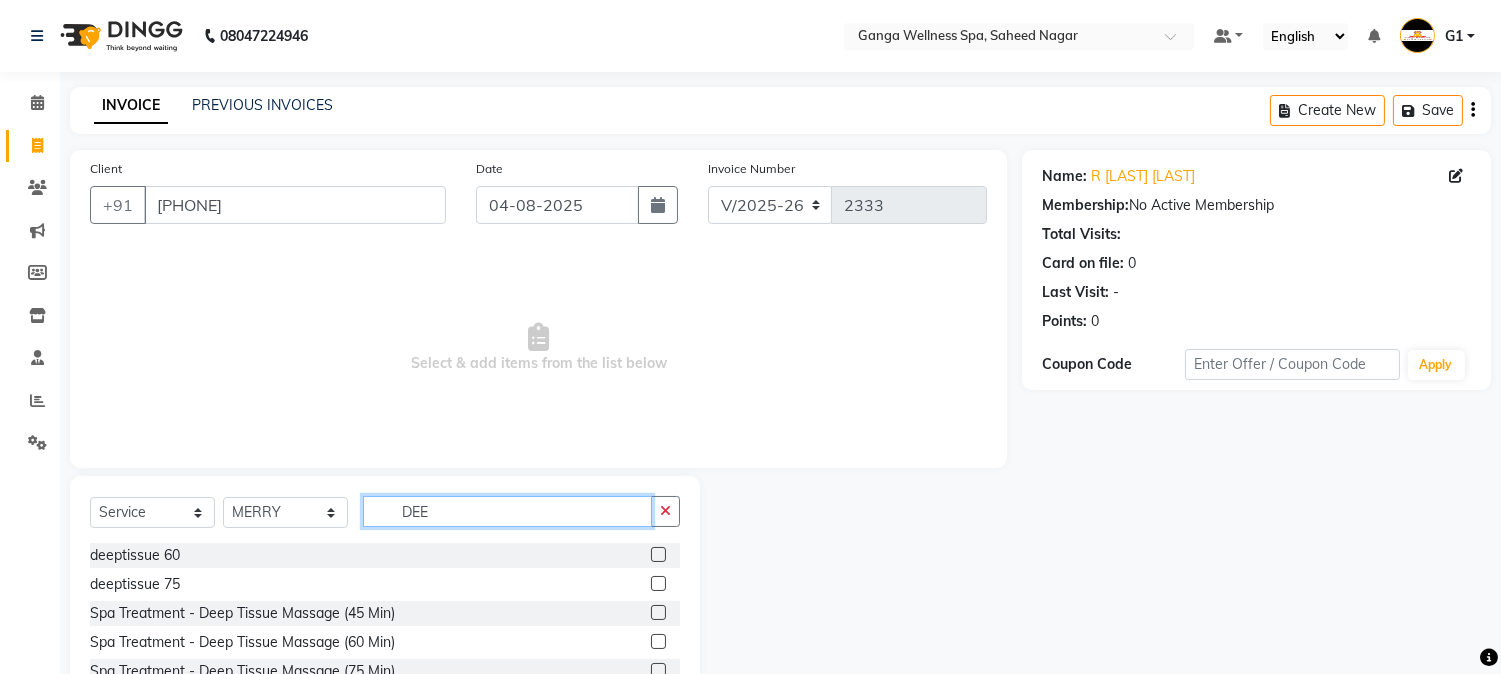 scroll, scrollTop: 101, scrollLeft: 0, axis: vertical 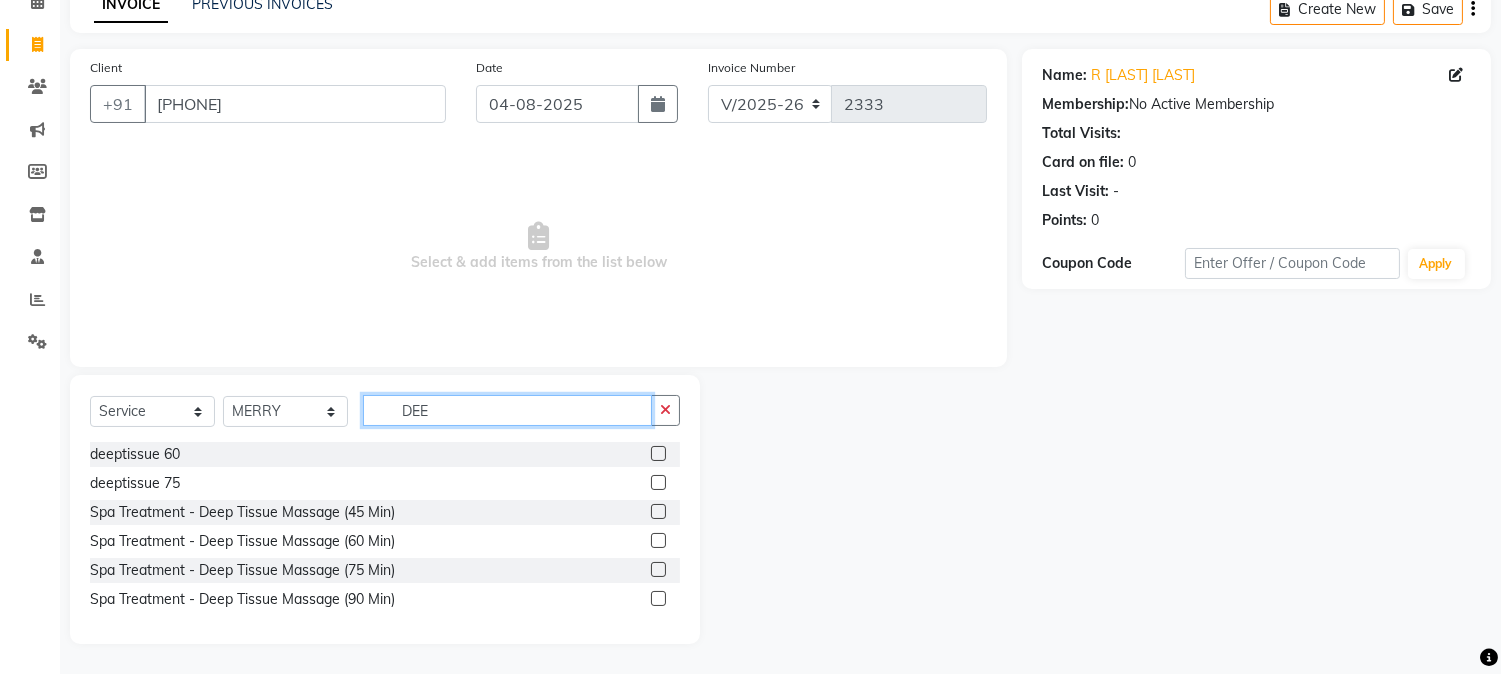 type on "DEE" 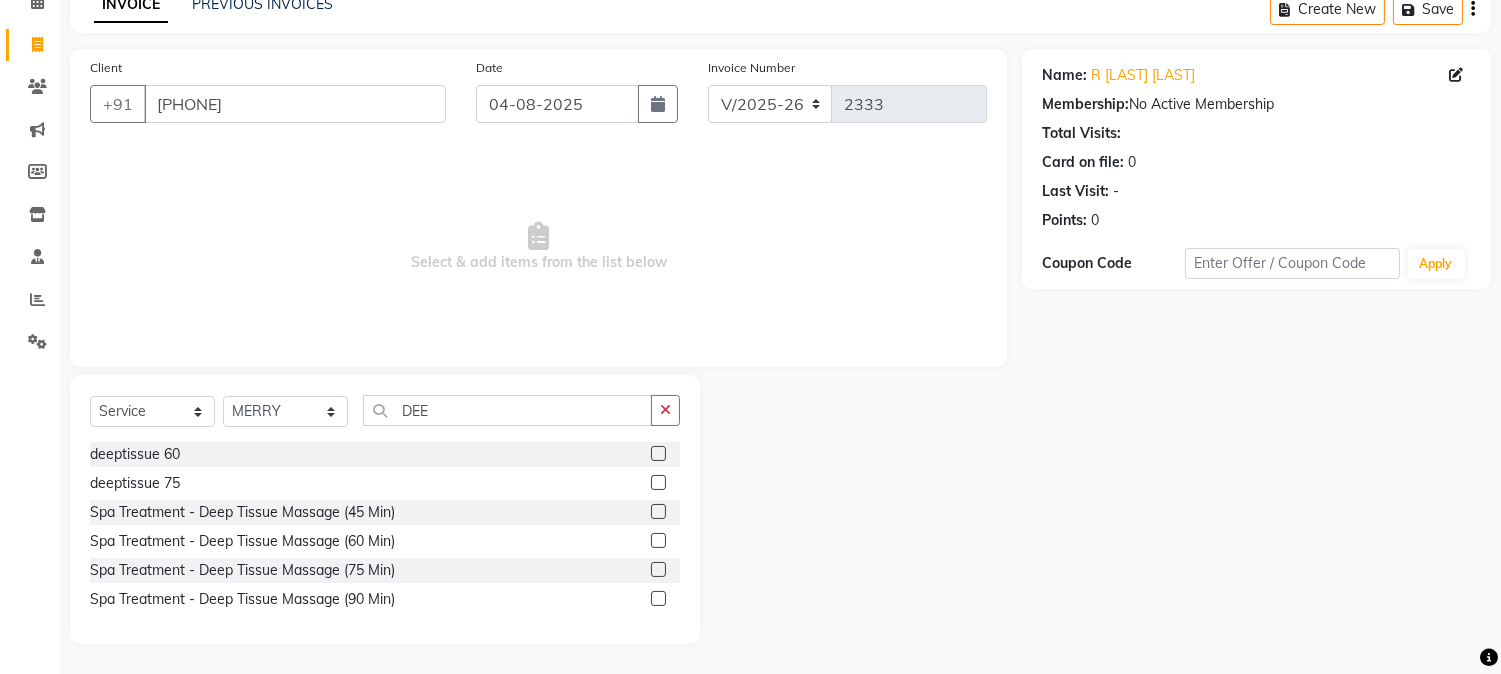 click 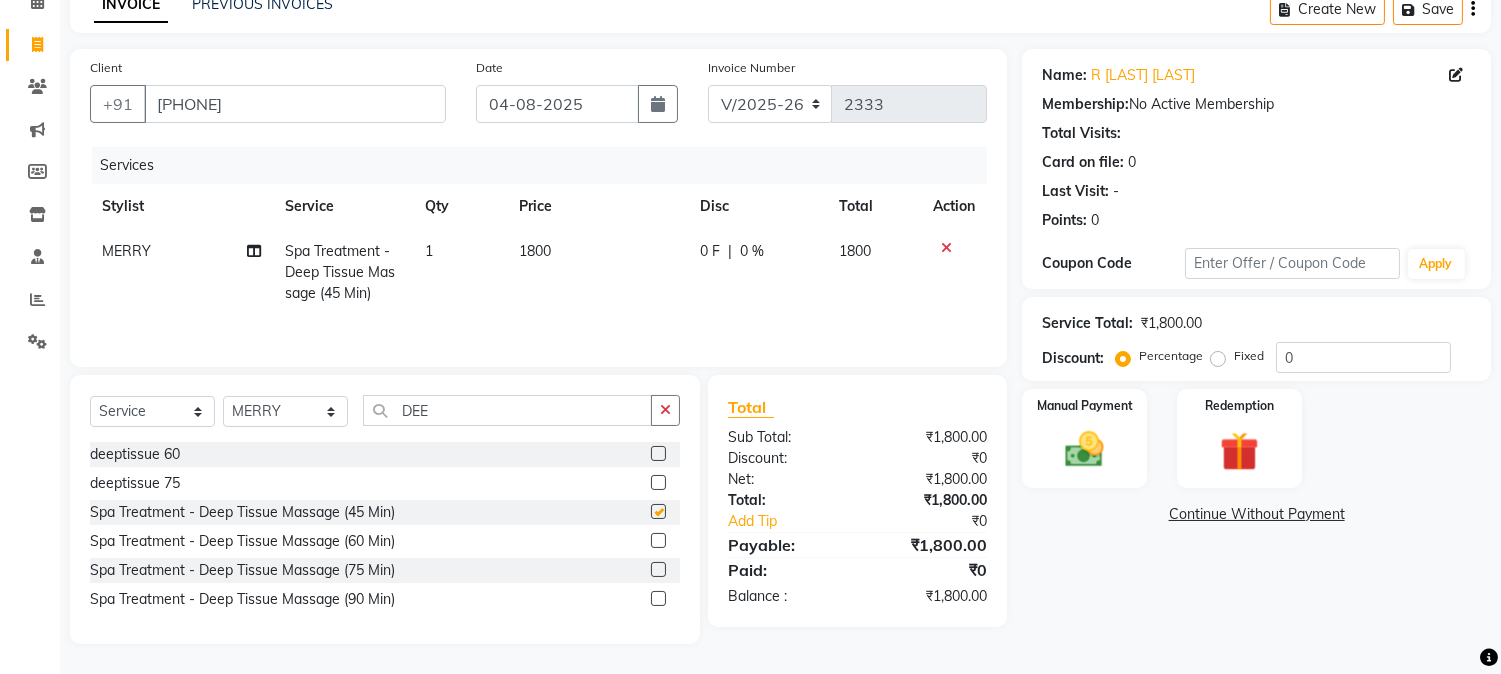 checkbox on "false" 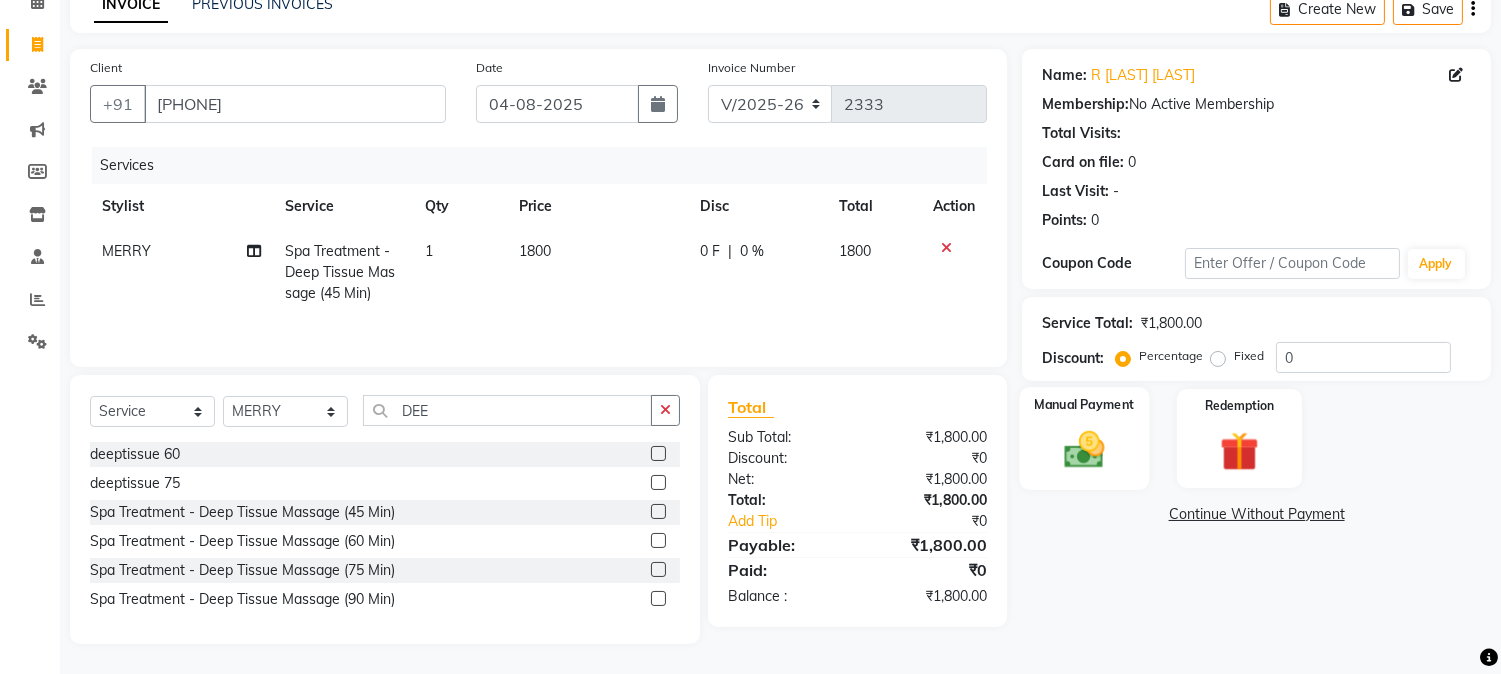 click 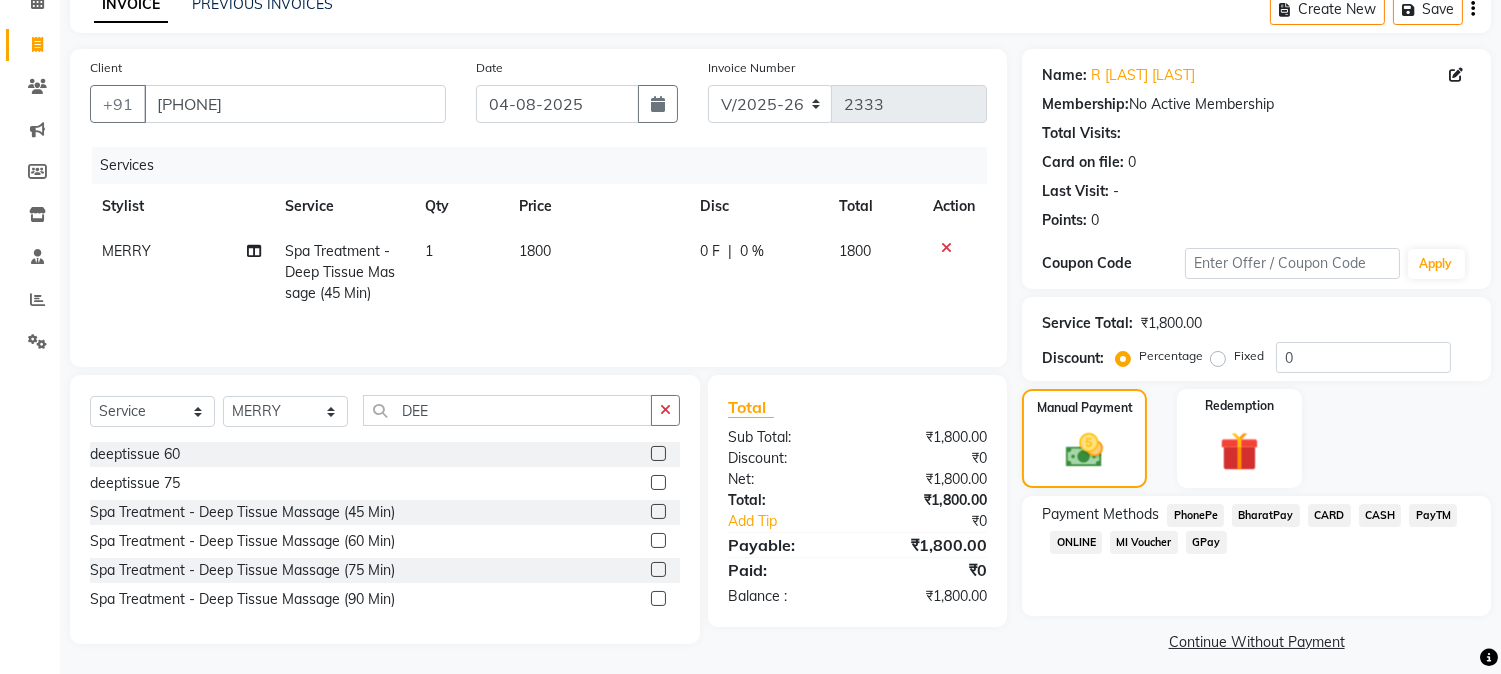 click on "PhonePe" 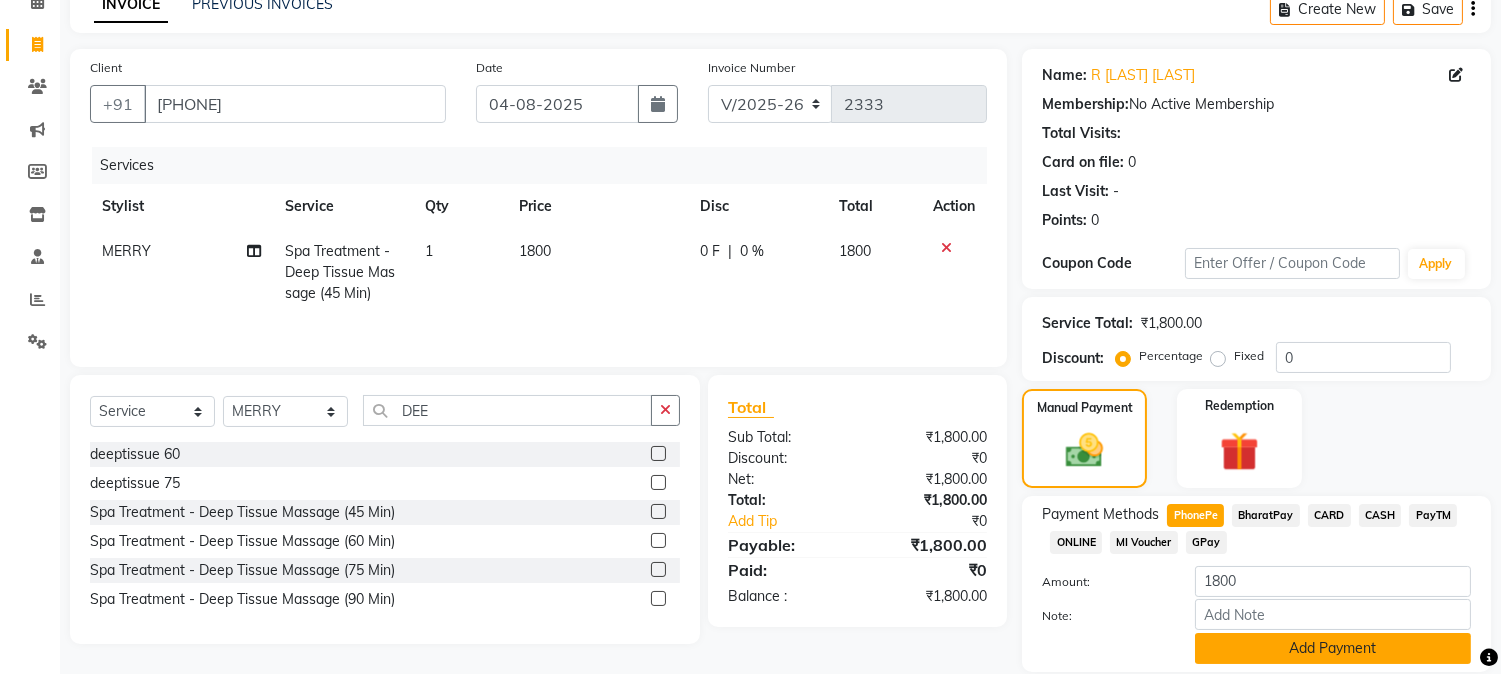 click on "Add Payment" 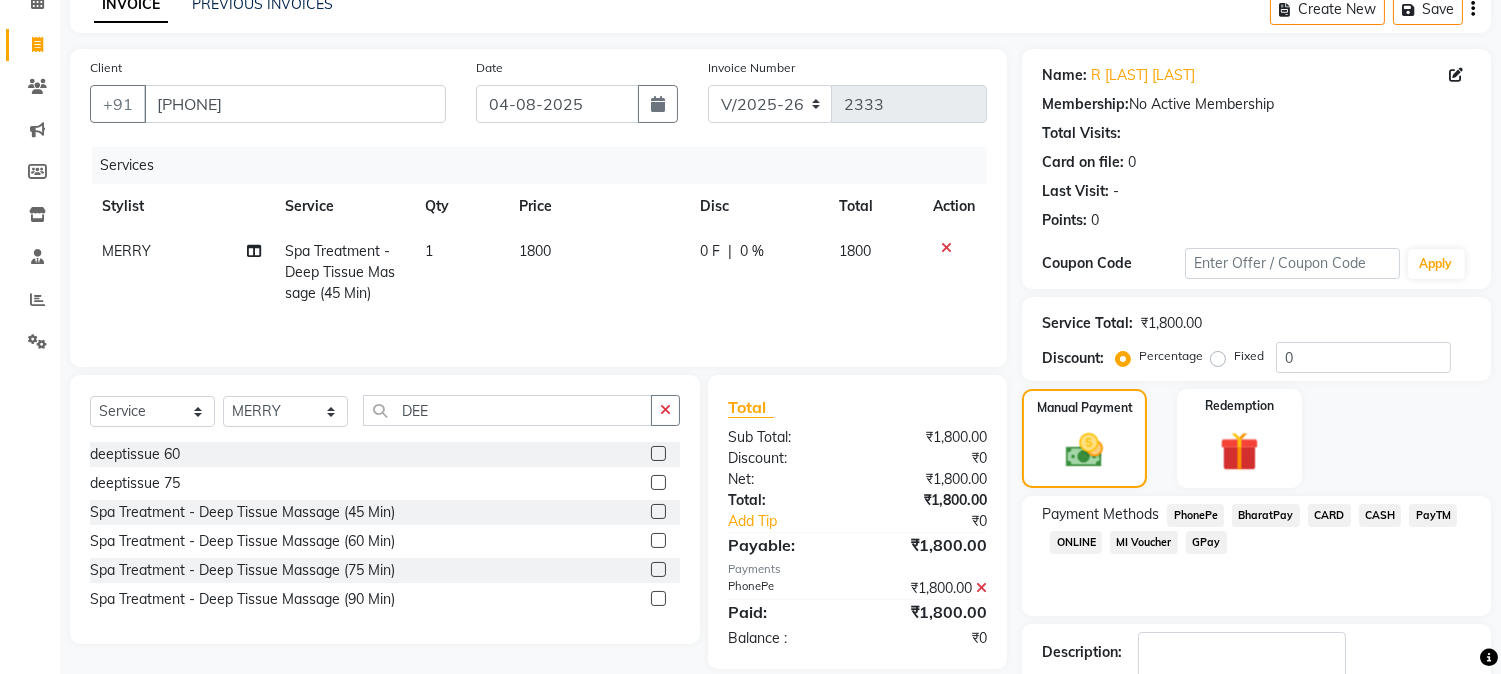 scroll, scrollTop: 225, scrollLeft: 0, axis: vertical 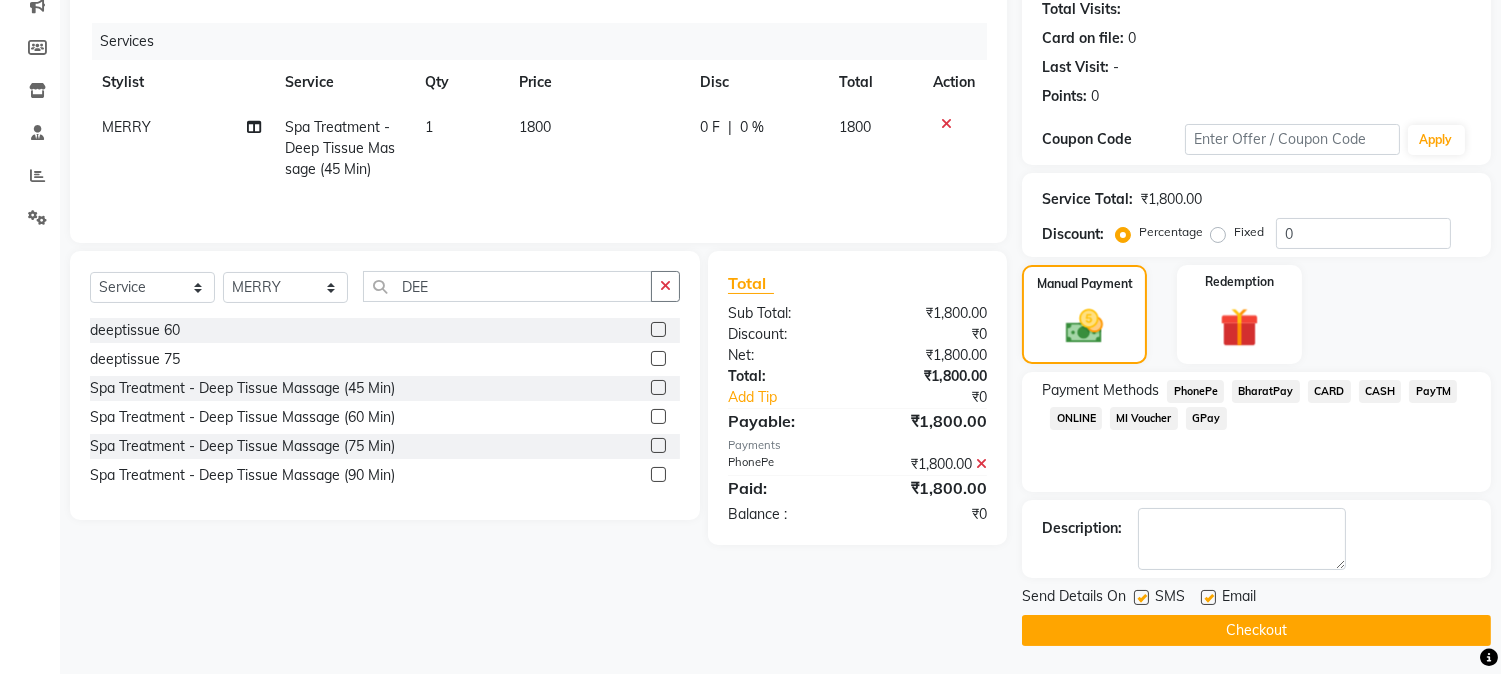 click on "INVOICE PREVIOUS INVOICES Create New Save Client +[COUNTRY_CODE] [PHONE] Date [DATE] Invoice Number V/[YEAR] V/[YEAR]-[NUMBER] [NUMBER] Services Stylist Service Qty Price Disc Total Action MERRY Spa Treatment - Deep Tissue Massage (45 Min) 1 [AMOUNT] 0 F | 0 % [AMOUNT] Select Service Product Membership Package Voucher Prepaid Gift Card Select Stylist Abhi akhil Alexa AMMY AMMY Annie anya APPI Arohi Ayen BANCHI Bina Bina CJ CRP 1 Daina ELINA ferjana G1 G1 ONE PLUS G1 Salon G2 Helen JEENY Jhanka Jojo Kana KEMPI KEMPI Kim krishna KTI Lili Rout Lily LINDA LIZA Martha MELODY MERRY minu Moon nancy Noiny pinkey Pradeep Prity Riya ROOZ Sony steffy SUCHI Surren Sir Sushree Swapna Umpi upashana Zouli DEE deeptissue 60 deeptissue 75 Spa Treatment - Deep Tissue Massage (45 Min) Spa Treatment - Deep Tissue Massage (60 Min) Spa Treatment - Deep Tissue Massage (75 Min) Spa Treatment - Deep Tissue Massage (90 Min) Total Sub Total: ₹[AMOUNT].00 Discount: ₹0 Net: ₹[AMOUNT].00 Total: ₹[AMOUNT].00 Add Tip ₹0 Payable: ₹[AMOUNT].00 :" 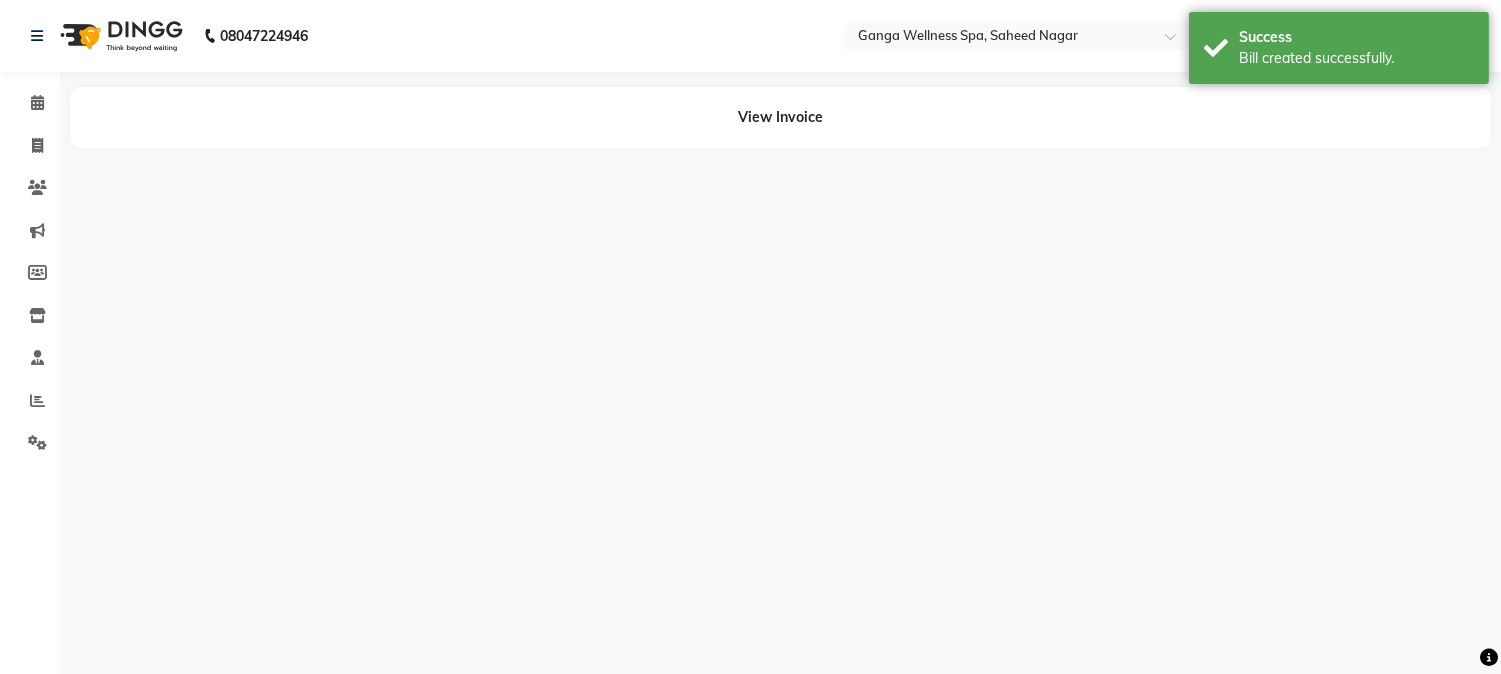 scroll, scrollTop: 0, scrollLeft: 0, axis: both 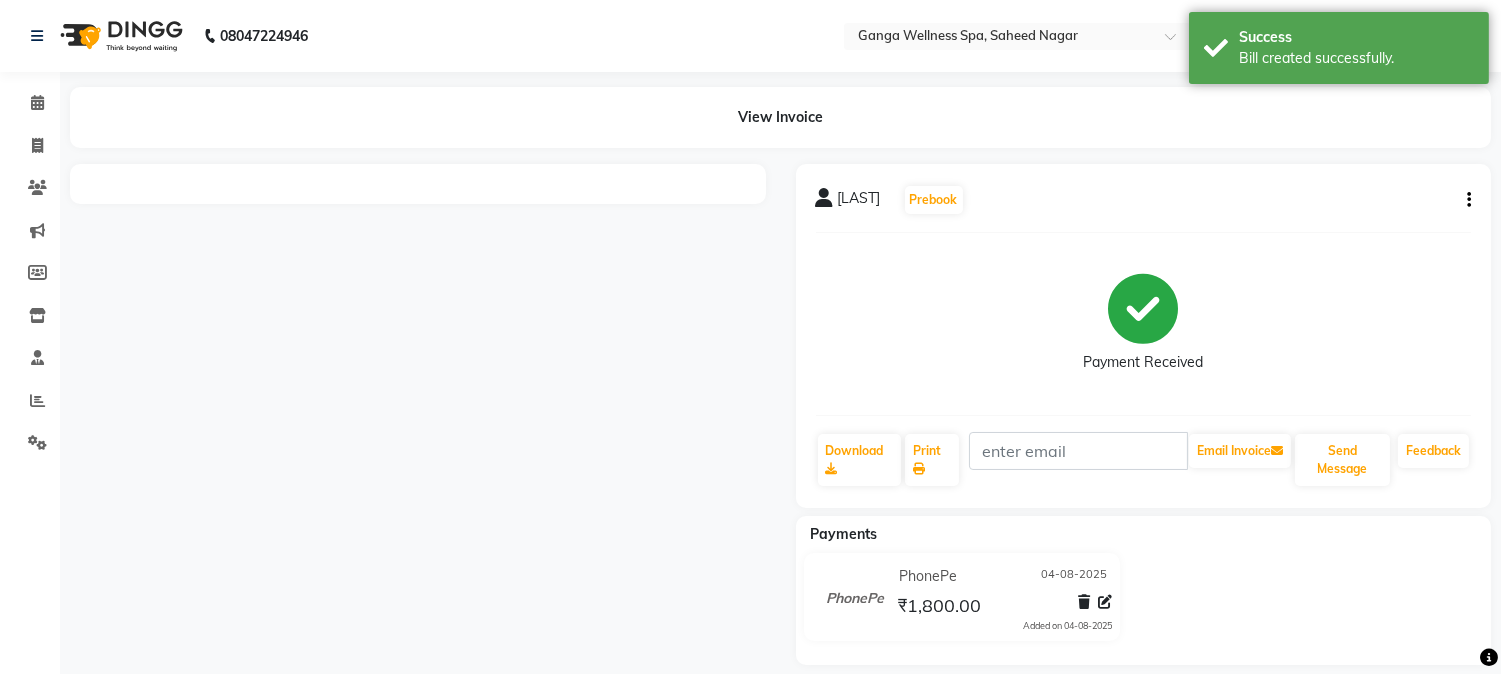 click on "Added on 04-08-2025" 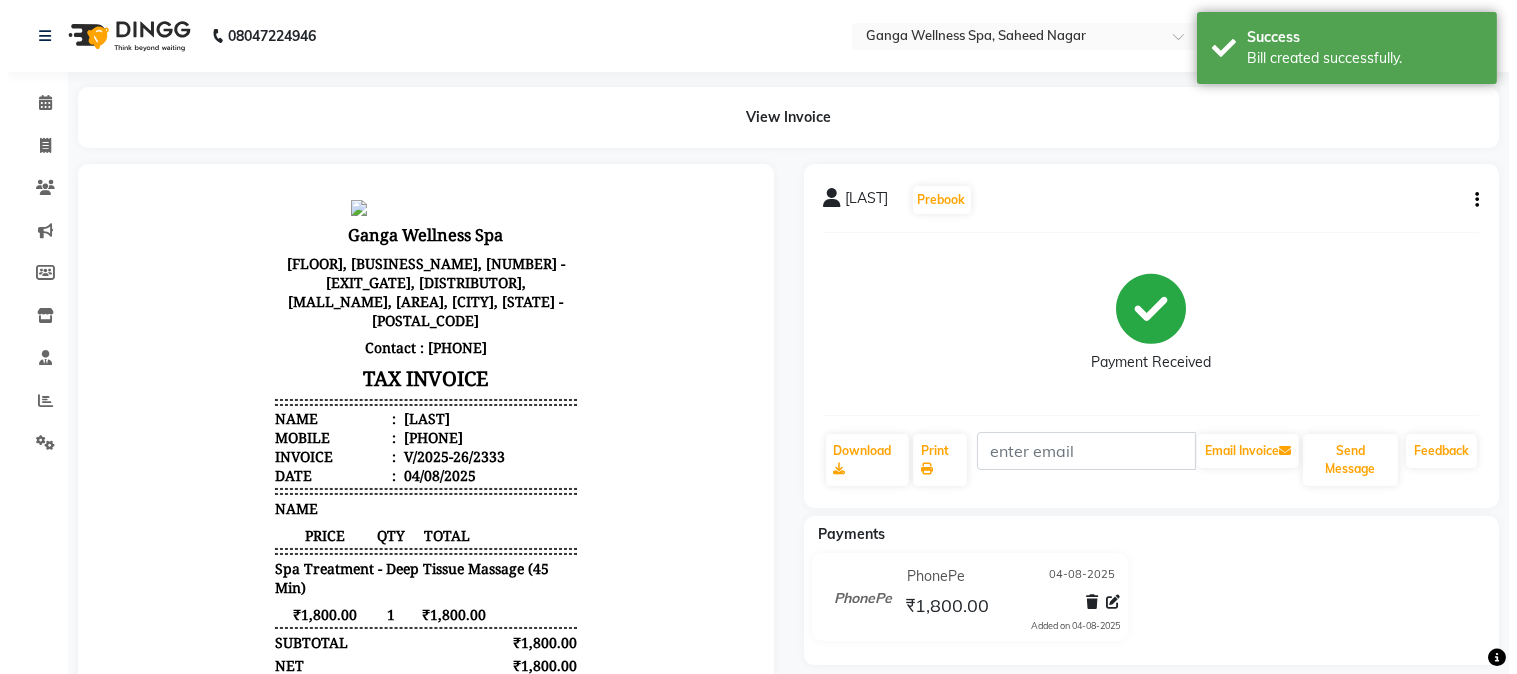 scroll, scrollTop: 0, scrollLeft: 0, axis: both 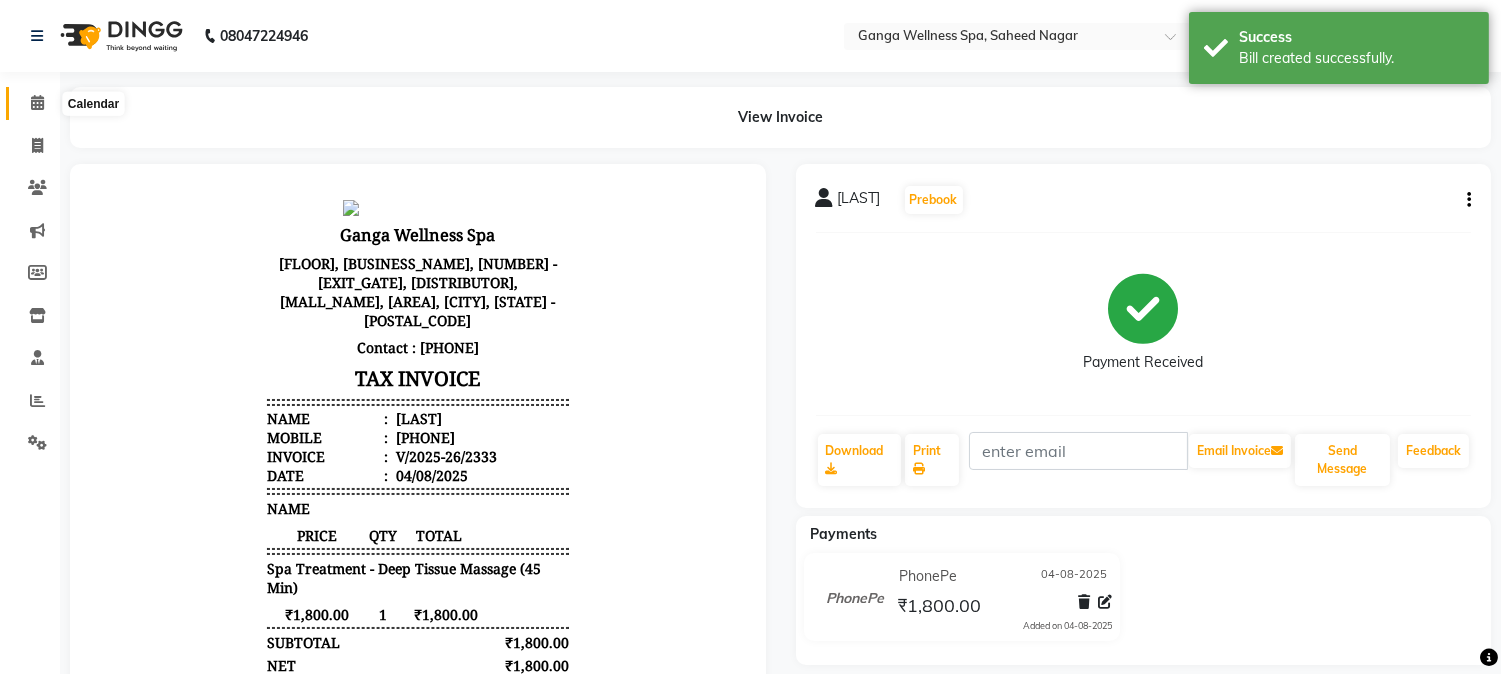 click 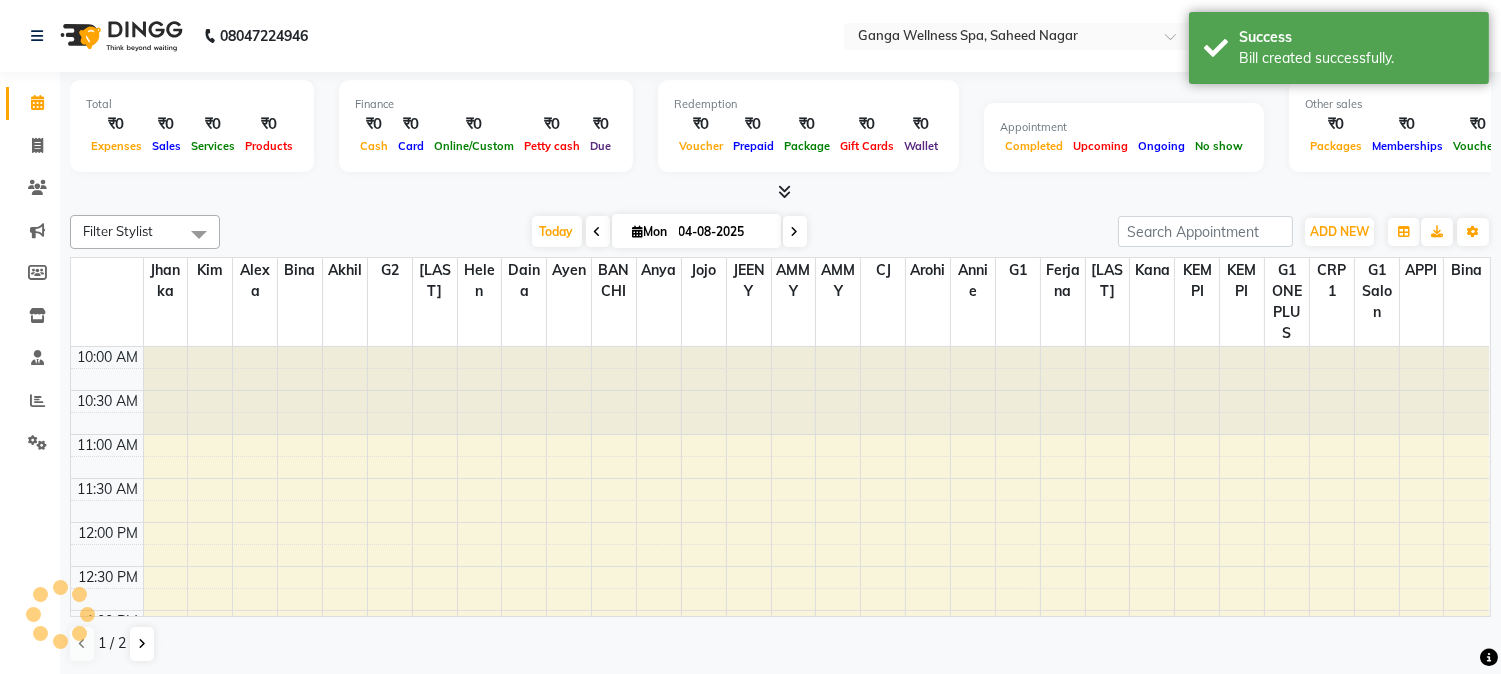 click 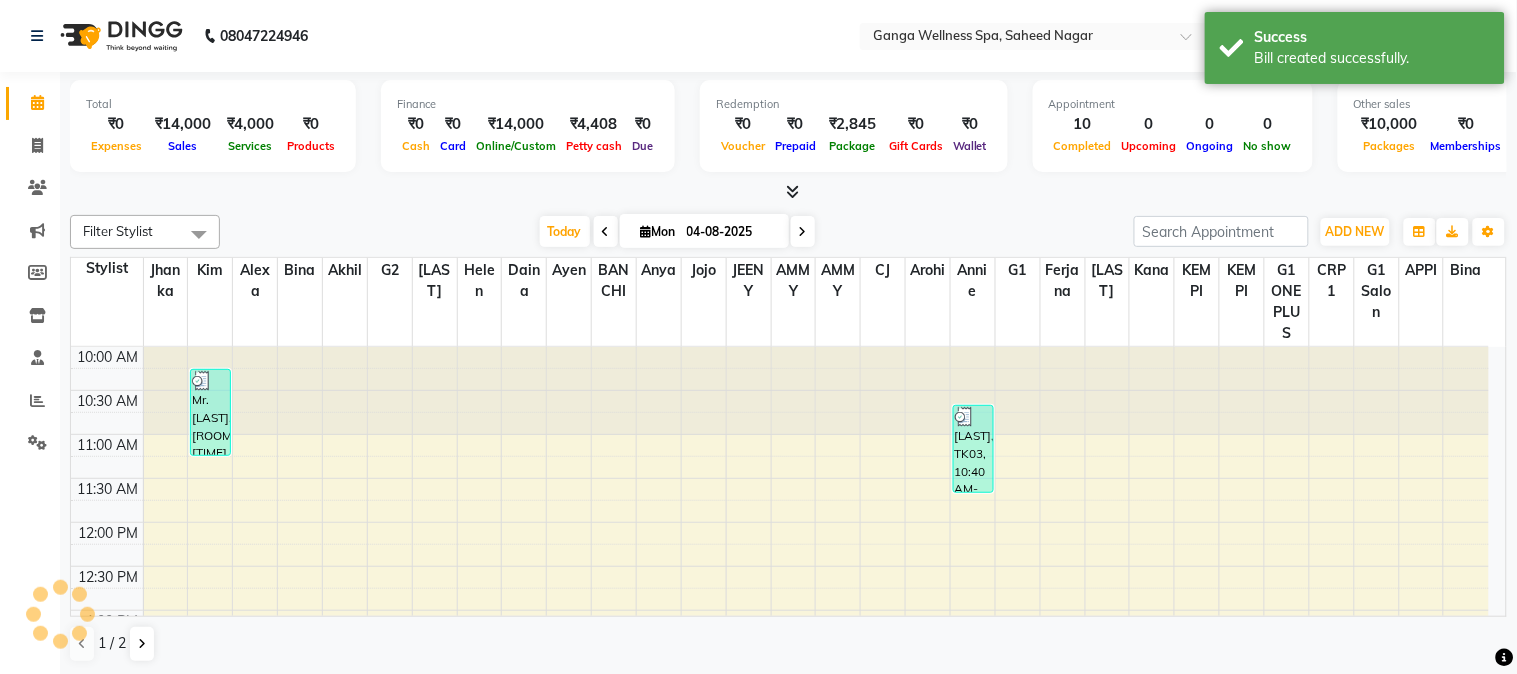click 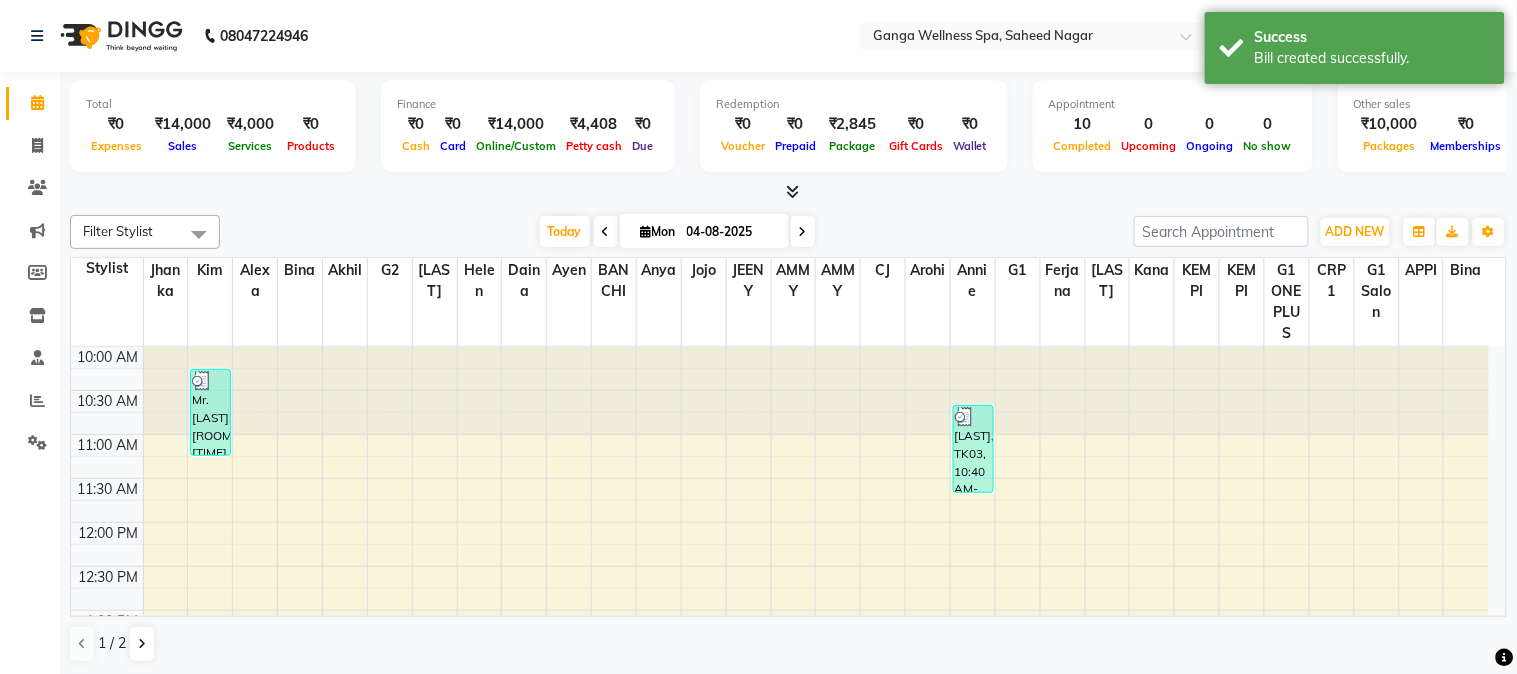 click 